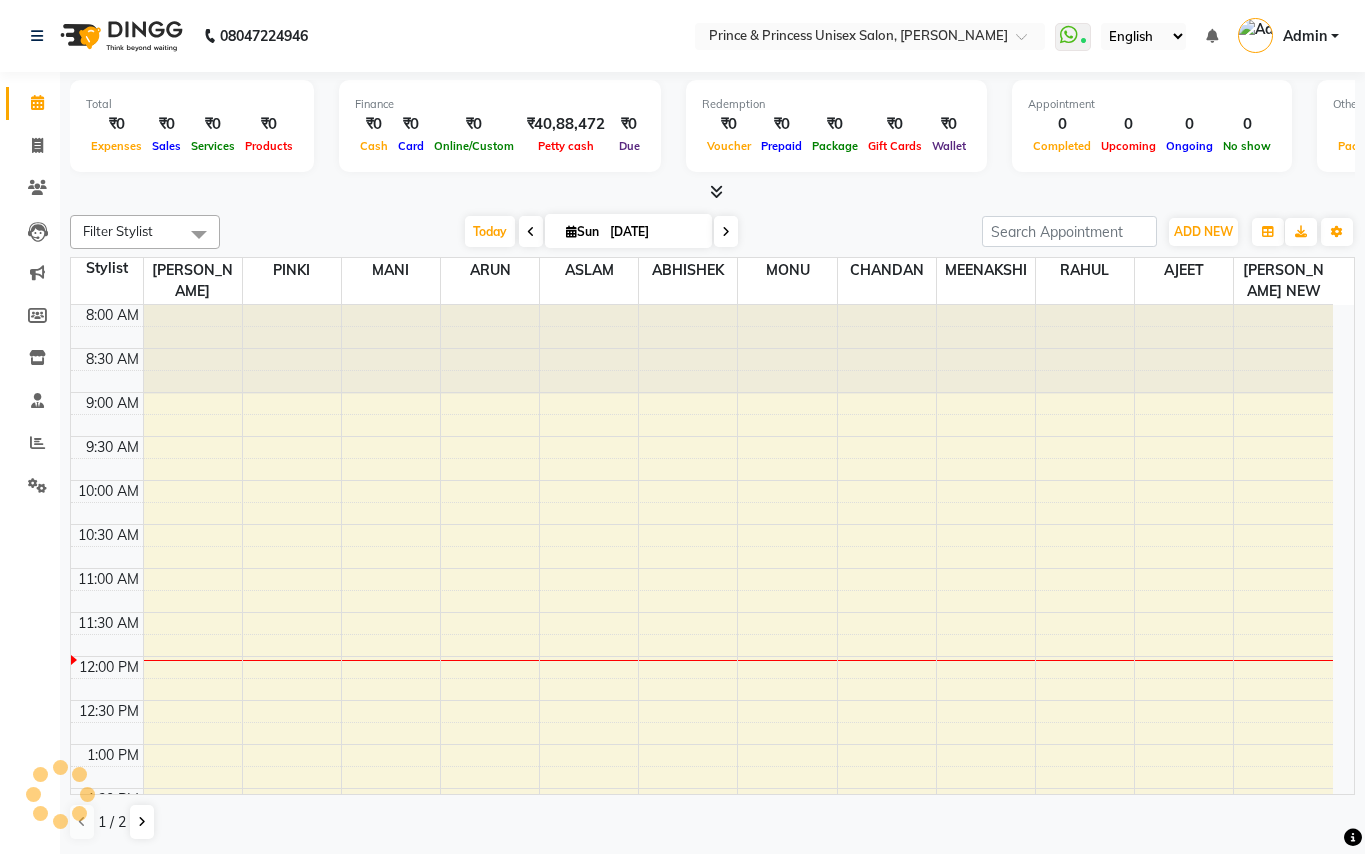 scroll, scrollTop: 0, scrollLeft: 0, axis: both 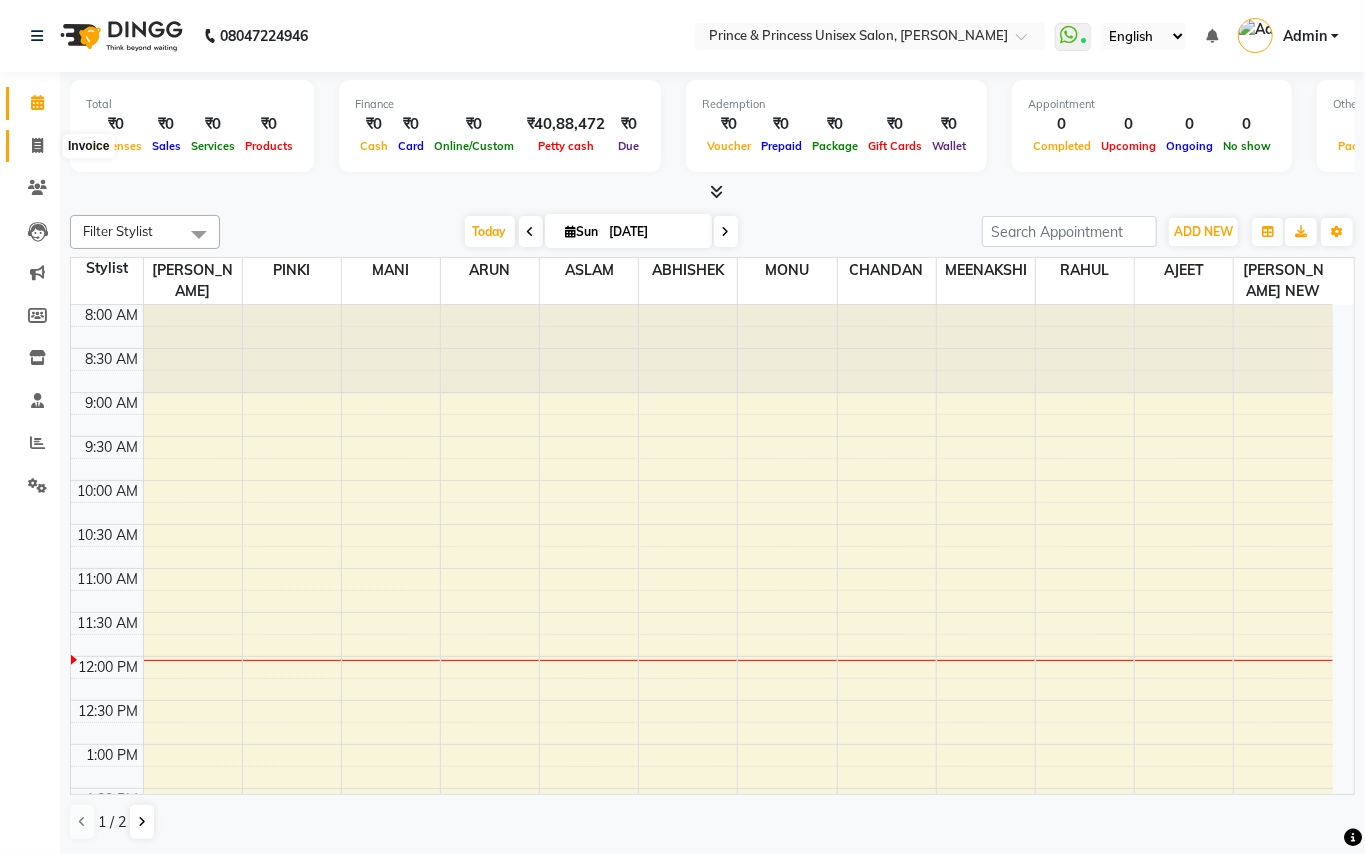 click 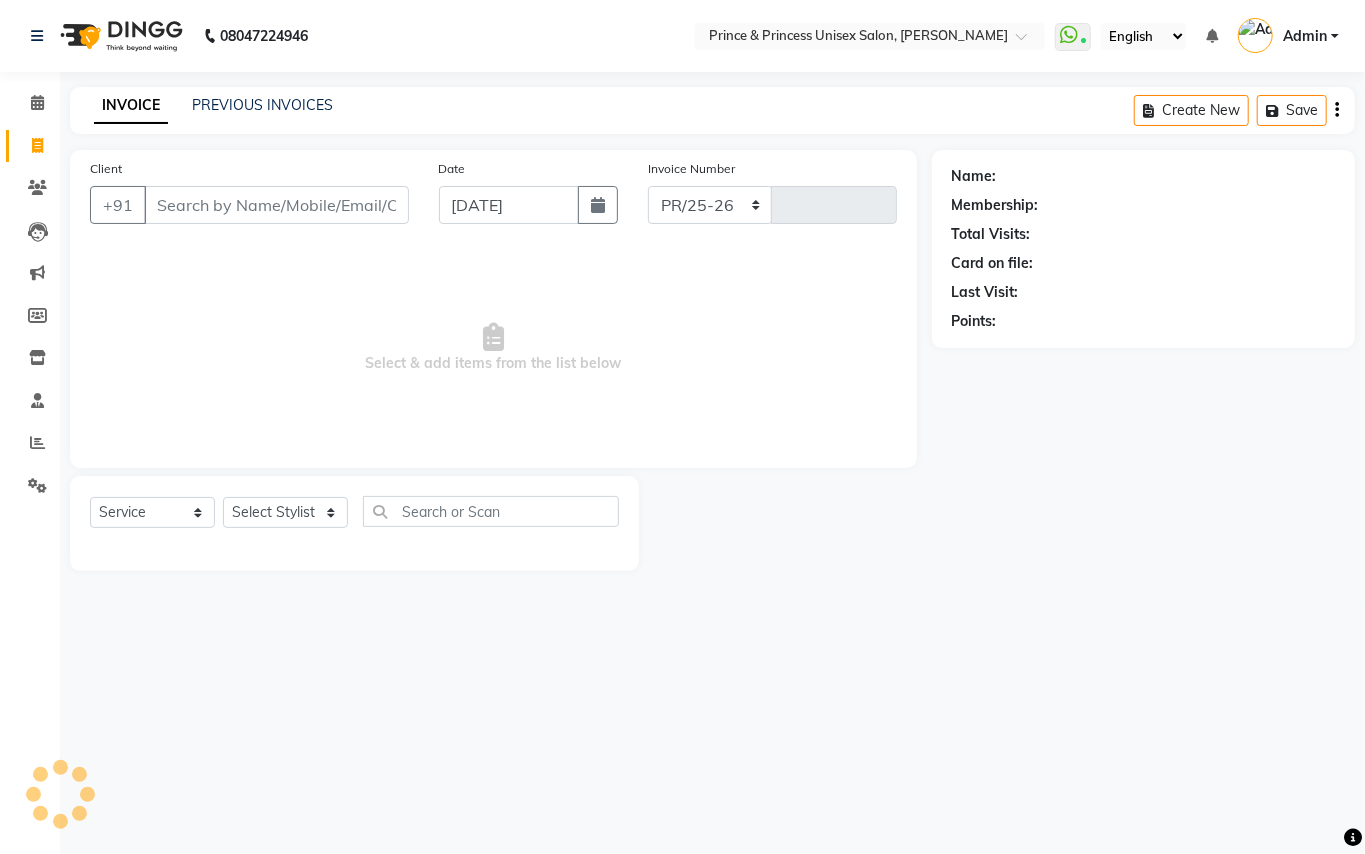 select on "3760" 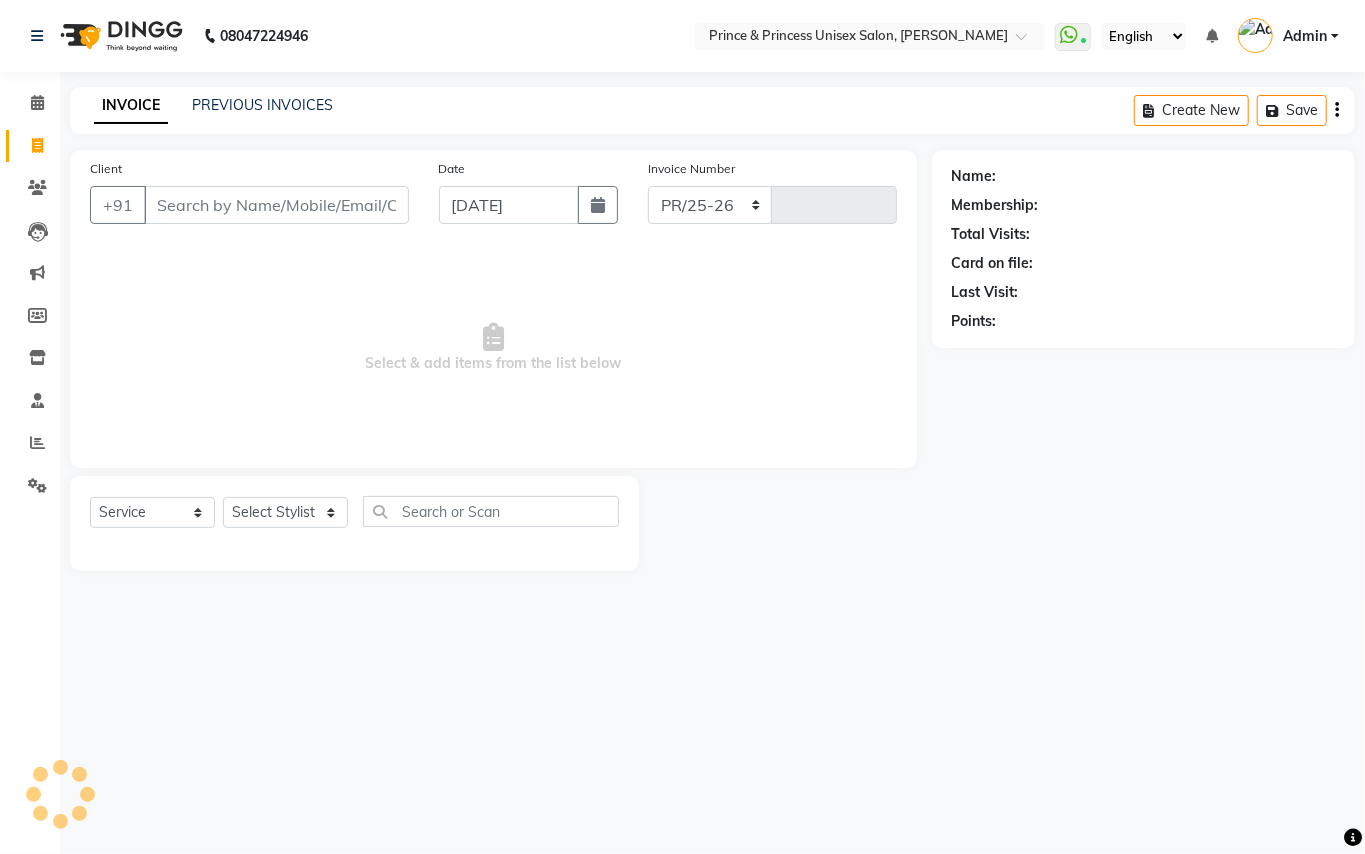 type on "2412" 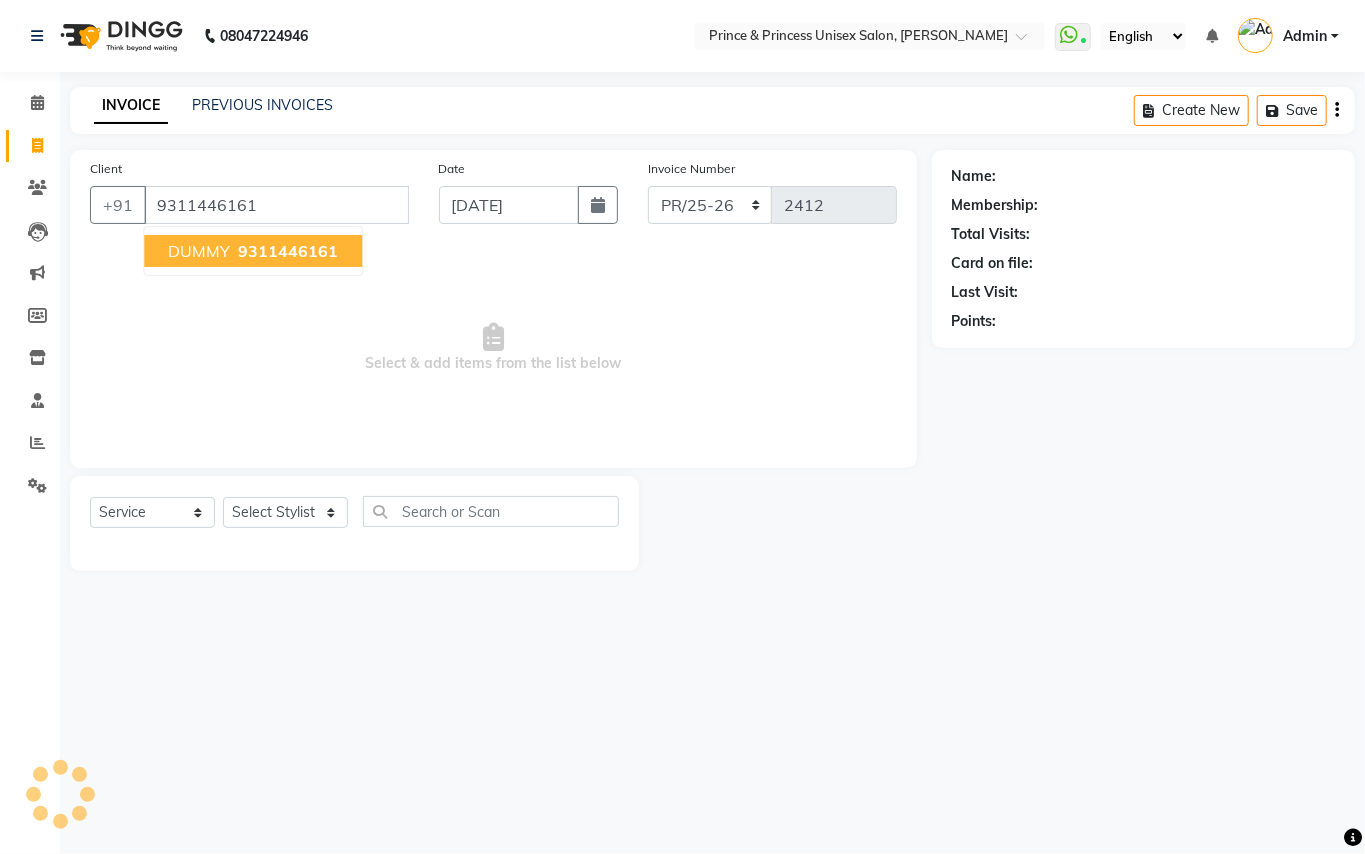 type on "9311446161" 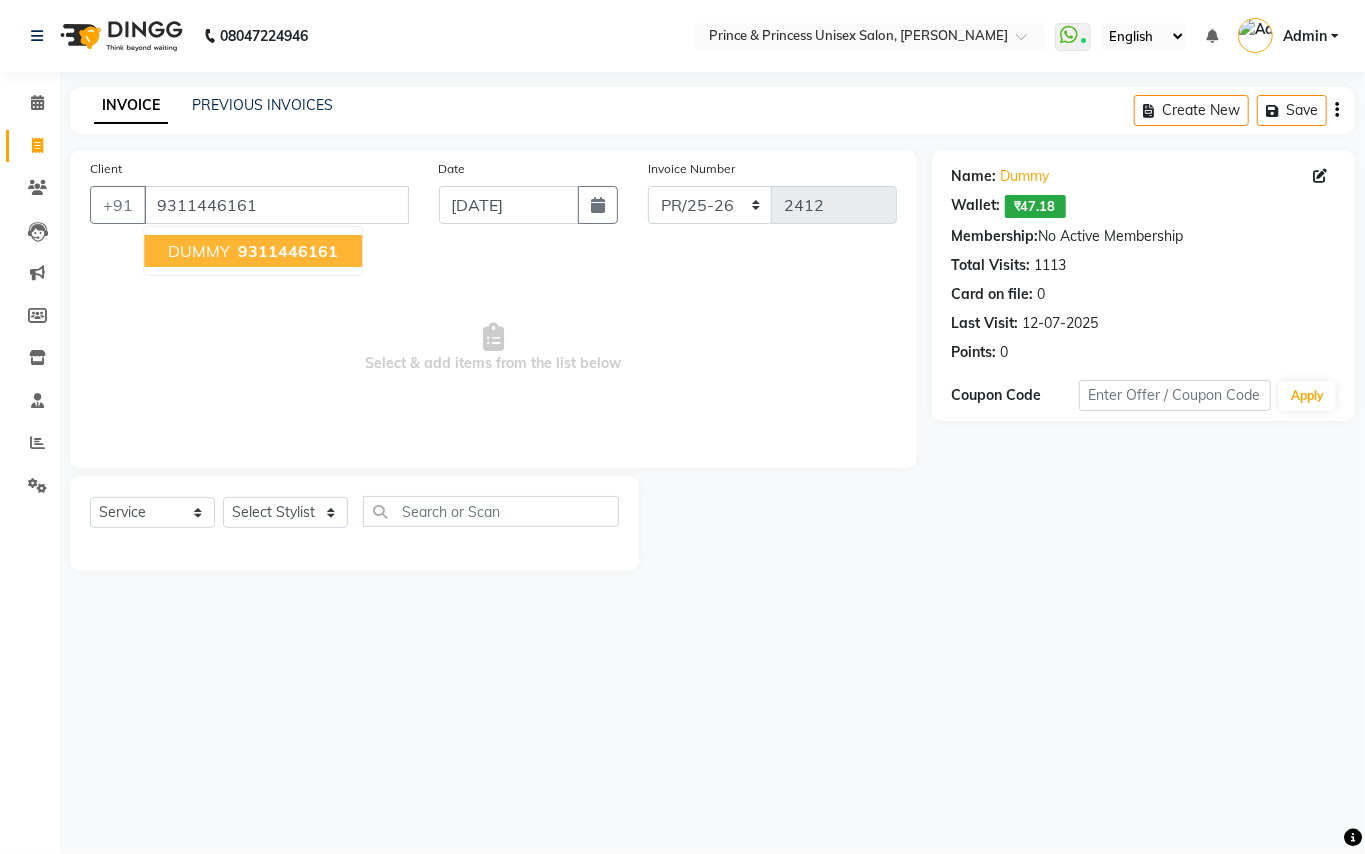 click on "9311446161" at bounding box center [288, 251] 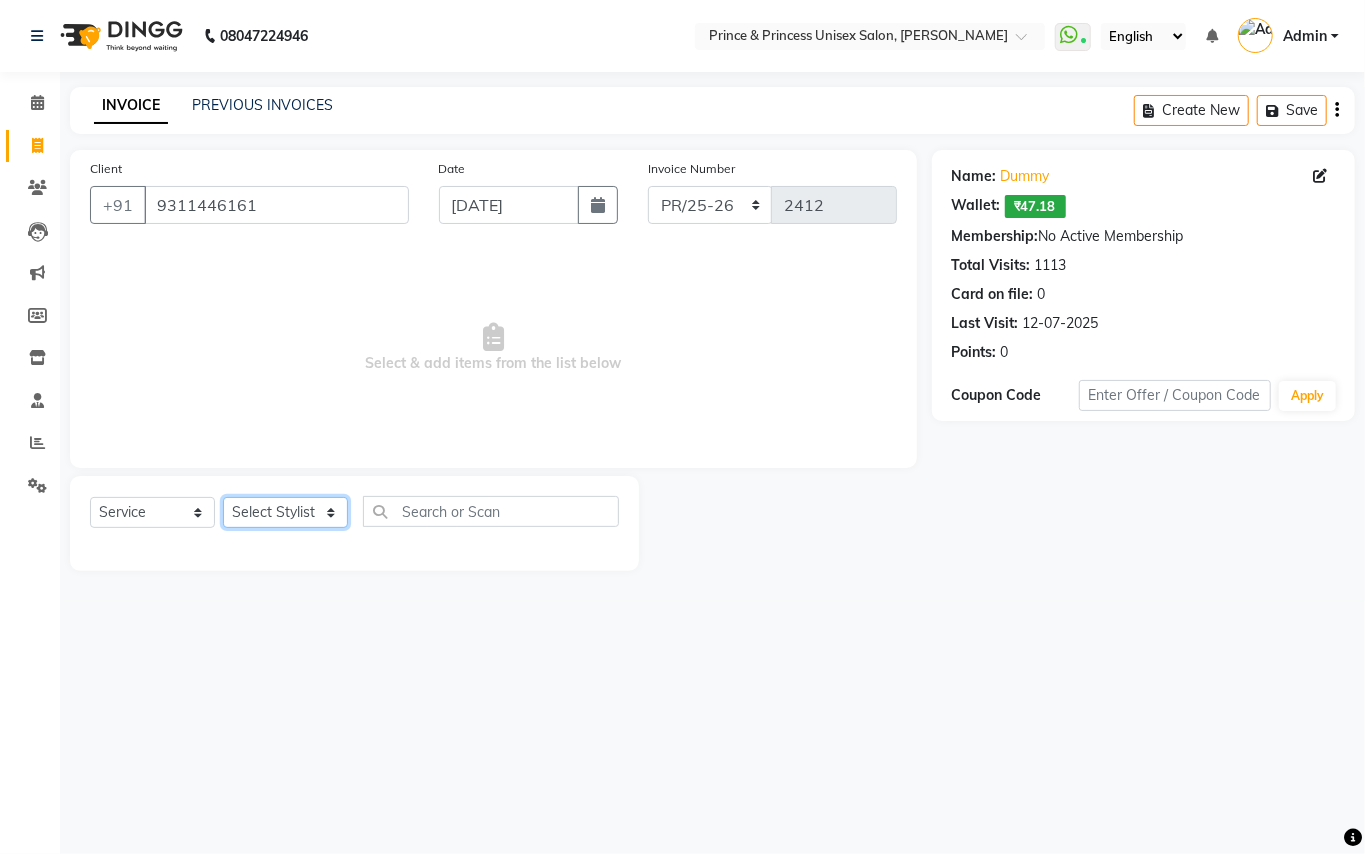 click on "Select Stylist ABHISHEK [PERSON_NAME] NEW [PERSON_NAME] CHANDAN [PERSON_NAME] MEENAKSHI [PERSON_NAME] RAHUL SANDEEP [PERSON_NAME] XYZ" 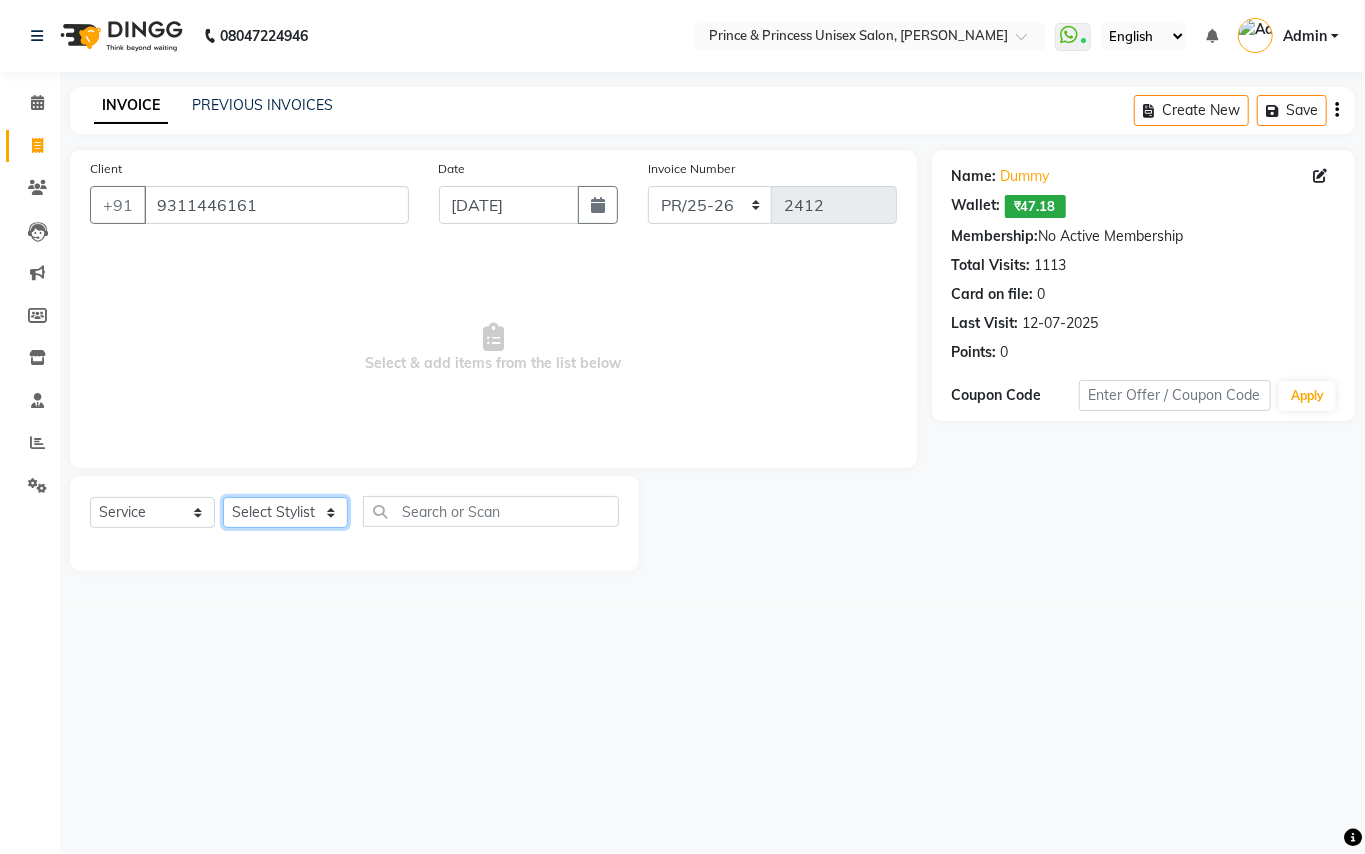 select on "37313" 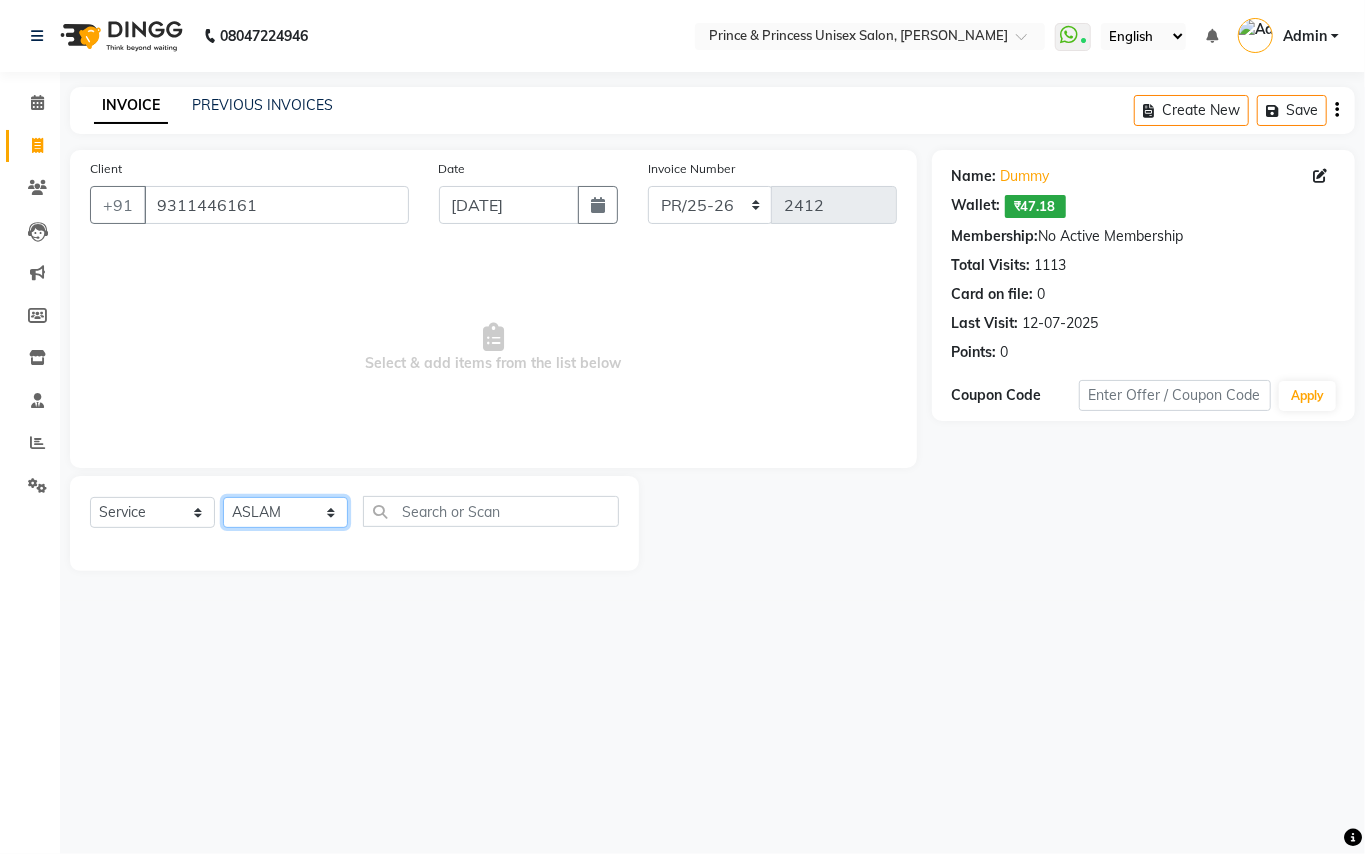 click on "Select Stylist ABHISHEK [PERSON_NAME] NEW [PERSON_NAME] CHANDAN [PERSON_NAME] MEENAKSHI [PERSON_NAME] RAHUL SANDEEP [PERSON_NAME] XYZ" 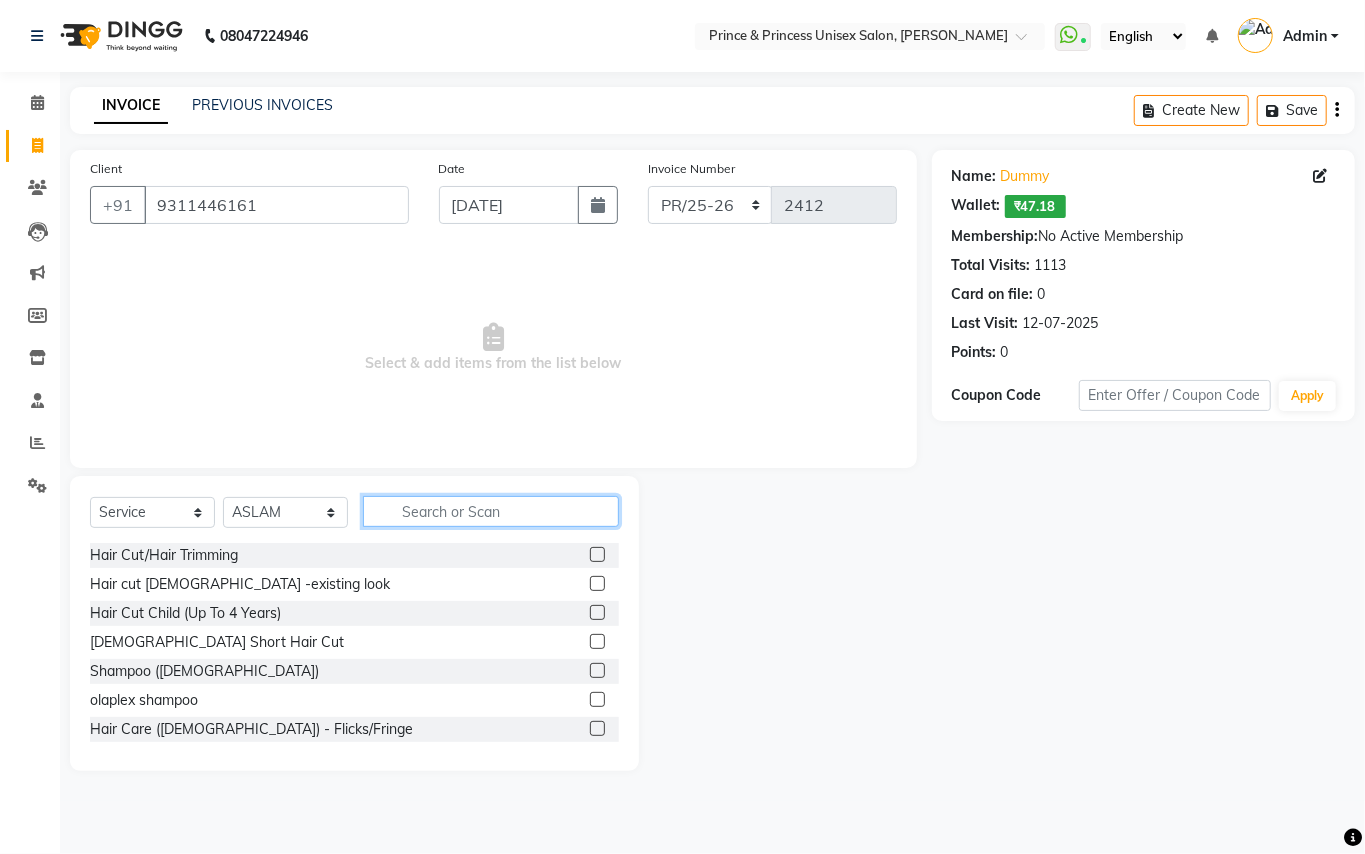 click 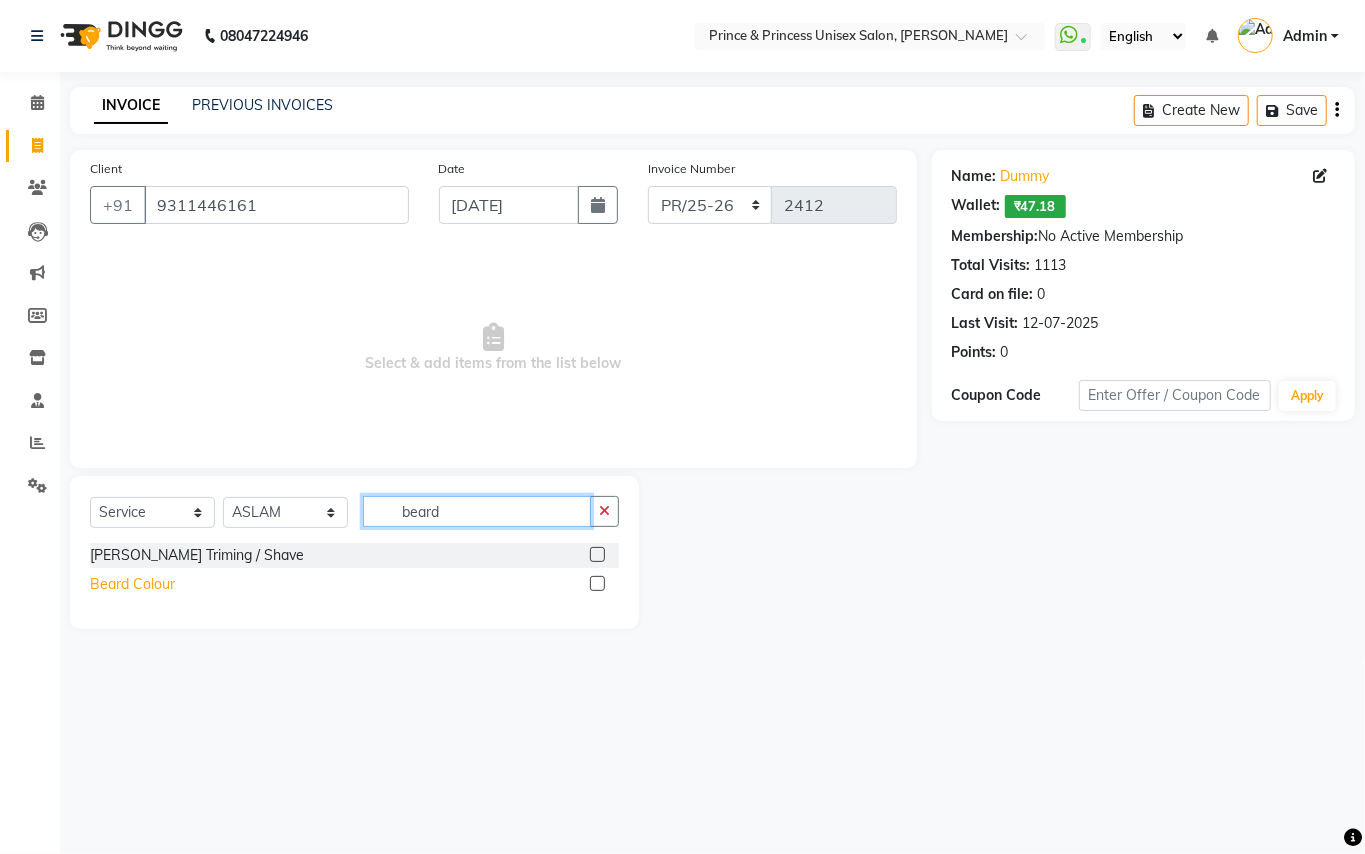 type on "beard" 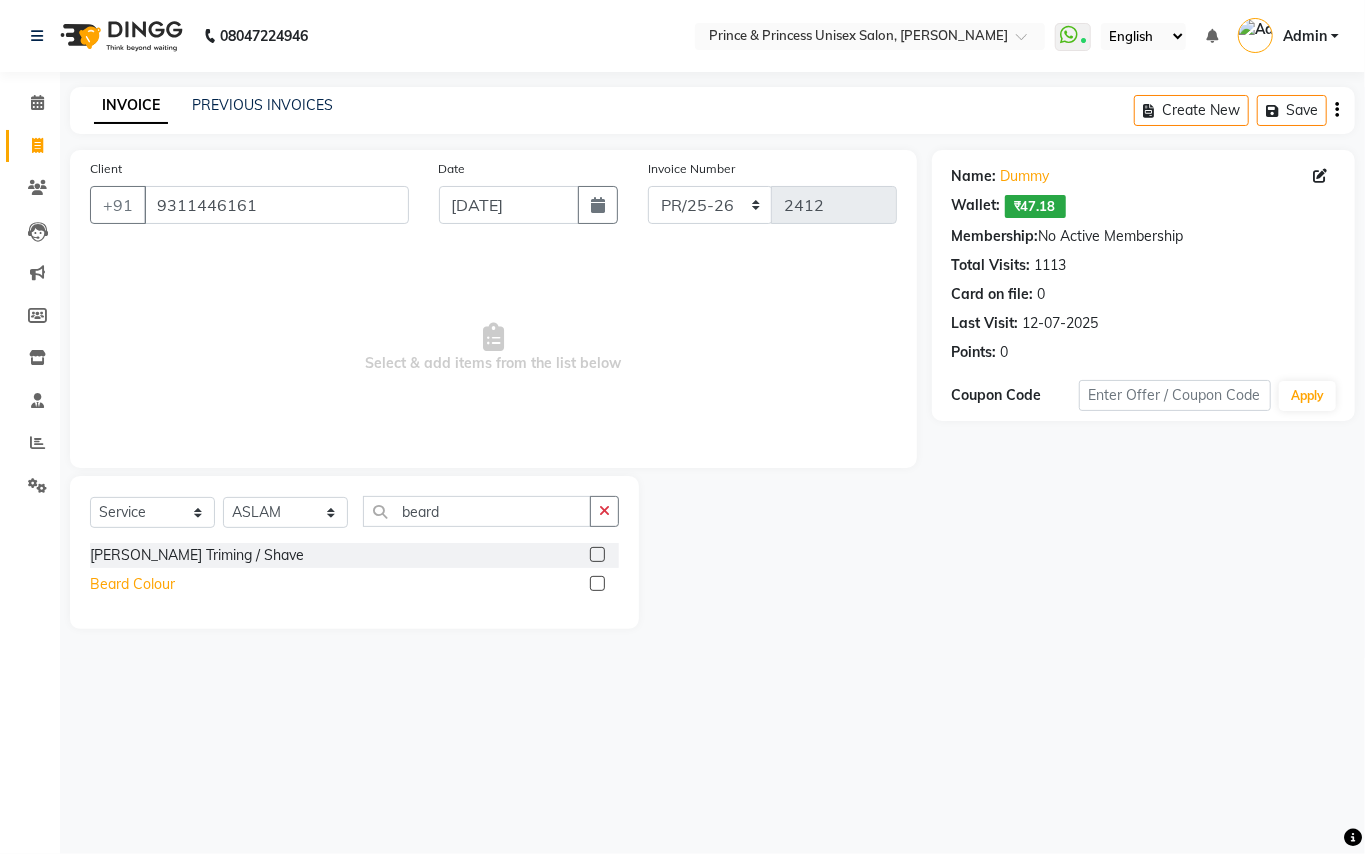 click on "Beard Colour" 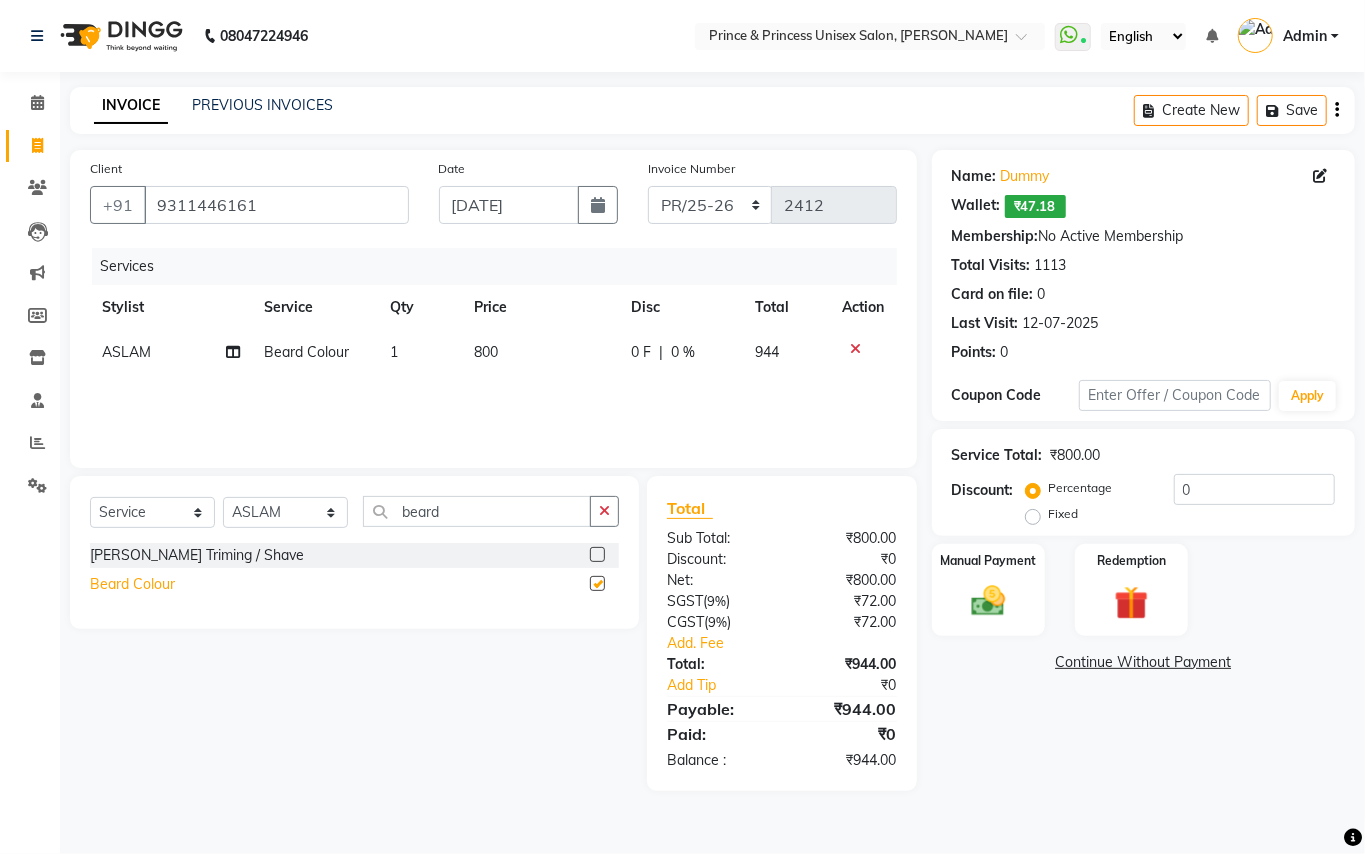 checkbox on "false" 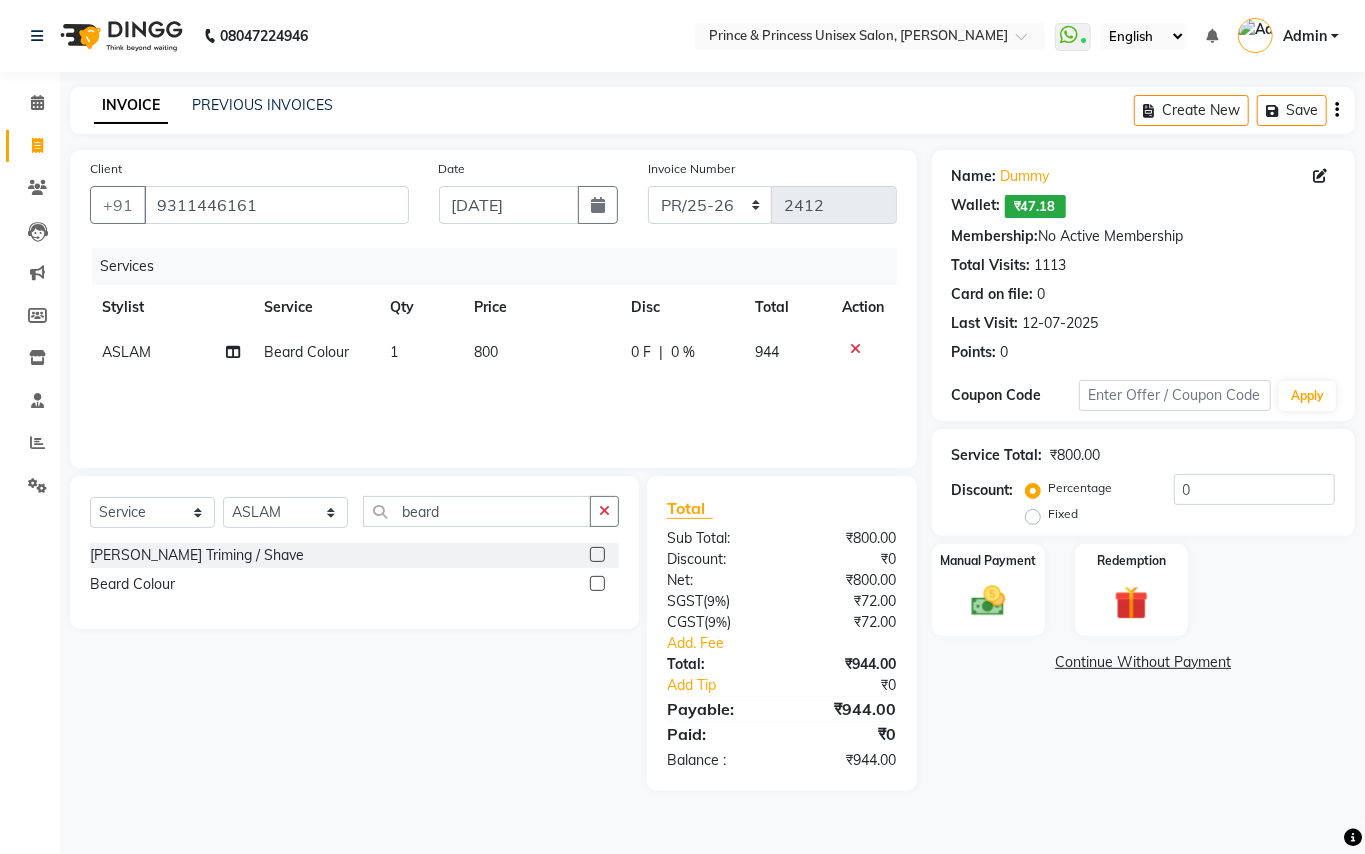 click on "800" 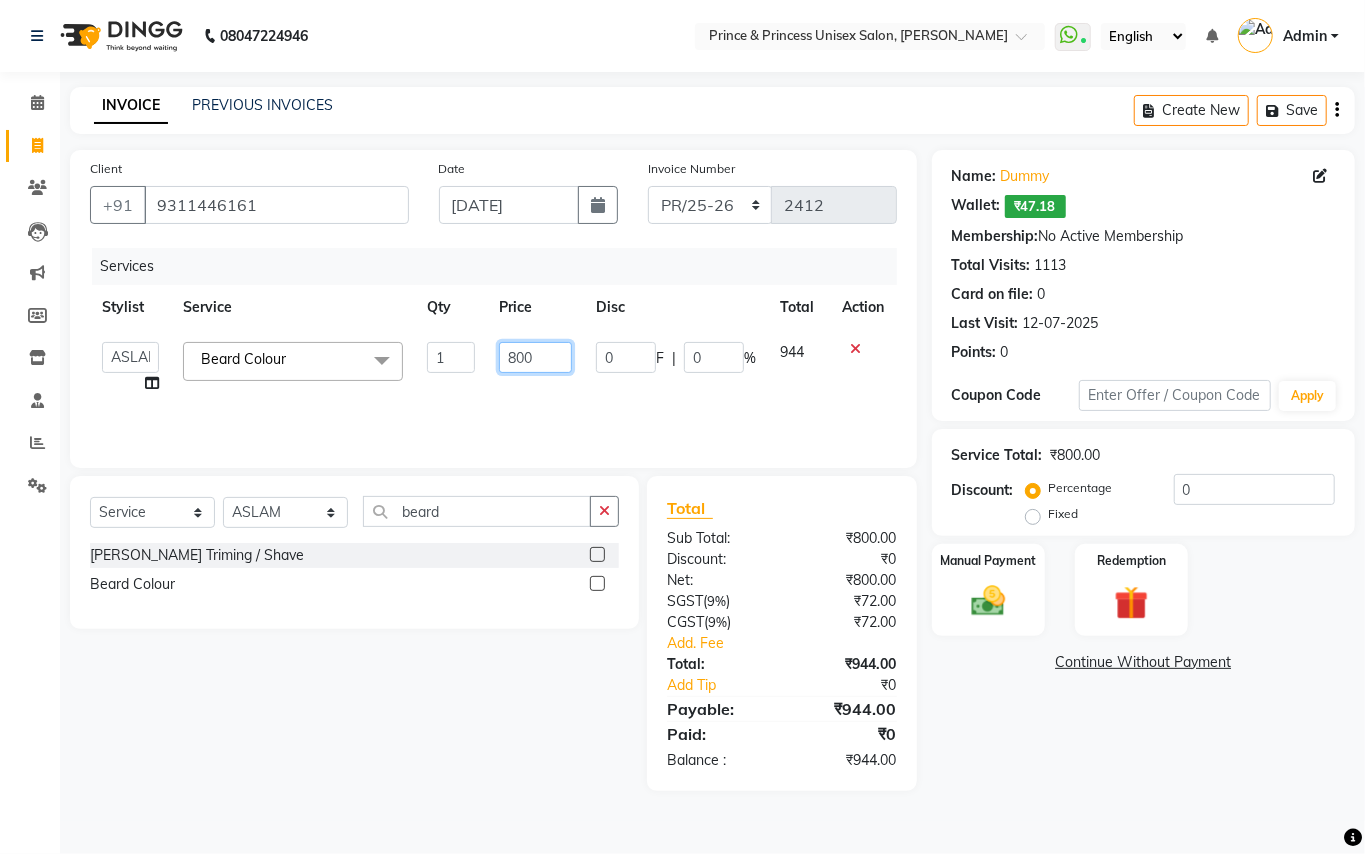 click on "800" 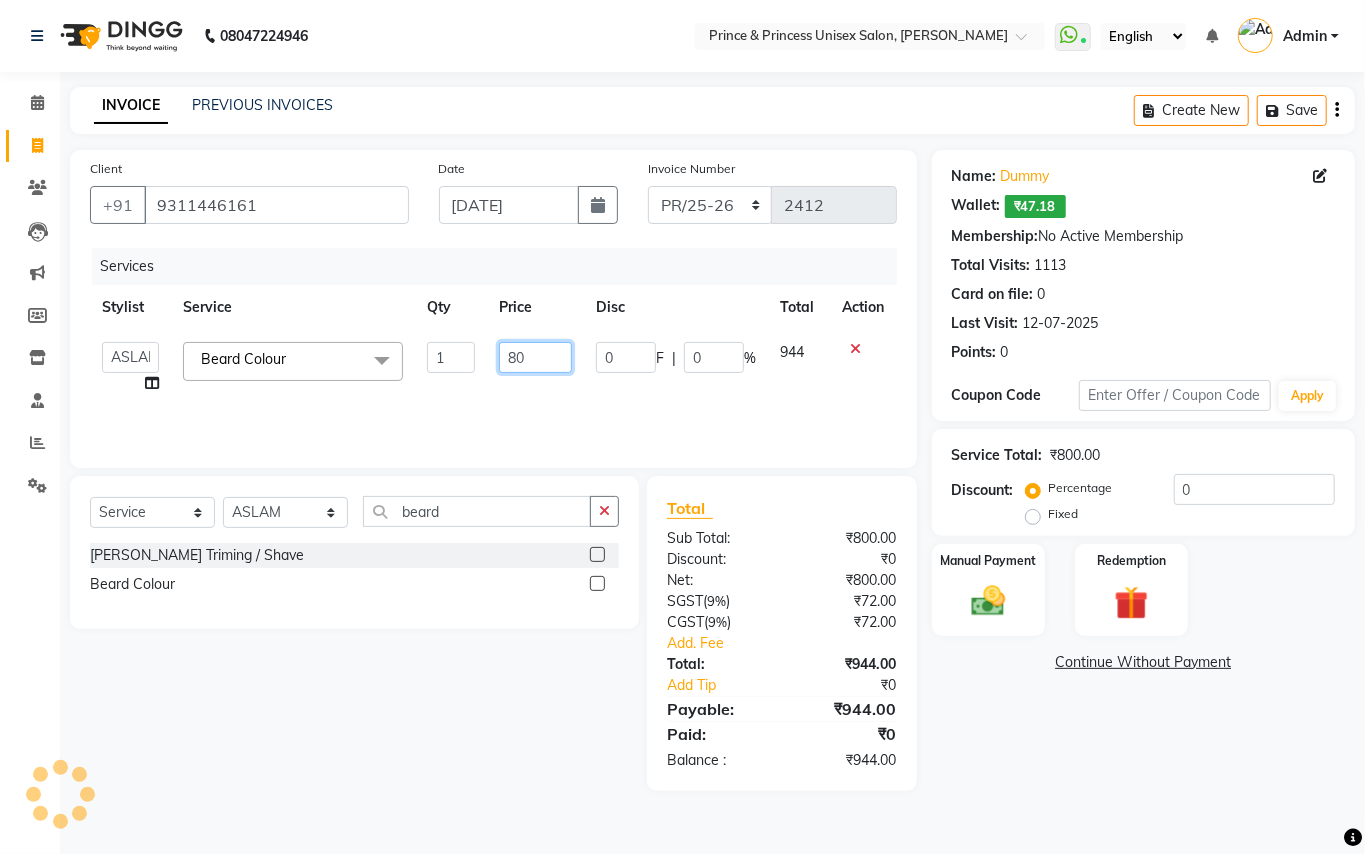 type on "8" 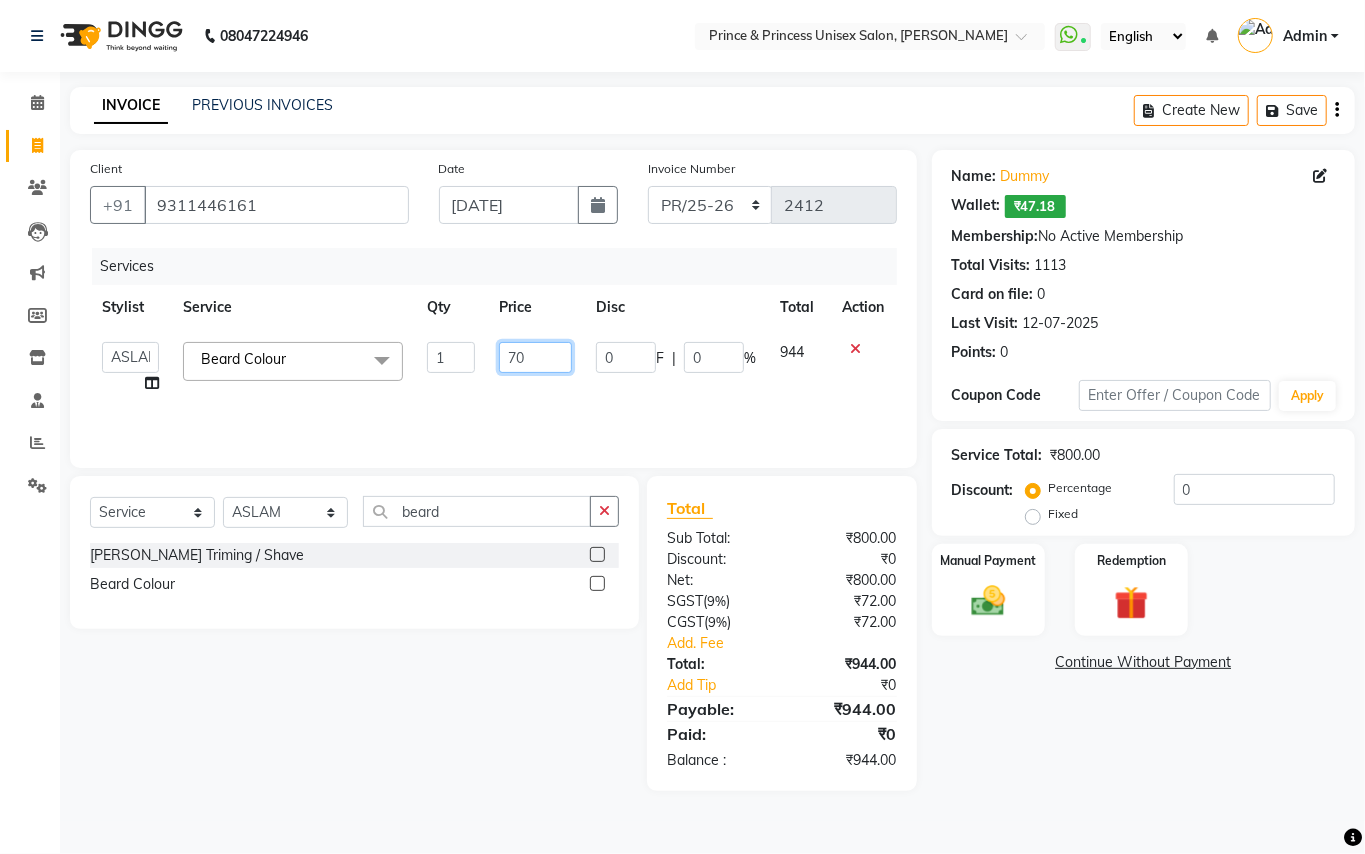 type on "700" 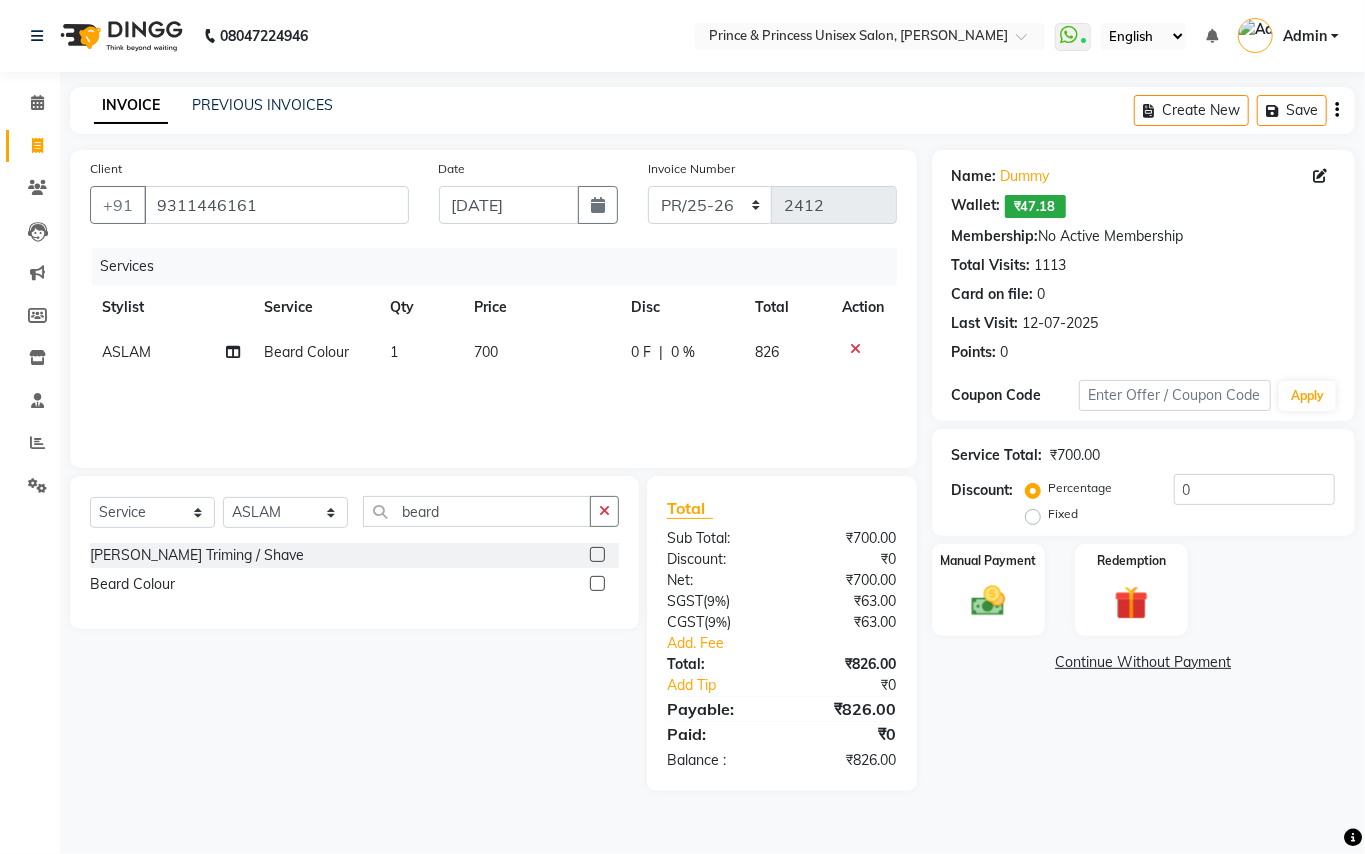 click on "Select  Service  Product  Membership  Package Voucher Prepaid Gift Card  Select Stylist ABHISHEK [PERSON_NAME] NEW [PERSON_NAME] CHANDAN [PERSON_NAME] MEENAKSHI [PERSON_NAME] RAHUL SANDEEP [PERSON_NAME] XYZ [PERSON_NAME] [PERSON_NAME] Triming / Shave  [PERSON_NAME] Colour" 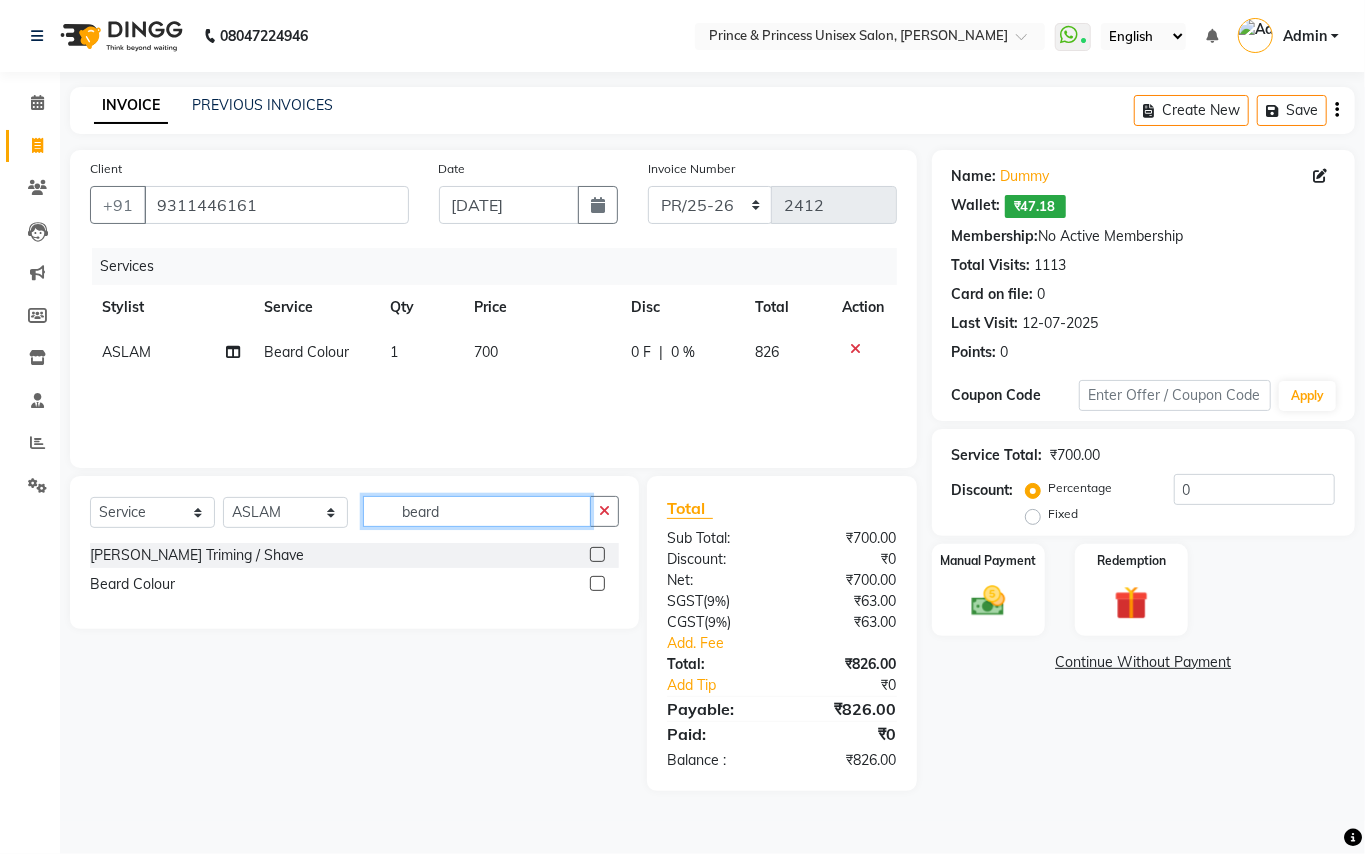 click on "beard" 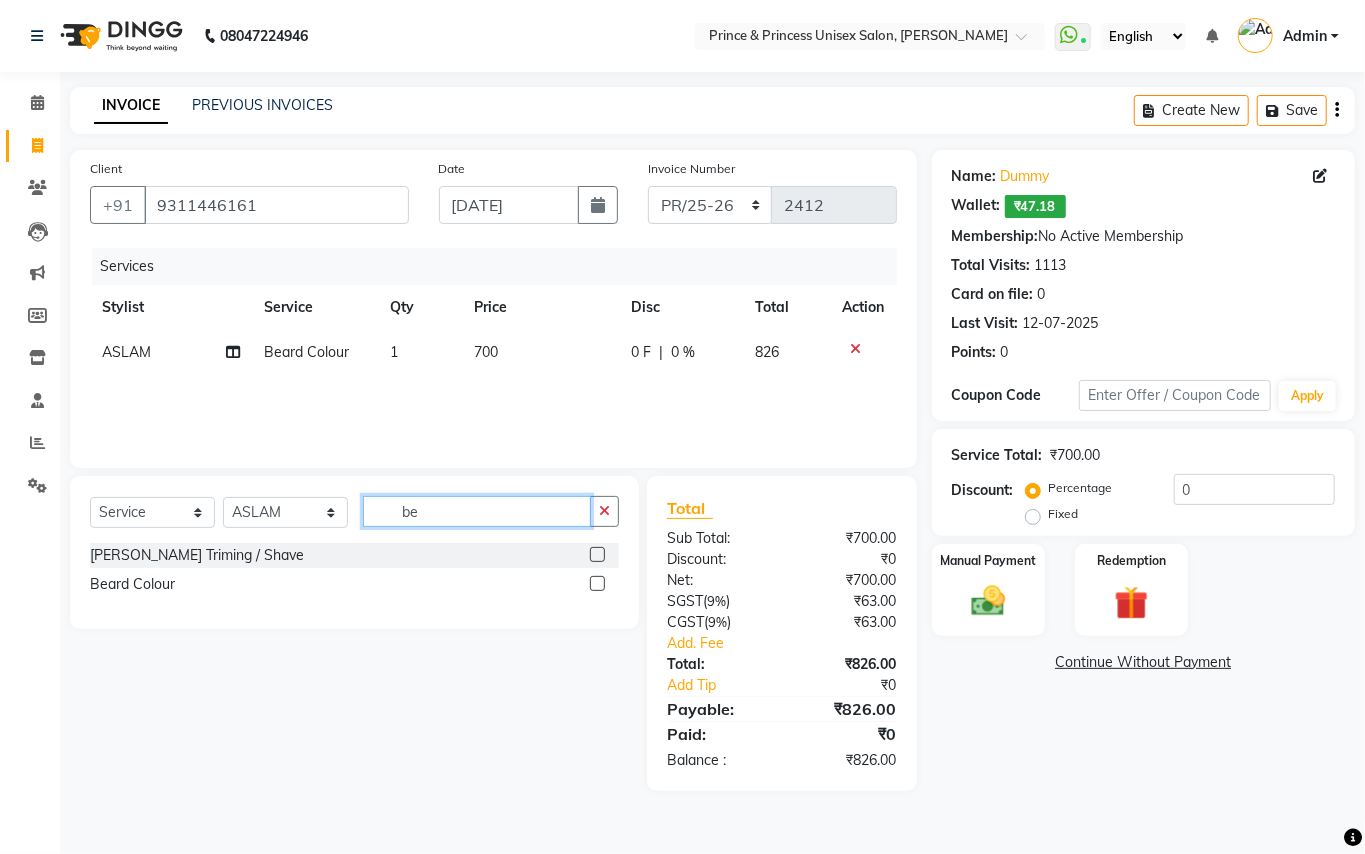type on "b" 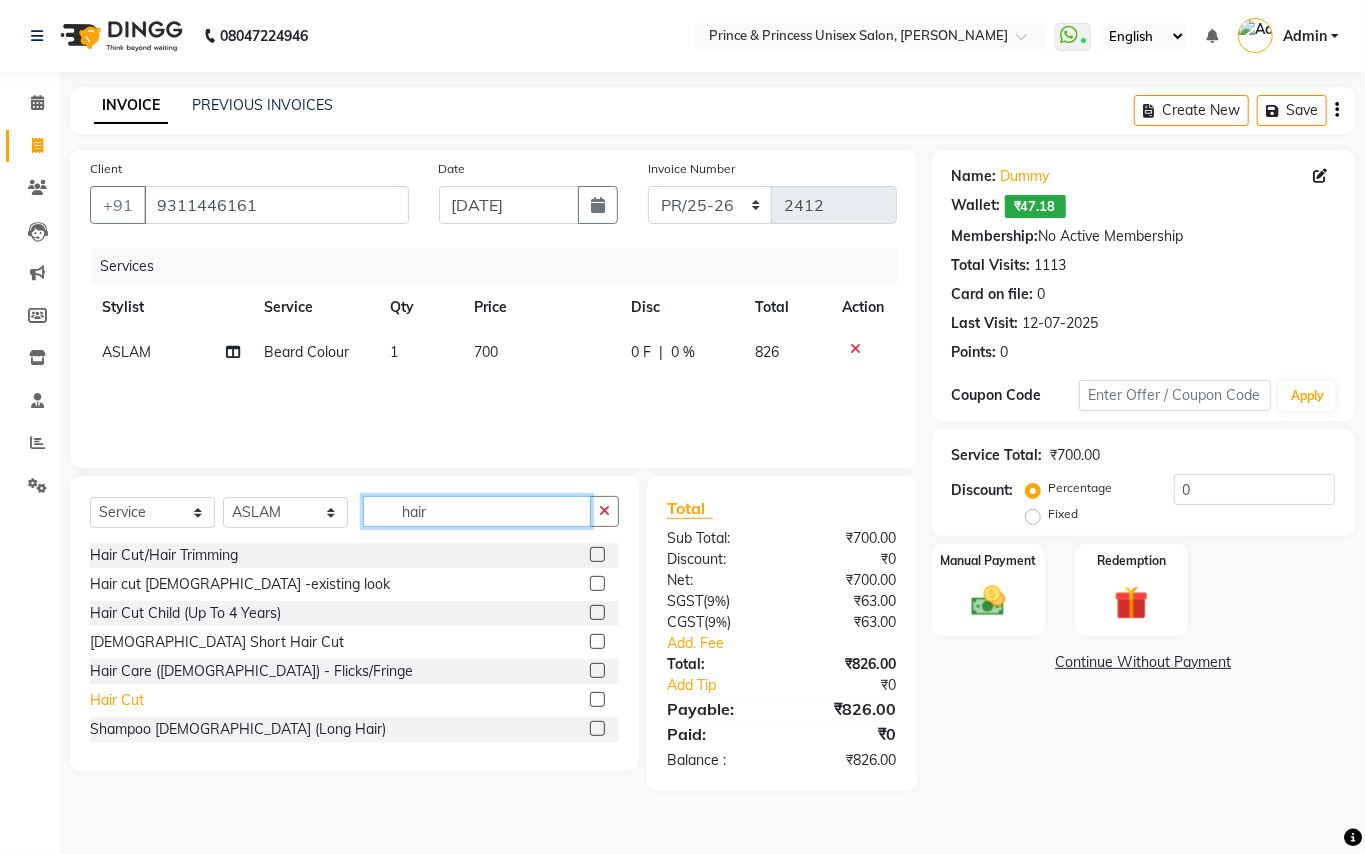 type on "hair" 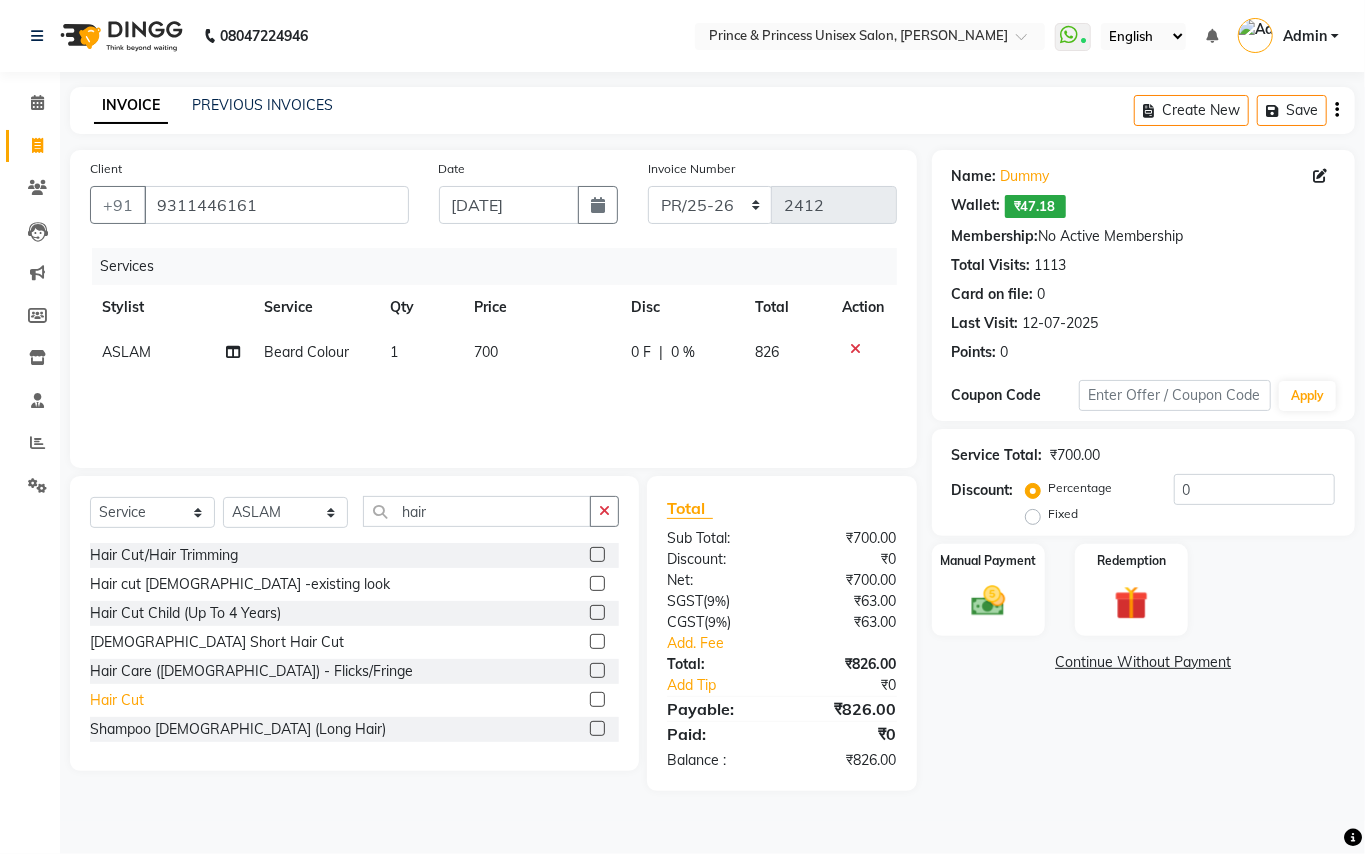 click on "Hair Cut" 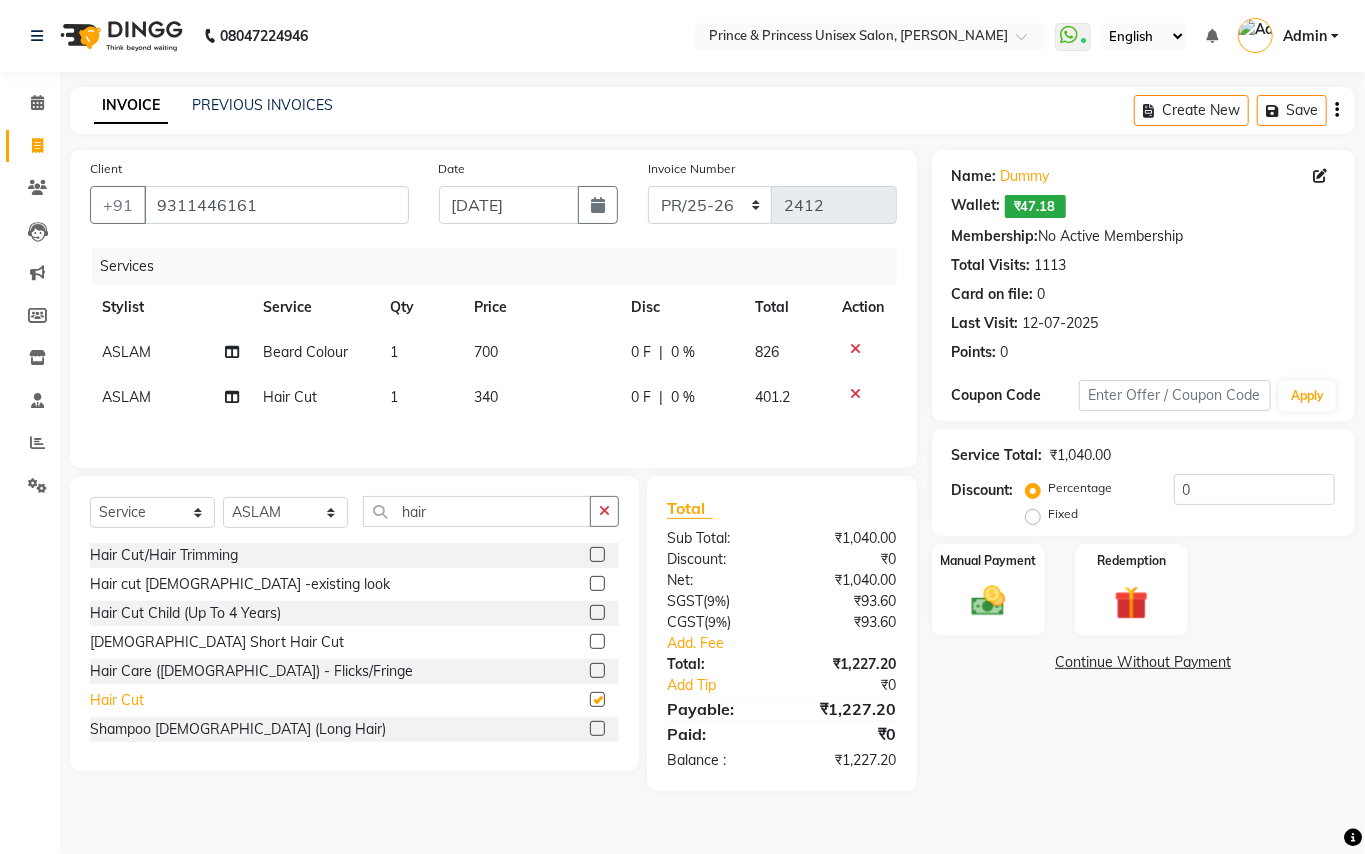 checkbox on "false" 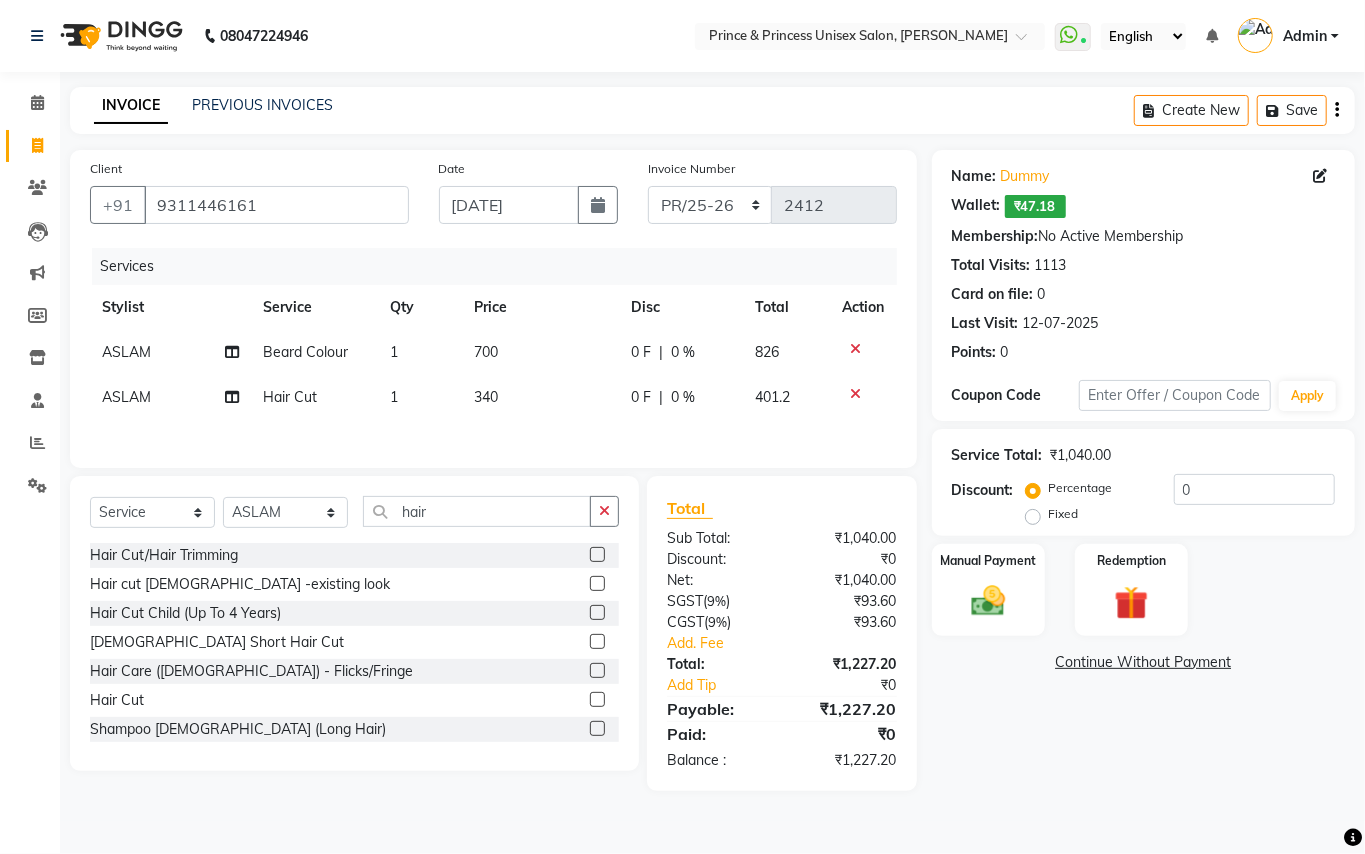 click on "Select  Service  Product  Membership  Package Voucher Prepaid Gift Card  Select Stylist ABHISHEK [PERSON_NAME] NEW [PERSON_NAME] CHANDAN [PERSON_NAME] MEENAKSHI [PERSON_NAME] RAHUL SANDEEP [PERSON_NAME] XYZ hair Hair Cut/Hair Trimming  Hair cut [DEMOGRAPHIC_DATA] -existing look  Hair Cut Child (Up To 4 Years)  [DEMOGRAPHIC_DATA] Short Hair Cut  Hair Care ([DEMOGRAPHIC_DATA]) - Flicks/Fringe  Hair Cut  Shampoo [DEMOGRAPHIC_DATA] (Long Hair)  Hair Styling (Gel/ Serum Application)  [DEMOGRAPHIC_DATA]  - Hair Cut existing style  [DEMOGRAPHIC_DATA]  - Hair Cut & Wash  [DEMOGRAPHIC_DATA]  - Hair Cut (Senior Stylist)  [DEMOGRAPHIC_DATA]  Hair Cut (Upto 3 Years)  Hair Care -[DEMOGRAPHIC_DATA] -Henna  Hair-Pressing  Hair Puff/ Pin-Up  Colour - Global Hair Colour  Hair [MEDICAL_DATA] (Mk)  Hair Cut  Hair Do" 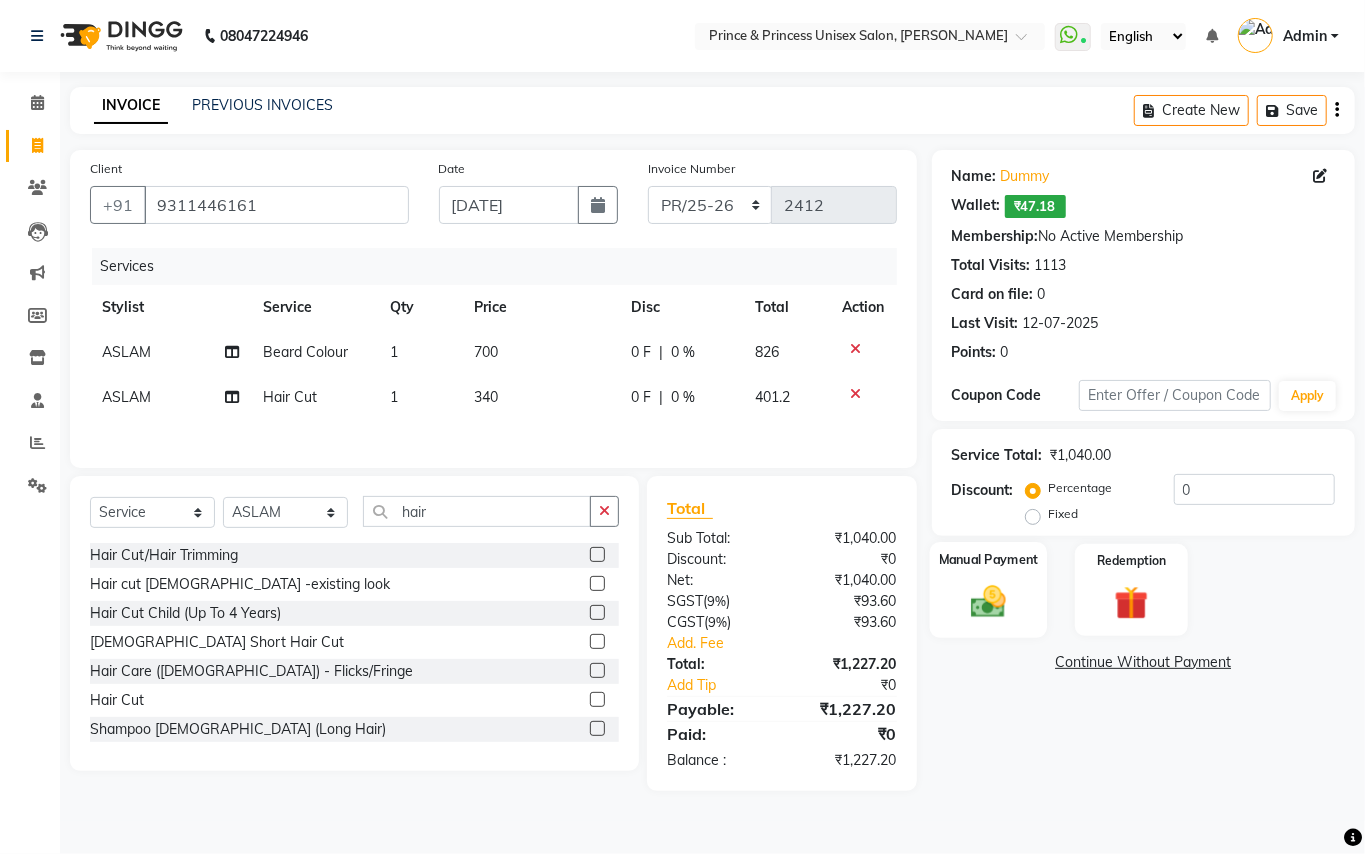 click 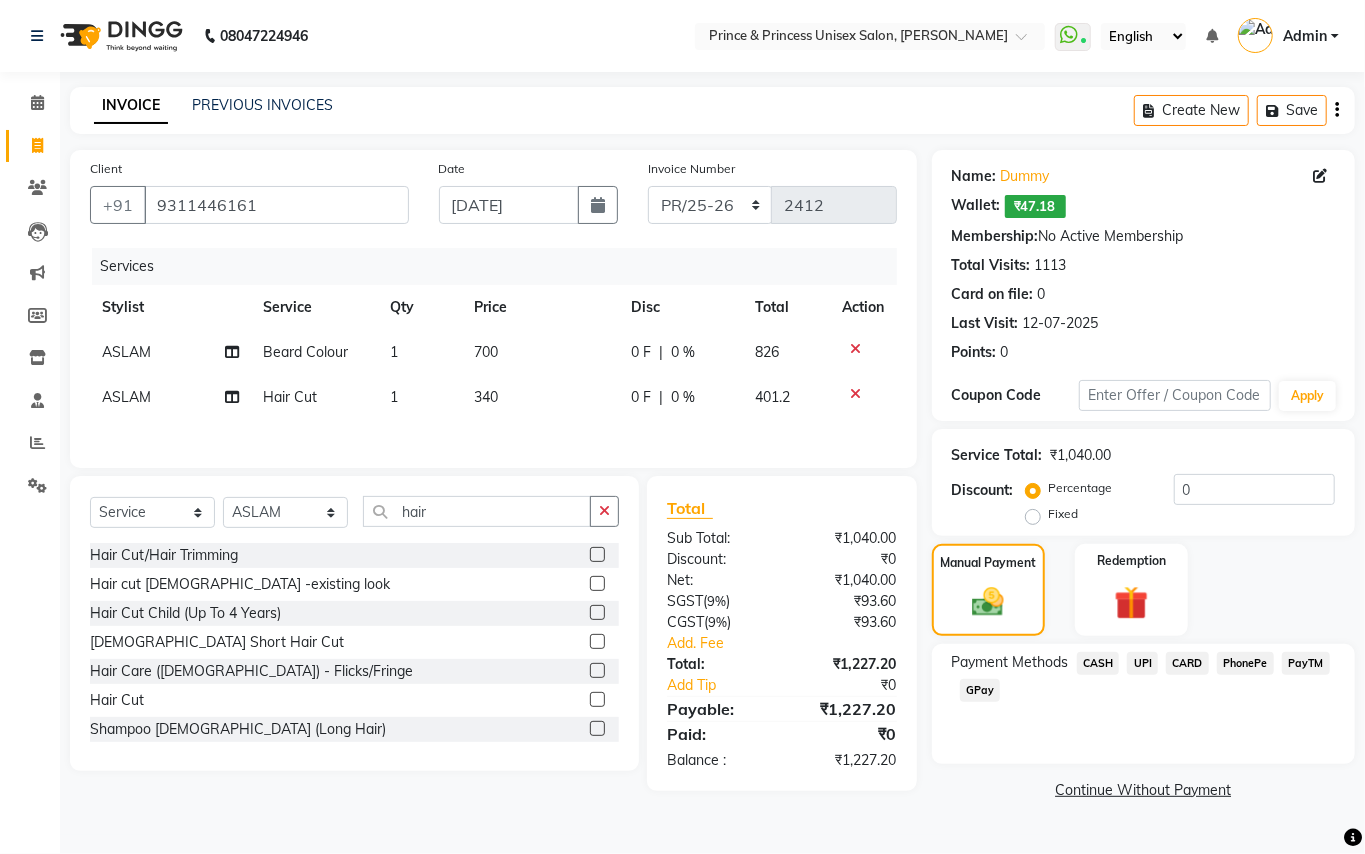 click on "CASH" 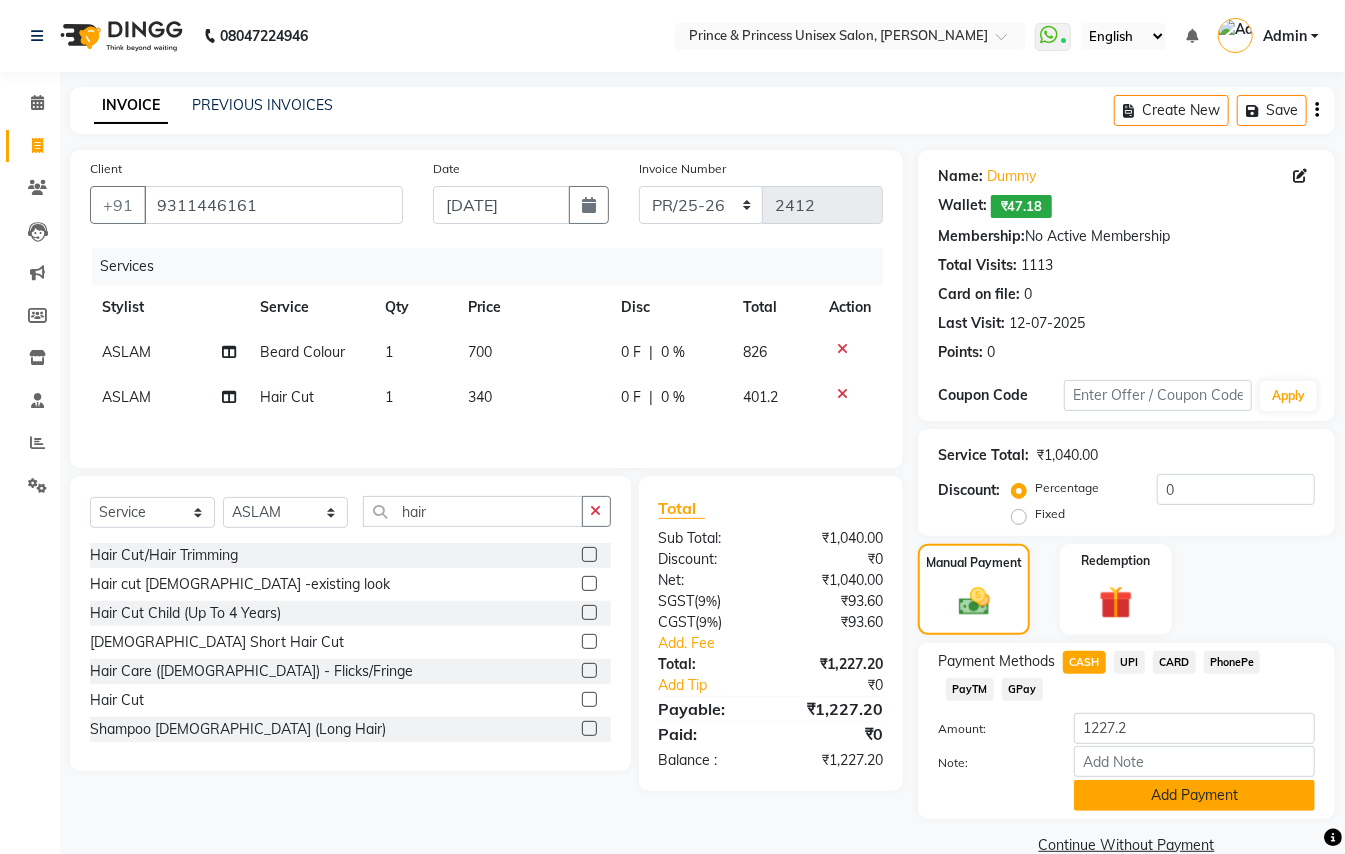 click on "Add Payment" 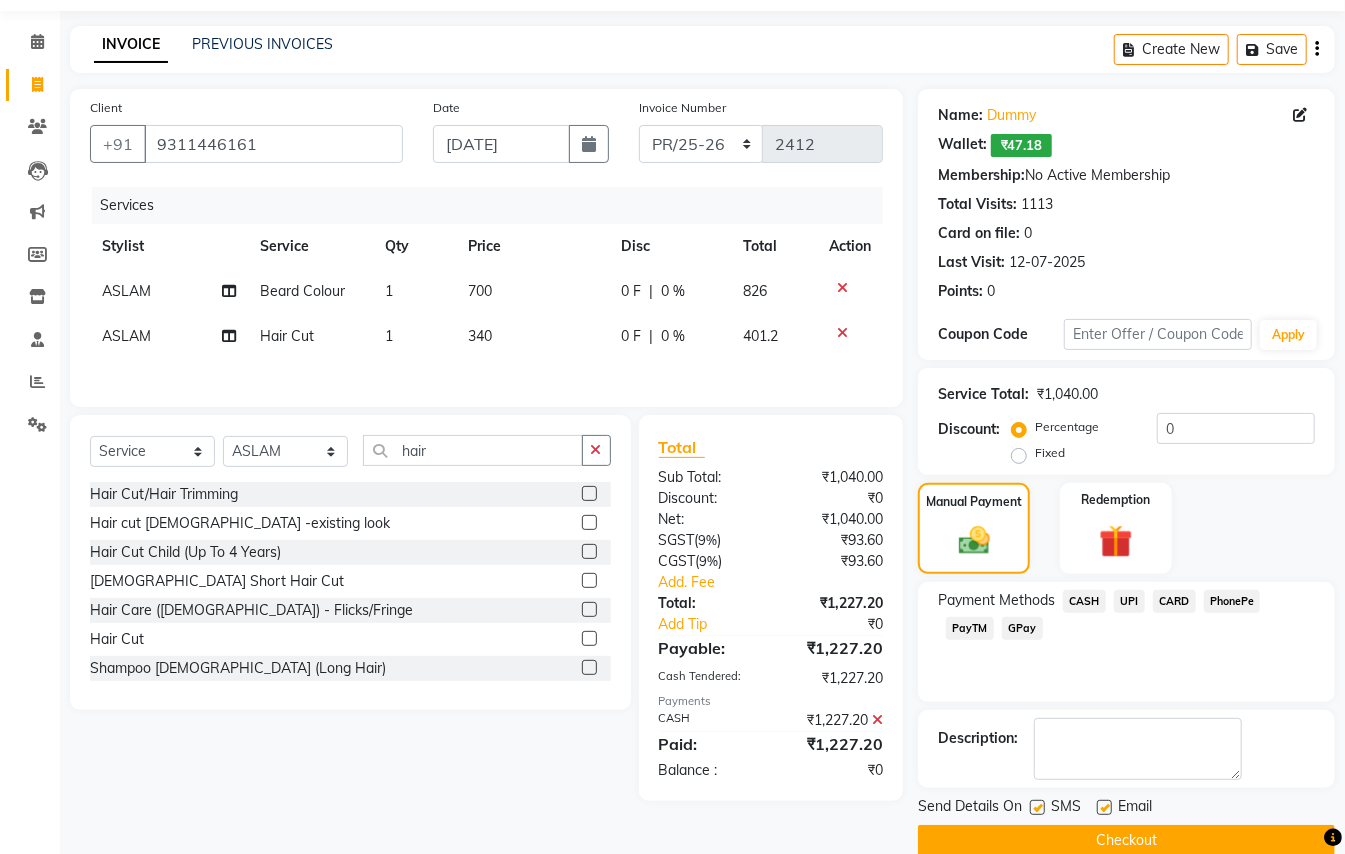 scroll, scrollTop: 94, scrollLeft: 0, axis: vertical 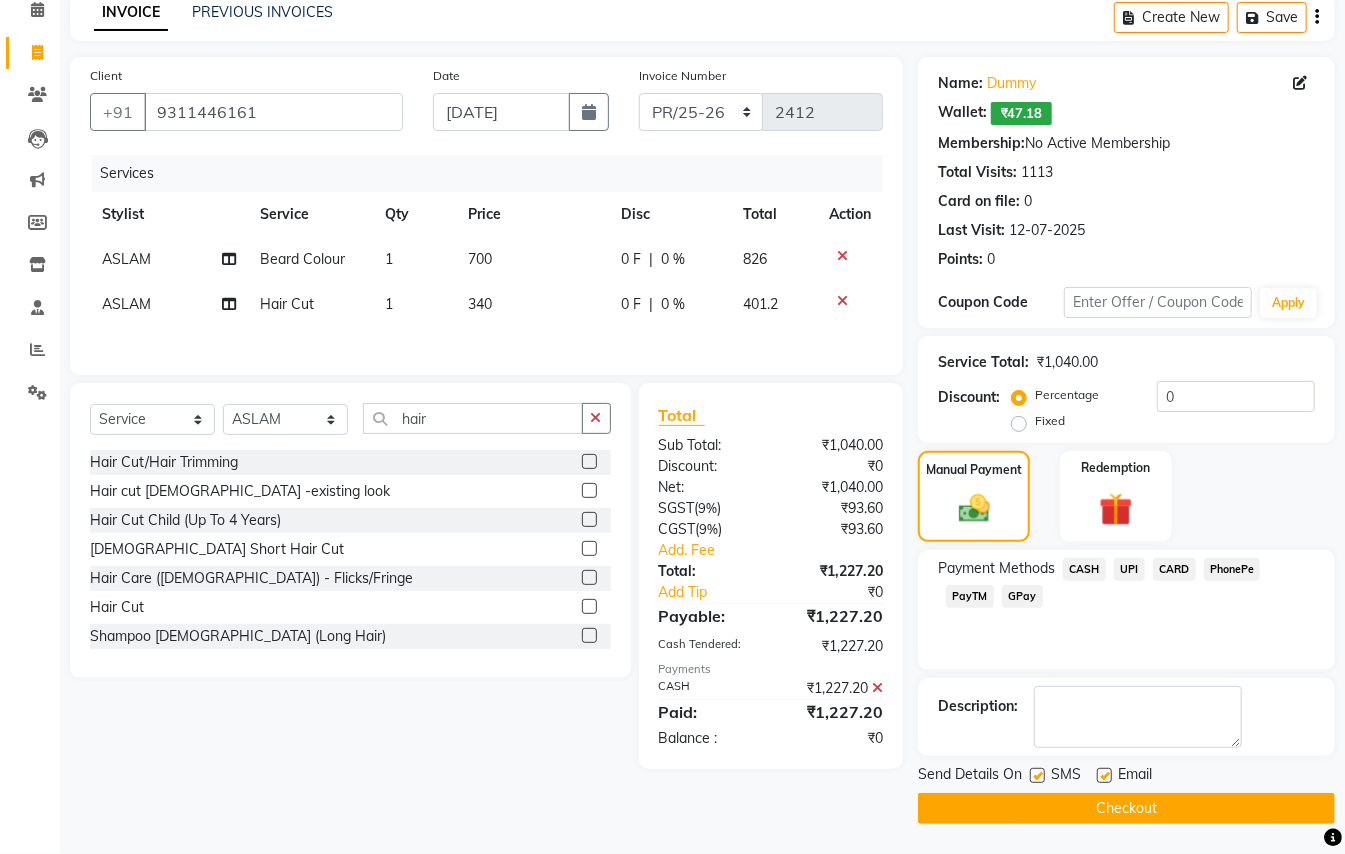 click on "Checkout" 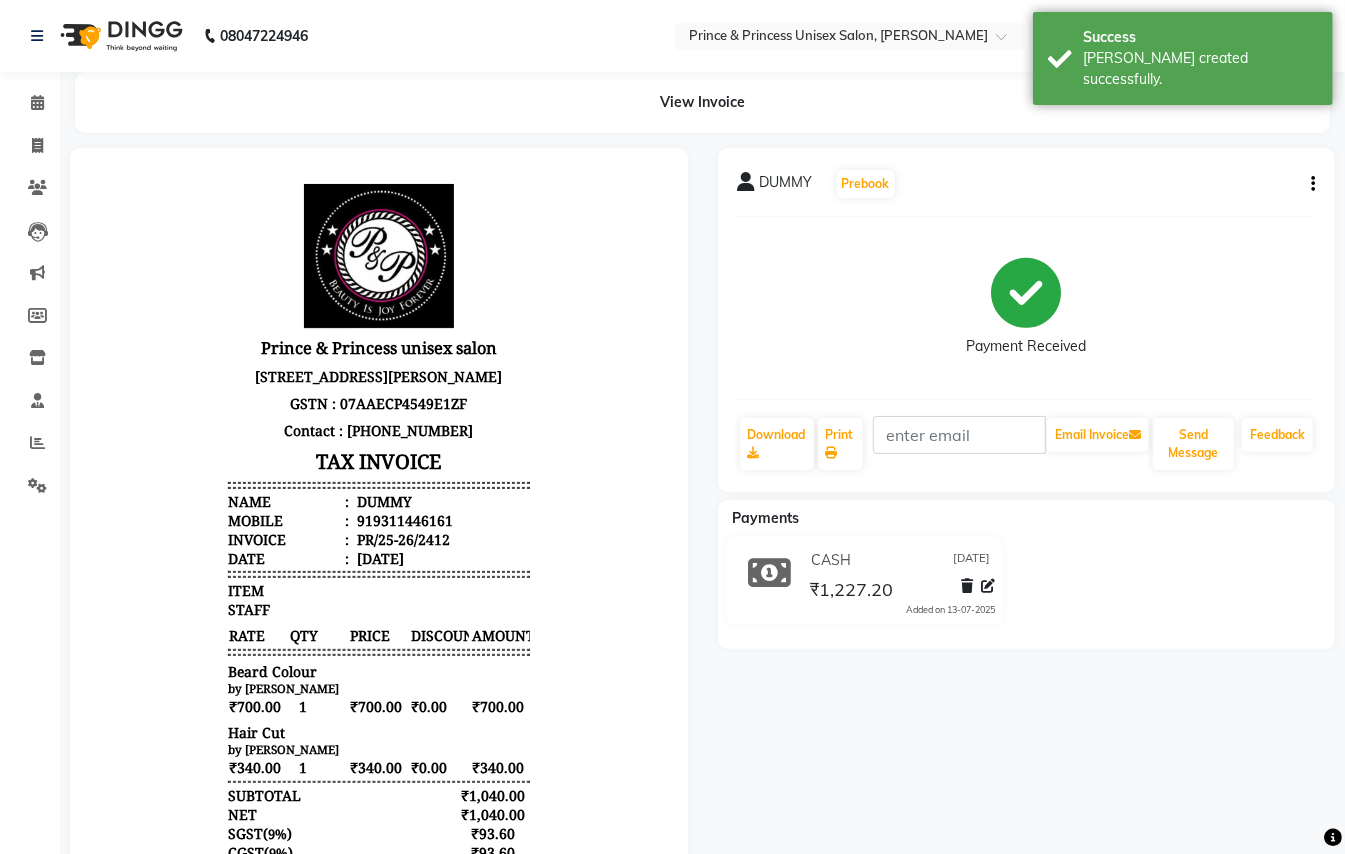 scroll, scrollTop: 0, scrollLeft: 0, axis: both 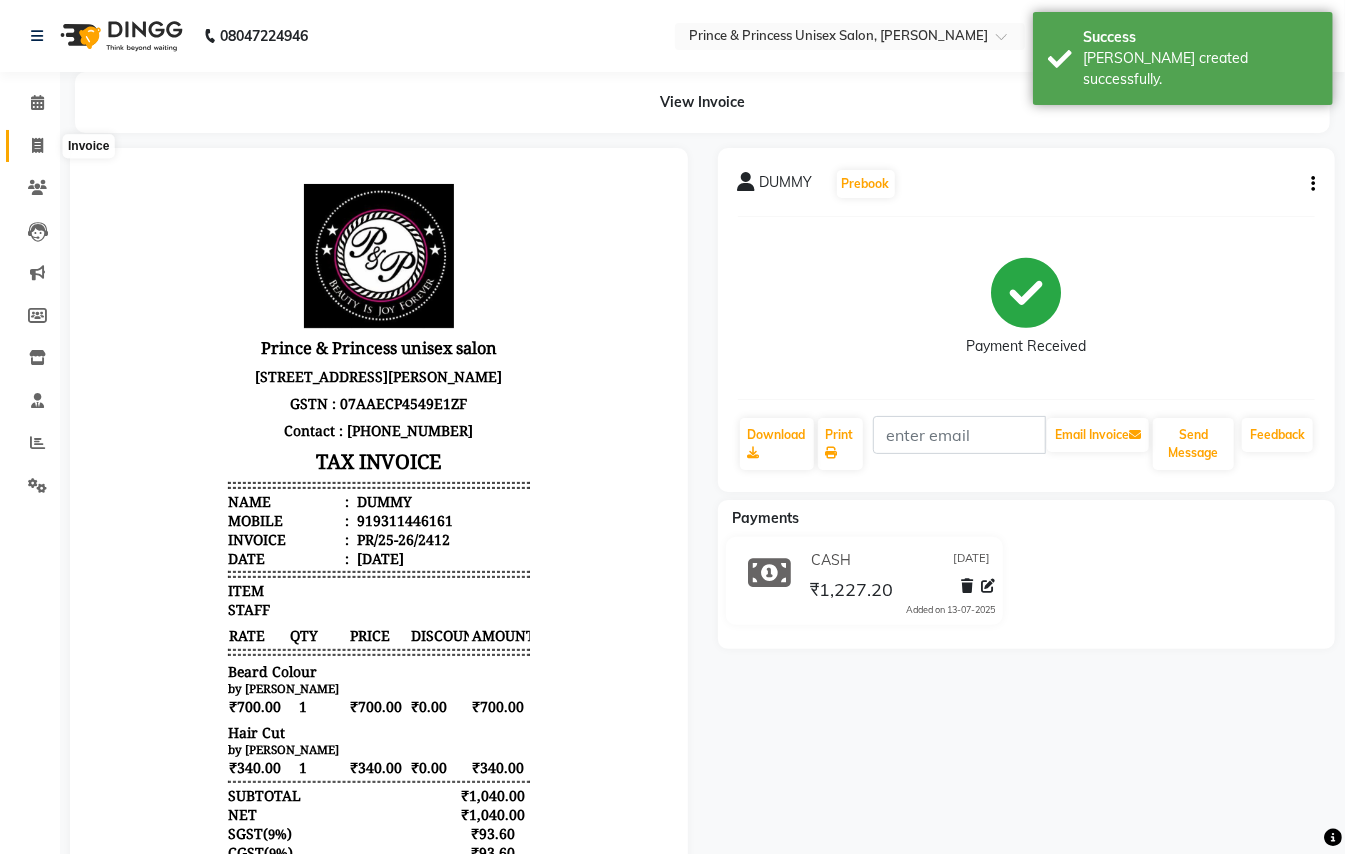 click 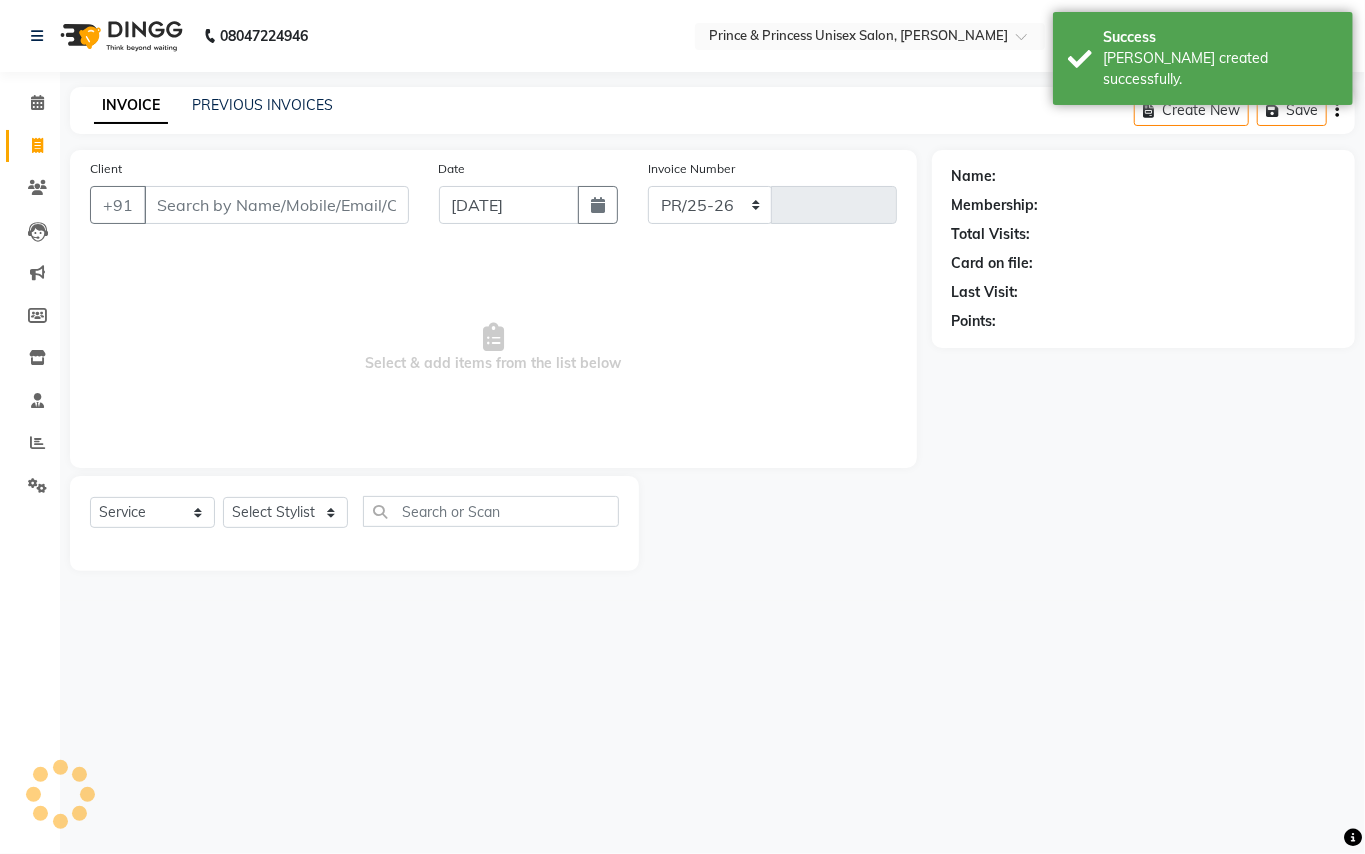 select on "3760" 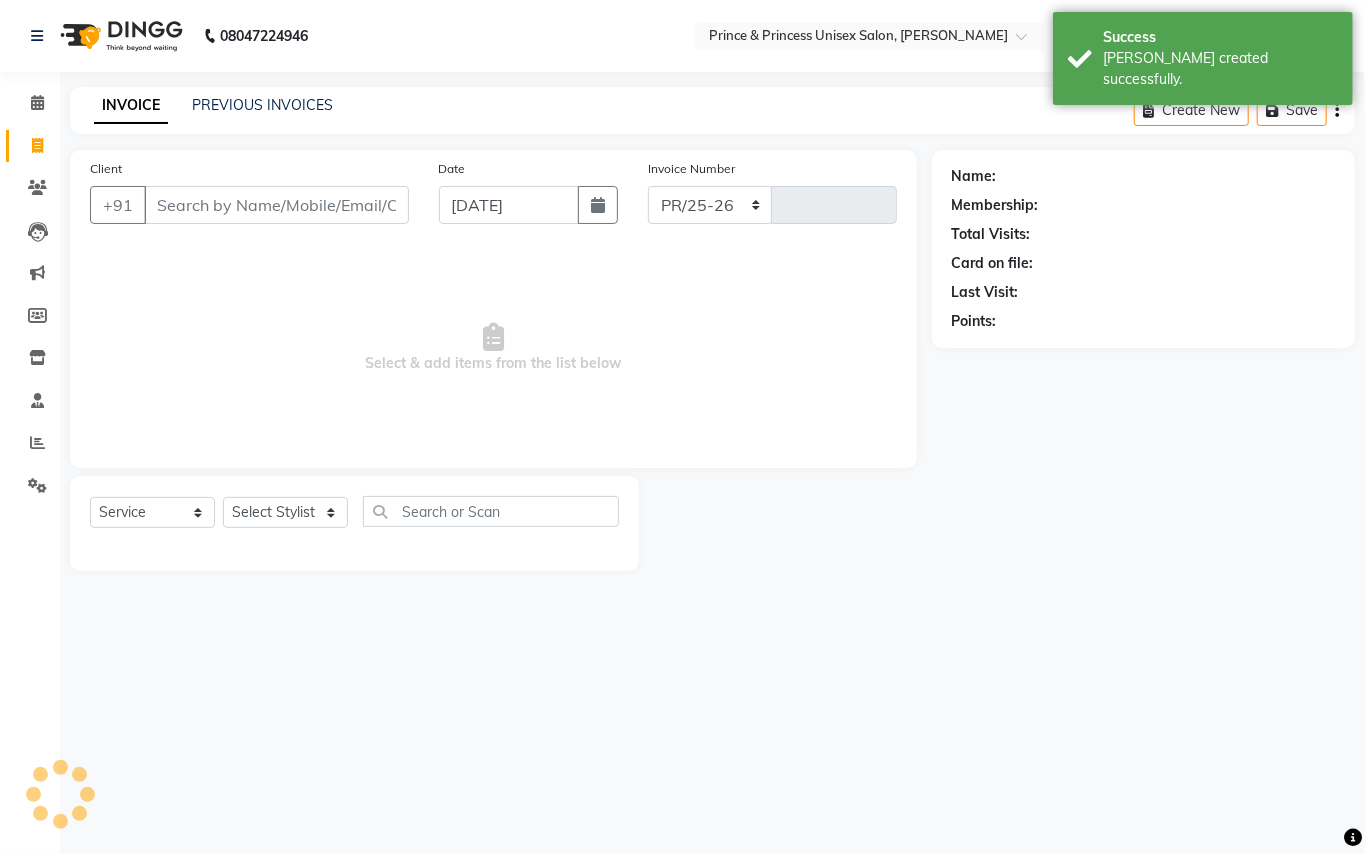 type on "2413" 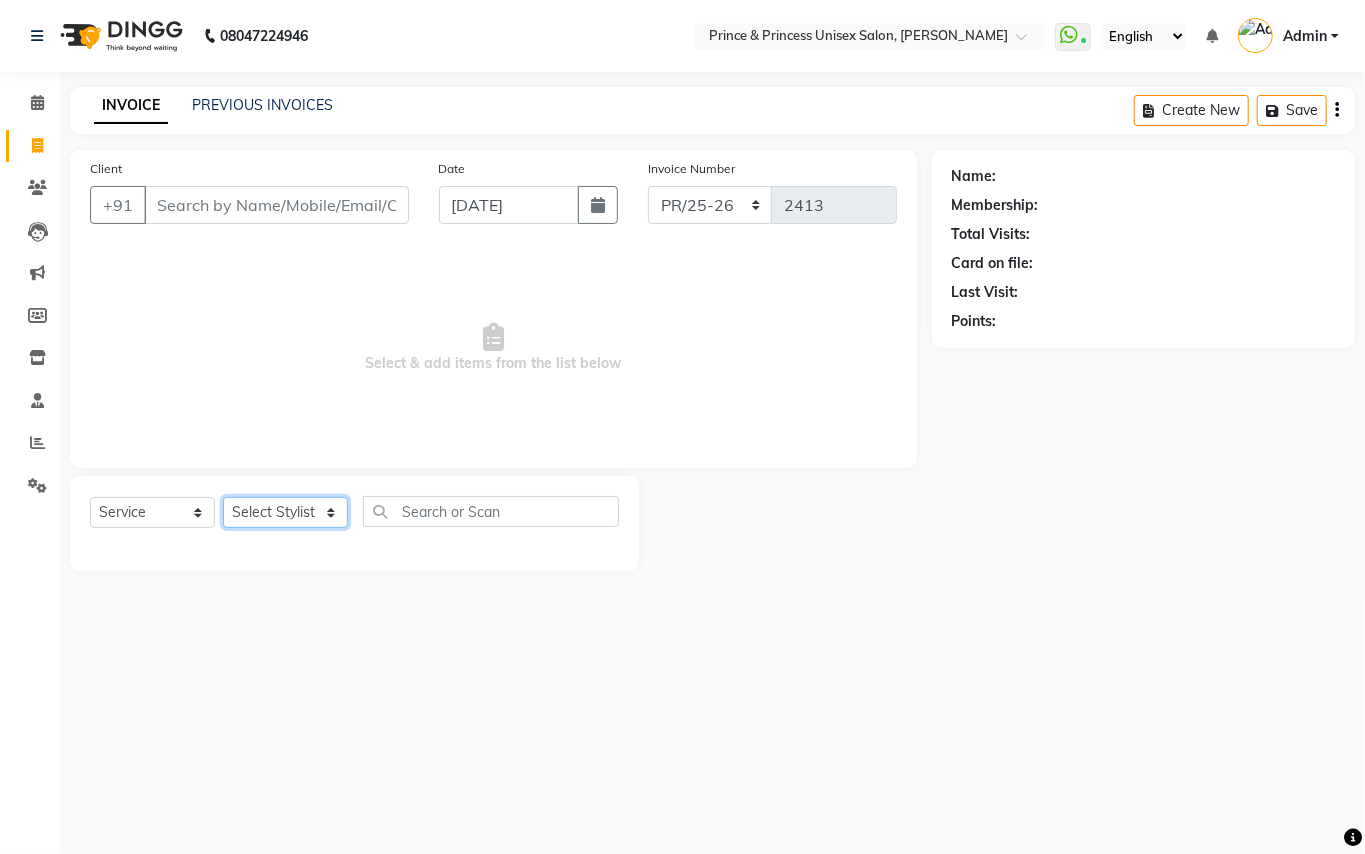 click on "Select Stylist ABHISHEK [PERSON_NAME] NEW [PERSON_NAME] CHANDAN [PERSON_NAME] MEENAKSHI [PERSON_NAME] RAHUL SANDEEP [PERSON_NAME] XYZ" 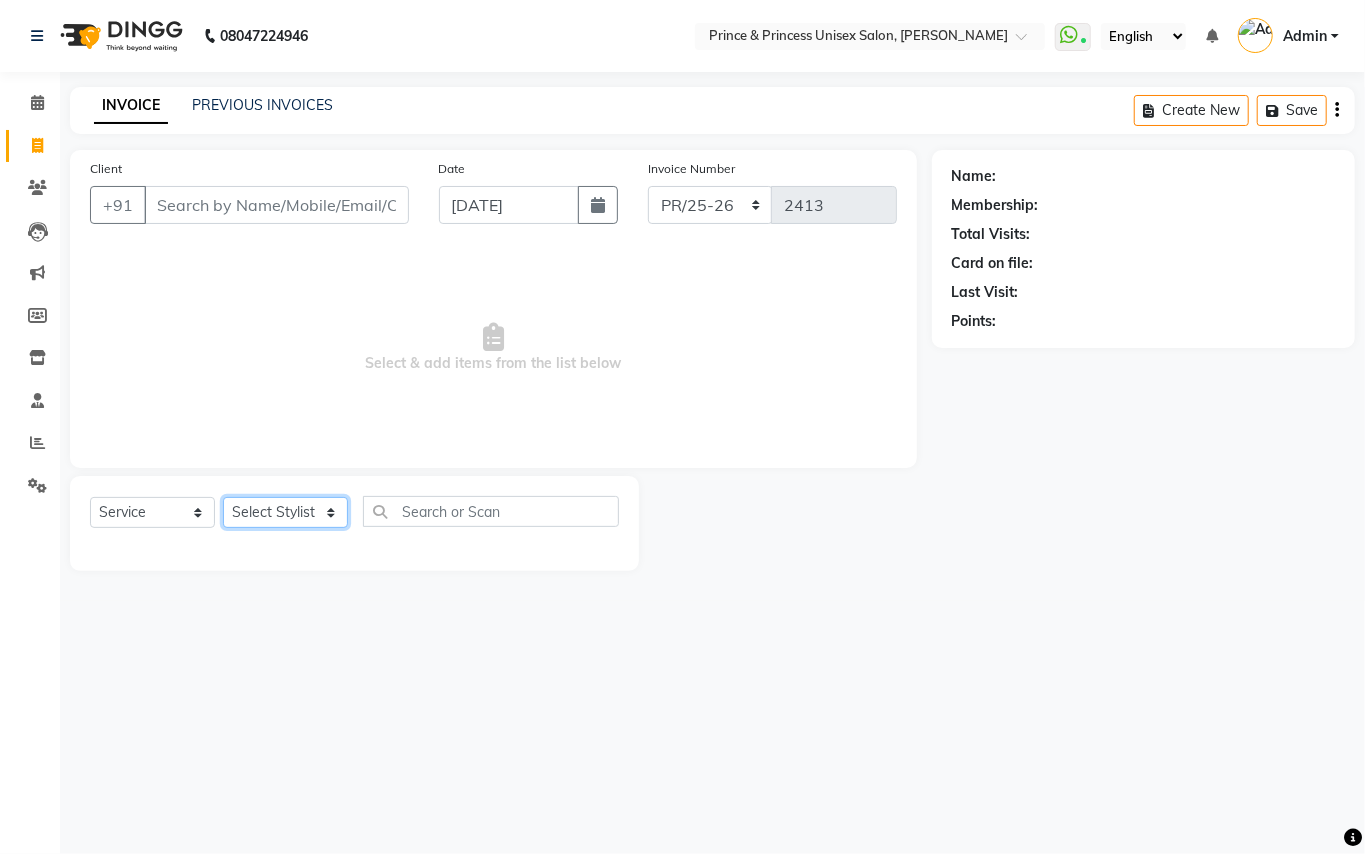 select on "44027" 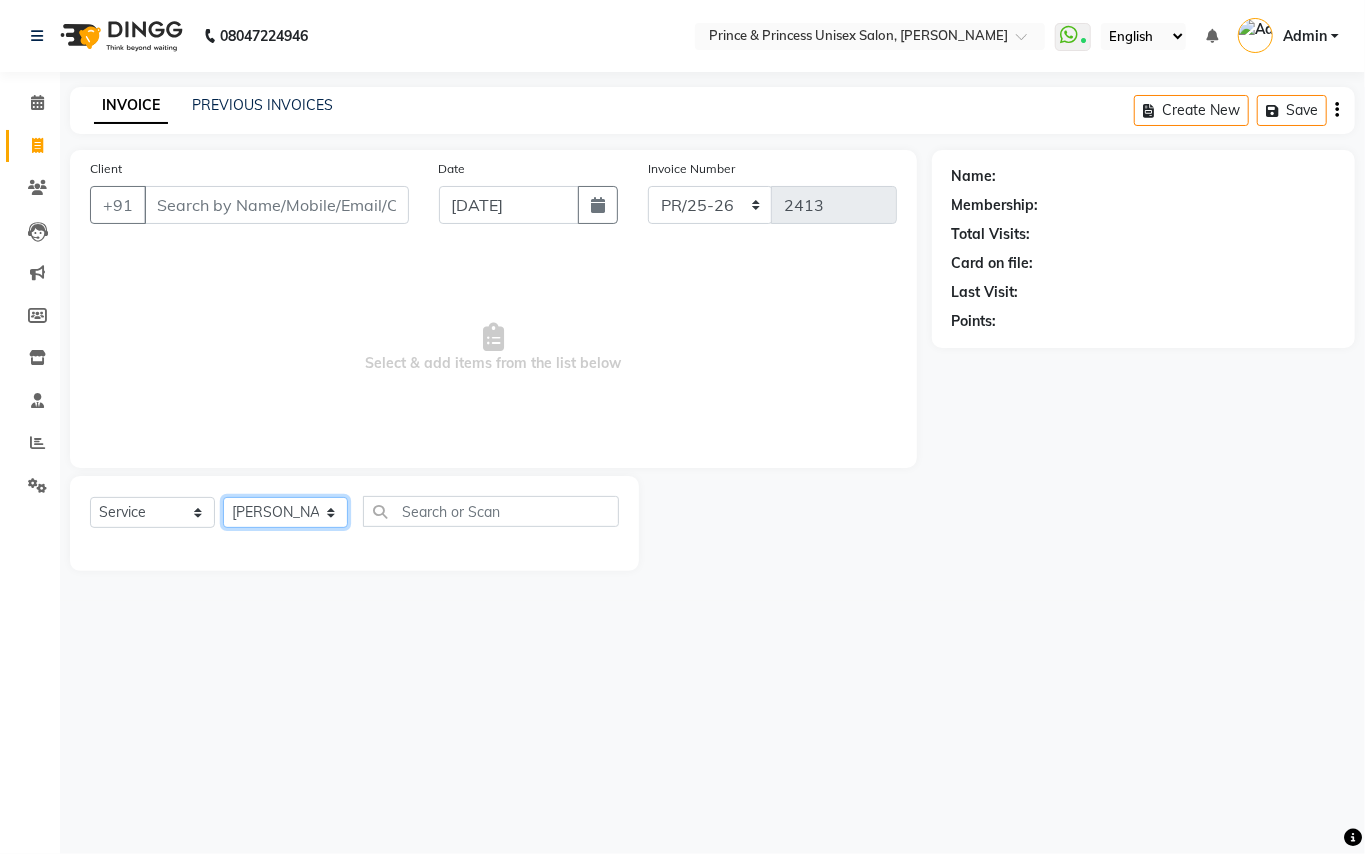 click on "Select Stylist ABHISHEK [PERSON_NAME] NEW [PERSON_NAME] CHANDAN [PERSON_NAME] MEENAKSHI [PERSON_NAME] RAHUL SANDEEP [PERSON_NAME] XYZ" 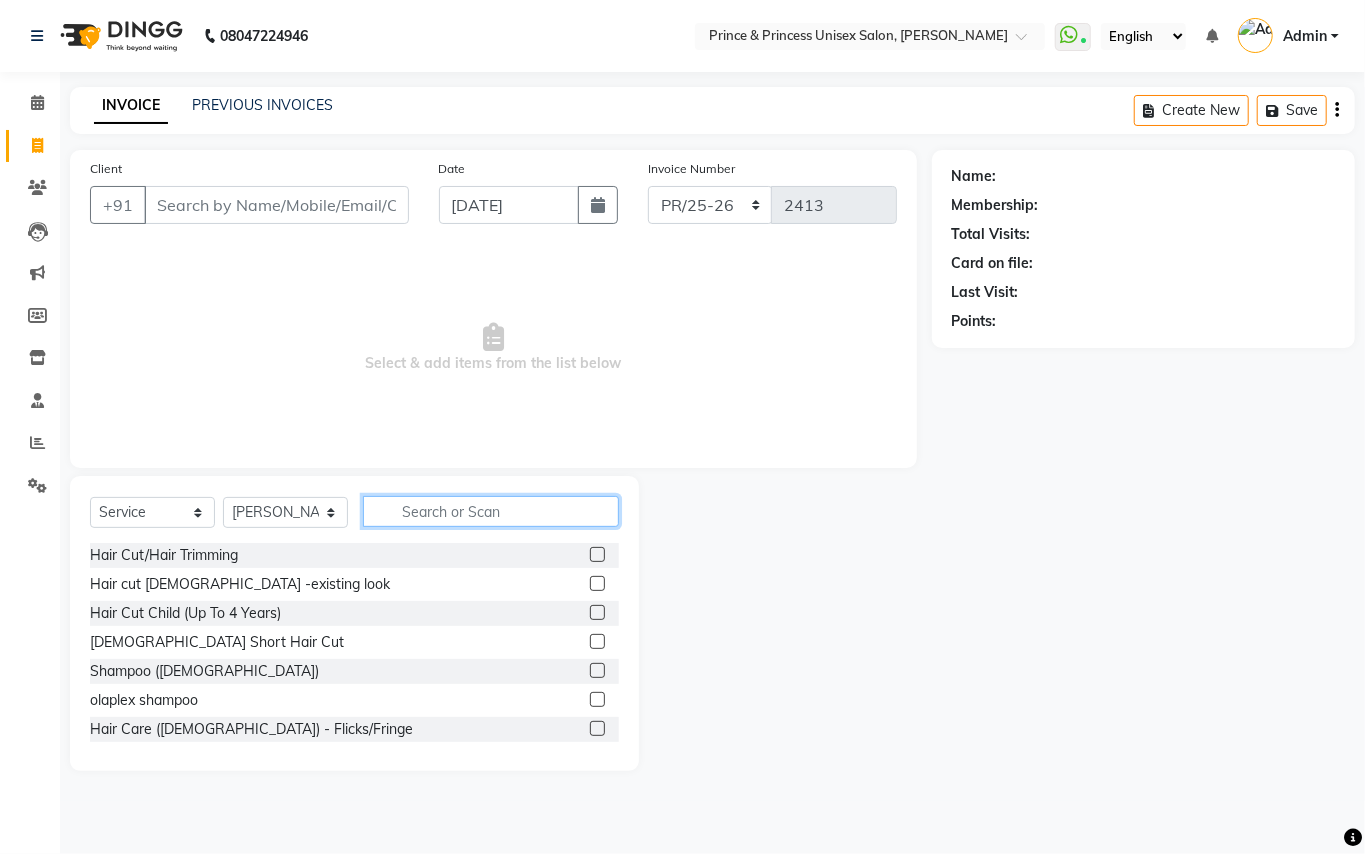 click 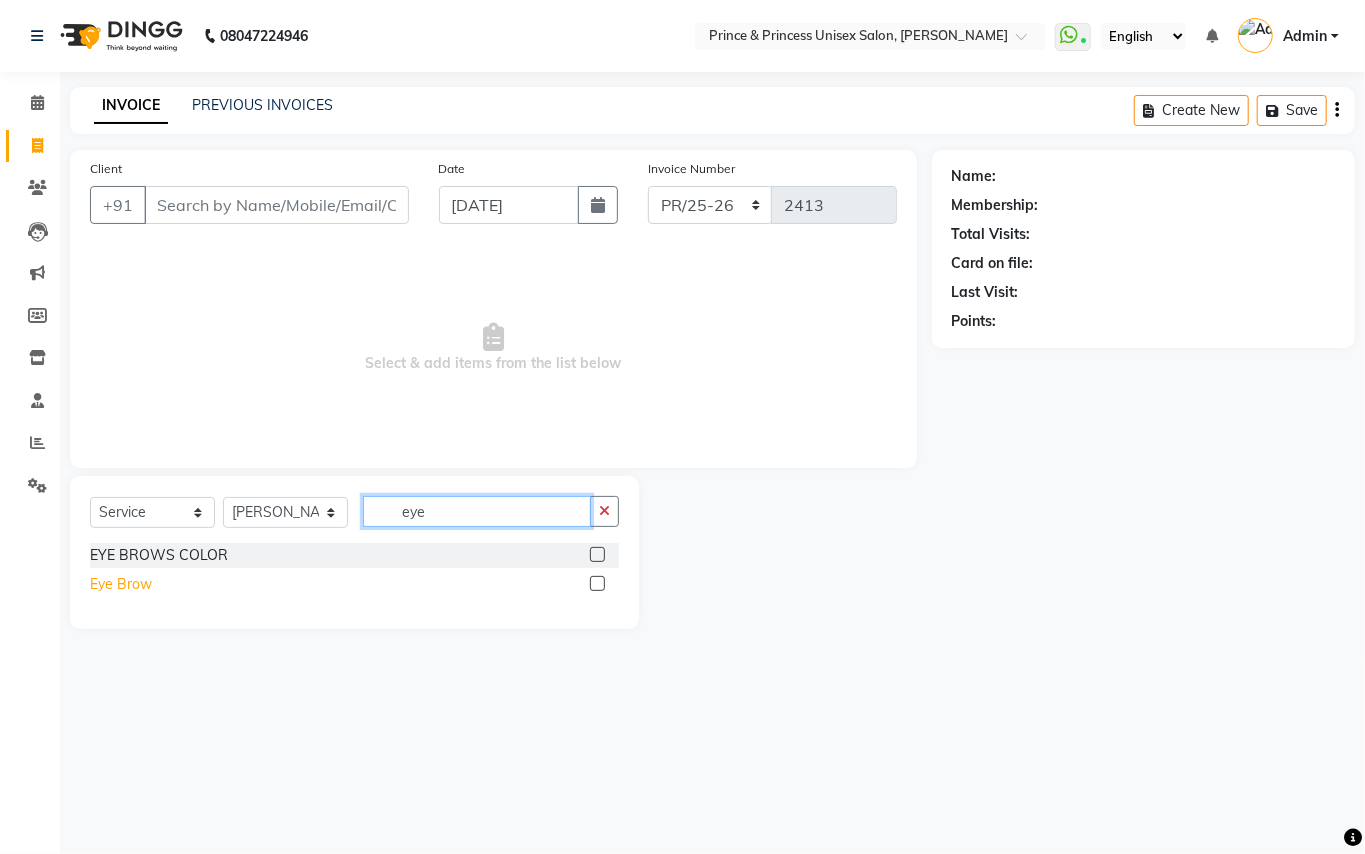 type on "eye" 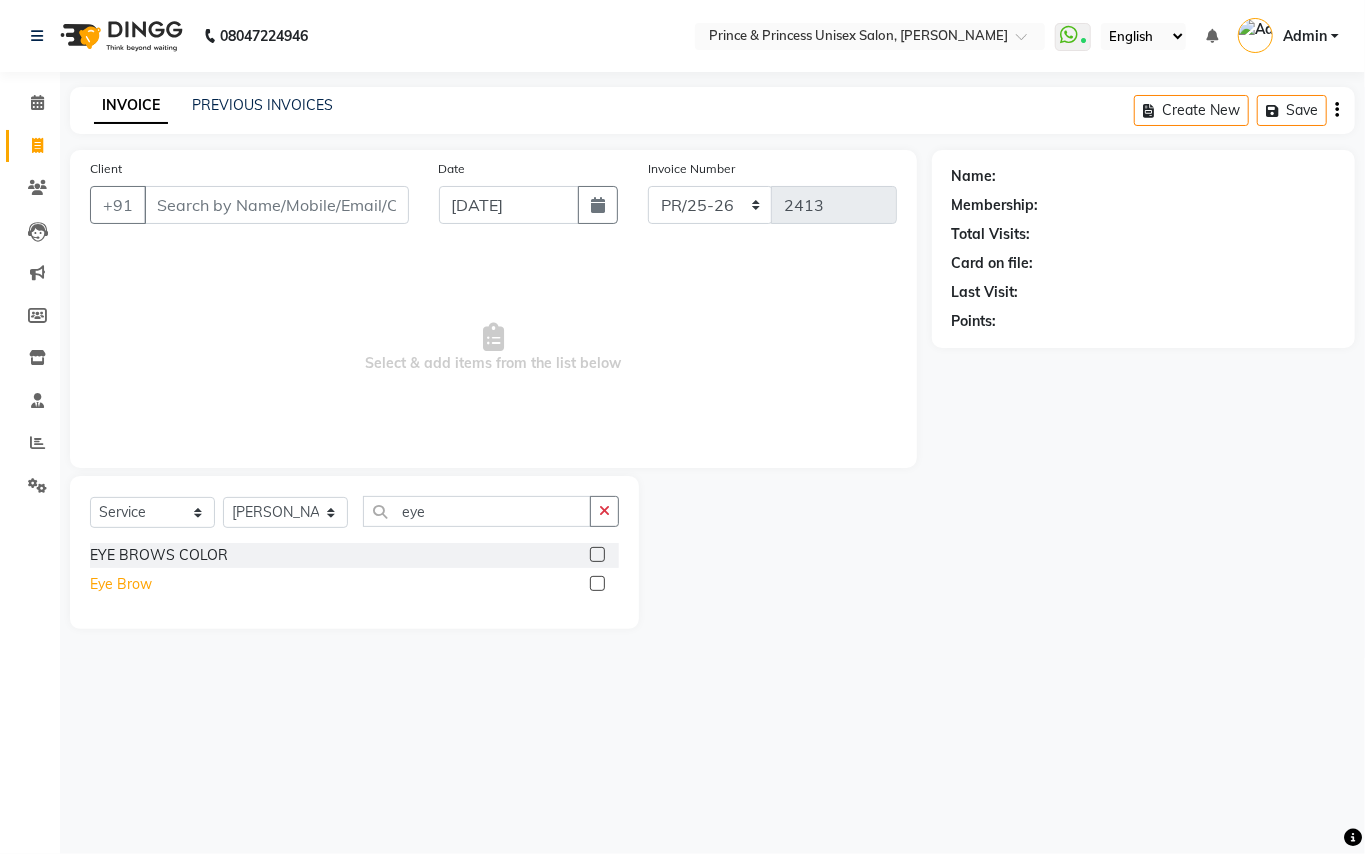 click on "Eye Brow" 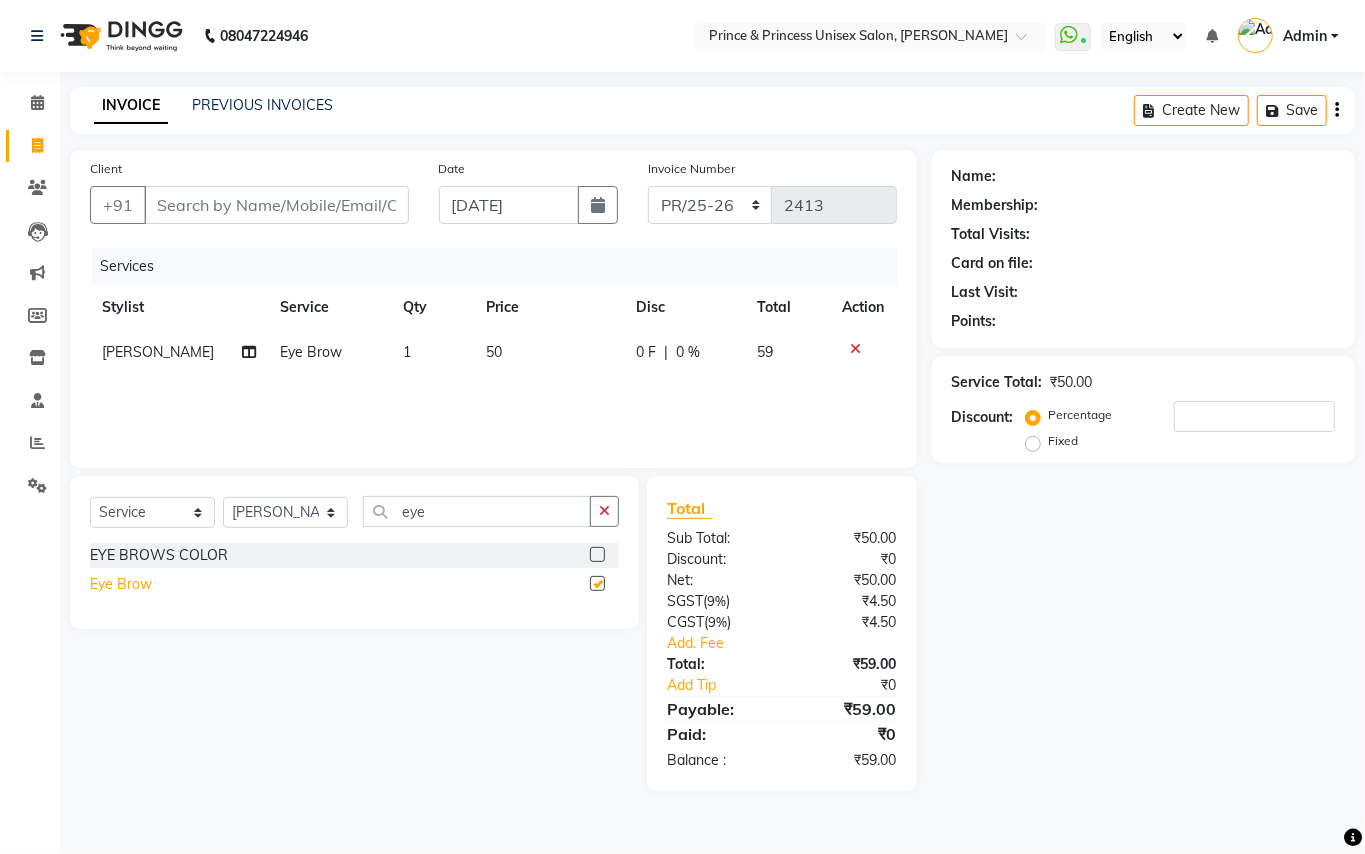 checkbox on "false" 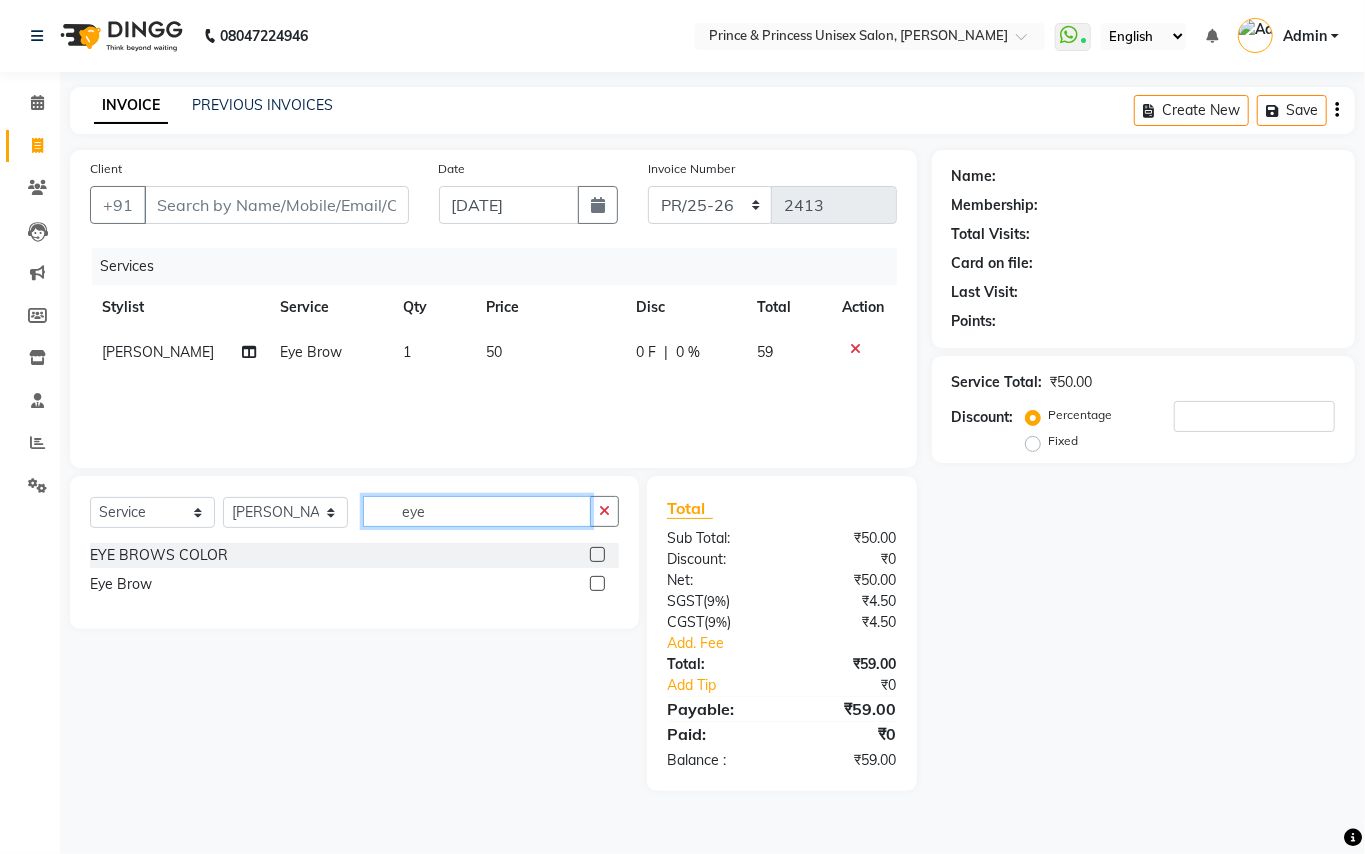 click on "eye" 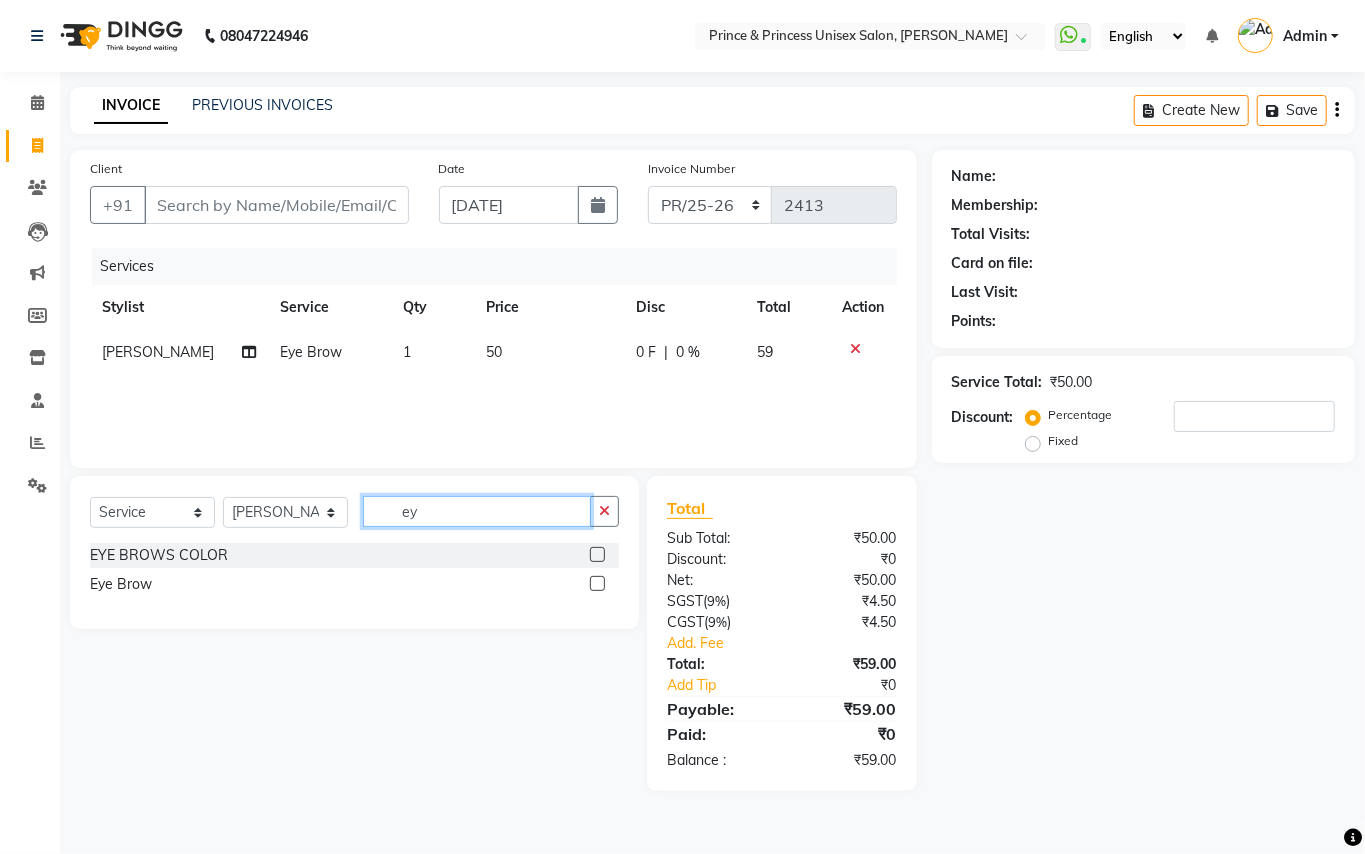 type on "e" 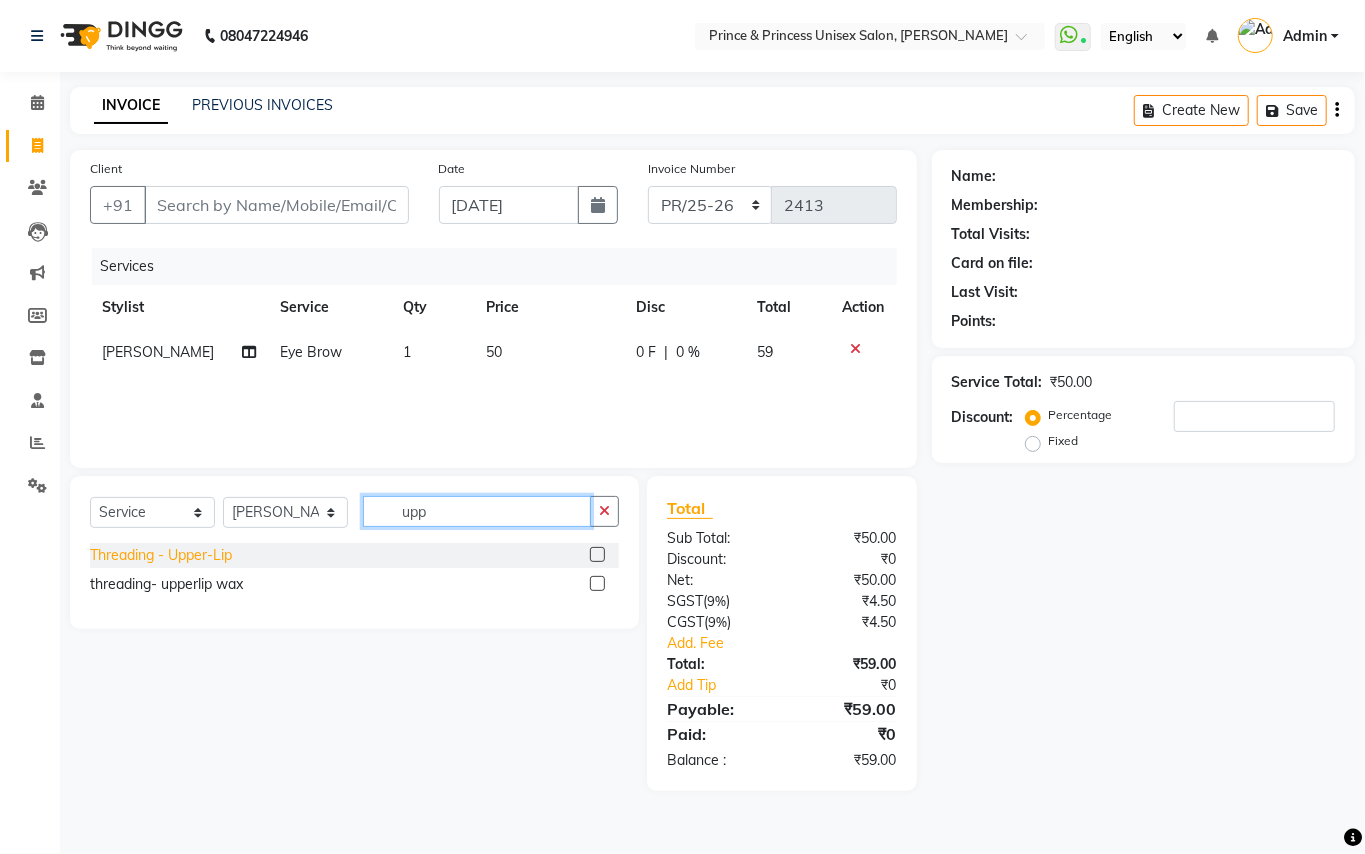 type on "upp" 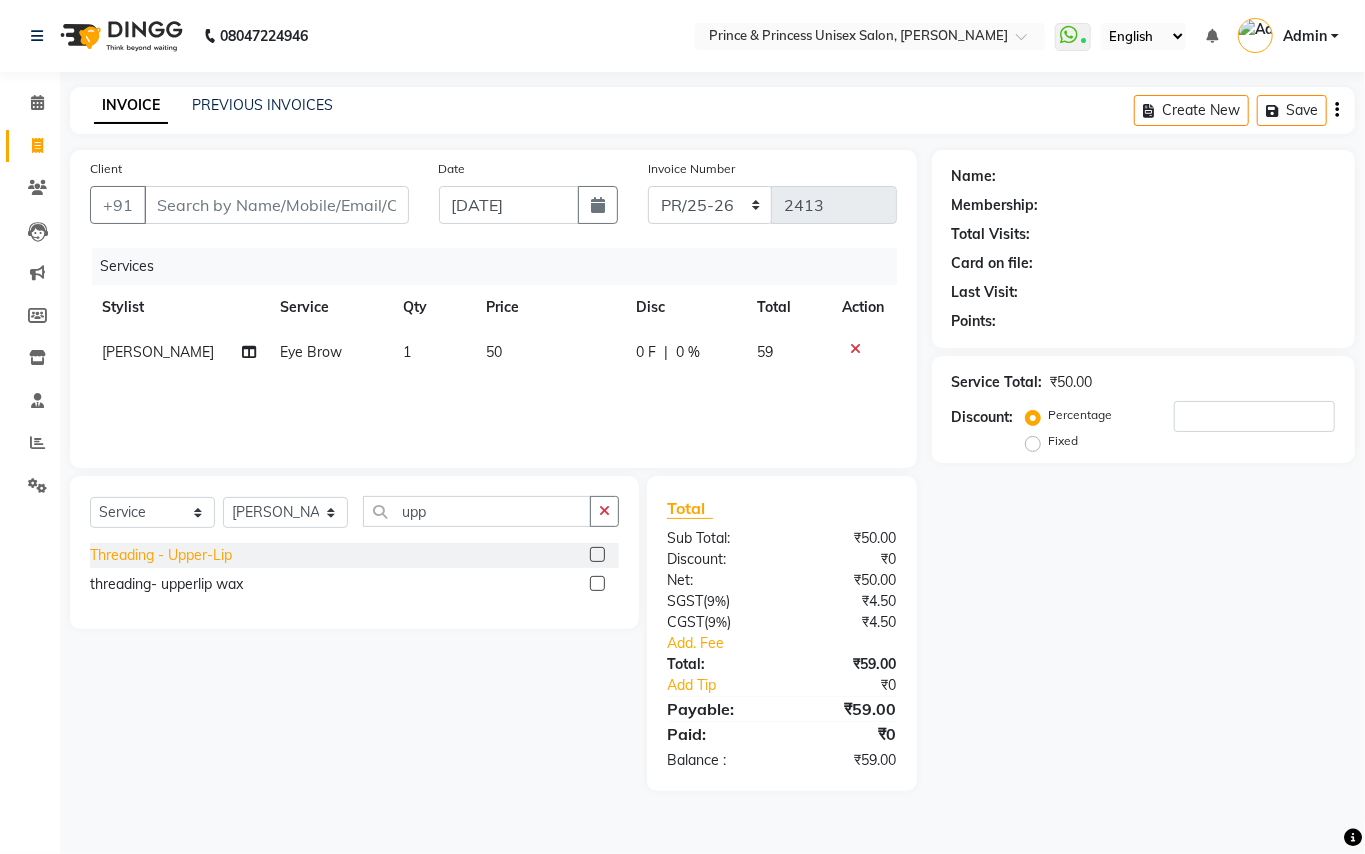 click on "Threading  - Upper-Lip" 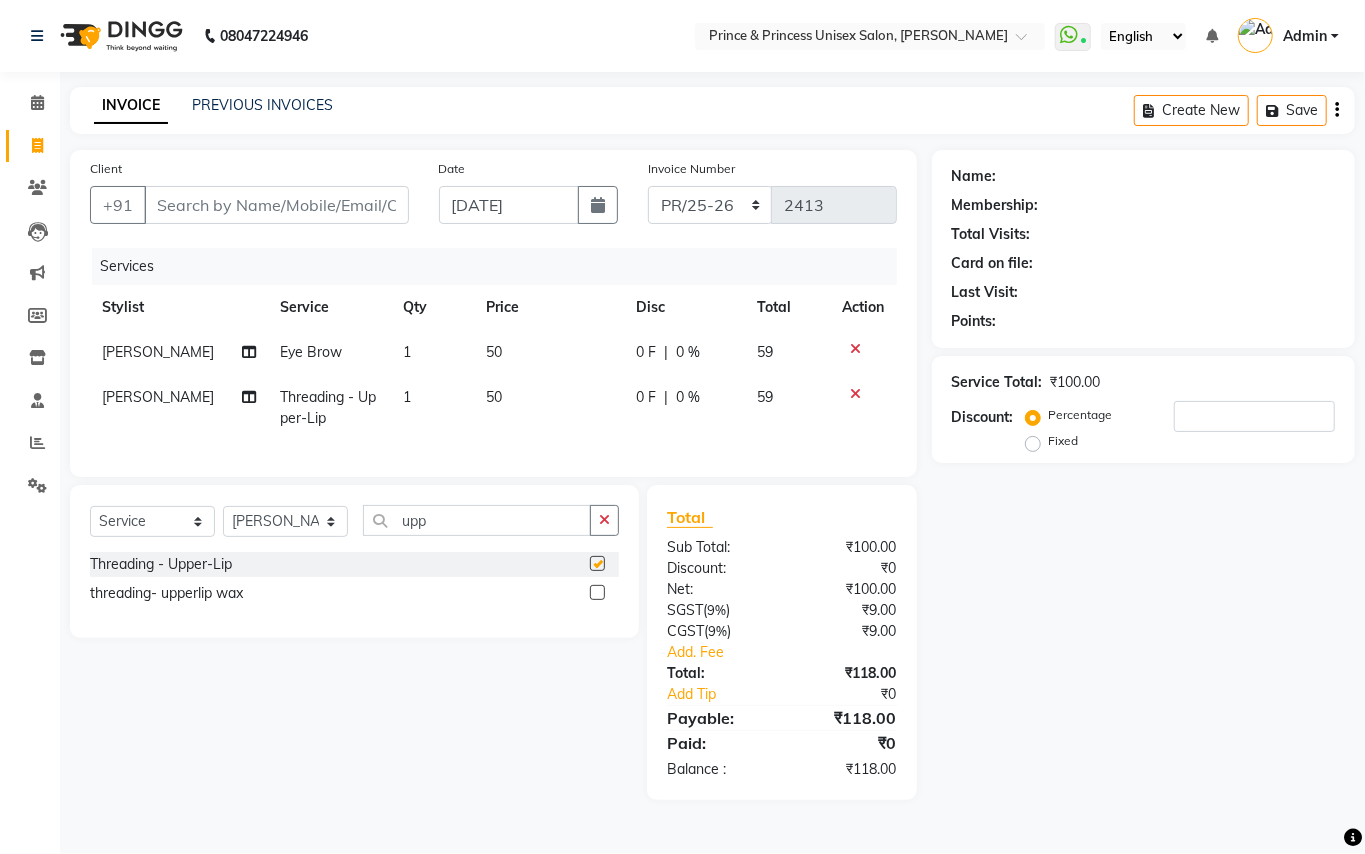 checkbox on "false" 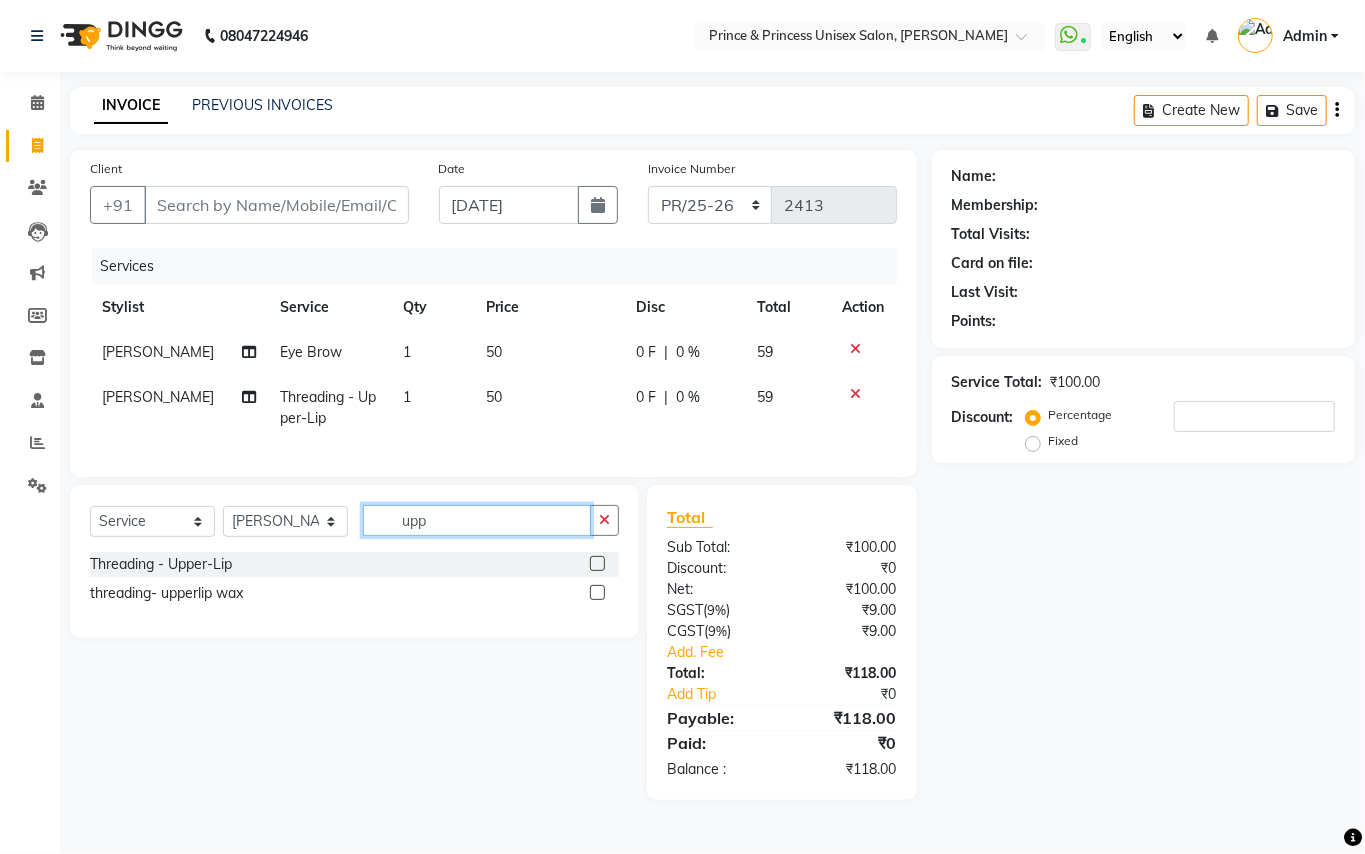 click on "upp" 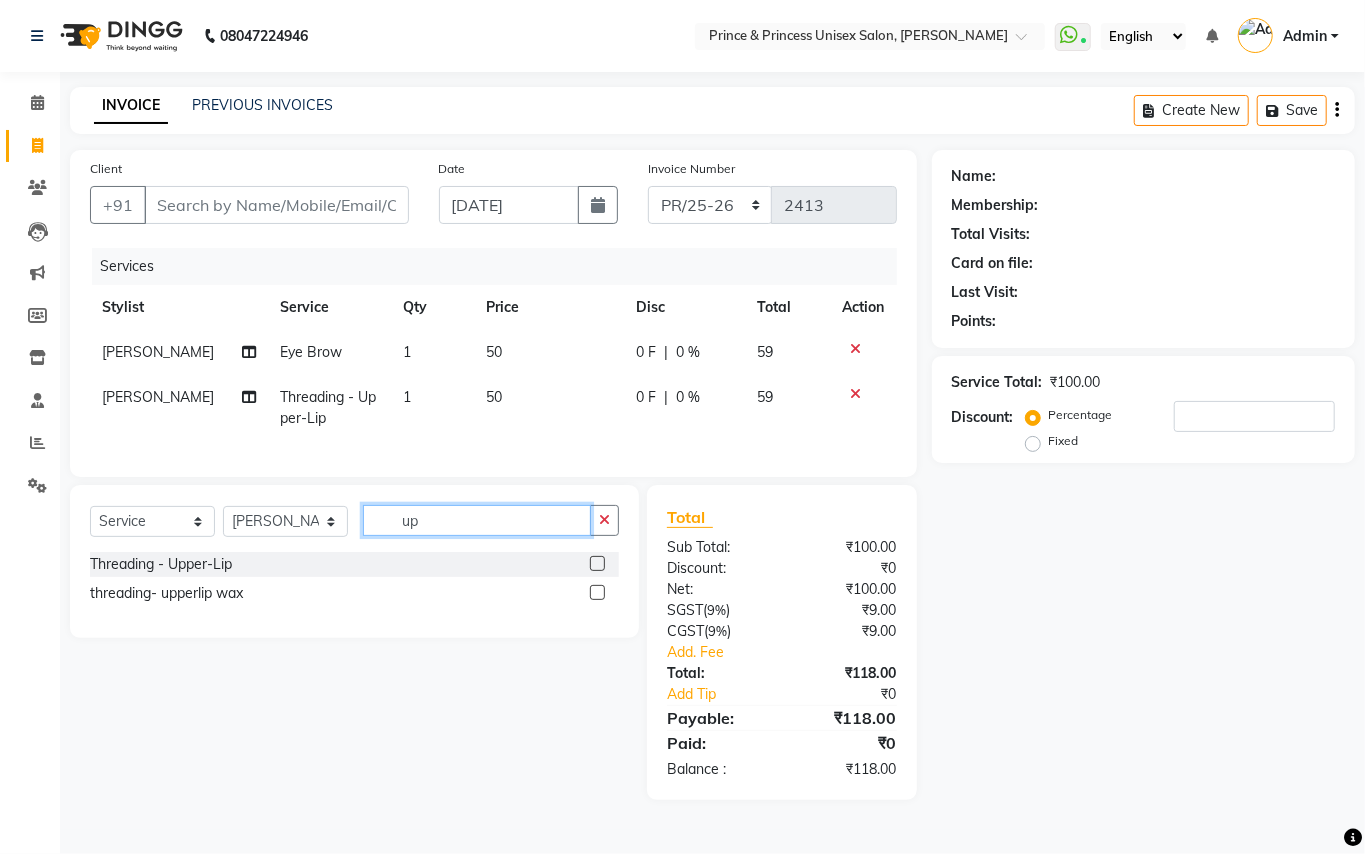 type on "u" 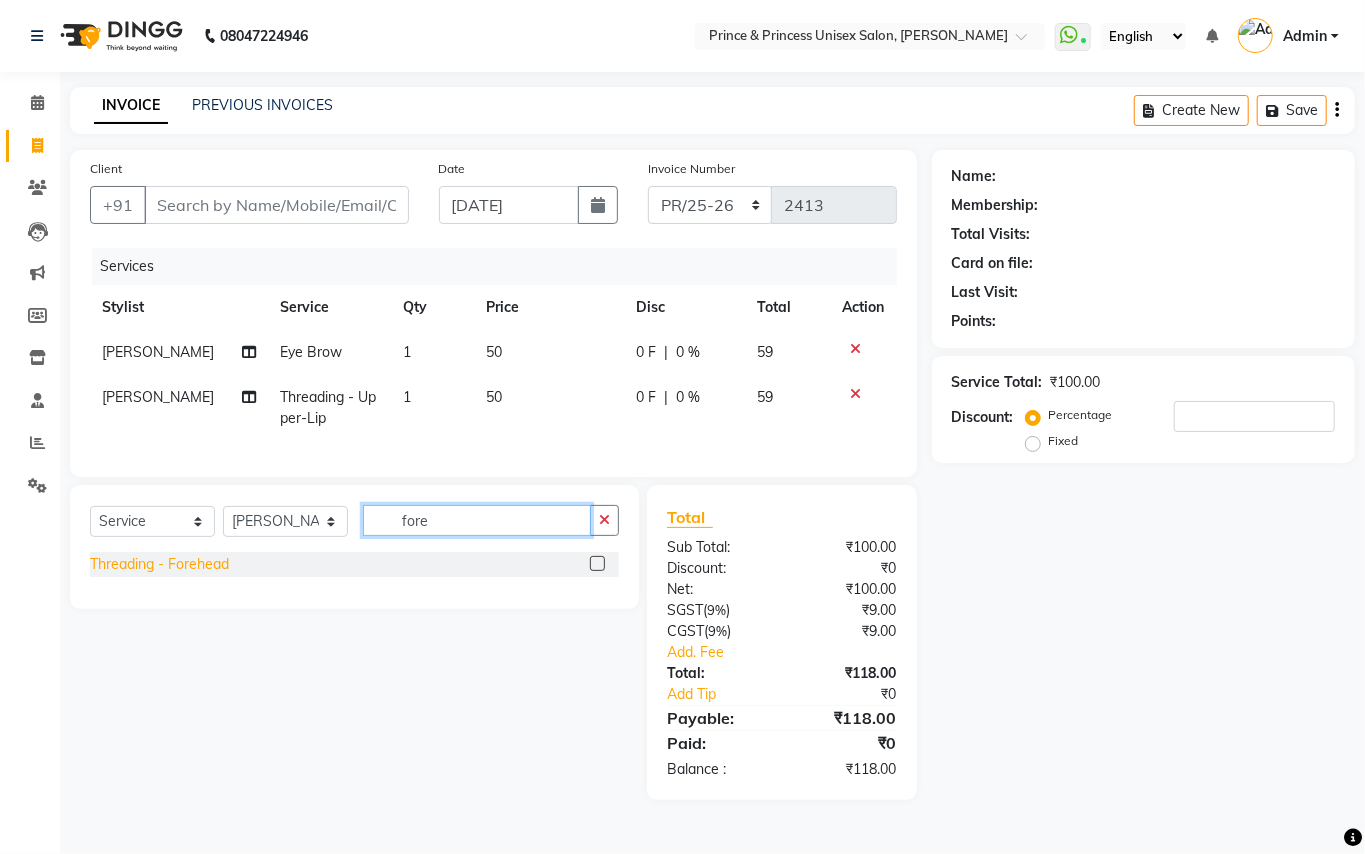 type on "fore" 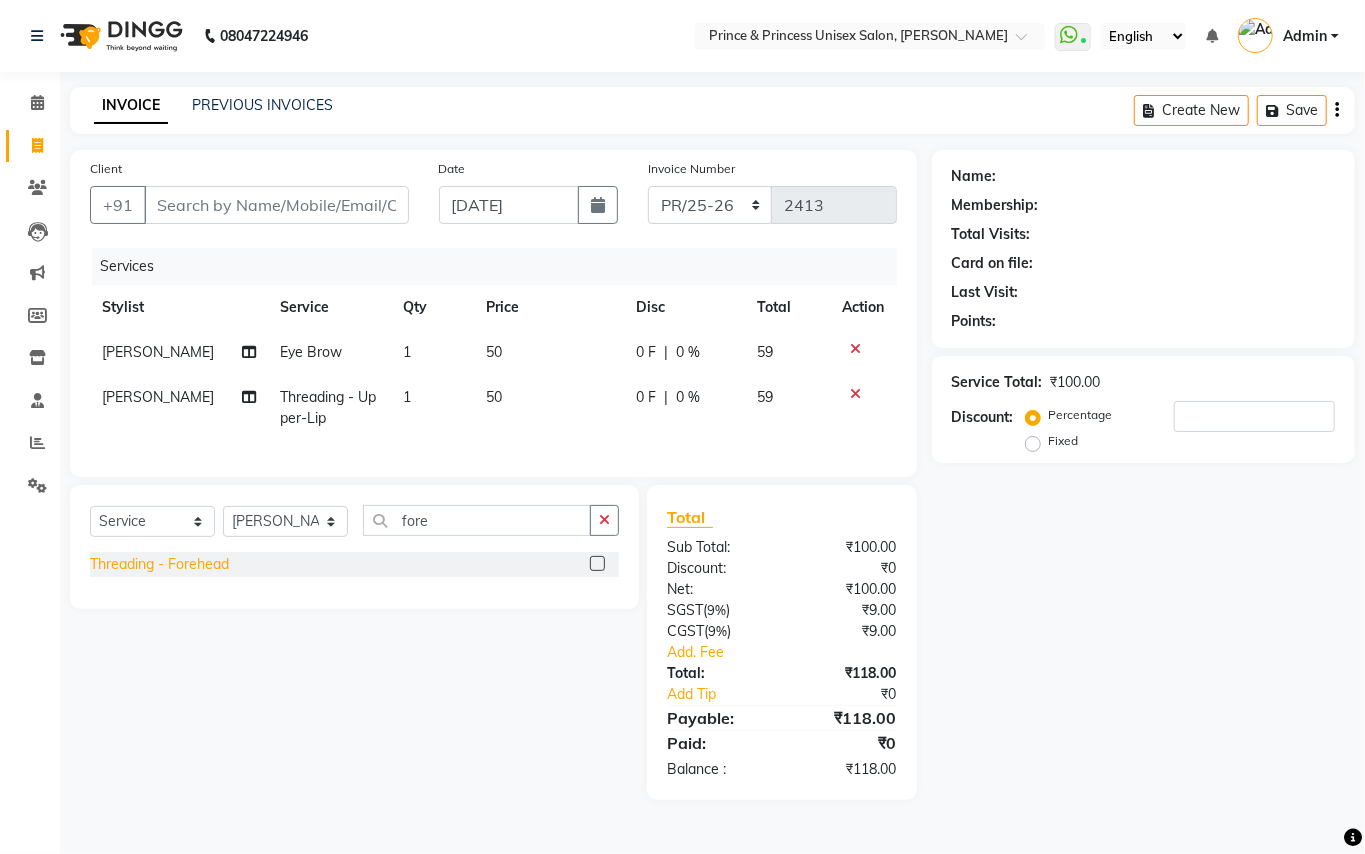 click on "Threading  - Forehead" 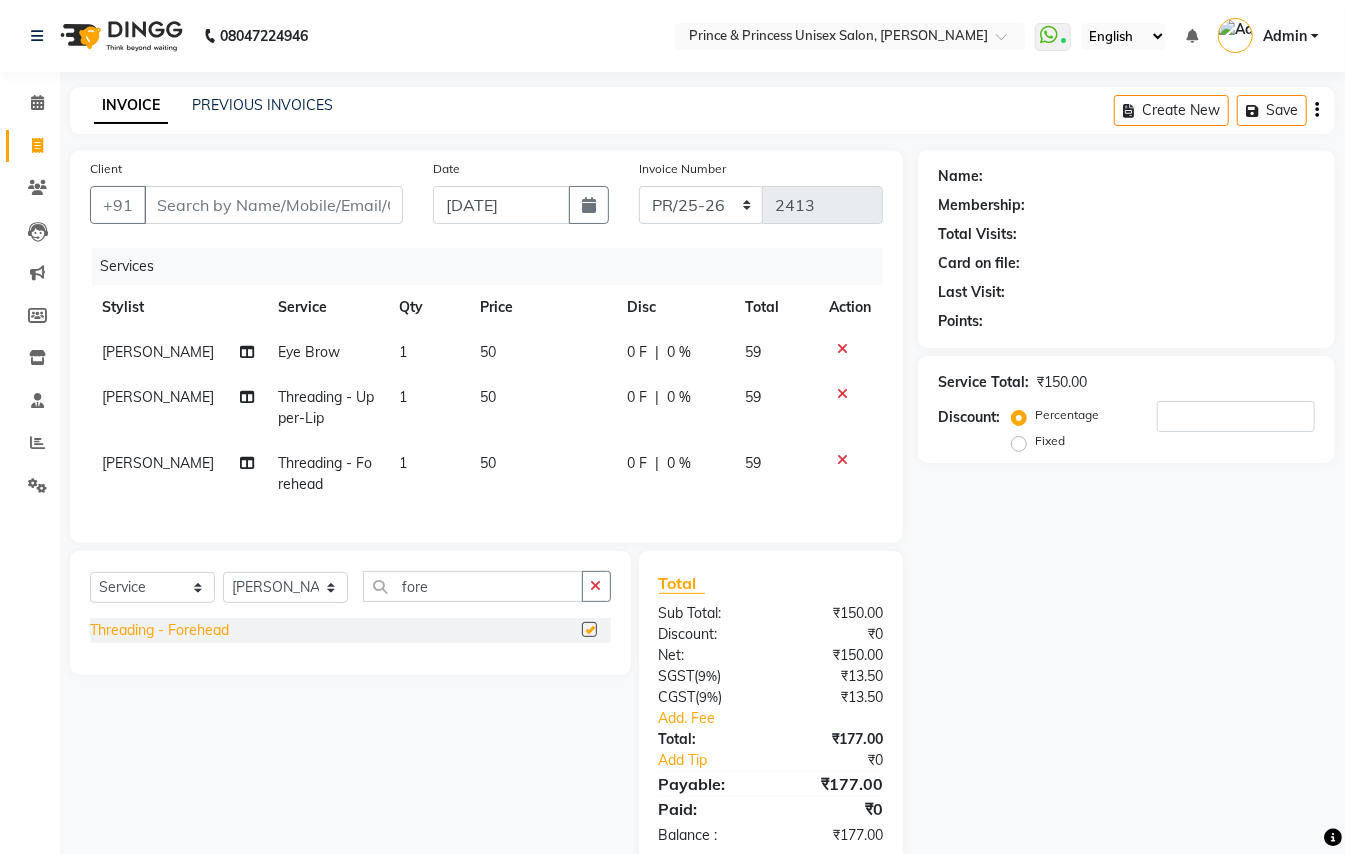 checkbox on "false" 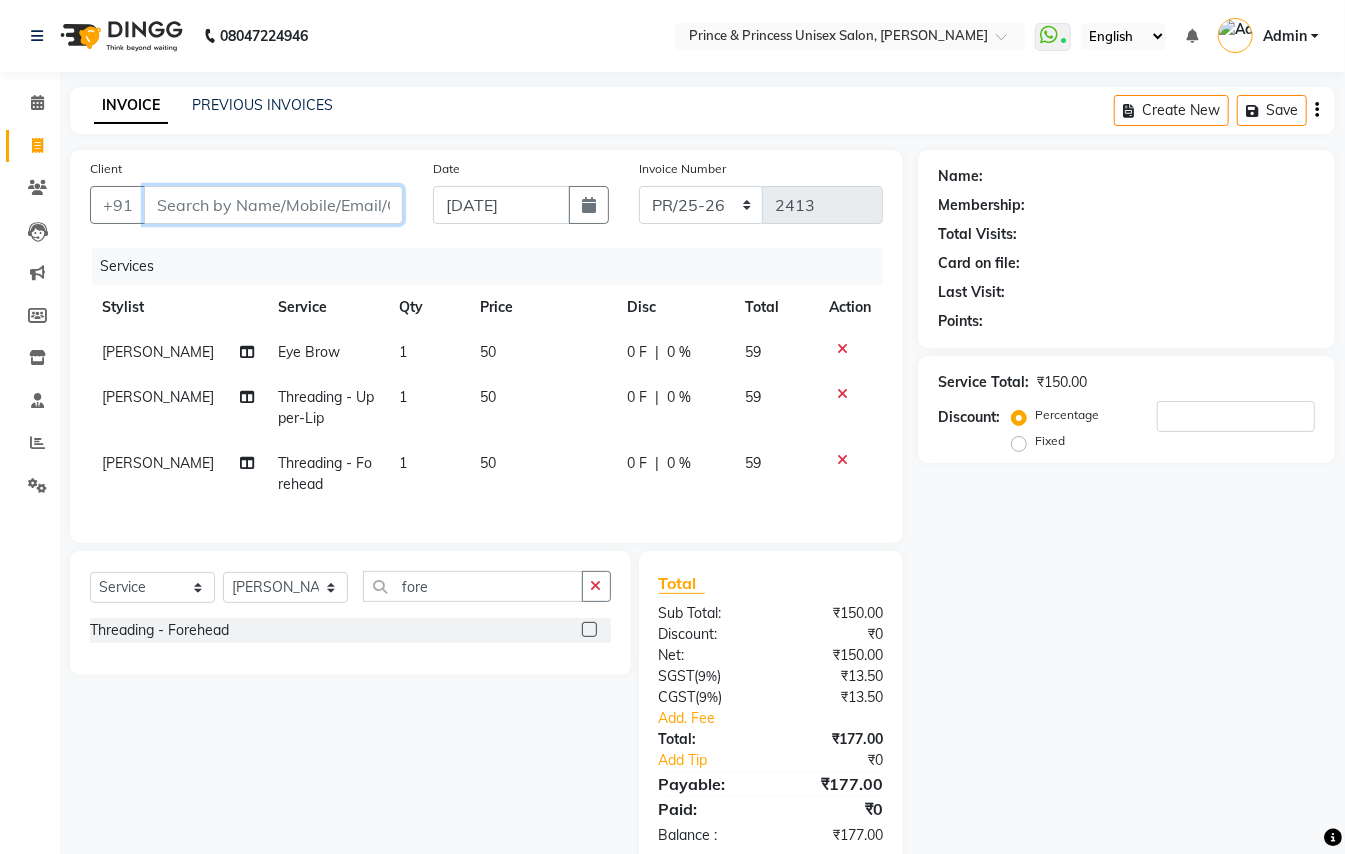 click on "Client" at bounding box center (273, 205) 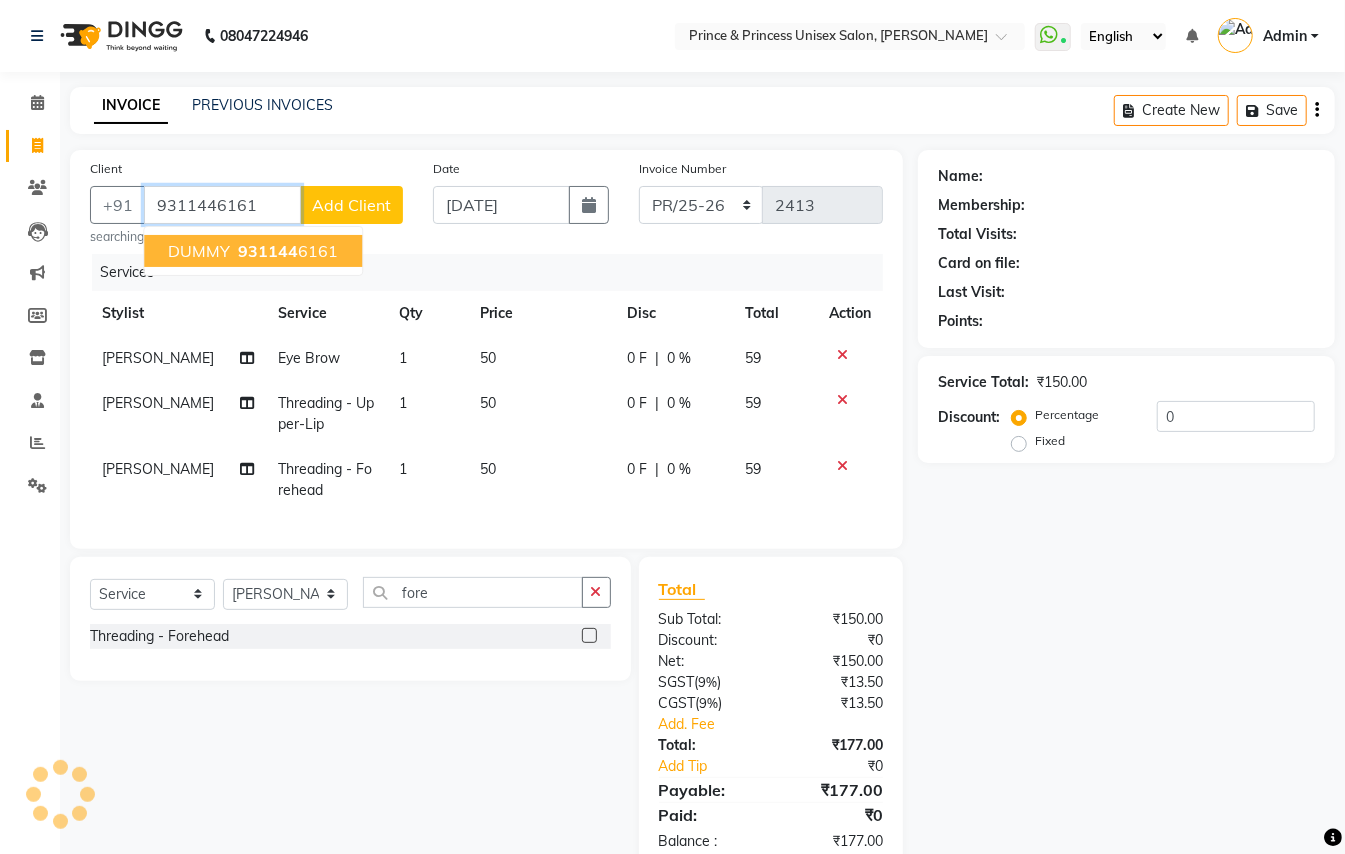type on "9311446161" 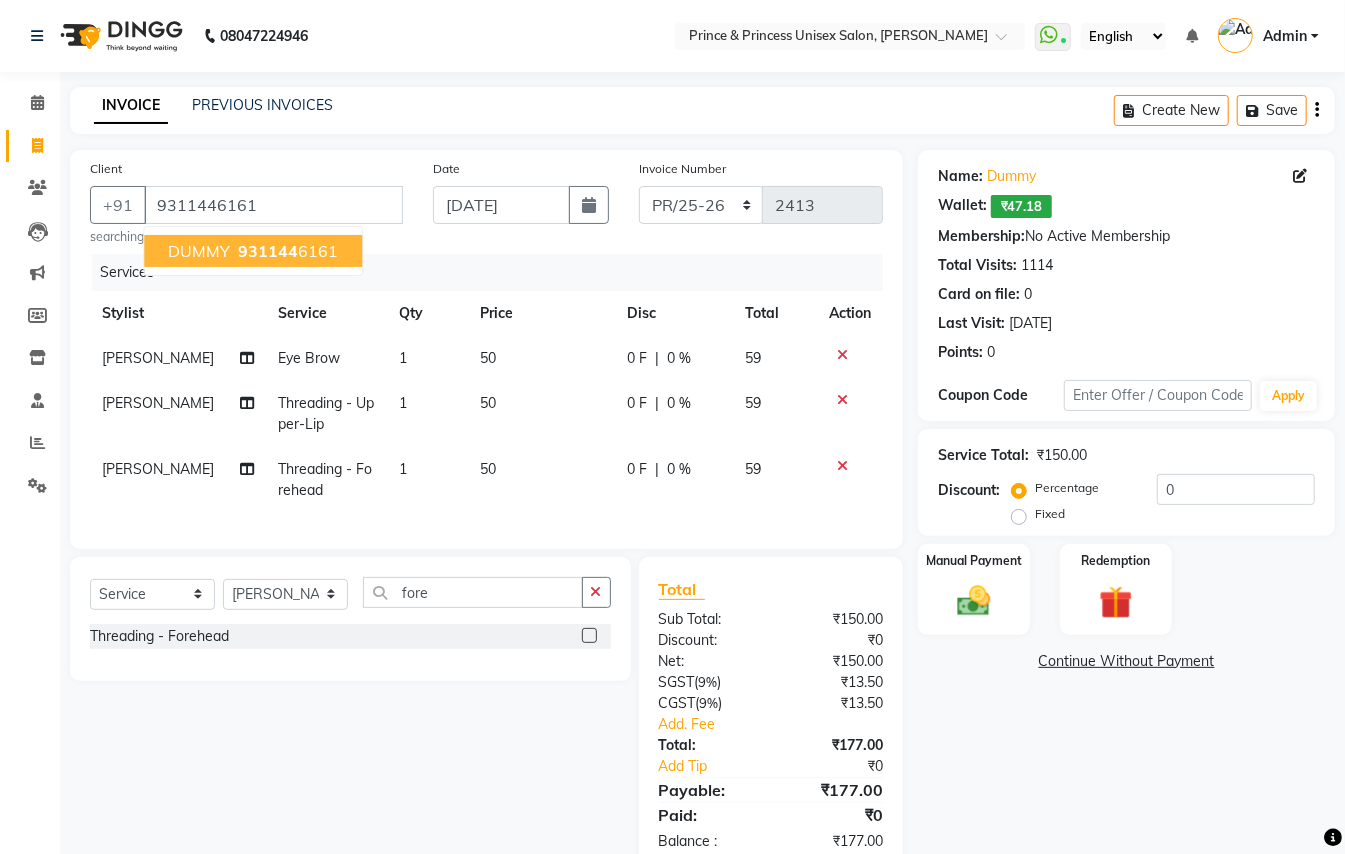 click on "DUMMY" at bounding box center (199, 251) 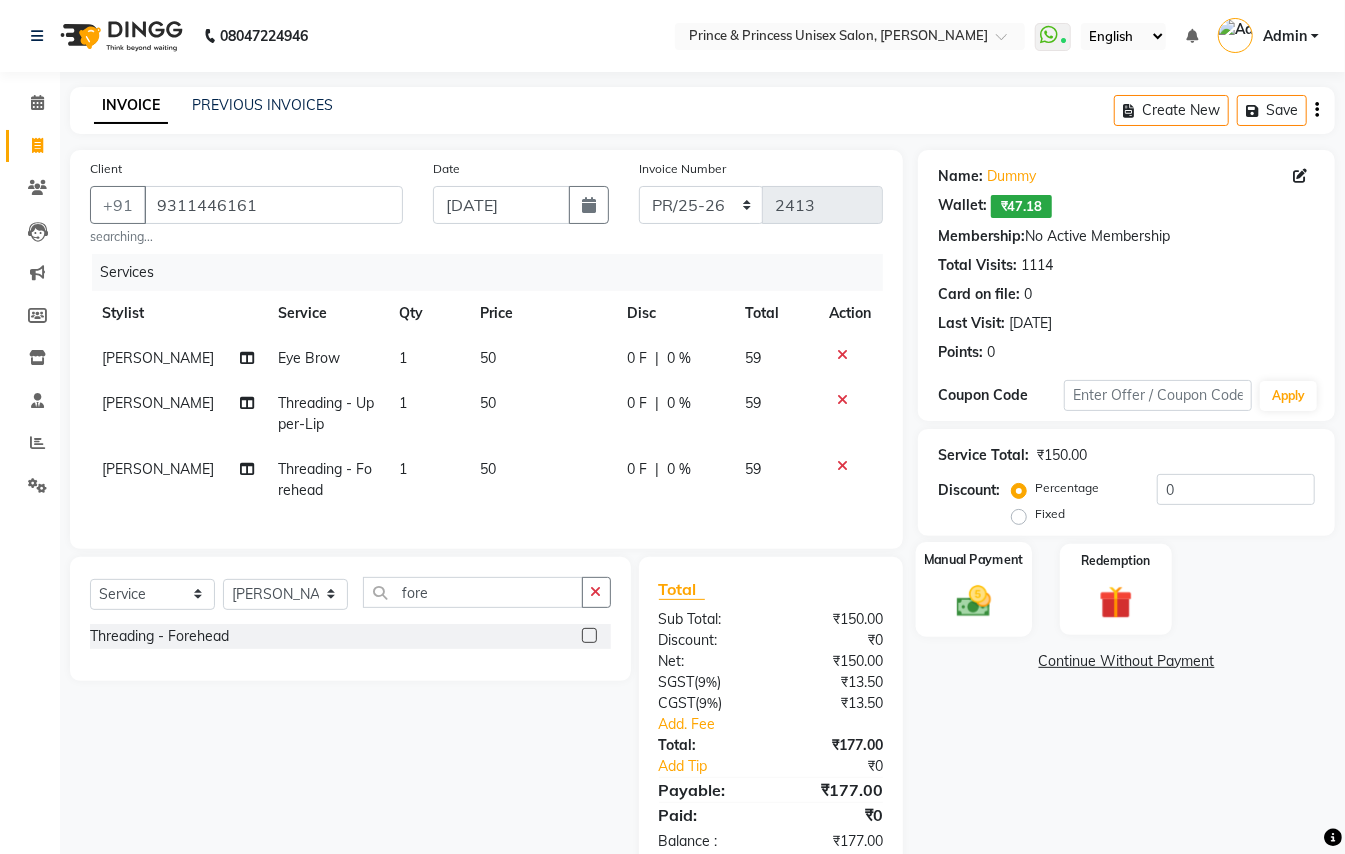 click 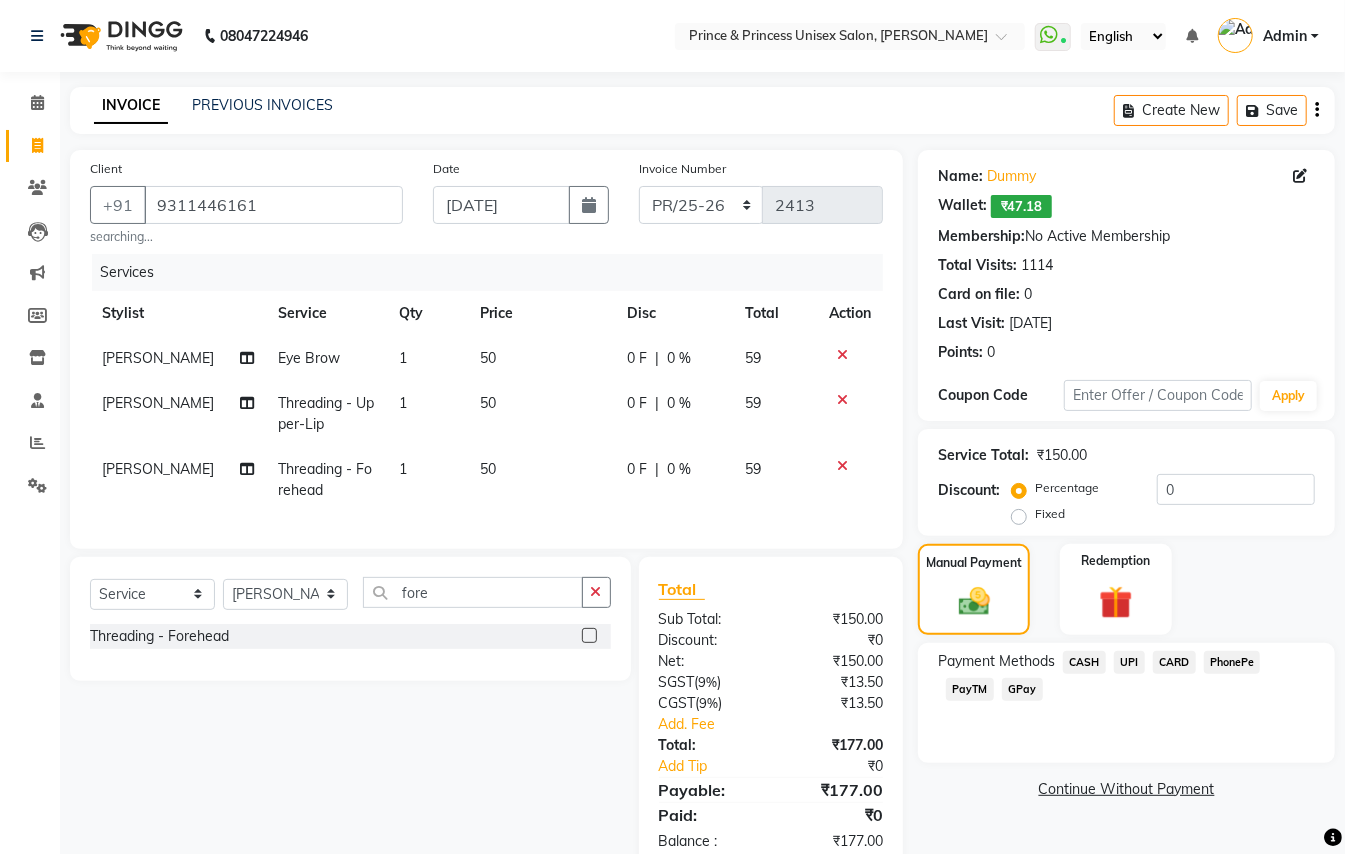 click on "UPI" 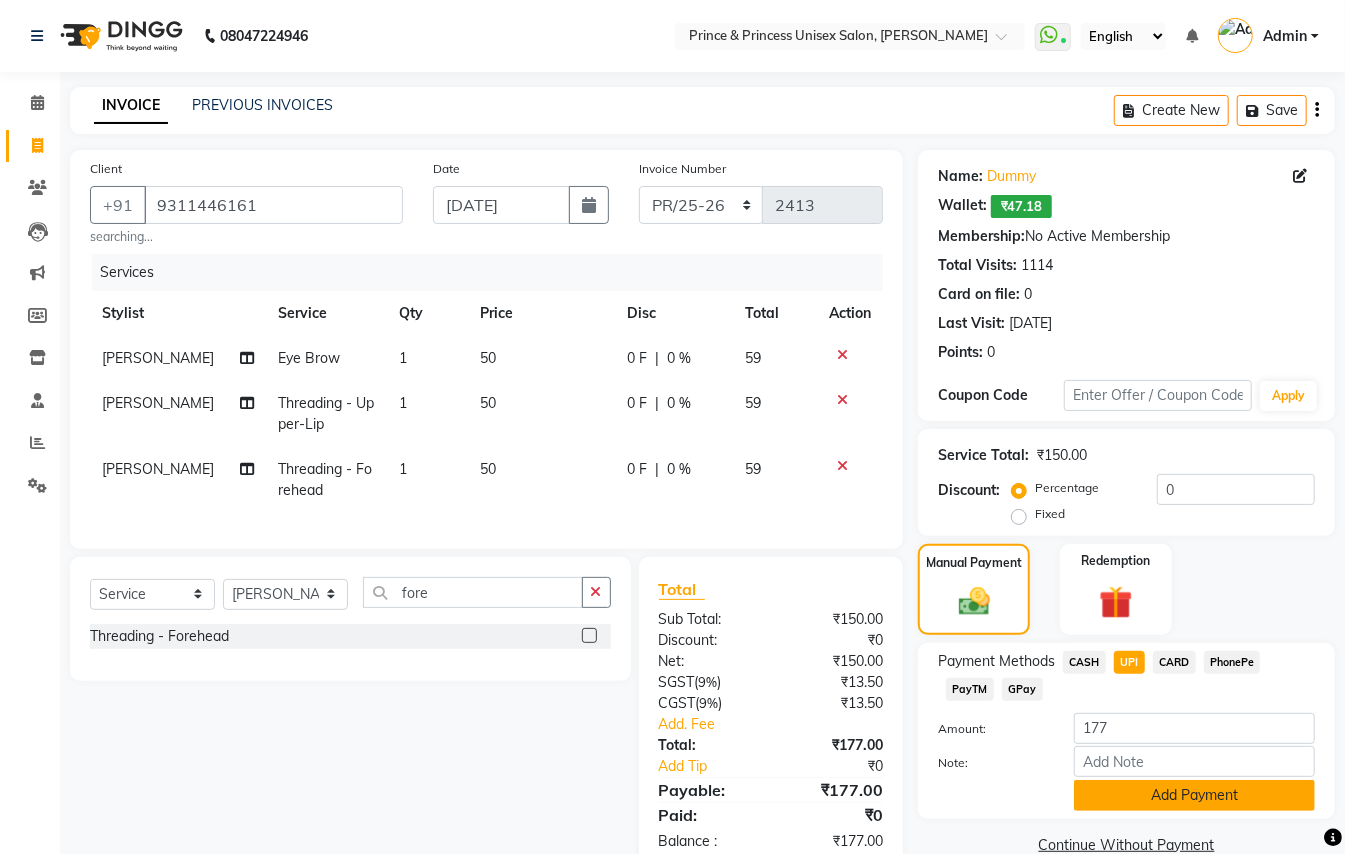 click on "Add Payment" 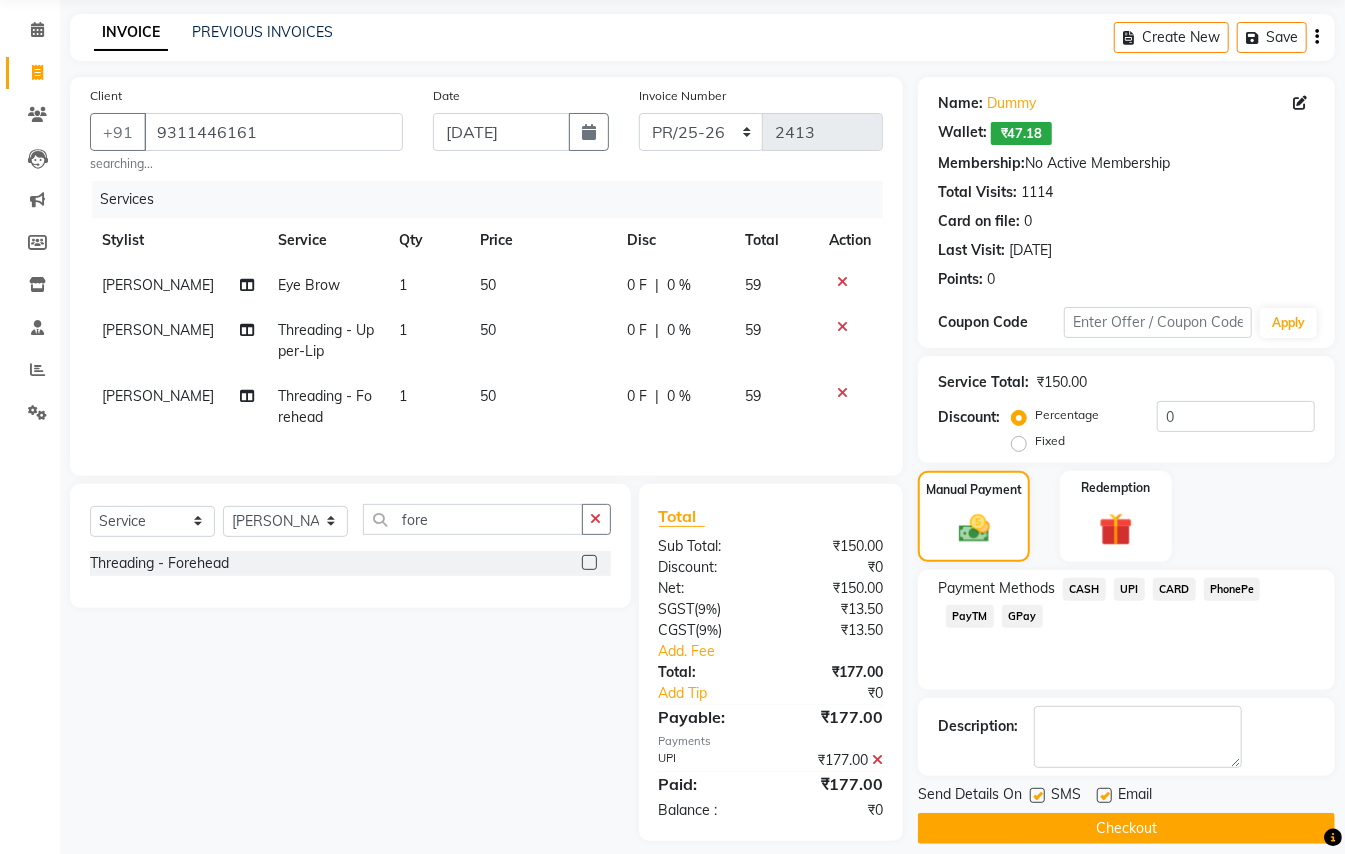 scroll, scrollTop: 110, scrollLeft: 0, axis: vertical 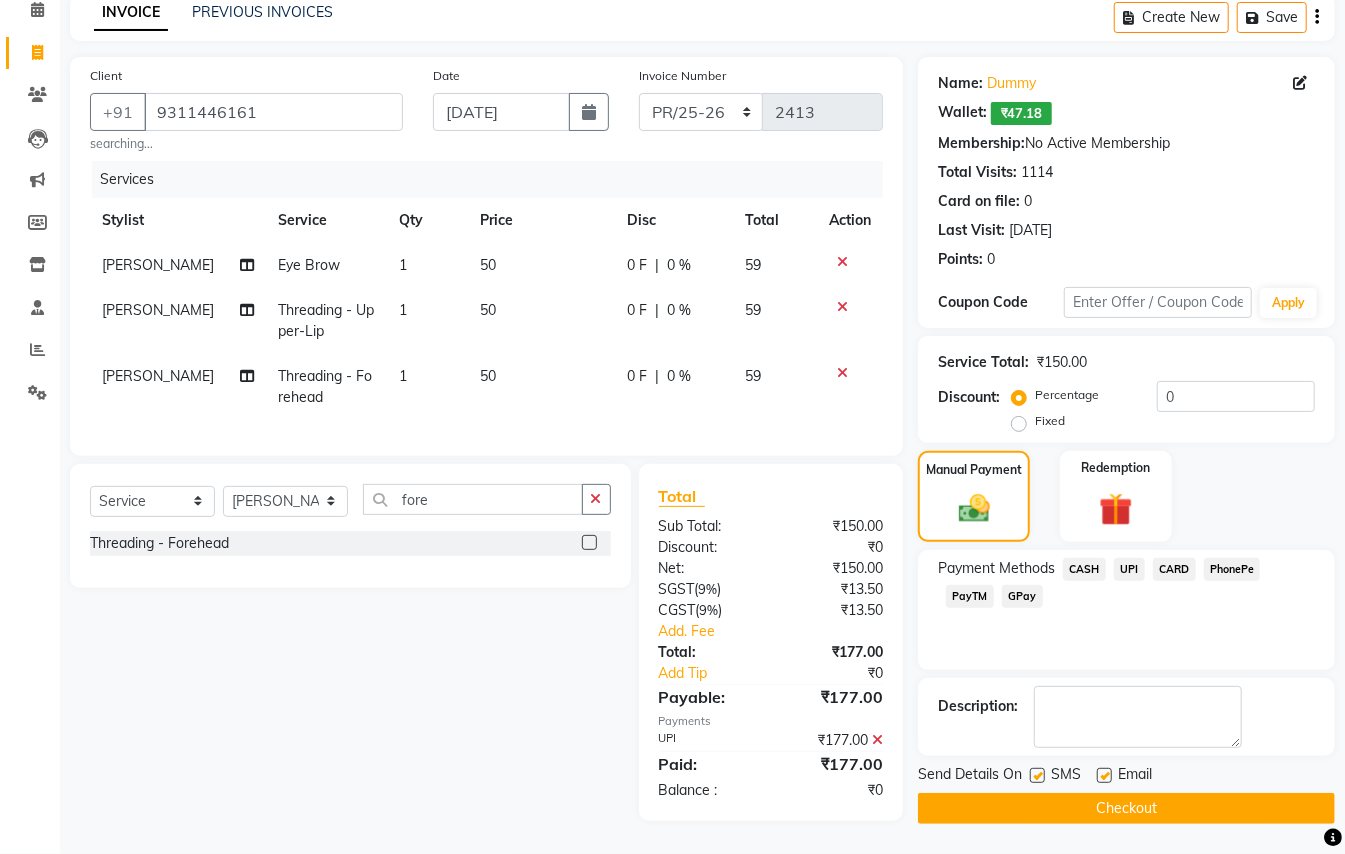 click on "Checkout" 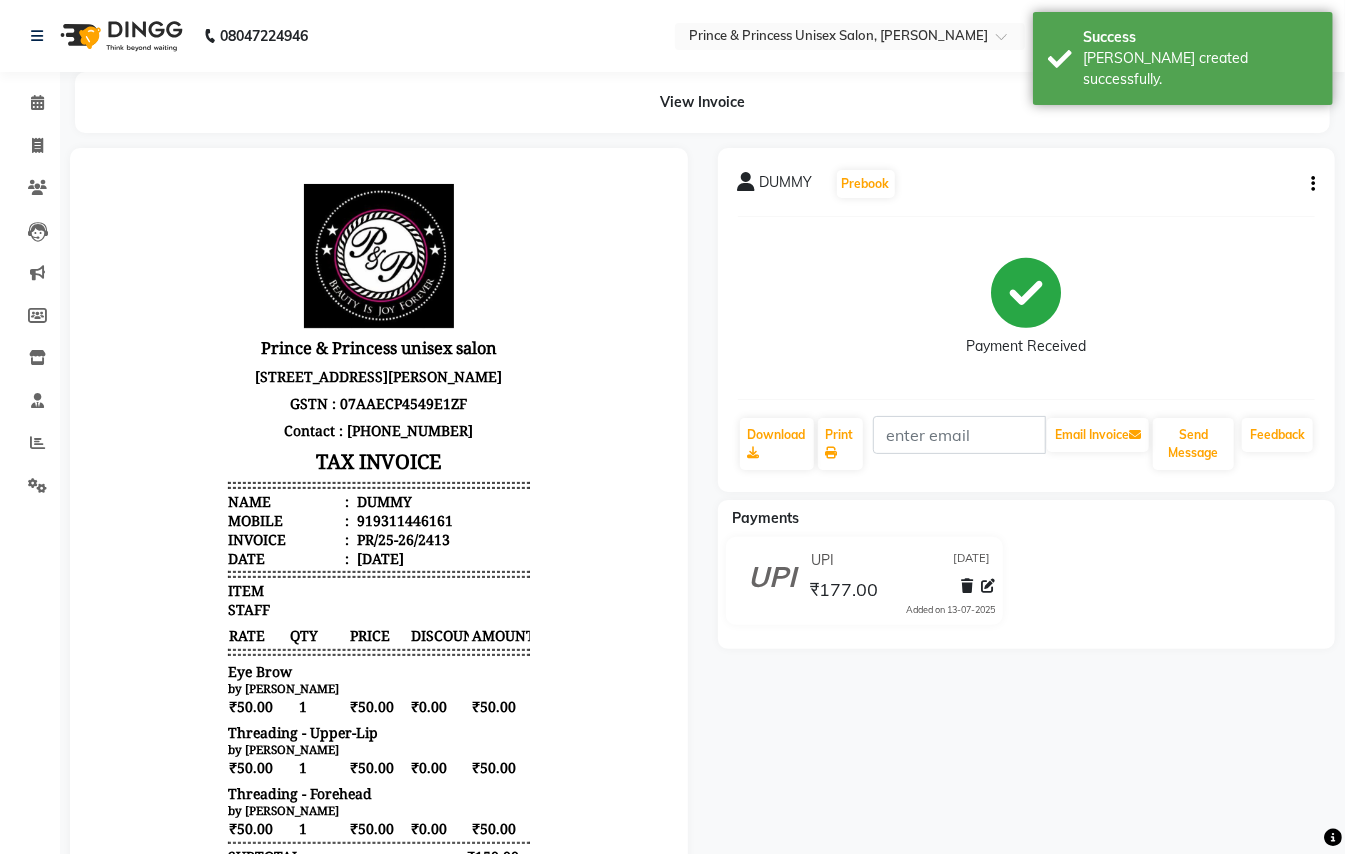 scroll, scrollTop: 0, scrollLeft: 0, axis: both 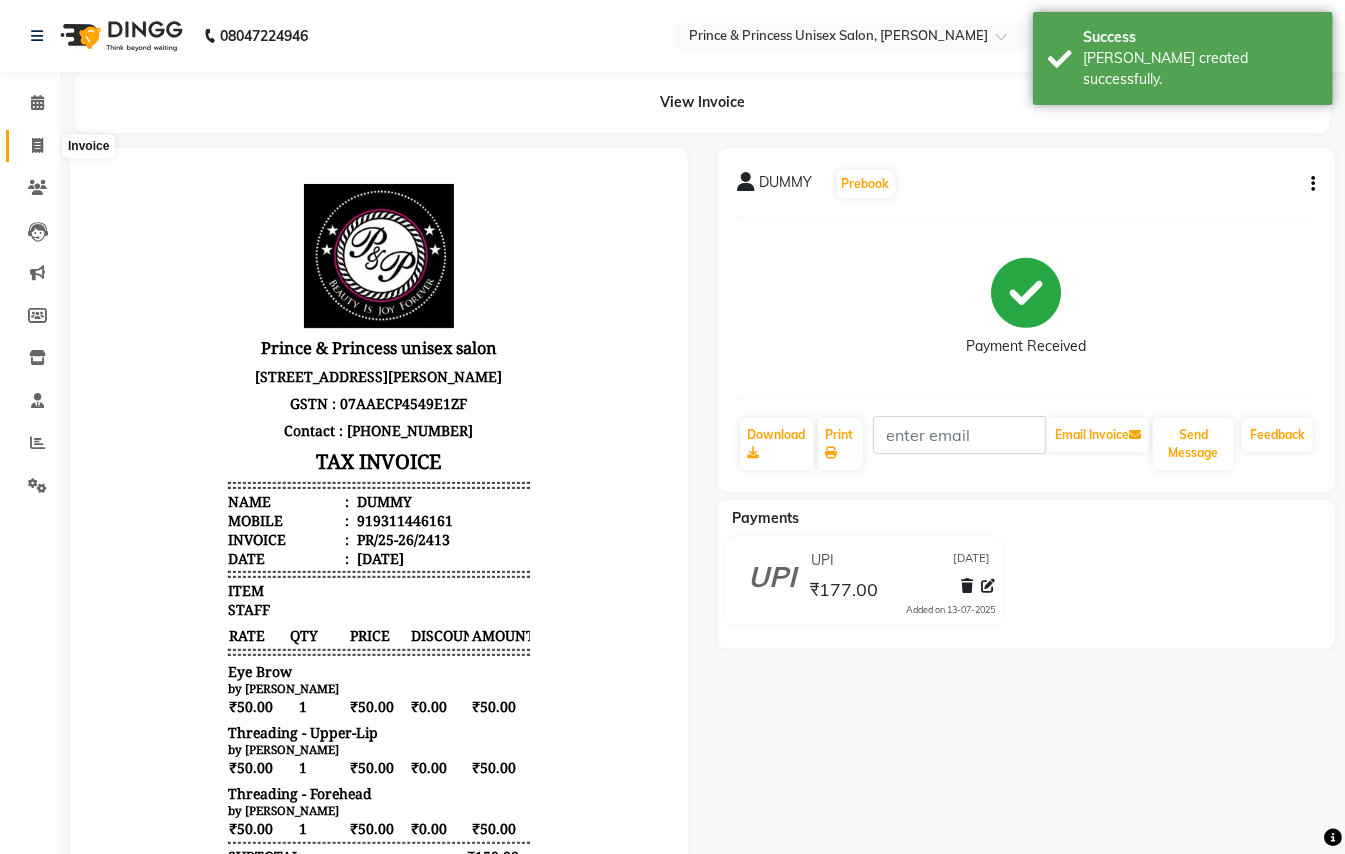click 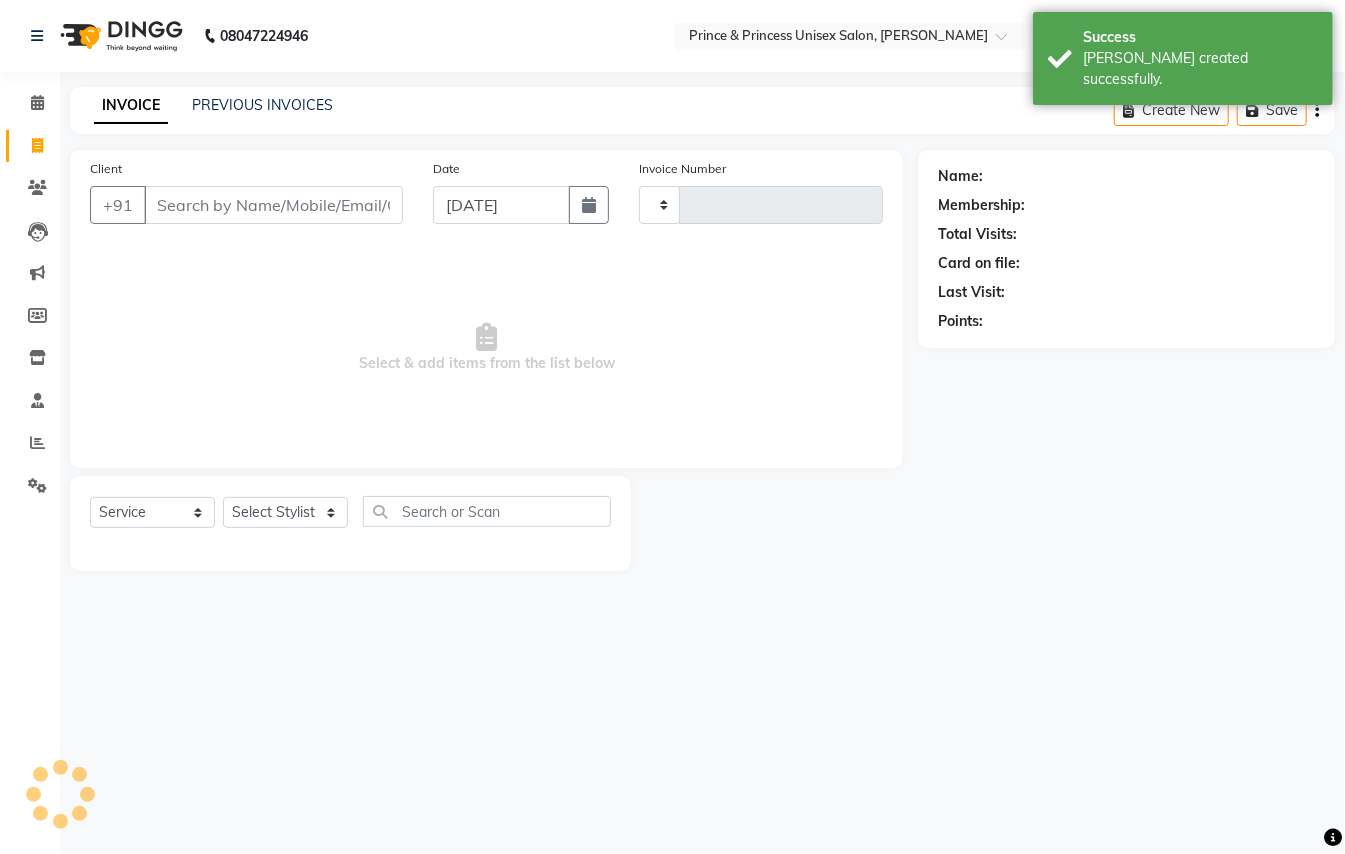 type on "2414" 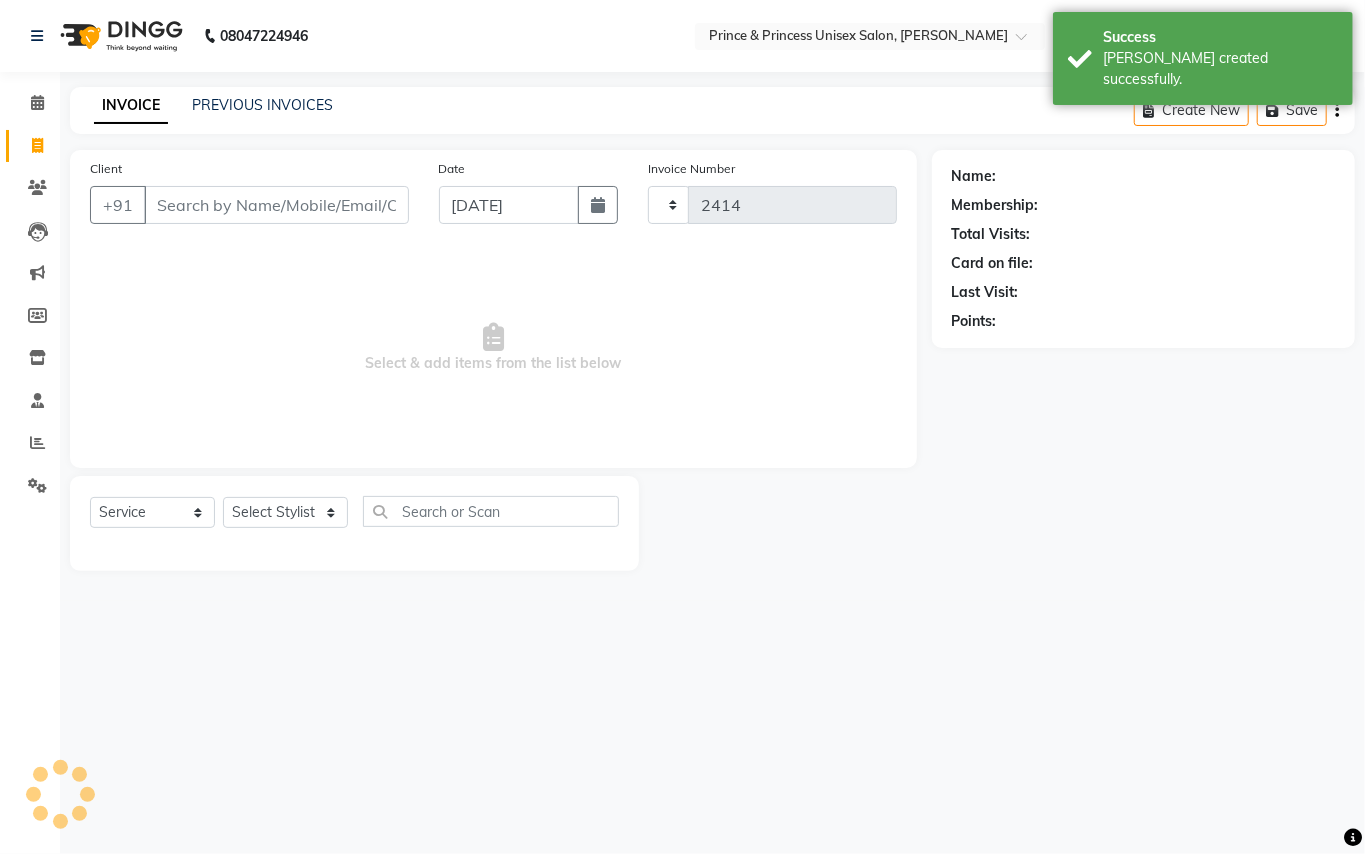 select on "3760" 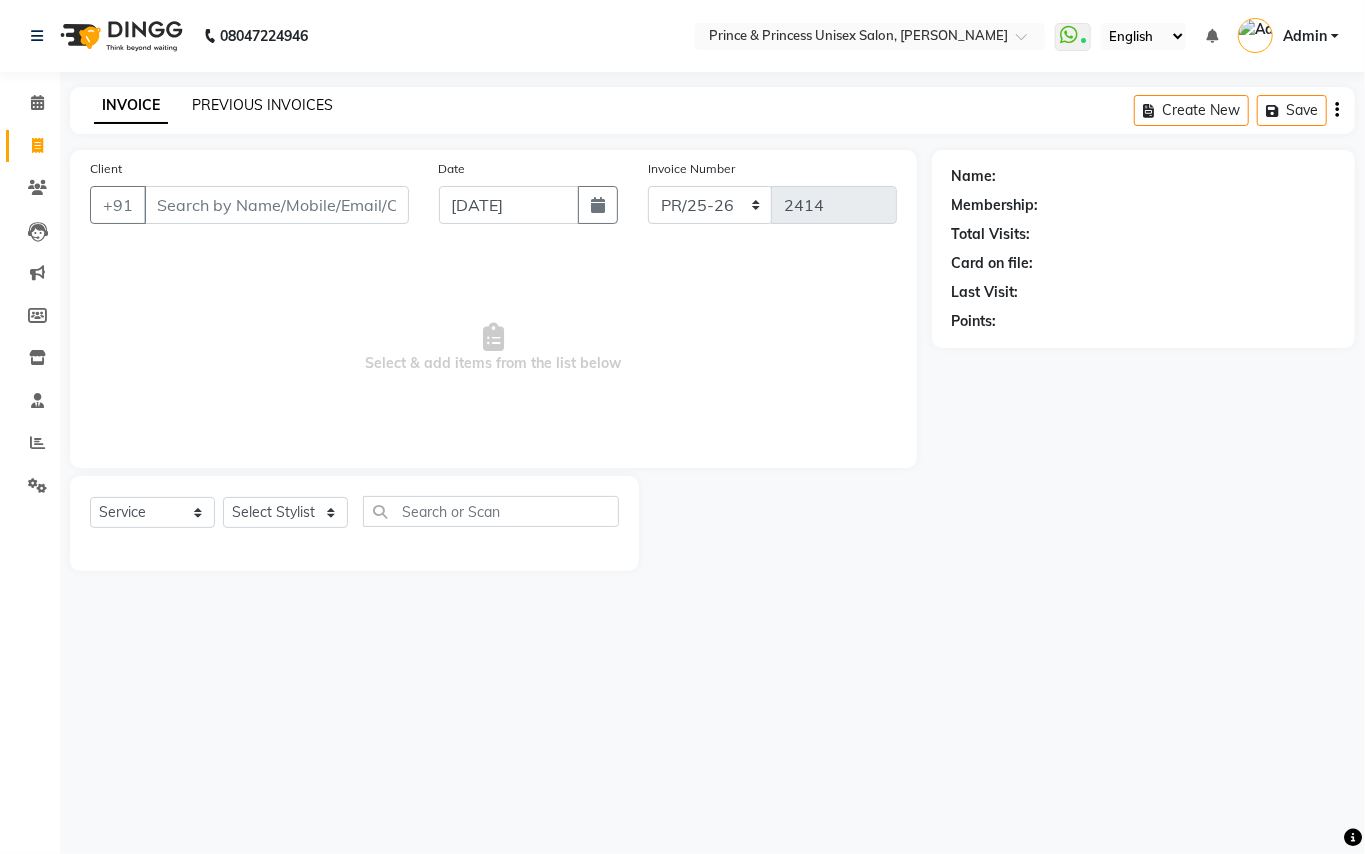click on "PREVIOUS INVOICES" 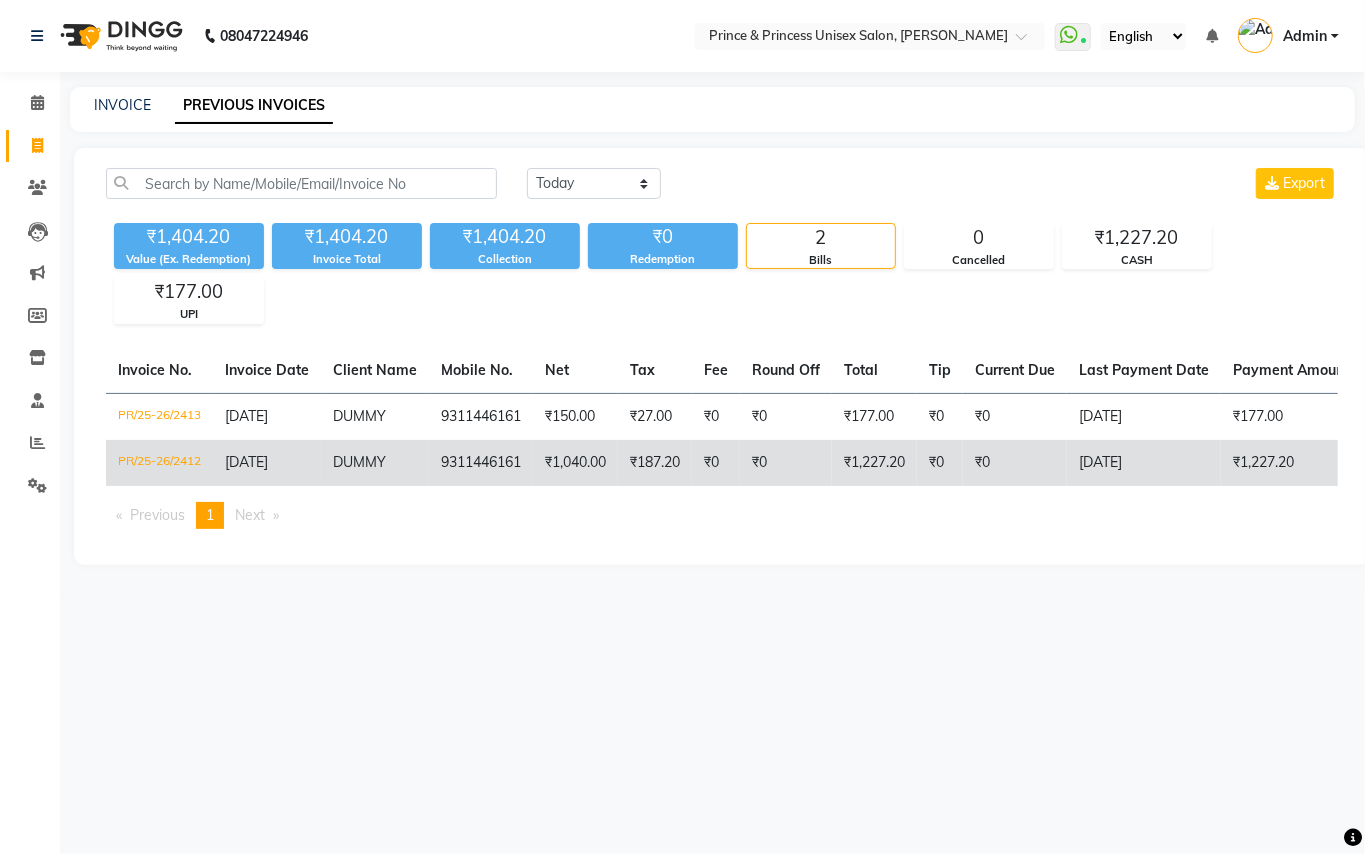 click on "PR/25-26/2412" 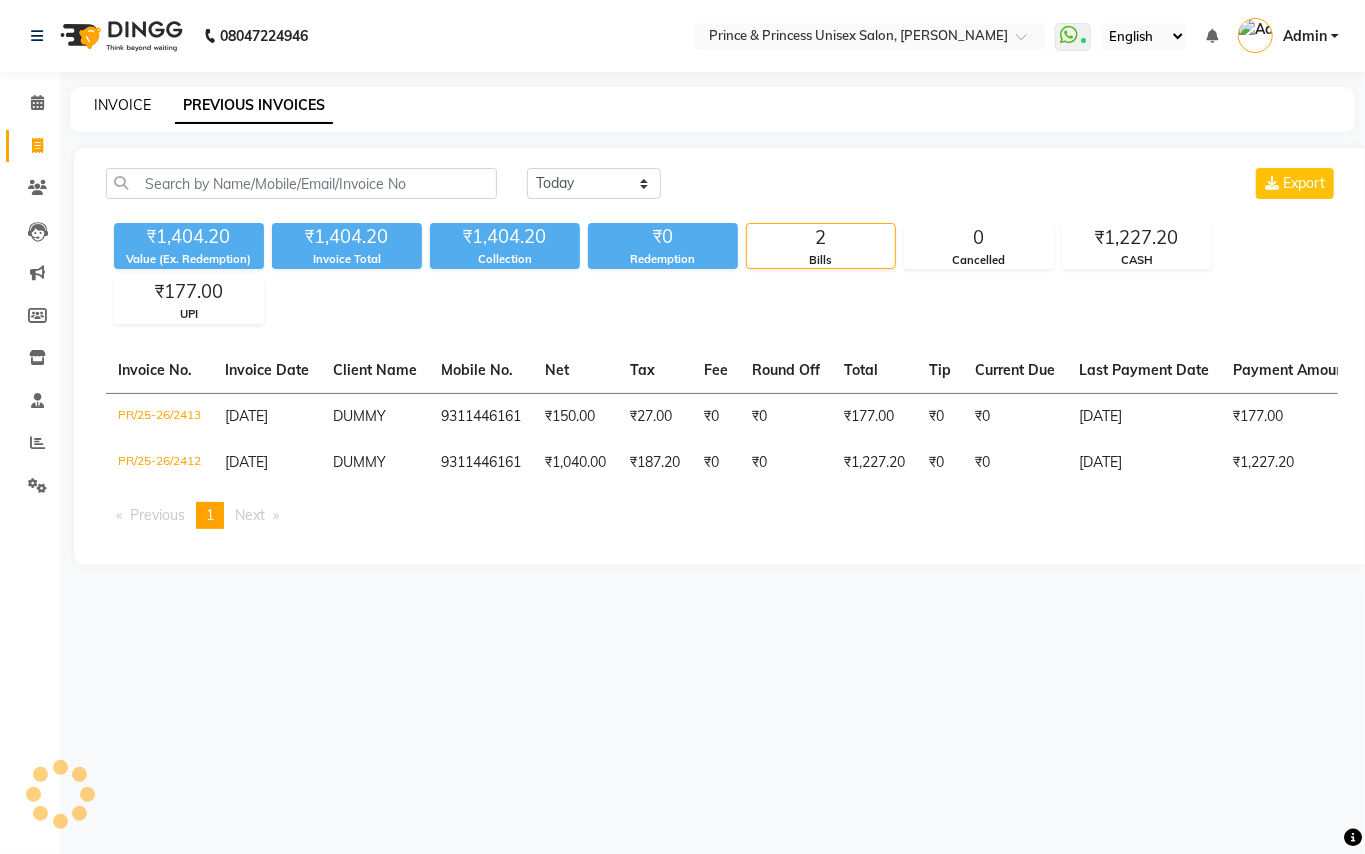 click on "INVOICE" 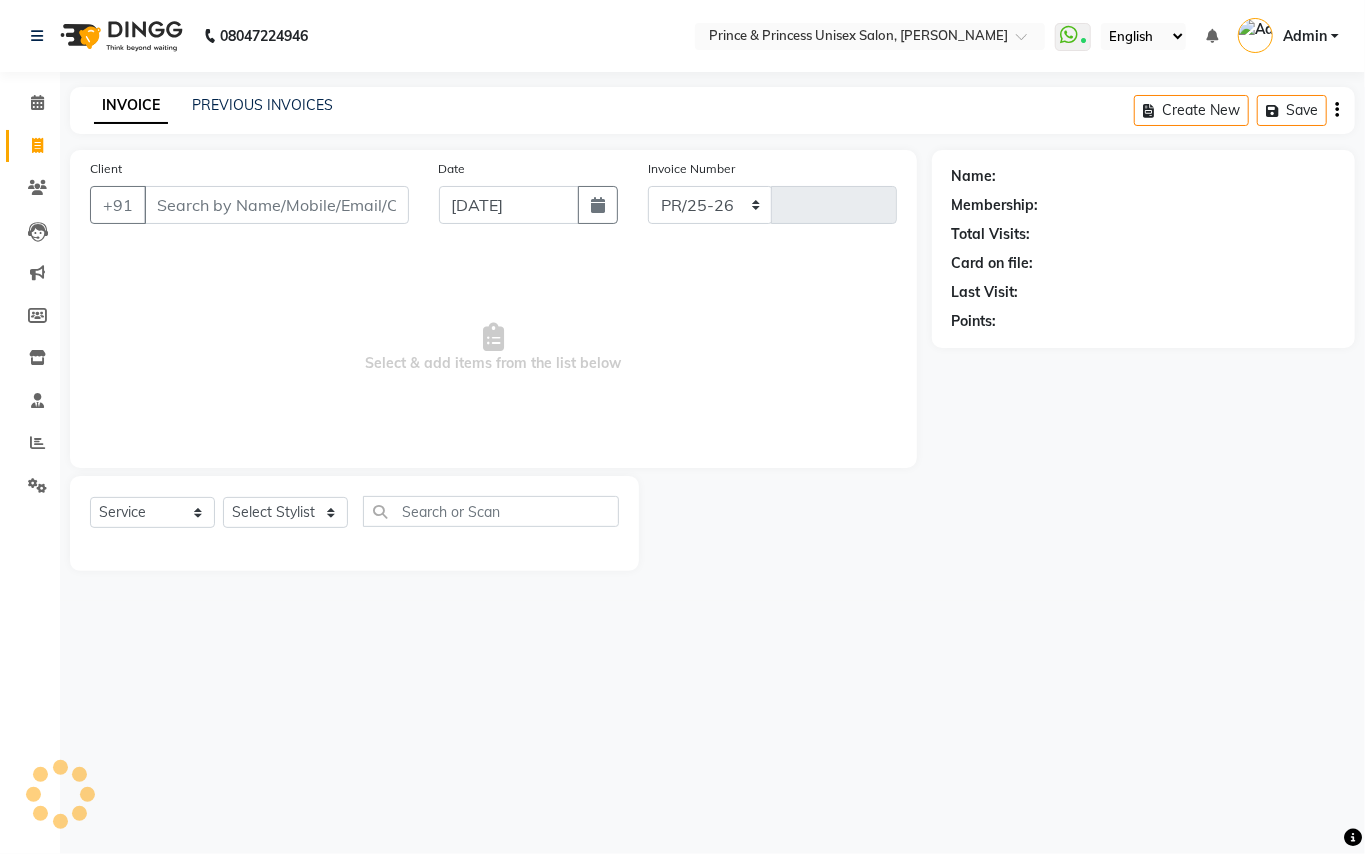select on "3760" 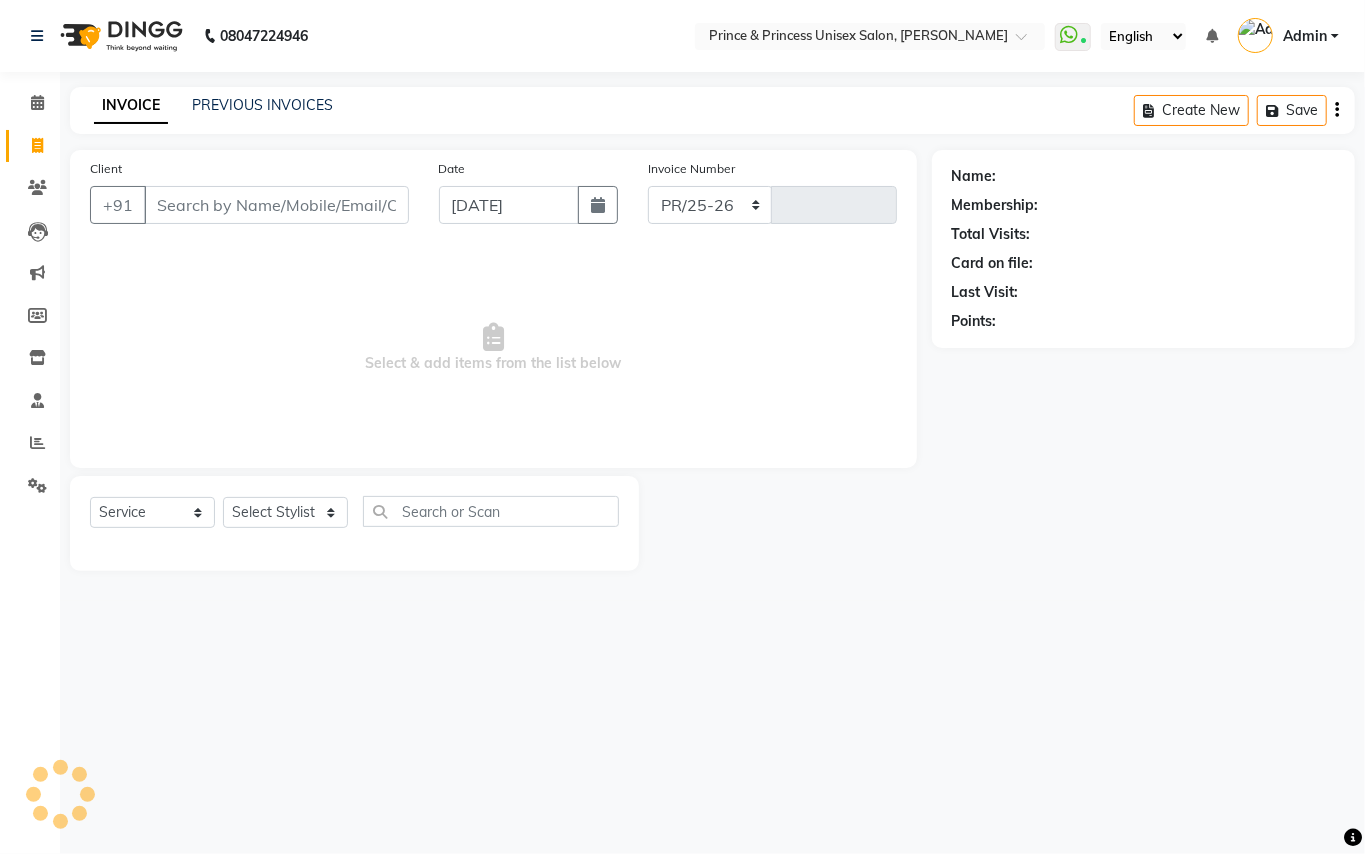 type on "2414" 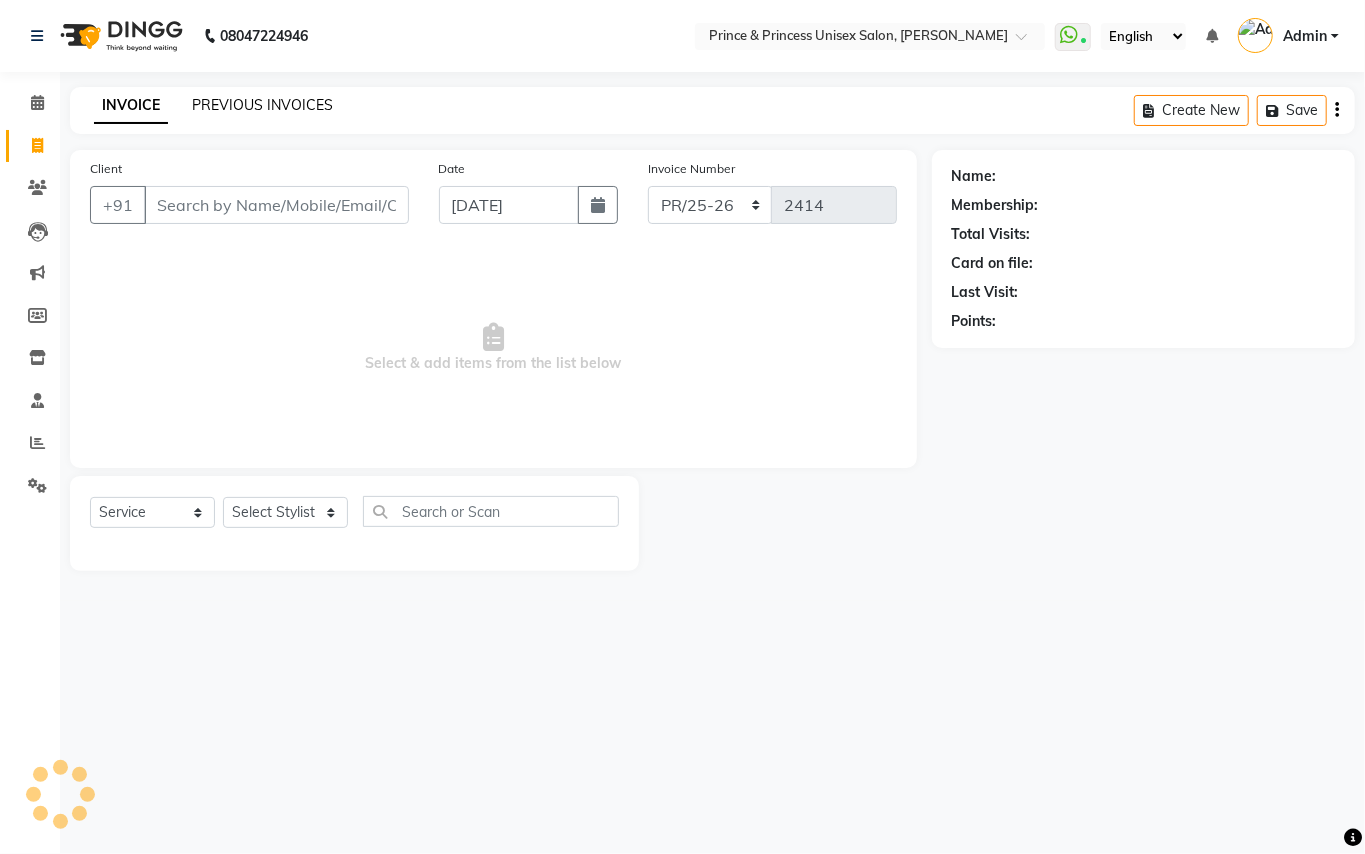 click on "PREVIOUS INVOICES" 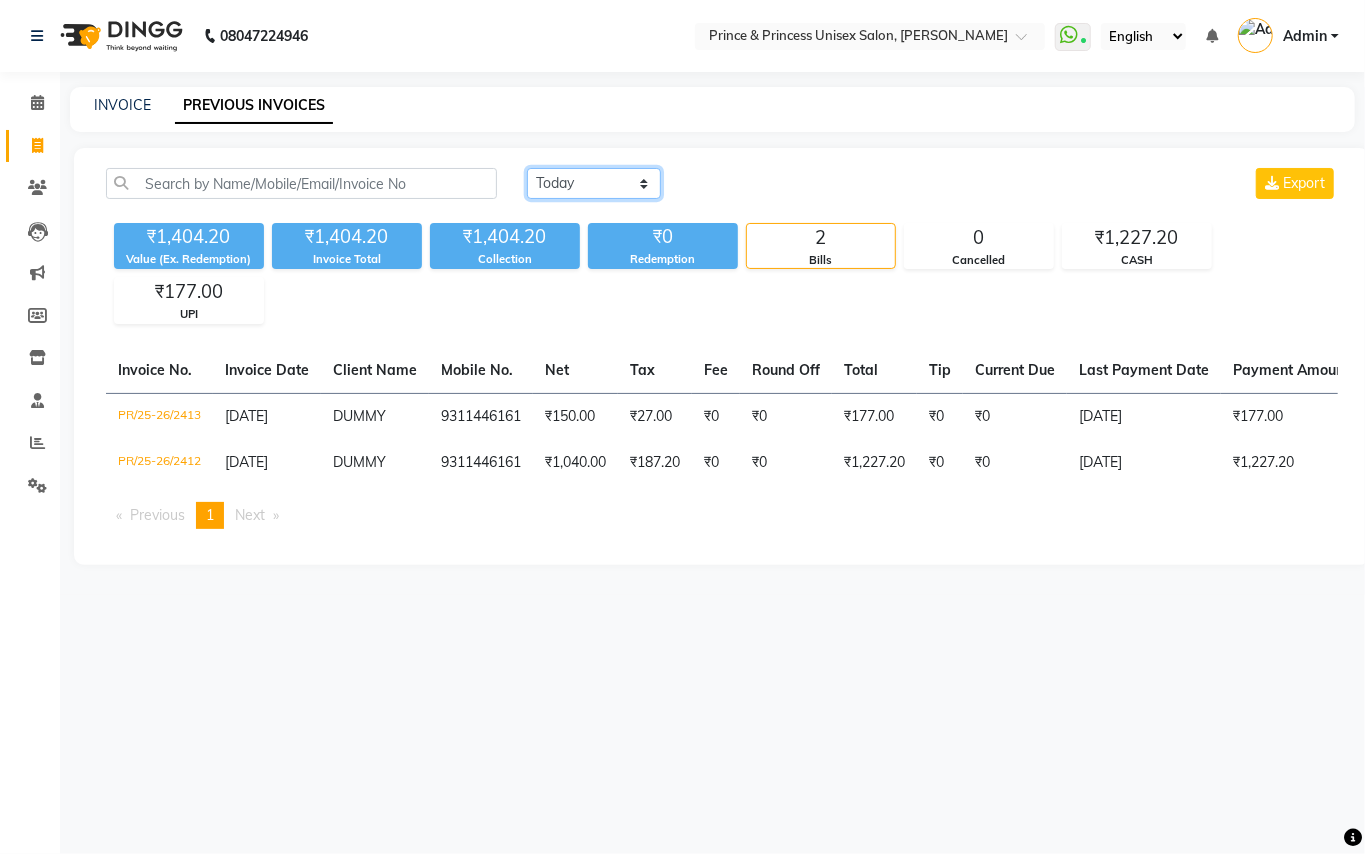 click on "[DATE] [DATE] Custom Range" 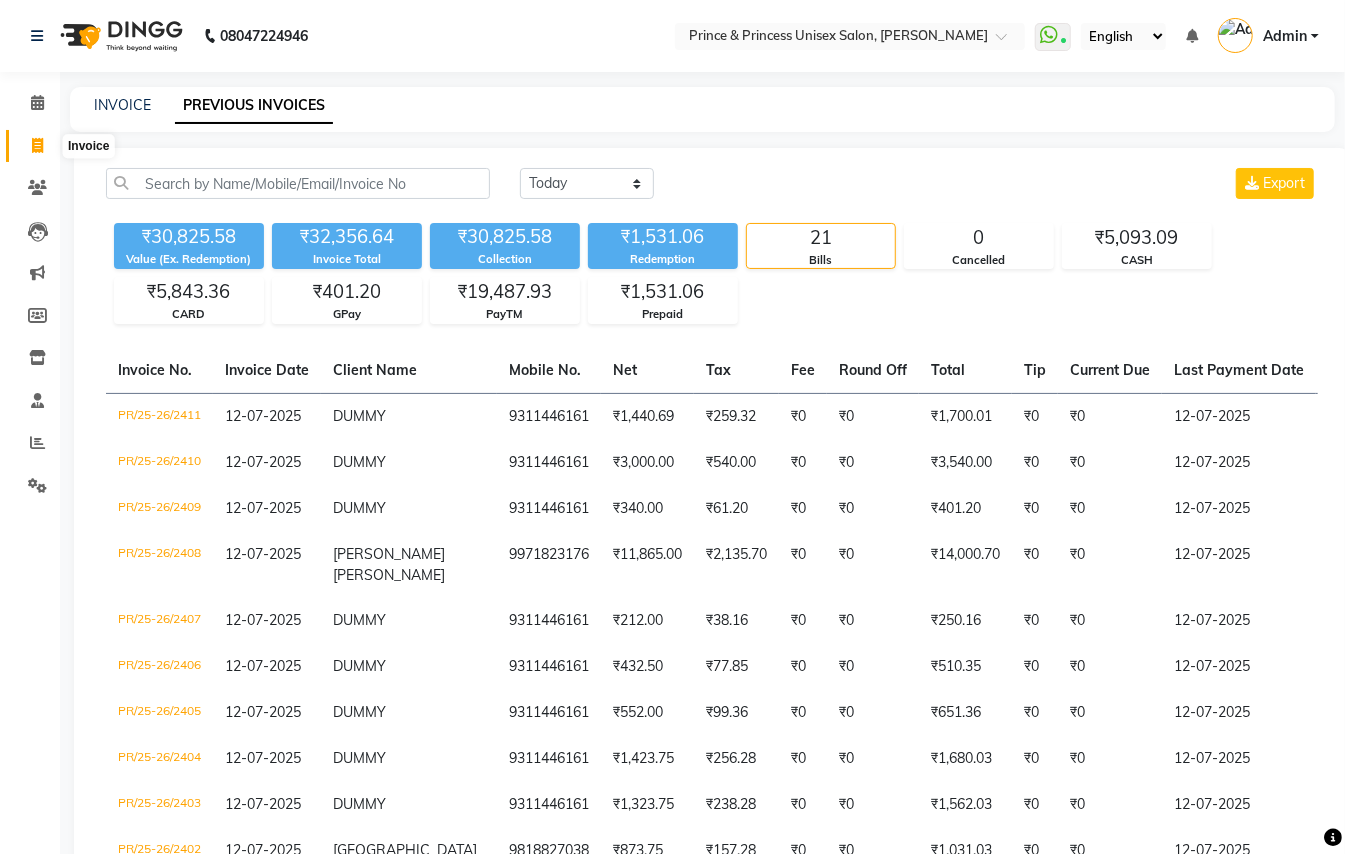 click 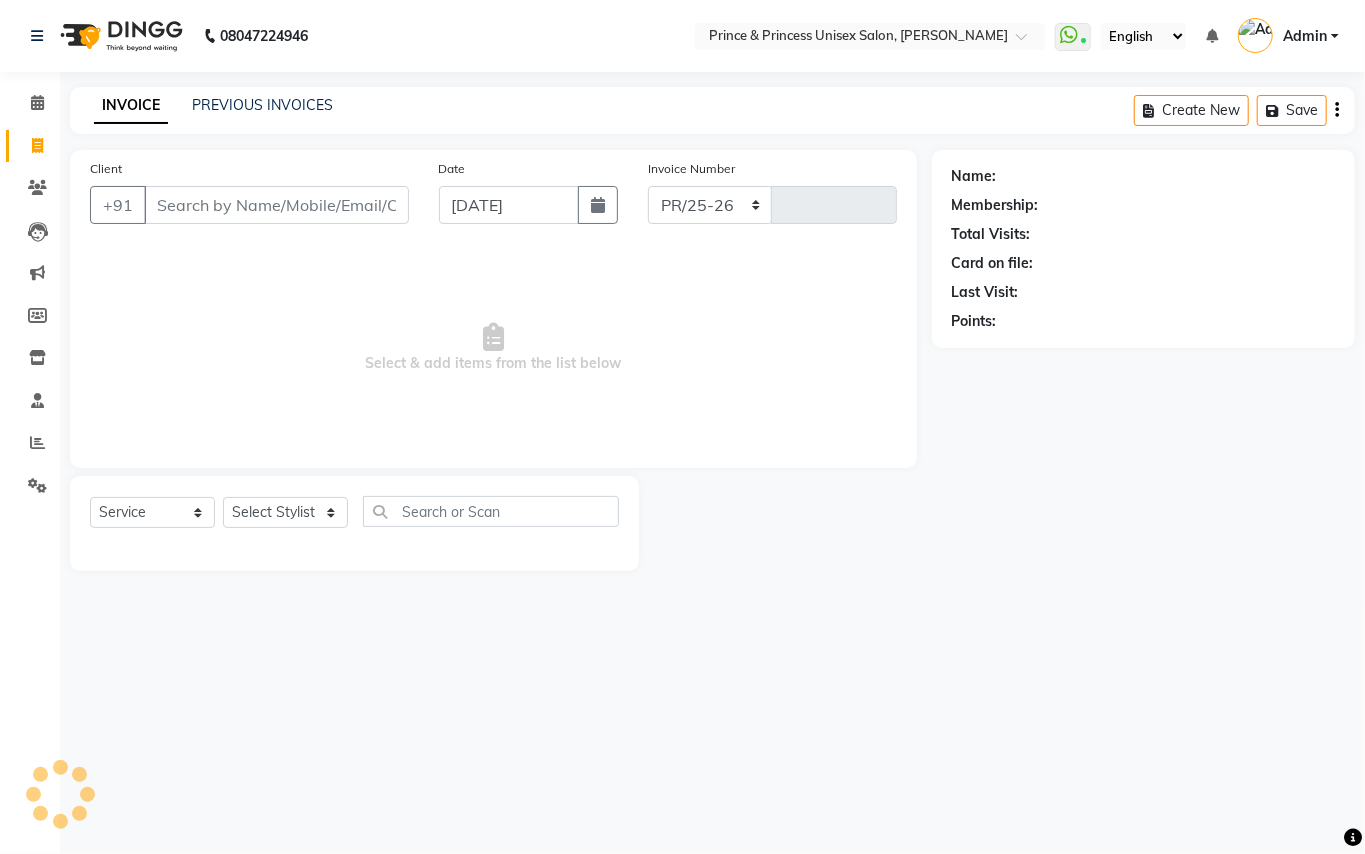 select on "3760" 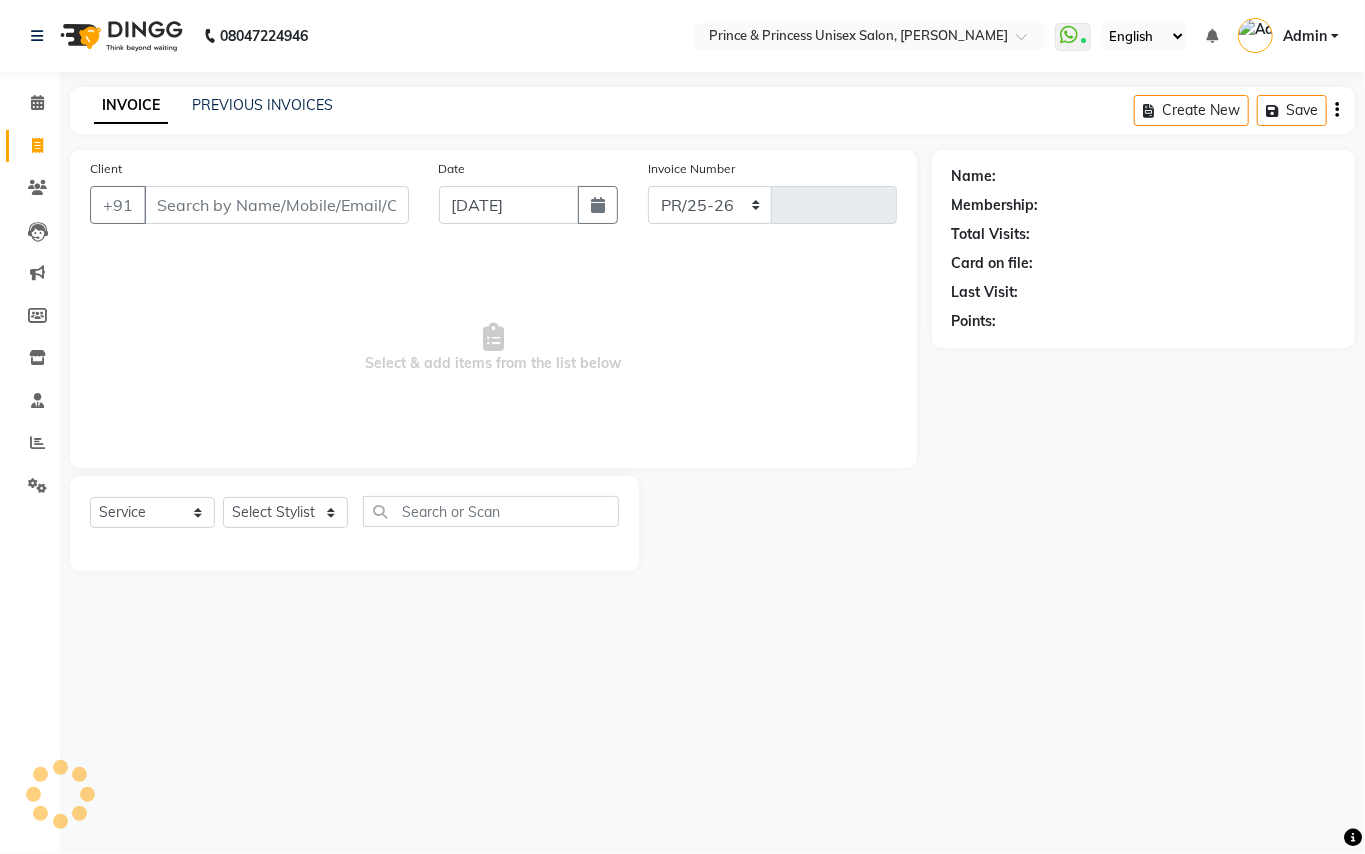 type on "2414" 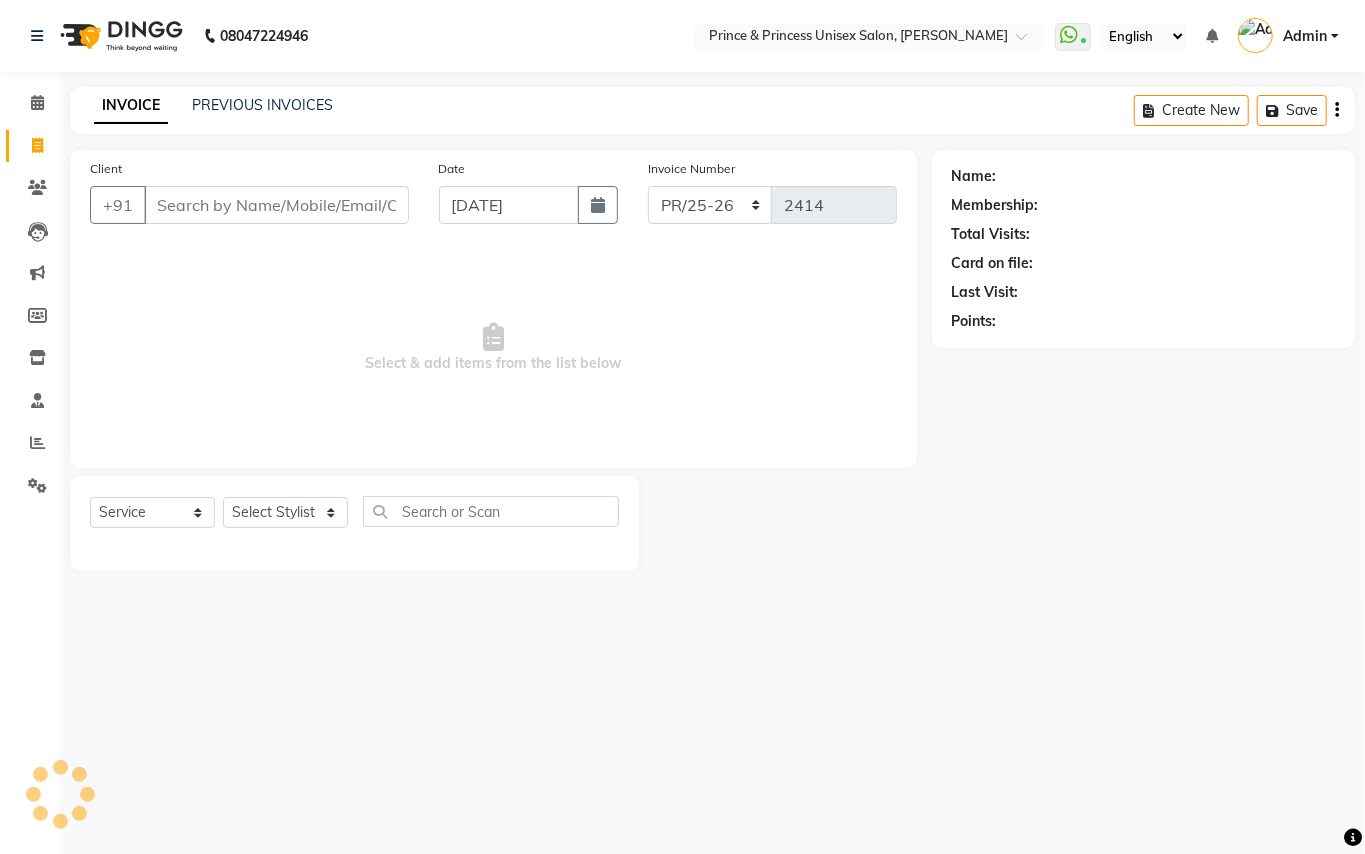 click on "Client" at bounding box center (276, 205) 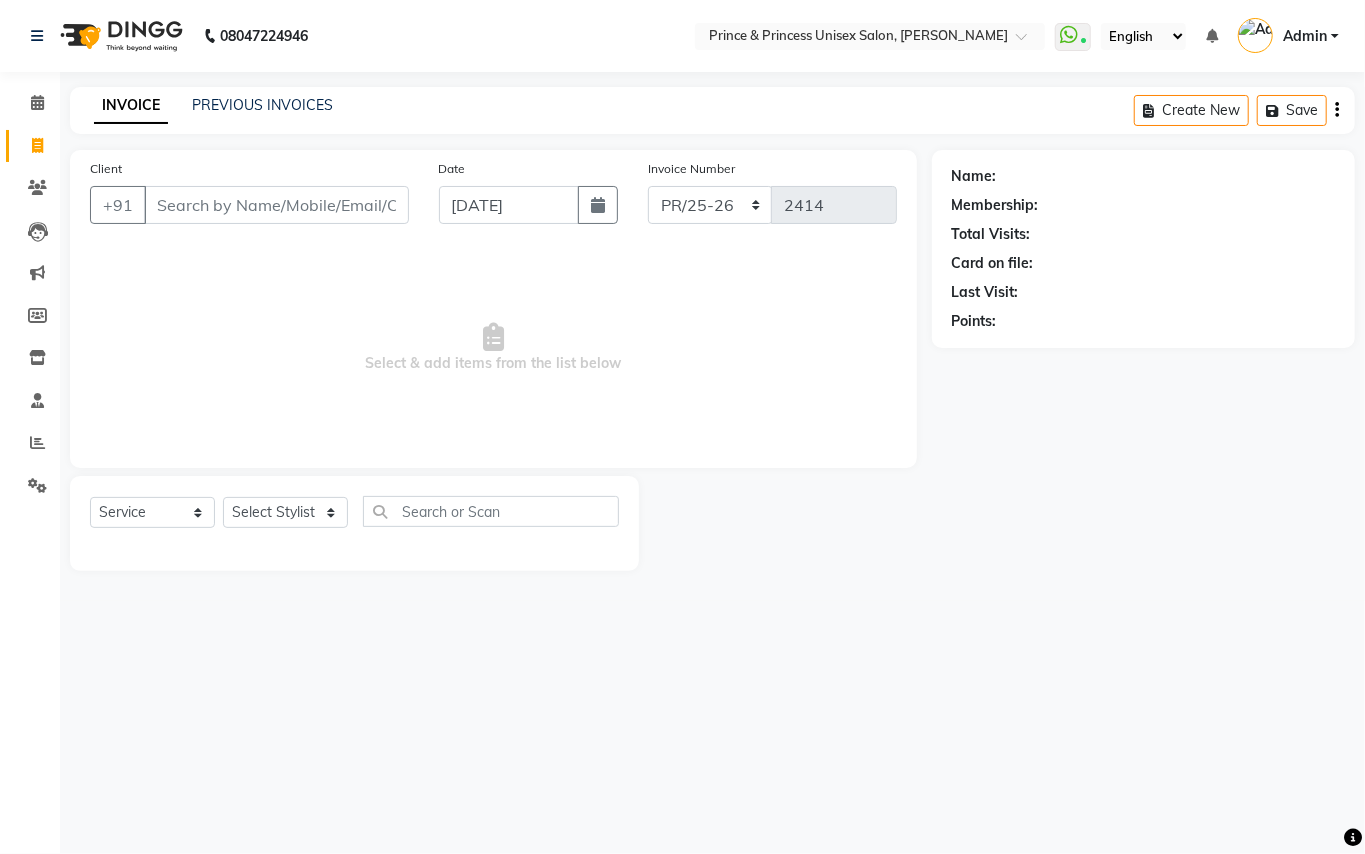 click on "Client" at bounding box center [276, 205] 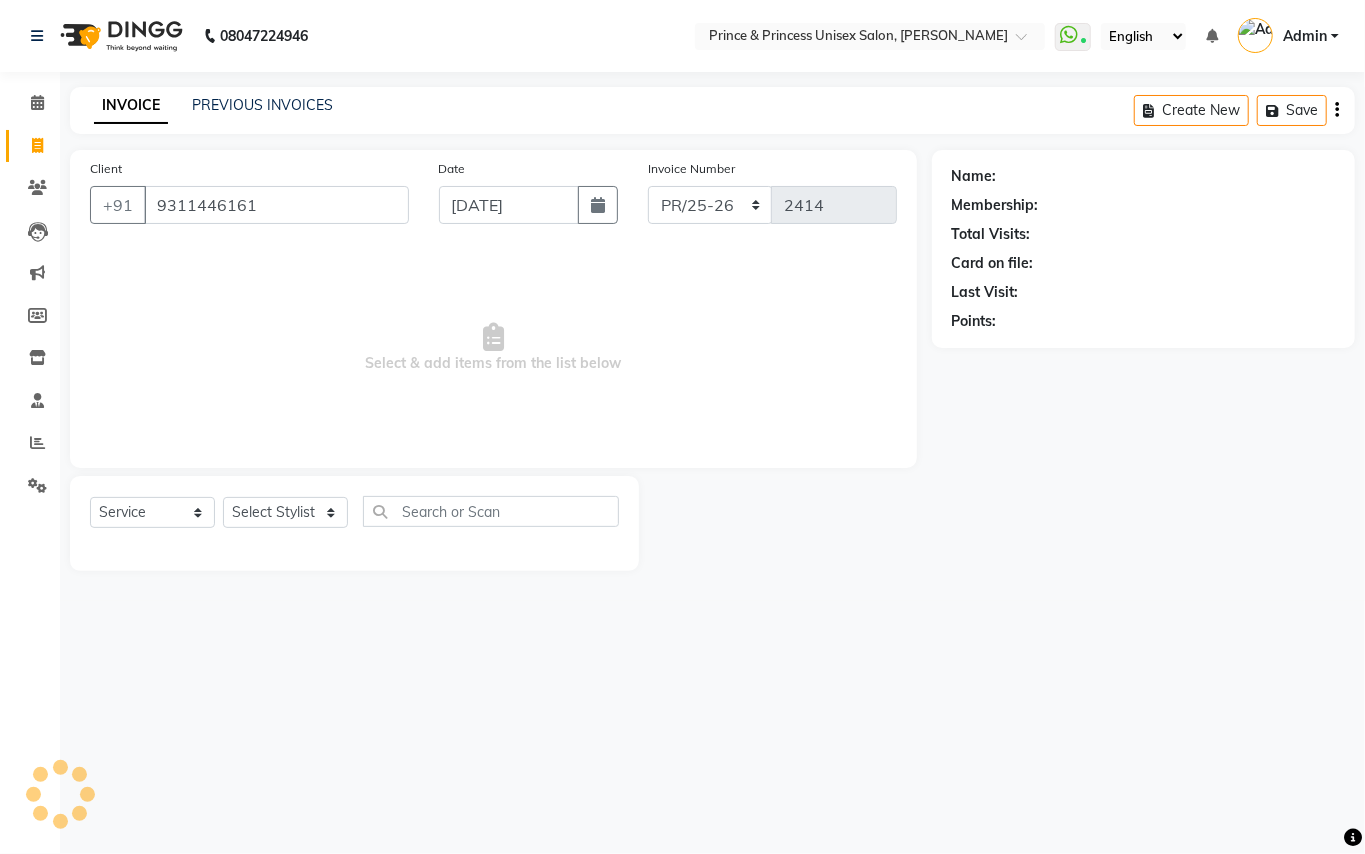 type on "9311446161" 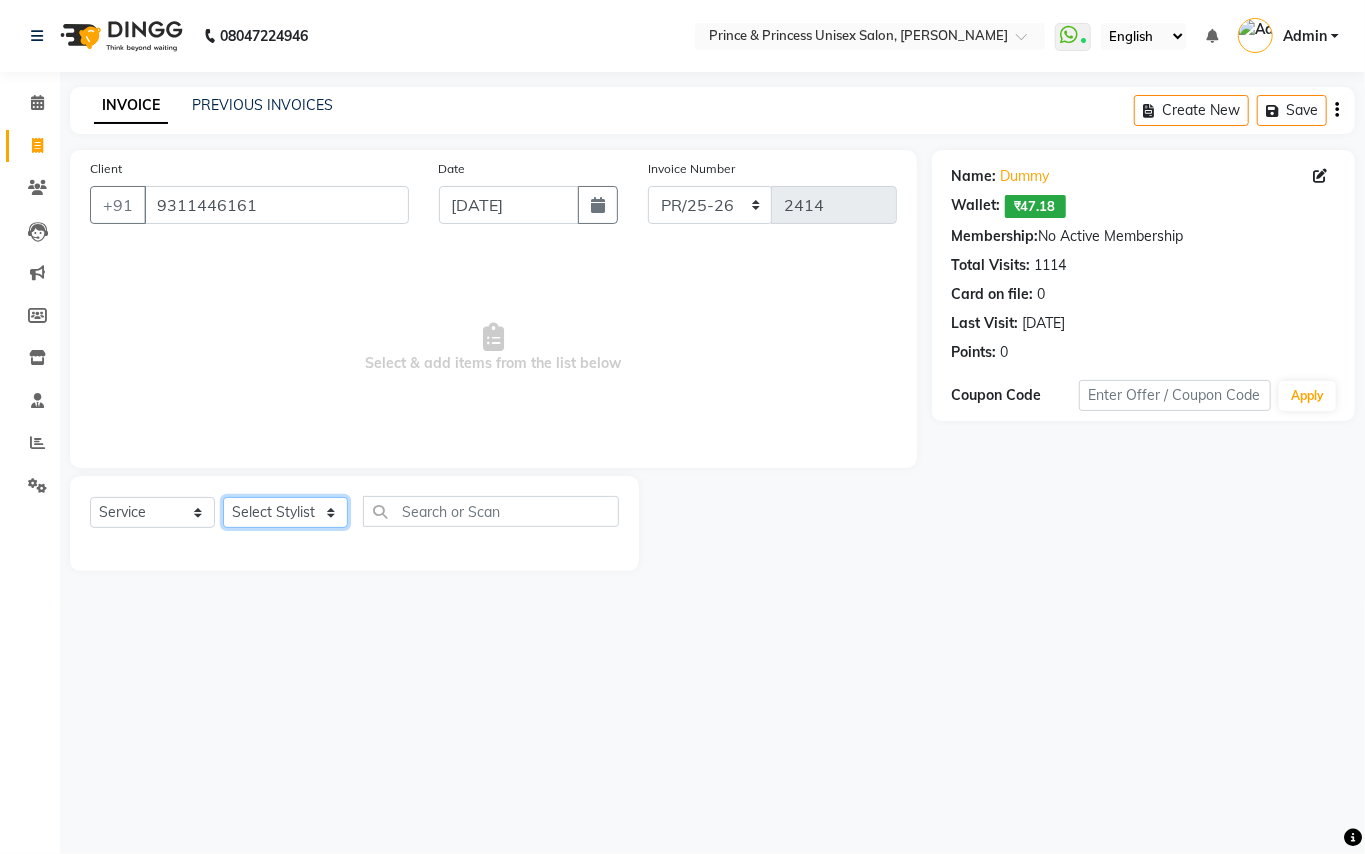 click on "Select Stylist ABHISHEK [PERSON_NAME] NEW [PERSON_NAME] CHANDAN [PERSON_NAME] MEENAKSHI [PERSON_NAME] RAHUL SANDEEP [PERSON_NAME] XYZ" 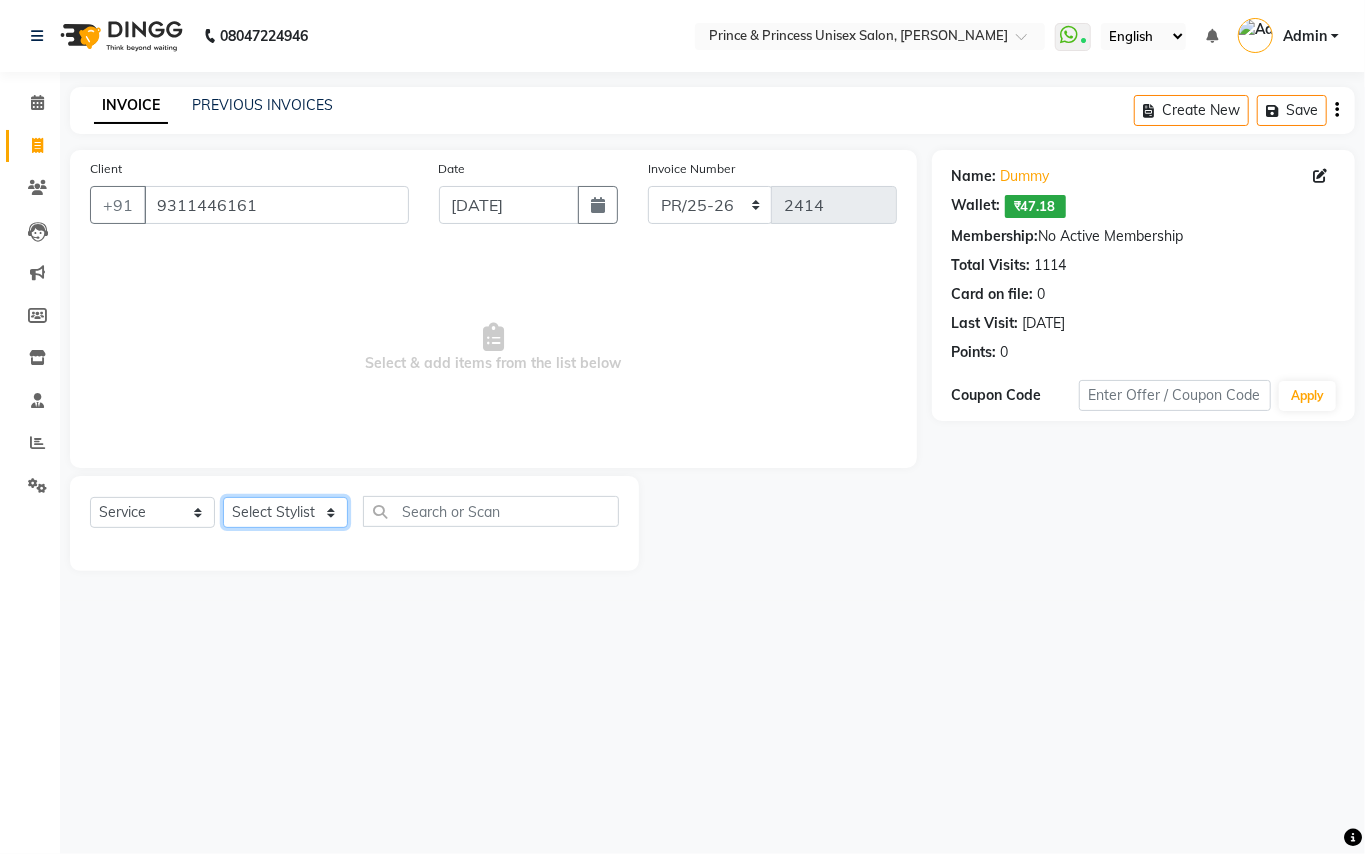 select on "17871" 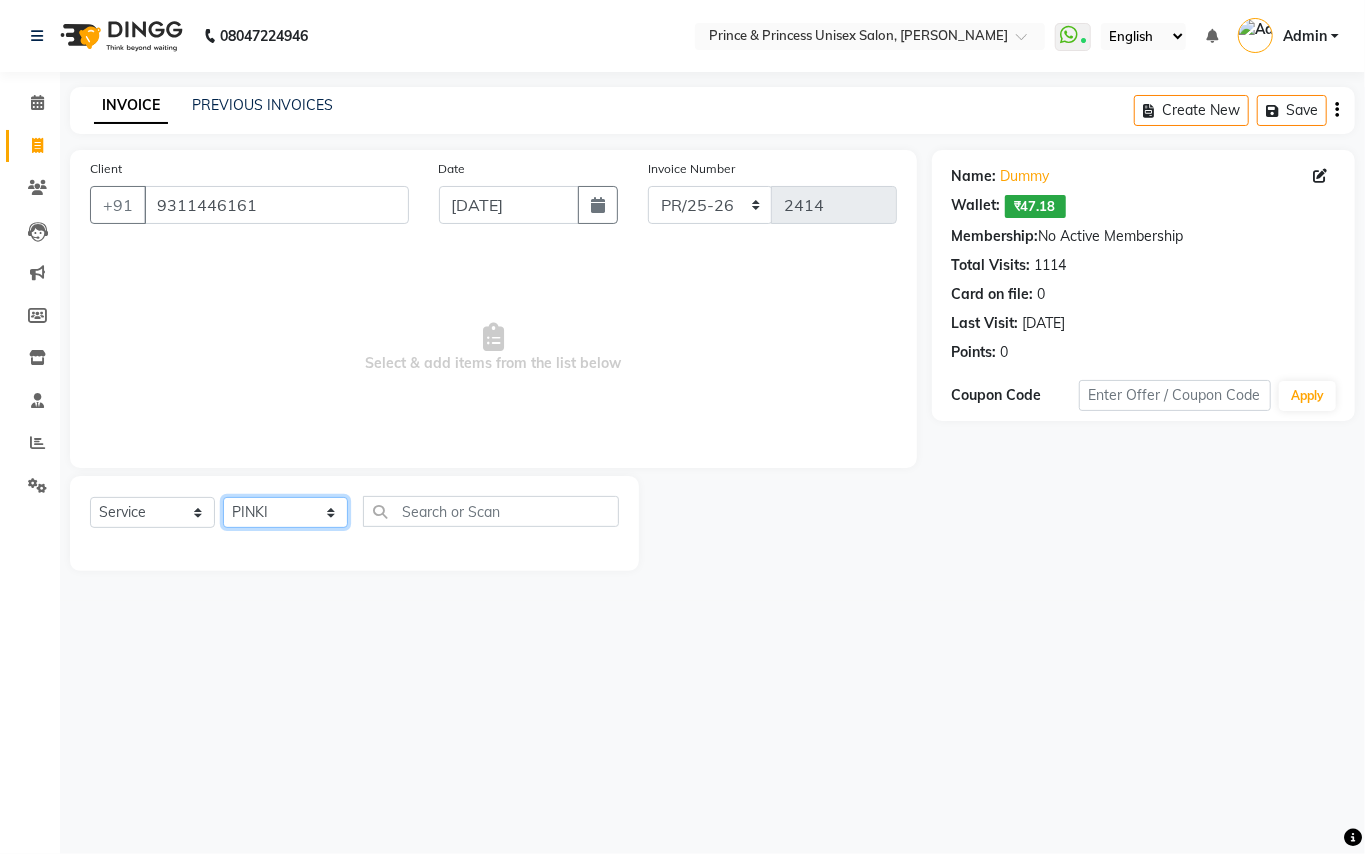 drag, startPoint x: 269, startPoint y: 512, endPoint x: 458, endPoint y: 501, distance: 189.31984 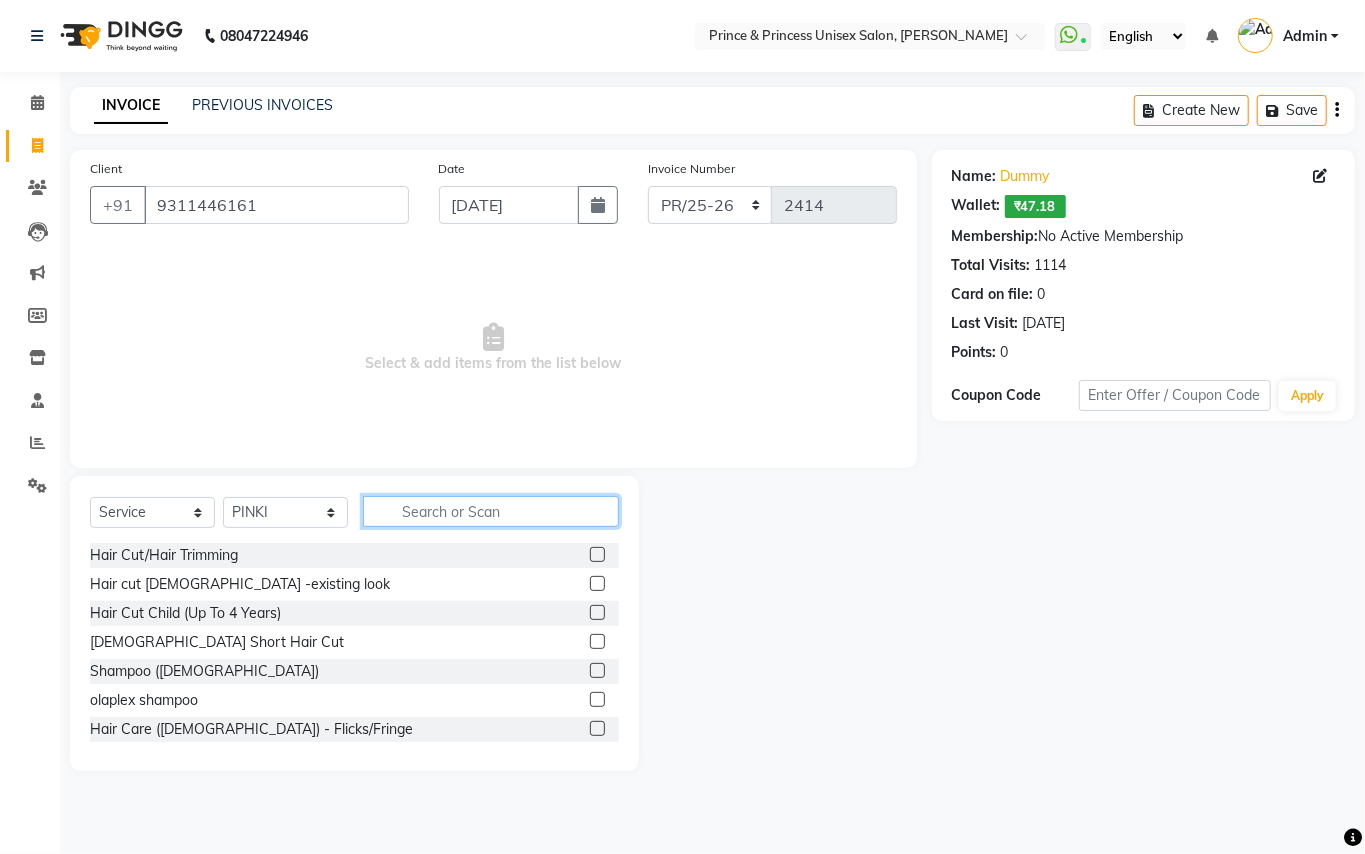 click 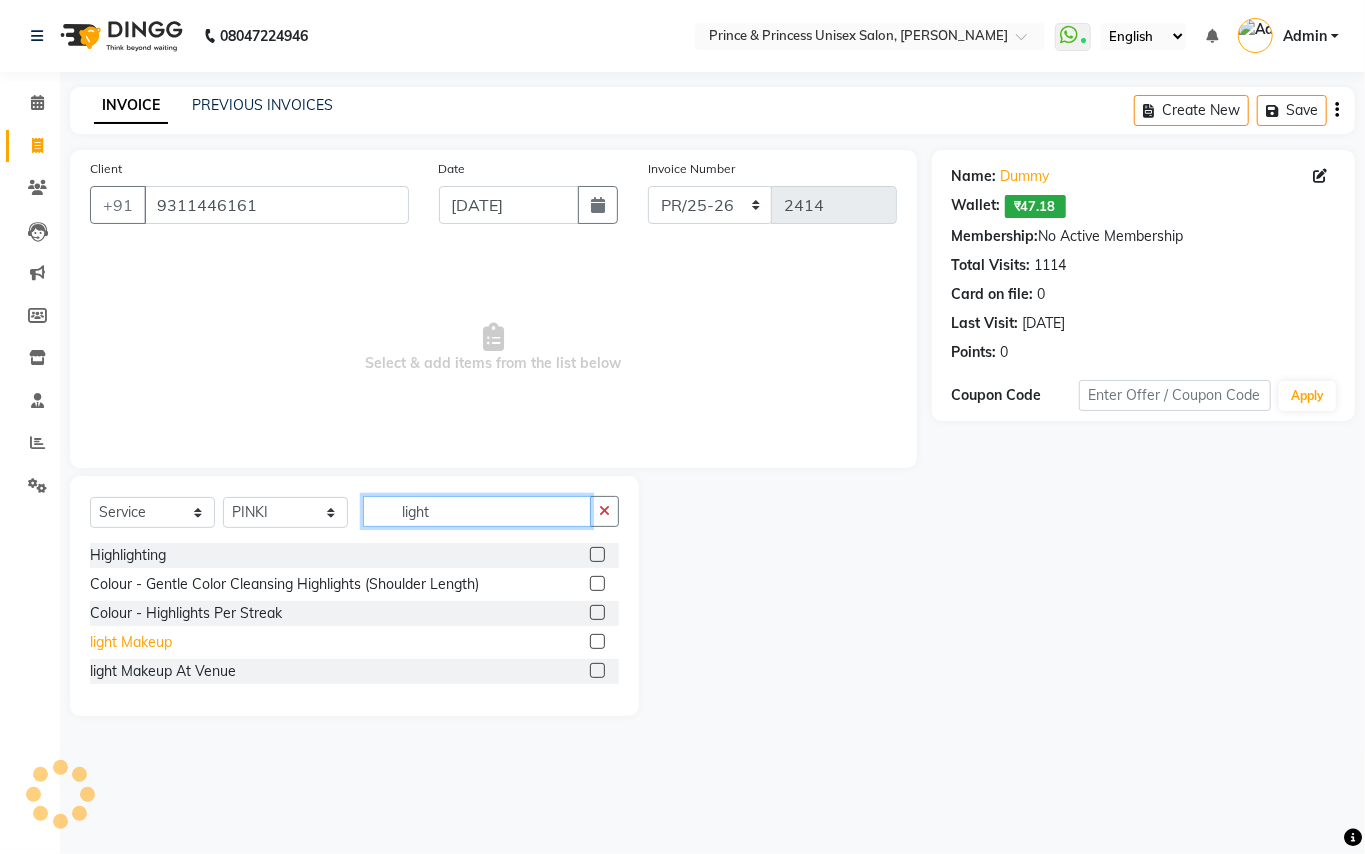 type on "light" 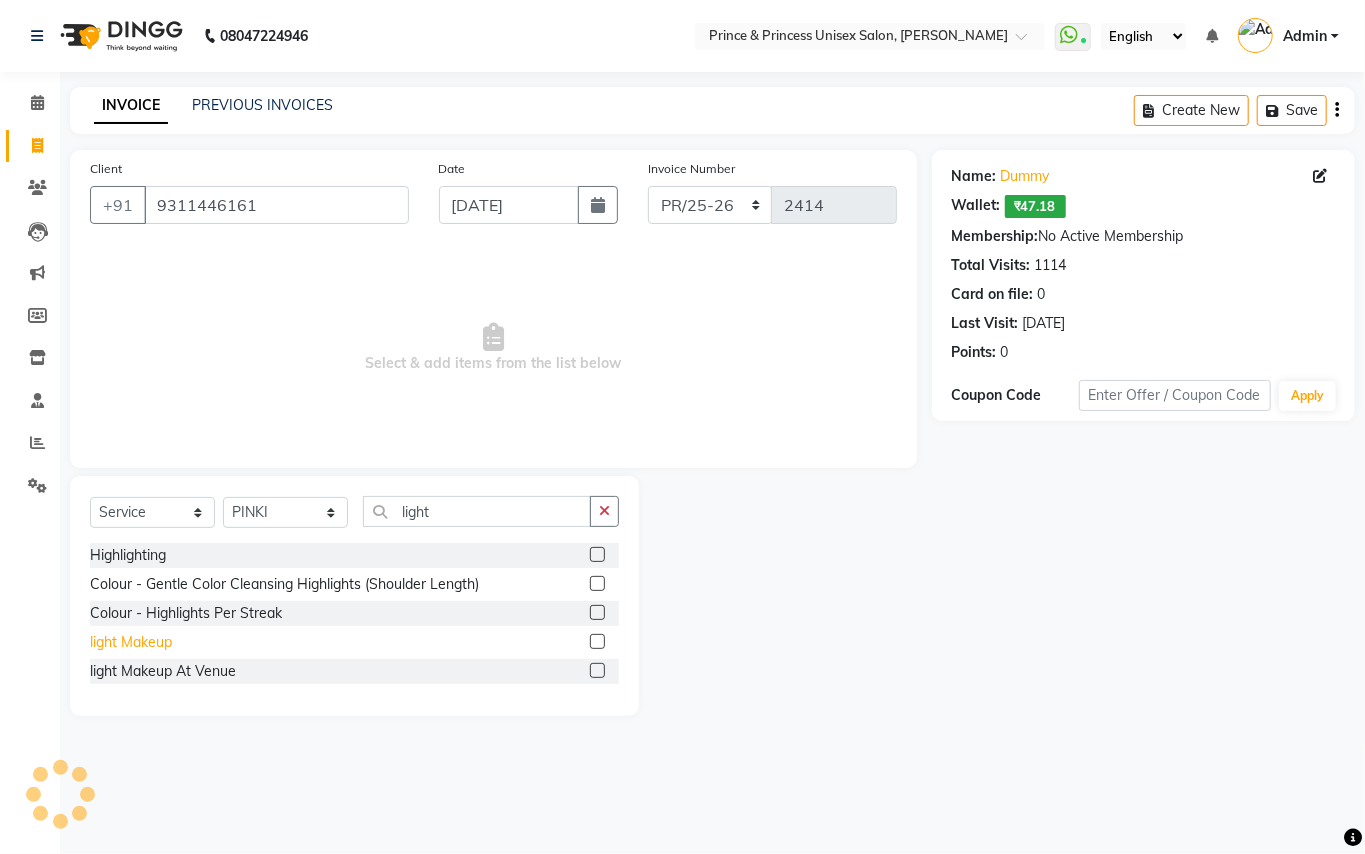 click on "light Makeup" 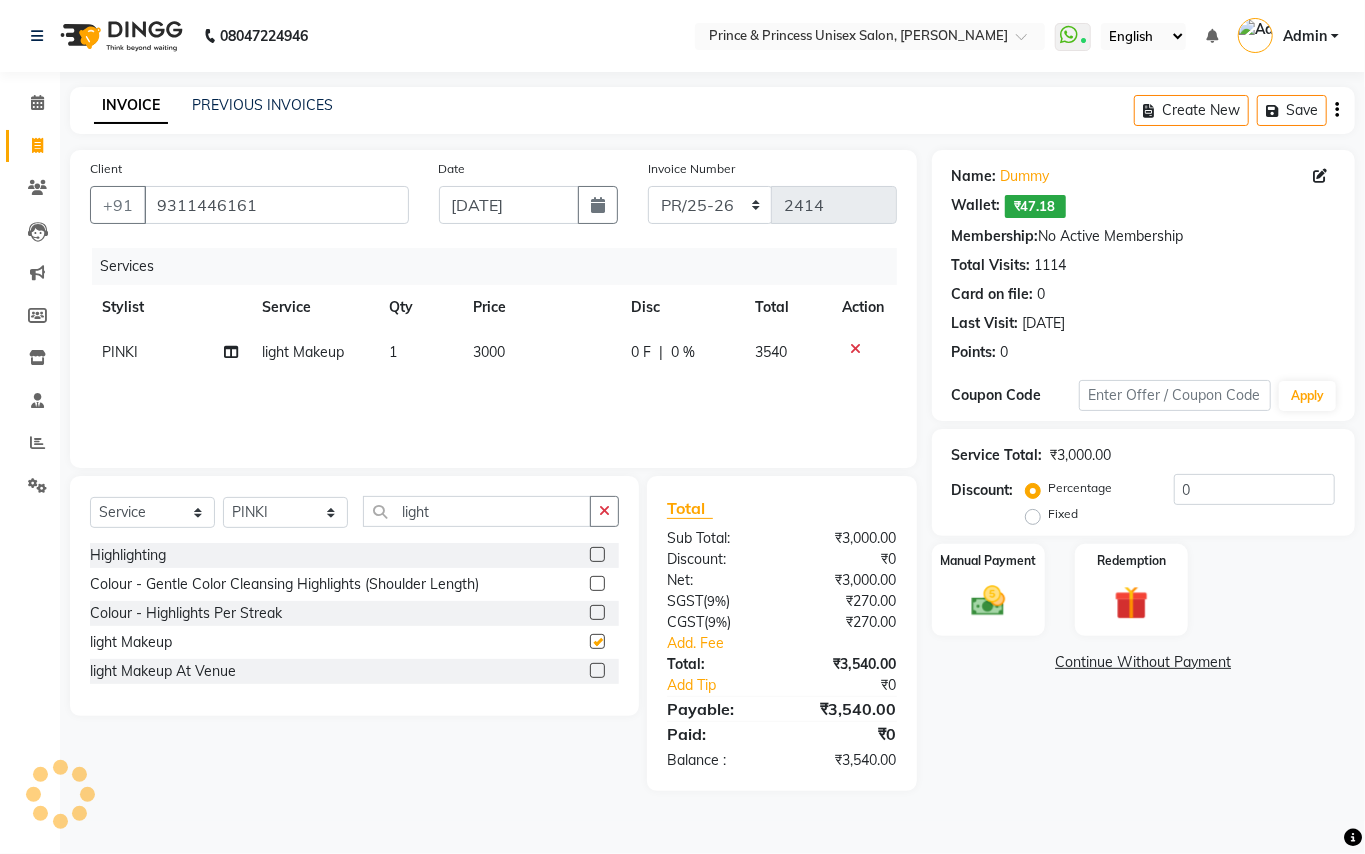 checkbox on "false" 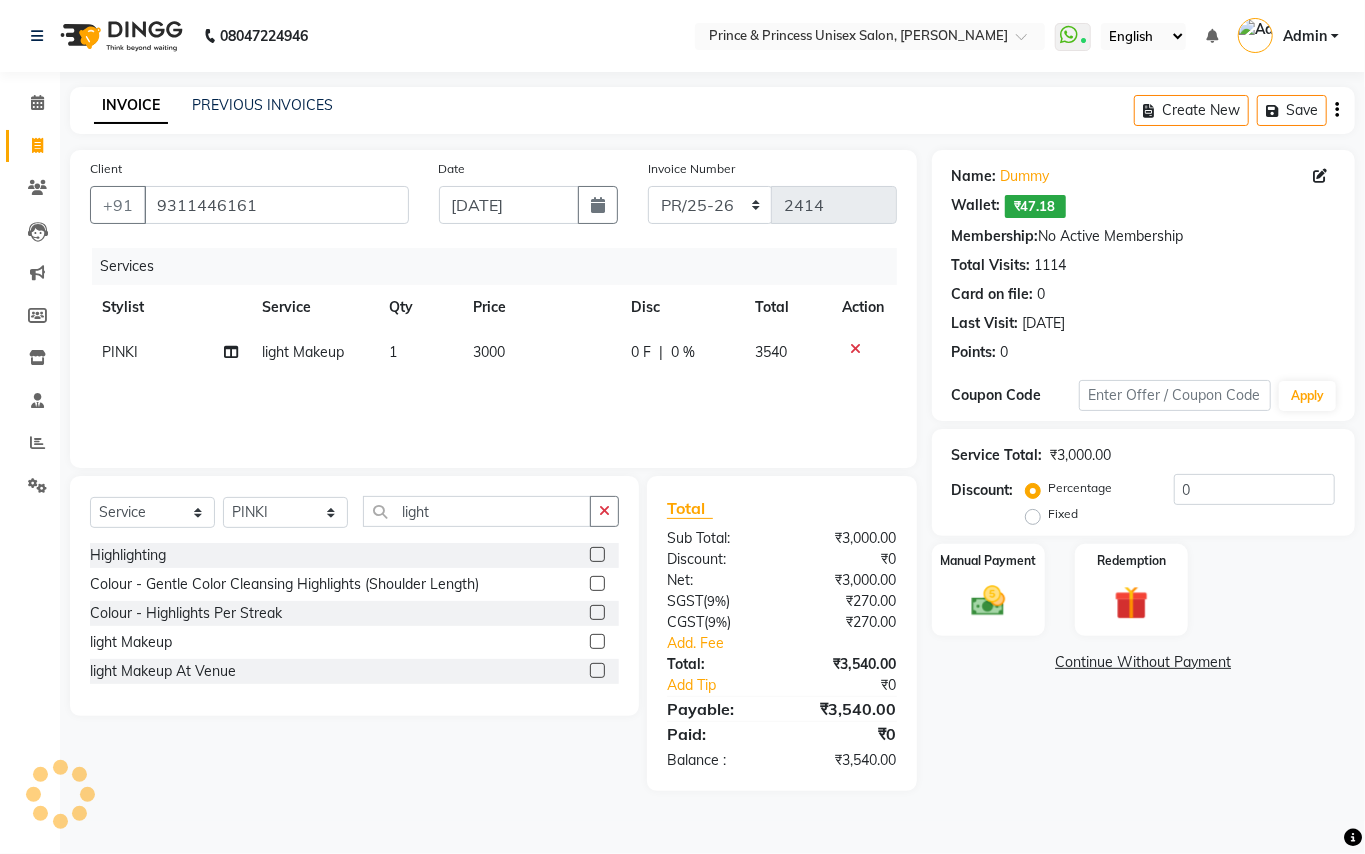 click on "3000" 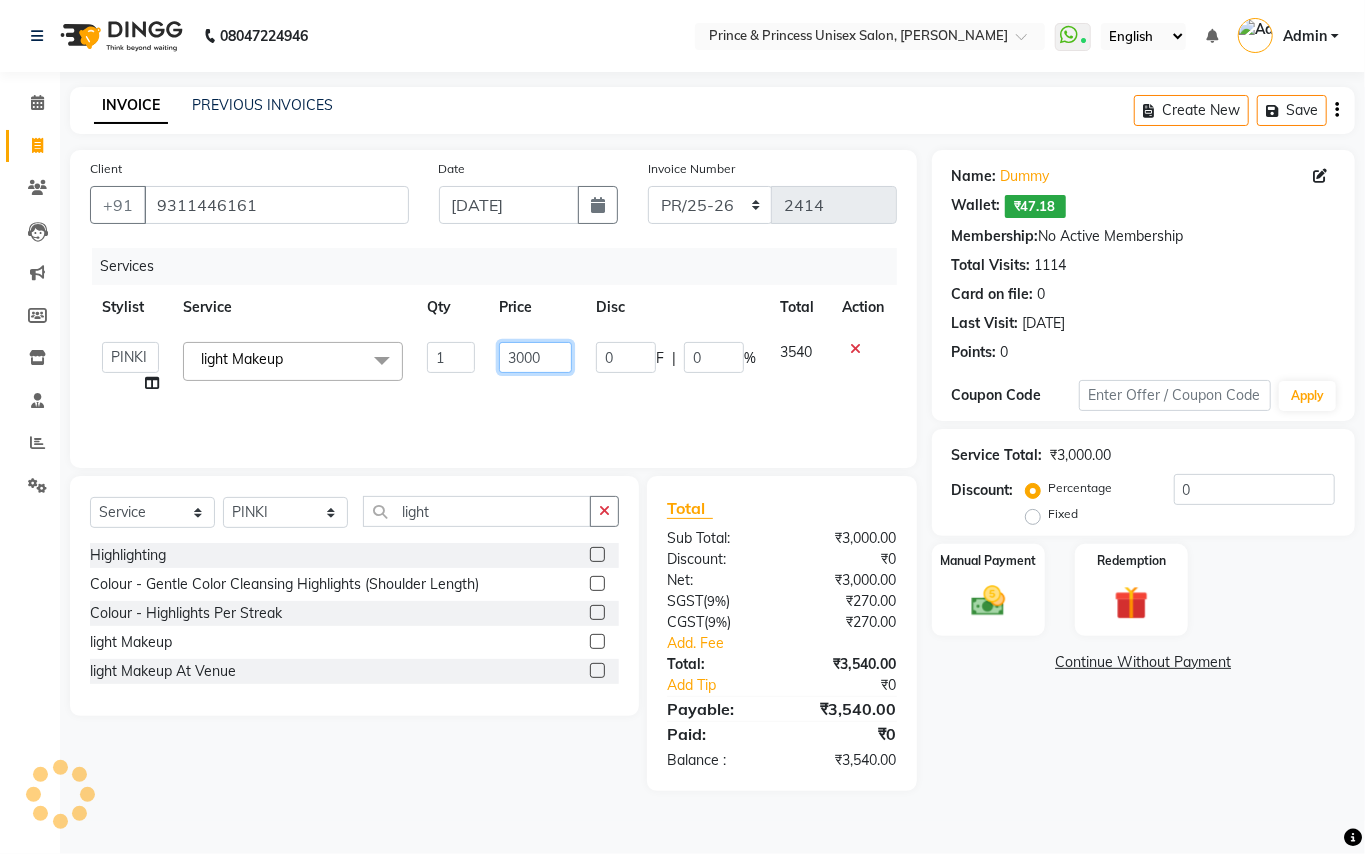 click on "3000" 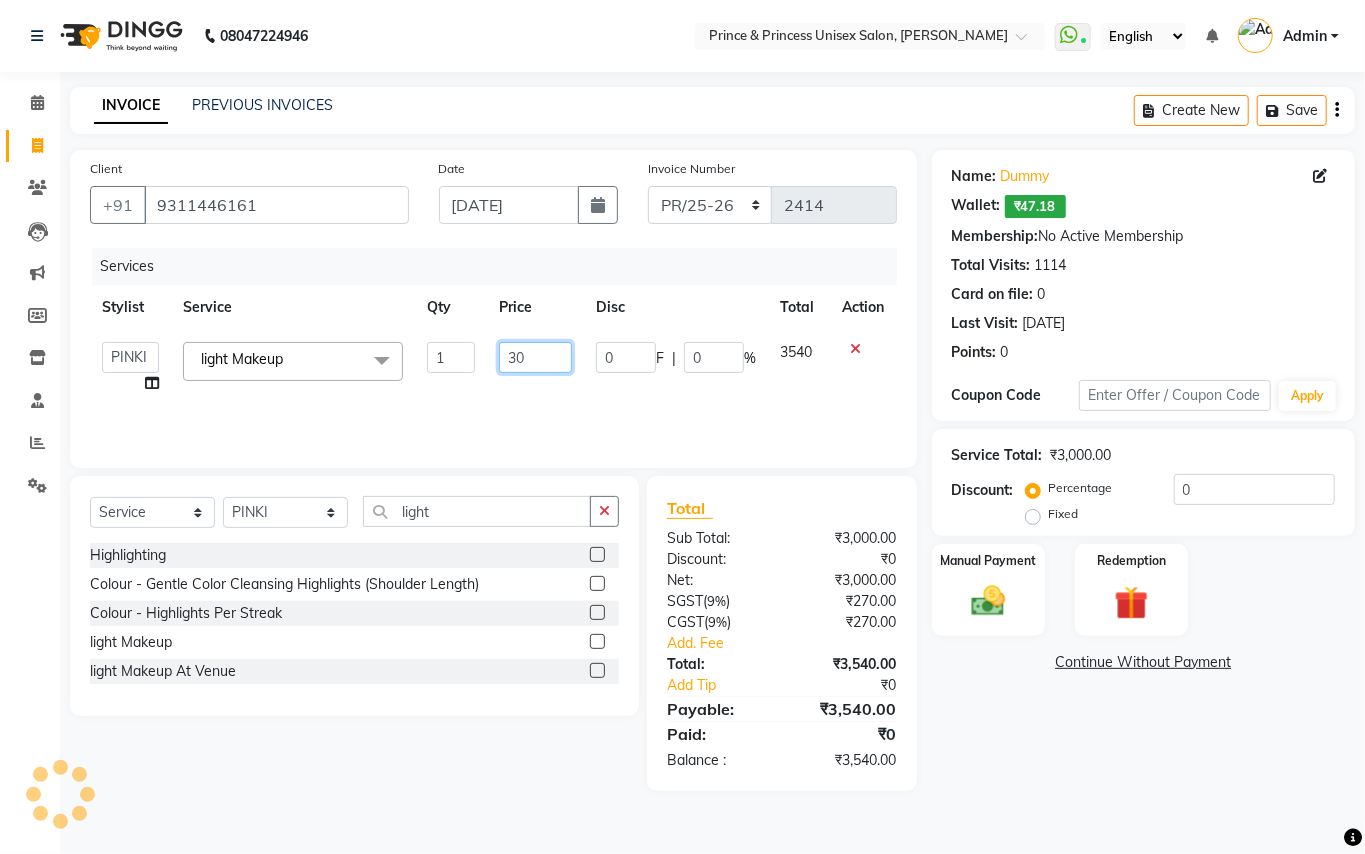 type on "3" 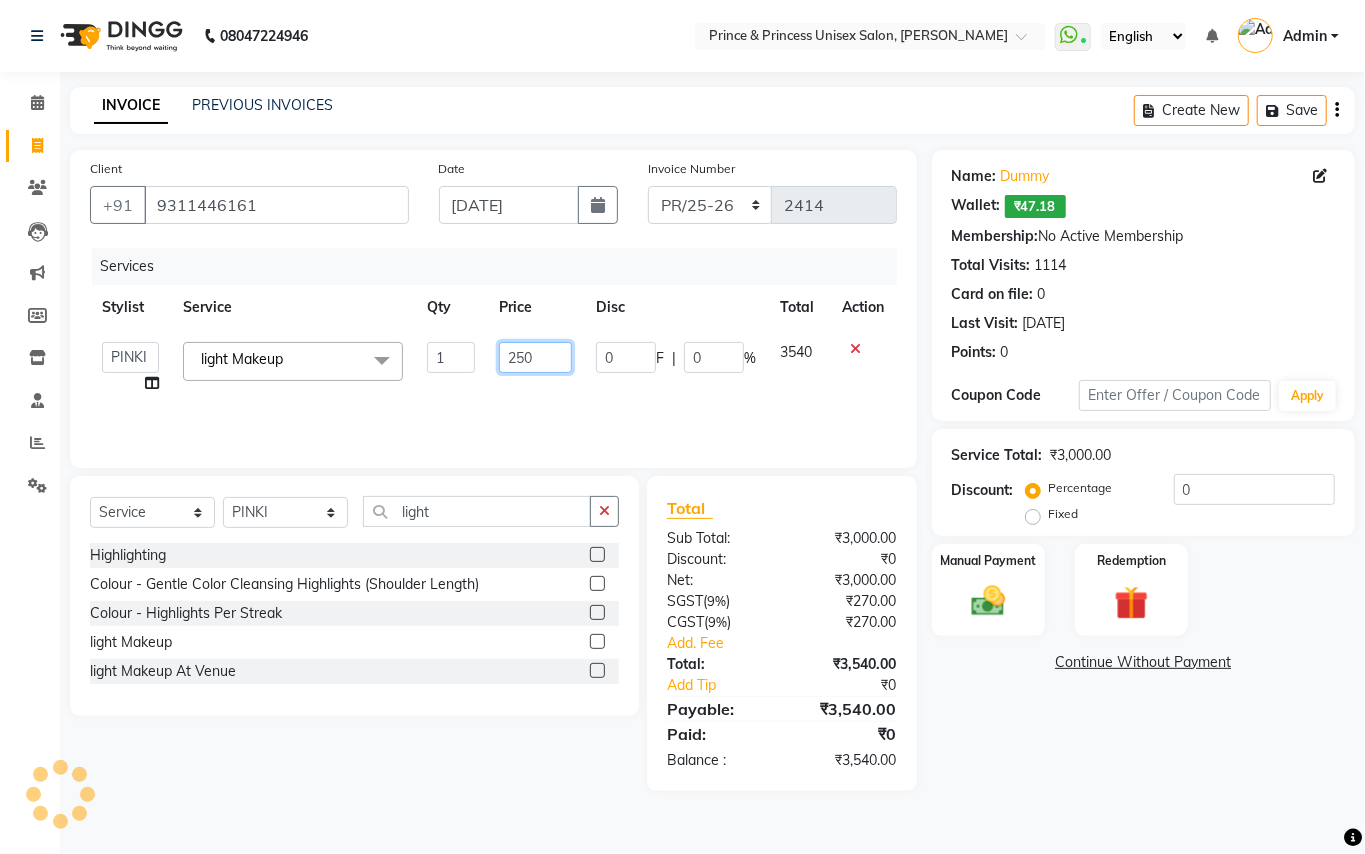 type on "2500" 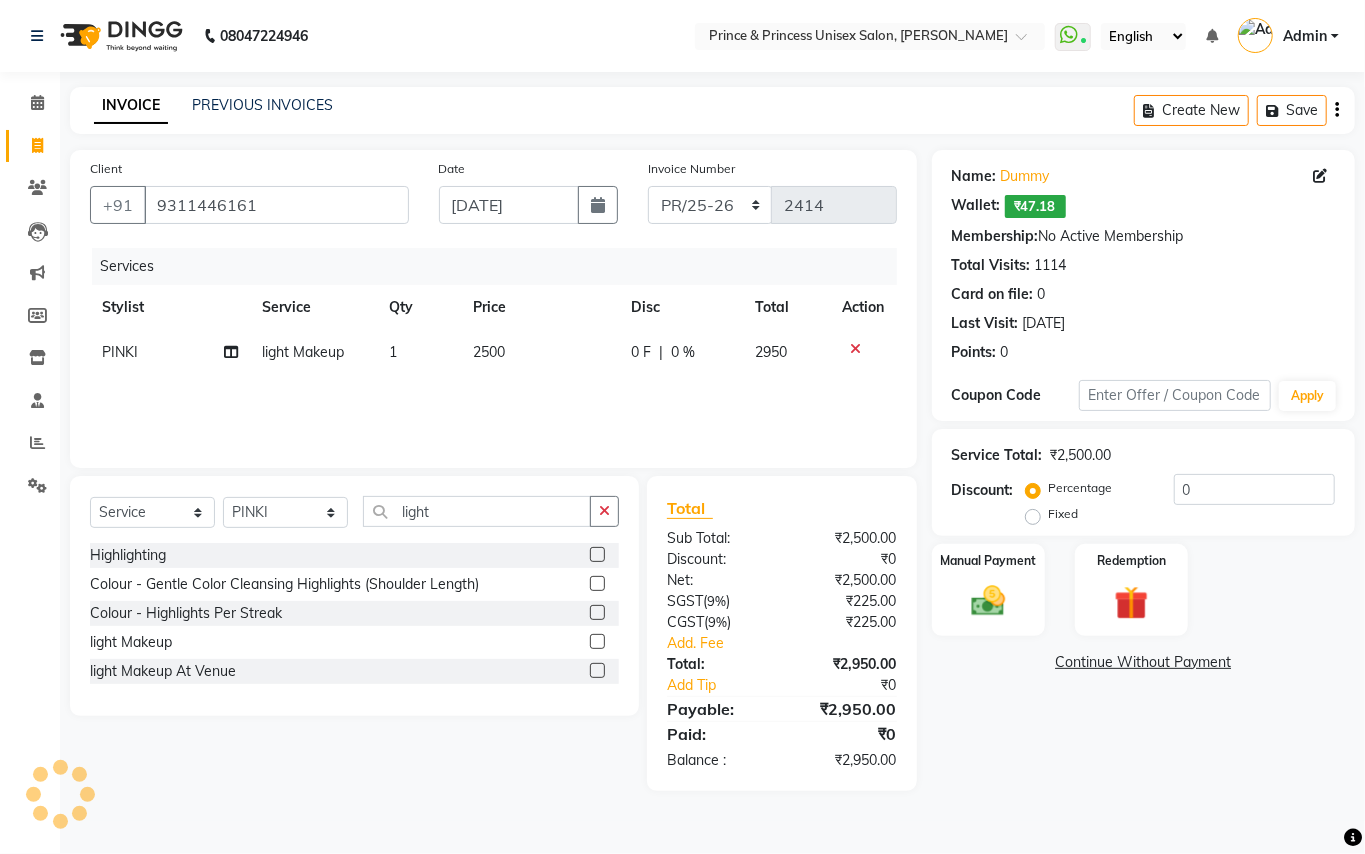 click on "1" 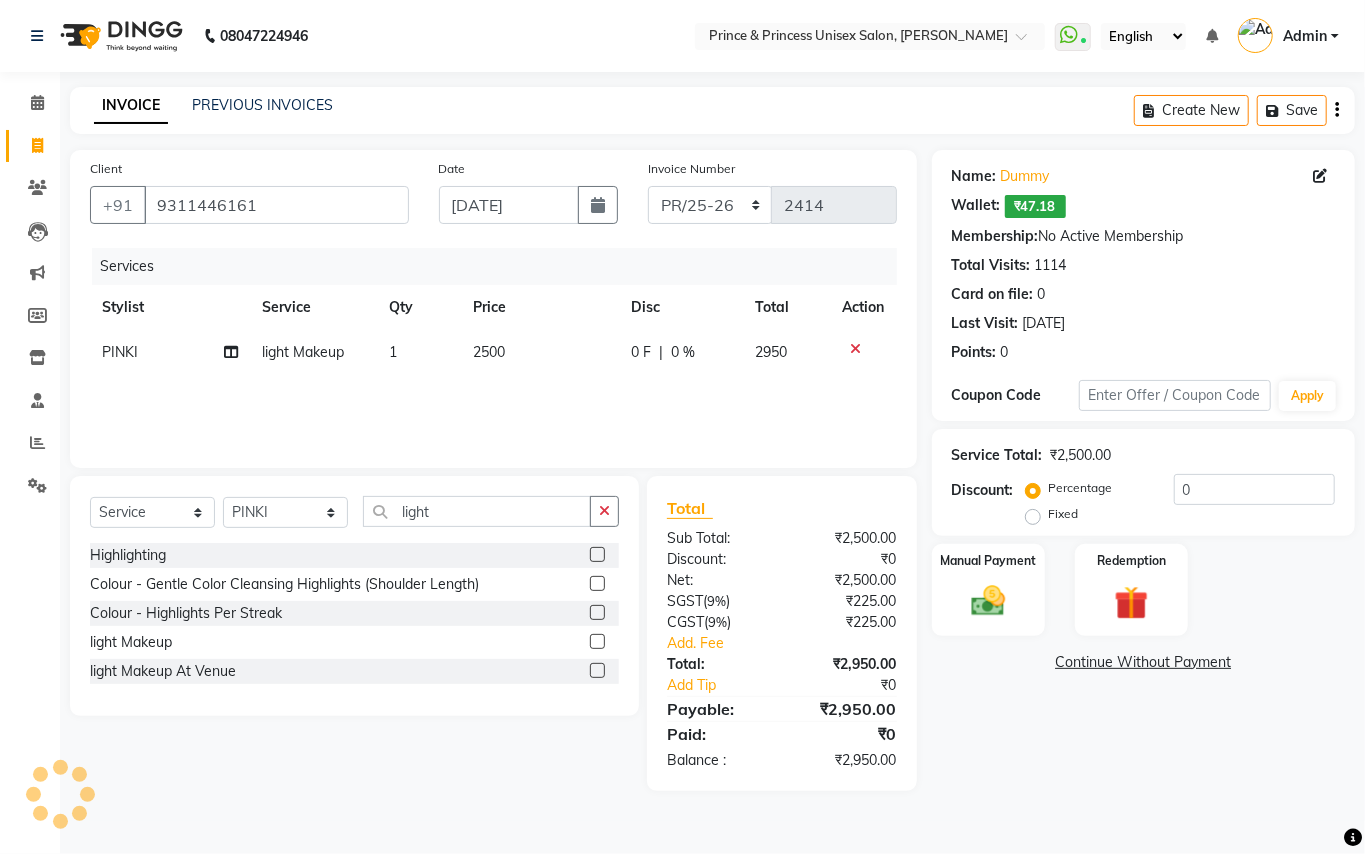 select on "17871" 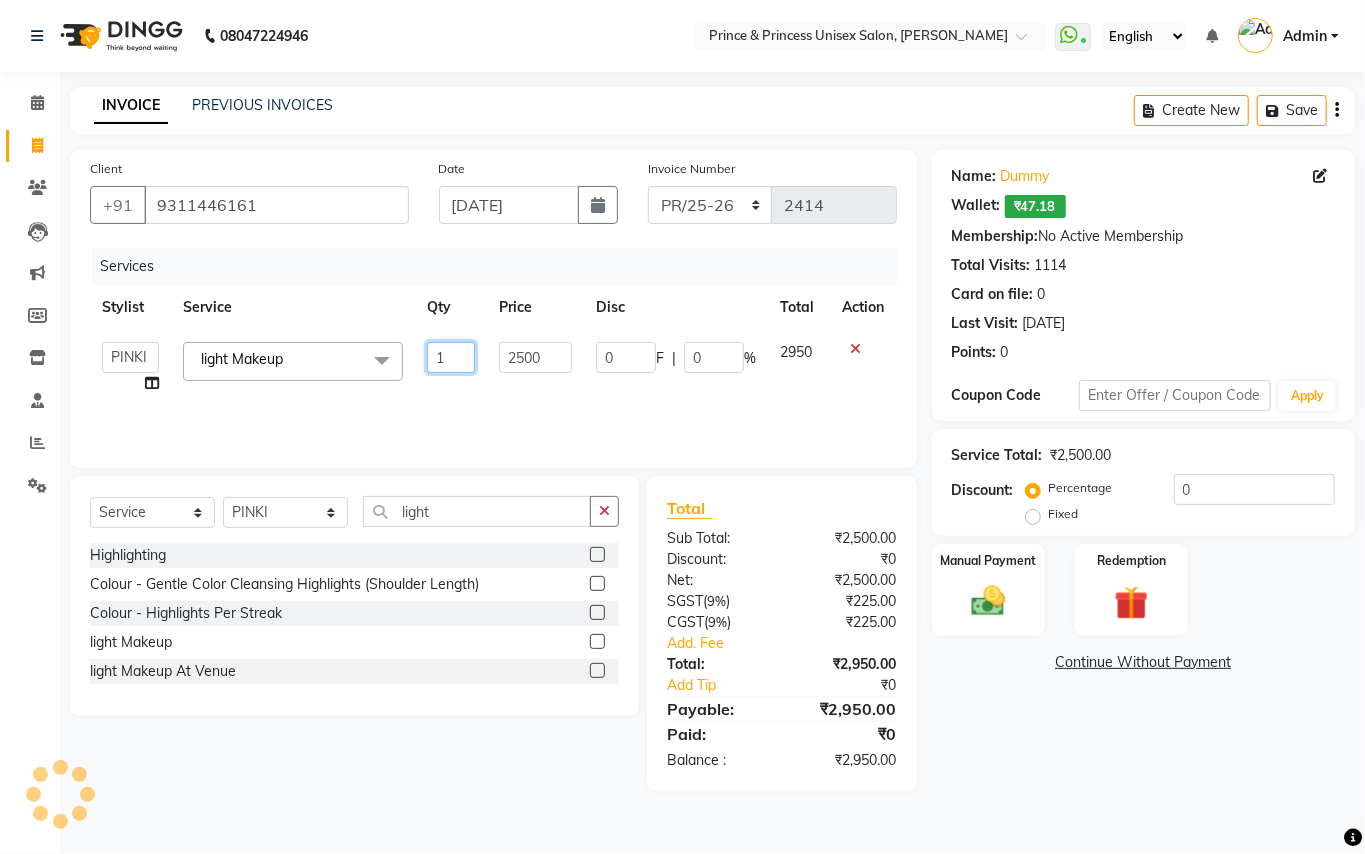 click on "1" 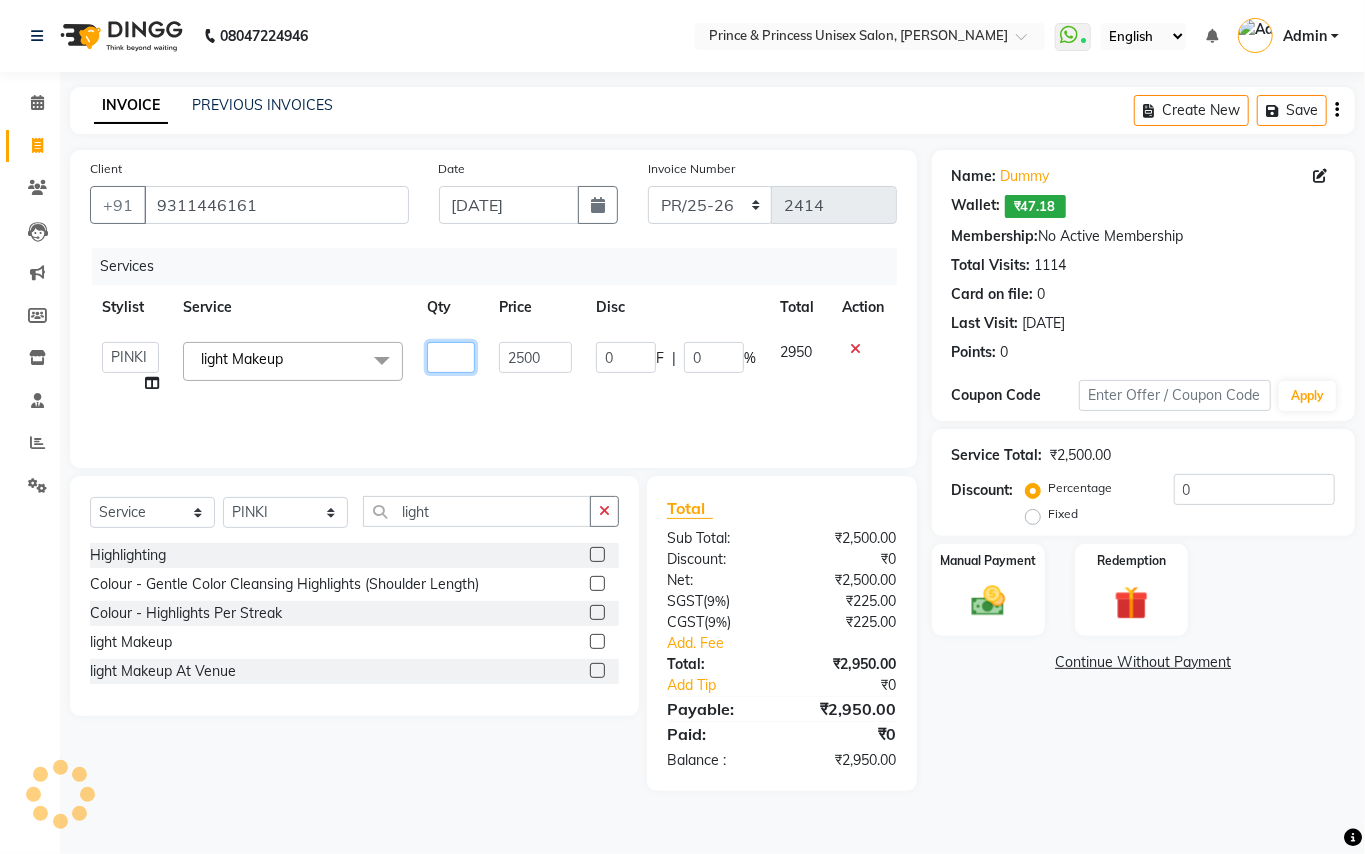 type on "3" 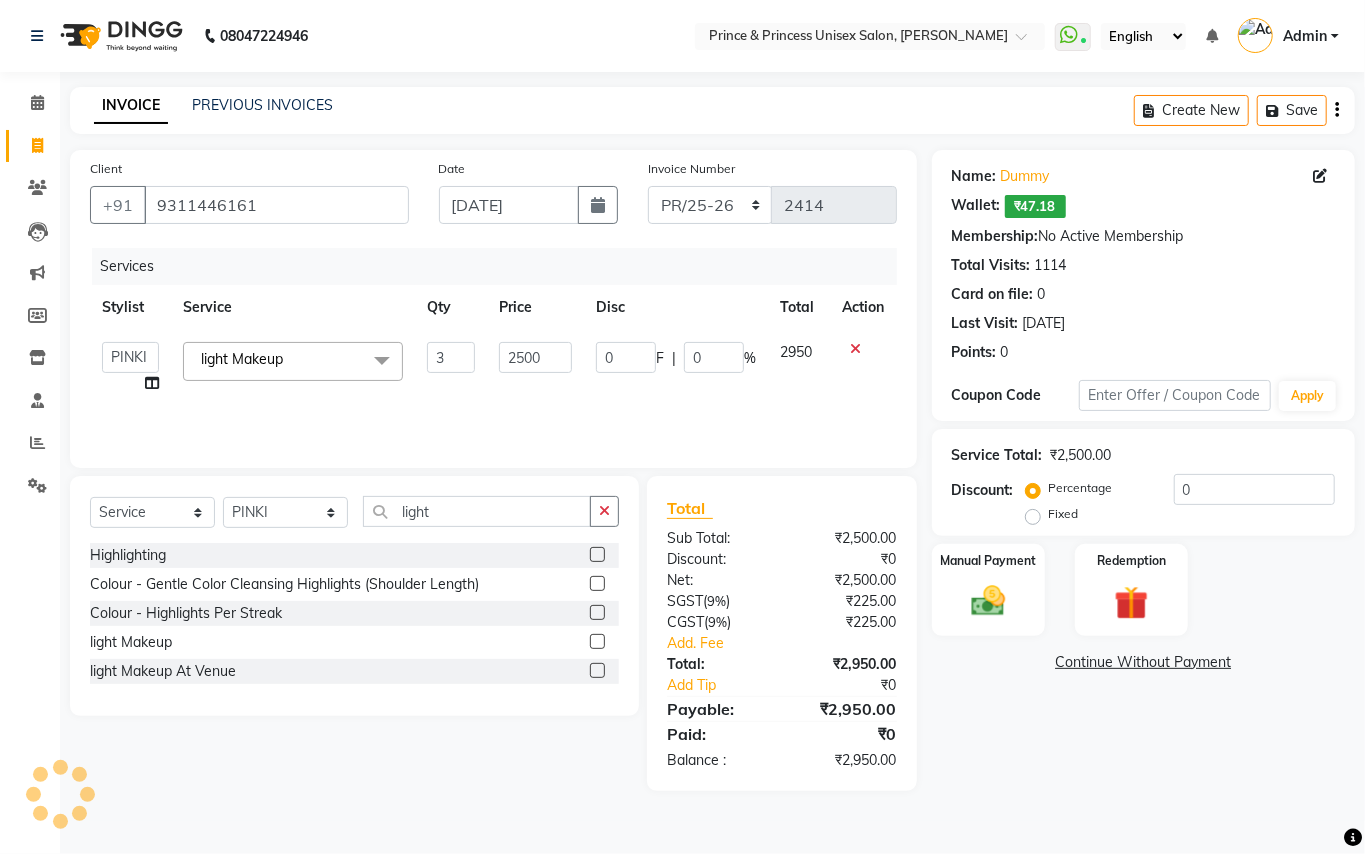 drag, startPoint x: 470, startPoint y: 396, endPoint x: 412, endPoint y: 482, distance: 103.73042 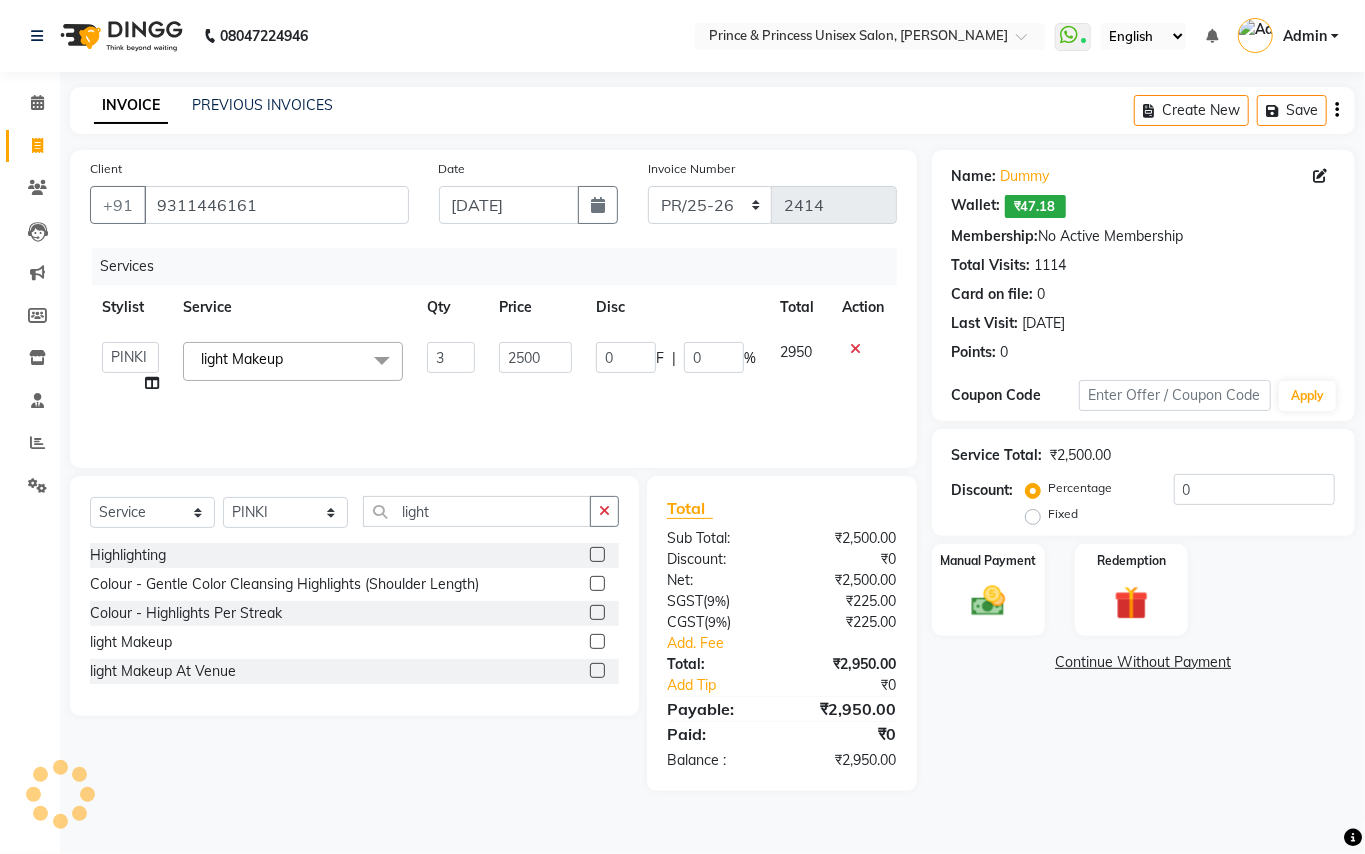 click on "Services Stylist Service Qty Price Disc Total Action  ABHISHEK   [PERSON_NAME] NEW   [PERSON_NAME]   CHANDAN   [PERSON_NAME]   MEENAKSHI   [PERSON_NAME]   RAHUL   SANDEEP   [PERSON_NAME]   XYZ  light Makeup  x Hair Cut/Hair Trimming Hair cut [DEMOGRAPHIC_DATA] -existing look Hair Cut Child (Up To 4 Years) [DEMOGRAPHIC_DATA] Short Hair Cut Shampoo ([DEMOGRAPHIC_DATA]) olaplex shampoo Hair Care ([DEMOGRAPHIC_DATA]) - Flicks/Fringe Oil Massage Henna Mustache Trim Threading Face Threading Hair Cut [DEMOGRAPHIC_DATA] - Style Change [DEMOGRAPHIC_DATA] - Tonsure (Mundan) Shampoo [DEMOGRAPHIC_DATA] Shampoo [DEMOGRAPHIC_DATA] (Long Hair) [PERSON_NAME] Triming / Shave Oil Massage half color touch up  [PERSON_NAME] Colour Hair Styling (Gel/ Serum Application) Colour Touch Up men's Colour Touch-Up Amonia Free) Highlighting Rebonding Dry Head Massage Full Front Chest Clipper Full Back Clipper Ear Wax Full Body Clipper Under Arms Clipper Full Front/Back Waxing (Sugar) Full Front/Back Waxing (Chocolate) Chest Razor/Back Full Body Razor Under Arm Razor EYE BROWS COLOR [DEMOGRAPHIC_DATA]  - Hair Cut existing style [DEMOGRAPHIC_DATA]  - Hair Cut & Wash Blow Dry" 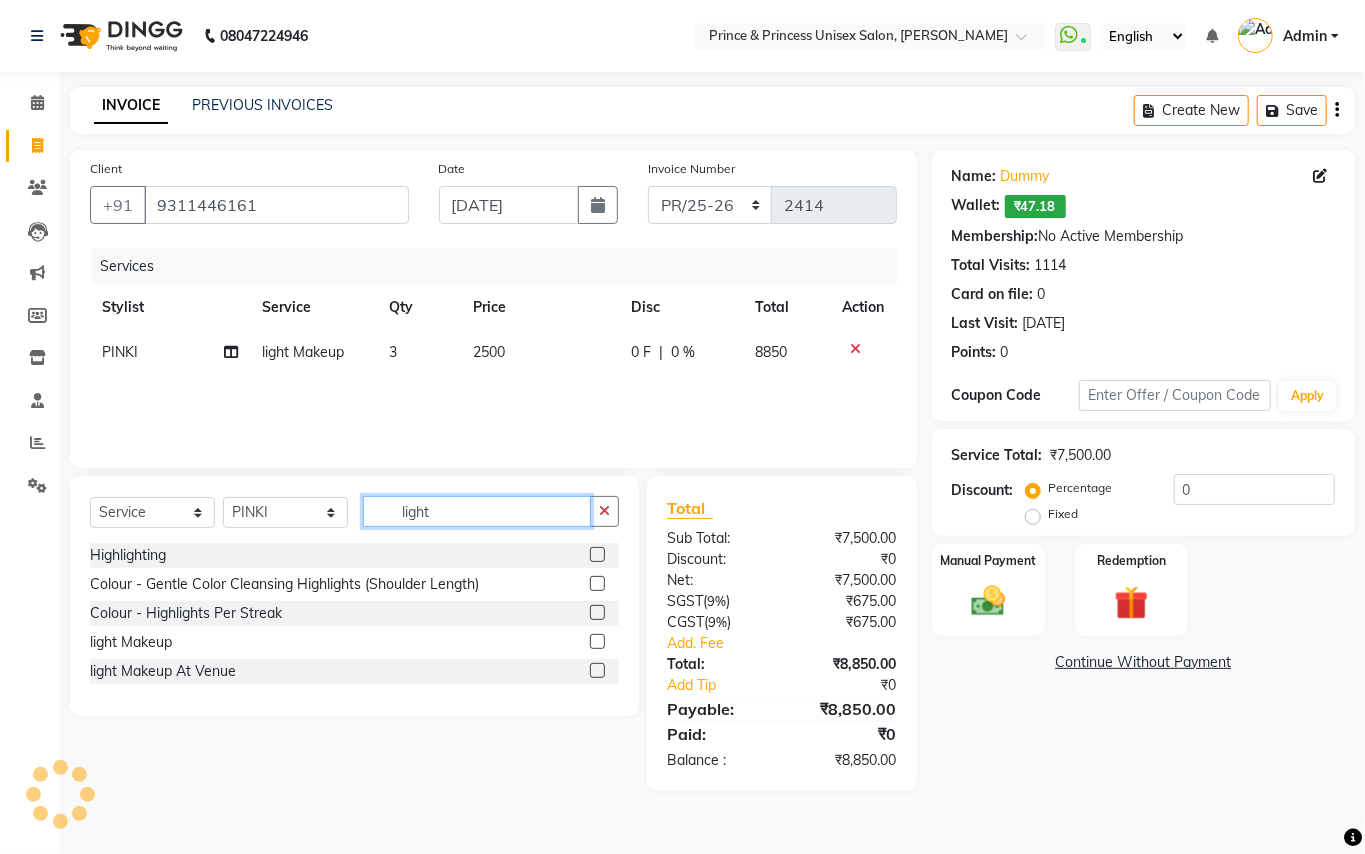 drag, startPoint x: 454, startPoint y: 506, endPoint x: 64, endPoint y: 302, distance: 440.1318 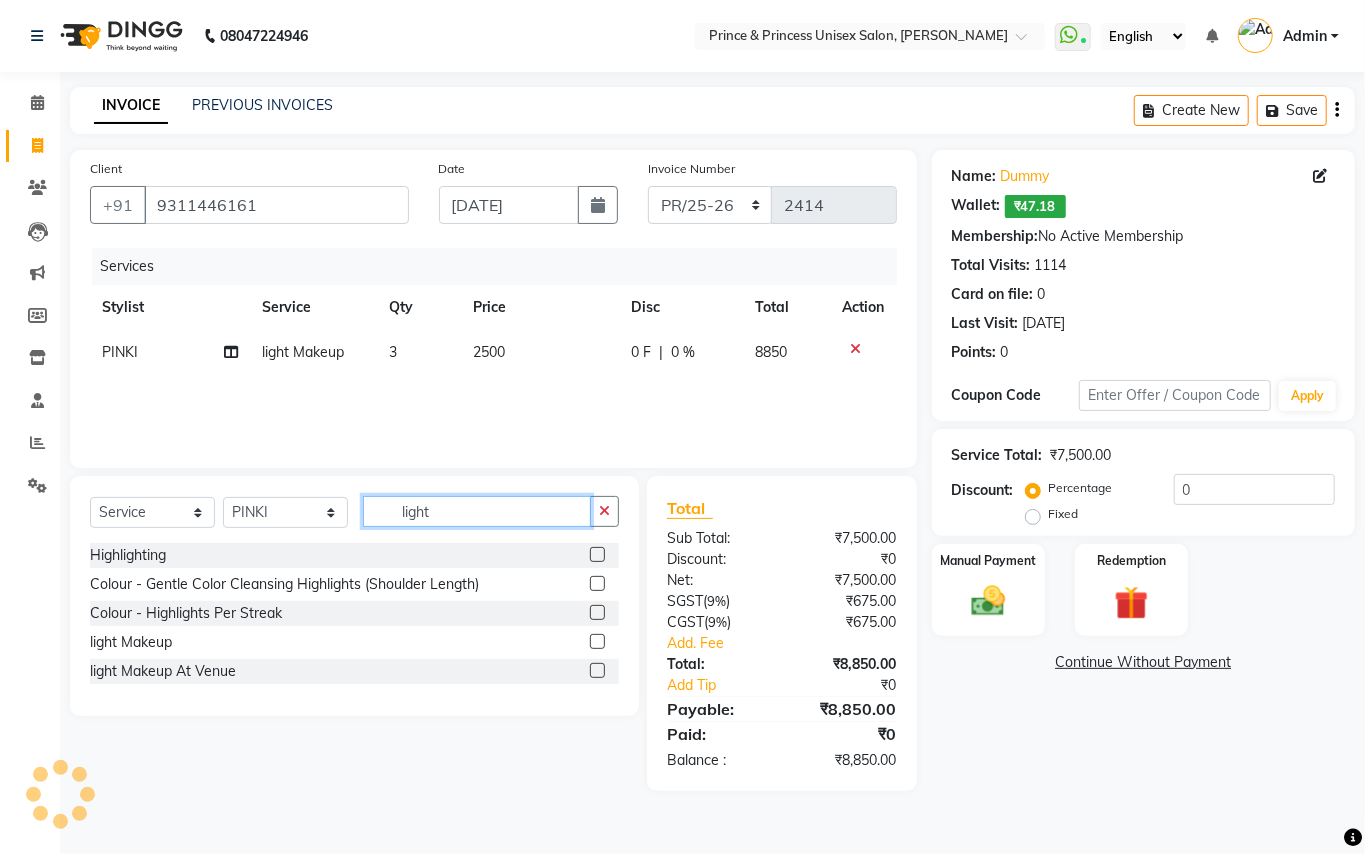 click on "Client [PHONE_NUMBER] Date [DATE] Invoice Number PR/25-26 V/2025 V/[PHONE_NUMBER] Services Stylist Service Qty Price Disc Total Action PINKI light Makeup 3 2500 0 F | 0 % 8850 Select  Service  Product  Membership  Package Voucher Prepaid Gift Card  Select Stylist ABHISHEK [PERSON_NAME] NEW [PERSON_NAME] CHANDAN [PERSON_NAME] MEENAKSHI [PERSON_NAME] RAHUL SANDEEP [PERSON_NAME] XYZ light Highlighting  Colour - Gentle Color Cleansing Highlights (Shoulder Length)  Colour - Highlights Per Streak  light Makeup  light Makeup At Venue  Total Sub Total: ₹7,500.00 Discount: ₹0 Net: ₹7,500.00 SGST  ( 9% ) ₹675.00 CGST  ( 9% ) ₹675.00 Add. Fee Total: ₹8,850.00 Add Tip ₹0 Payable: ₹8,850.00 Paid: ₹0 Balance   : ₹8,850.00" 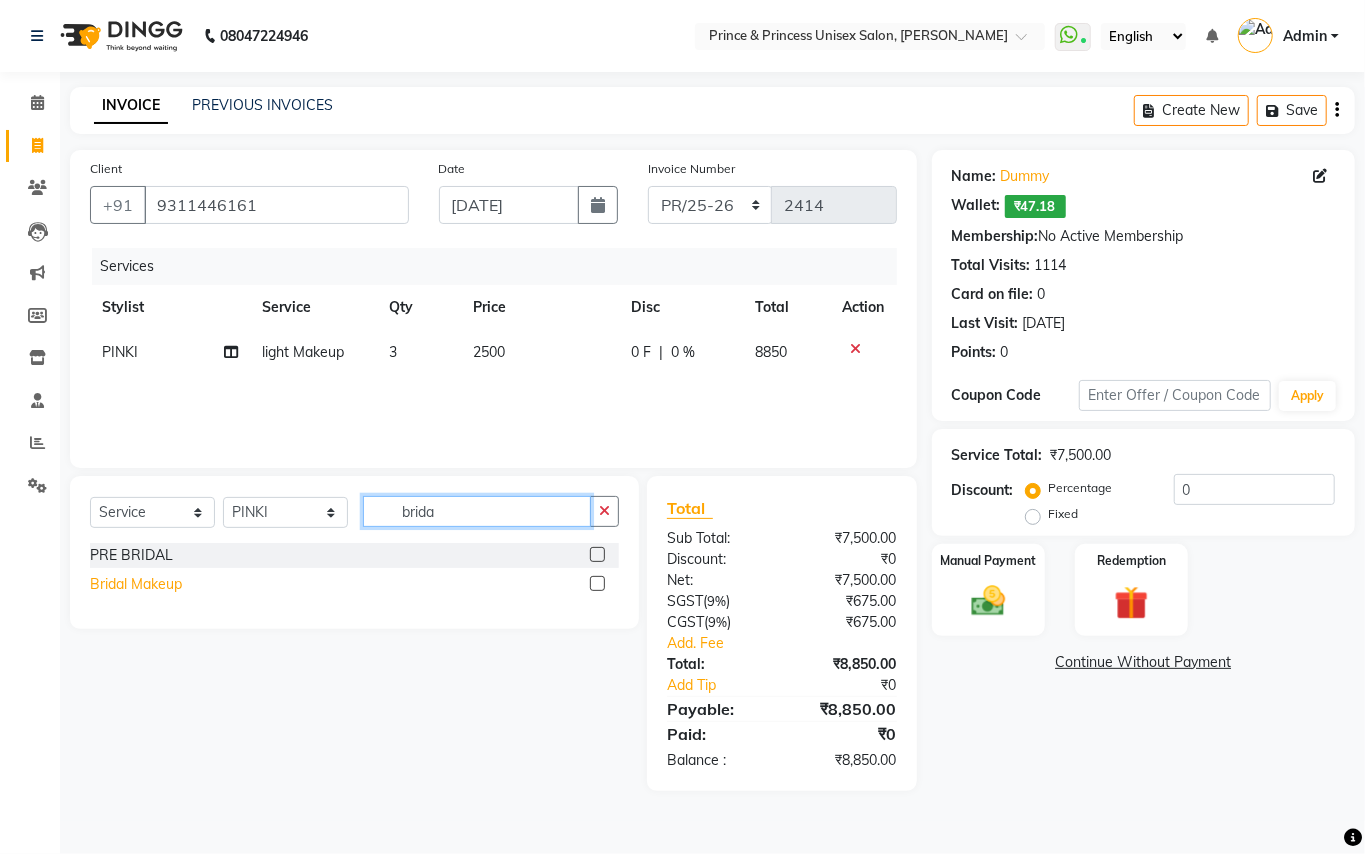 type on "brida" 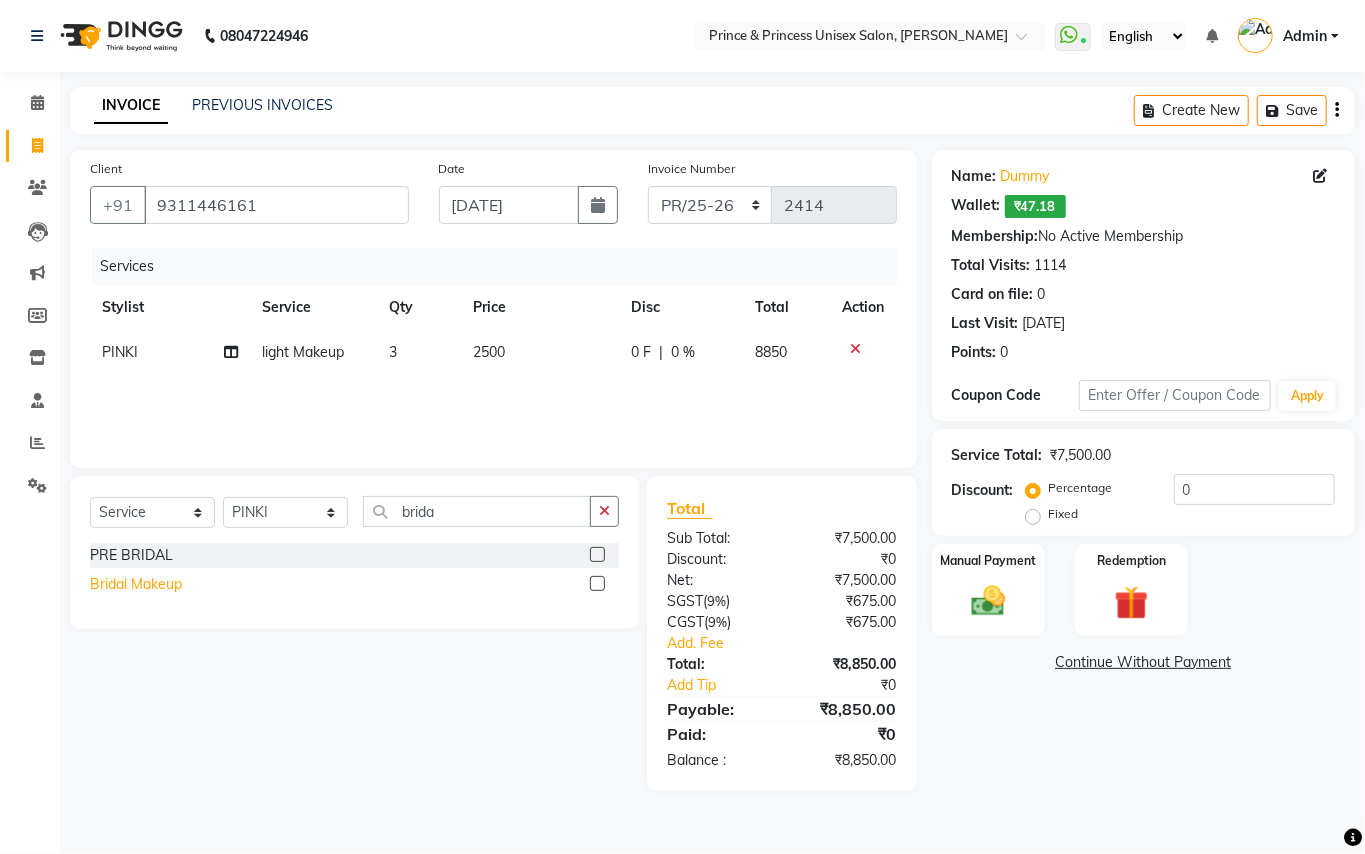 click on "Bridal Makeup" 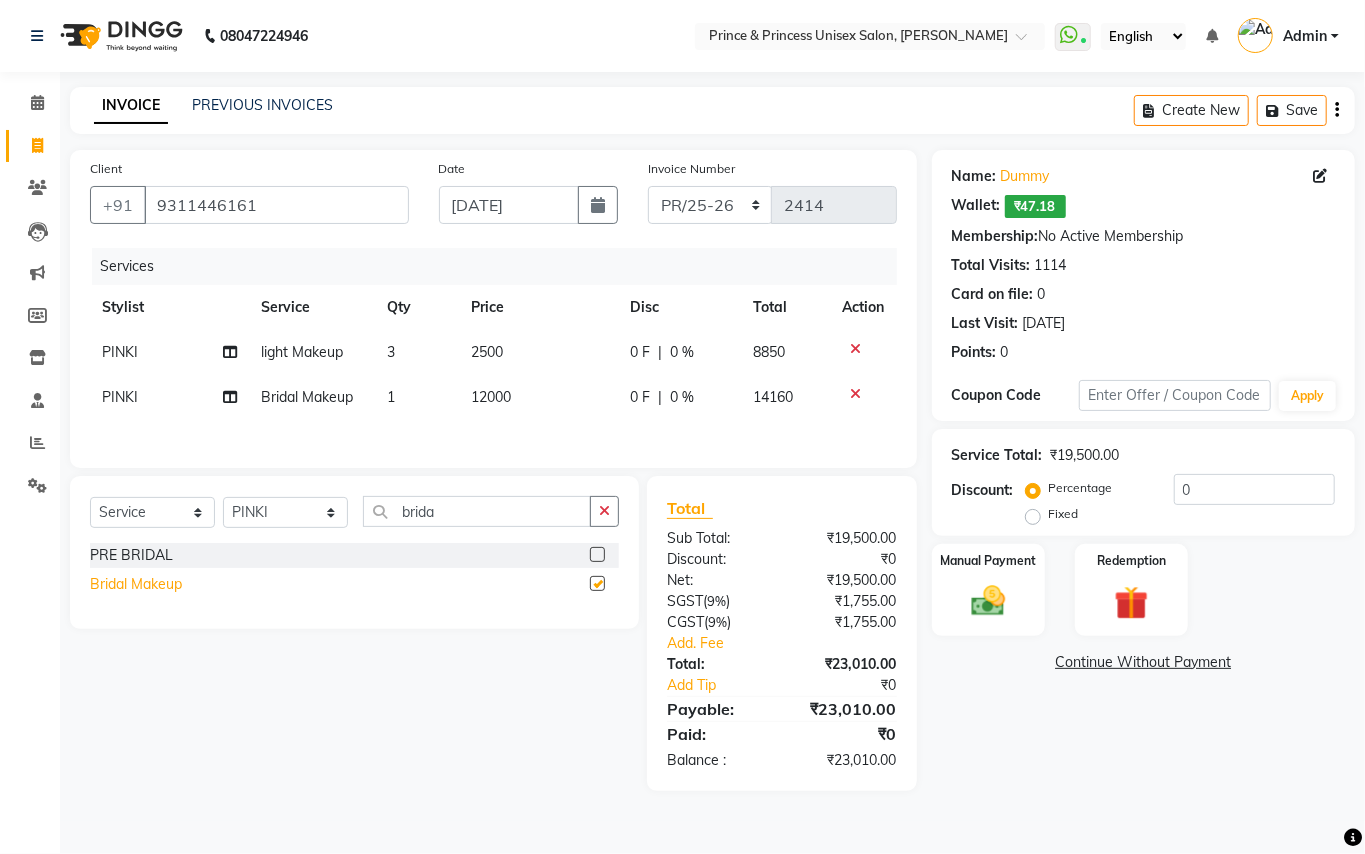checkbox on "false" 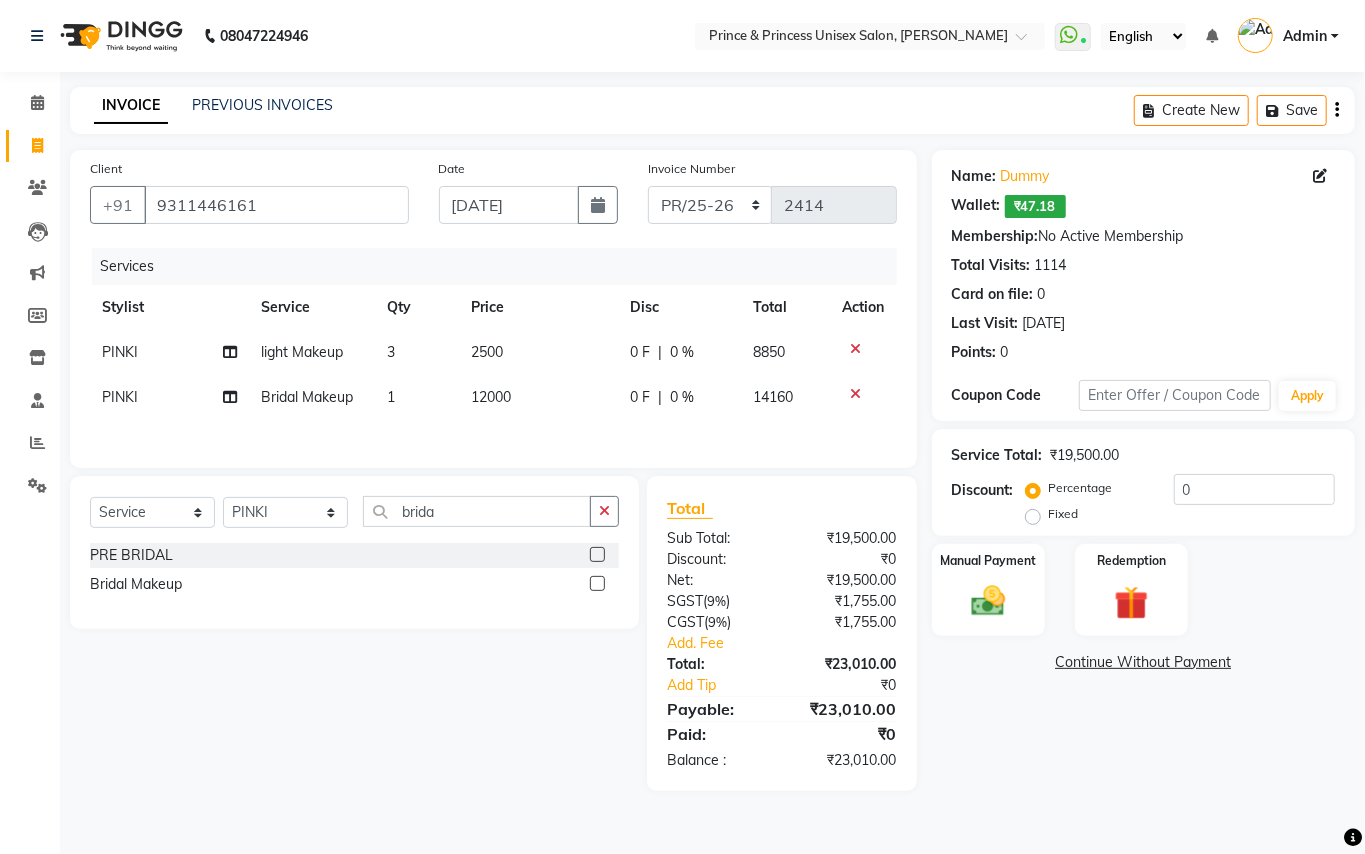 click on "12000" 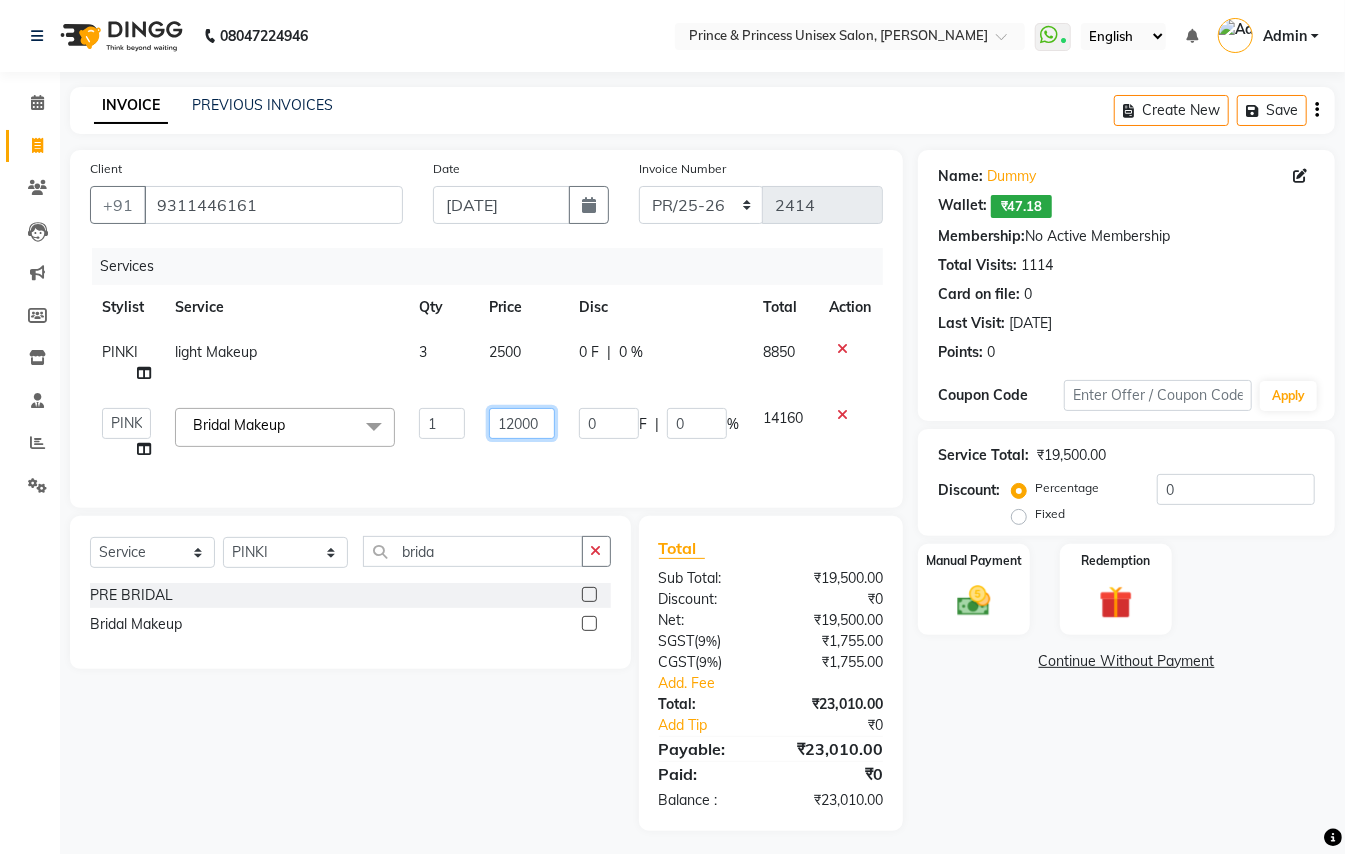 click on "12000" 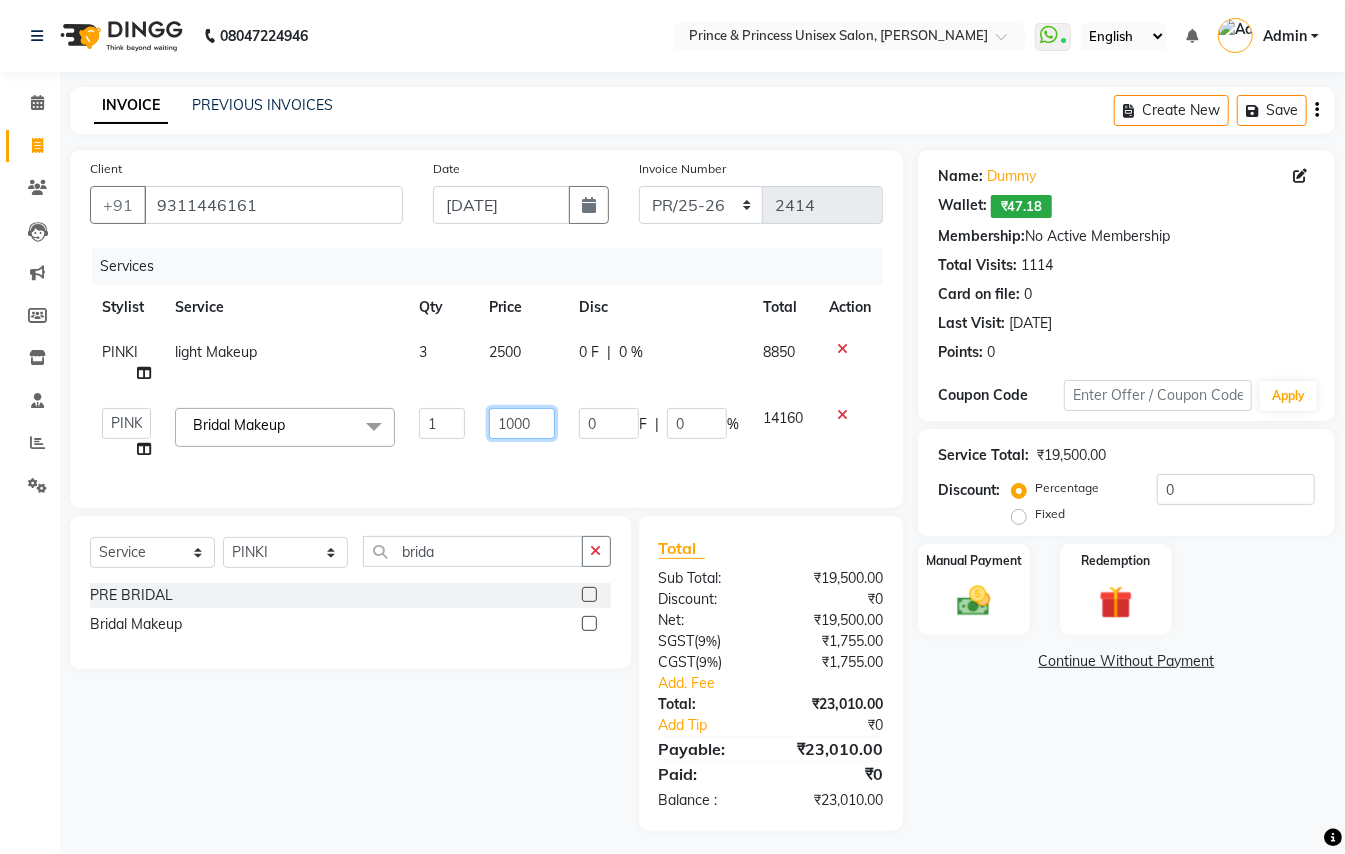 type on "15000" 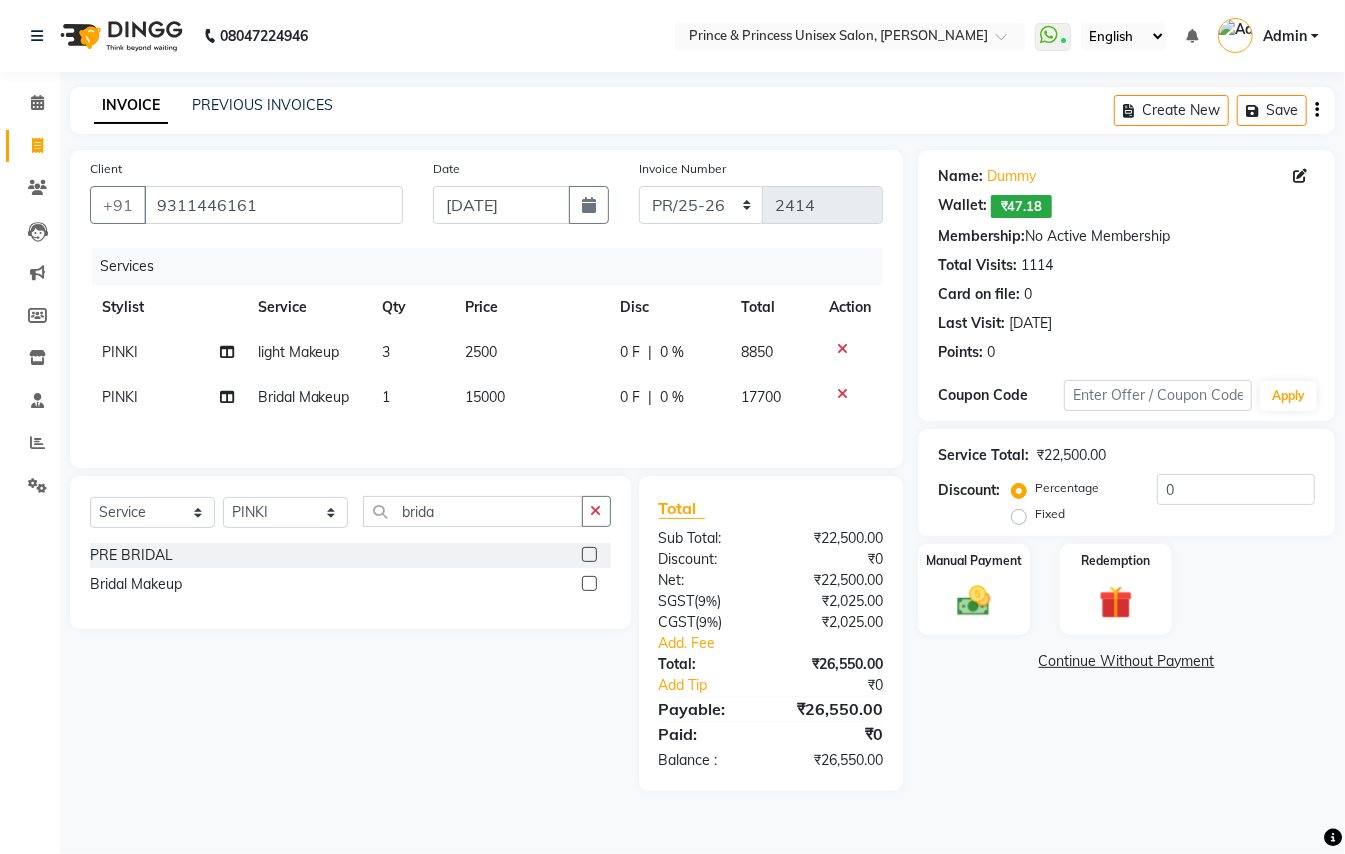 click on "Client [PHONE_NUMBER] Date [DATE] Invoice Number PR/25-26 V/2025 V/[PHONE_NUMBER] Services Stylist Service Qty Price Disc Total Action PINKI light Makeup 3 2500 0 F | 0 % 8850 PINKI Bridal Makeup 1 15000 0 F | 0 % 17700" 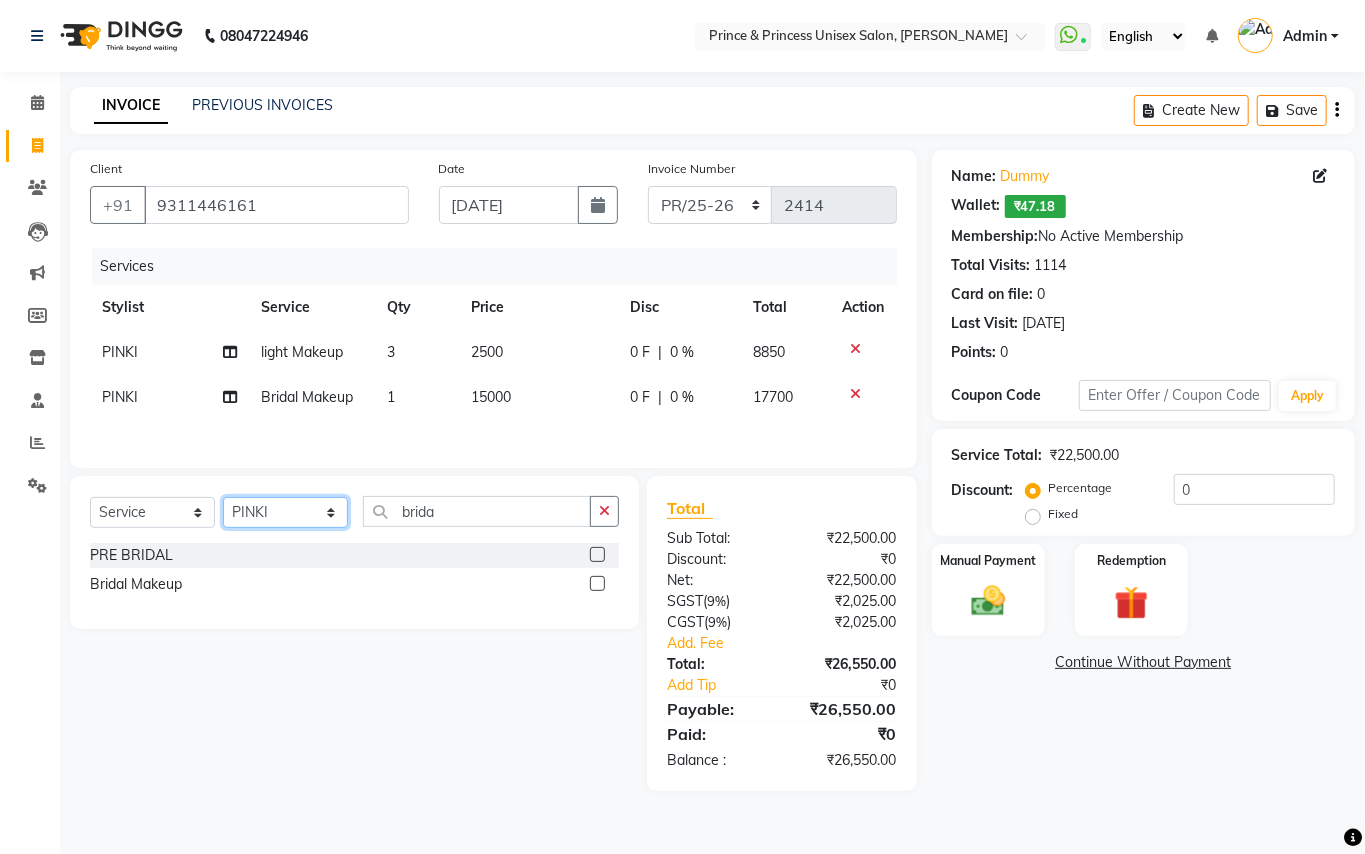 click on "Select Stylist ABHISHEK [PERSON_NAME] NEW [PERSON_NAME] CHANDAN [PERSON_NAME] MEENAKSHI [PERSON_NAME] RAHUL SANDEEP [PERSON_NAME] XYZ" 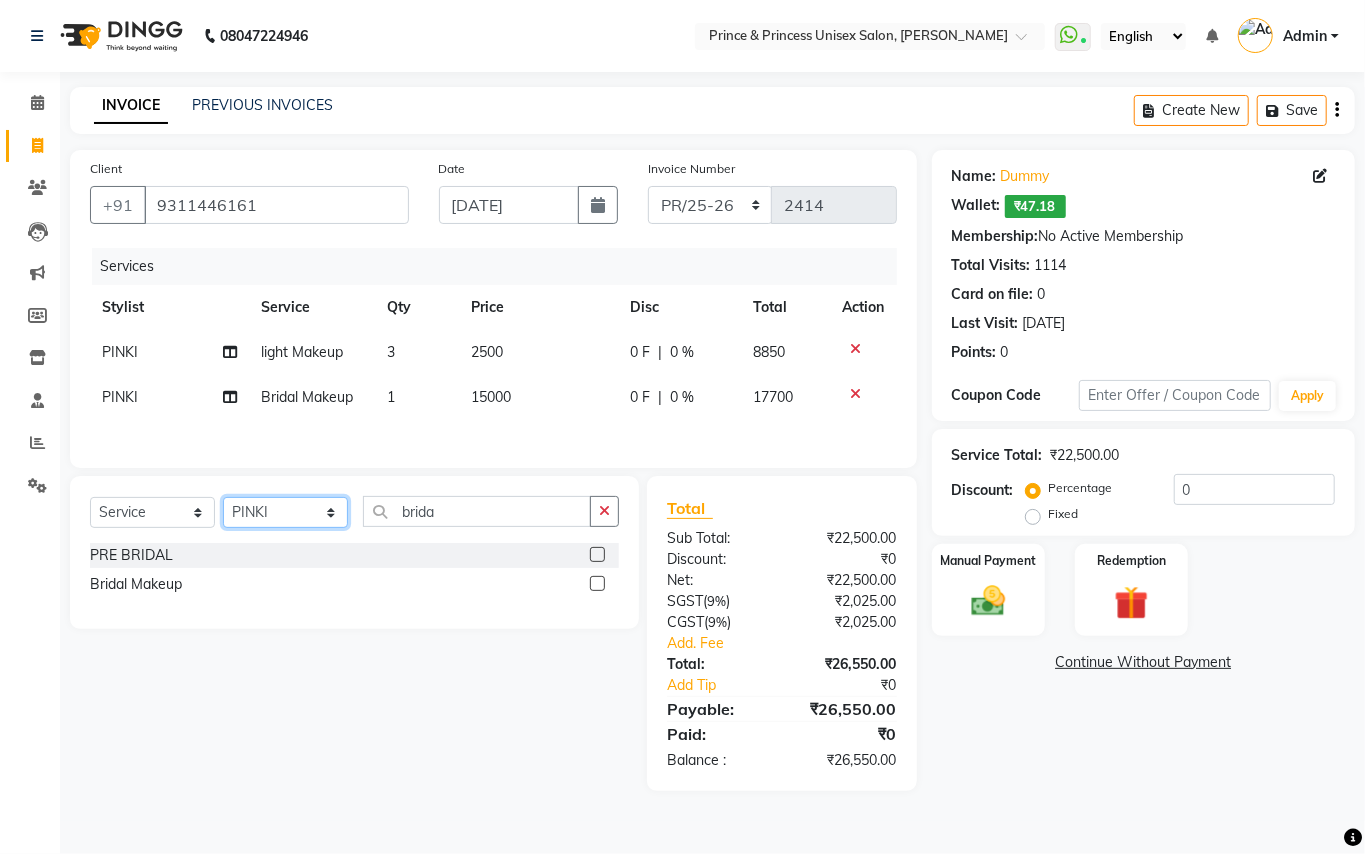 select on "44027" 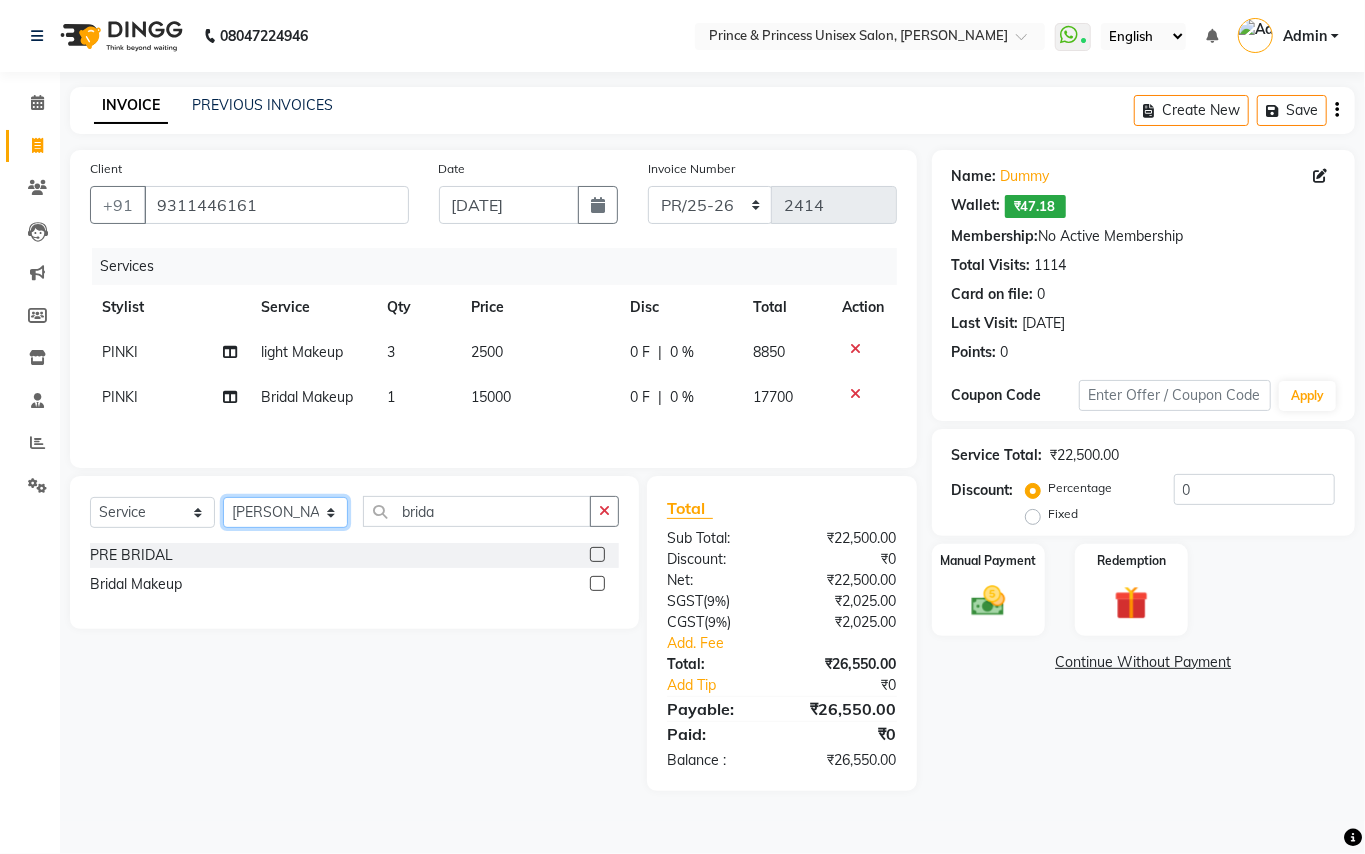 drag, startPoint x: 268, startPoint y: 525, endPoint x: 473, endPoint y: 517, distance: 205.15604 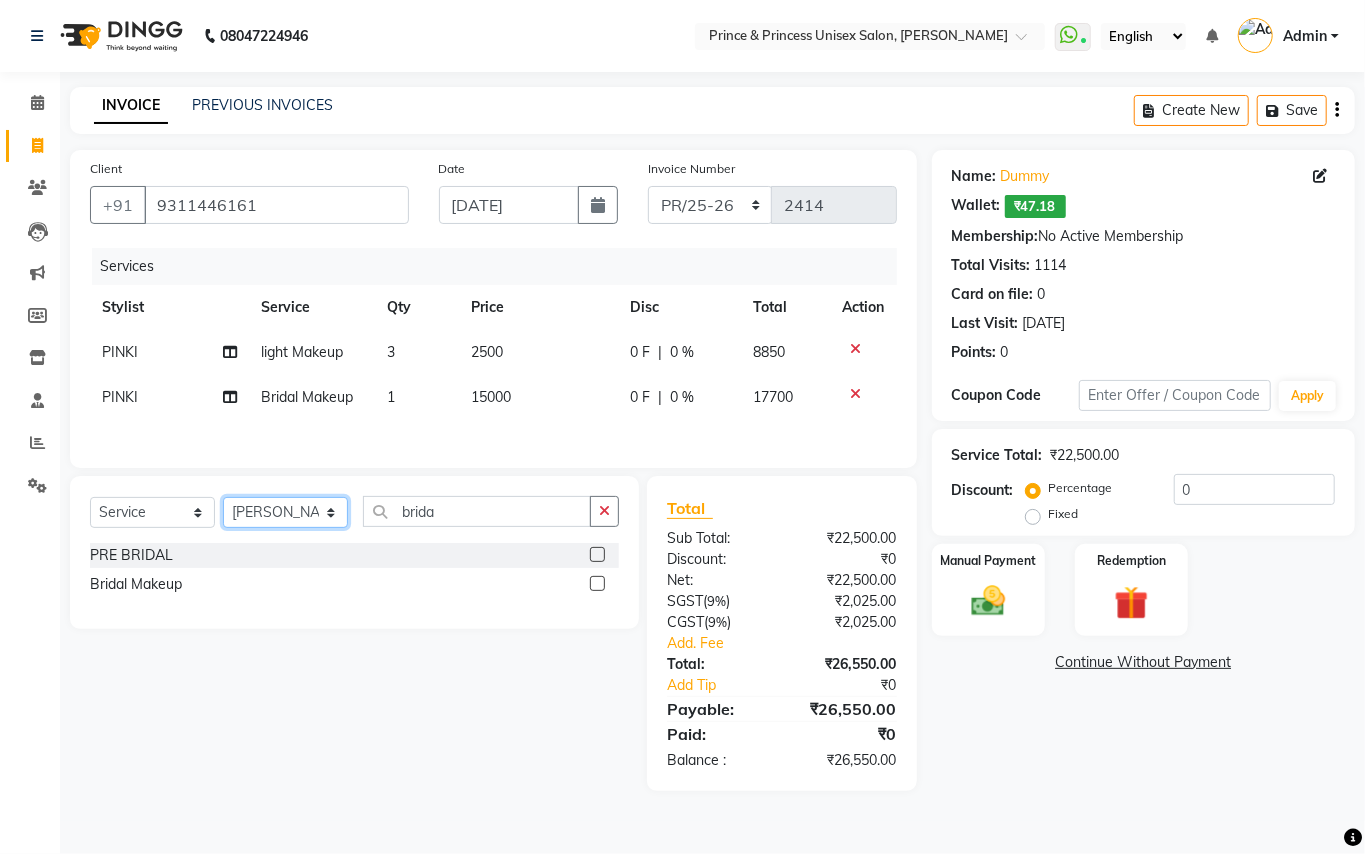 click on "Select Stylist ABHISHEK [PERSON_NAME] NEW [PERSON_NAME] CHANDAN [PERSON_NAME] MEENAKSHI [PERSON_NAME] RAHUL SANDEEP [PERSON_NAME] XYZ" 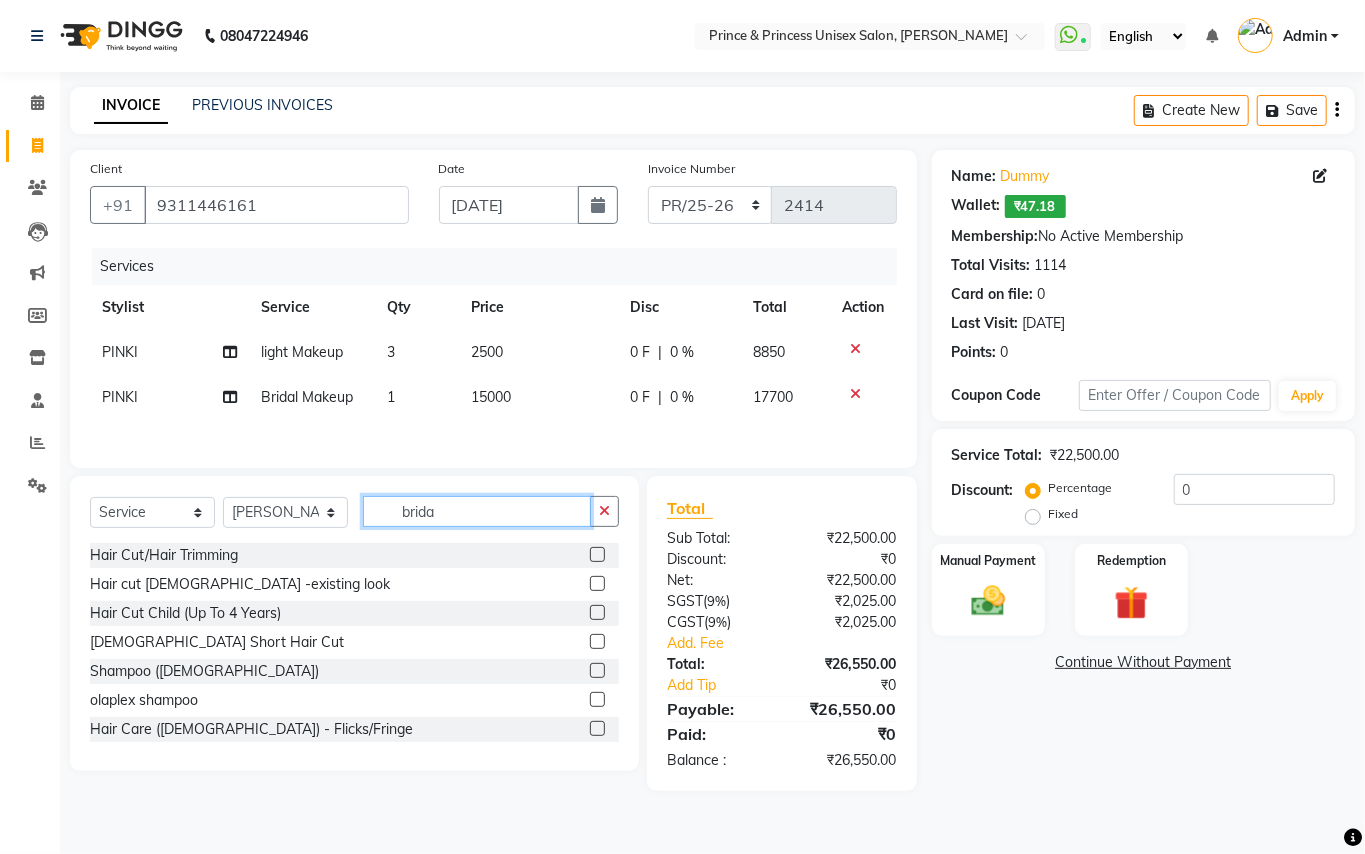 drag, startPoint x: 381, startPoint y: 493, endPoint x: 220, endPoint y: 238, distance: 301.57254 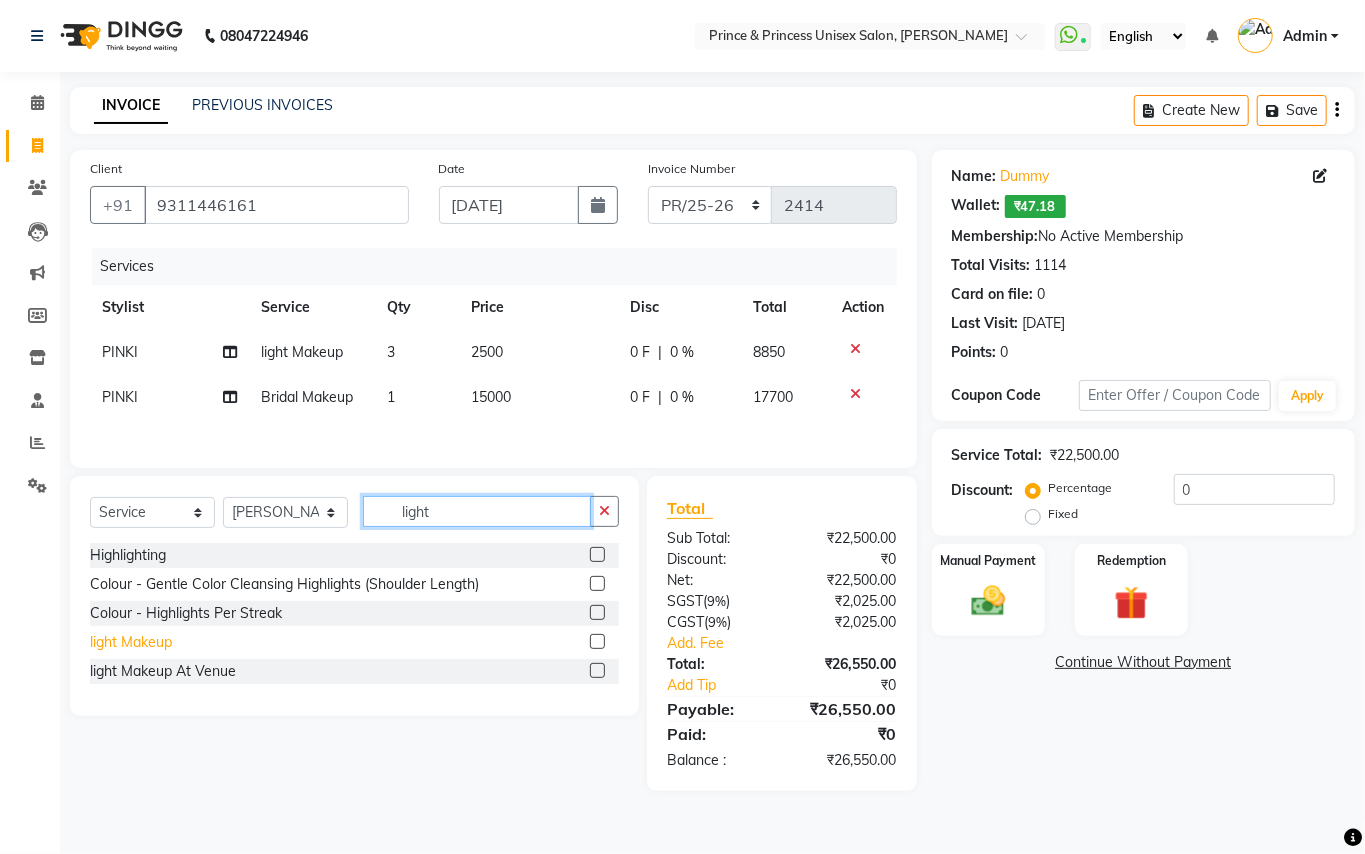 type on "light" 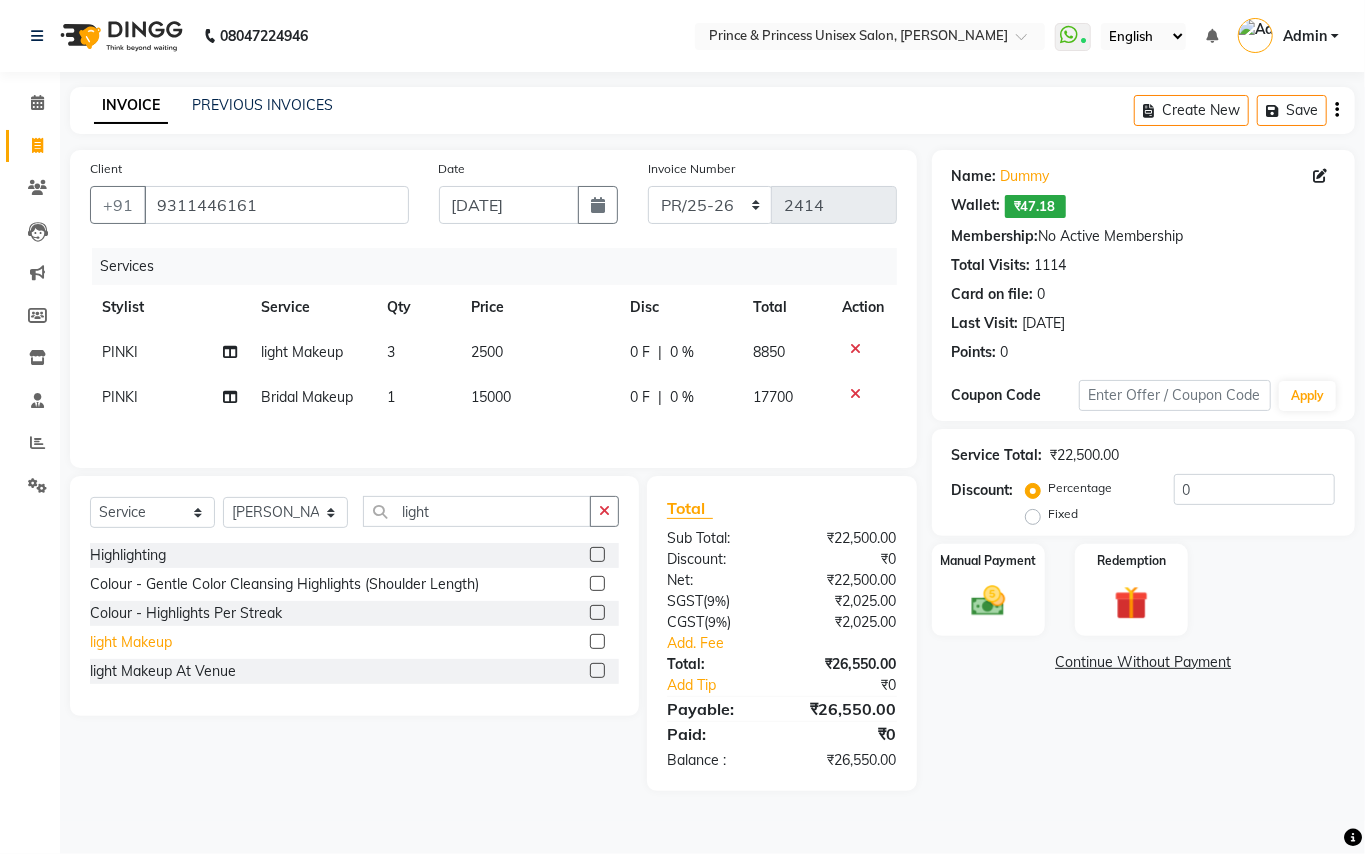 click on "light Makeup" 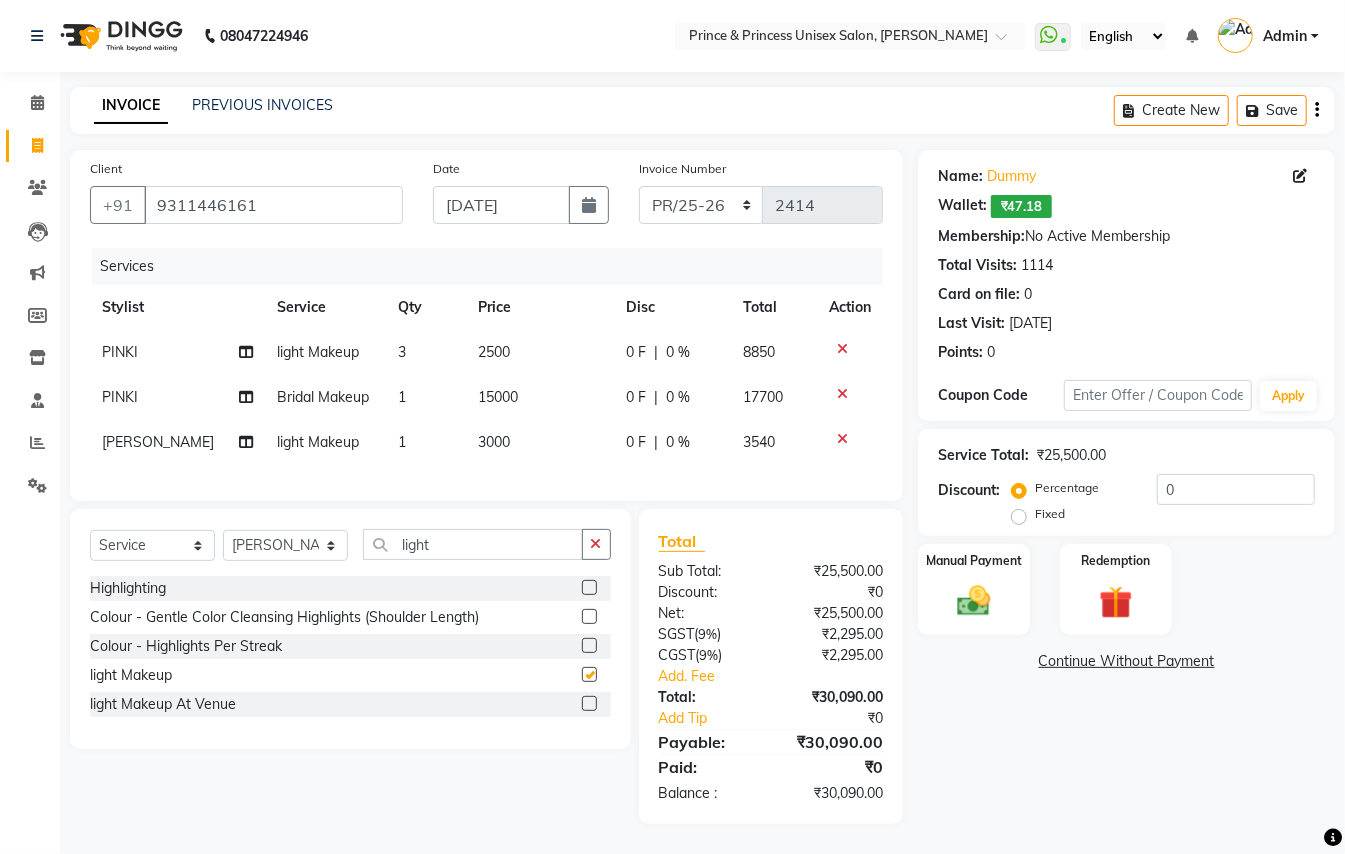 checkbox on "false" 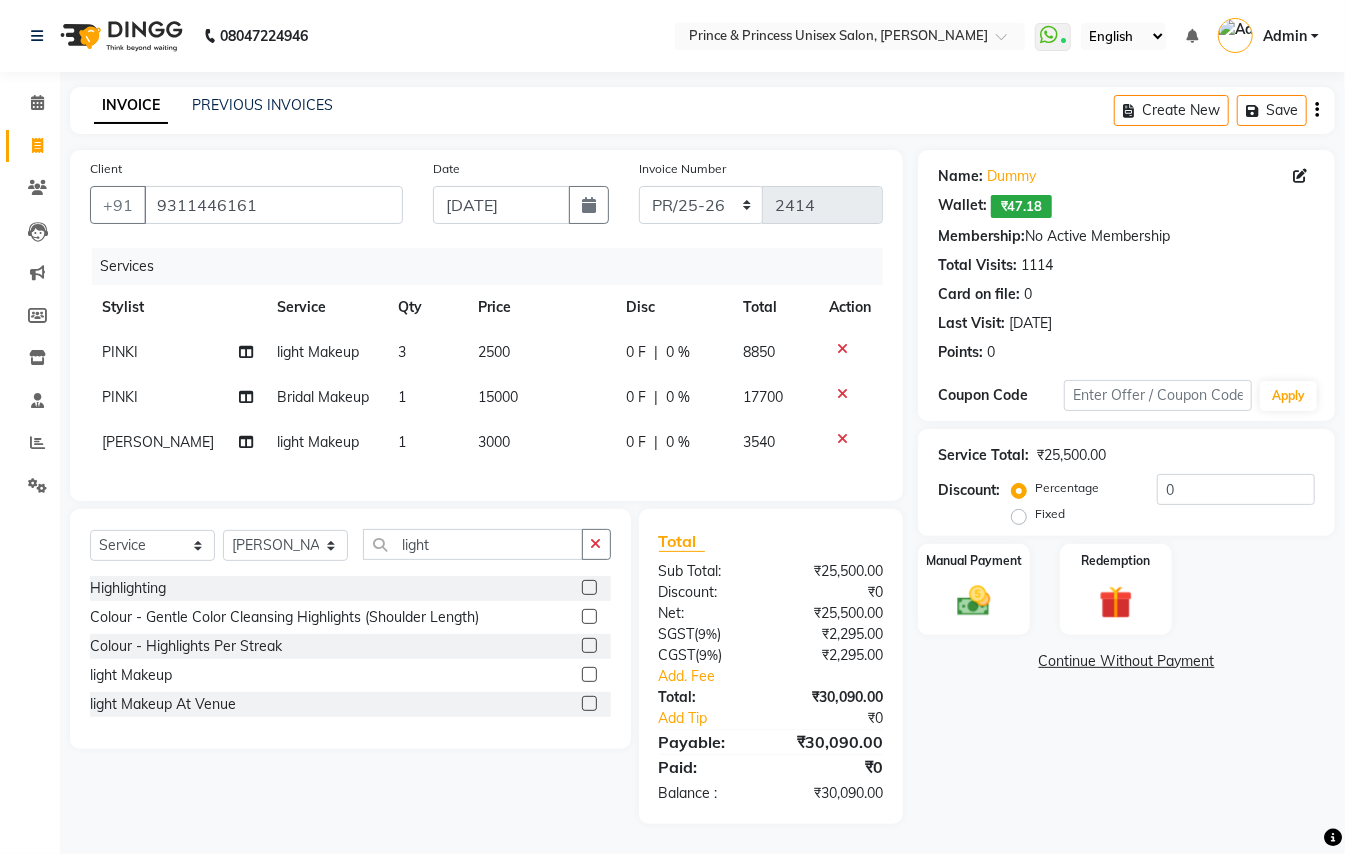 click on "3000" 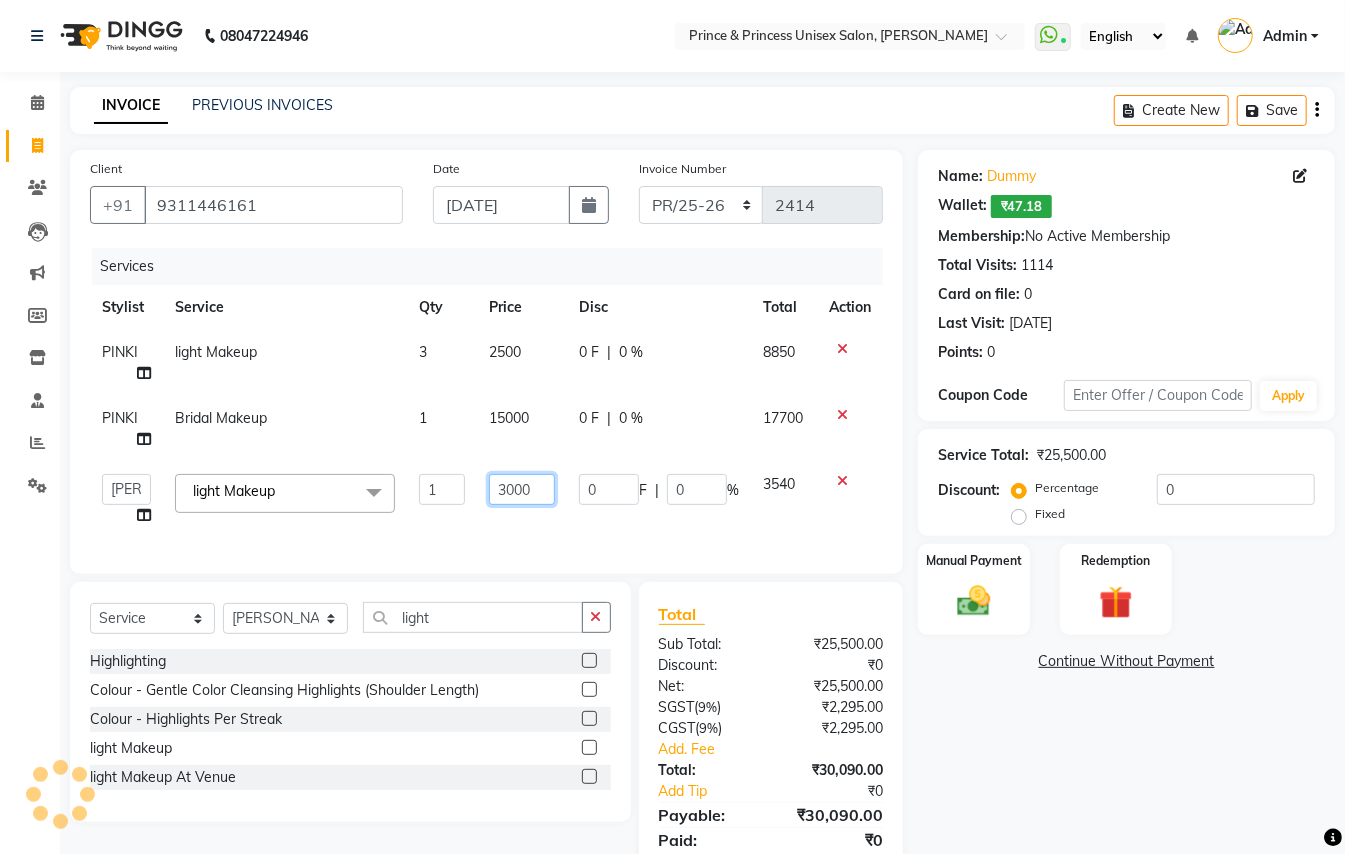 drag, startPoint x: 534, startPoint y: 488, endPoint x: 344, endPoint y: 254, distance: 301.42328 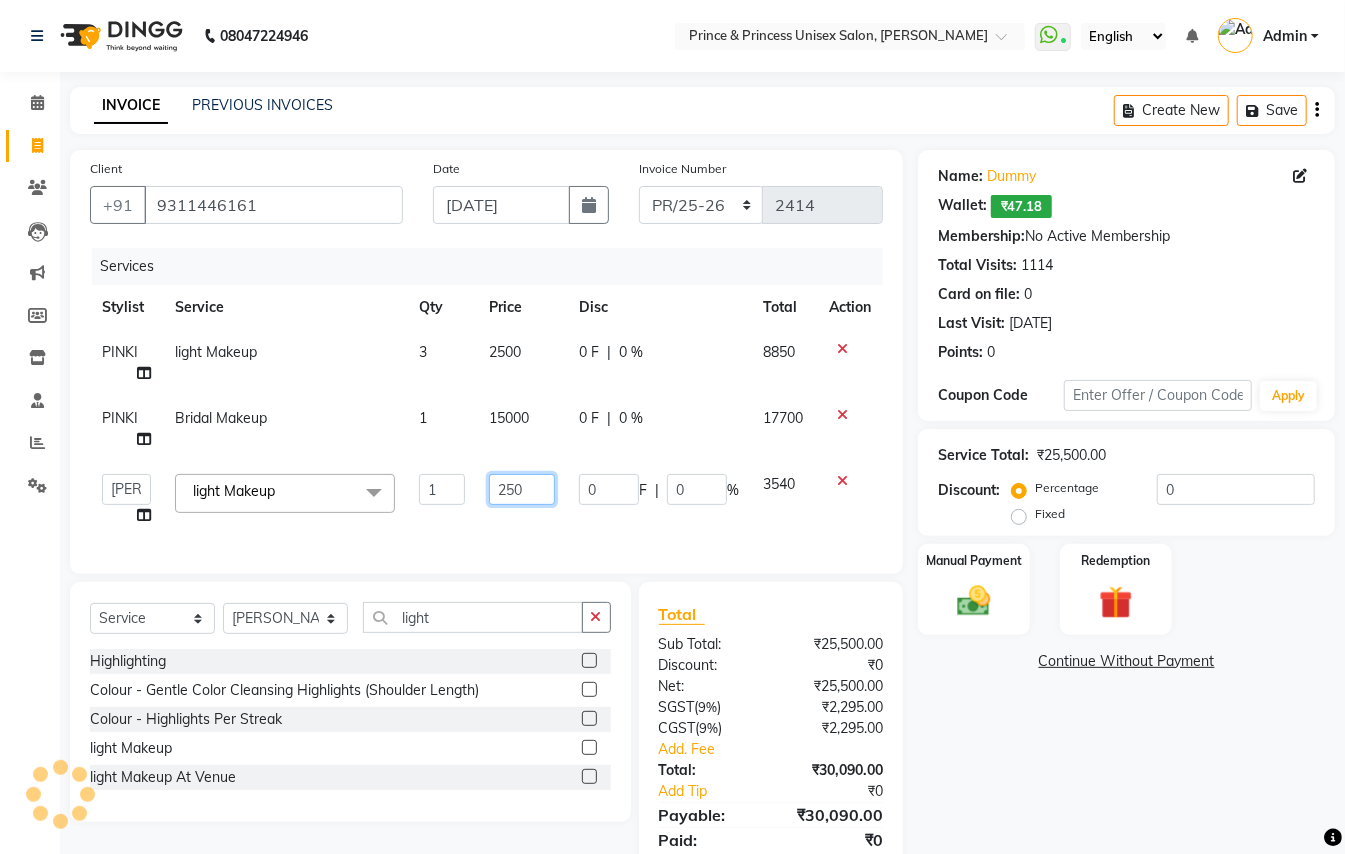 type on "2500" 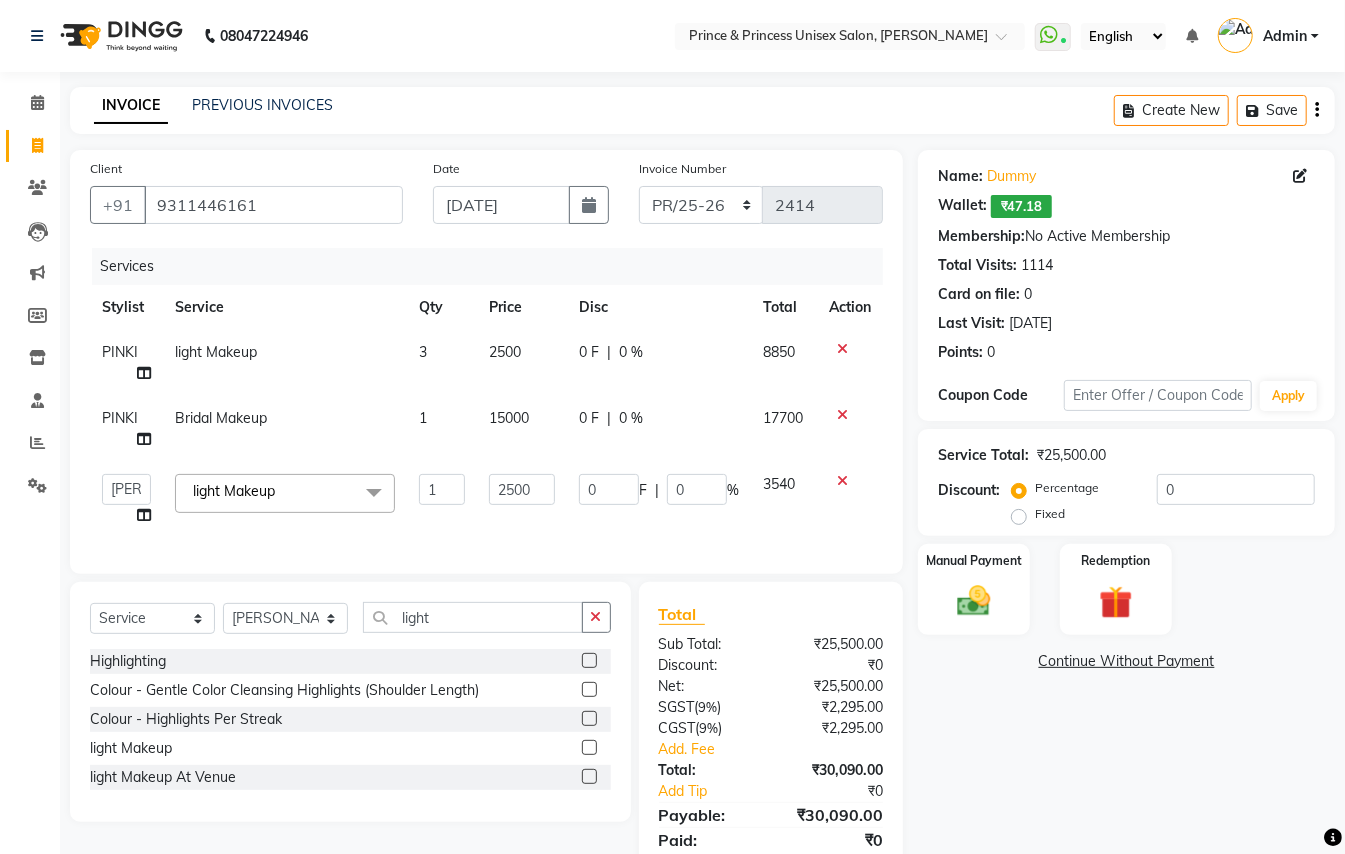 click on "Client [PHONE_NUMBER] Date [DATE] Invoice Number PR/25-26 V/2025 V/[PHONE_NUMBER] Services Stylist Service Qty Price Disc Total Action PINKI light Makeup 3 2500 0 F | 0 % 8850 PINKI Bridal Makeup 1 15000 0 F | 0 % 17700  ABHISHEK   [PERSON_NAME] NEW   [PERSON_NAME]   CHANDAN   [PERSON_NAME]   MEENAKSHI   [PERSON_NAME]   RAHUL   SANDEEP   [PERSON_NAME]   XYZ  light Makeup  x Hair Cut/Hair Trimming Hair cut [DEMOGRAPHIC_DATA] -existing look Hair Cut Child (Up To 4 Years) [DEMOGRAPHIC_DATA] Short Hair Cut Shampoo ([DEMOGRAPHIC_DATA]) olaplex shampoo Hair Care ([DEMOGRAPHIC_DATA]) - Flicks/Fringe Oil Massage Henna Mustache Trim Threading Face Threading Hair Cut [DEMOGRAPHIC_DATA] - Style Change [DEMOGRAPHIC_DATA] - Tonsure (Mundan) Shampoo [DEMOGRAPHIC_DATA] Shampoo [DEMOGRAPHIC_DATA] (Long Hair) [PERSON_NAME] Triming / Shave Oil Massage half color touch up  [PERSON_NAME] Colour Hair Styling (Gel/ Serum Application) Colour Touch Up men's Colour Touch-Up Amonia Free) Highlighting Rebonding Dry Head Massage Full Front Chest Clipper Full Back Clipper Ear Wax Full Body Clipper Under Arms Clipper Full Front/Back Waxing (Sugar)" 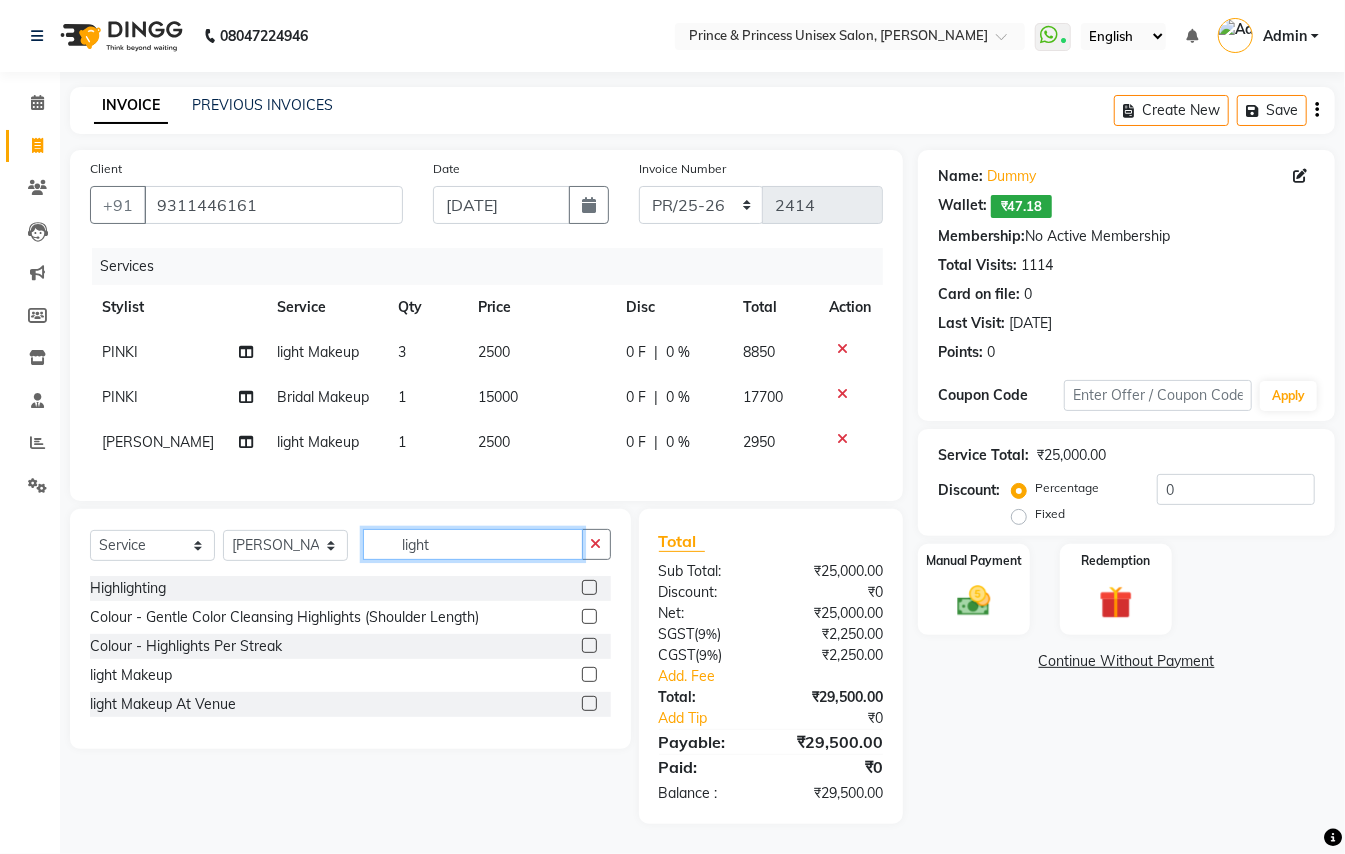 drag, startPoint x: 448, startPoint y: 566, endPoint x: 168, endPoint y: 314, distance: 376.70148 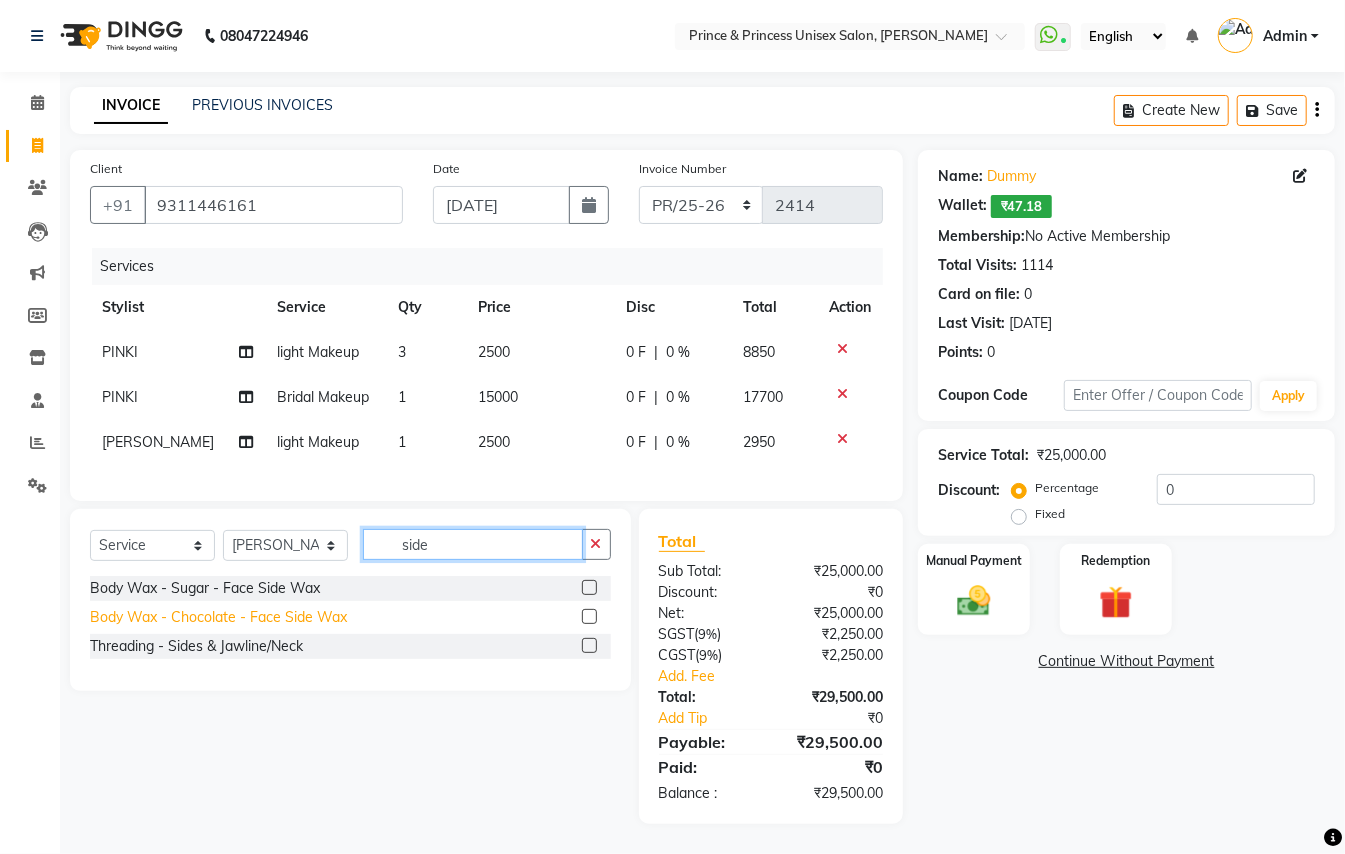 type on "side" 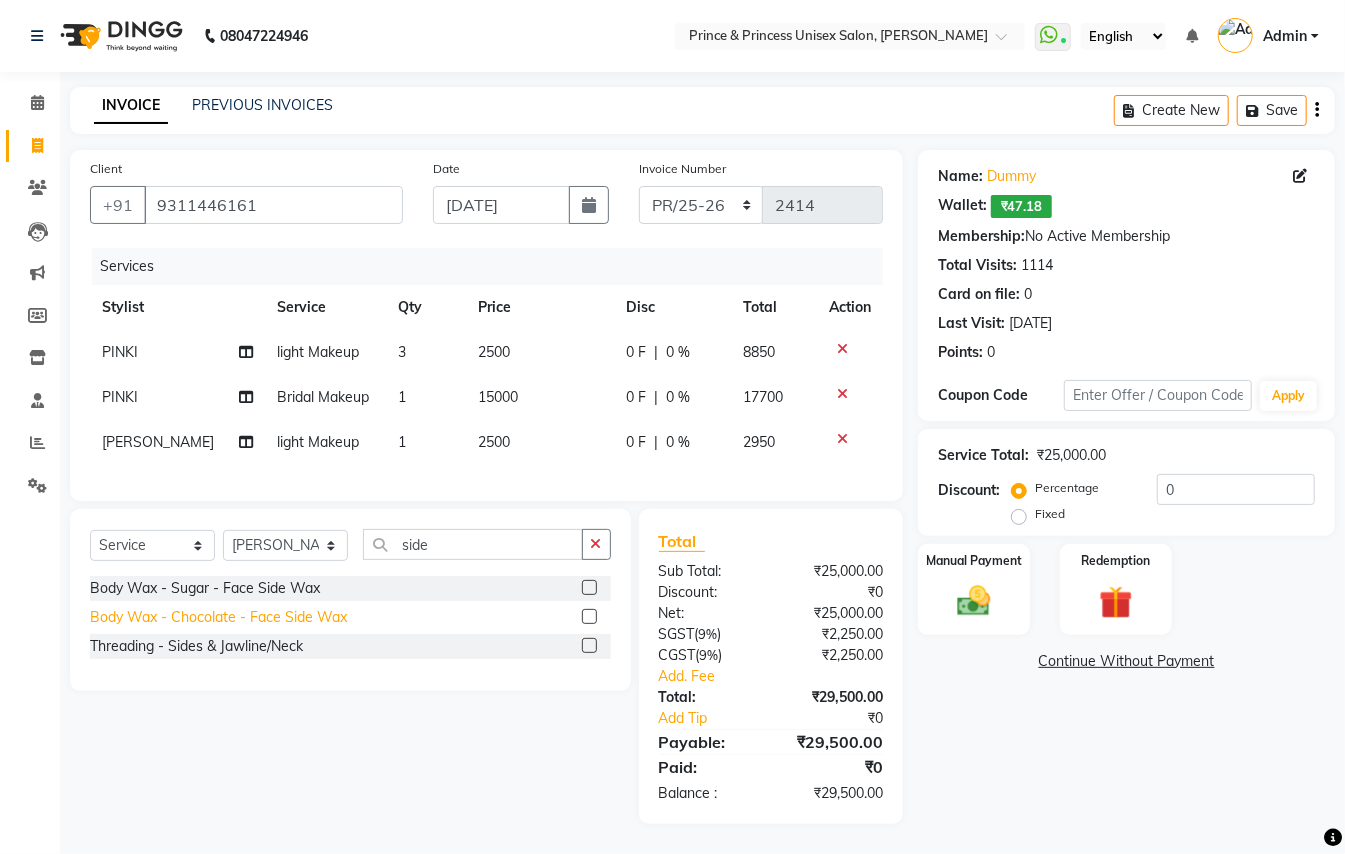 click on "Body Wax - Chocolate  - Face Side Wax" 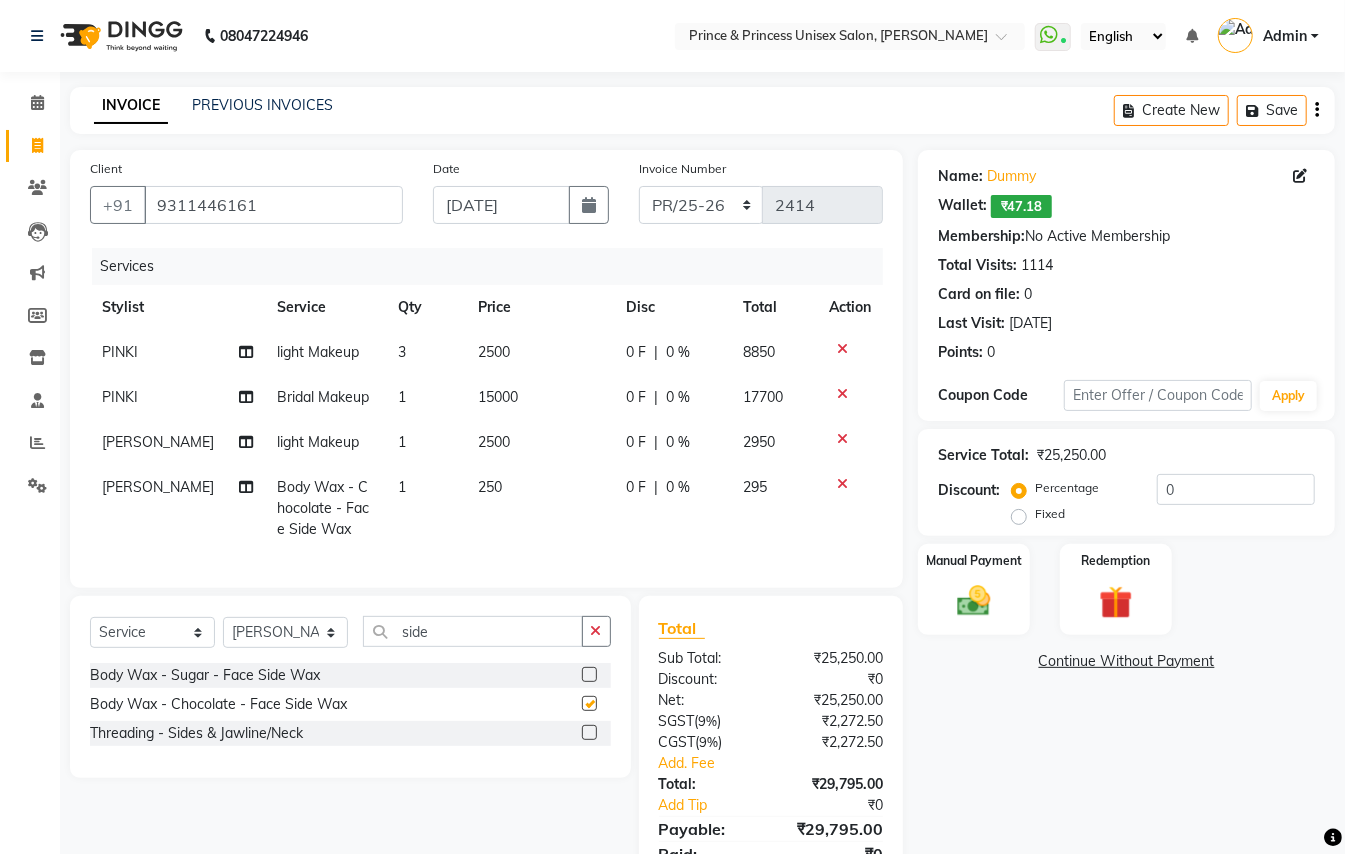 checkbox on "false" 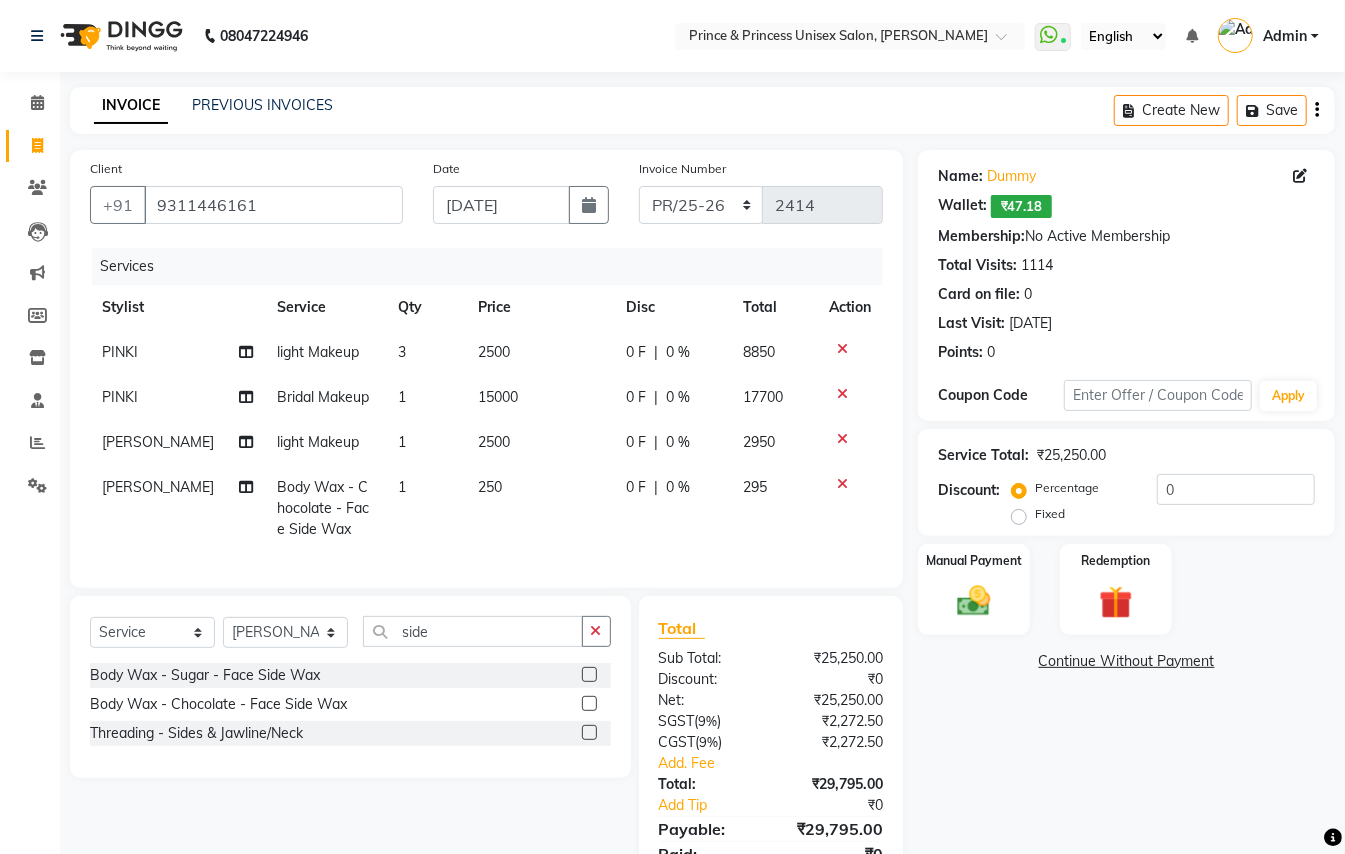 click on "250" 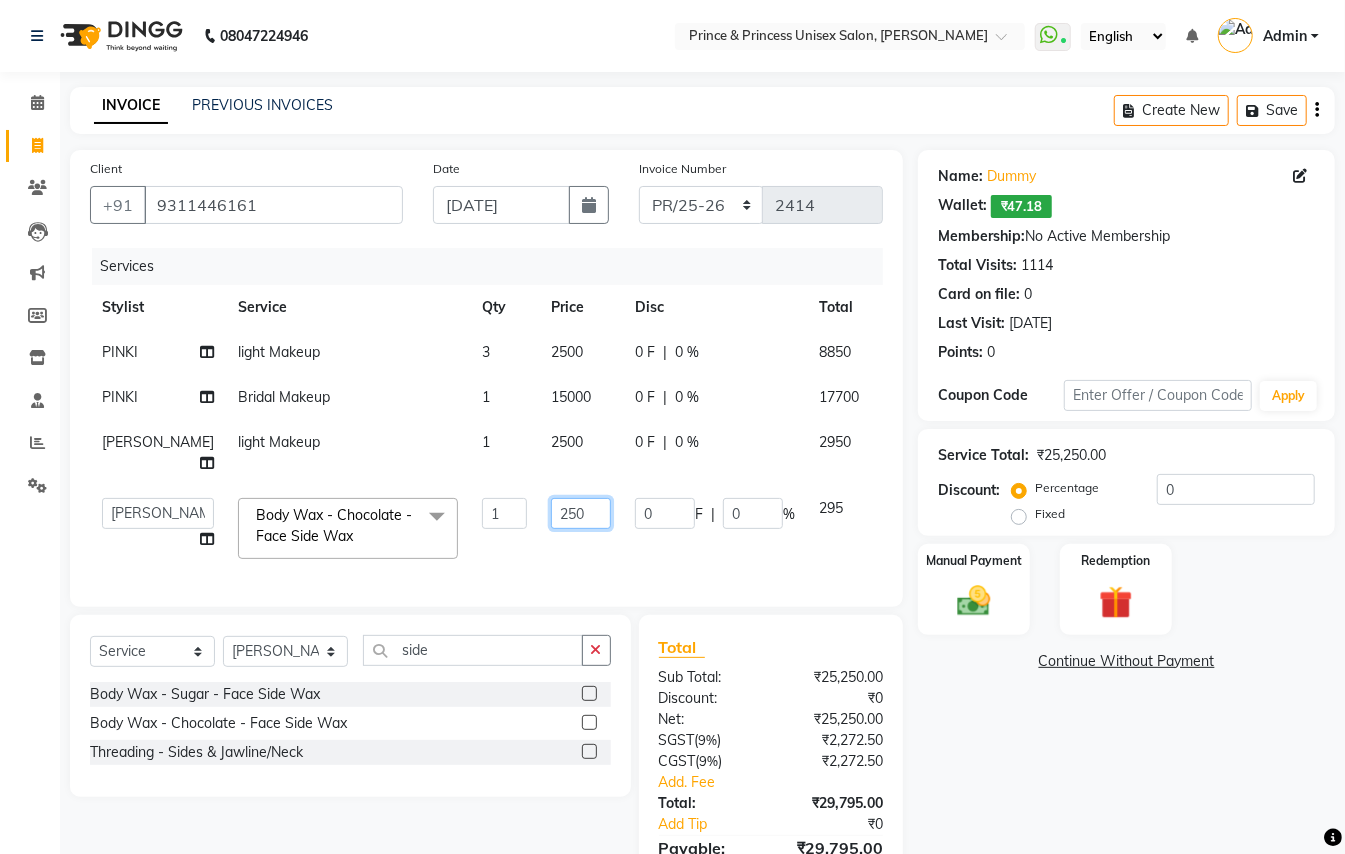 click on "250" 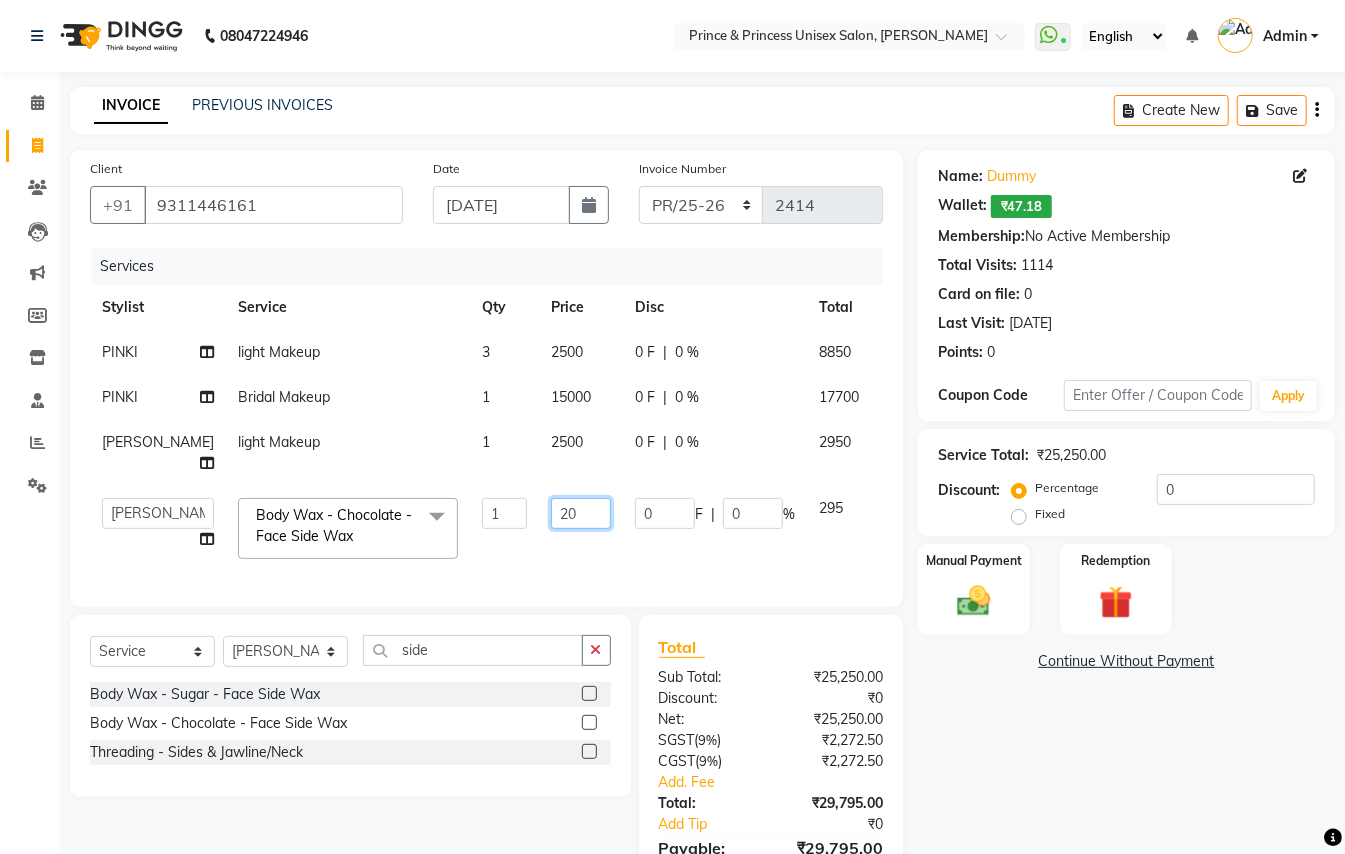 type on "200" 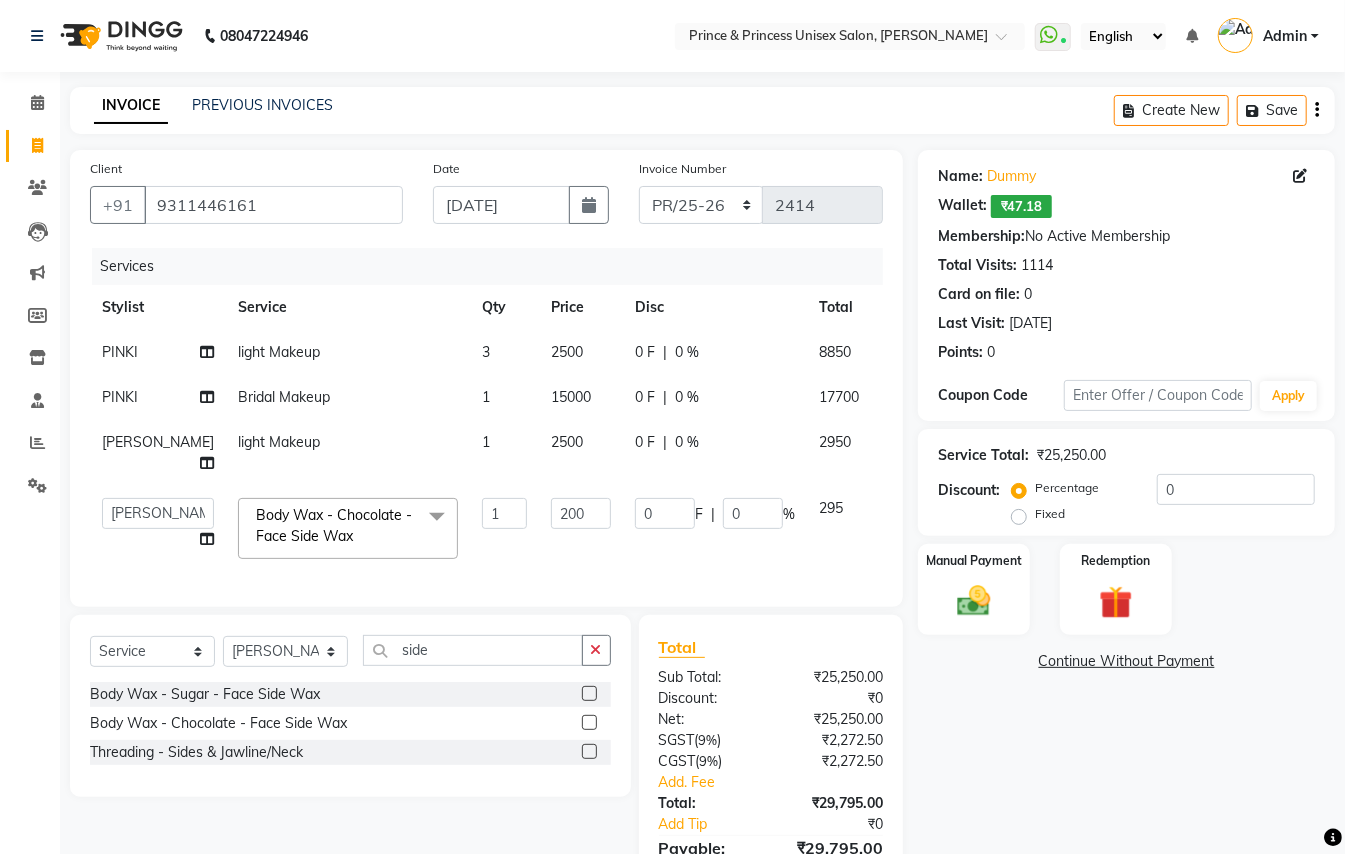 click on "Services Stylist Service Qty Price Disc Total Action PINKI light Makeup 3 2500 0 F | 0 % 8850 PINKI Bridal Makeup 1 15000 0 F | 0 % 17700 [PERSON_NAME] light Makeup 1 2500 0 F | 0 % 2950  ABHISHEK   [PERSON_NAME] NEW   [PERSON_NAME]   CHANDAN   [PERSON_NAME]   MEENAKSHI   [PERSON_NAME]   RAHUL   SANDEEP   [PERSON_NAME]   XYZ  Body Wax - Chocolate  - Face Side Wax  x Hair Cut/Hair Trimming Hair cut [DEMOGRAPHIC_DATA] -existing look Hair Cut Child (Up To 4 Years) [DEMOGRAPHIC_DATA] Short Hair Cut Shampoo ([DEMOGRAPHIC_DATA]) olaplex shampoo Hair Care ([DEMOGRAPHIC_DATA]) - Flicks/Fringe Oil Massage Henna Mustache Trim Threading Face Threading Hair Cut [DEMOGRAPHIC_DATA] - Style Change [DEMOGRAPHIC_DATA] - Tonsure (Mundan) Shampoo [DEMOGRAPHIC_DATA] Shampoo [DEMOGRAPHIC_DATA] (Long Hair) [PERSON_NAME] Triming / Shave Oil Massage half color touch up  [PERSON_NAME] Colour Hair Styling (Gel/ Serum Application) Colour Touch Up men's Colour Touch-Up Amonia Free) Highlighting Rebonding Dry Head Massage Full Front Chest Clipper Full Back Clipper Ear Wax Full Body Clipper Under Arms Clipper Full Front/Back Waxing (Sugar) Chest Razor/Back" 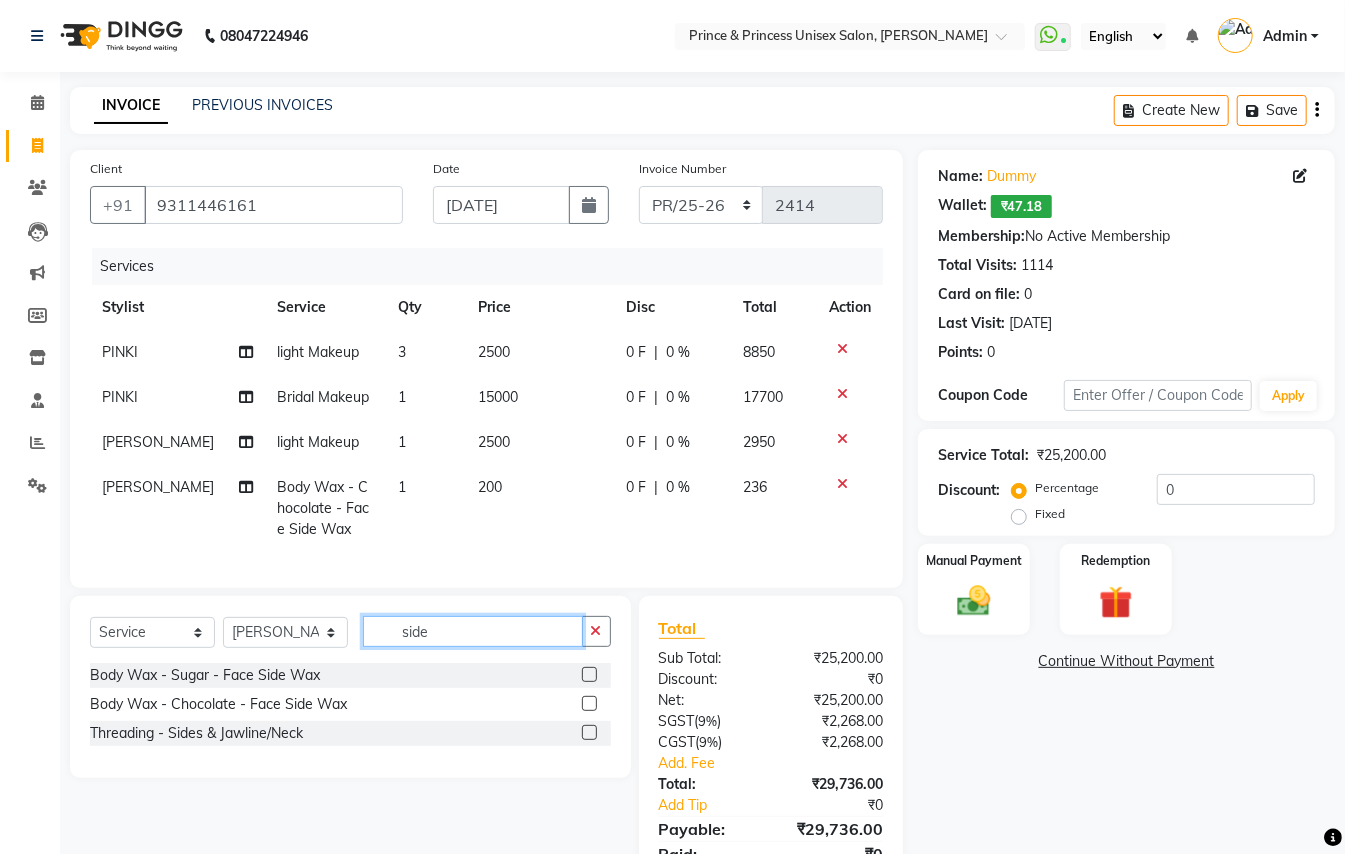 drag, startPoint x: 426, startPoint y: 638, endPoint x: 304, endPoint y: 506, distance: 179.74426 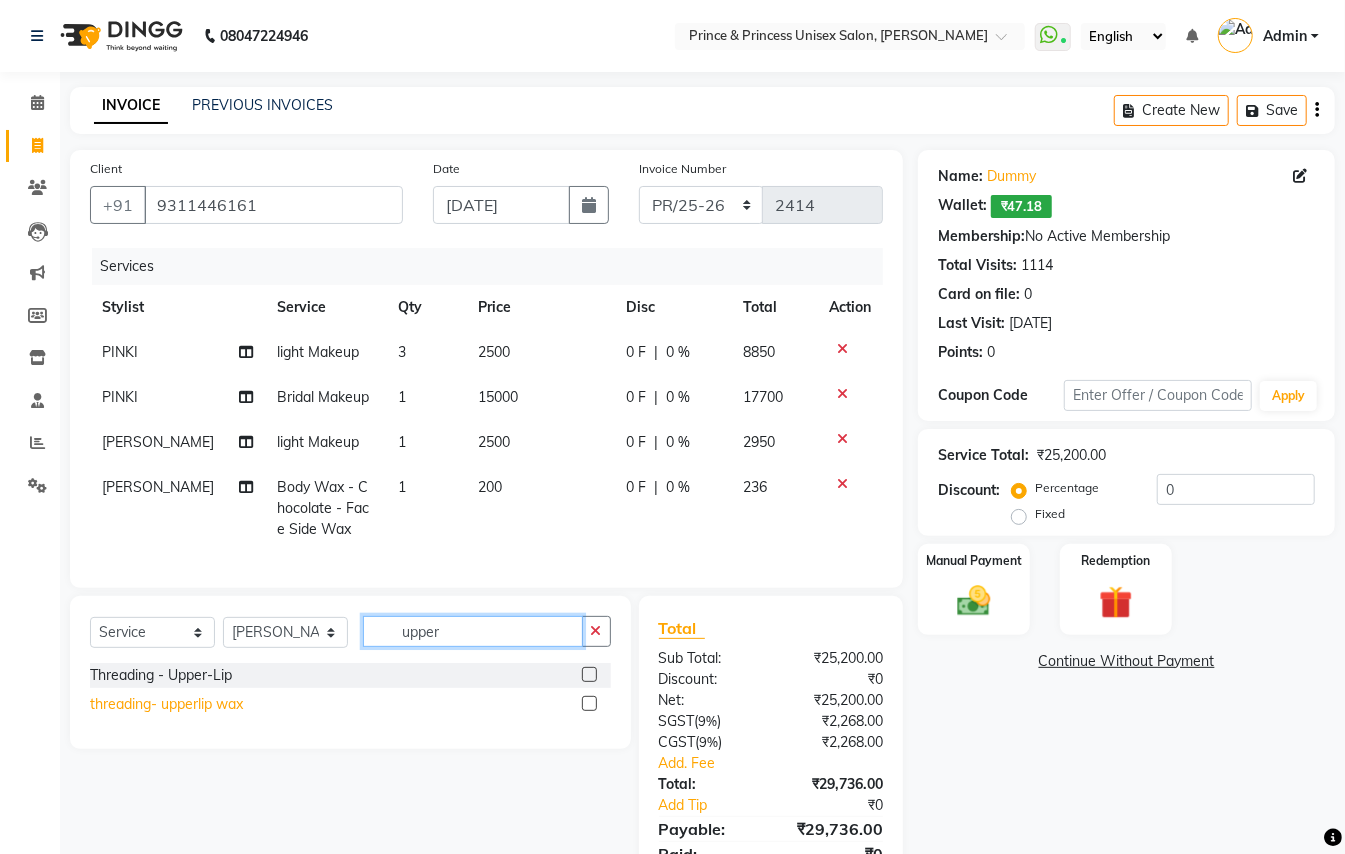 type on "upper" 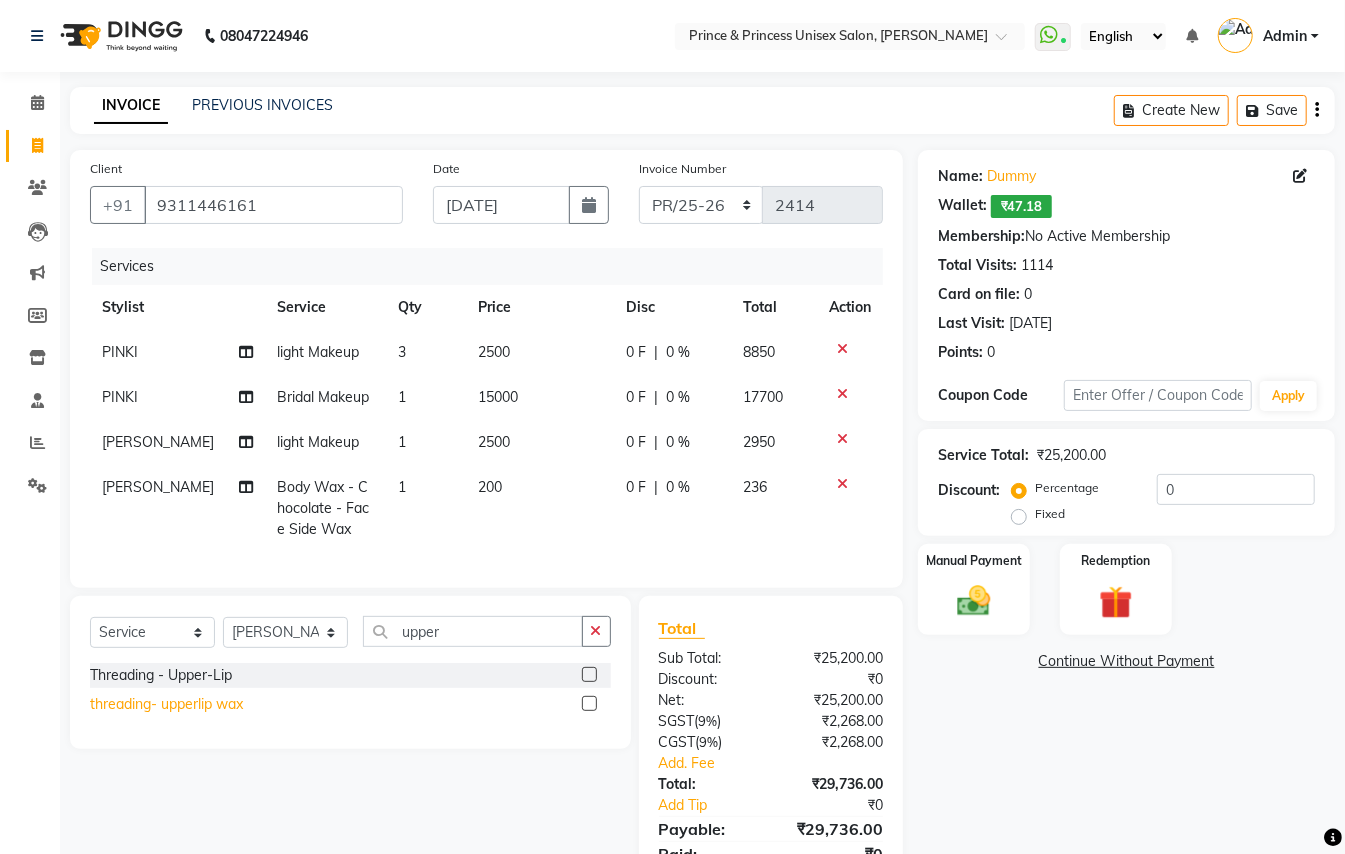 click on "threading- upperlip wax" 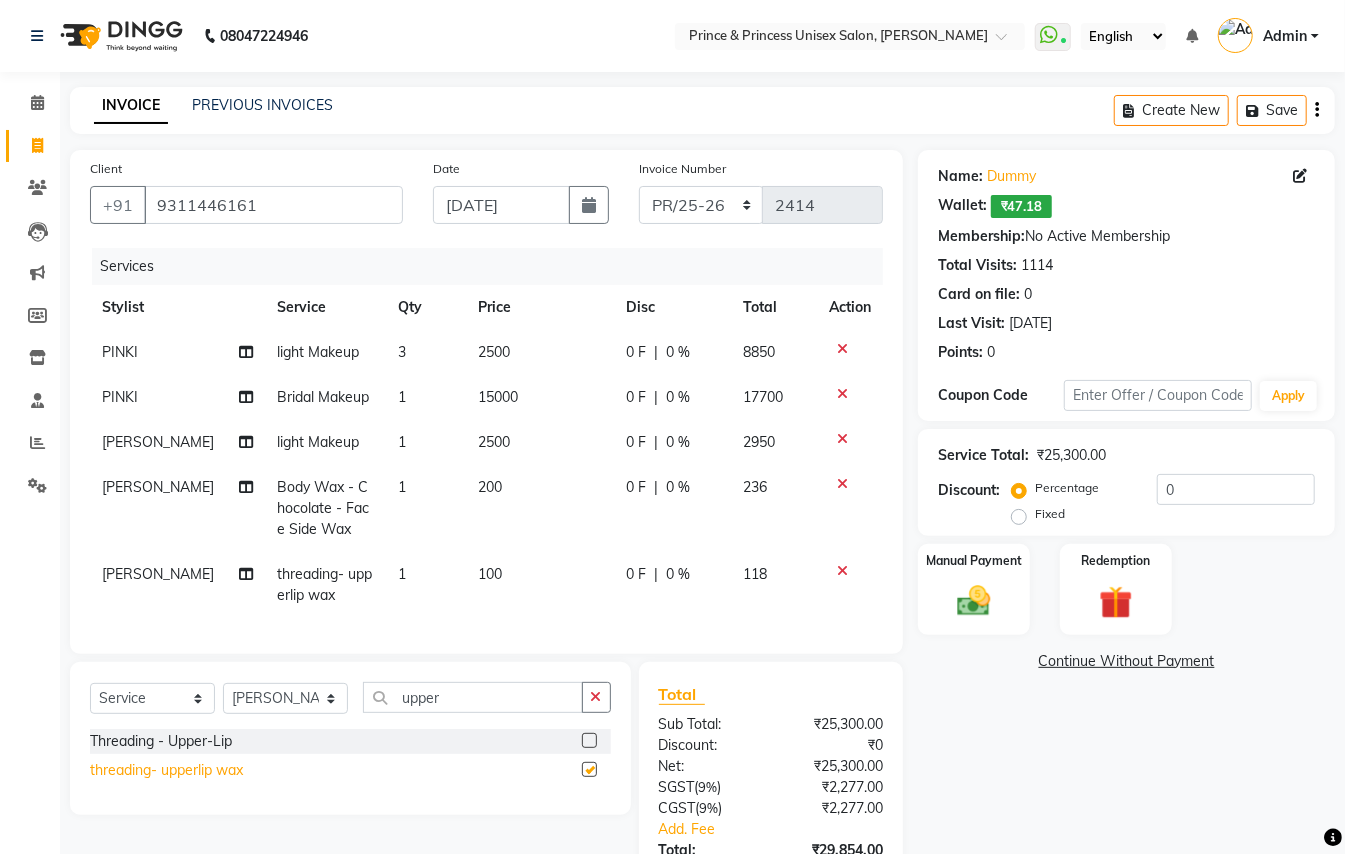 checkbox on "false" 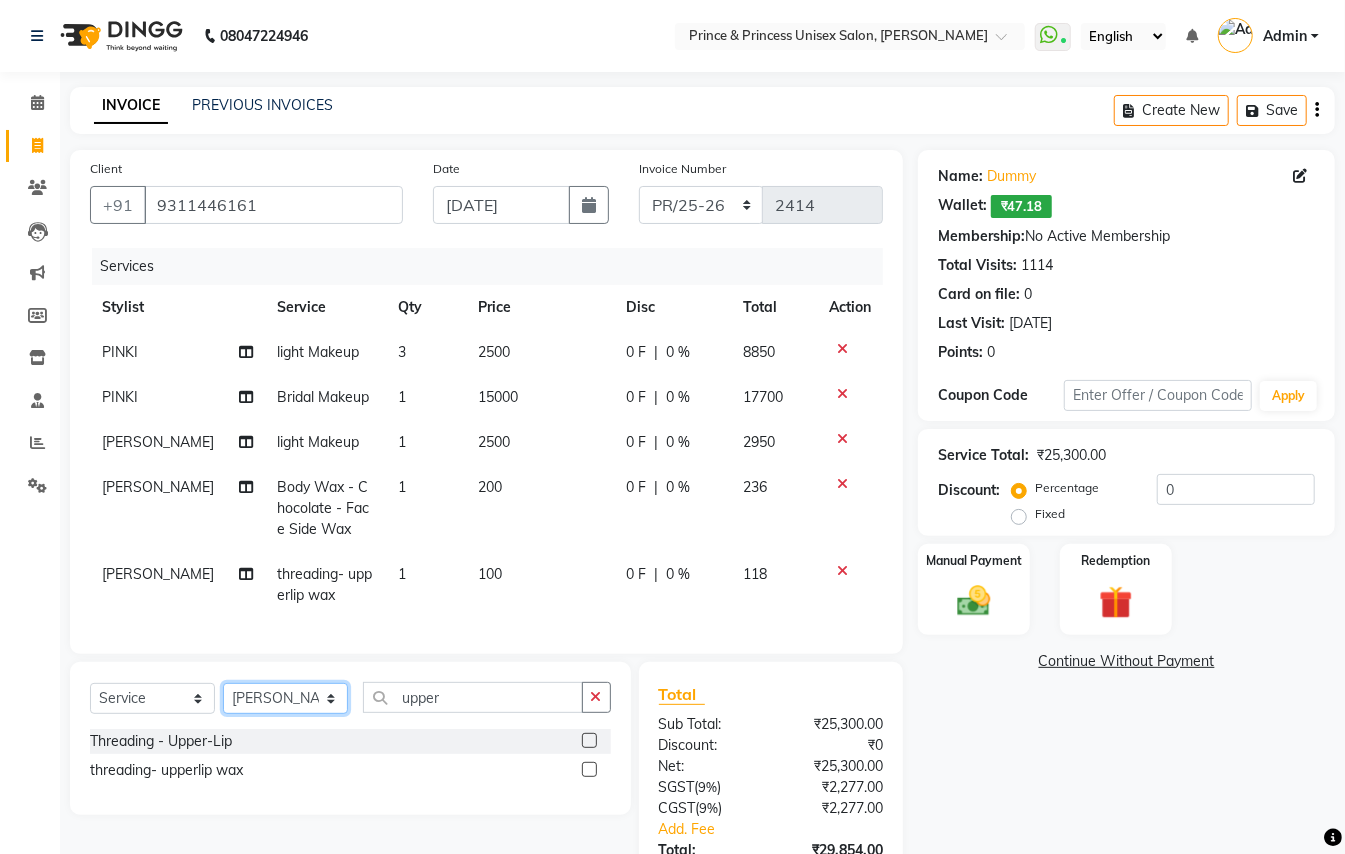 click on "Select Stylist ABHISHEK [PERSON_NAME] NEW [PERSON_NAME] CHANDAN [PERSON_NAME] MEENAKSHI [PERSON_NAME] RAHUL SANDEEP [PERSON_NAME] XYZ" 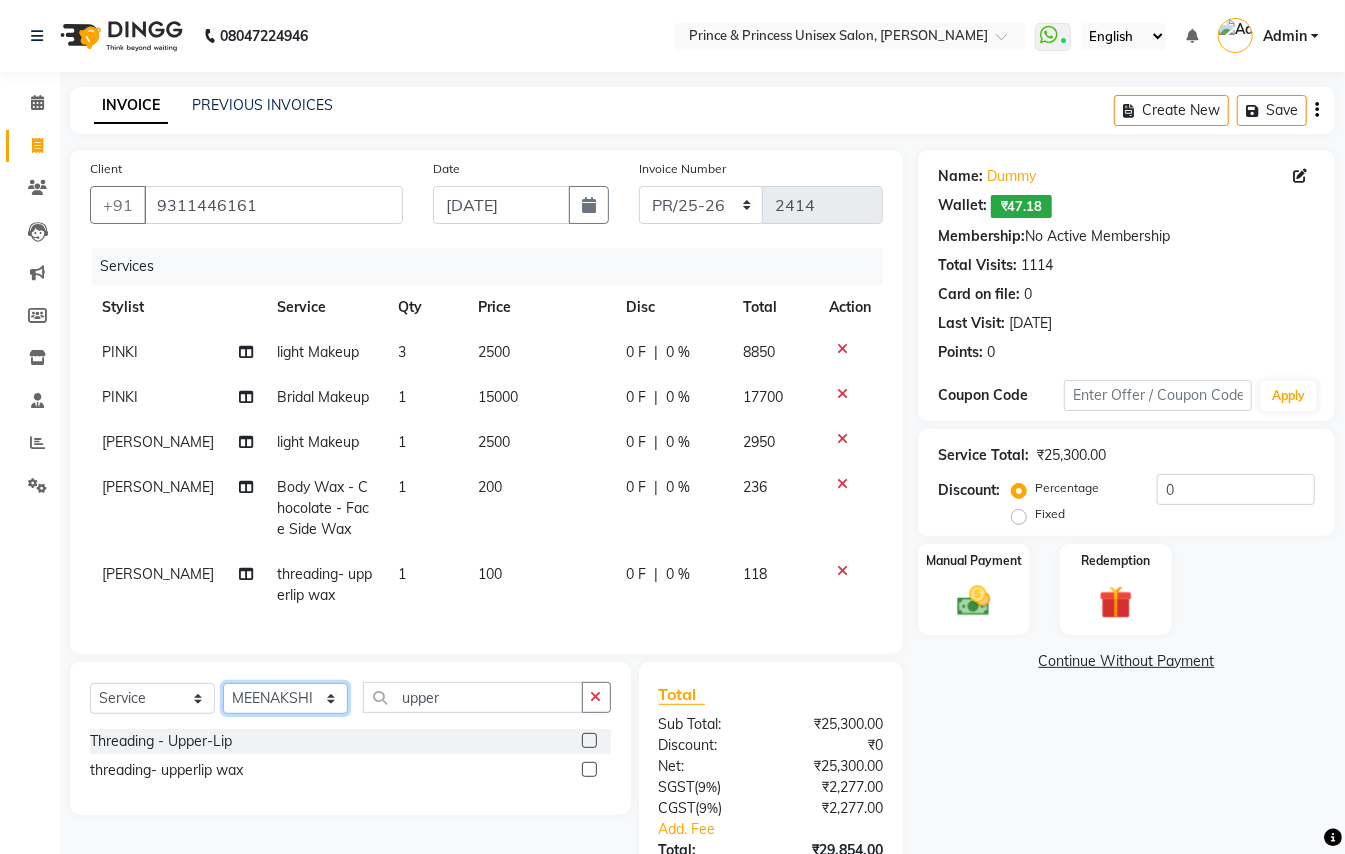 drag, startPoint x: 258, startPoint y: 714, endPoint x: 364, endPoint y: 712, distance: 106.01887 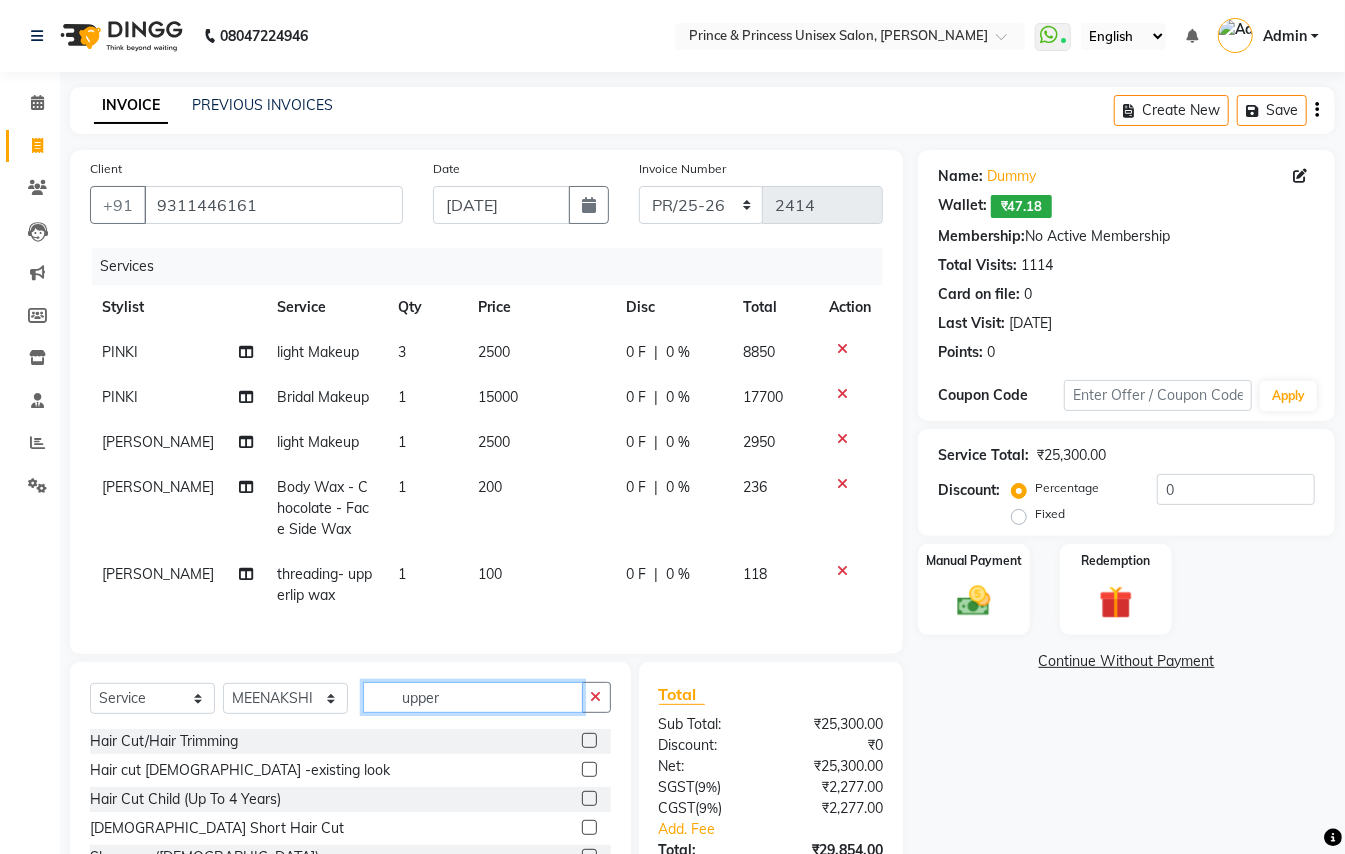 drag, startPoint x: 449, startPoint y: 720, endPoint x: 266, endPoint y: 588, distance: 225.6391 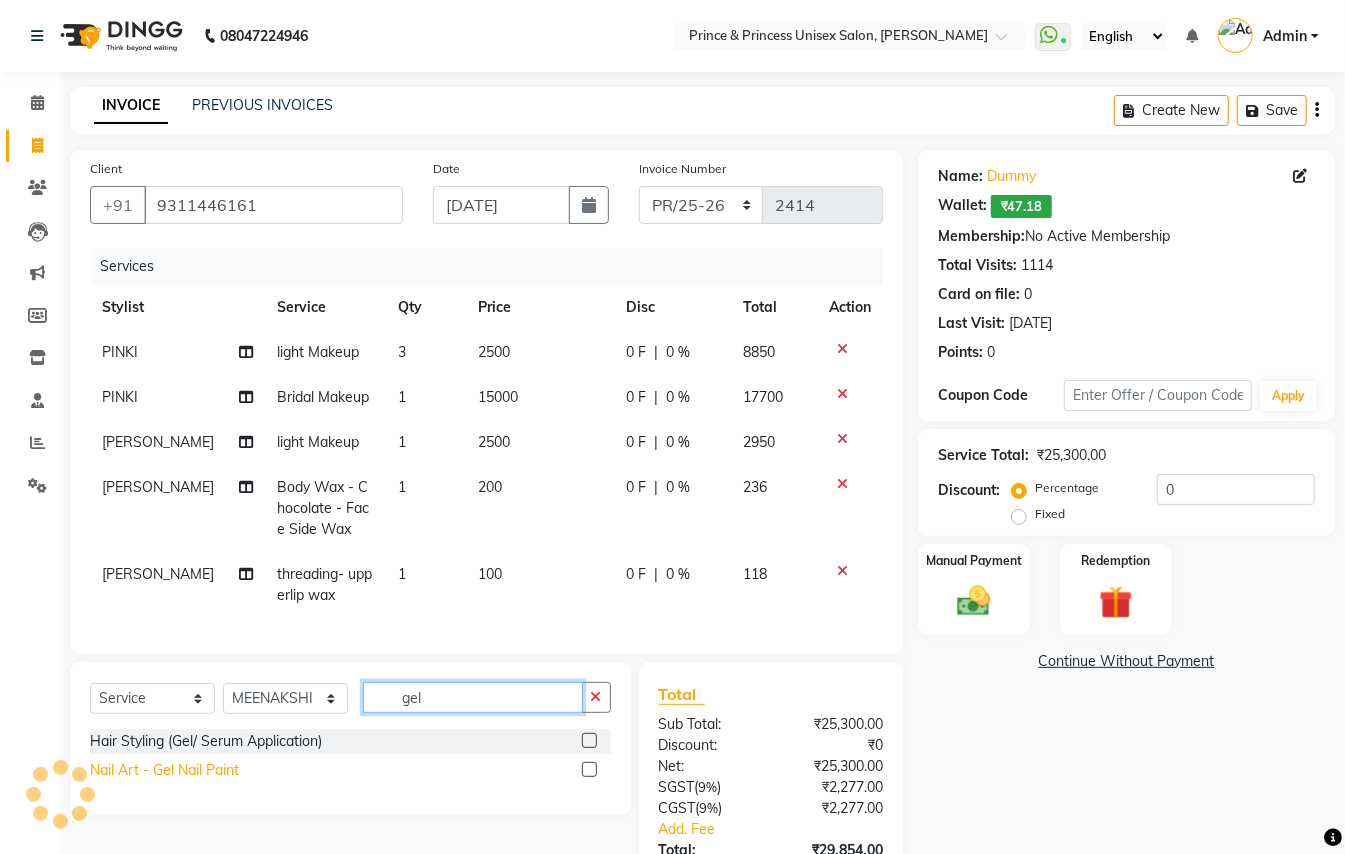 type on "gel" 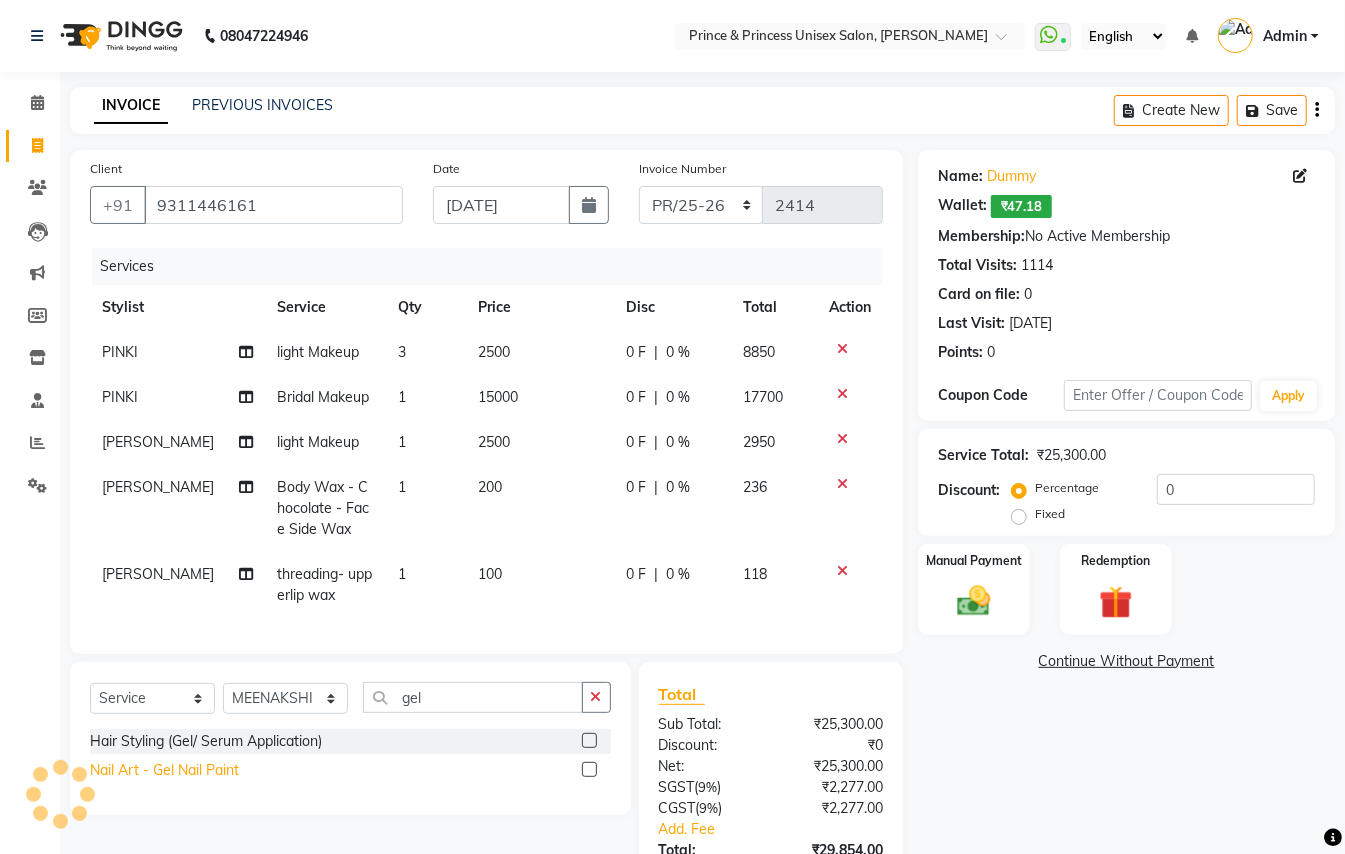 click on "Nail Art - Gel Nail Paint" 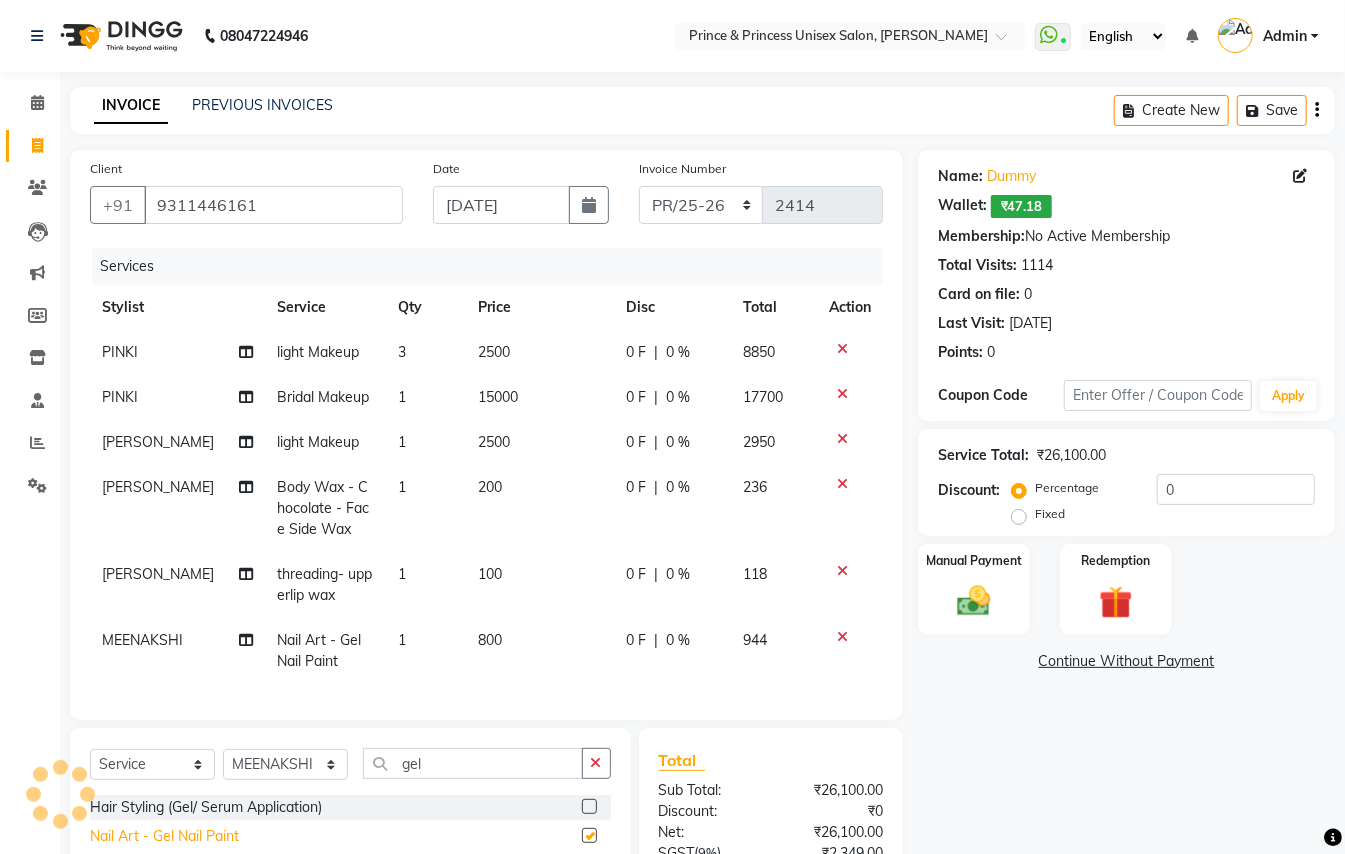 checkbox on "false" 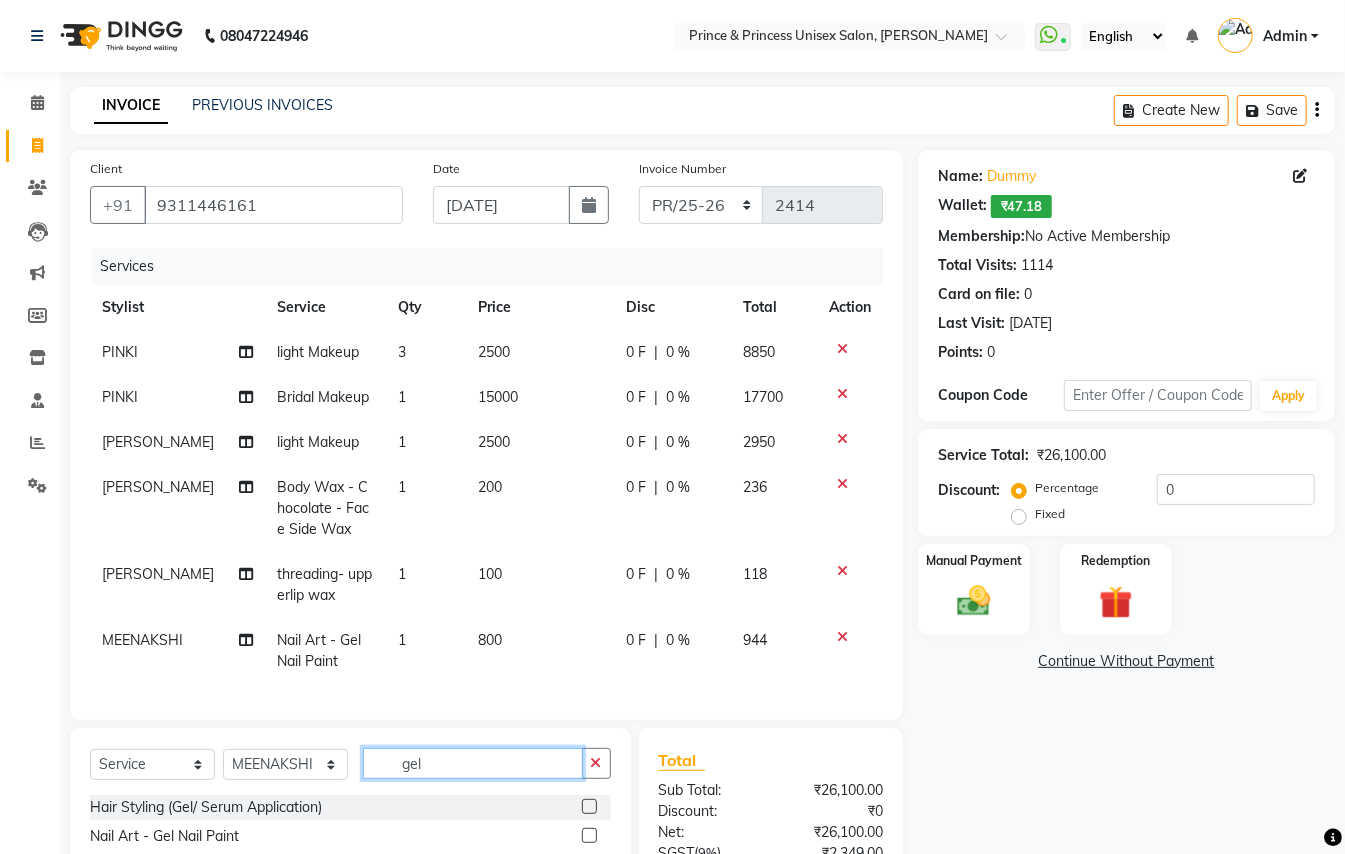 drag, startPoint x: 434, startPoint y: 782, endPoint x: 376, endPoint y: 745, distance: 68.7968 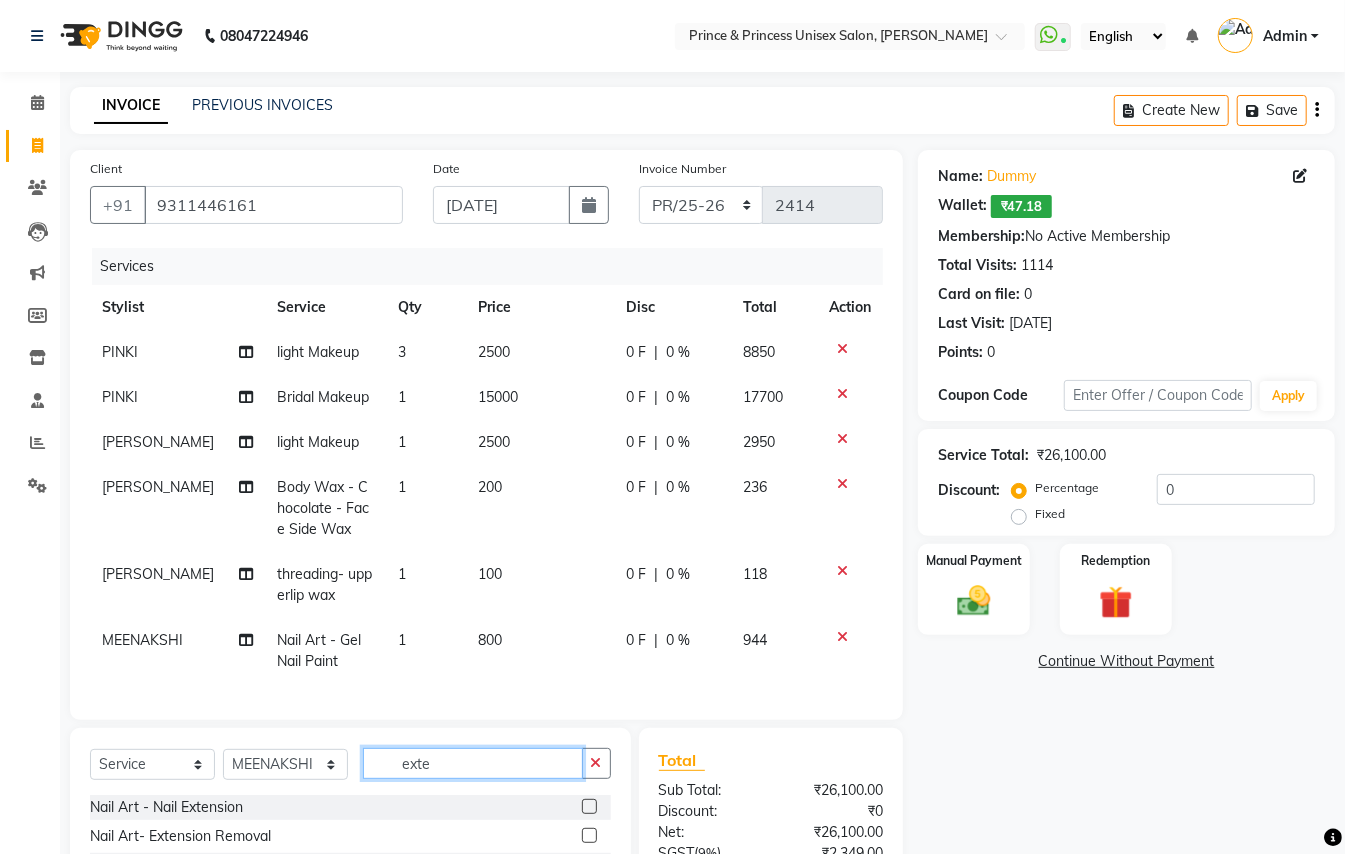 scroll, scrollTop: 133, scrollLeft: 0, axis: vertical 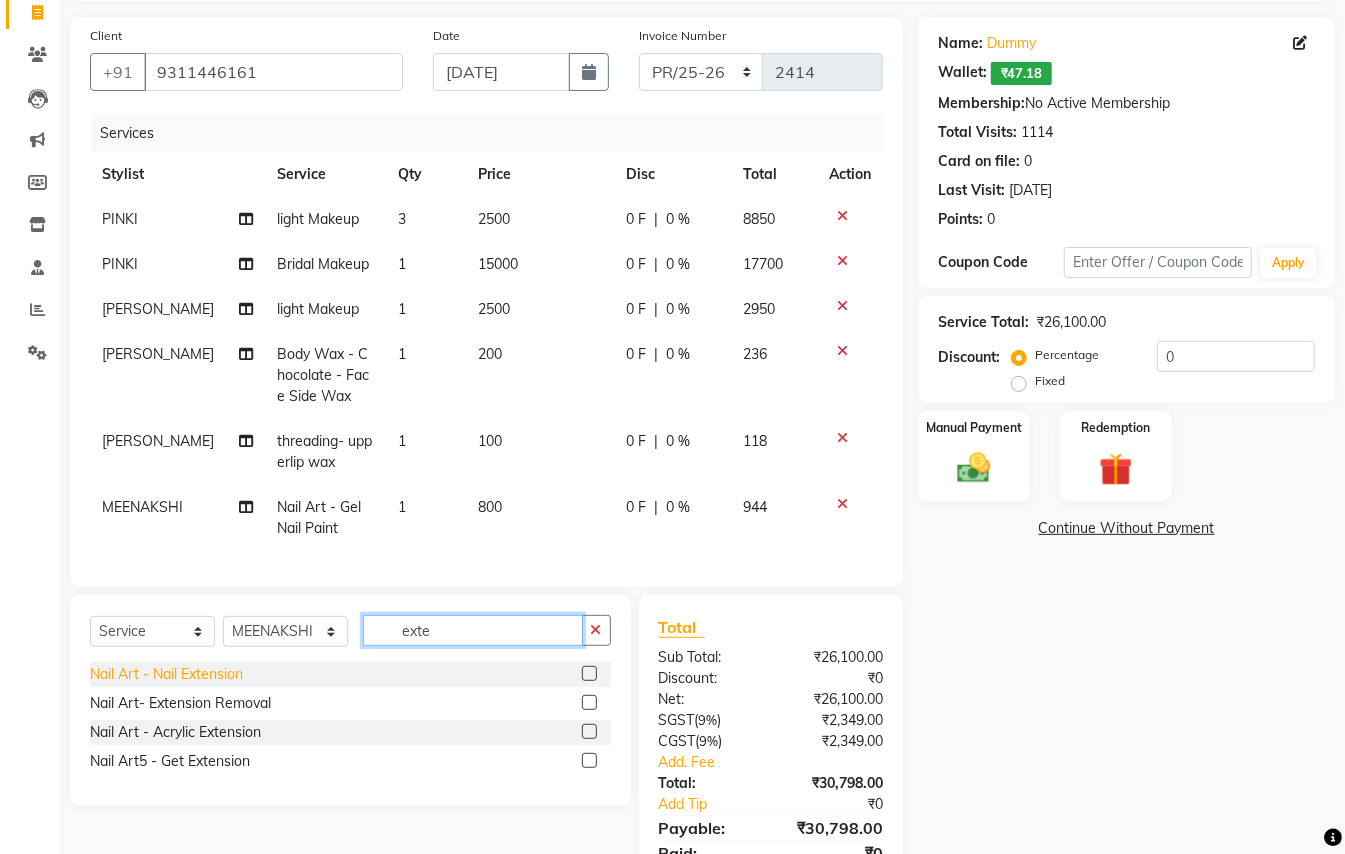 type on "exte" 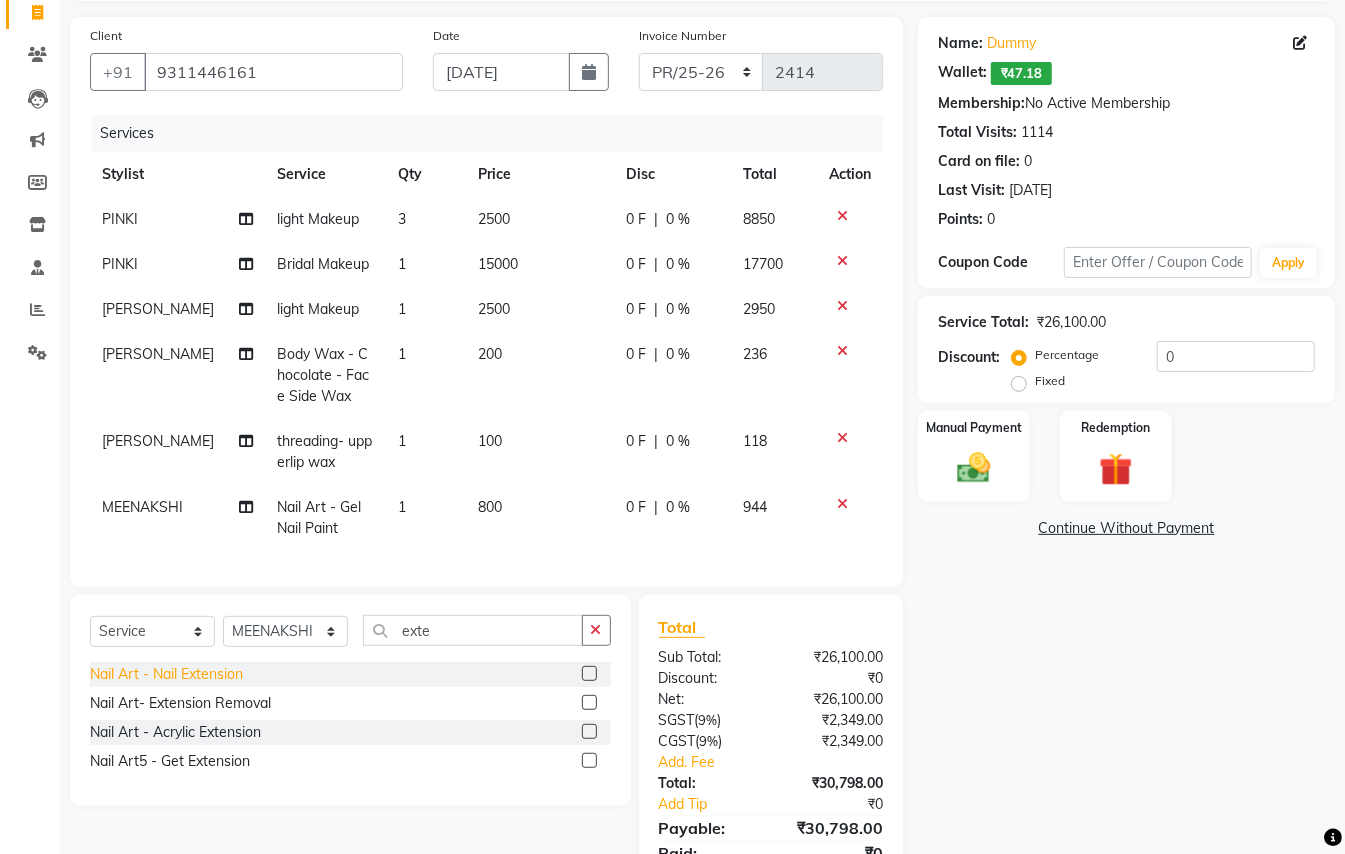 click on "Nail Art - Nail Extension" 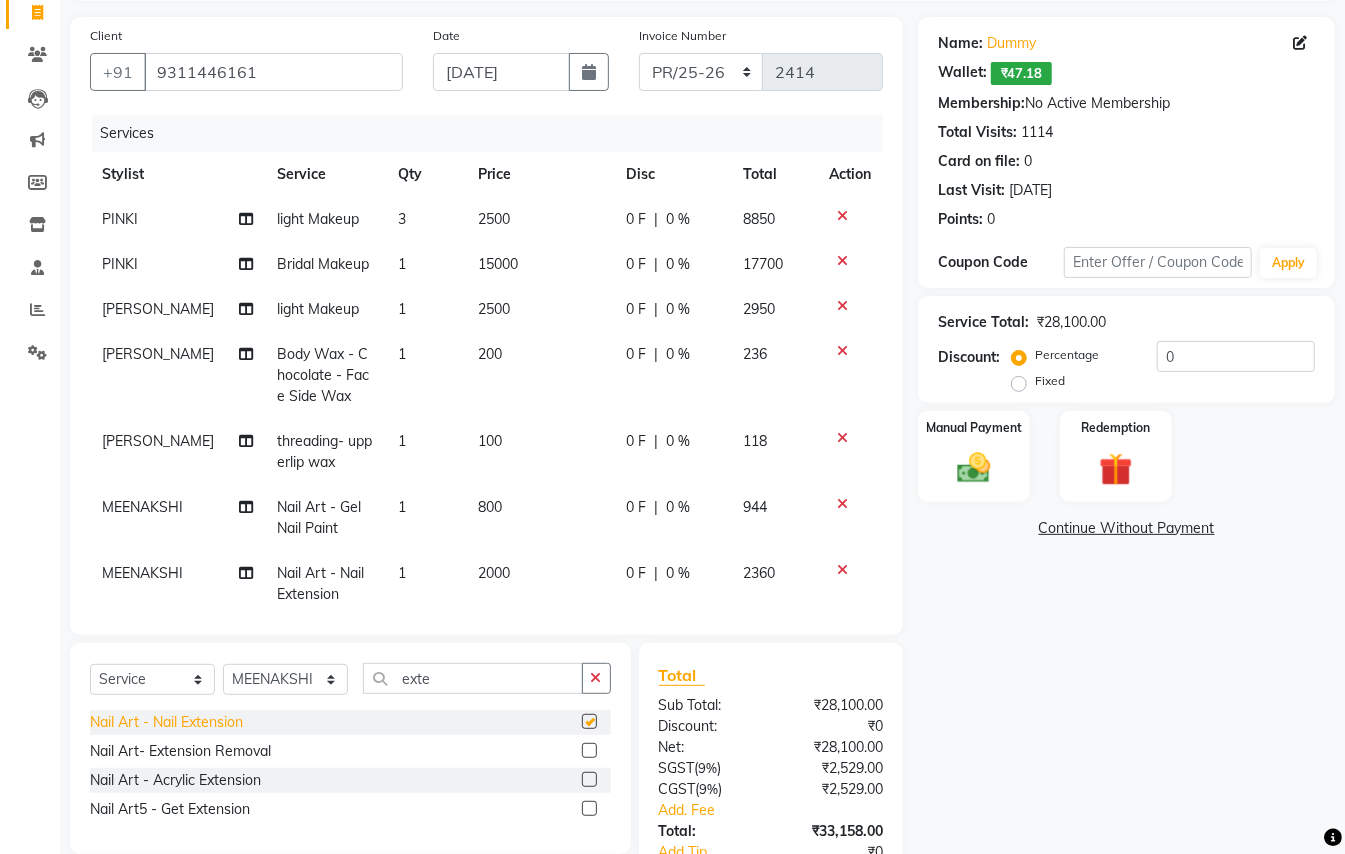 checkbox on "false" 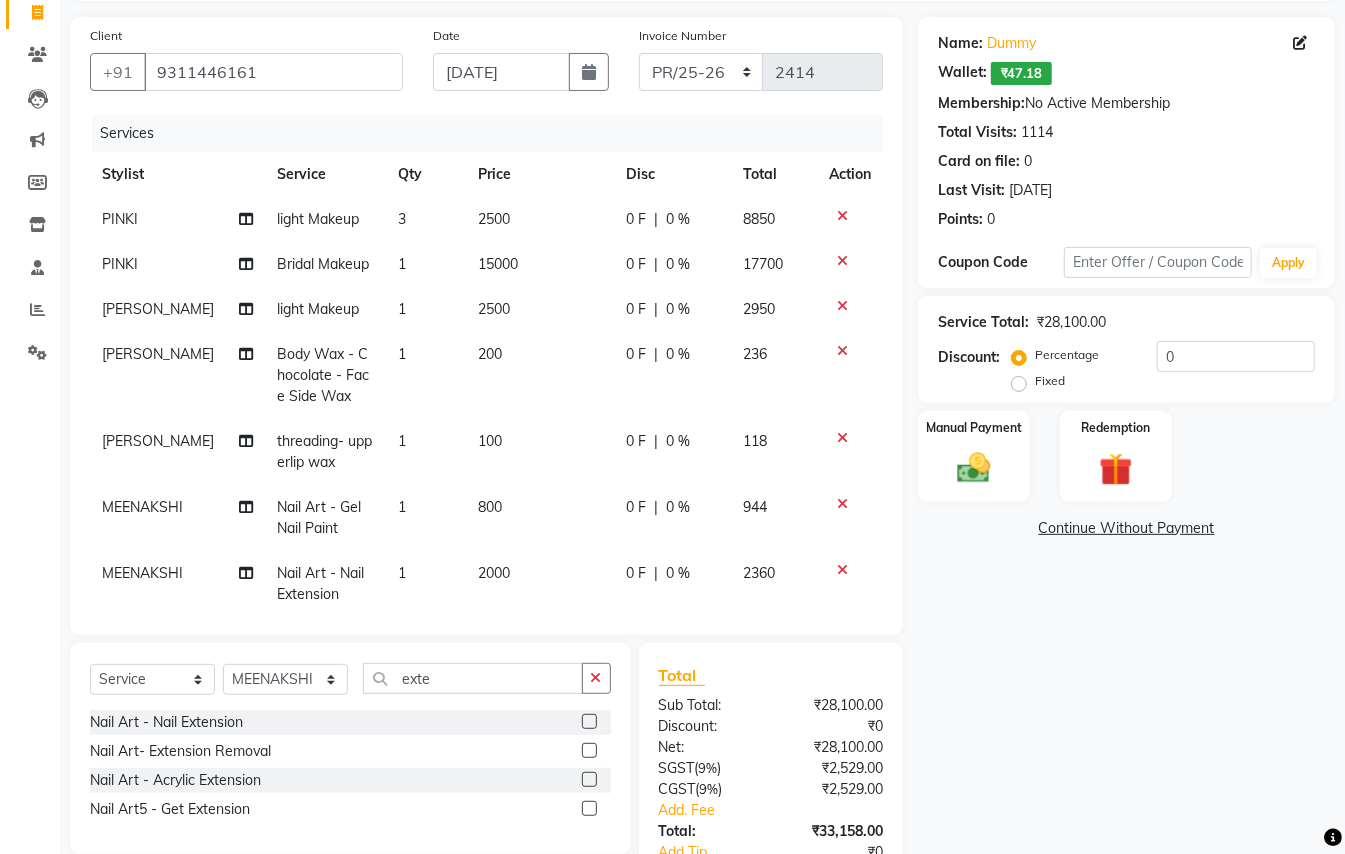 click on "2000" 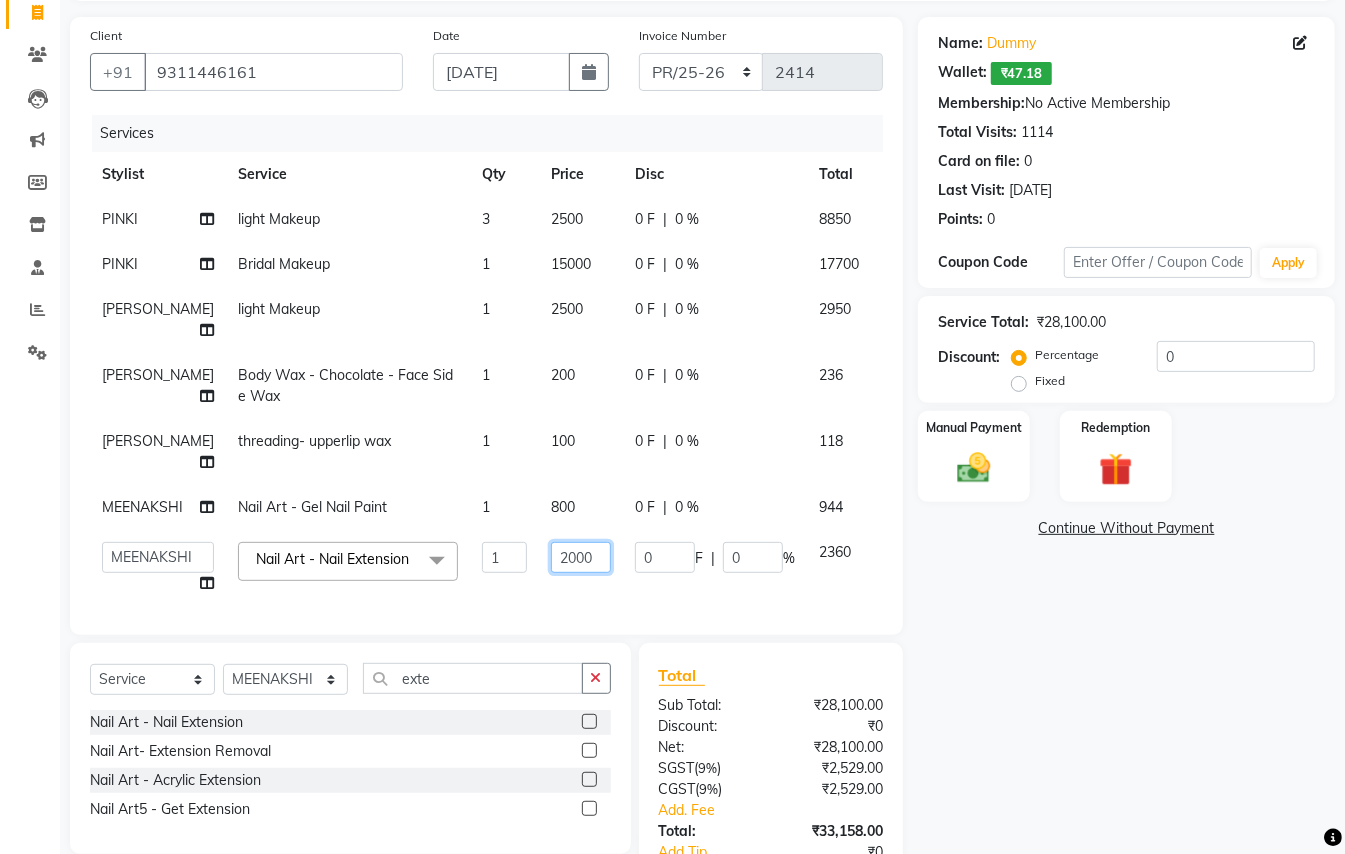 click on "2000" 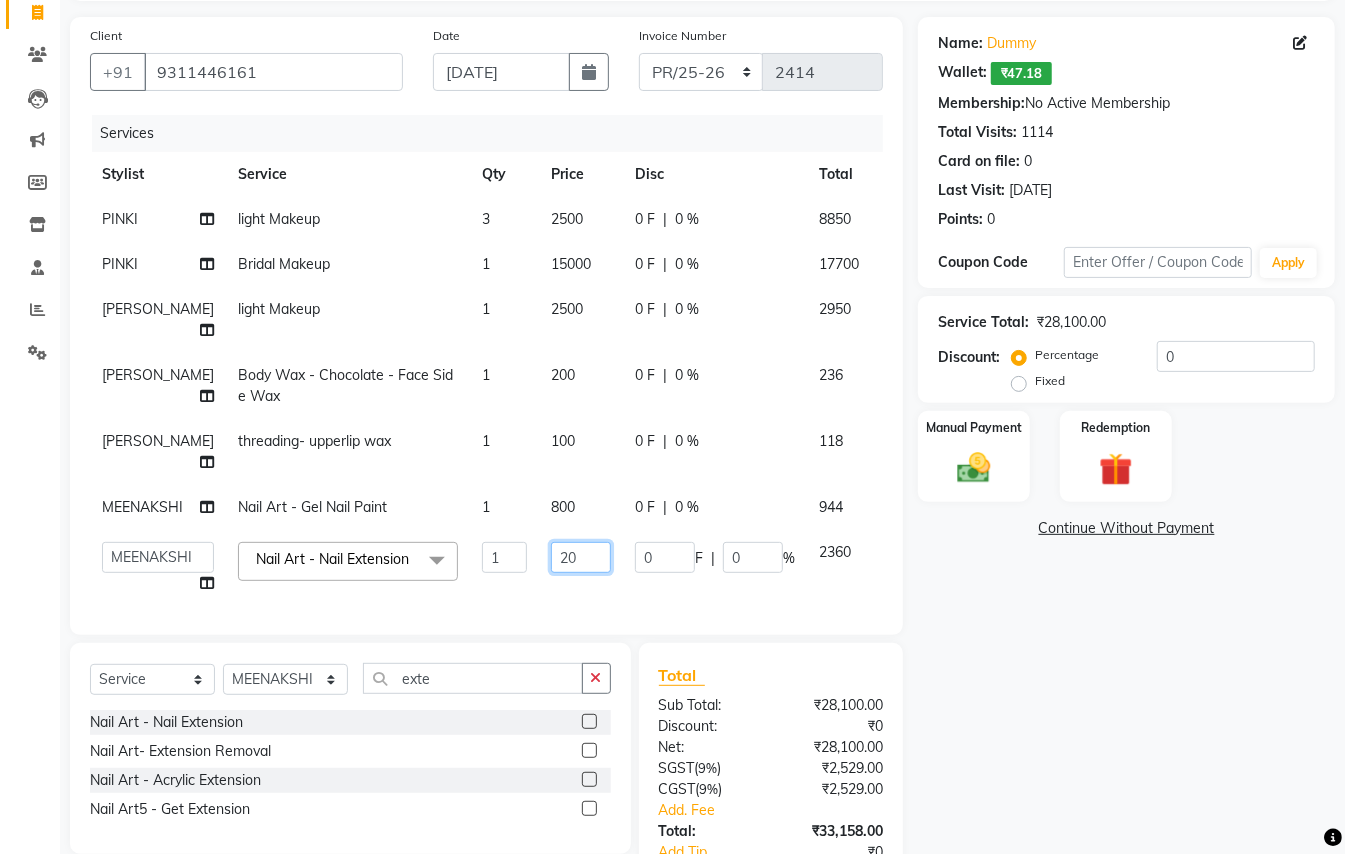 type on "2" 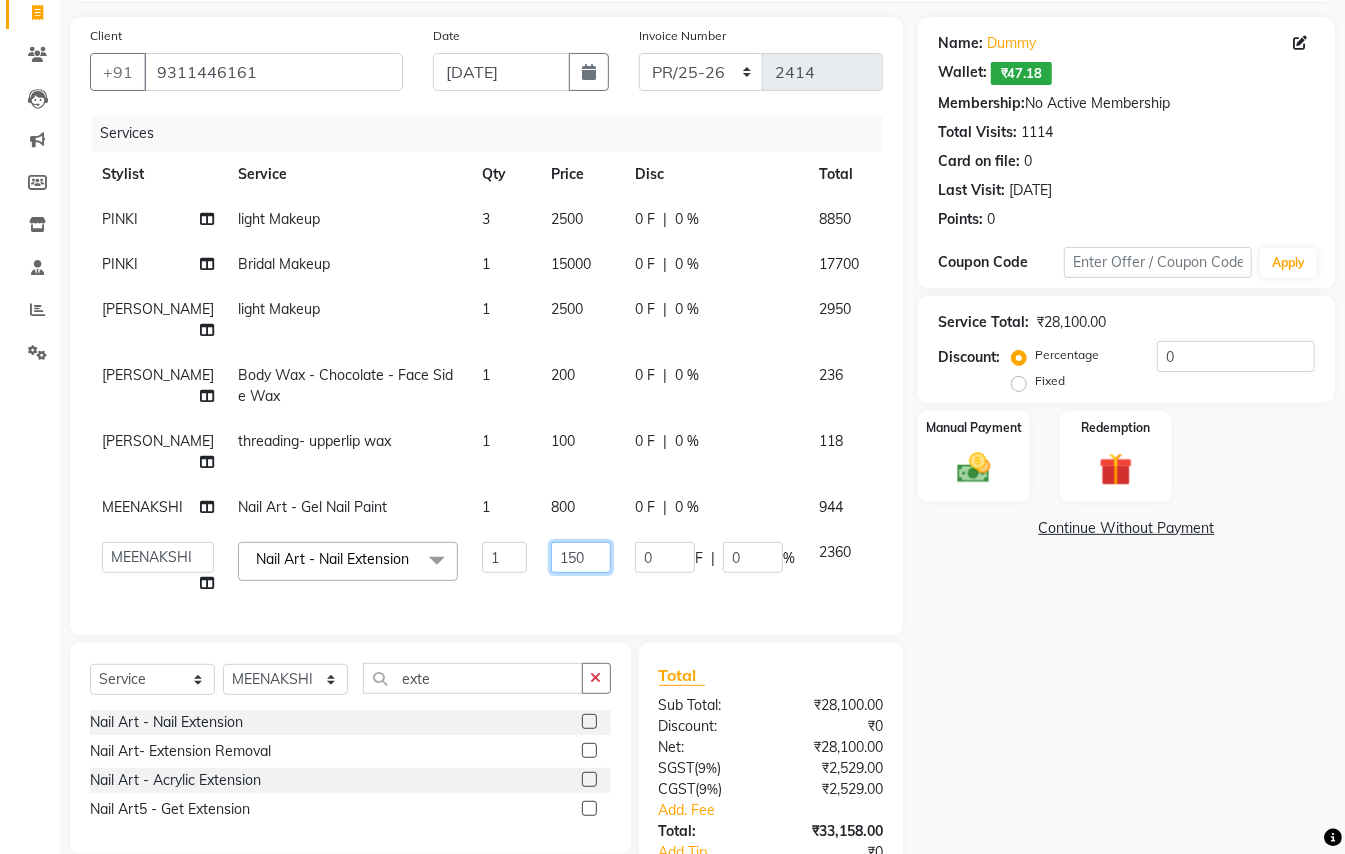 type on "1500" 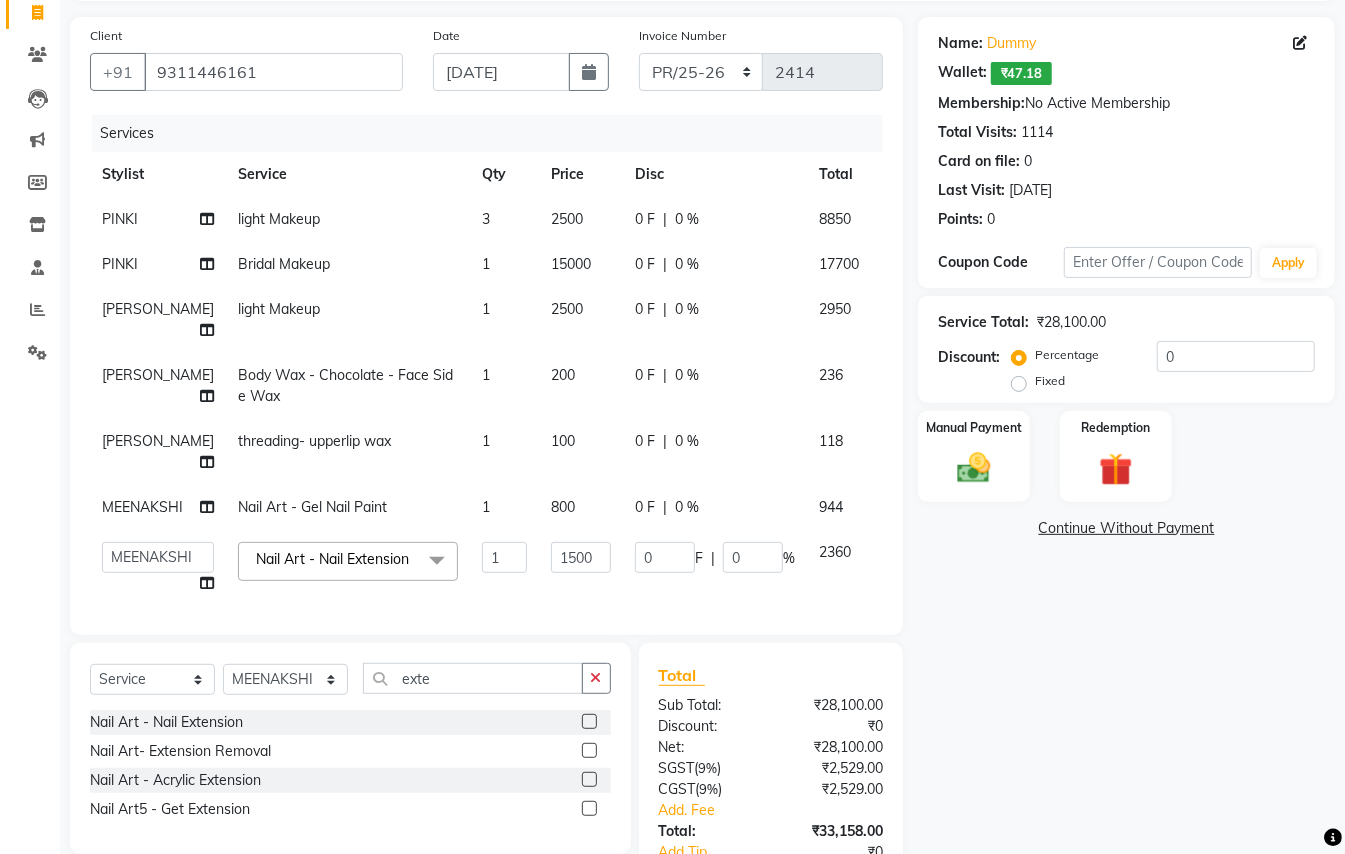 click on "1500" 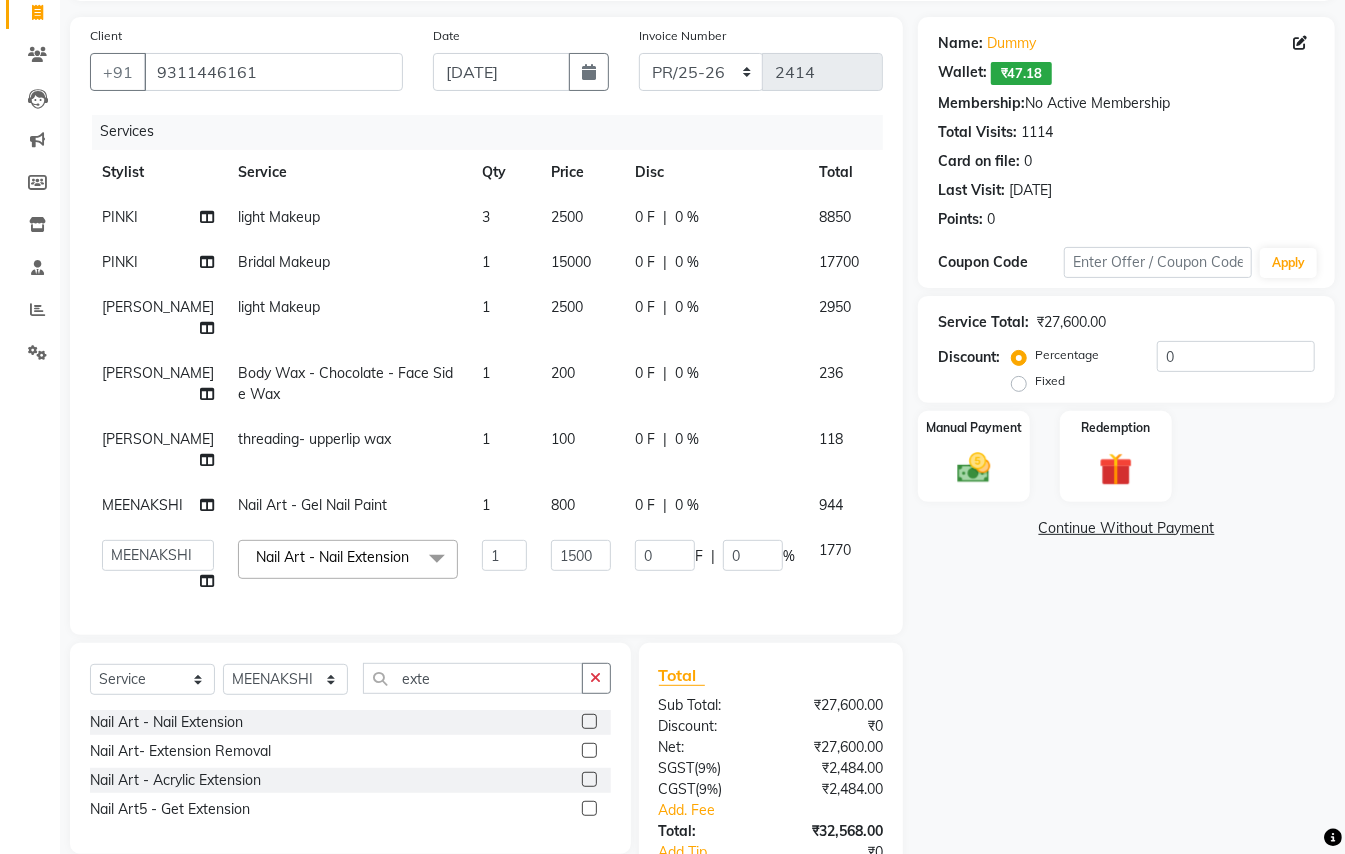 scroll, scrollTop: 0, scrollLeft: 0, axis: both 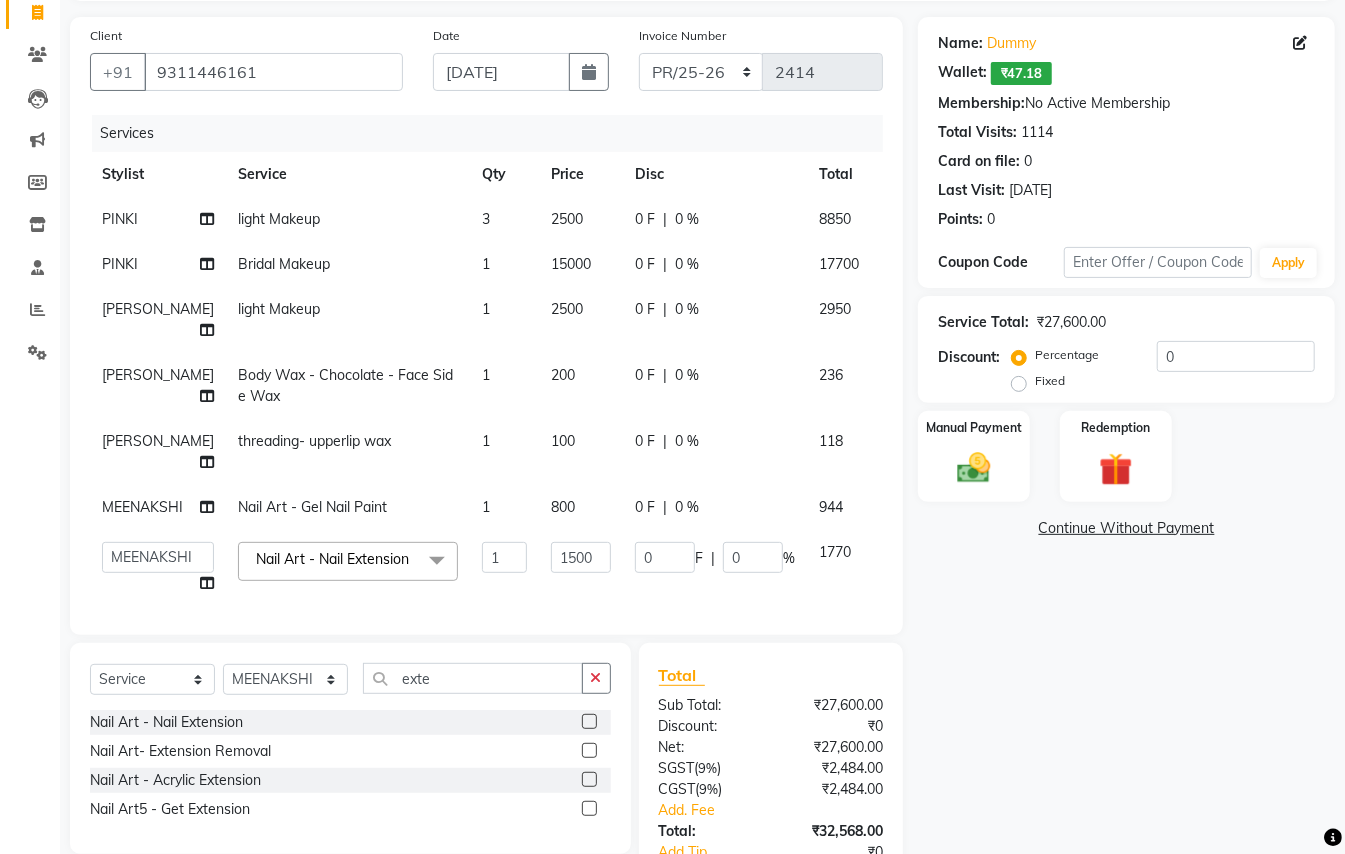 click on "1500" 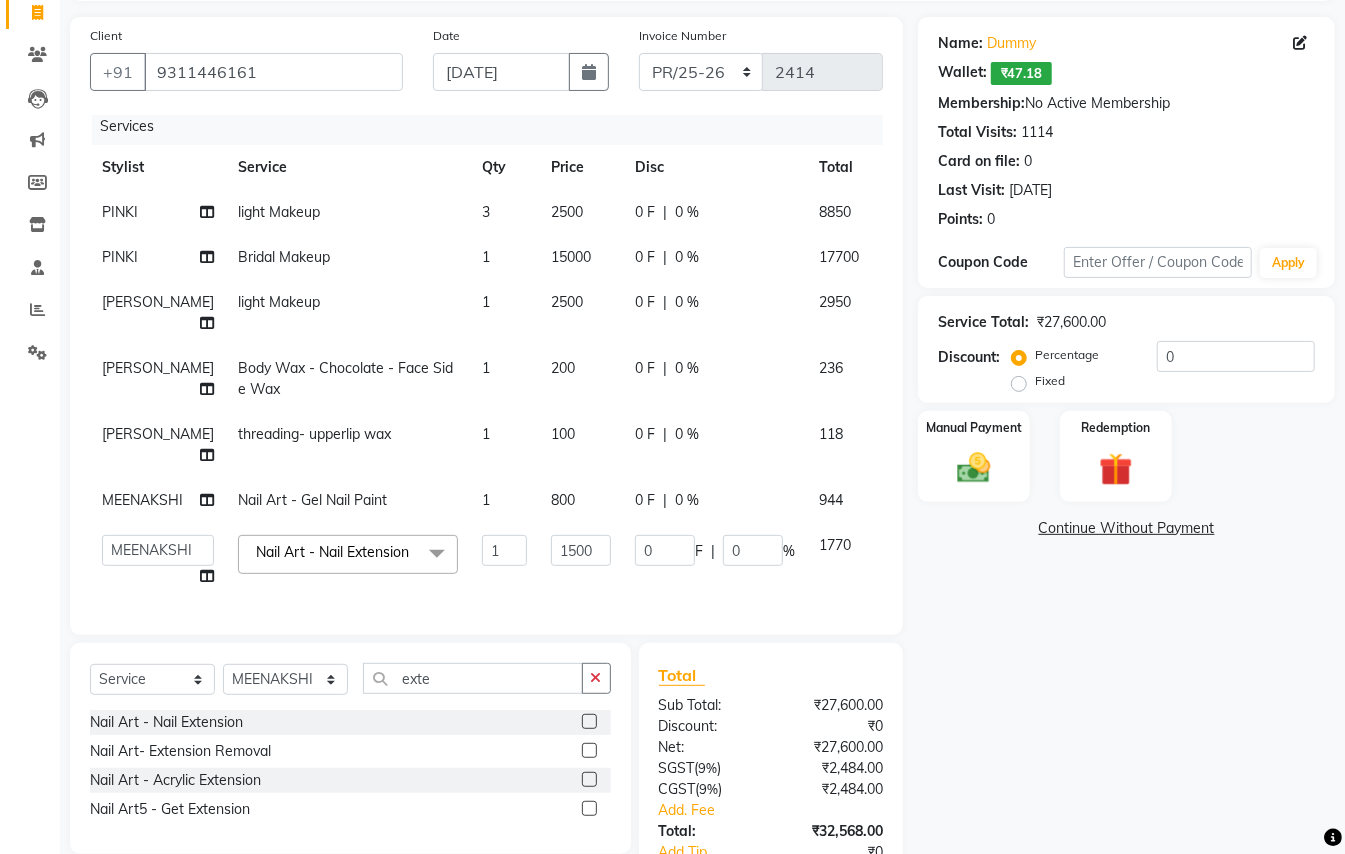 scroll, scrollTop: 16, scrollLeft: 0, axis: vertical 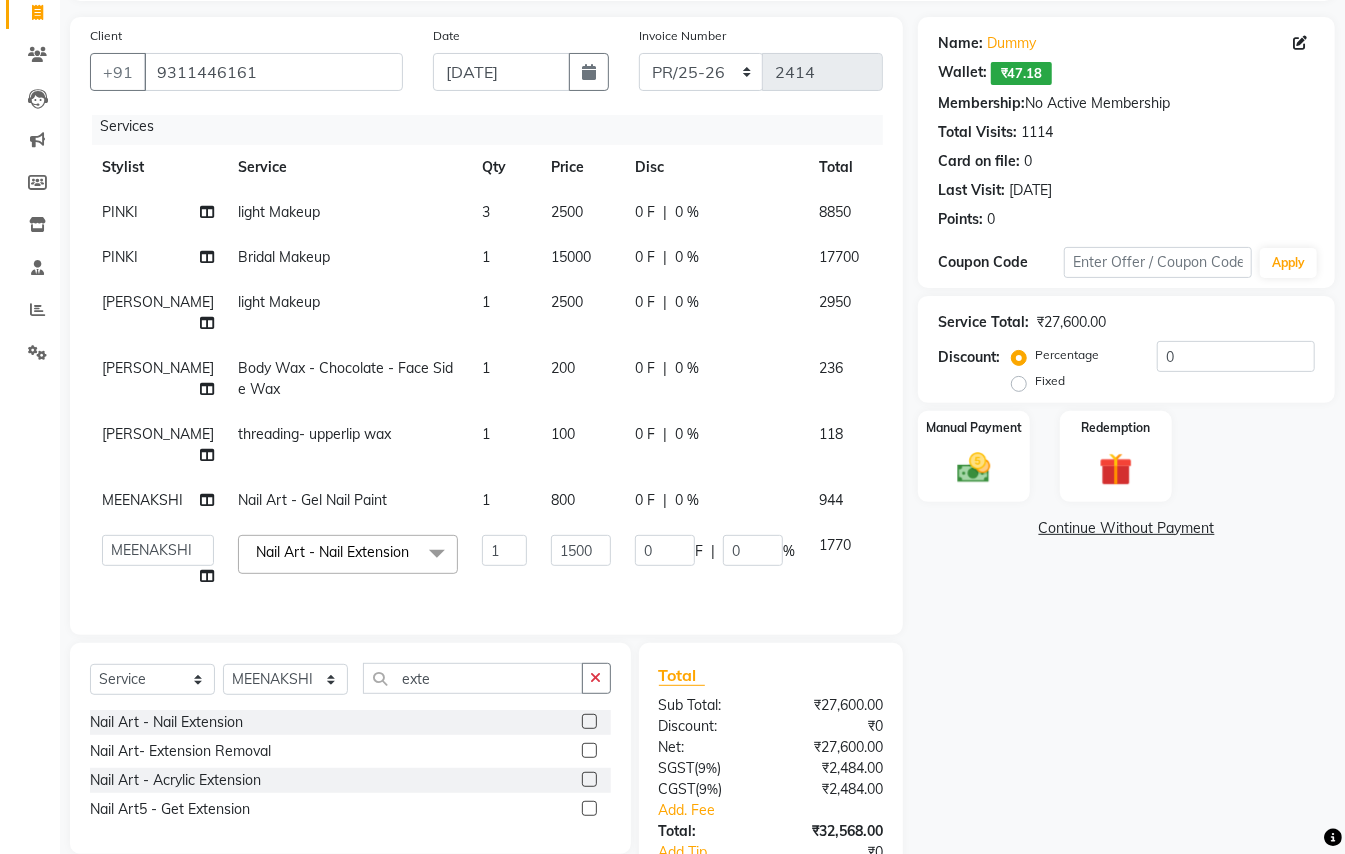 drag, startPoint x: 530, startPoint y: 566, endPoint x: 316, endPoint y: 586, distance: 214.93254 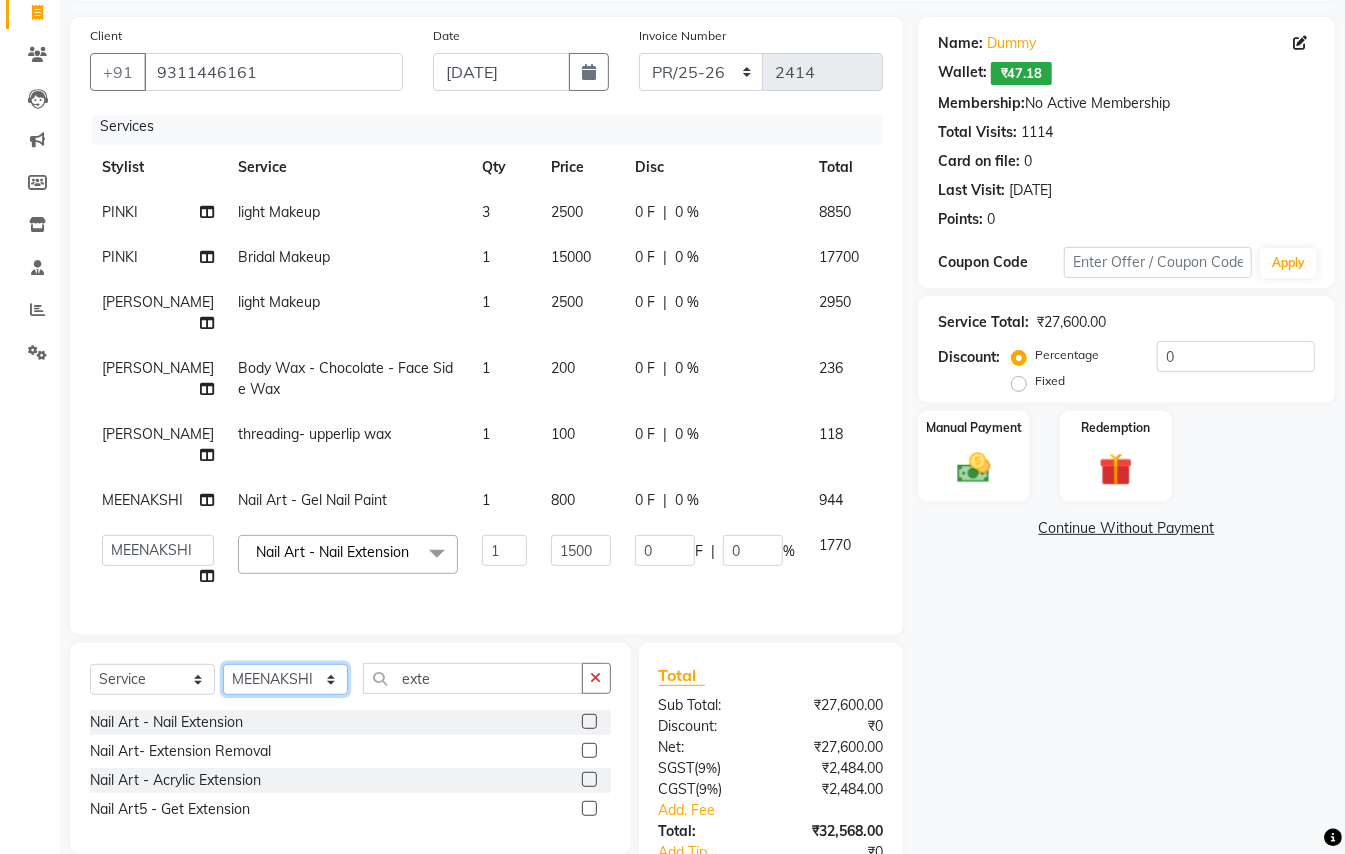 click on "Select Stylist ABHISHEK [PERSON_NAME] NEW [PERSON_NAME] CHANDAN [PERSON_NAME] MEENAKSHI [PERSON_NAME] RAHUL SANDEEP [PERSON_NAME] XYZ" 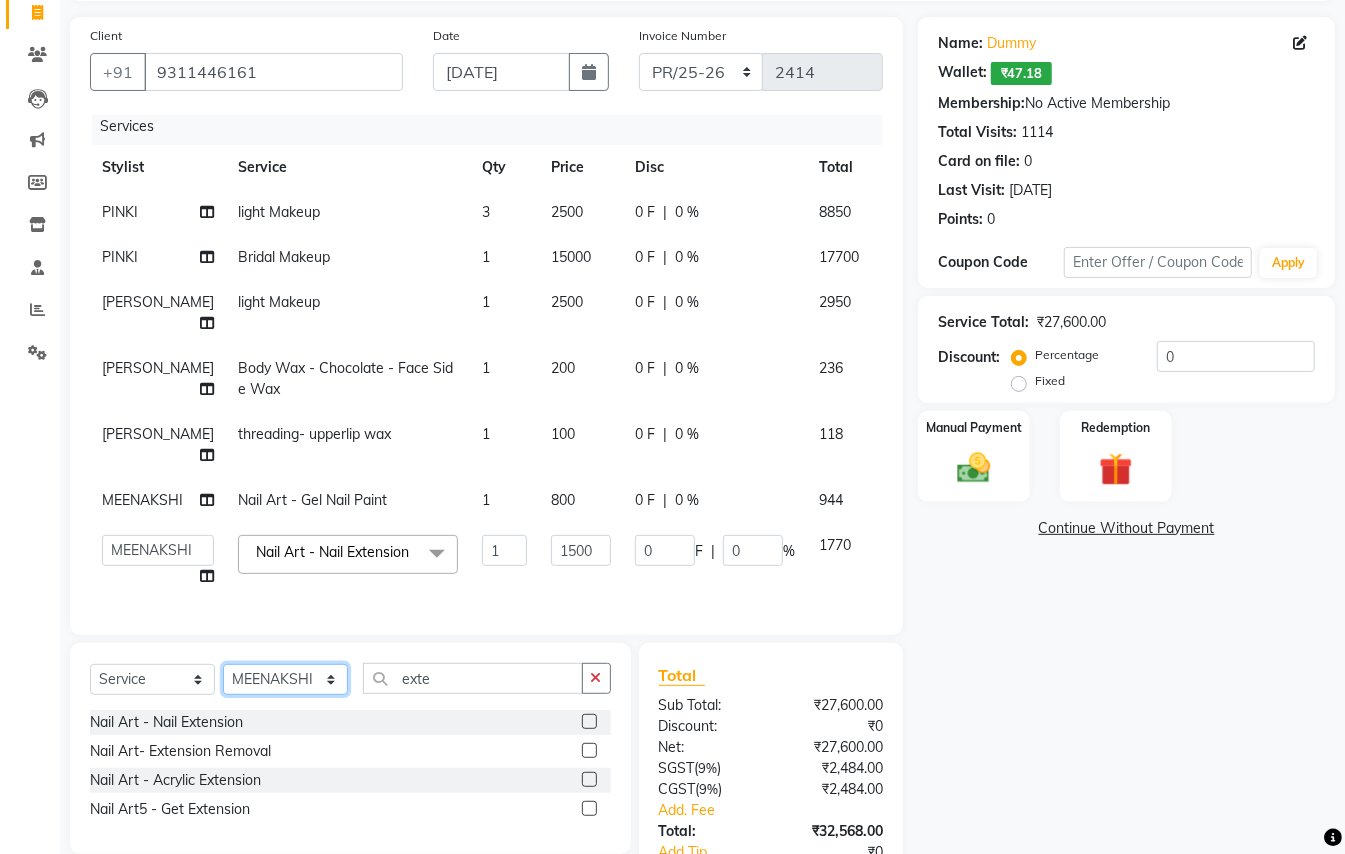 select on "50724" 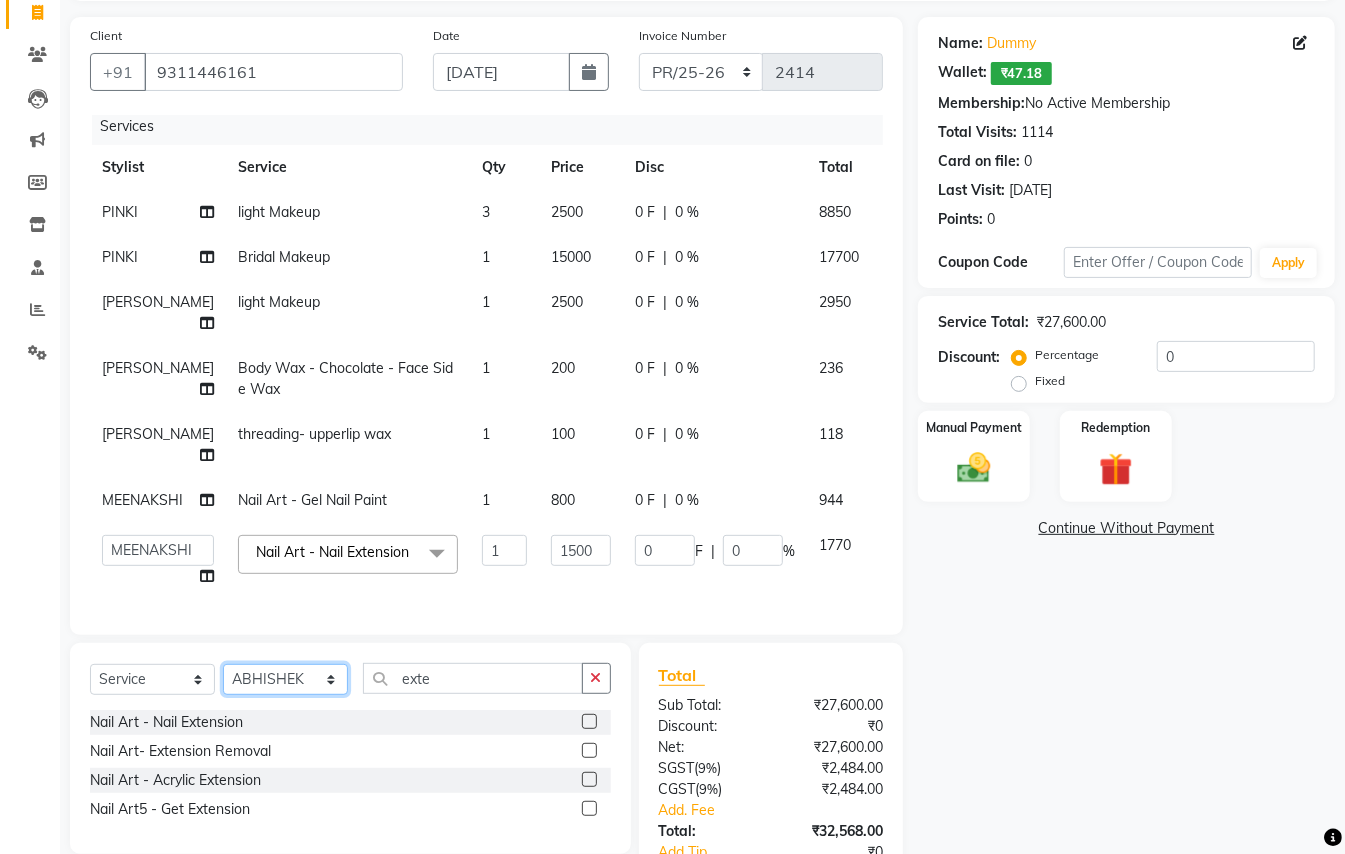 drag, startPoint x: 301, startPoint y: 677, endPoint x: 437, endPoint y: 680, distance: 136.03308 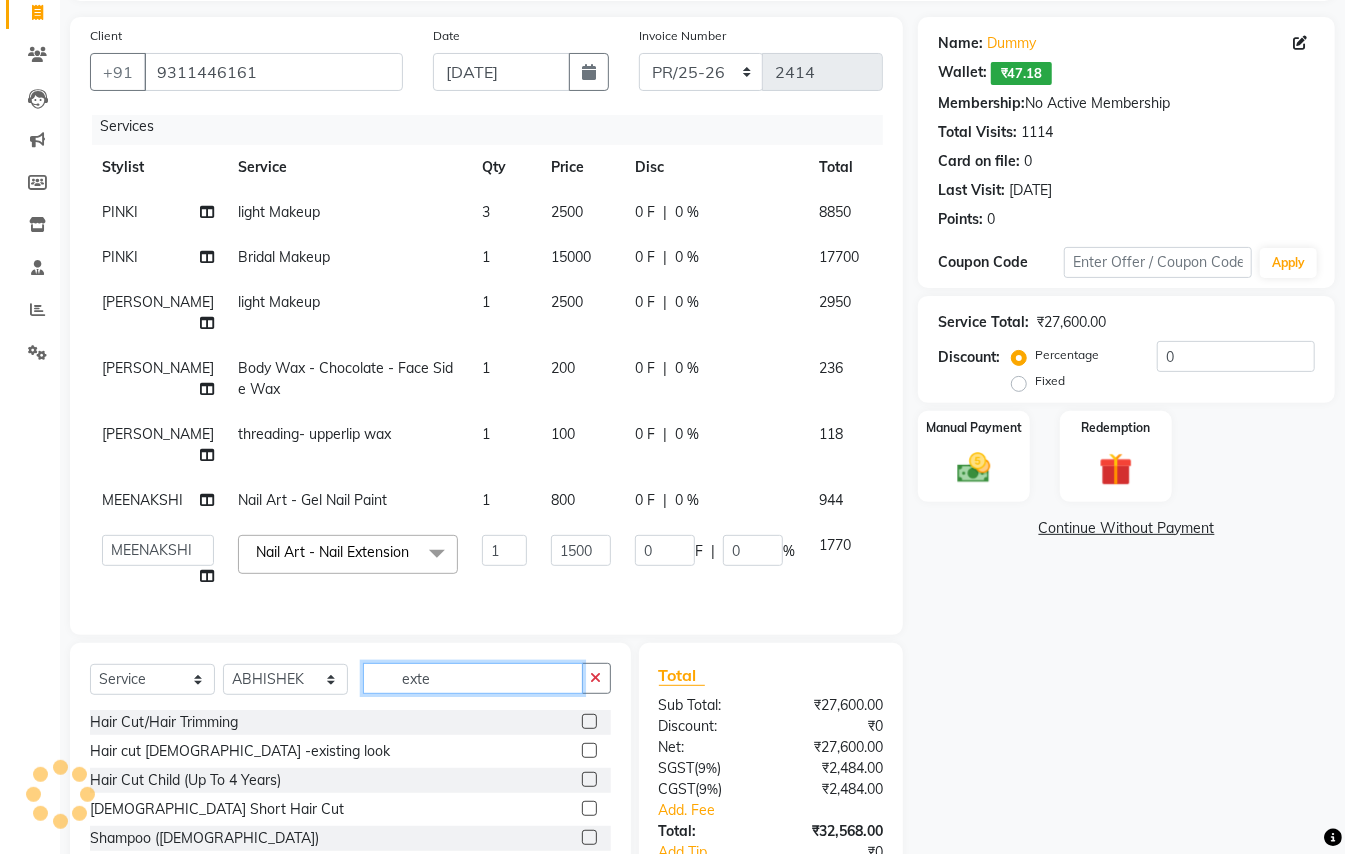 drag, startPoint x: 440, startPoint y: 673, endPoint x: 222, endPoint y: 524, distance: 264.05493 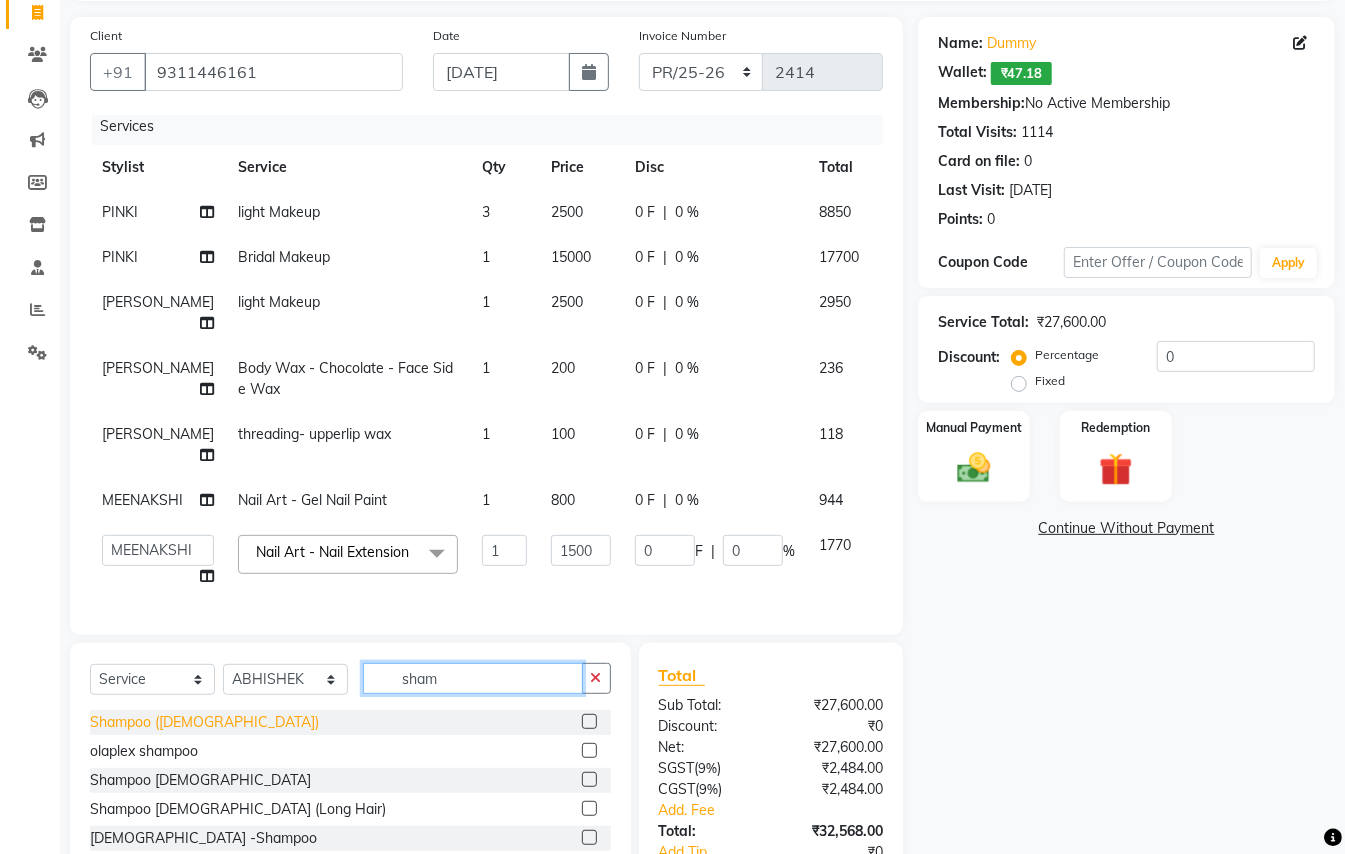 type on "sham" 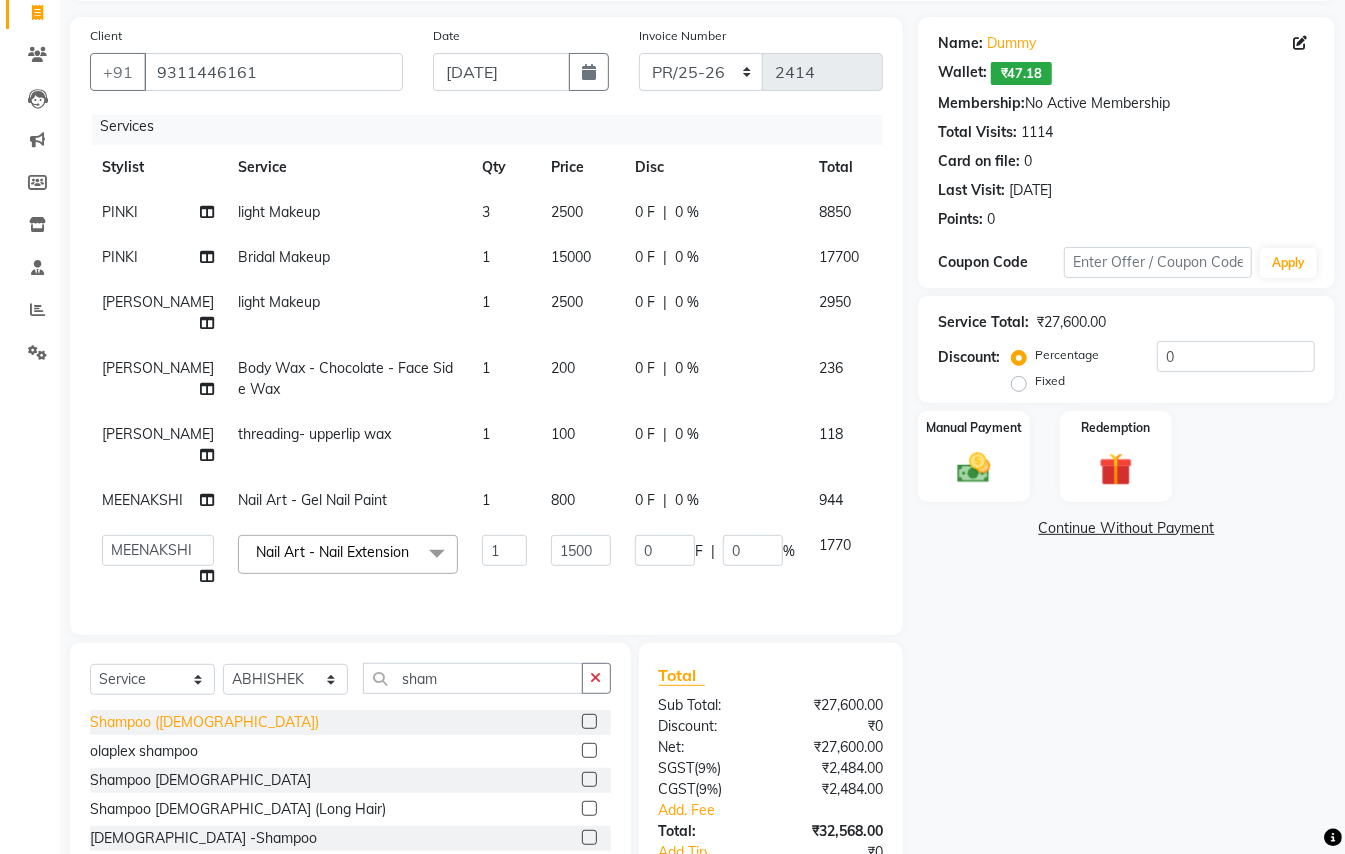 click on "Shampoo ([DEMOGRAPHIC_DATA])" 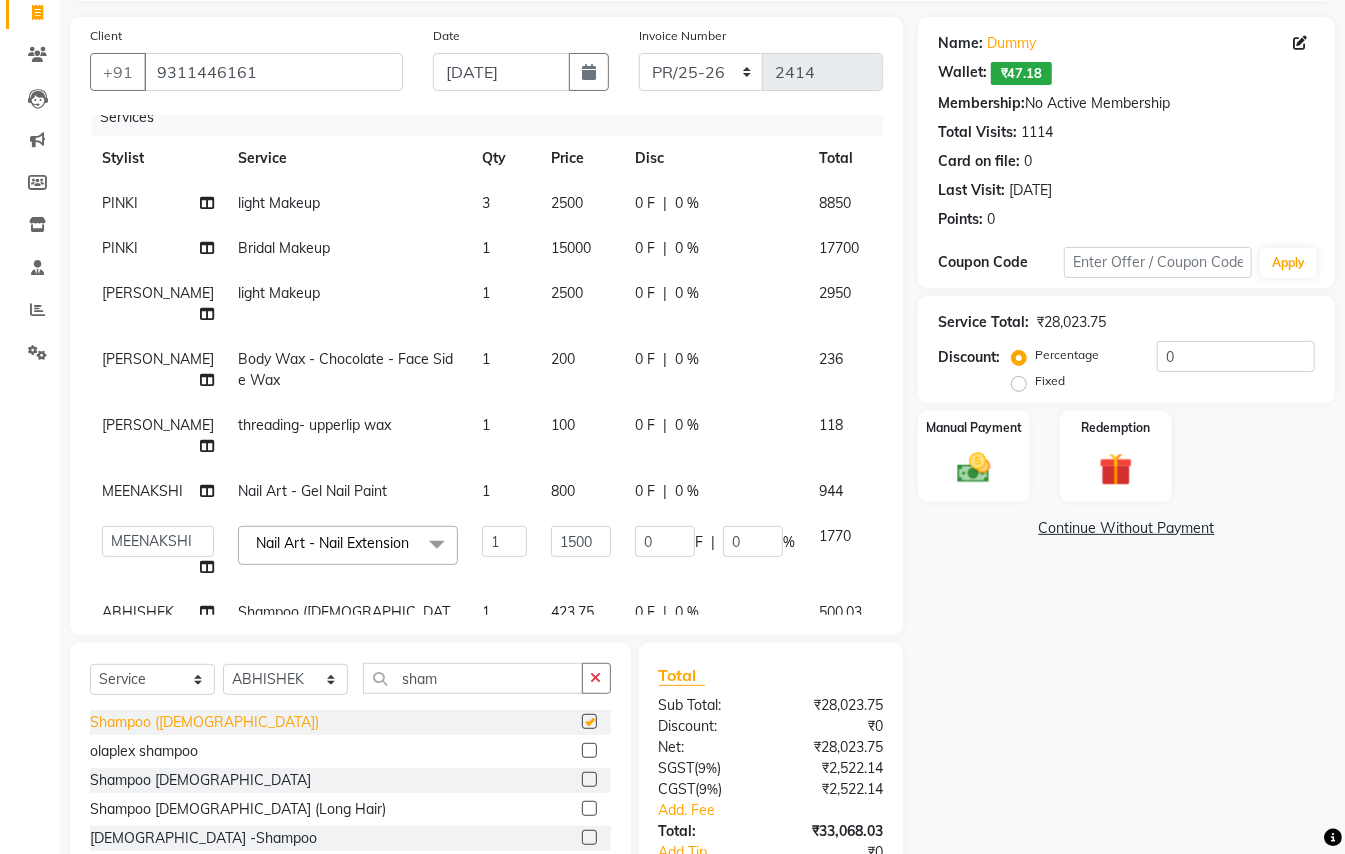 checkbox on "false" 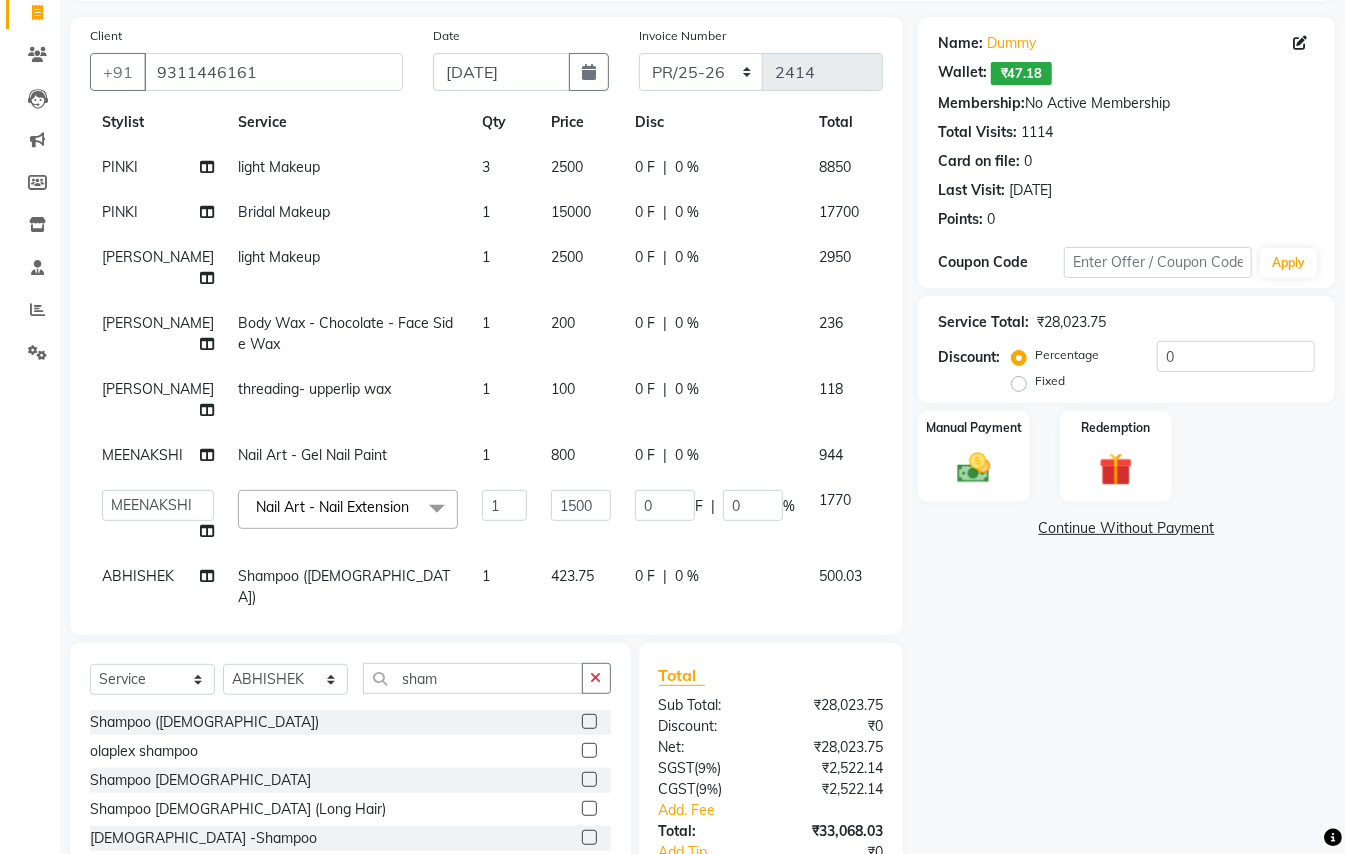 scroll, scrollTop: 81, scrollLeft: 0, axis: vertical 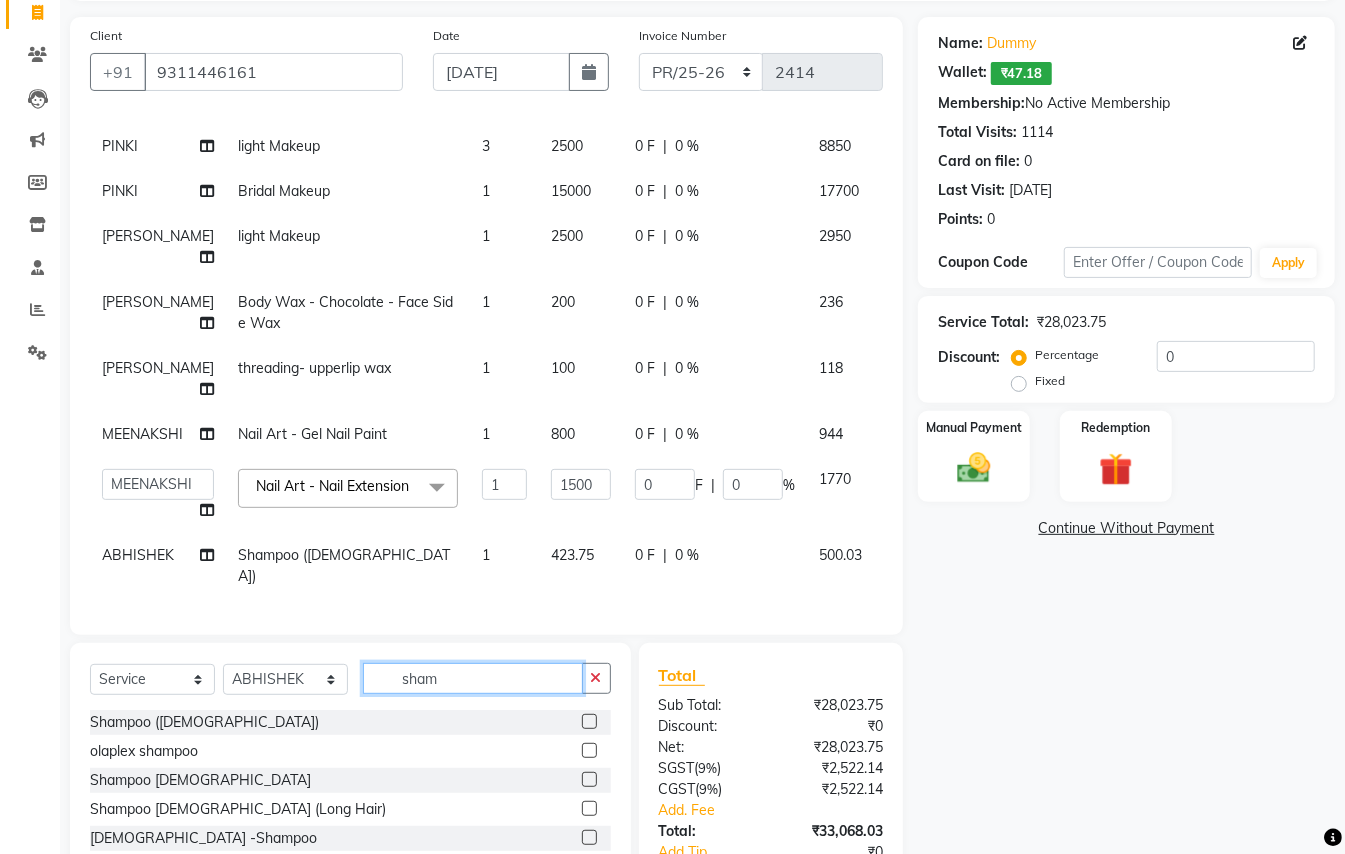 drag, startPoint x: 454, startPoint y: 677, endPoint x: 328, endPoint y: 542, distance: 184.66457 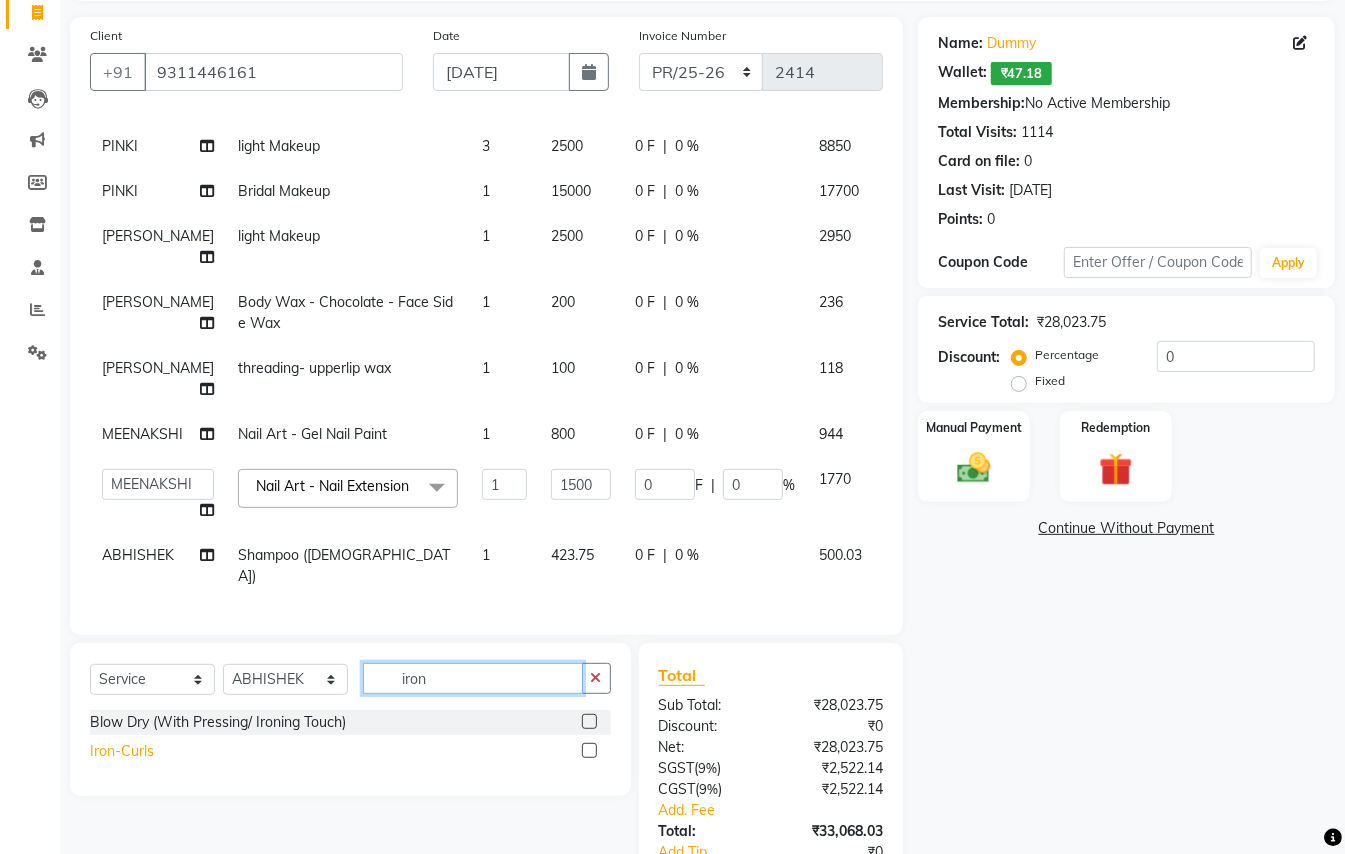 type on "iron" 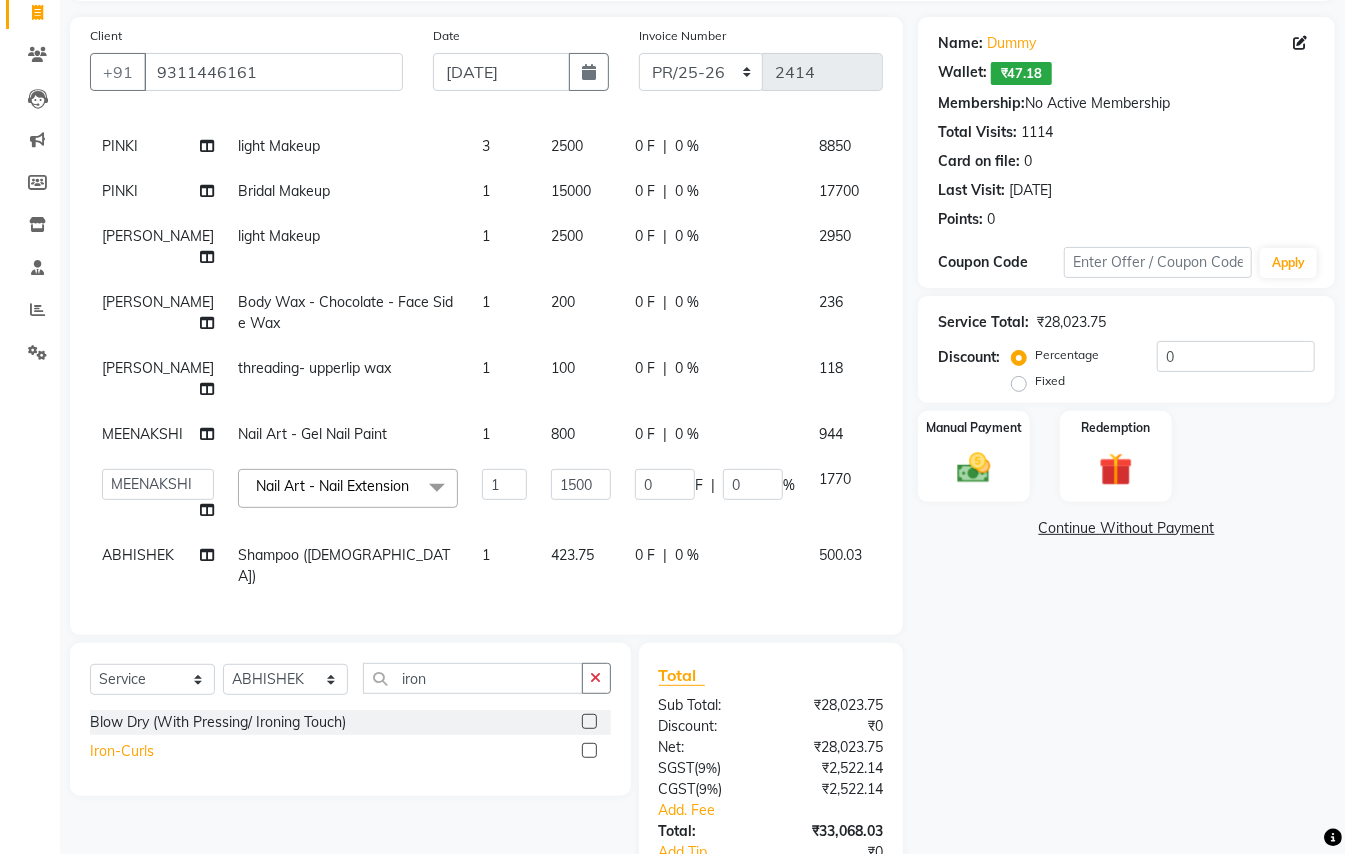 click on "Iron-Curls" 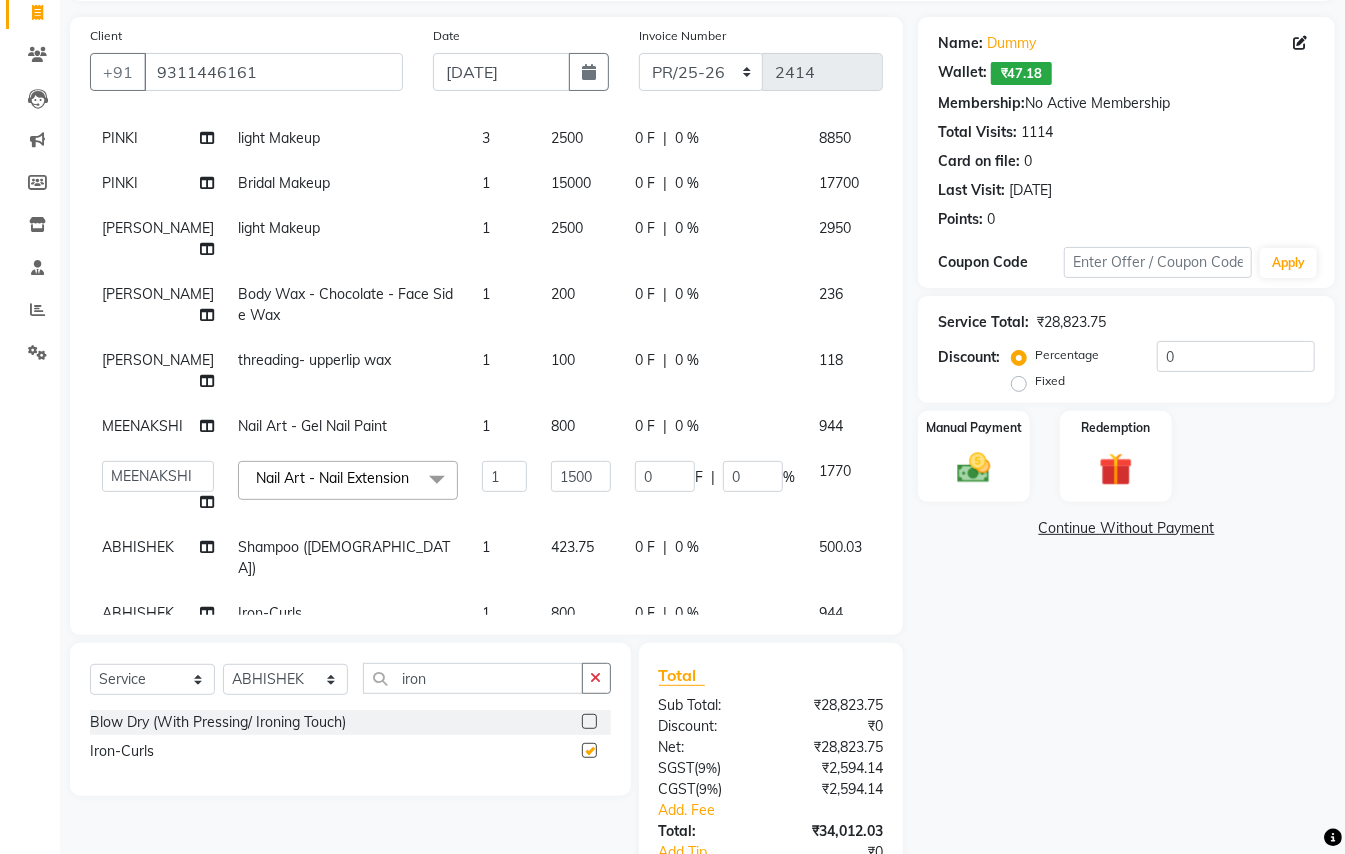 checkbox on "false" 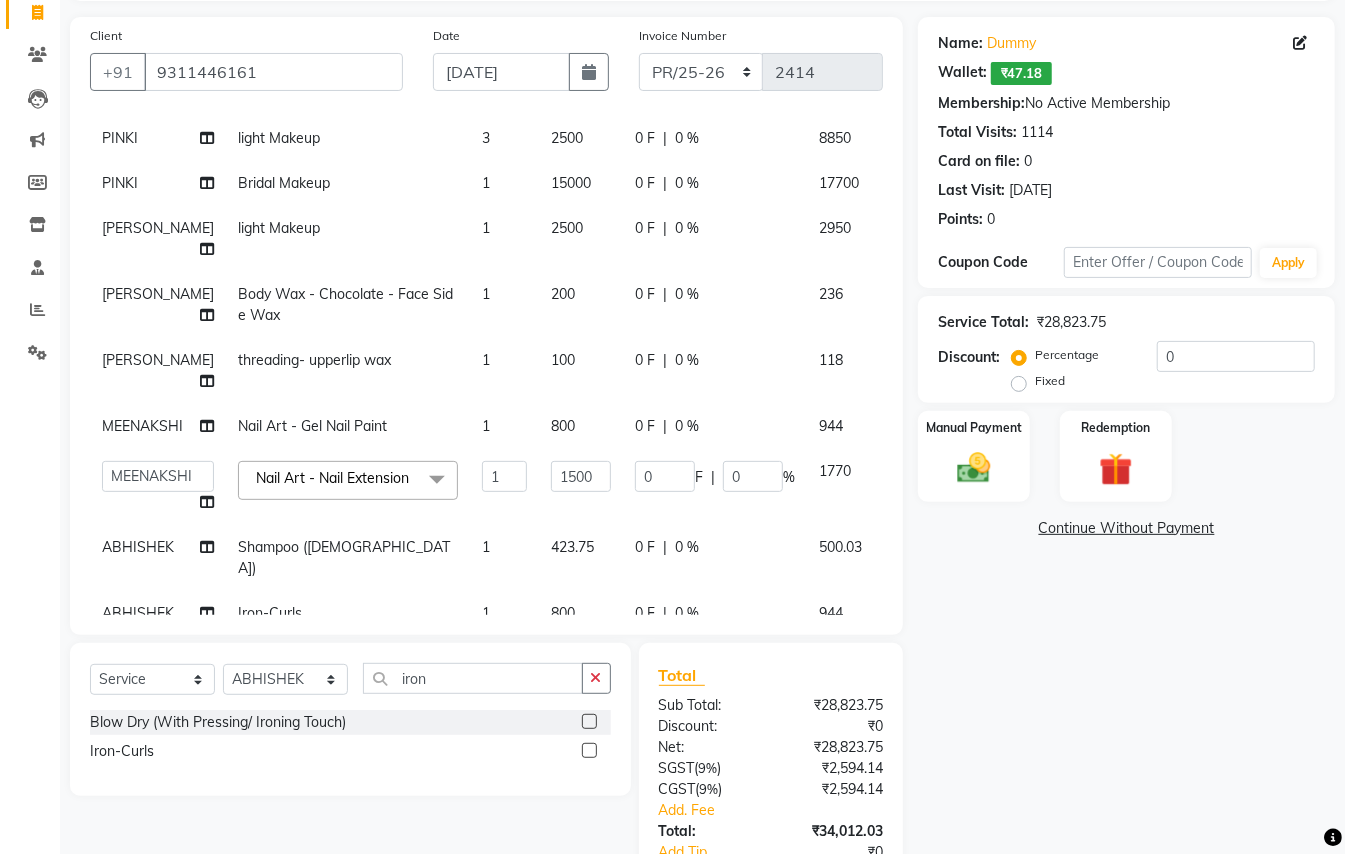 scroll, scrollTop: 148, scrollLeft: 0, axis: vertical 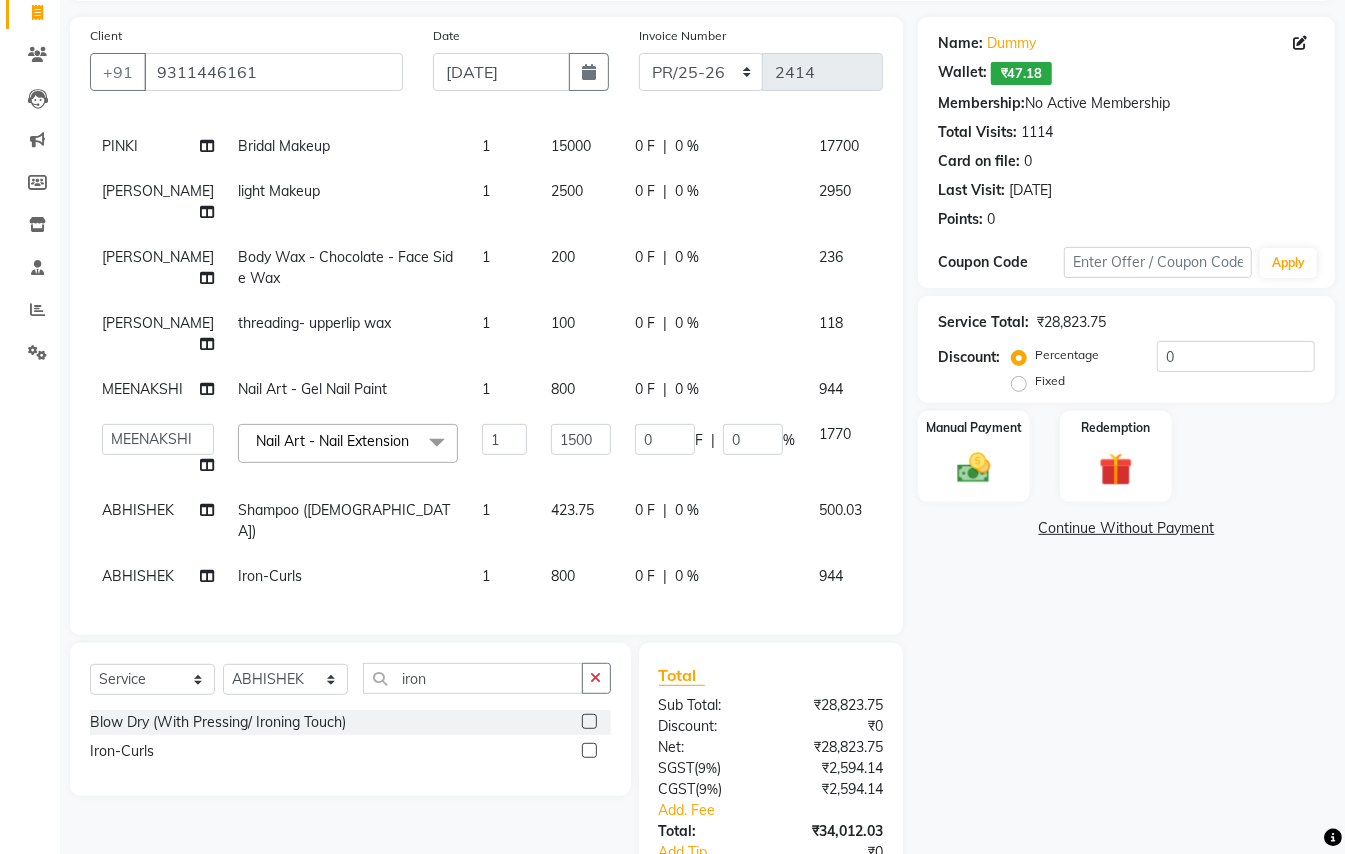 click on "1" 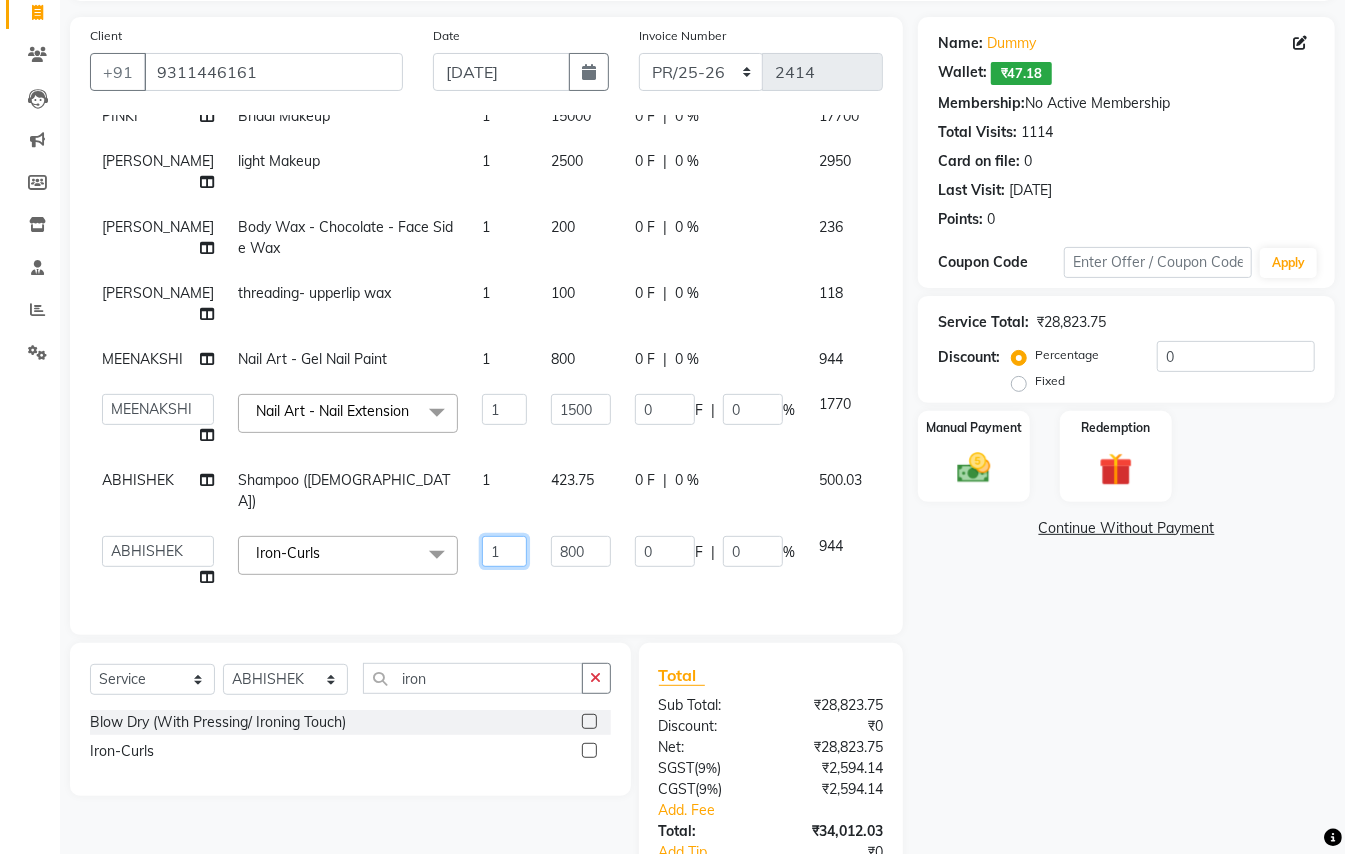 drag, startPoint x: 478, startPoint y: 532, endPoint x: 388, endPoint y: 381, distance: 175.7868 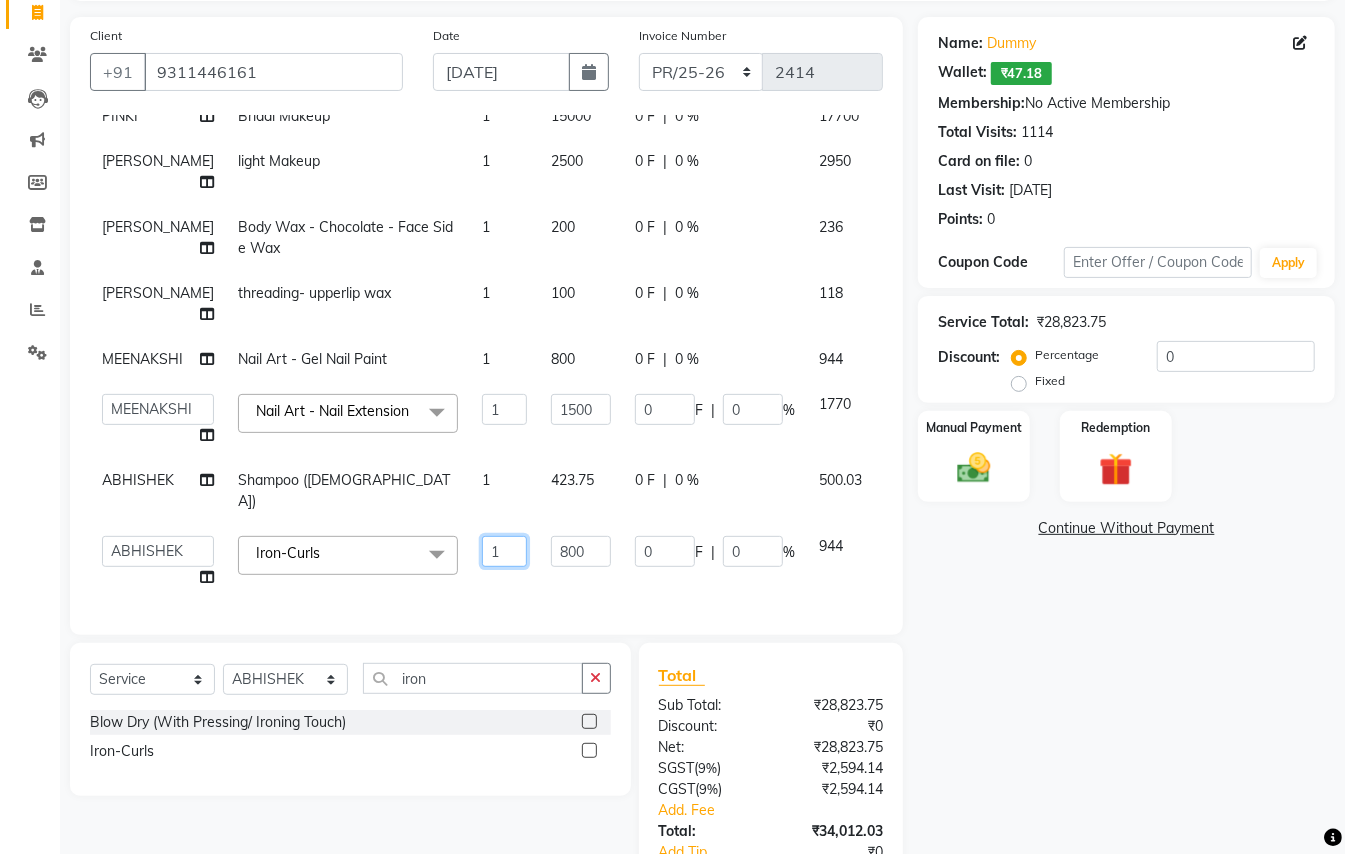 click on "PINKI light Makeup 3 2500 0 F | 0 % 8850 PINKI Bridal Makeup 1 15000 0 F | 0 % 17700 [PERSON_NAME] light Makeup 1 2500 0 F | 0 % 2950 [PERSON_NAME] Body Wax - Chocolate  - Face Side Wax 1 200 0 F | 0 % 236 [PERSON_NAME] threading- upperlip wax 1 100 0 F | 0 % 118 MEENAKSHI Nail Art - Gel Nail Paint 1 800 0 F | 0 % 944  ABHISHEK   [PERSON_NAME] NEW   [PERSON_NAME]   CHANDAN   [PERSON_NAME]   MEENAKSHI   [PERSON_NAME]   RAHUL   SANDEEP   [PERSON_NAME]   XYZ  Nail Art - Nail Extension  x Hair Cut/Hair Trimming Hair cut [DEMOGRAPHIC_DATA] -existing look Hair Cut Child (Up To 4 Years) [DEMOGRAPHIC_DATA] Short Hair Cut Shampoo ([DEMOGRAPHIC_DATA]) olaplex shampoo Hair Care ([DEMOGRAPHIC_DATA]) - Flicks/Fringe Oil Massage Henna Mustache Trim Threading Face Threading Hair Cut [DEMOGRAPHIC_DATA] - Style Change [DEMOGRAPHIC_DATA] - Tonsure (Mundan) Shampoo [DEMOGRAPHIC_DATA] Shampoo [DEMOGRAPHIC_DATA] (Long Hair) [PERSON_NAME] Triming / Shave Oil Massage half color touch up  [PERSON_NAME] Colour Hair Styling (Gel/ Serum Application) Colour Touch Up men's Colour Touch-Up Amonia Free) Highlighting Rebonding Dry Head Massage Full Front Chest Clipper Perm" 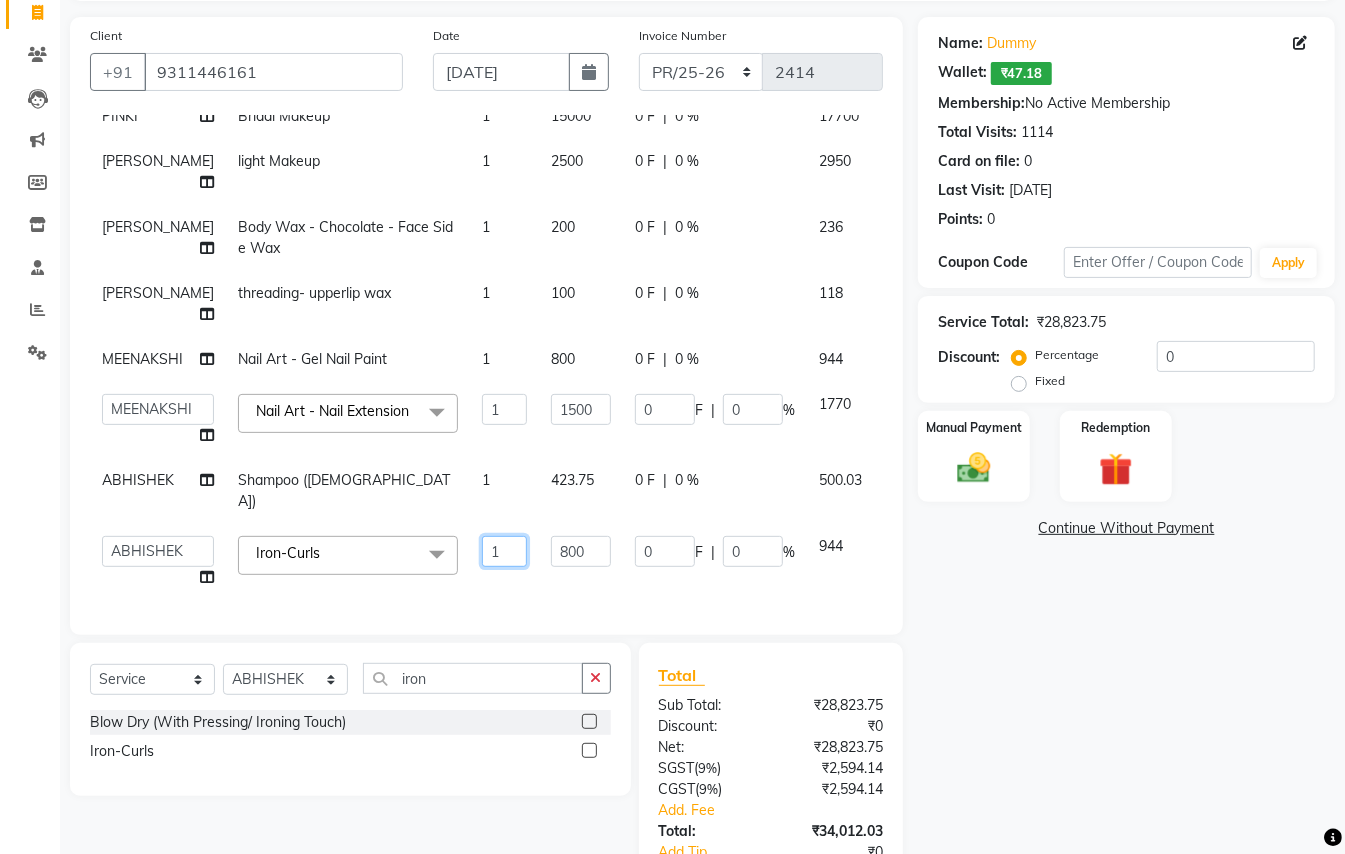 type on "2" 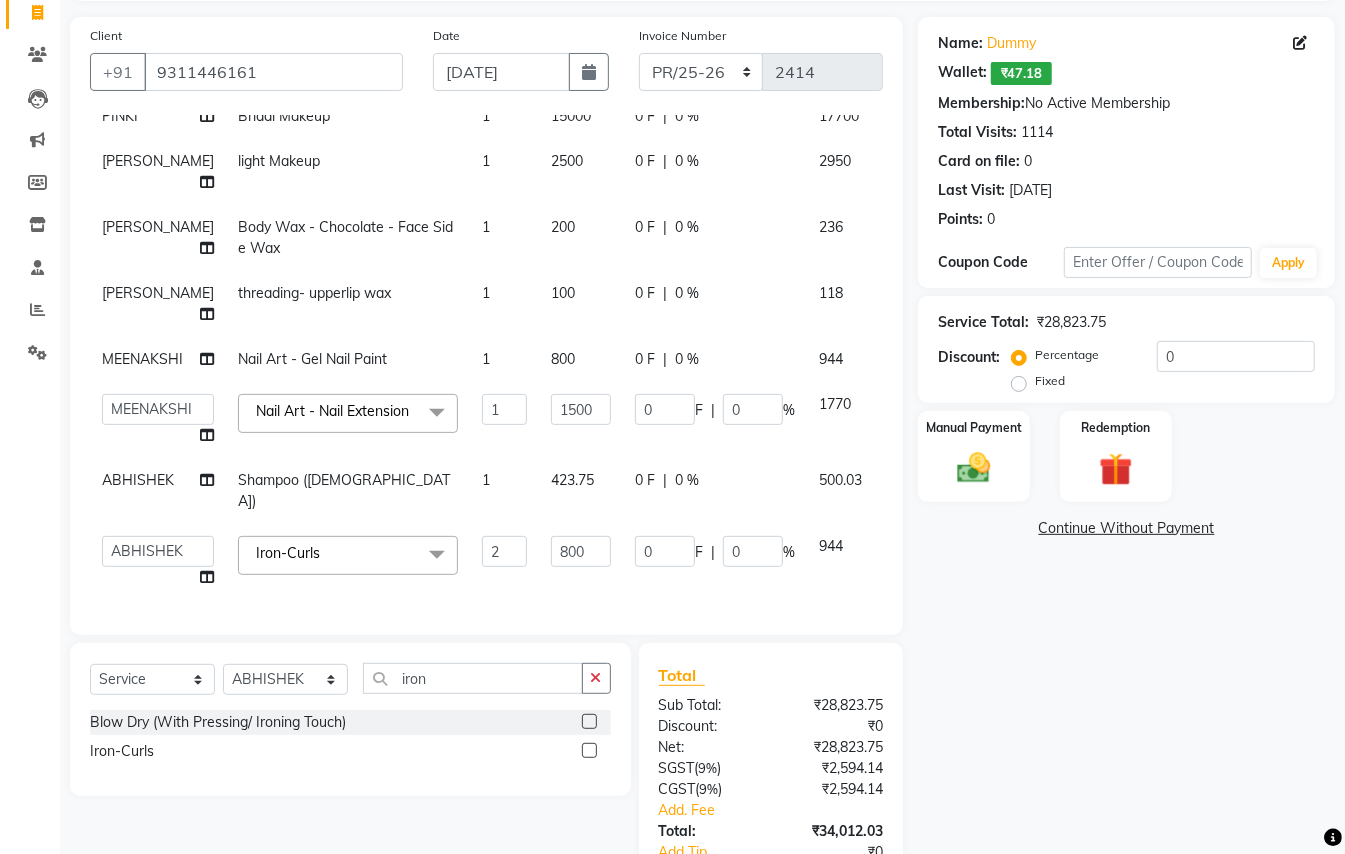 click on "800" 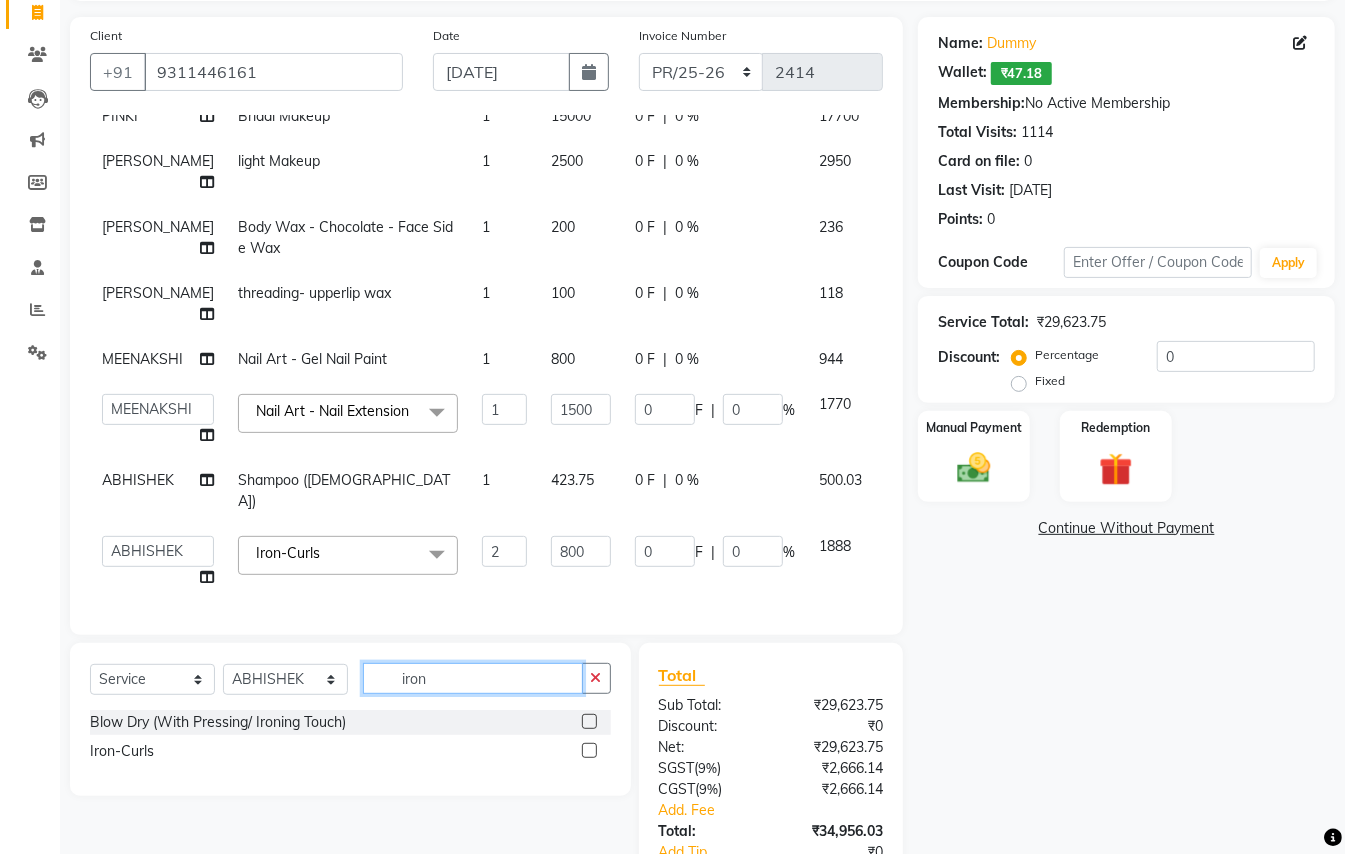 drag, startPoint x: 441, startPoint y: 680, endPoint x: 280, endPoint y: 564, distance: 198.43639 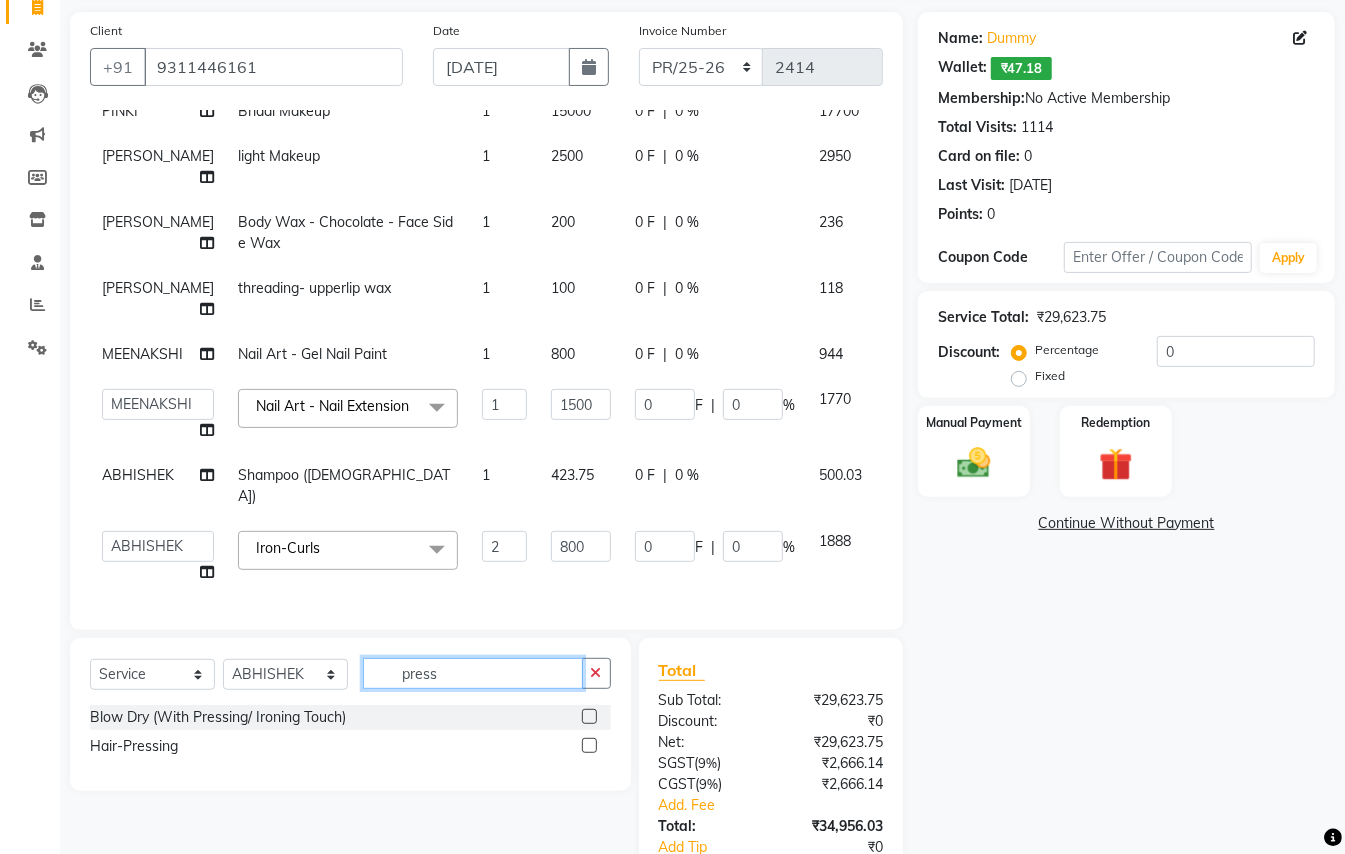 scroll, scrollTop: 133, scrollLeft: 0, axis: vertical 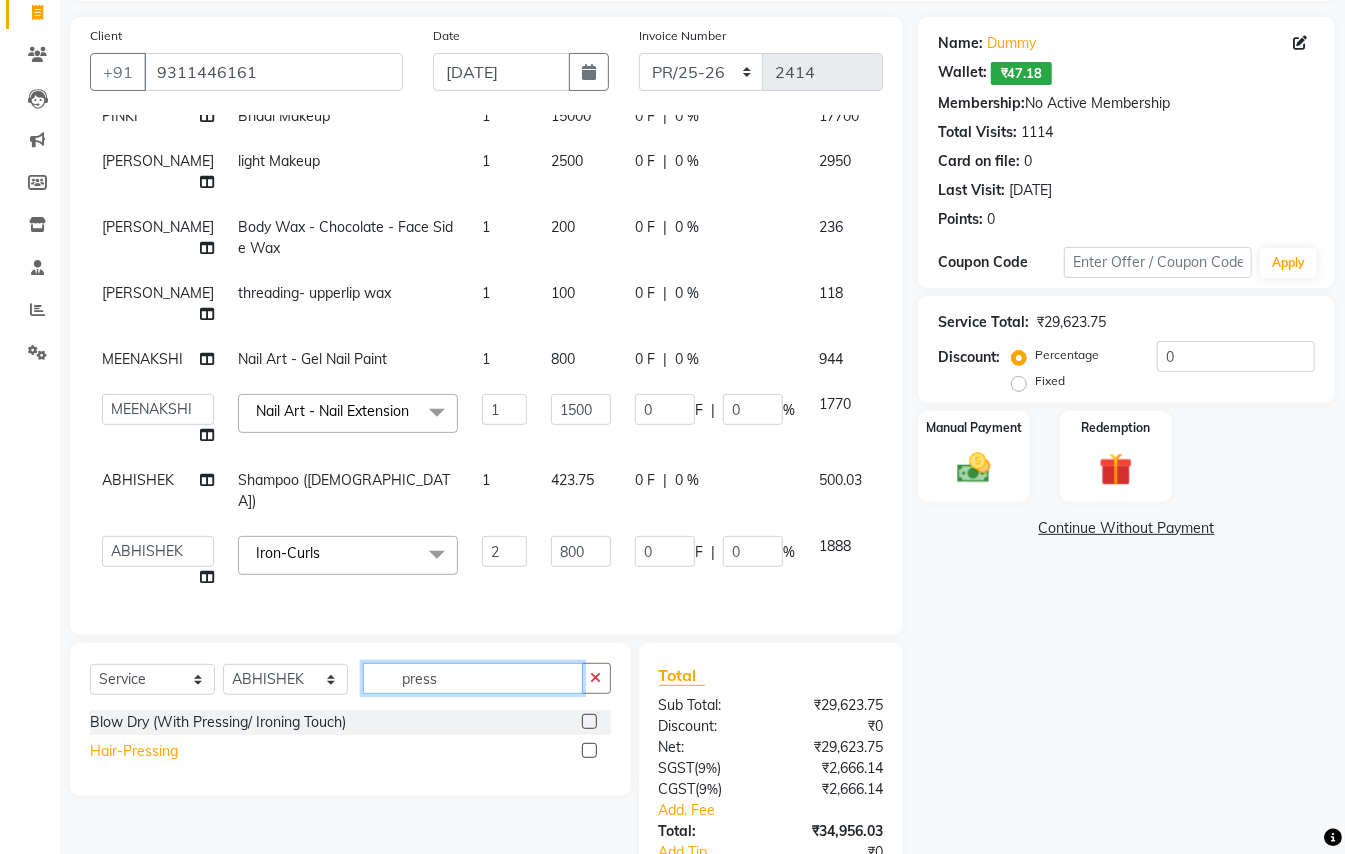type on "press" 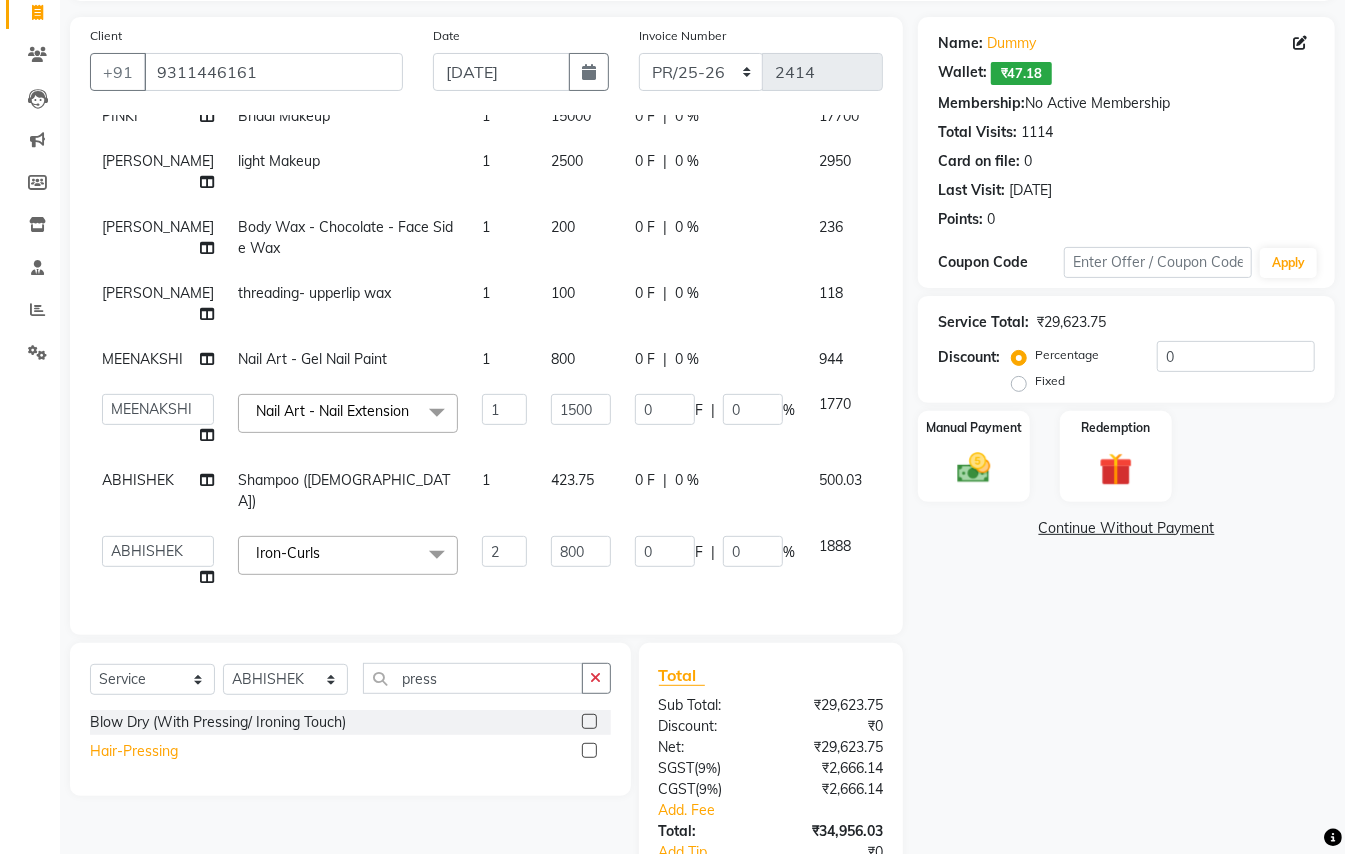 click on "Hair-Pressing" 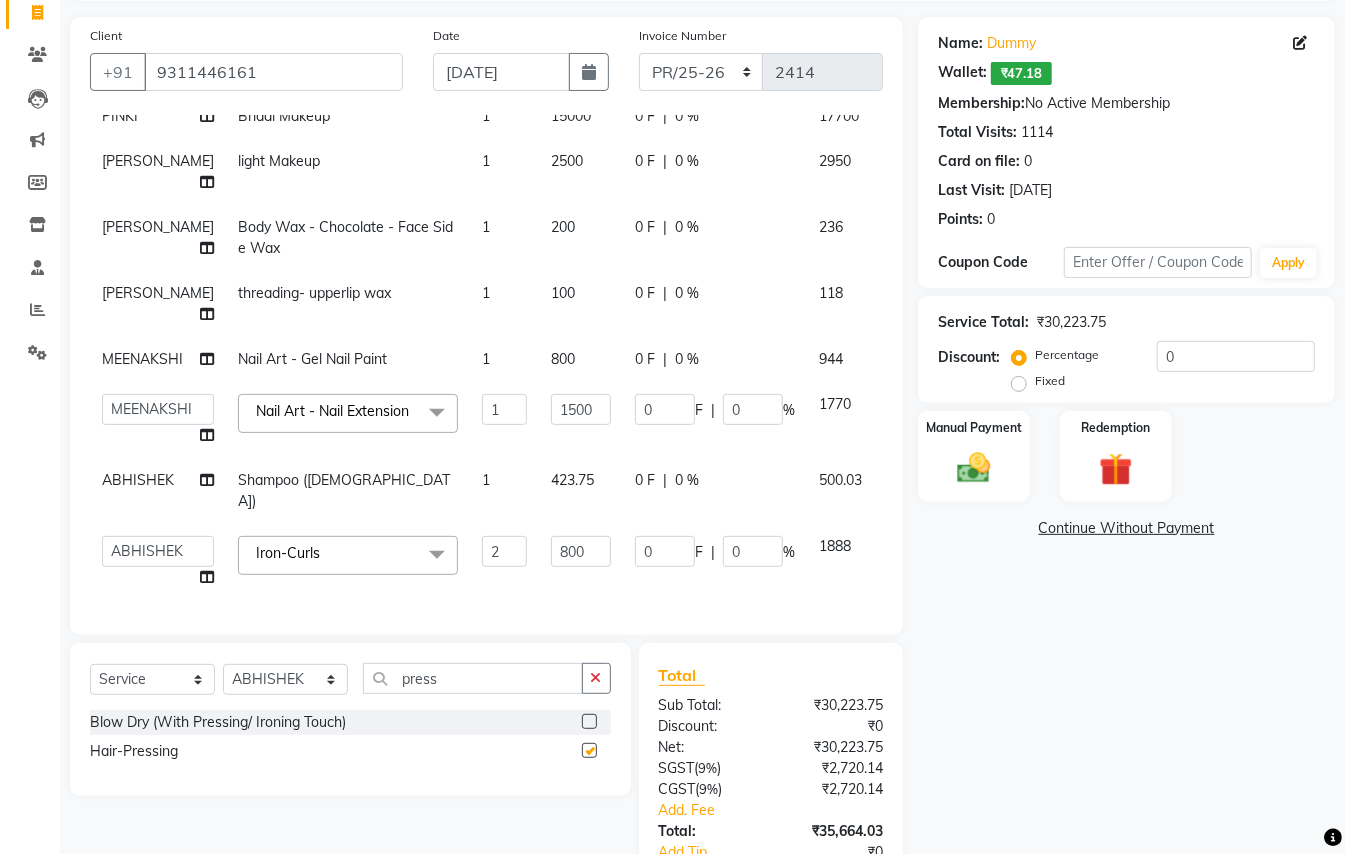 checkbox on "false" 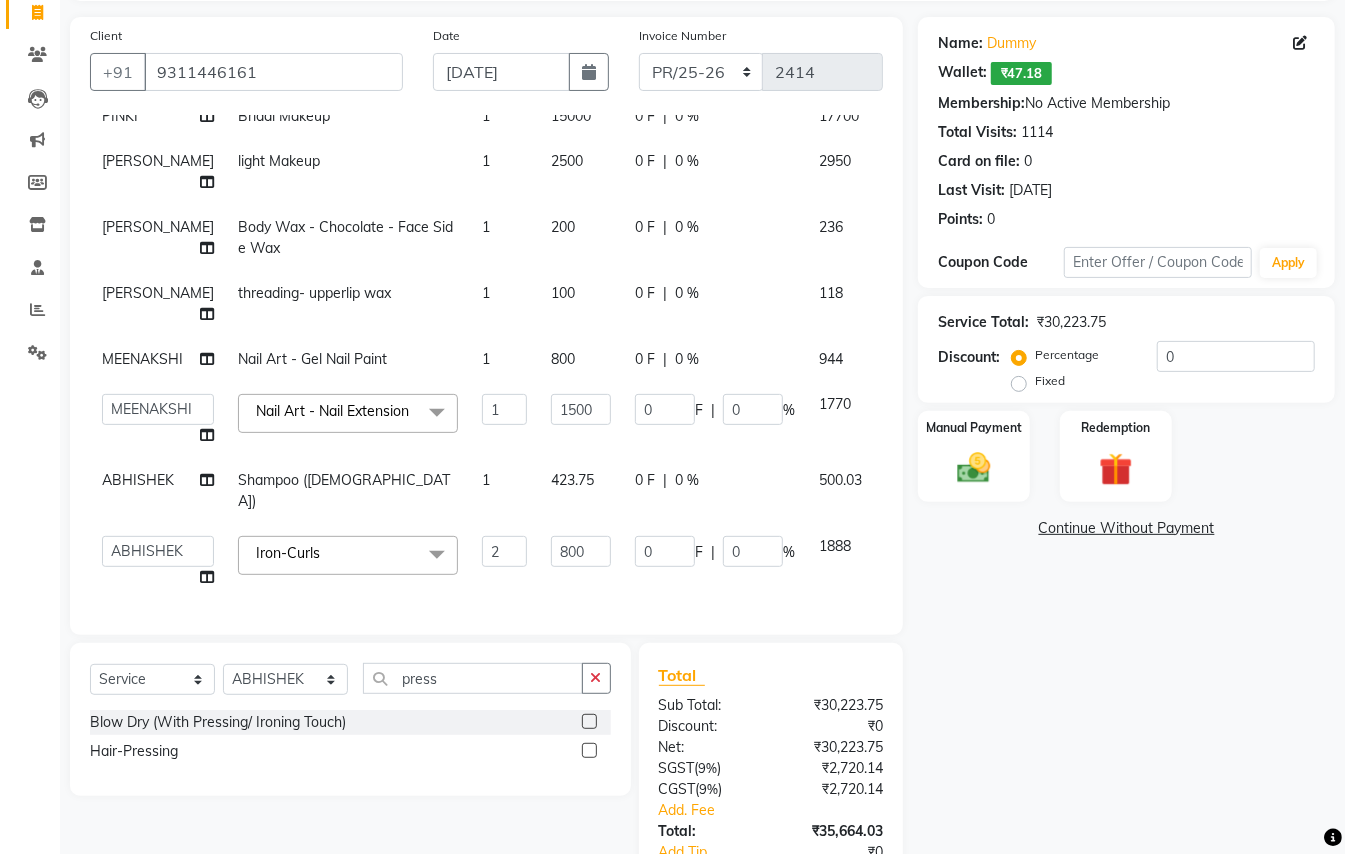 scroll, scrollTop: 224, scrollLeft: 0, axis: vertical 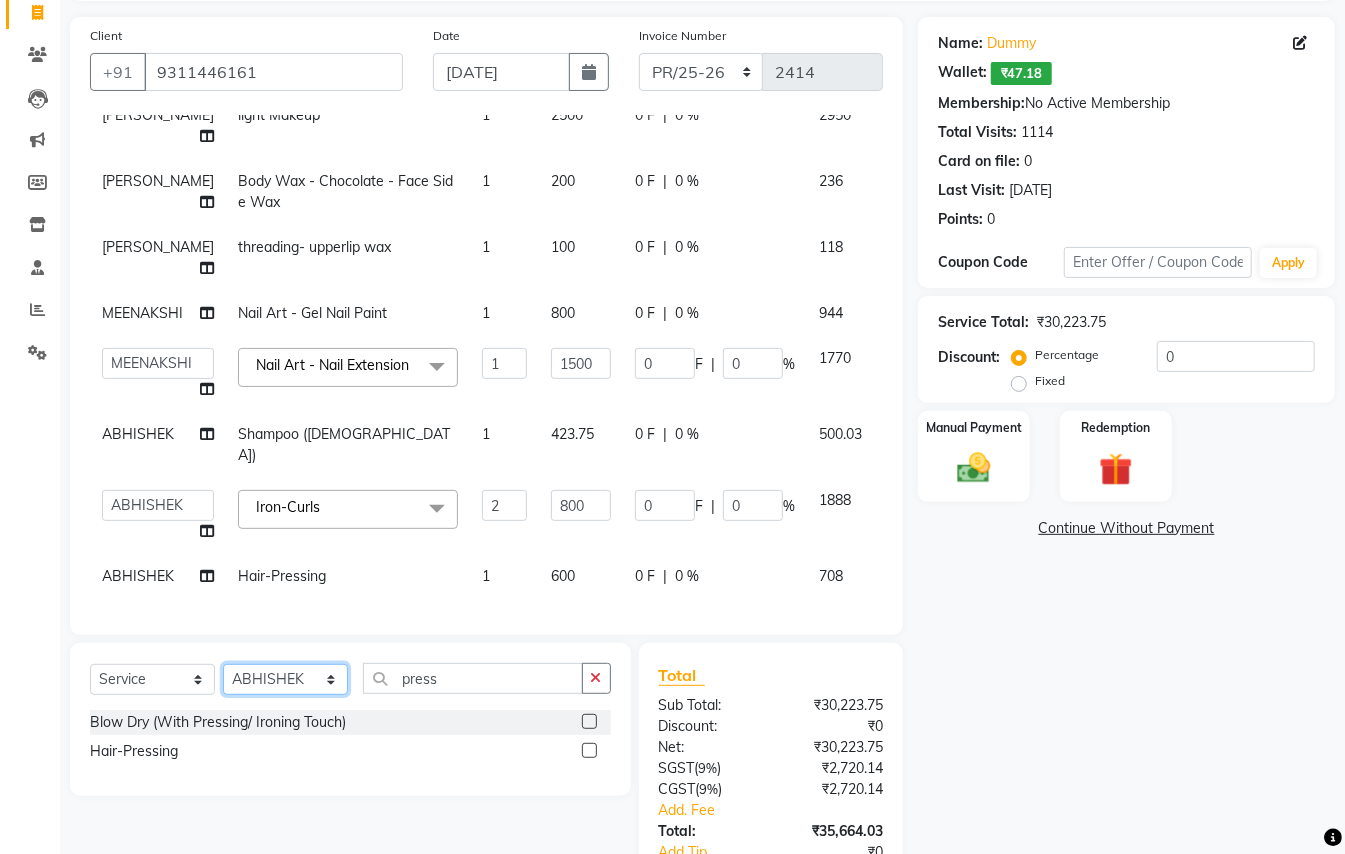 click on "Select Stylist ABHISHEK [PERSON_NAME] NEW [PERSON_NAME] CHANDAN [PERSON_NAME] MEENAKSHI [PERSON_NAME] RAHUL SANDEEP [PERSON_NAME] XYZ" 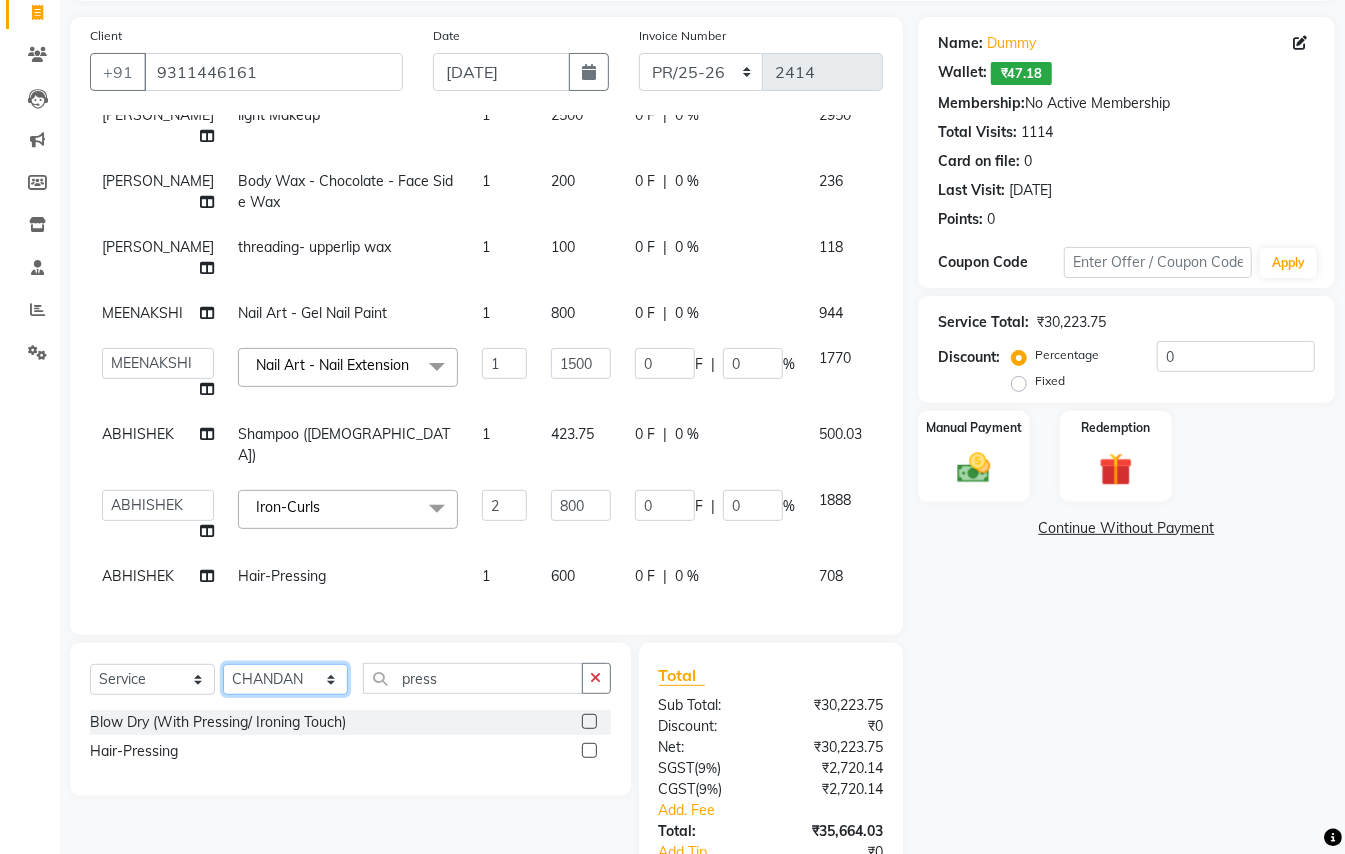 click on "Select Stylist ABHISHEK [PERSON_NAME] NEW [PERSON_NAME] CHANDAN [PERSON_NAME] MEENAKSHI [PERSON_NAME] RAHUL SANDEEP [PERSON_NAME] XYZ" 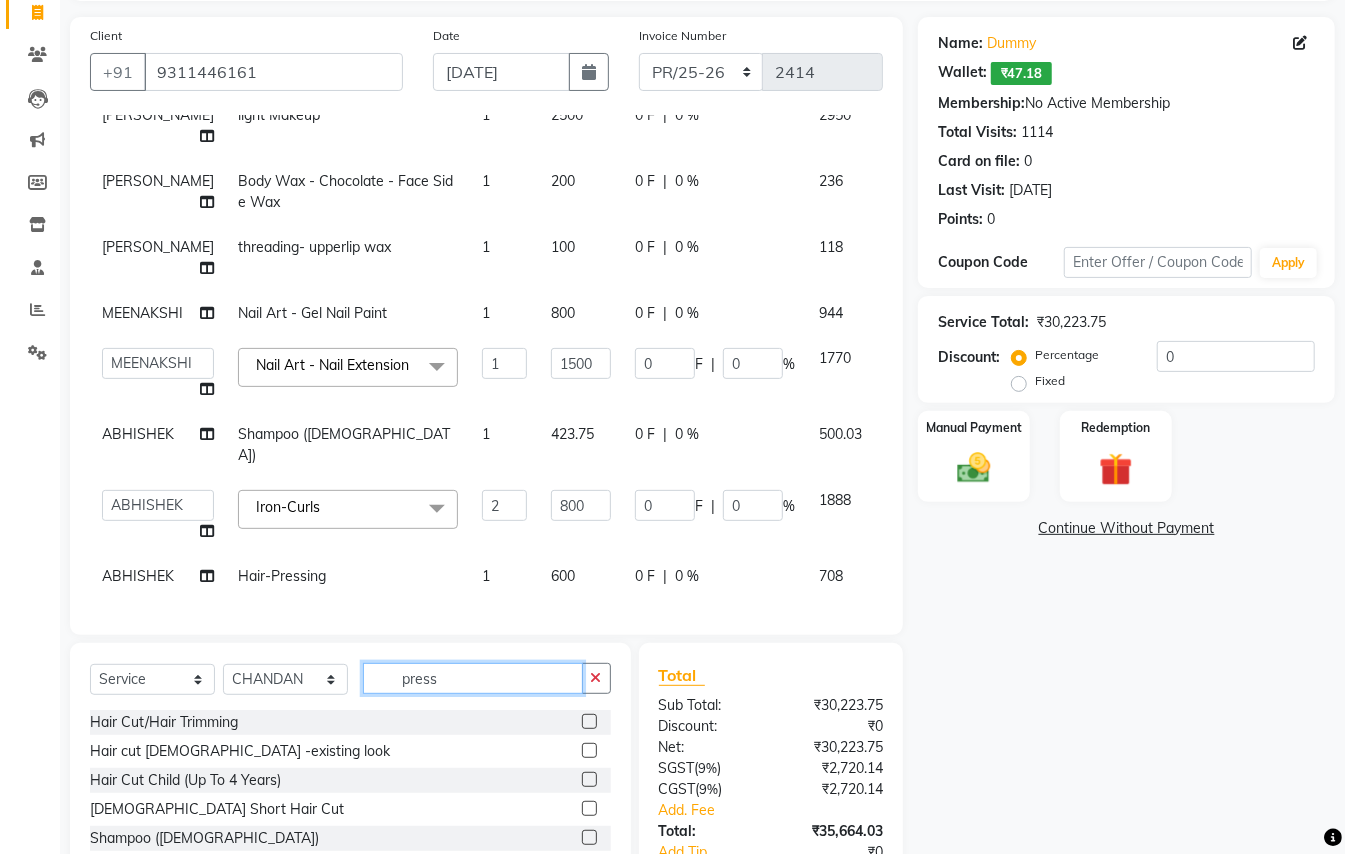drag, startPoint x: 437, startPoint y: 674, endPoint x: 173, endPoint y: 522, distance: 304.63092 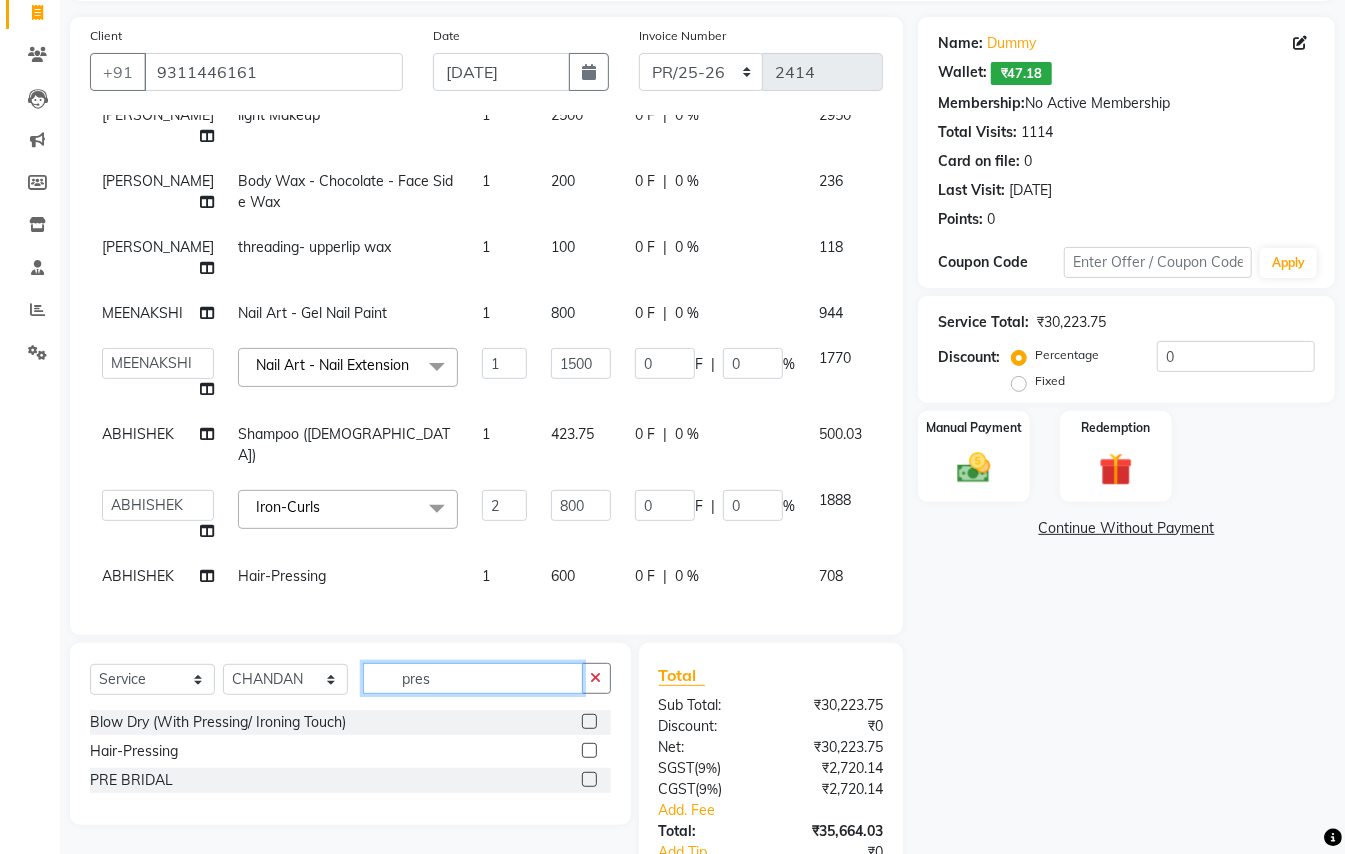 type on "press" 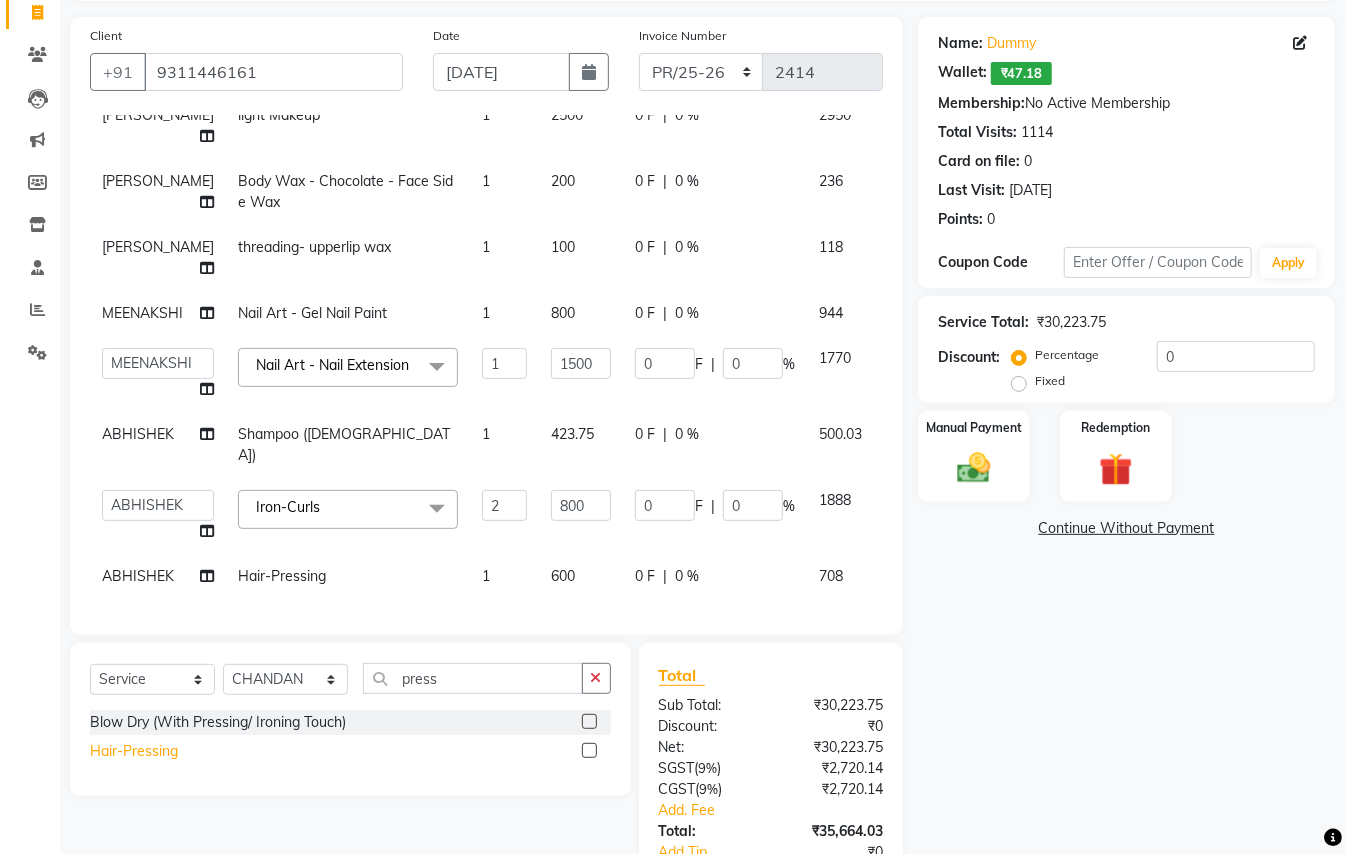 click on "Hair-Pressing" 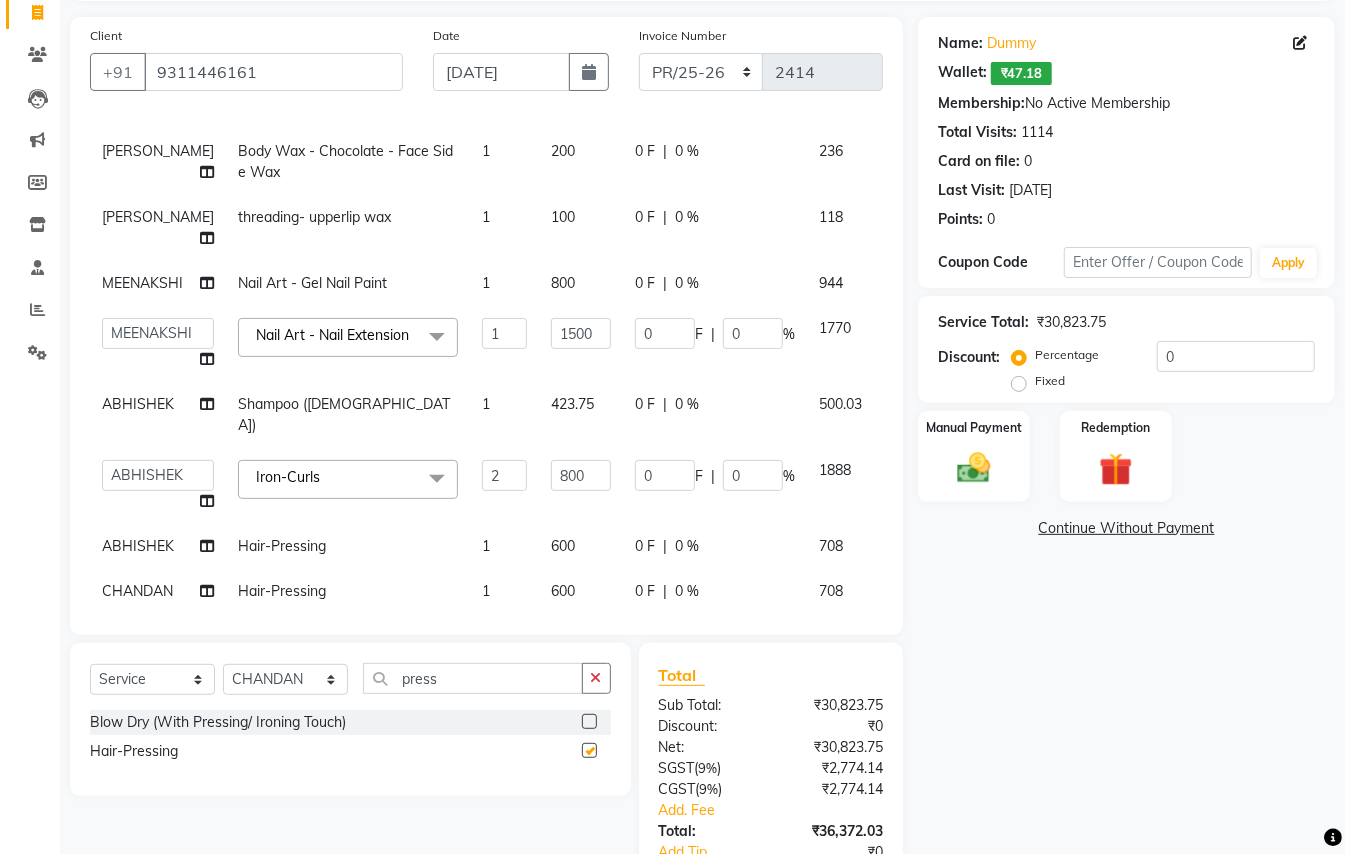 checkbox on "false" 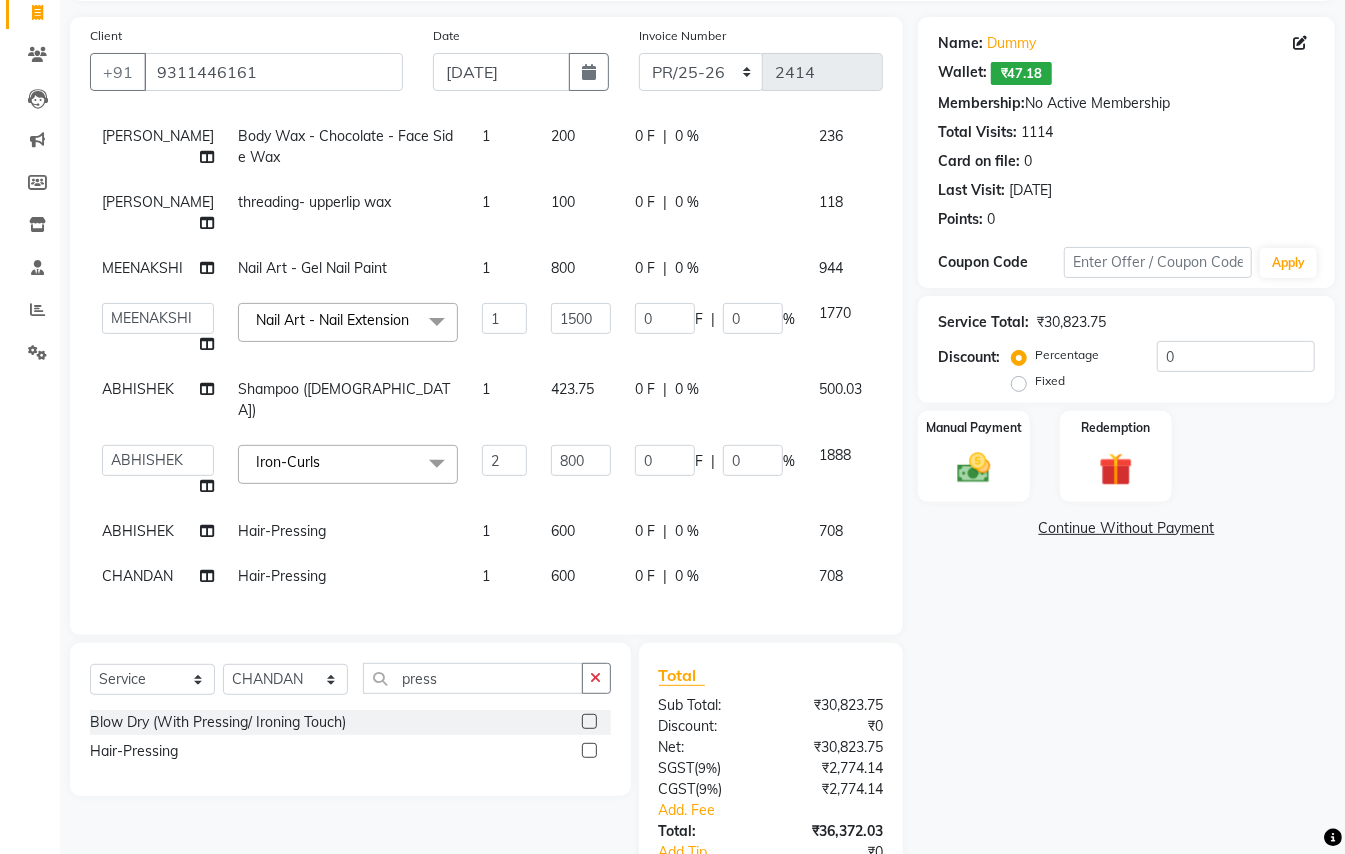 scroll, scrollTop: 289, scrollLeft: 0, axis: vertical 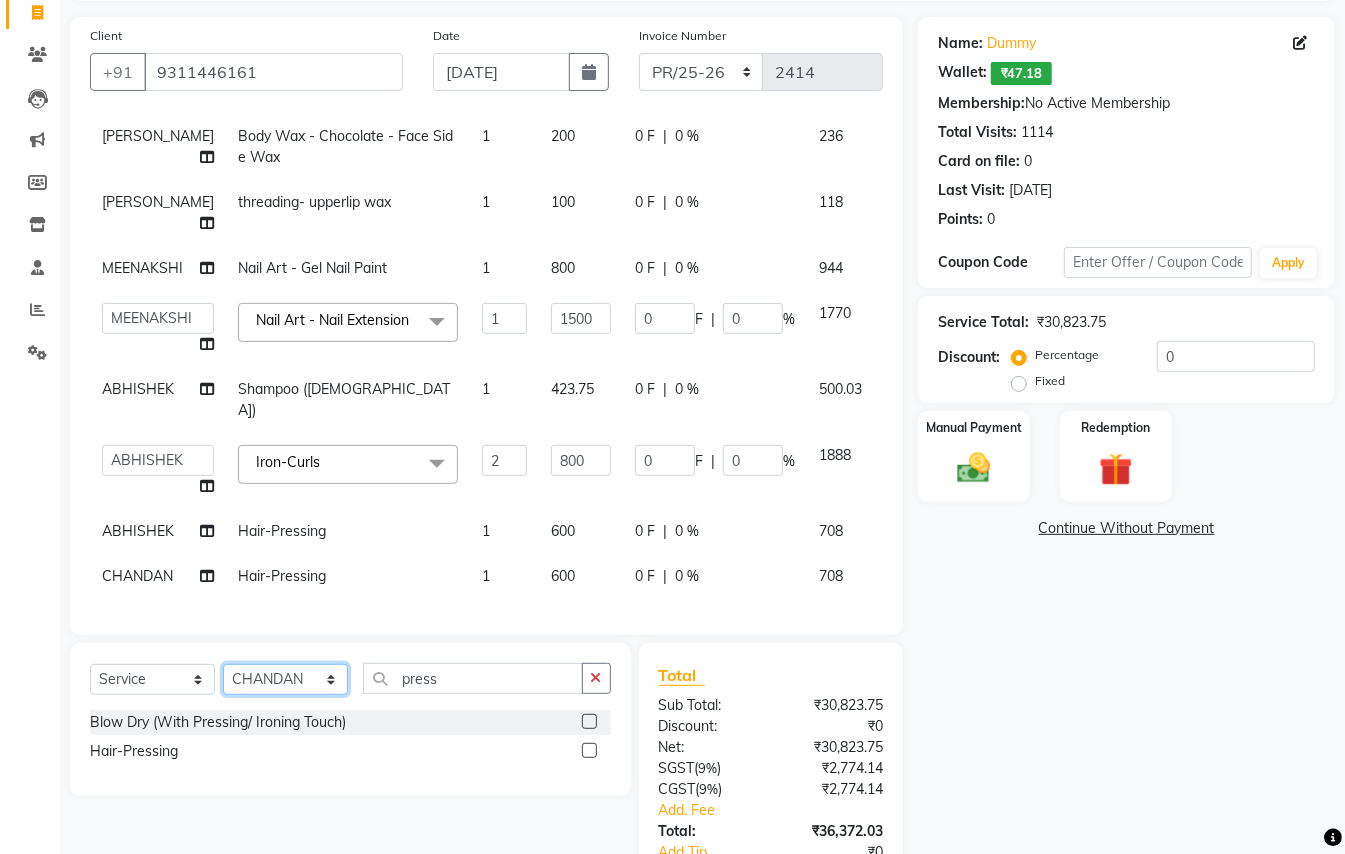 click on "Select Stylist ABHISHEK [PERSON_NAME] NEW [PERSON_NAME] CHANDAN [PERSON_NAME] MEENAKSHI [PERSON_NAME] RAHUL SANDEEP [PERSON_NAME] XYZ" 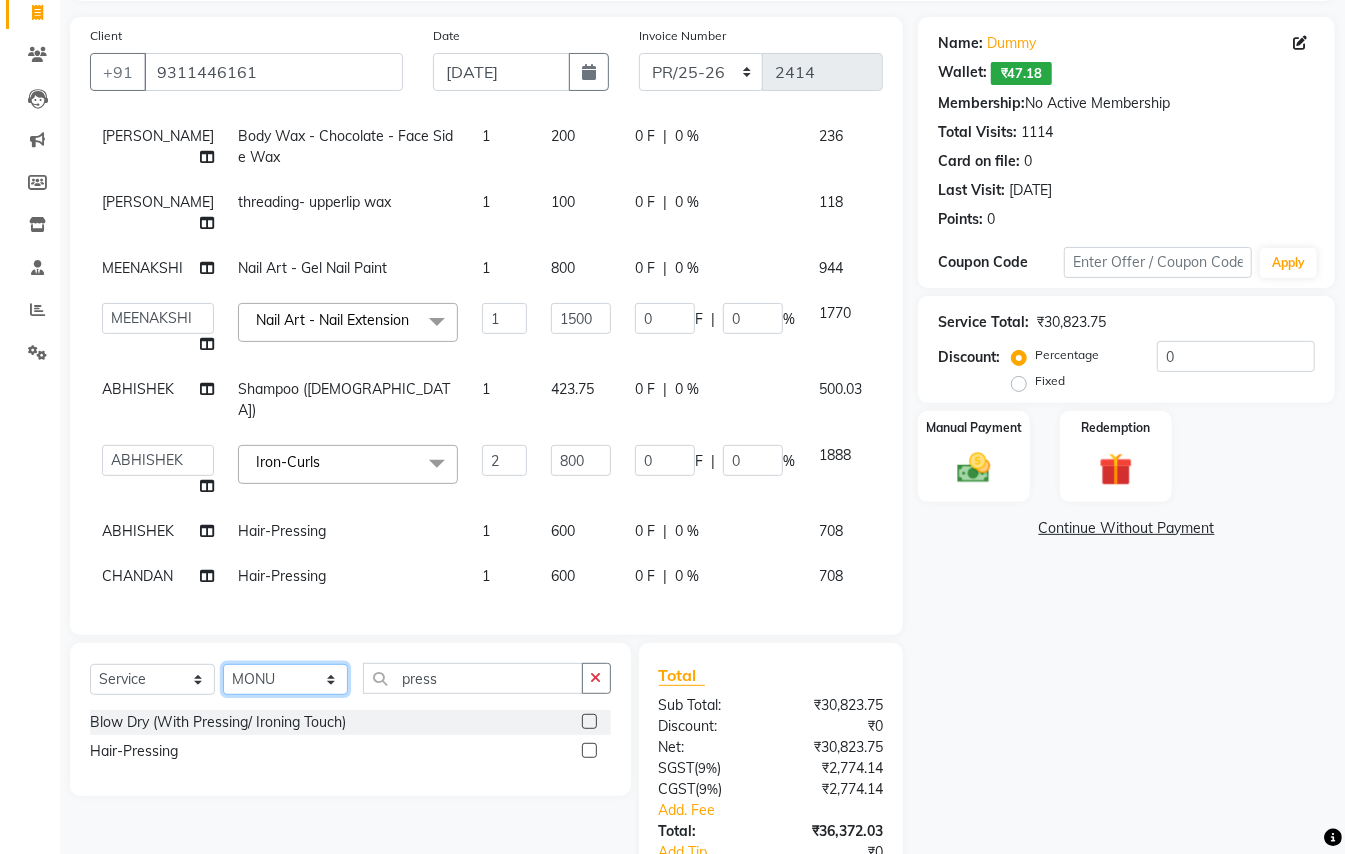 drag, startPoint x: 245, startPoint y: 684, endPoint x: 432, endPoint y: 676, distance: 187.17105 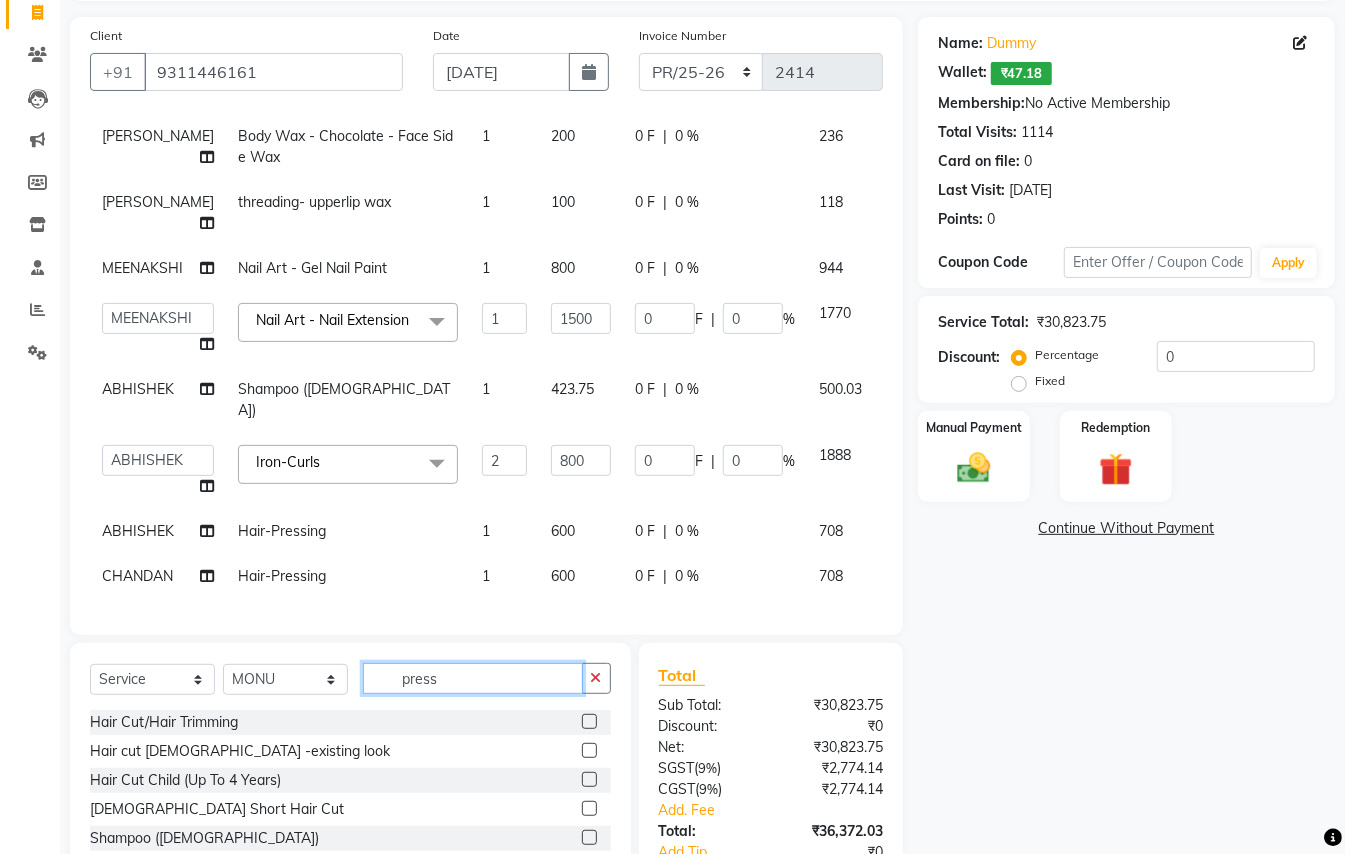 drag, startPoint x: 365, startPoint y: 636, endPoint x: 85, endPoint y: 446, distance: 338.37848 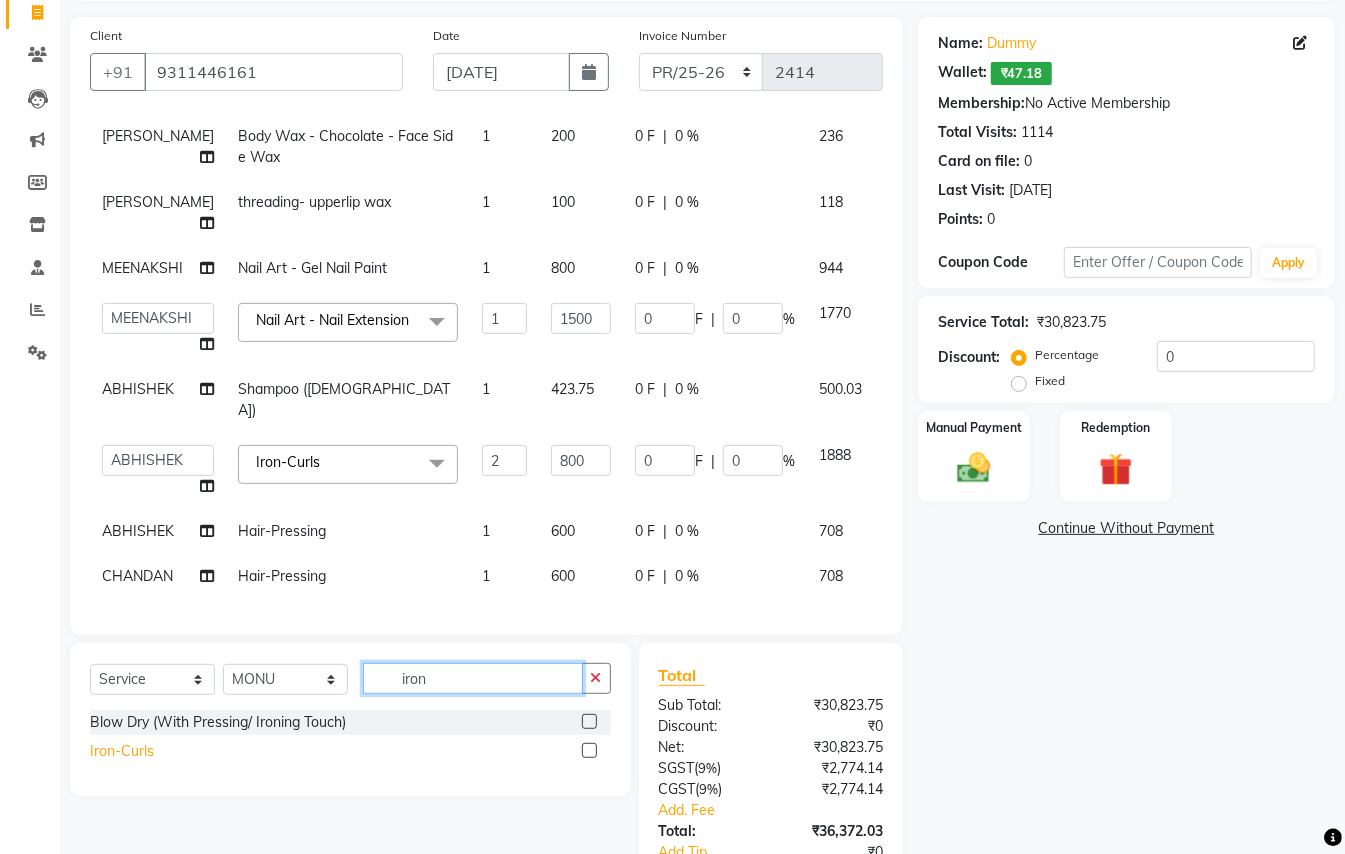 type on "iron" 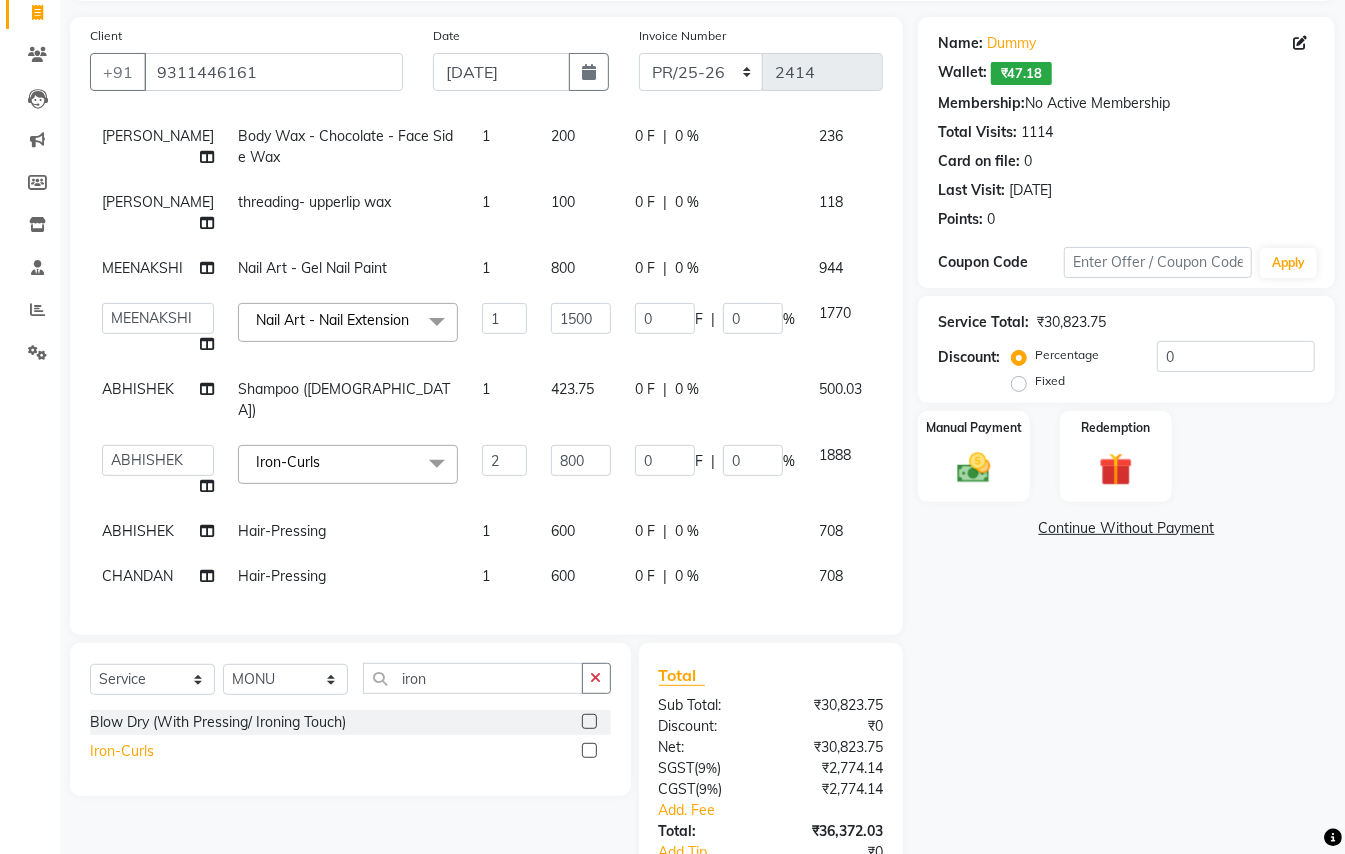click on "Iron-Curls" 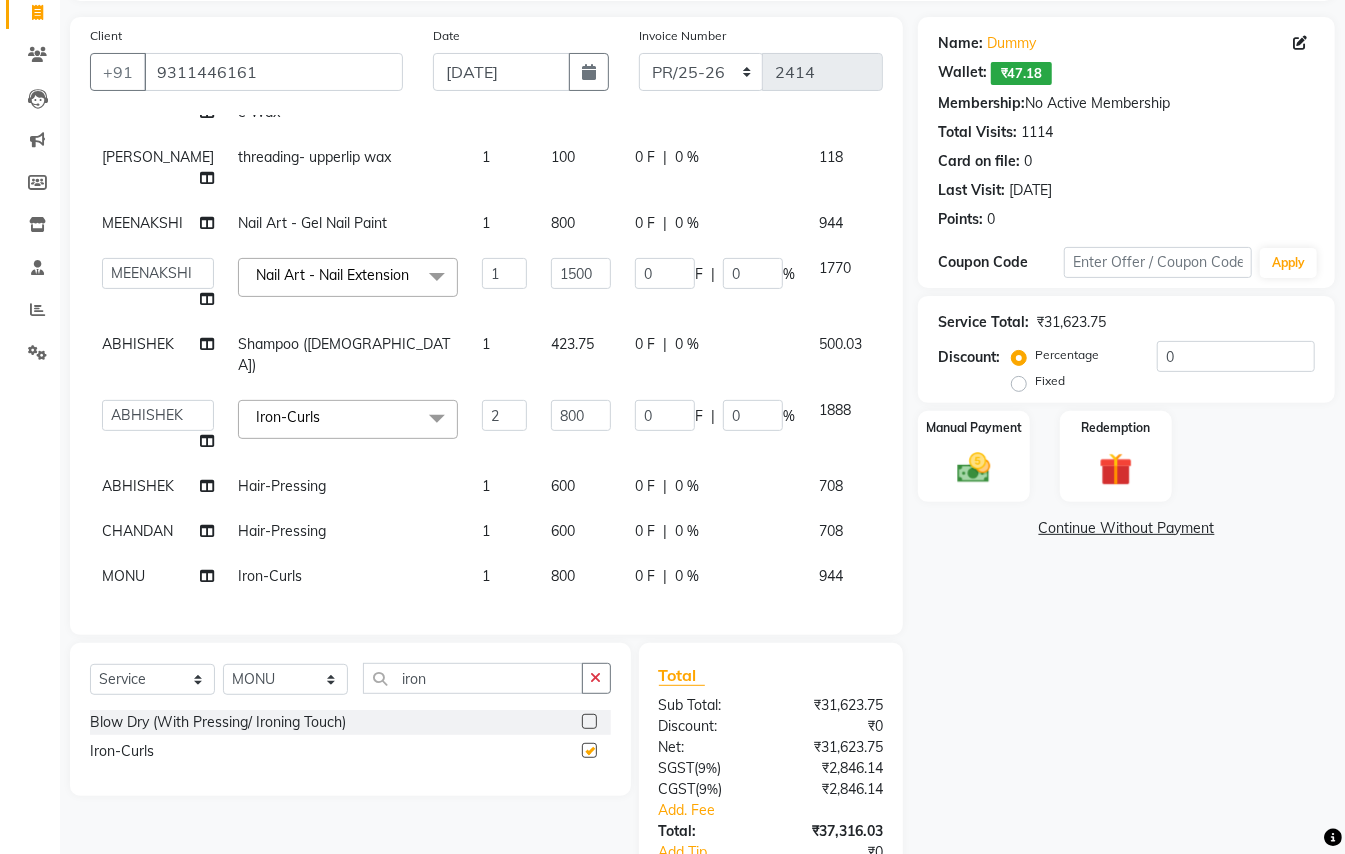 checkbox on "false" 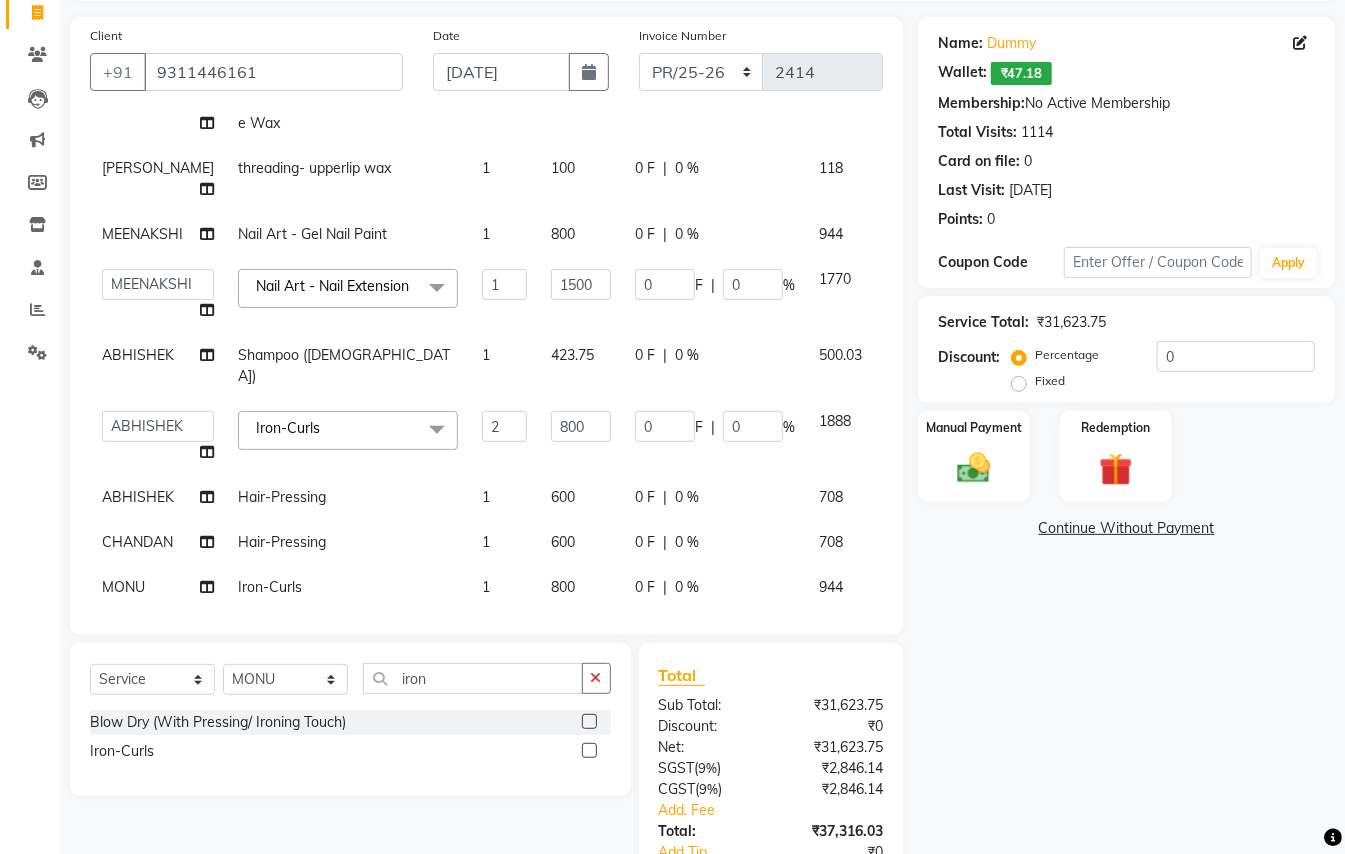 scroll, scrollTop: 334, scrollLeft: 0, axis: vertical 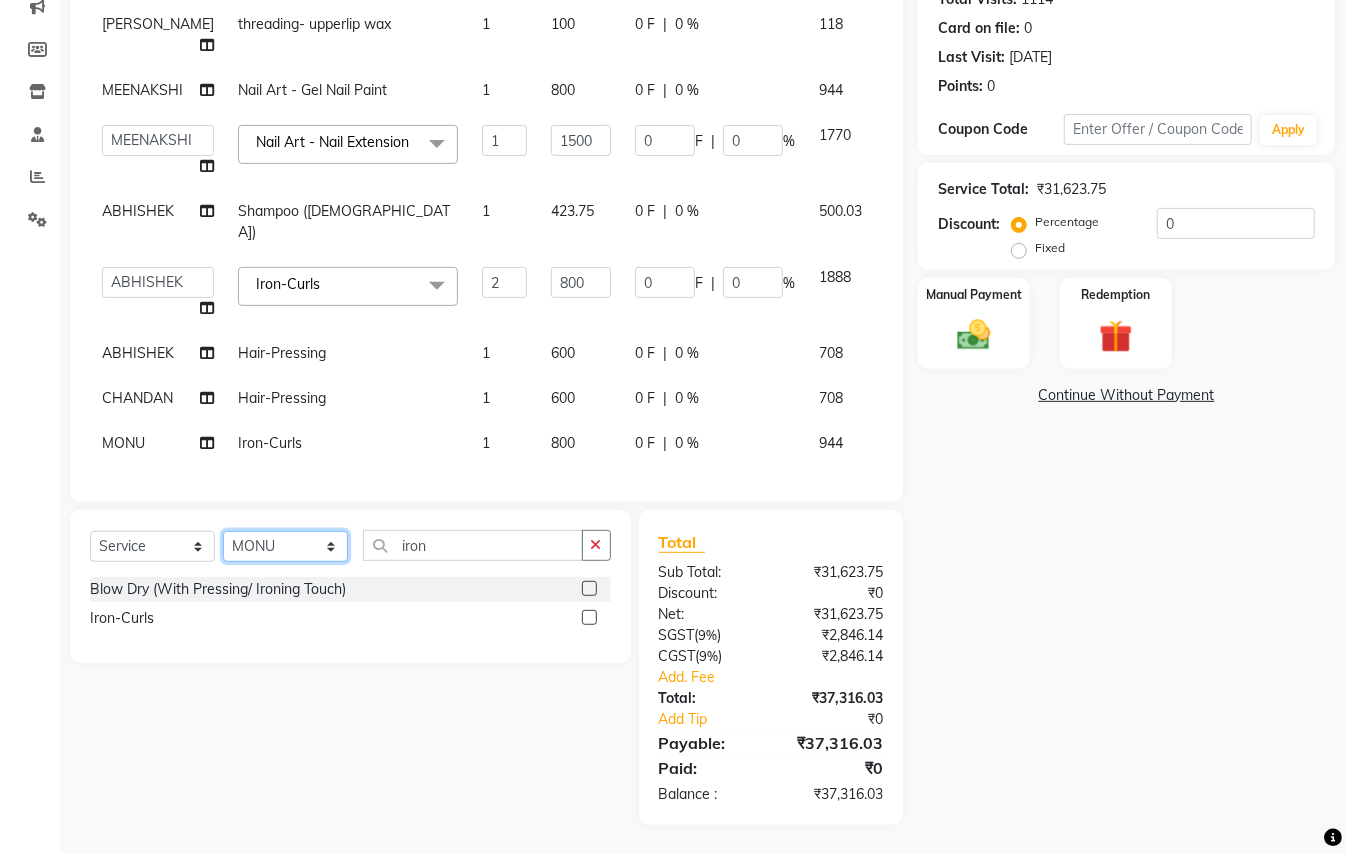 click on "Select Stylist ABHISHEK [PERSON_NAME] NEW [PERSON_NAME] CHANDAN [PERSON_NAME] MEENAKSHI [PERSON_NAME] RAHUL SANDEEP [PERSON_NAME] XYZ" 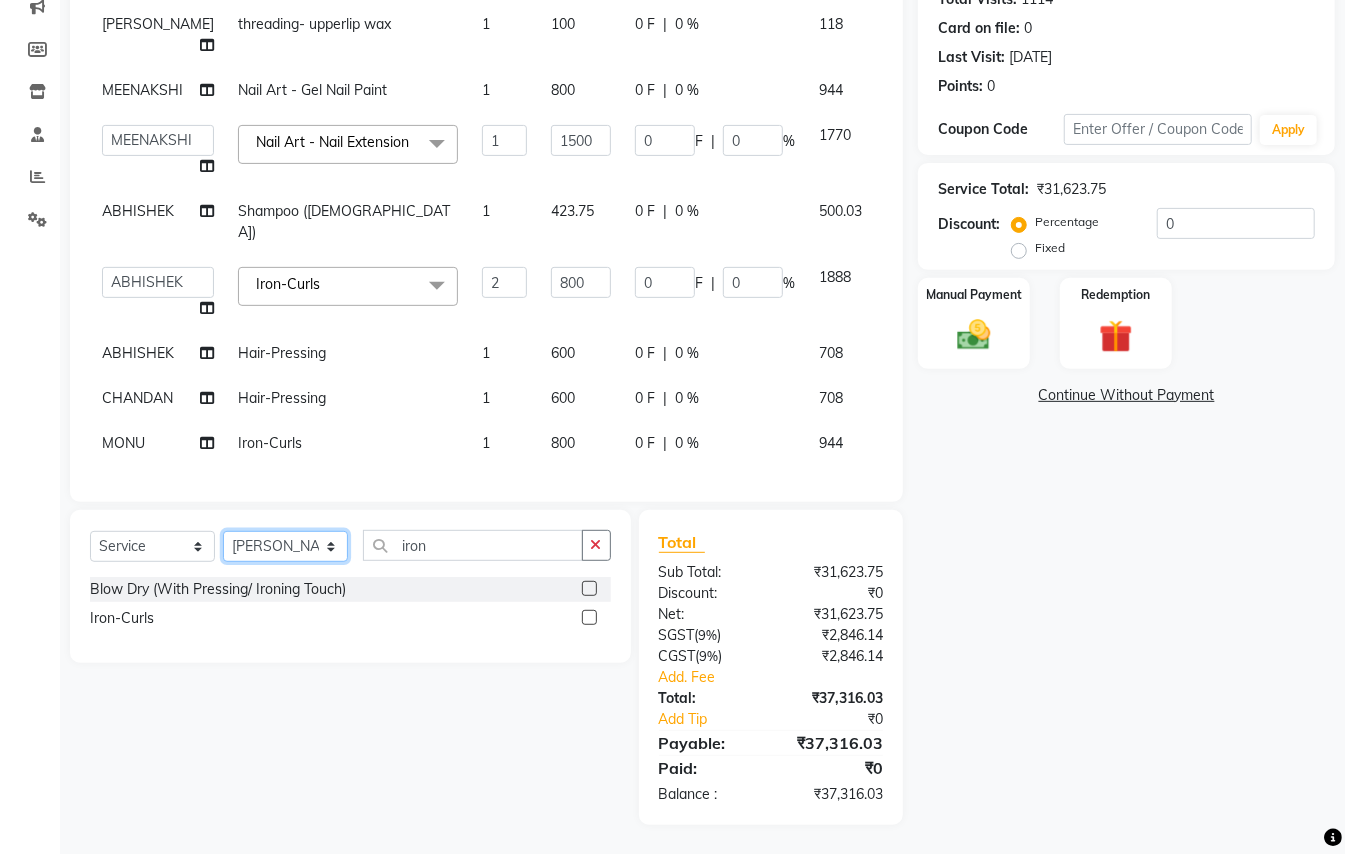 drag, startPoint x: 286, startPoint y: 545, endPoint x: 433, endPoint y: 536, distance: 147.27525 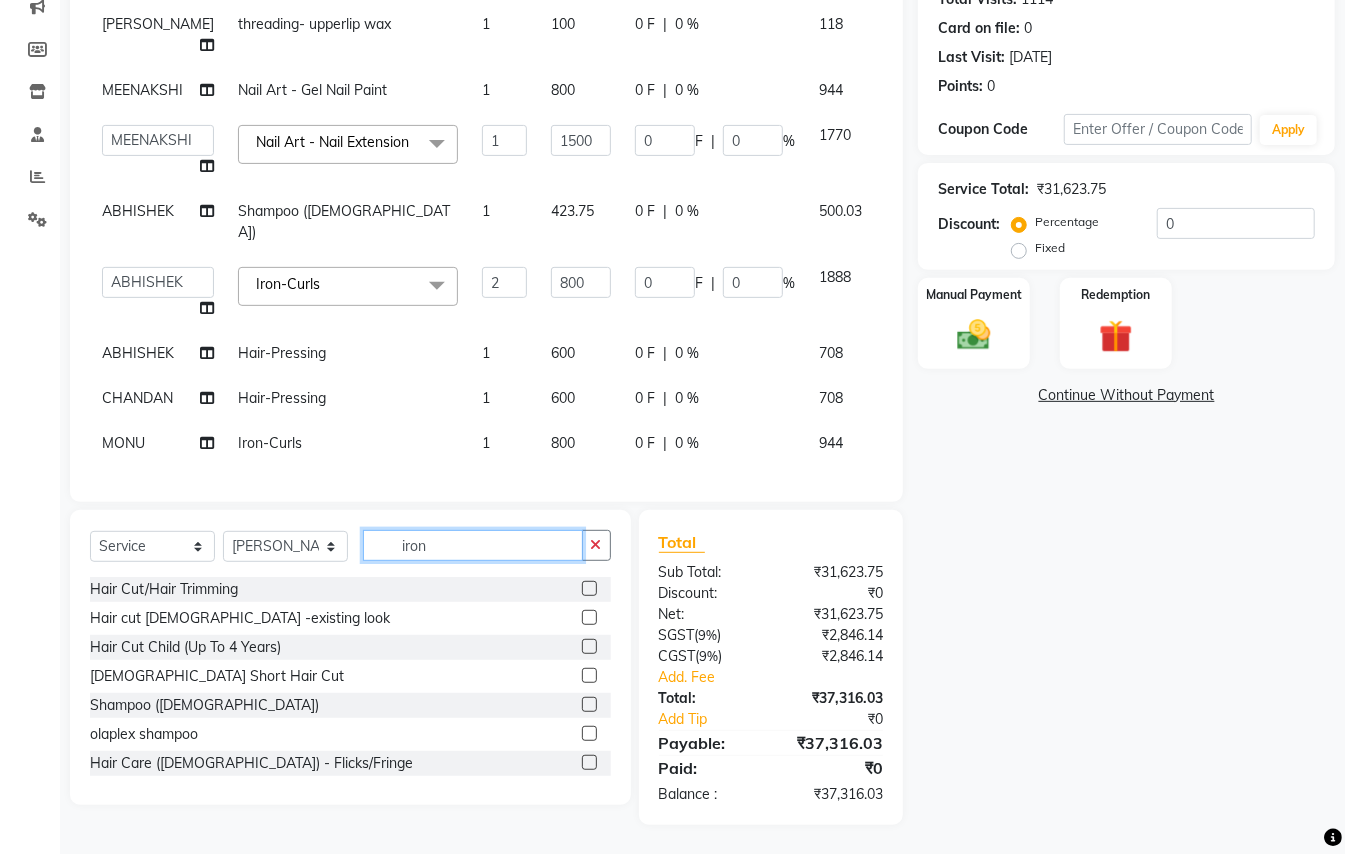 drag, startPoint x: 440, startPoint y: 536, endPoint x: 238, endPoint y: 386, distance: 251.60286 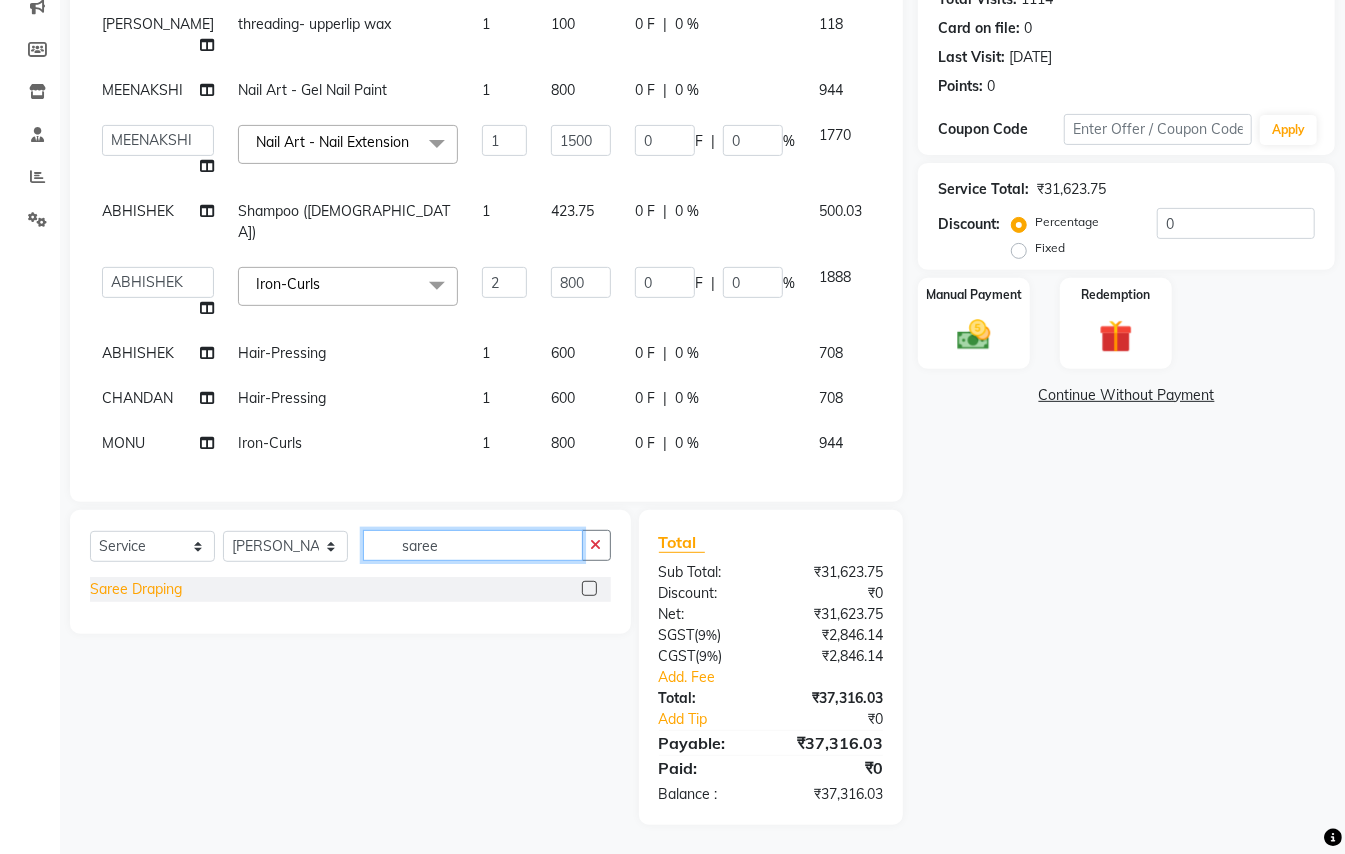 type on "saree" 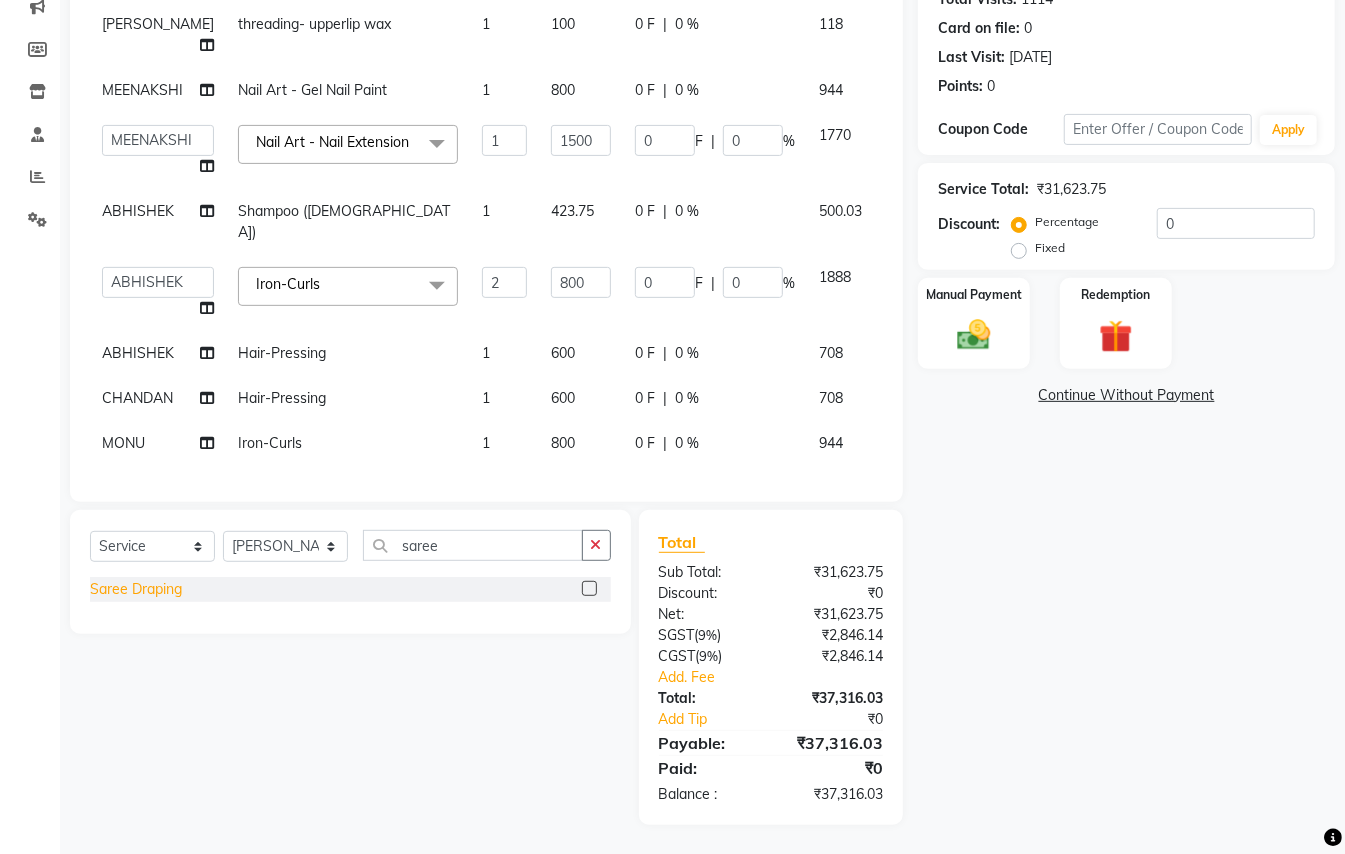 click on "Saree Draping" 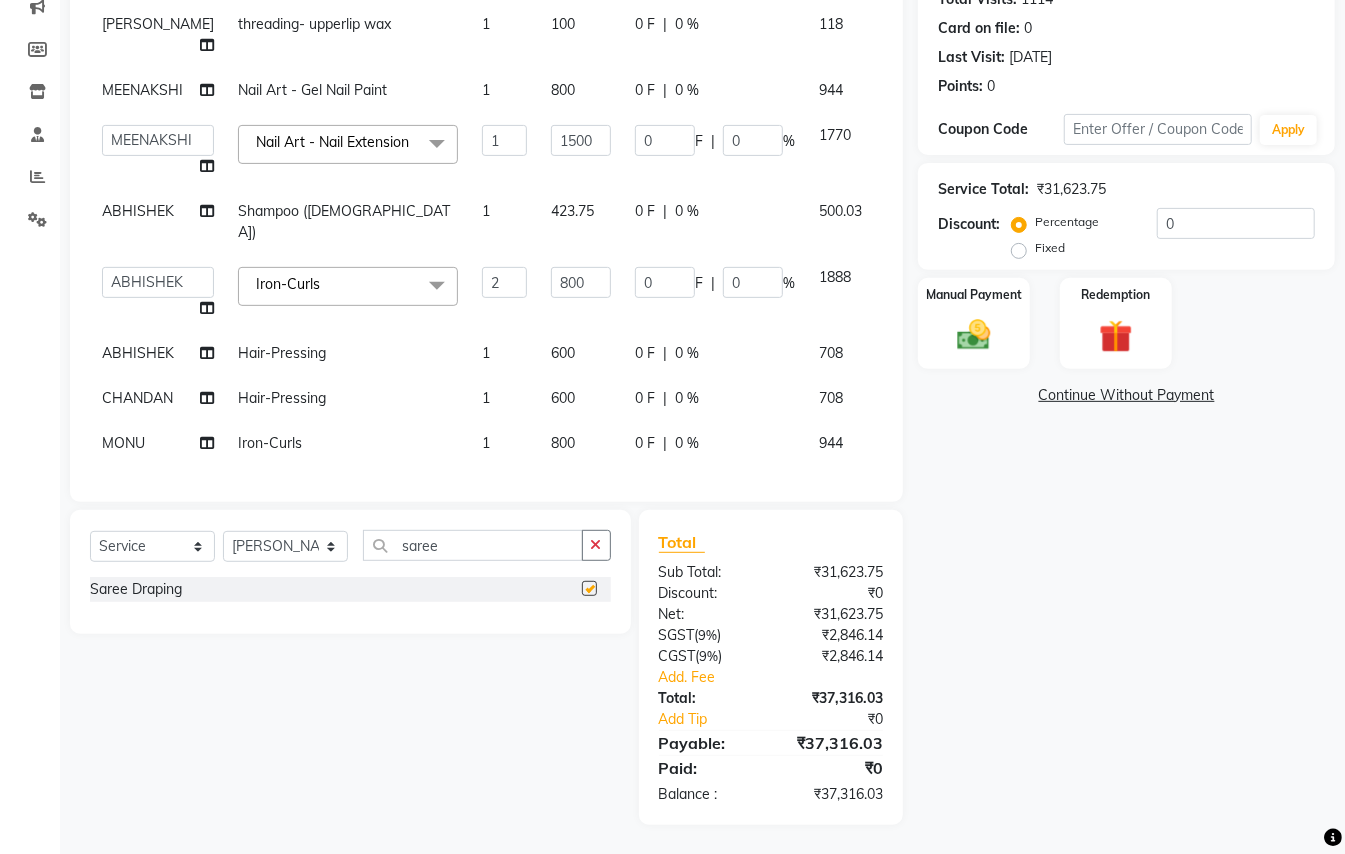 checkbox on "false" 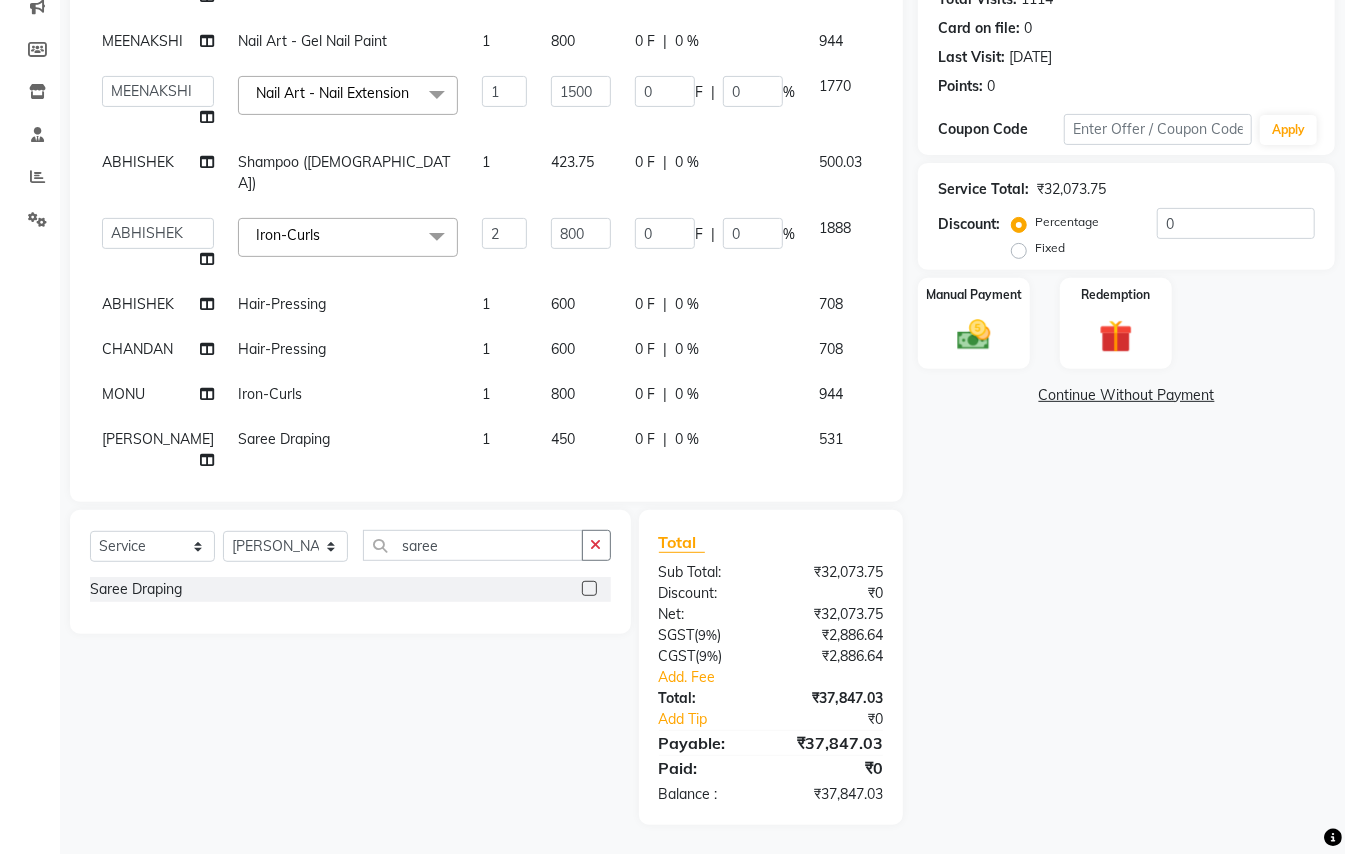 scroll, scrollTop: 380, scrollLeft: 0, axis: vertical 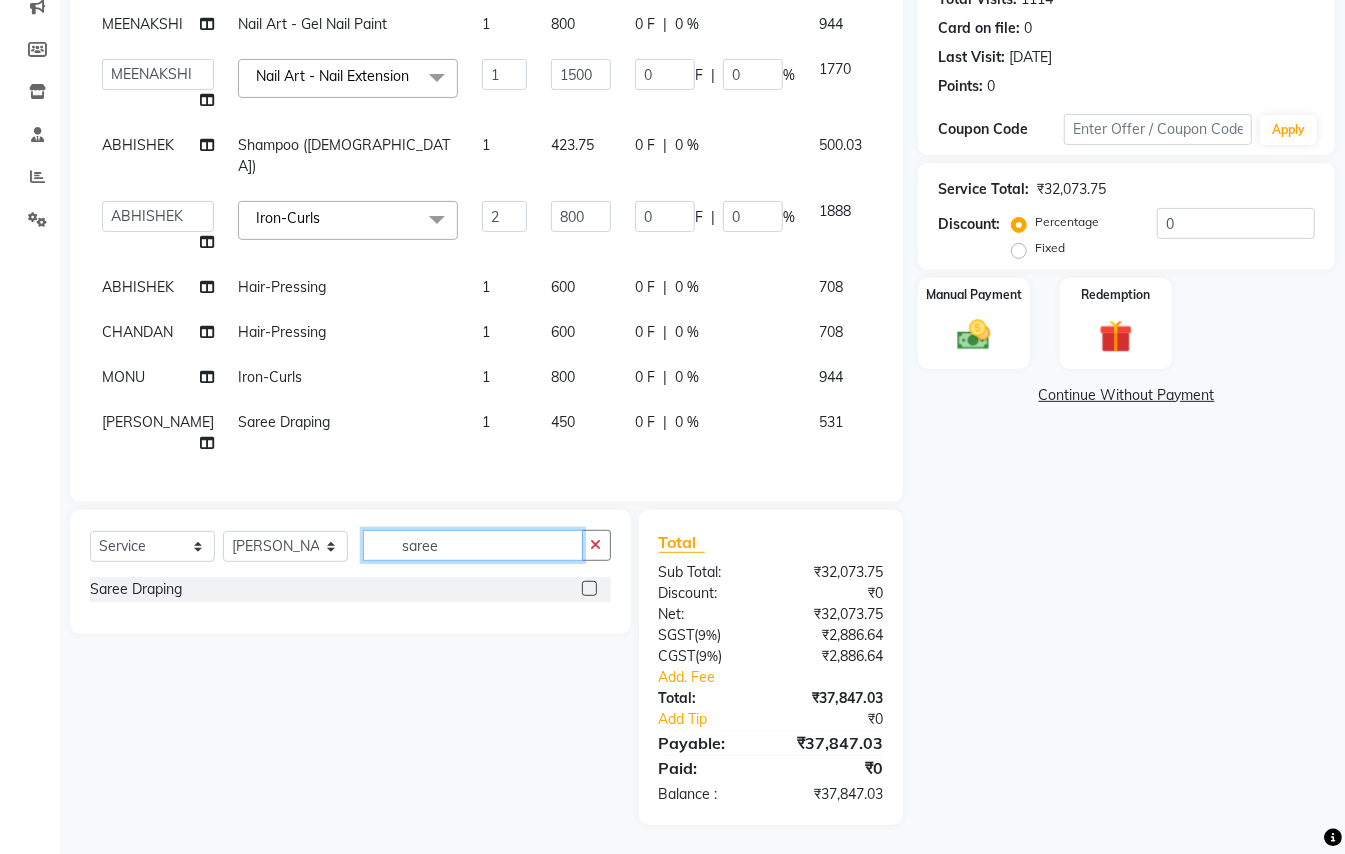 drag, startPoint x: 465, startPoint y: 549, endPoint x: 220, endPoint y: 472, distance: 256.8151 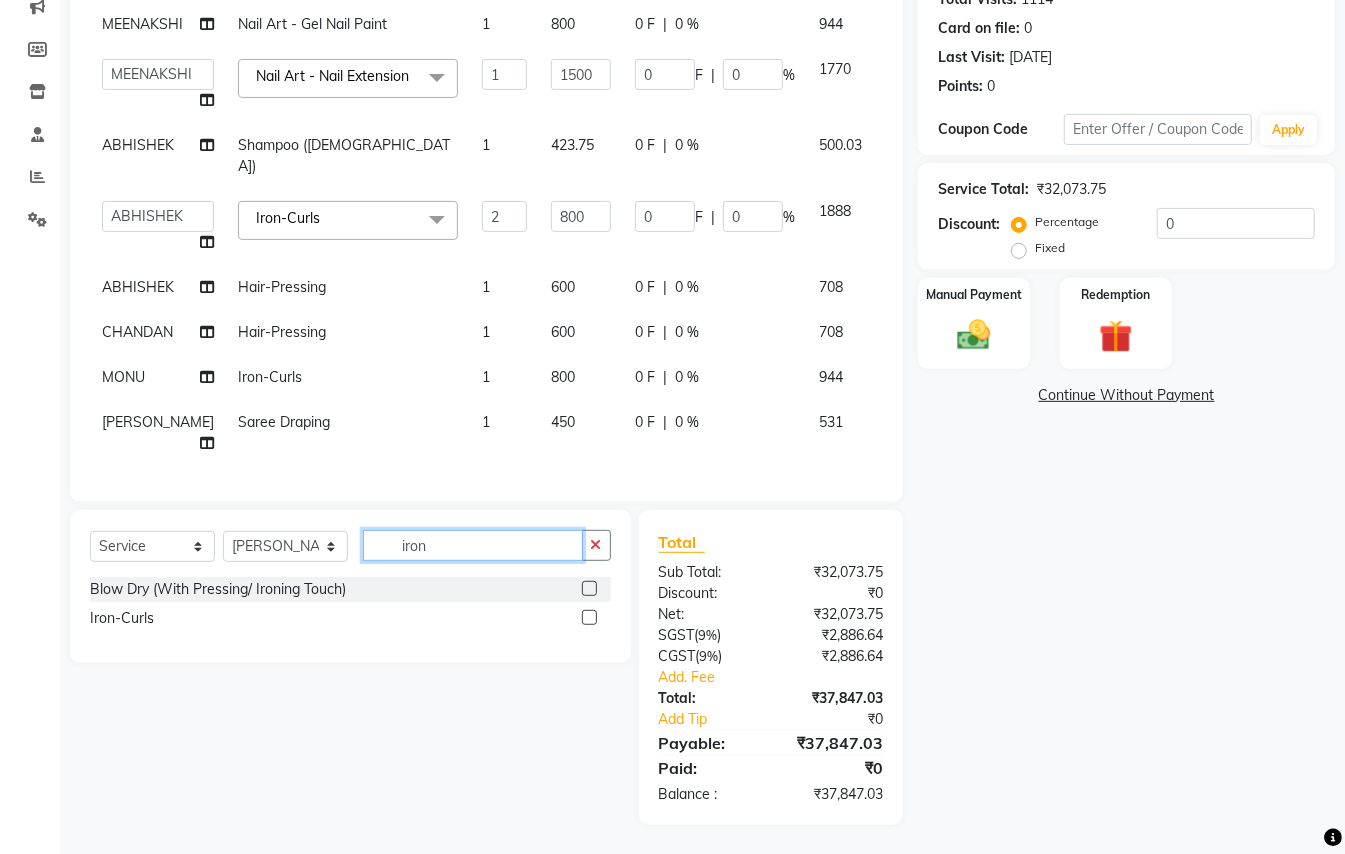 scroll, scrollTop: 380, scrollLeft: 0, axis: vertical 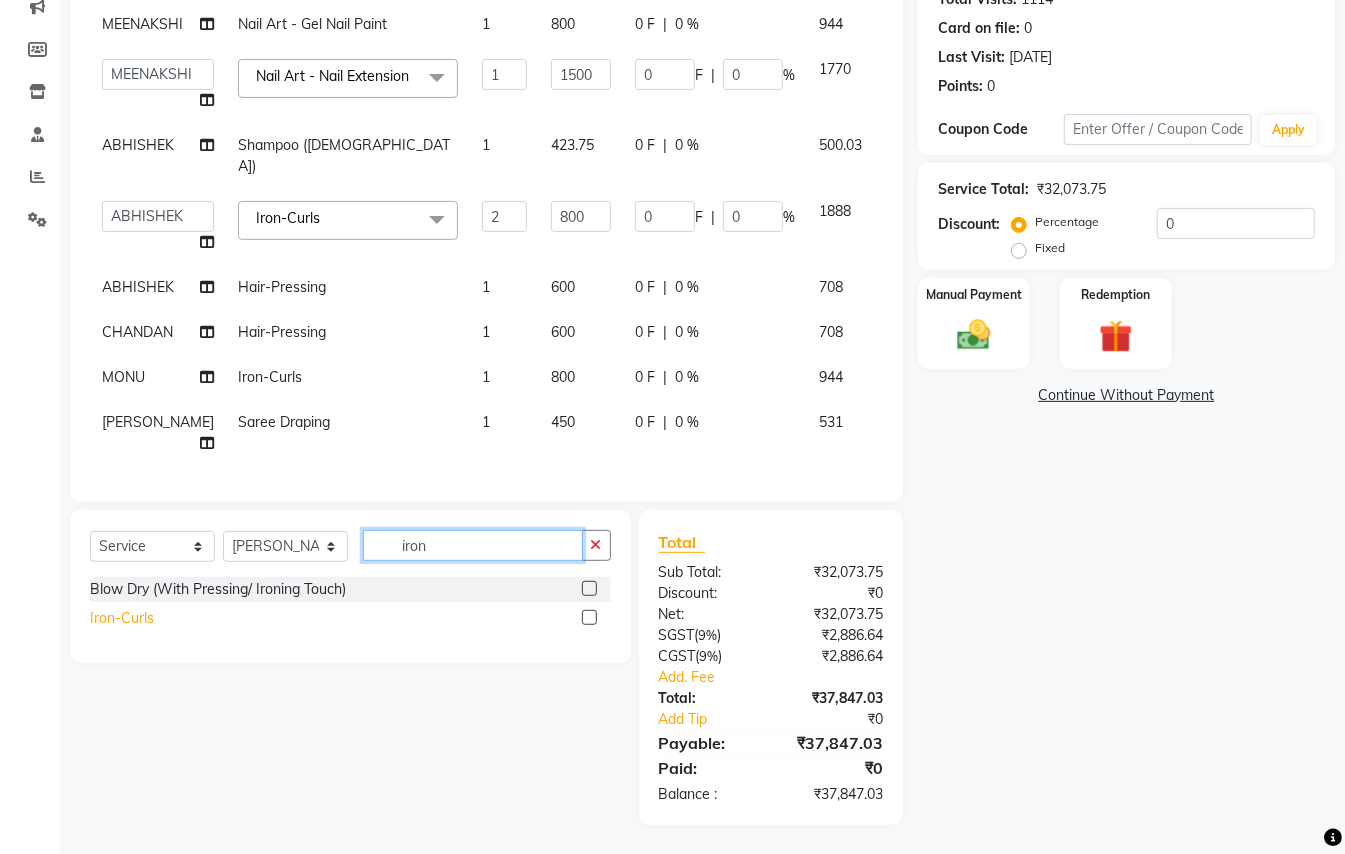 type on "iron" 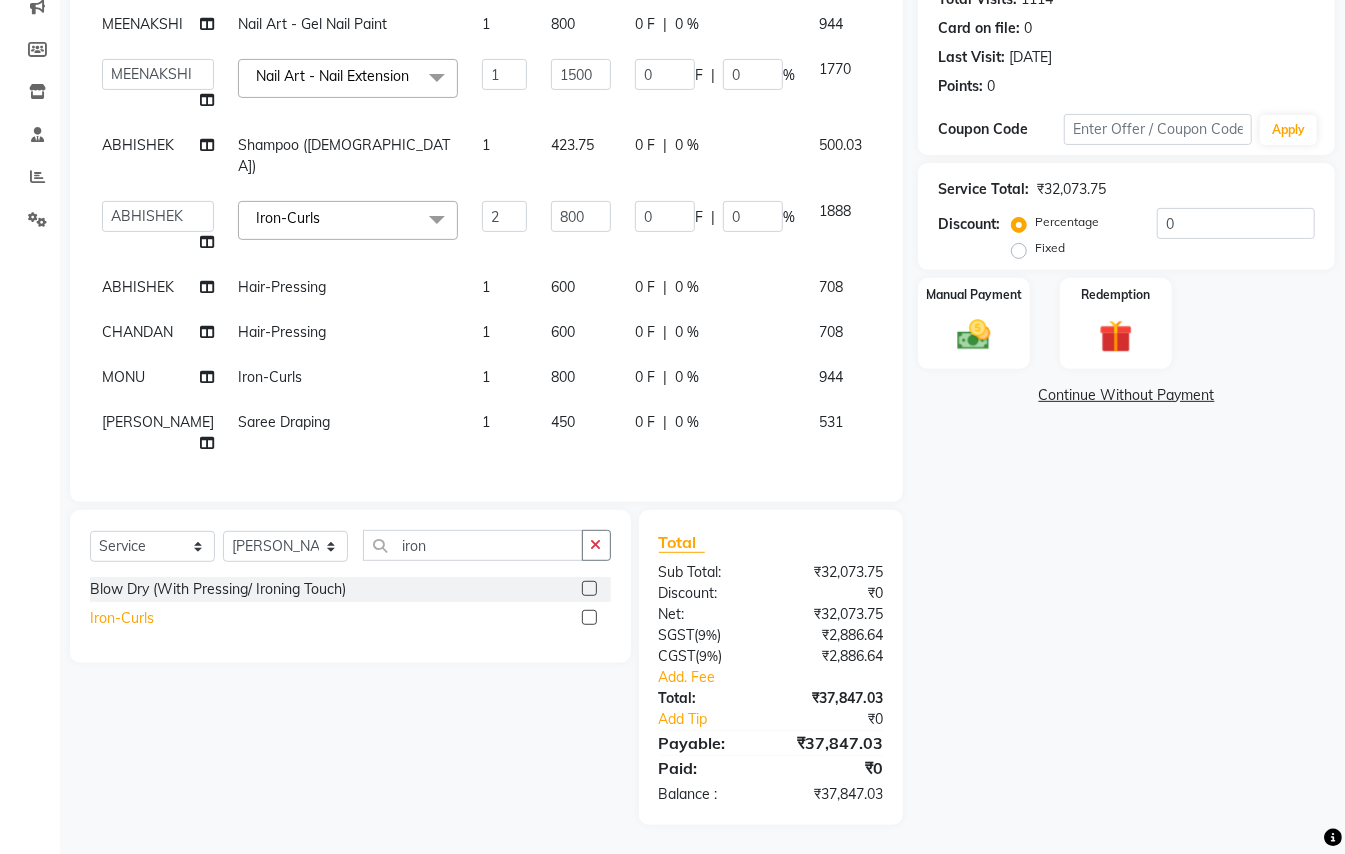 click on "Iron-Curls" 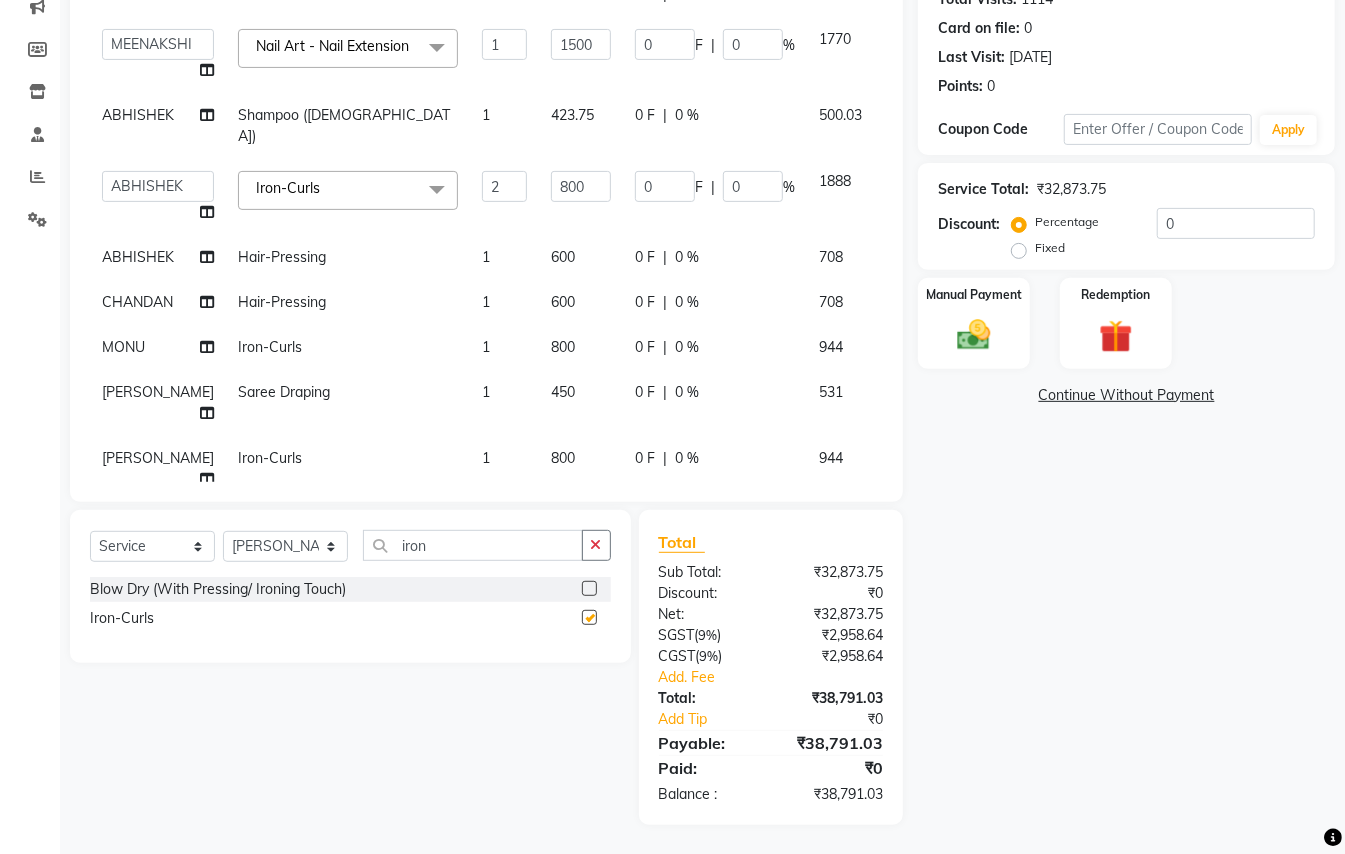 checkbox on "false" 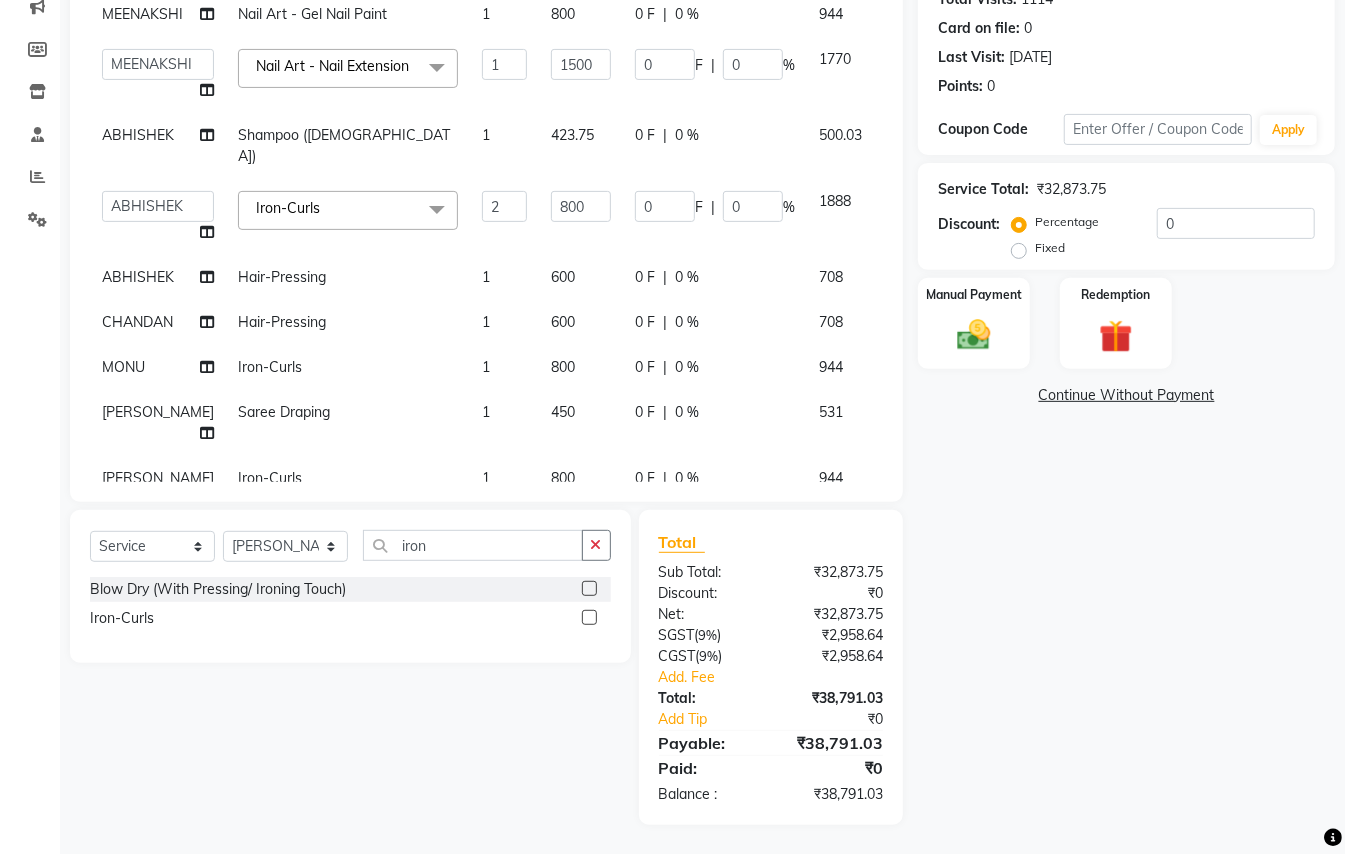 scroll, scrollTop: 424, scrollLeft: 0, axis: vertical 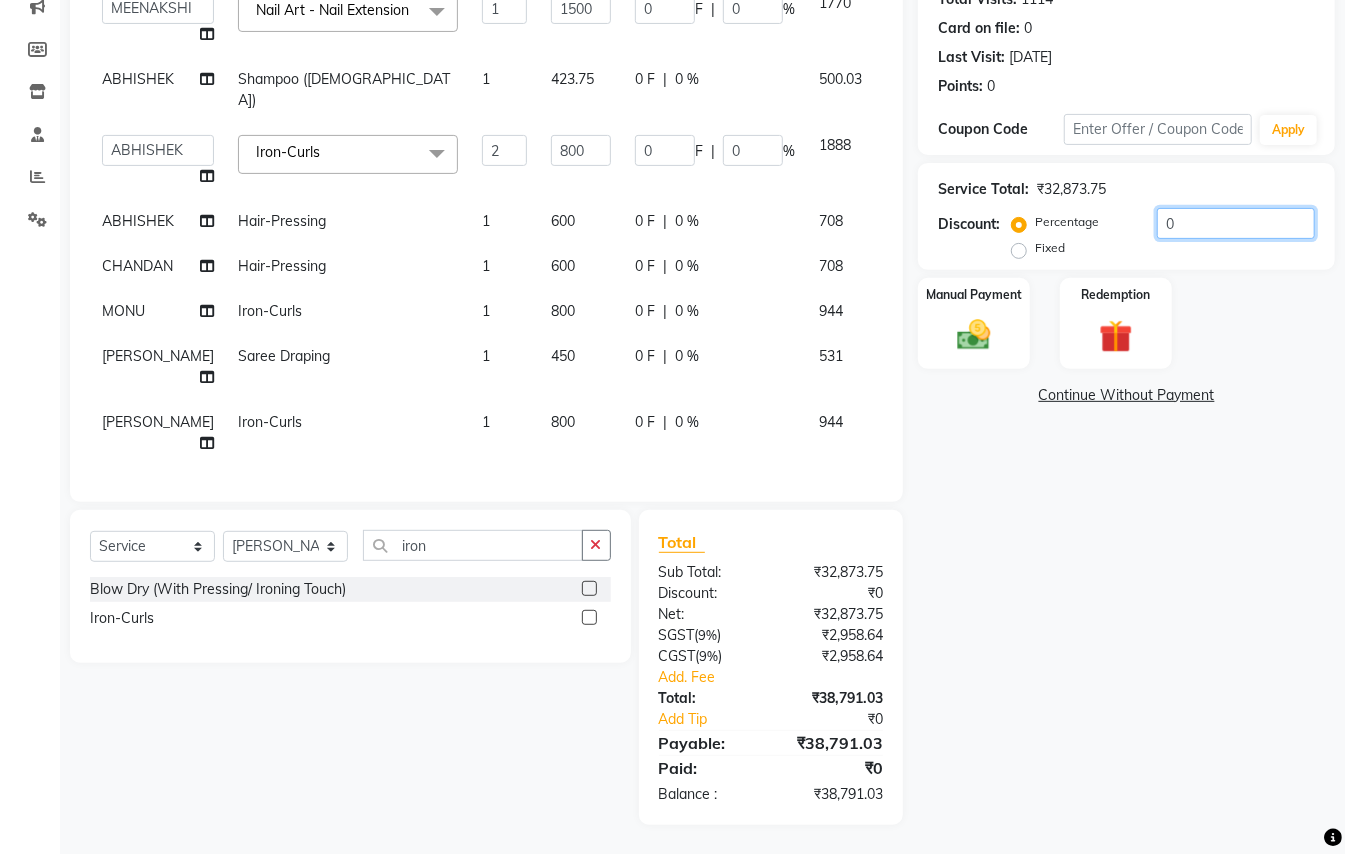 drag, startPoint x: 1172, startPoint y: 218, endPoint x: 1033, endPoint y: 13, distance: 247.68124 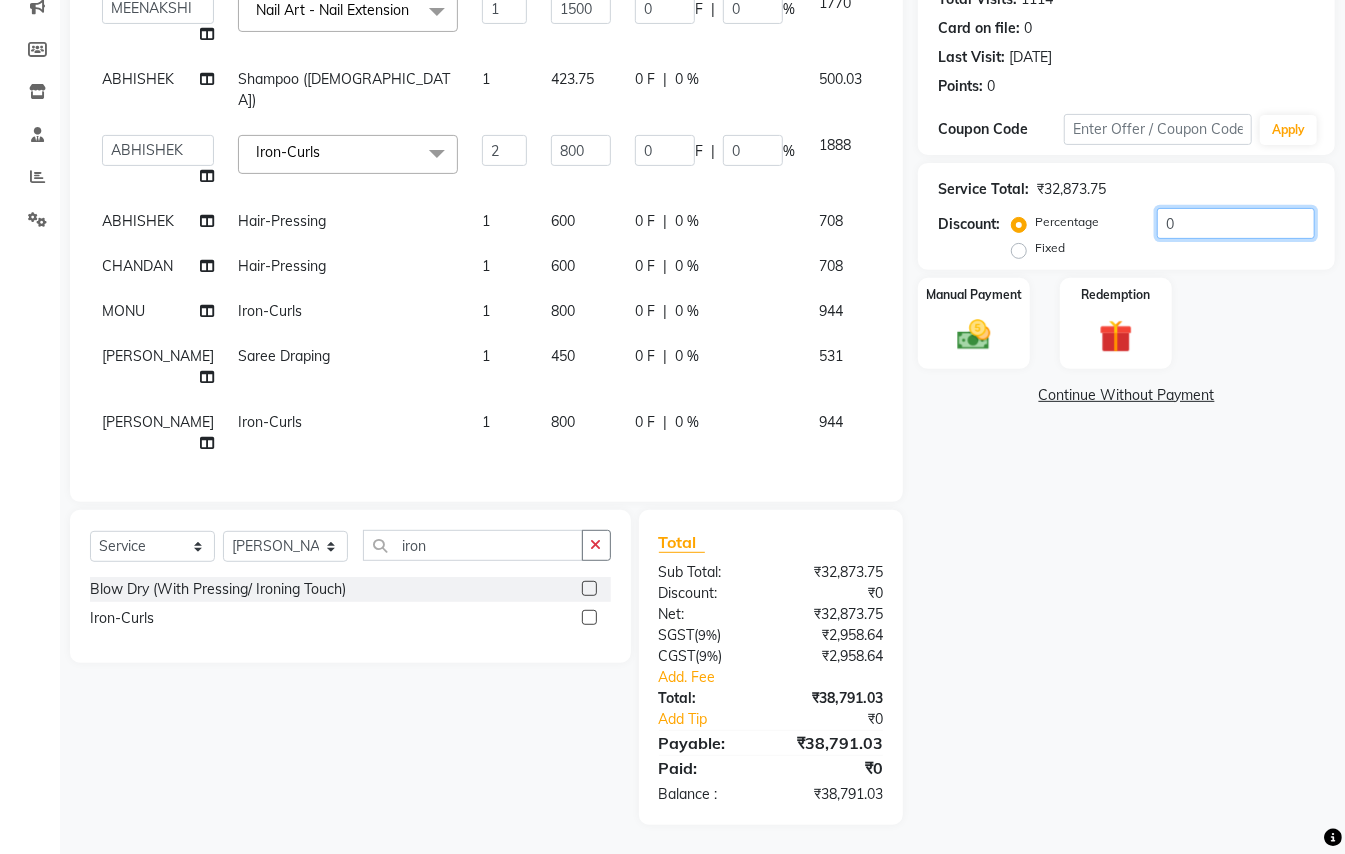 type on "1" 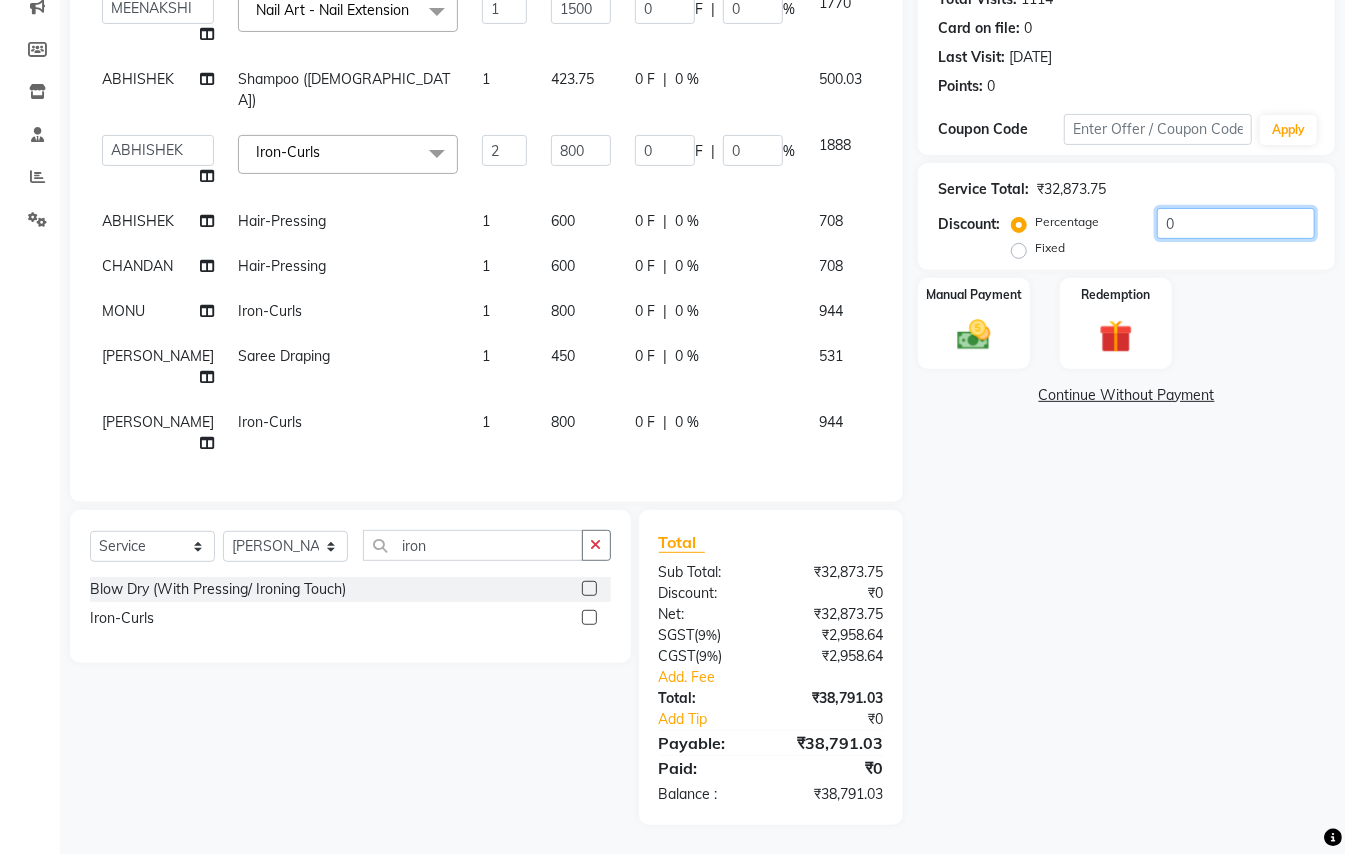 type on "15" 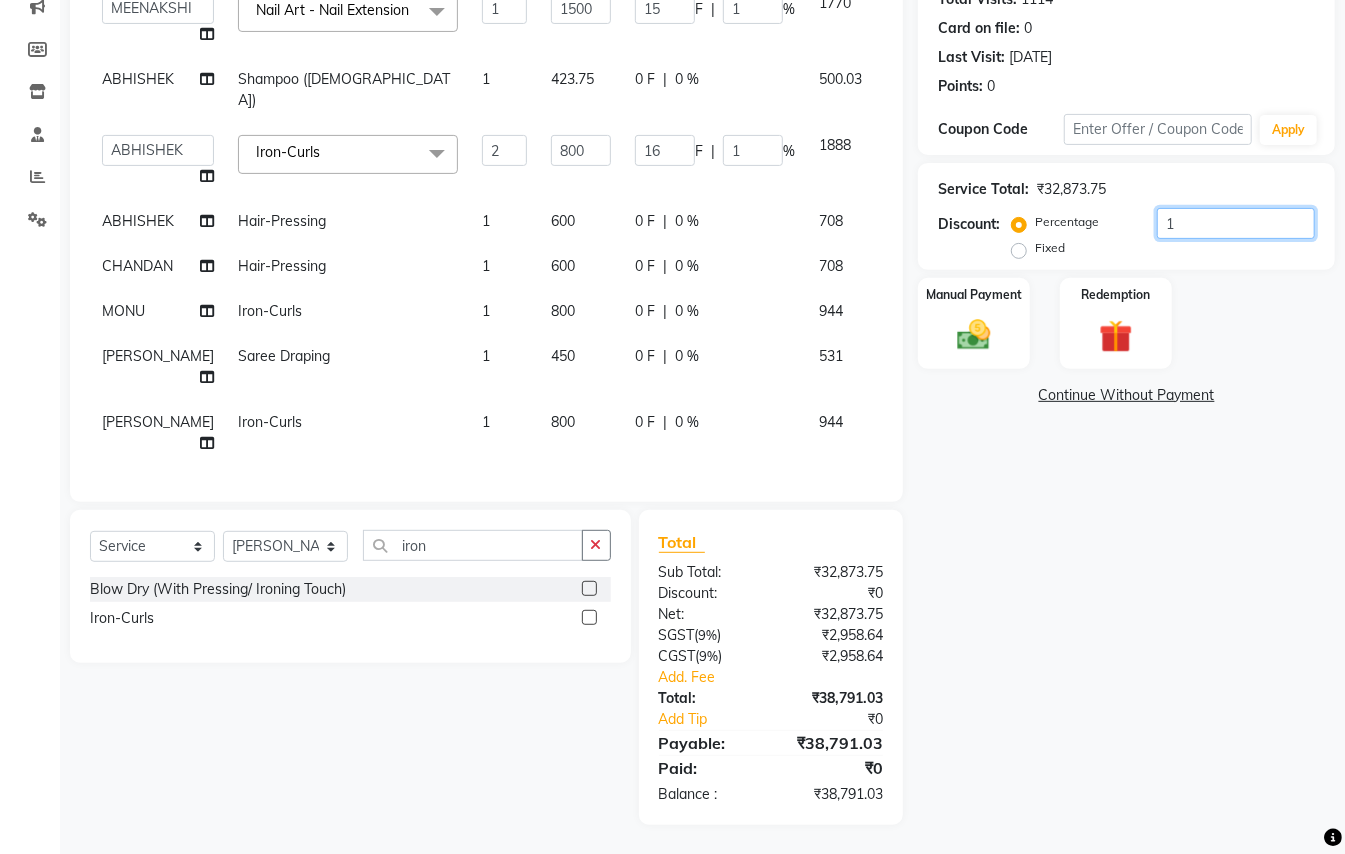 type on "15" 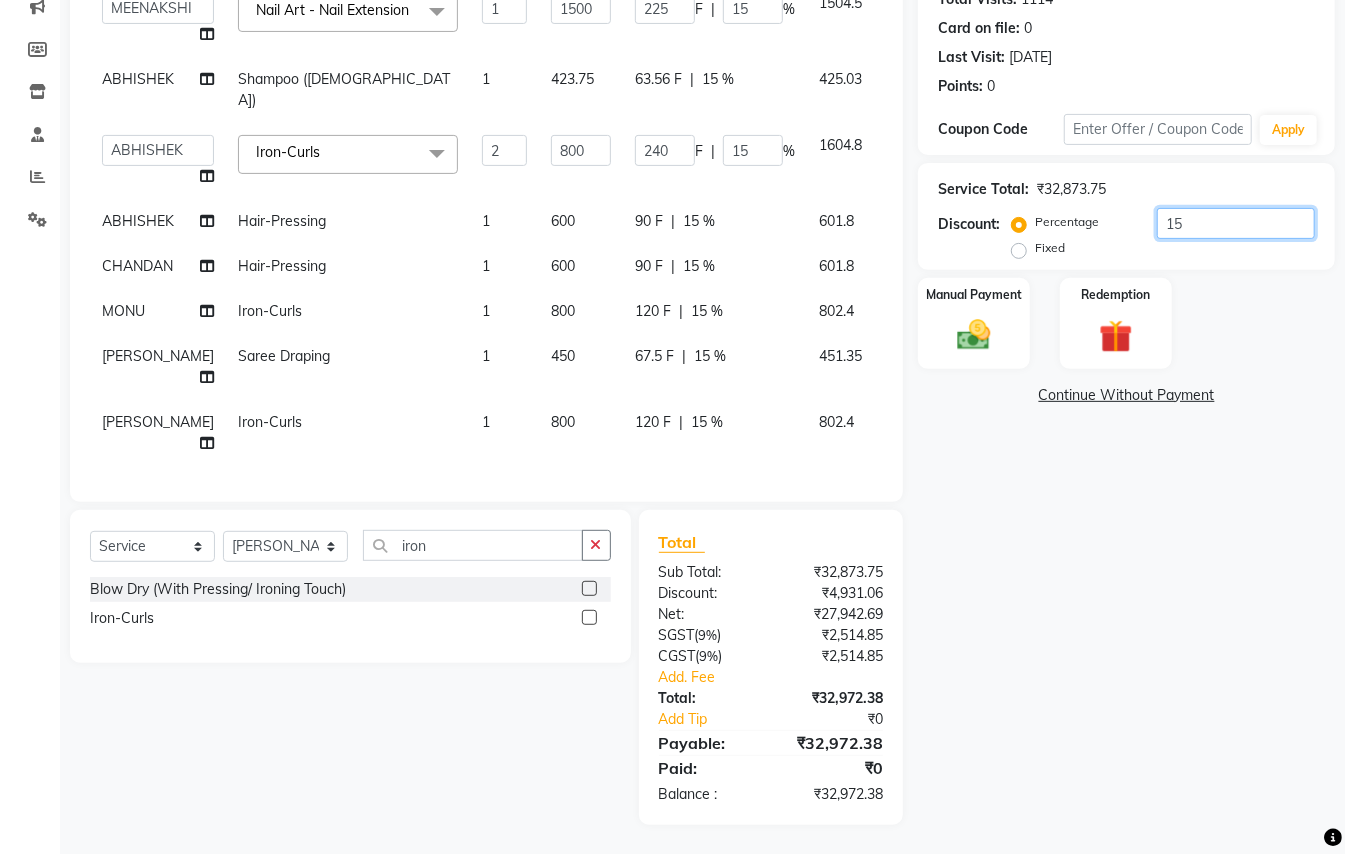 type on "15.2" 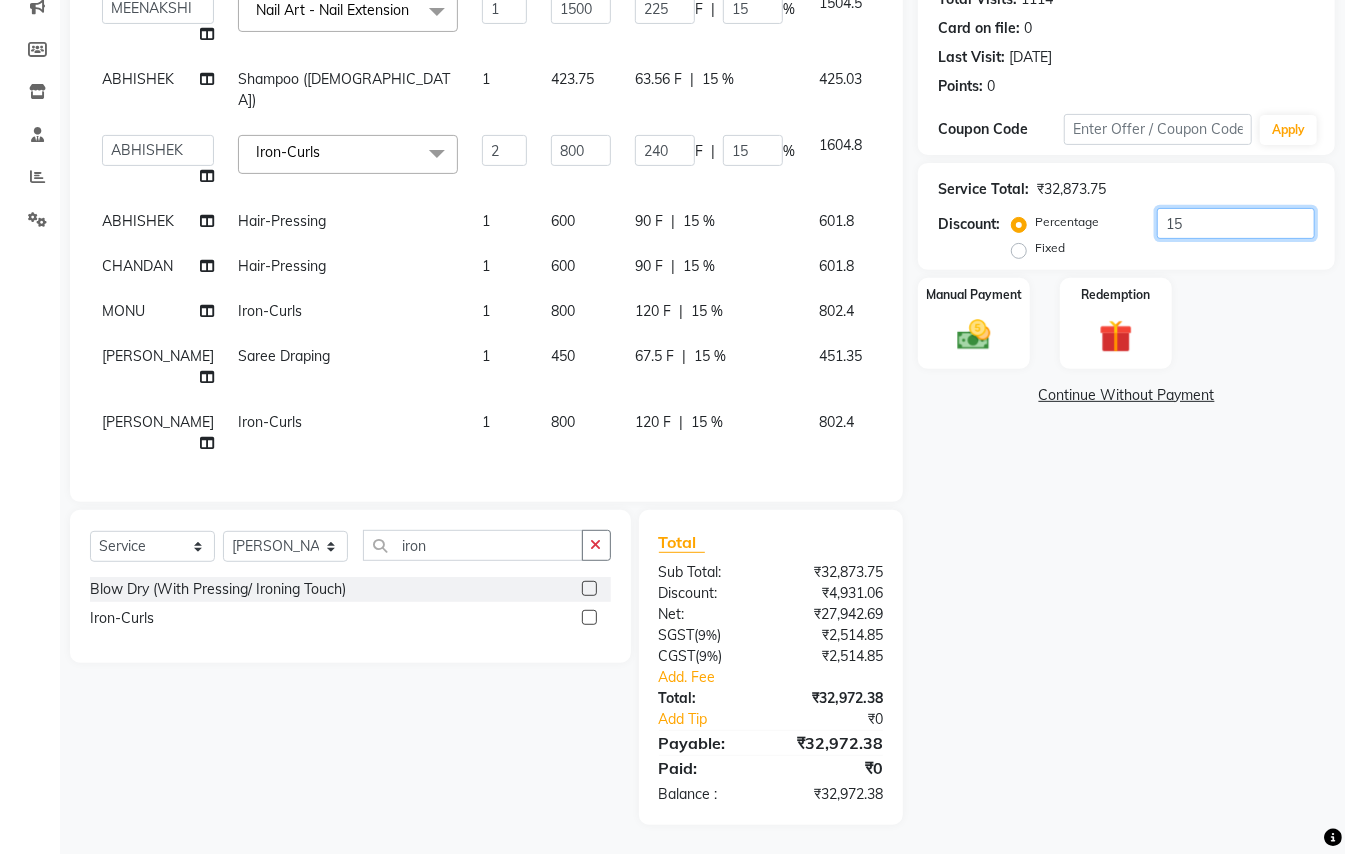 type on "228" 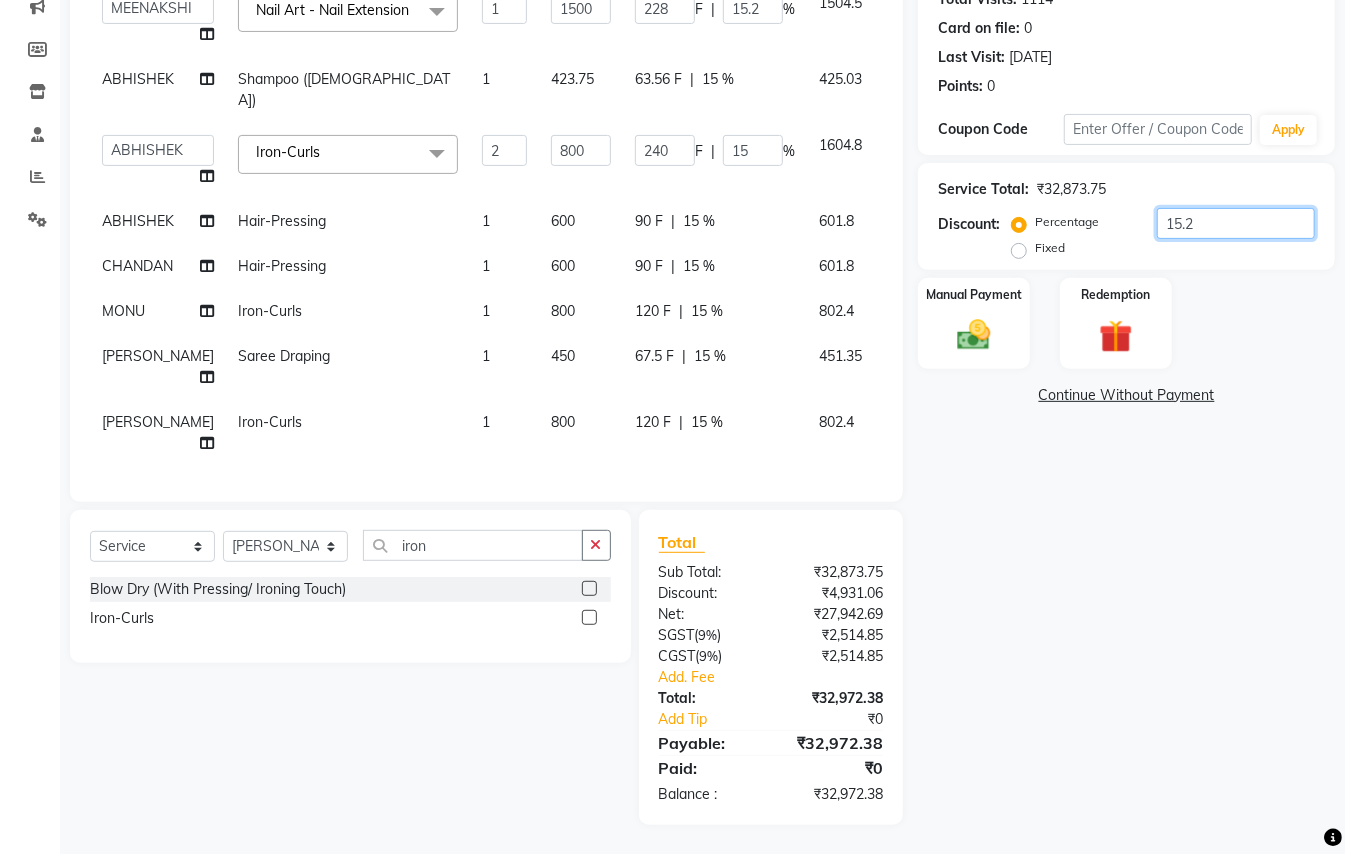 type on "243.2" 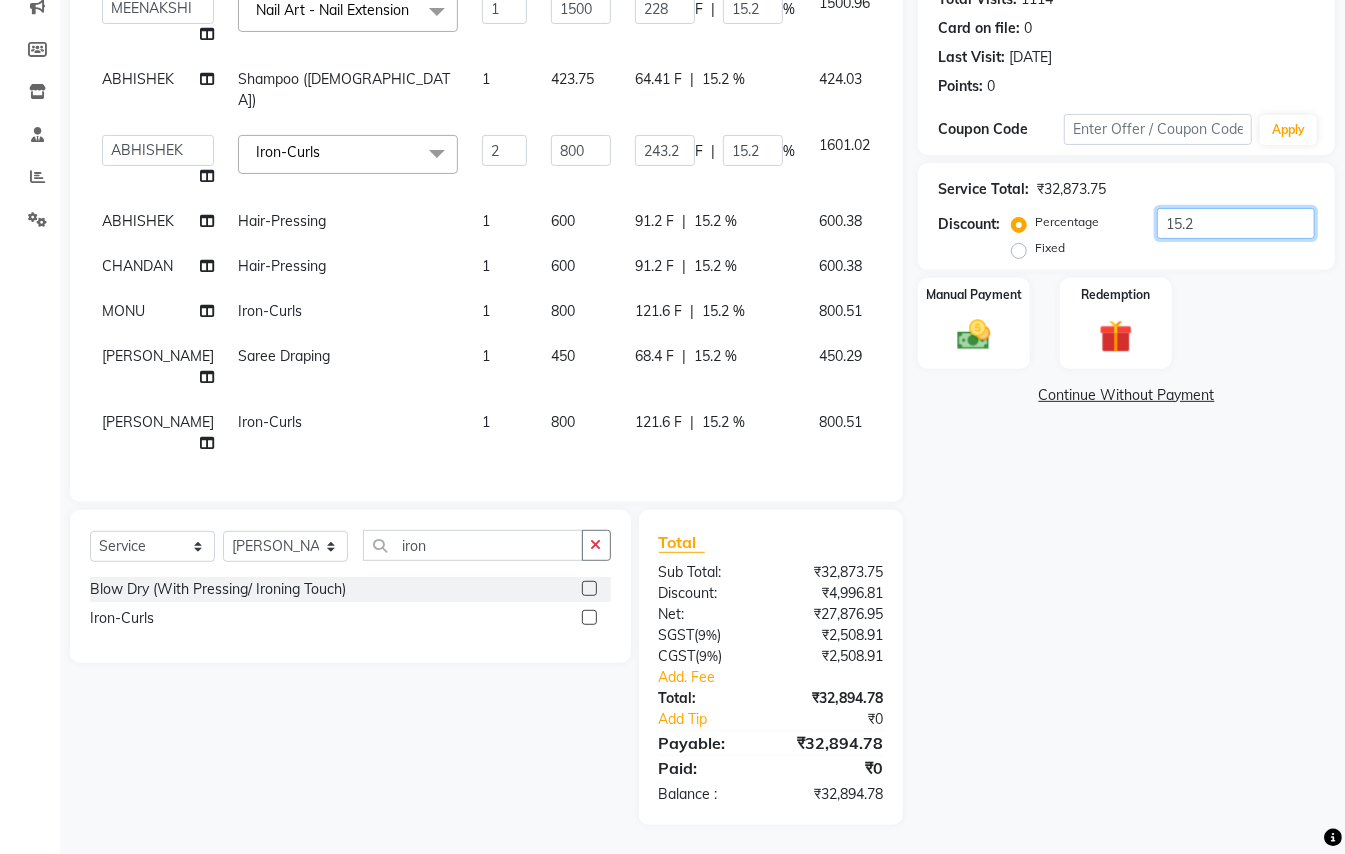 type on "15.25" 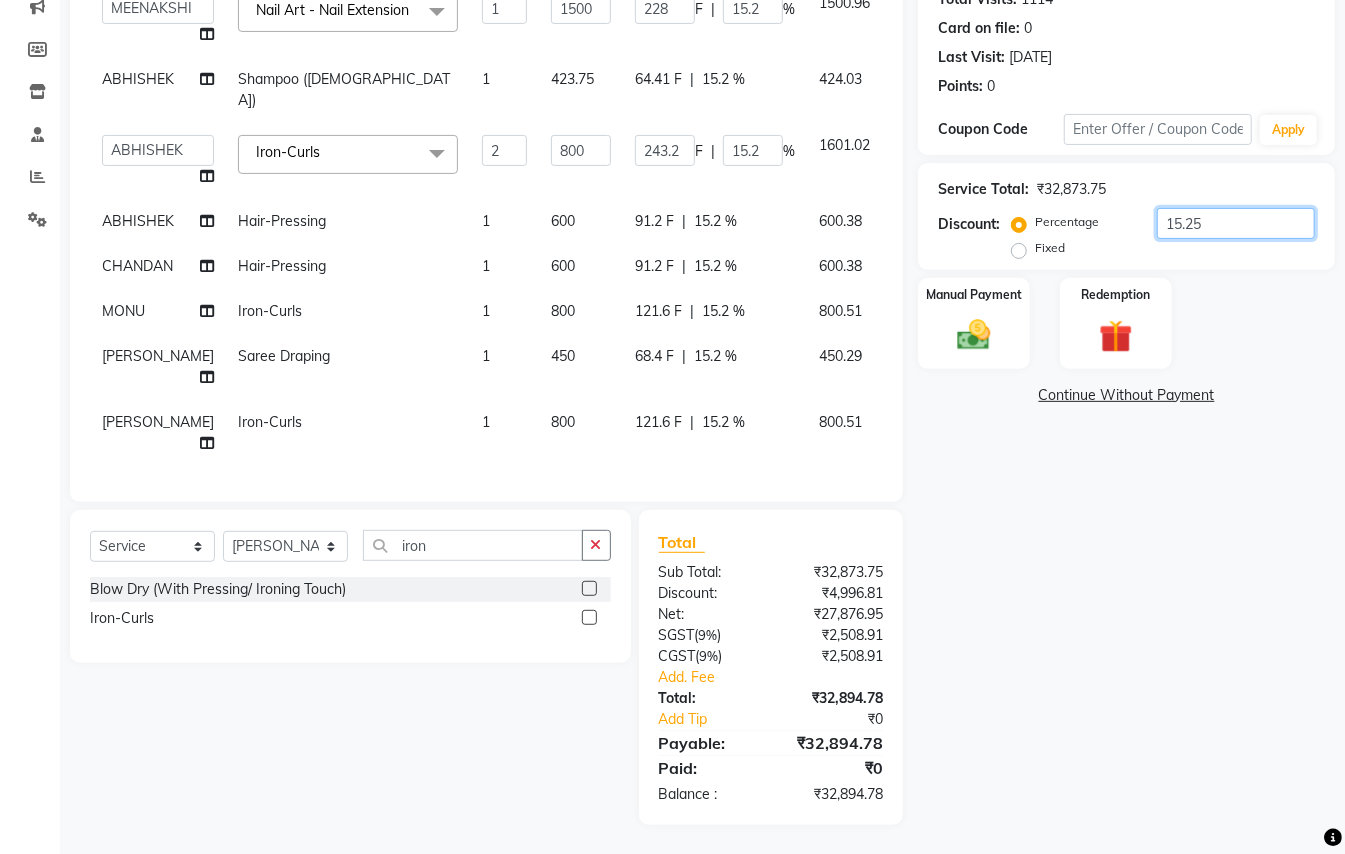 type on "228.75" 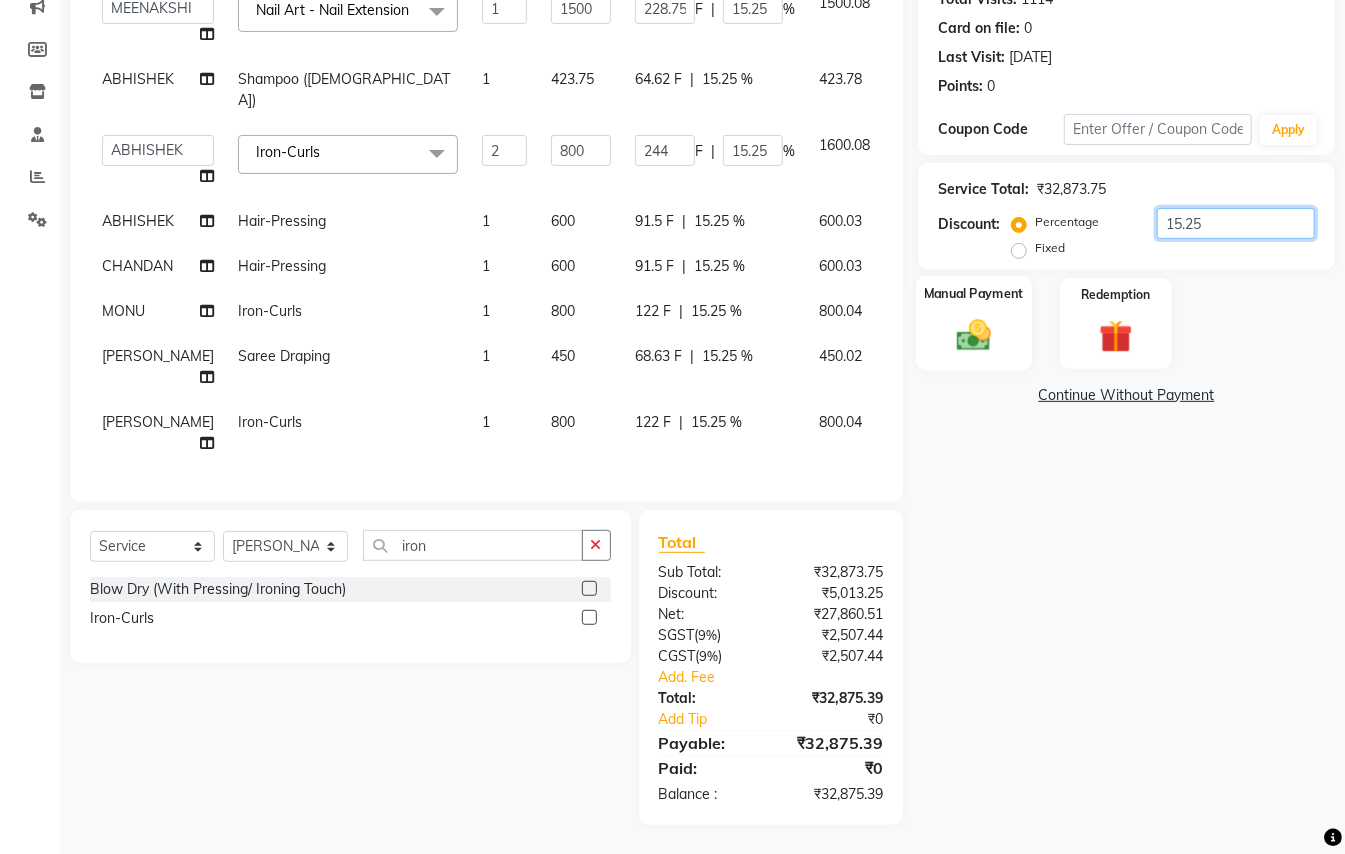 type on "15.25" 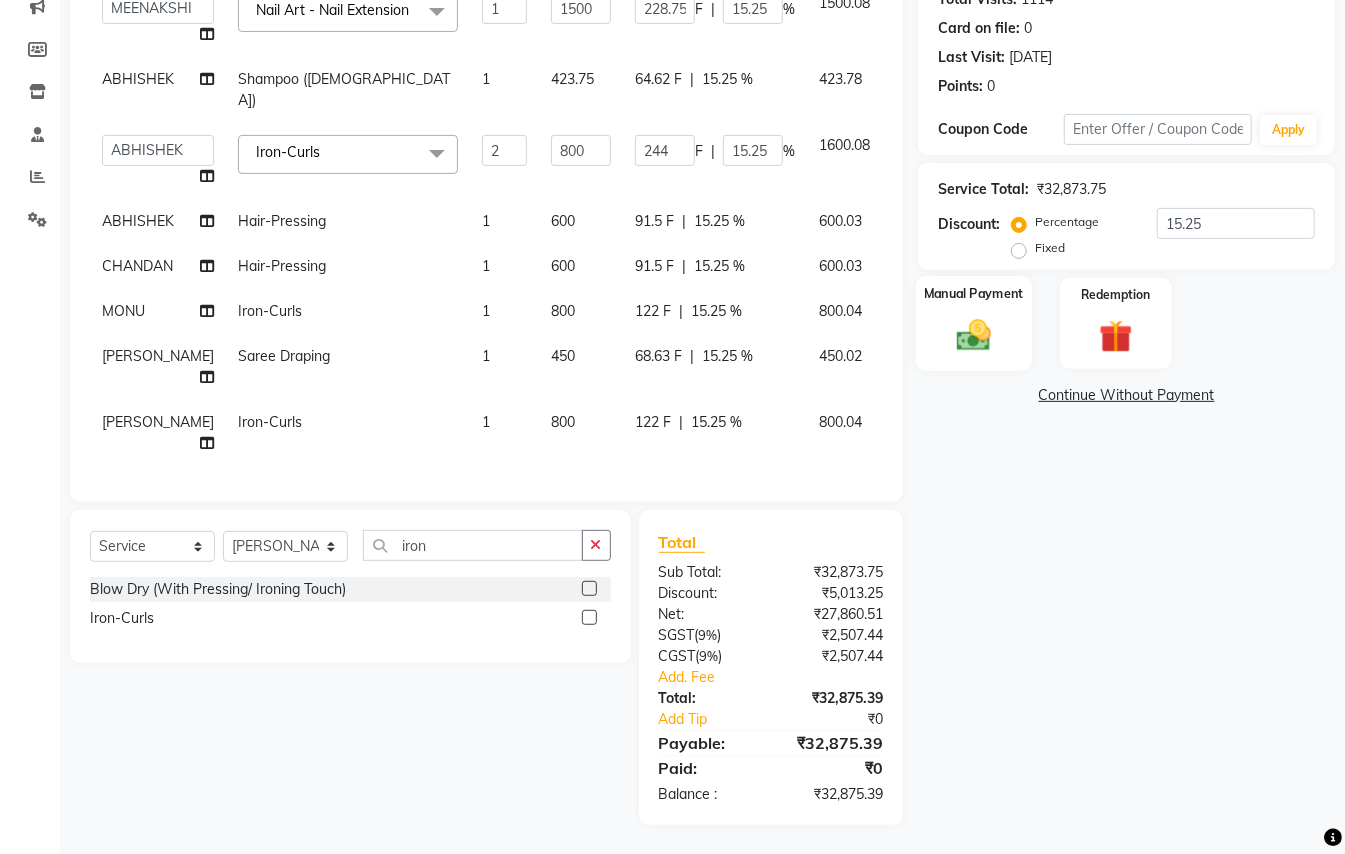 click 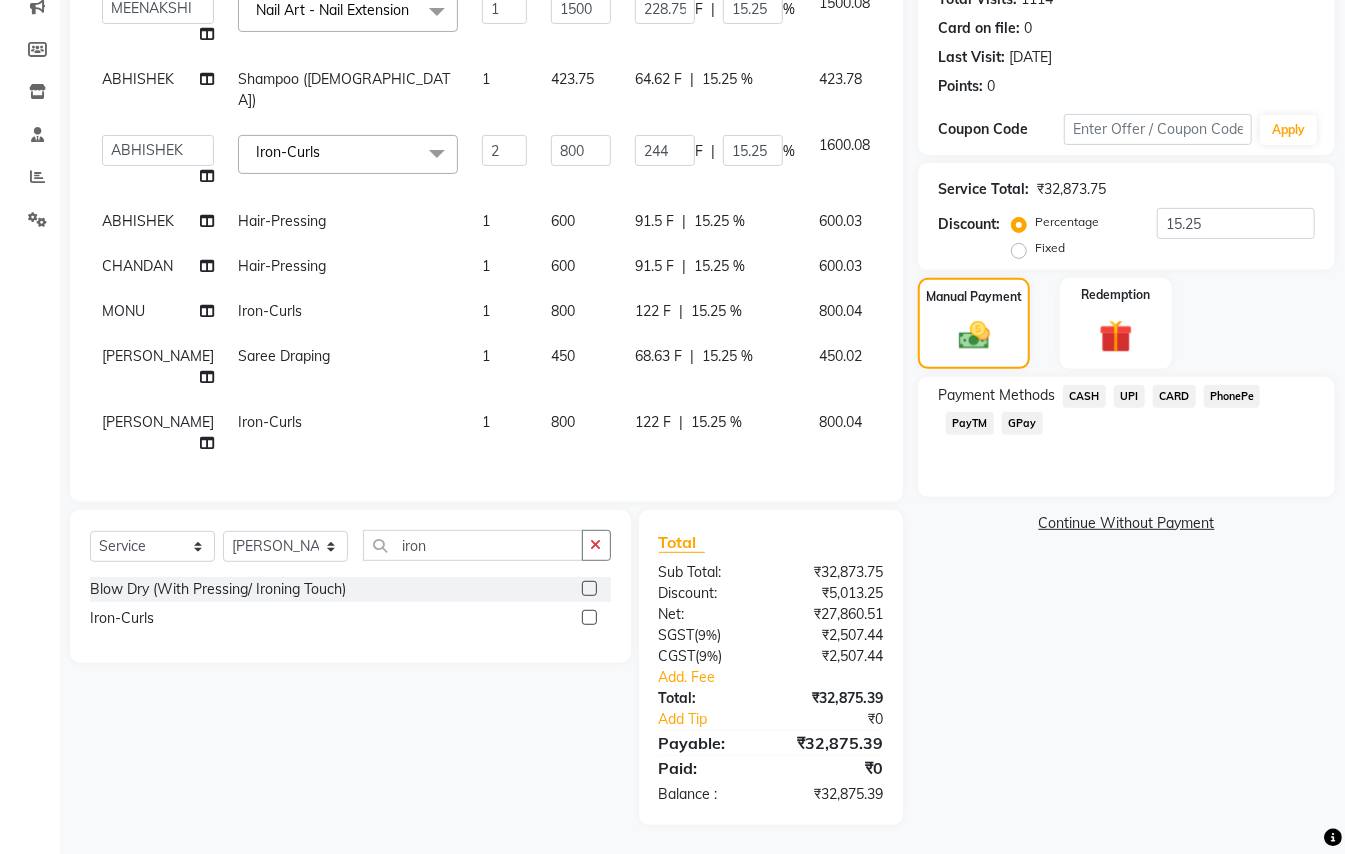 click on "PayTM" 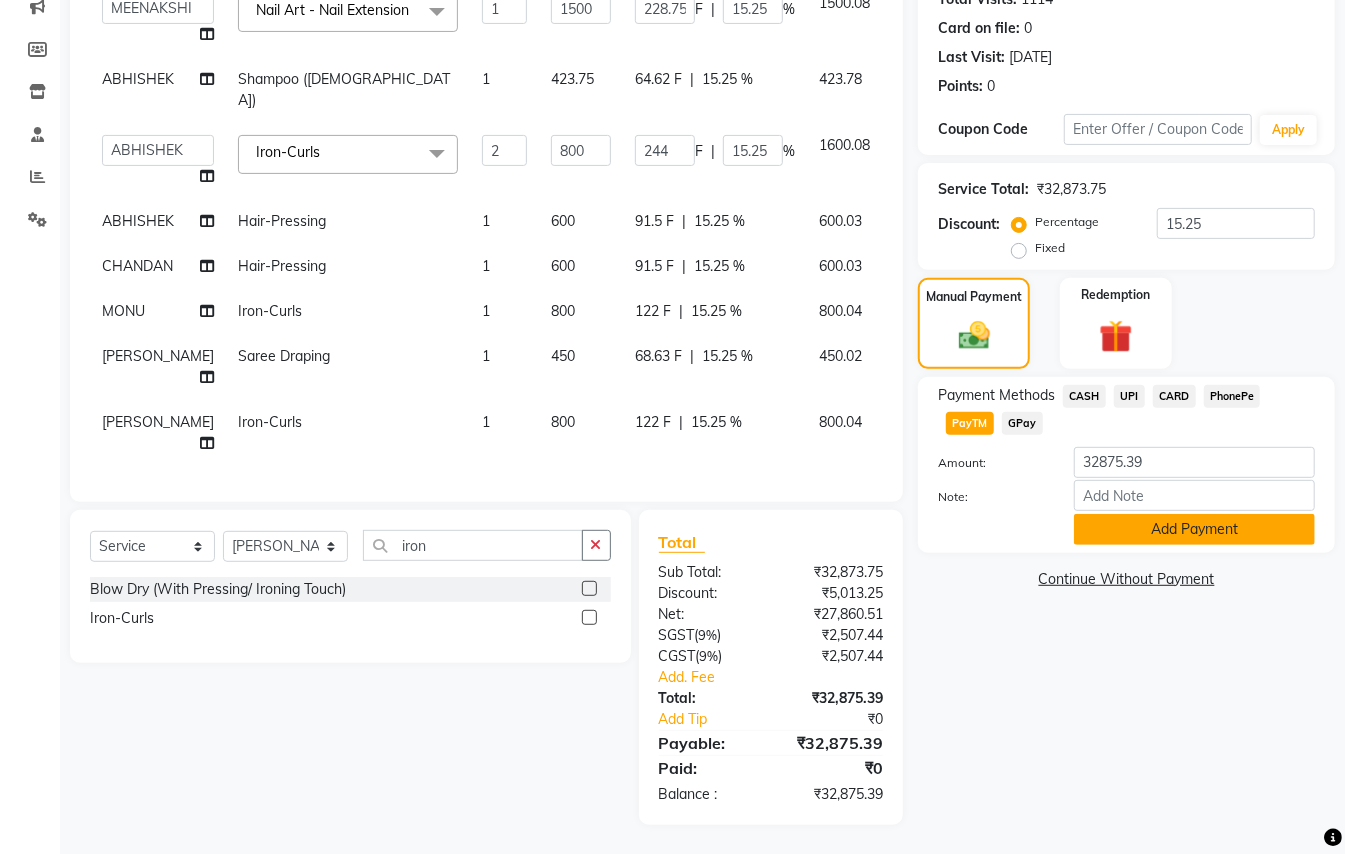click on "Add Payment" 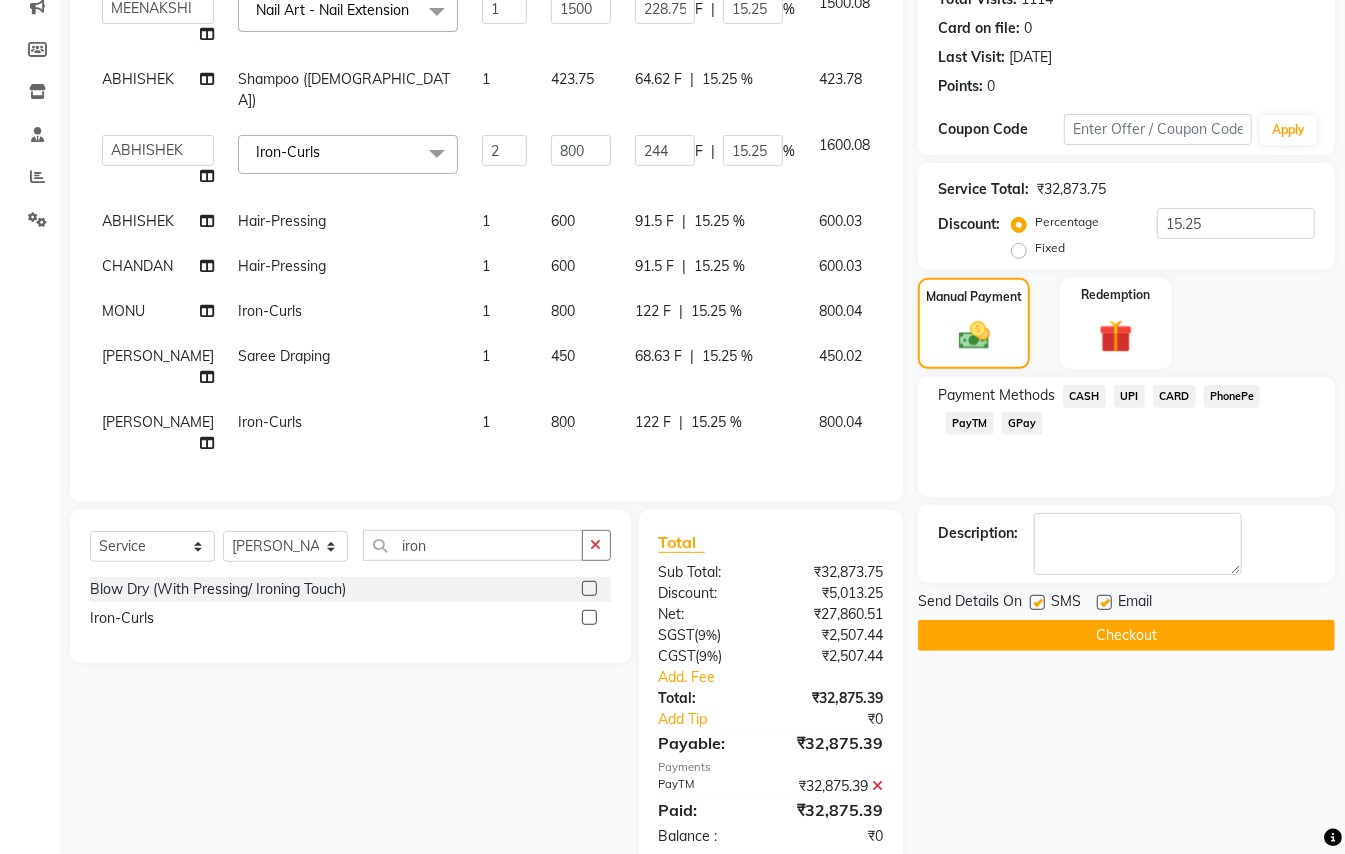 click 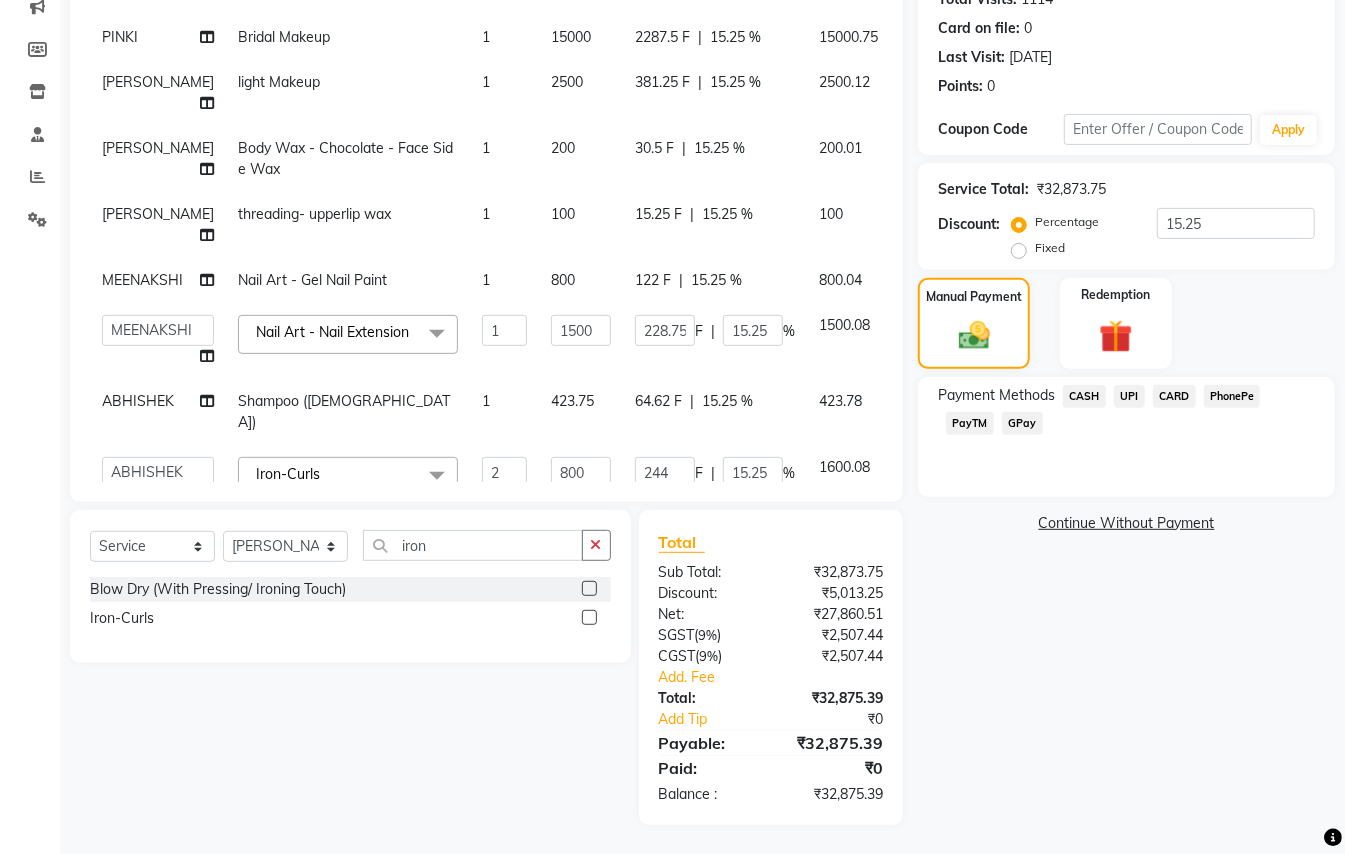 scroll, scrollTop: 157, scrollLeft: 0, axis: vertical 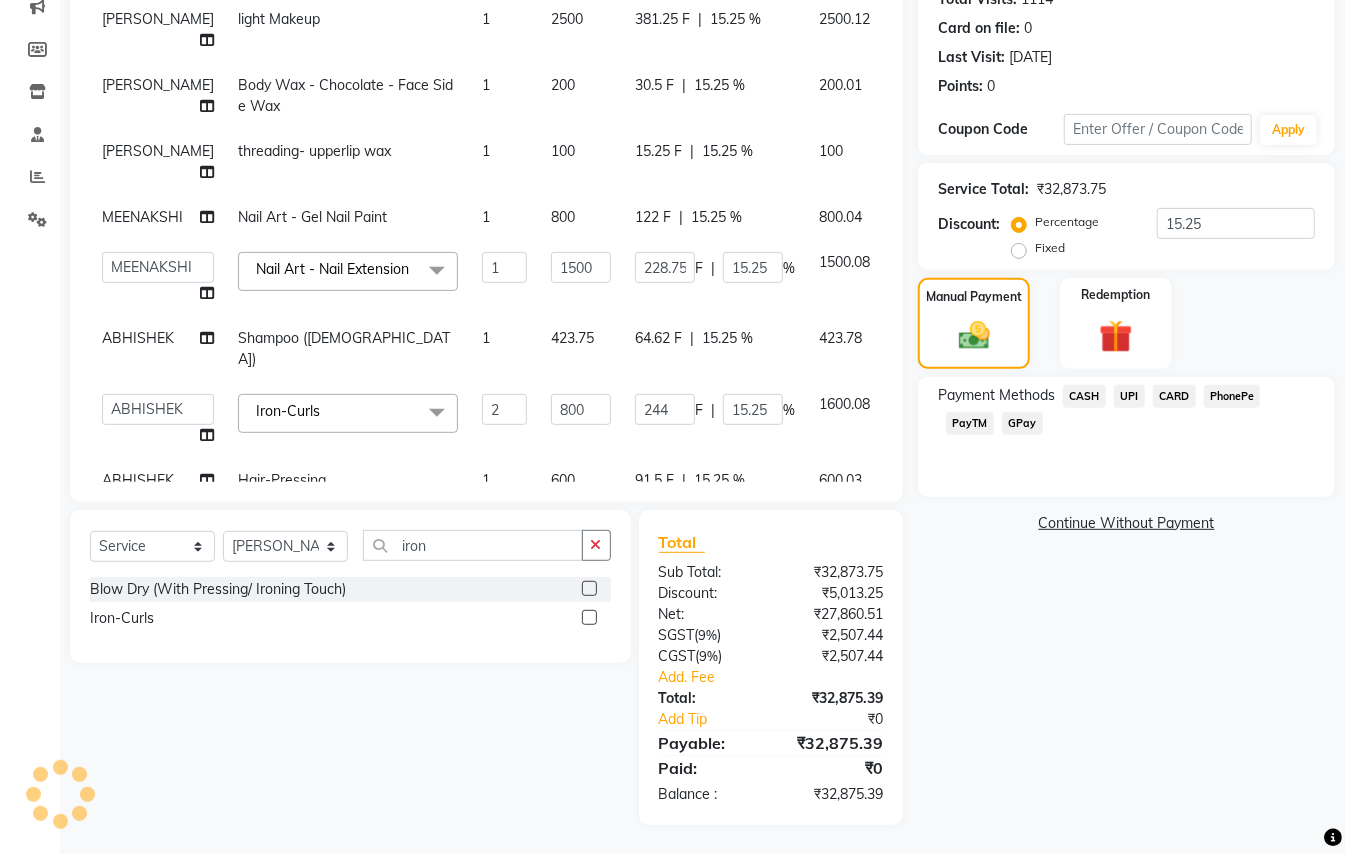 click on "423.75" 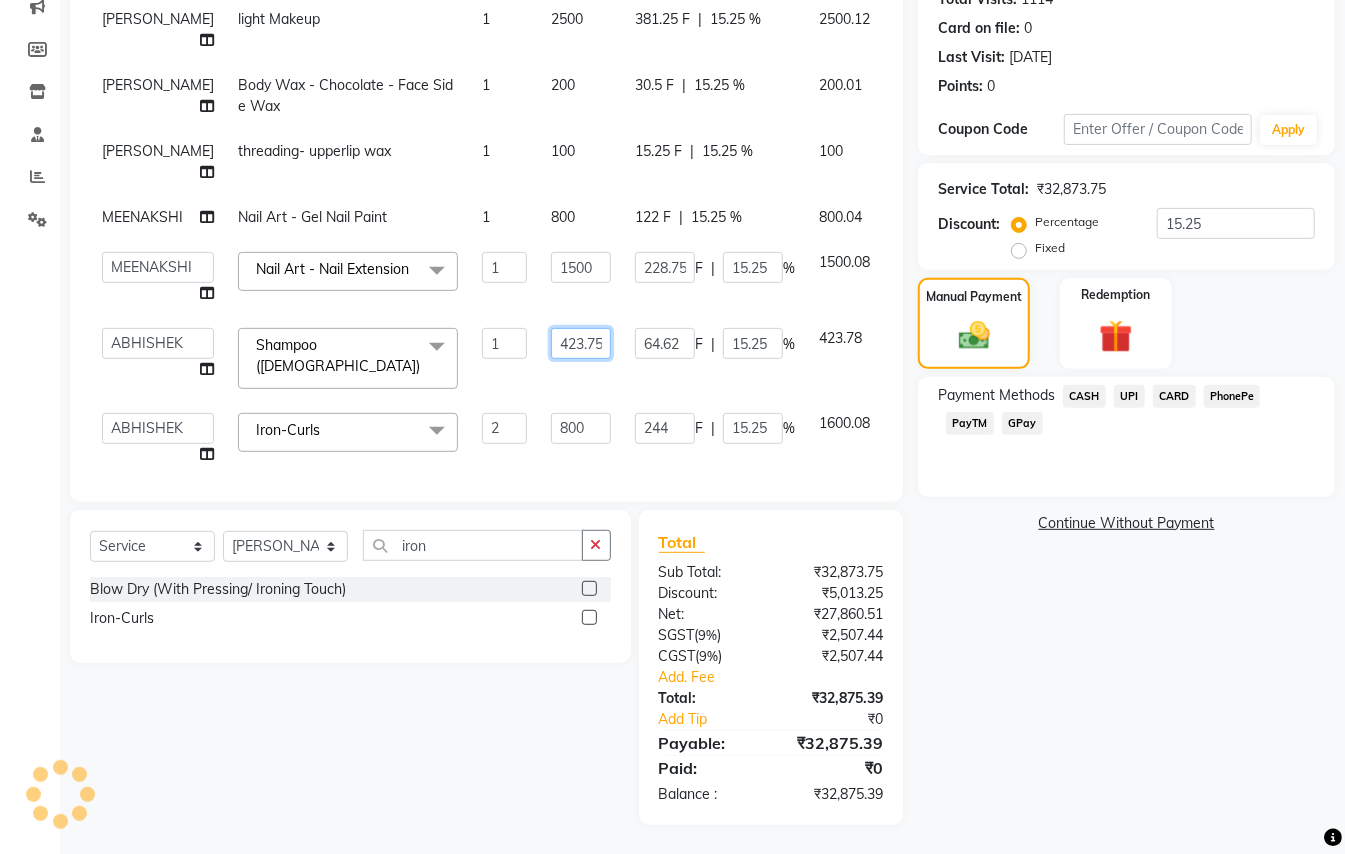 click on "423.75" 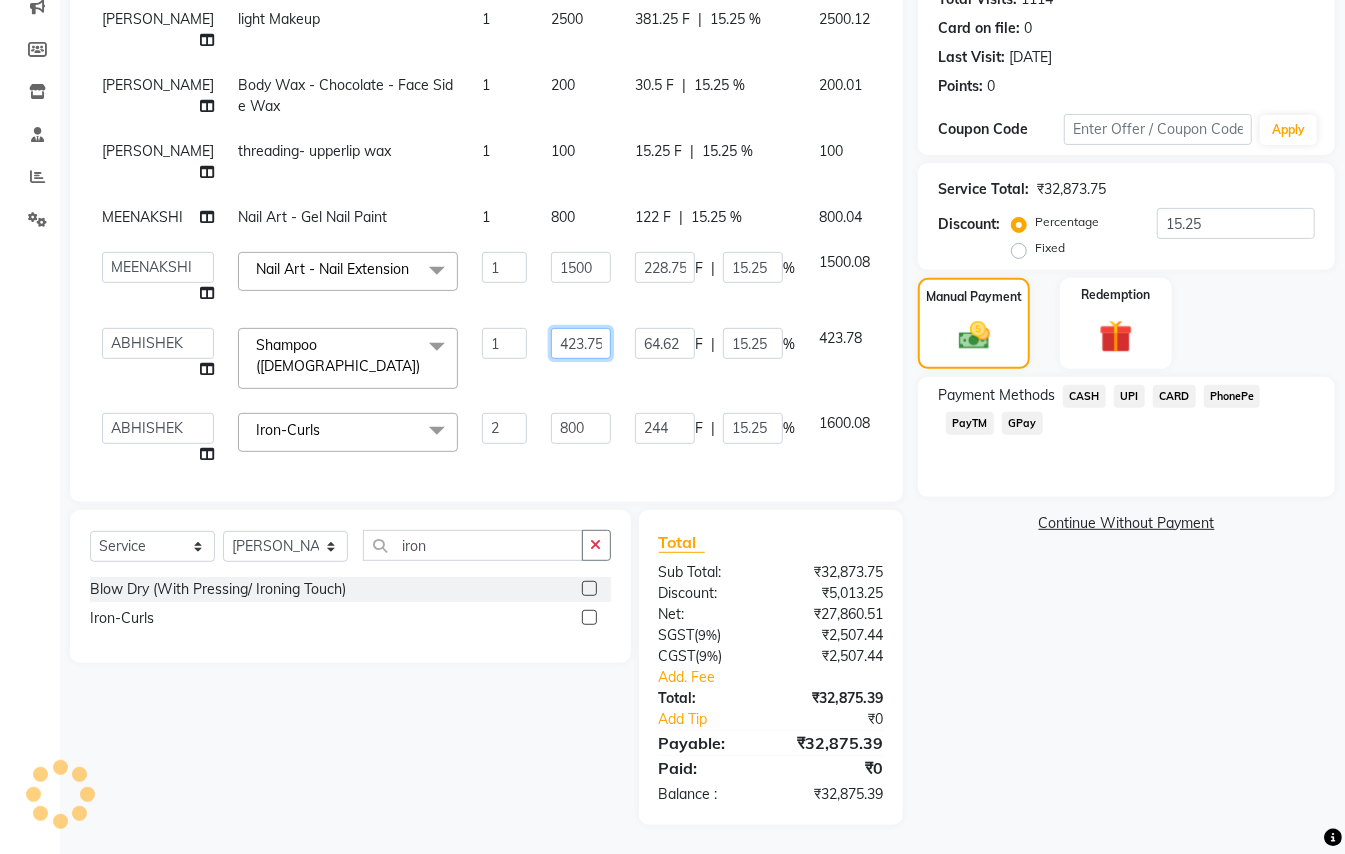 click on "423.75" 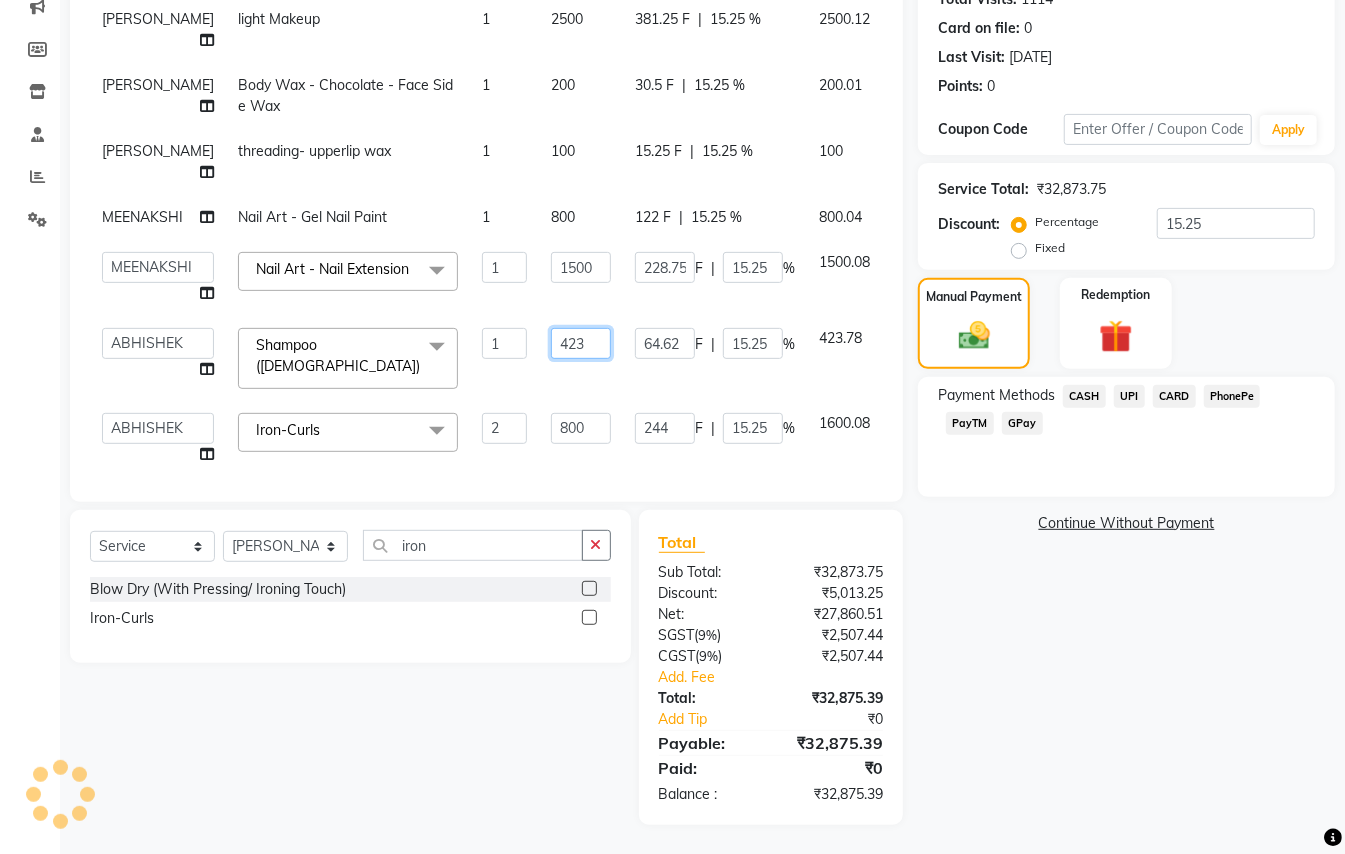scroll, scrollTop: 0, scrollLeft: 0, axis: both 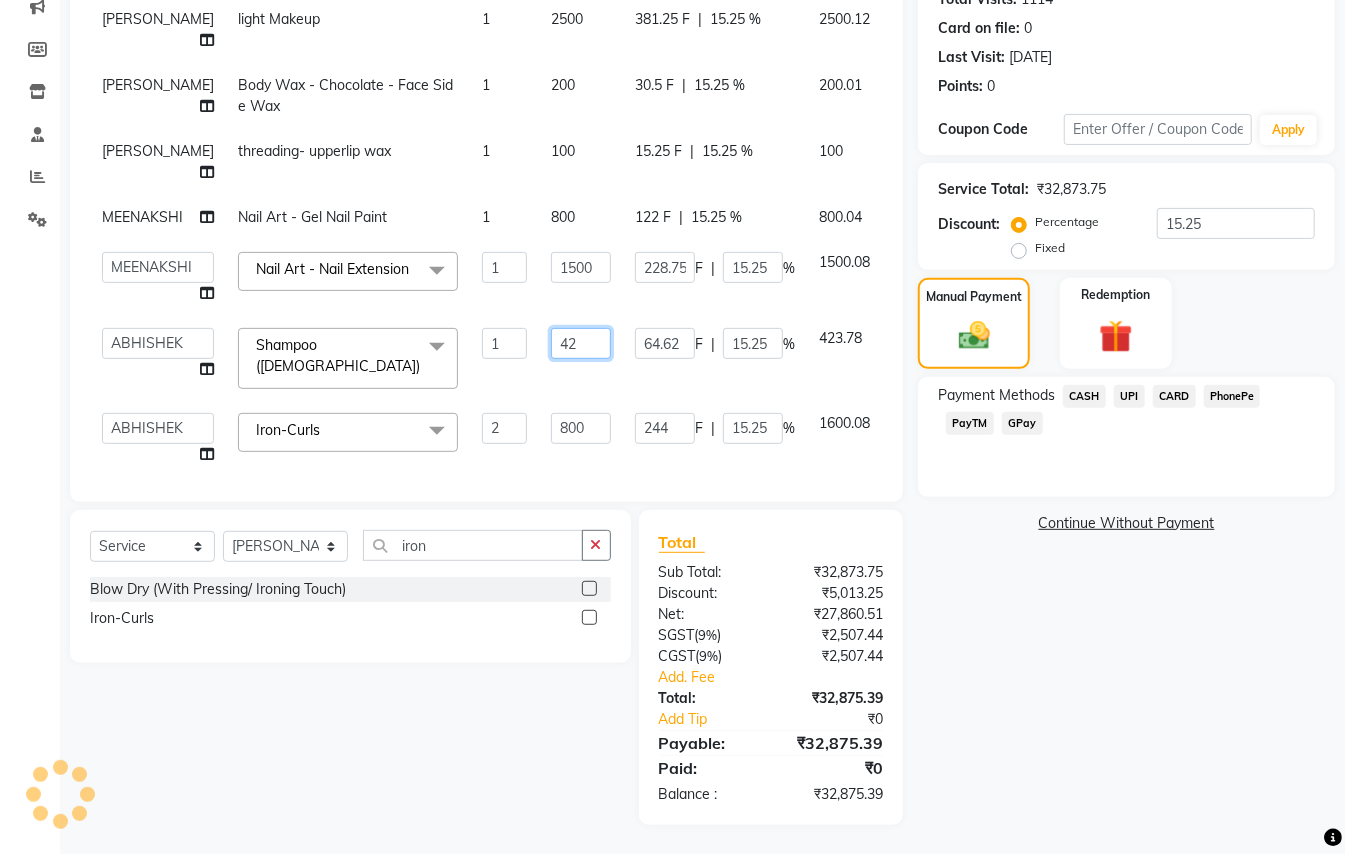 type on "425" 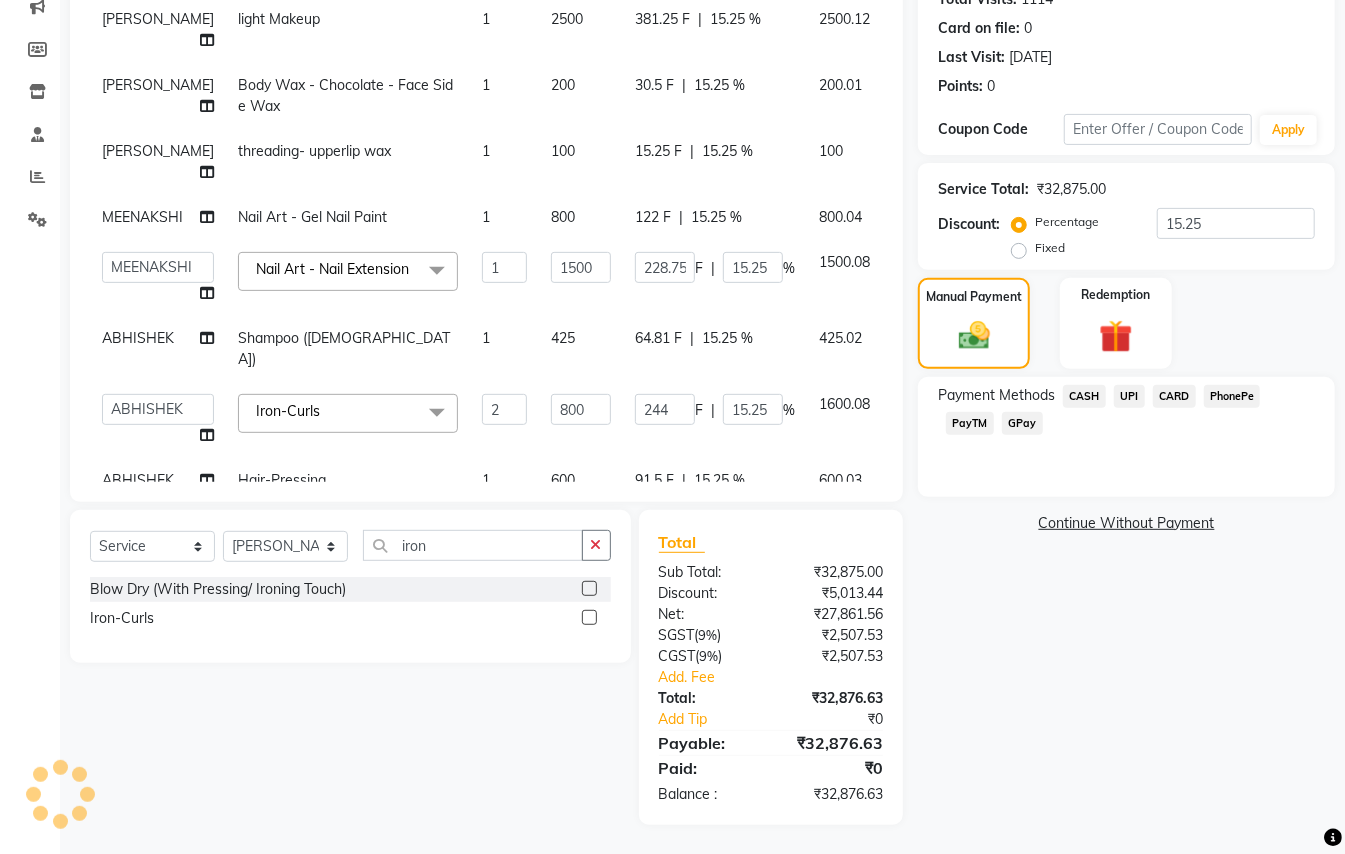 click on "Name: Dummy   Wallet:   ₹47.18  Membership:  No Active Membership  Total Visits:  1114 Card on file:  0 Last Visit:   [DATE] Points:   0  Coupon Code Apply Service Total:  ₹32,875.00  Discount:  Percentage   Fixed  15.25 Manual Payment Redemption Payment Methods  CASH   UPI   CARD   PhonePe   PayTM   GPay   Continue Without Payment" 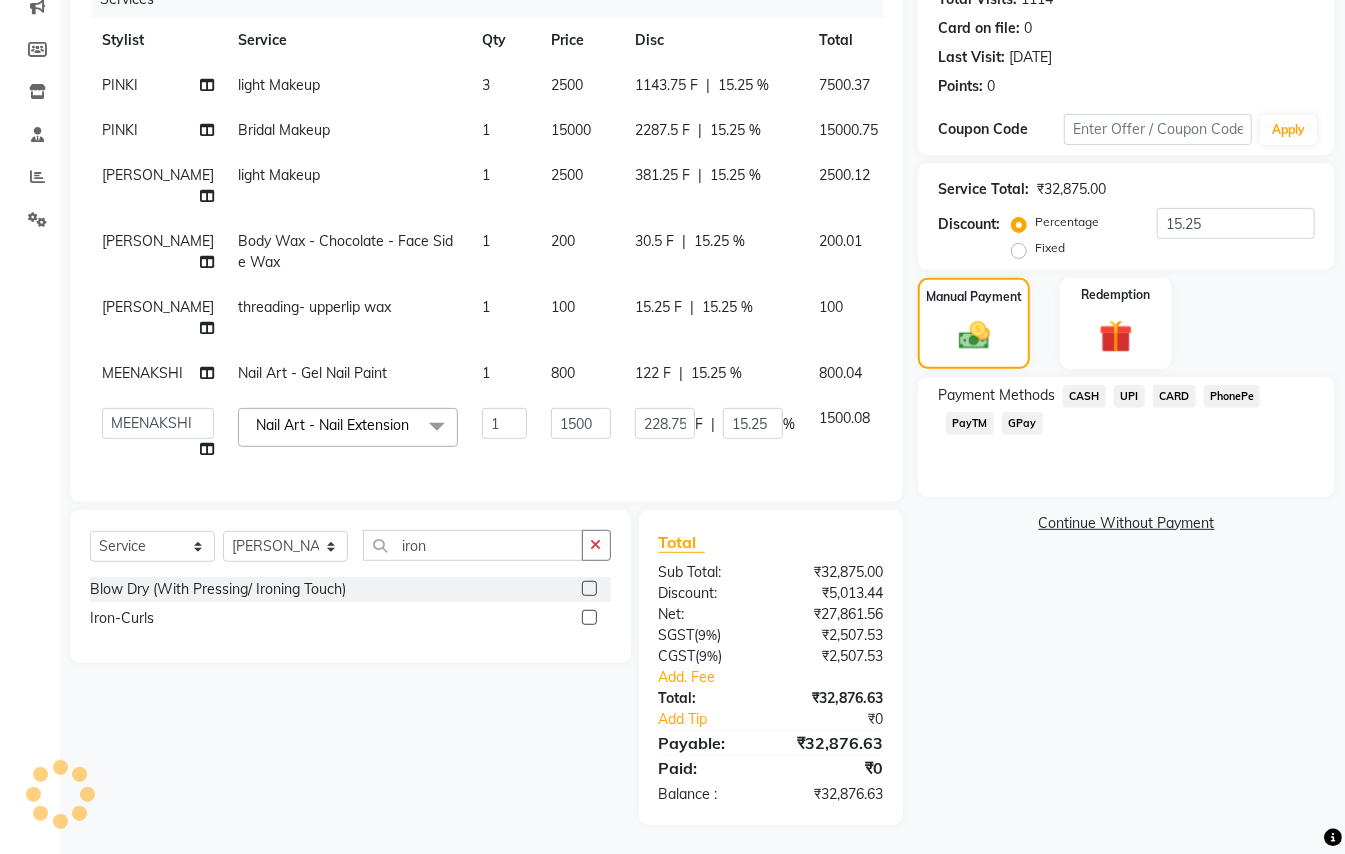 scroll, scrollTop: 0, scrollLeft: 0, axis: both 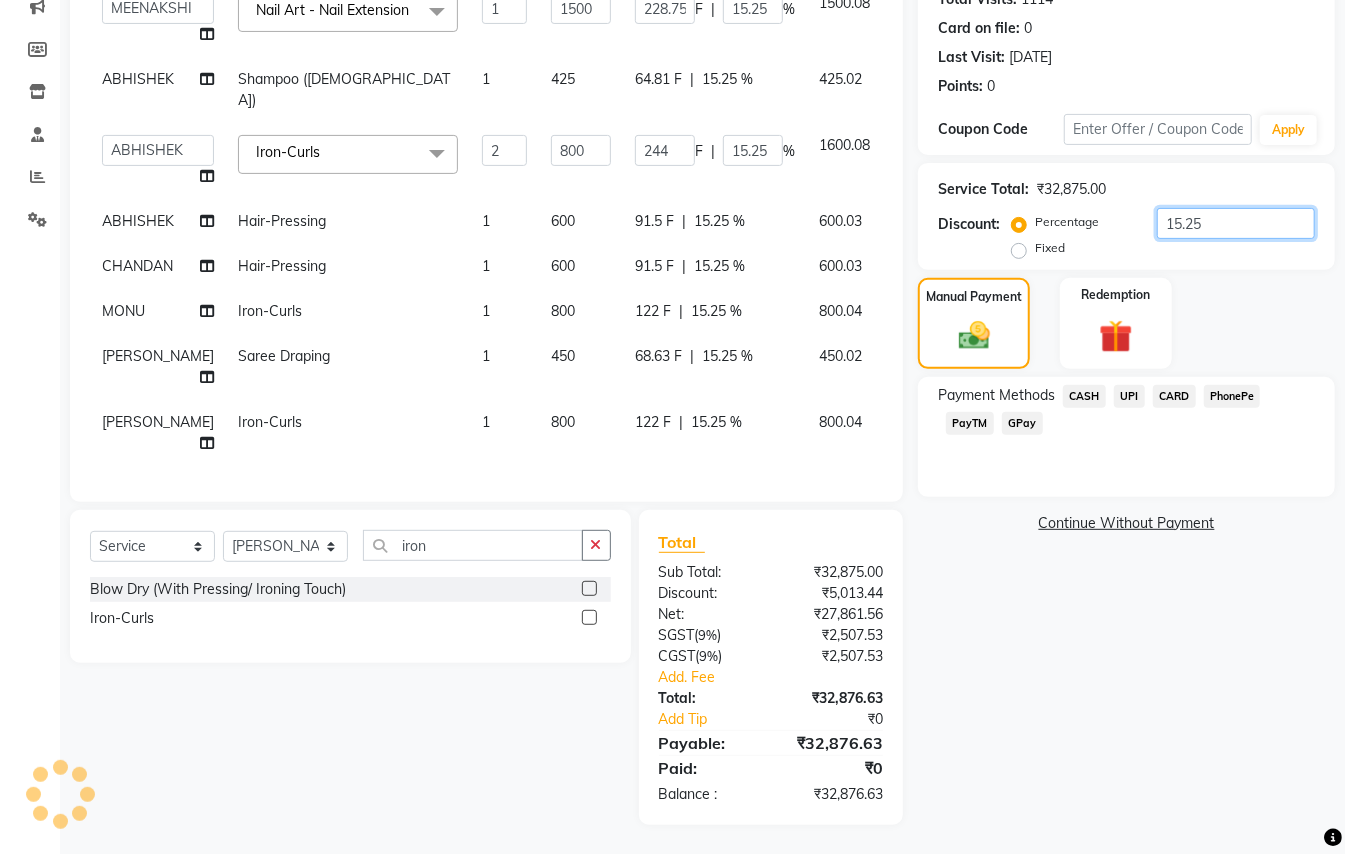 click on "15.25" 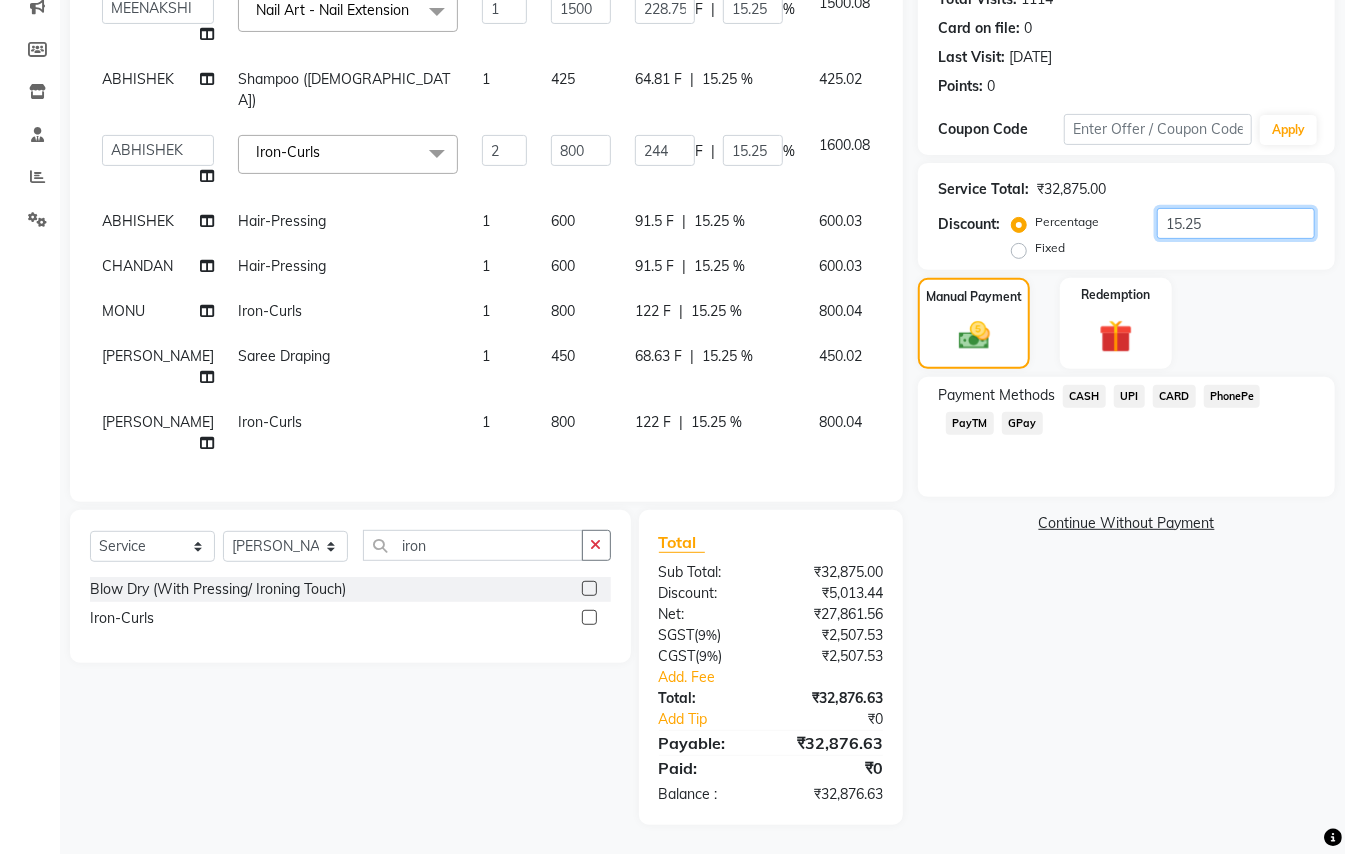 type on "15.255" 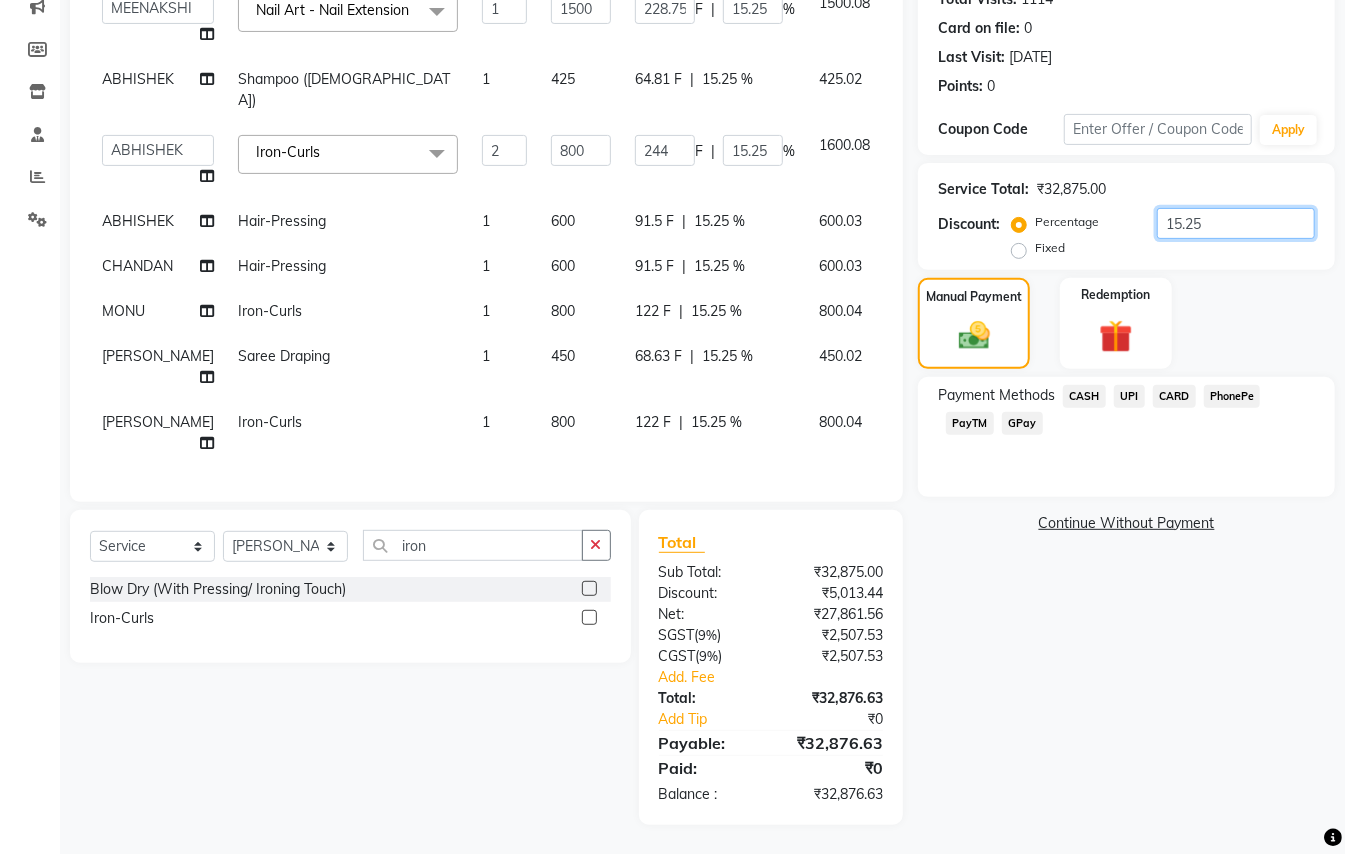 type on "228.83" 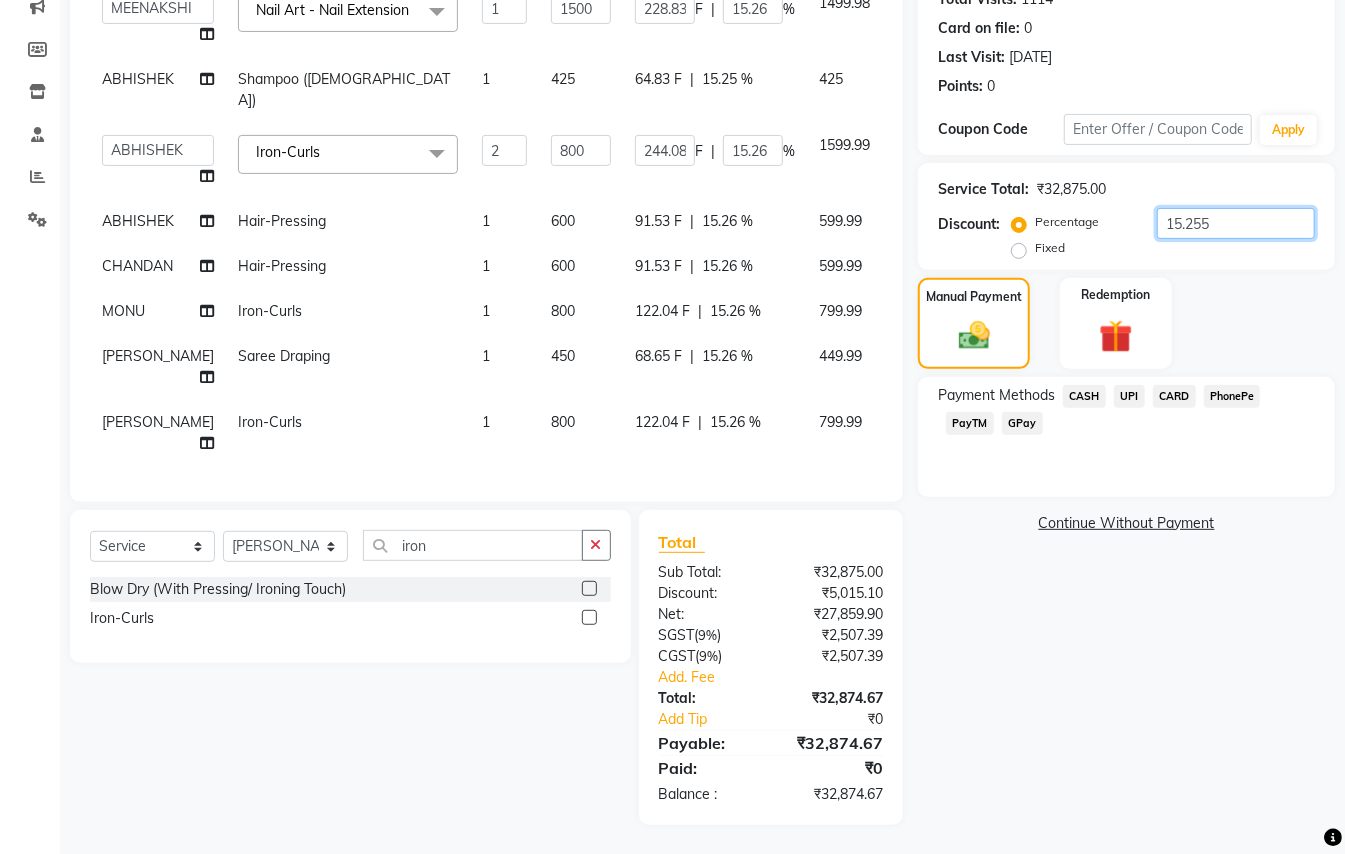 type on "15.25" 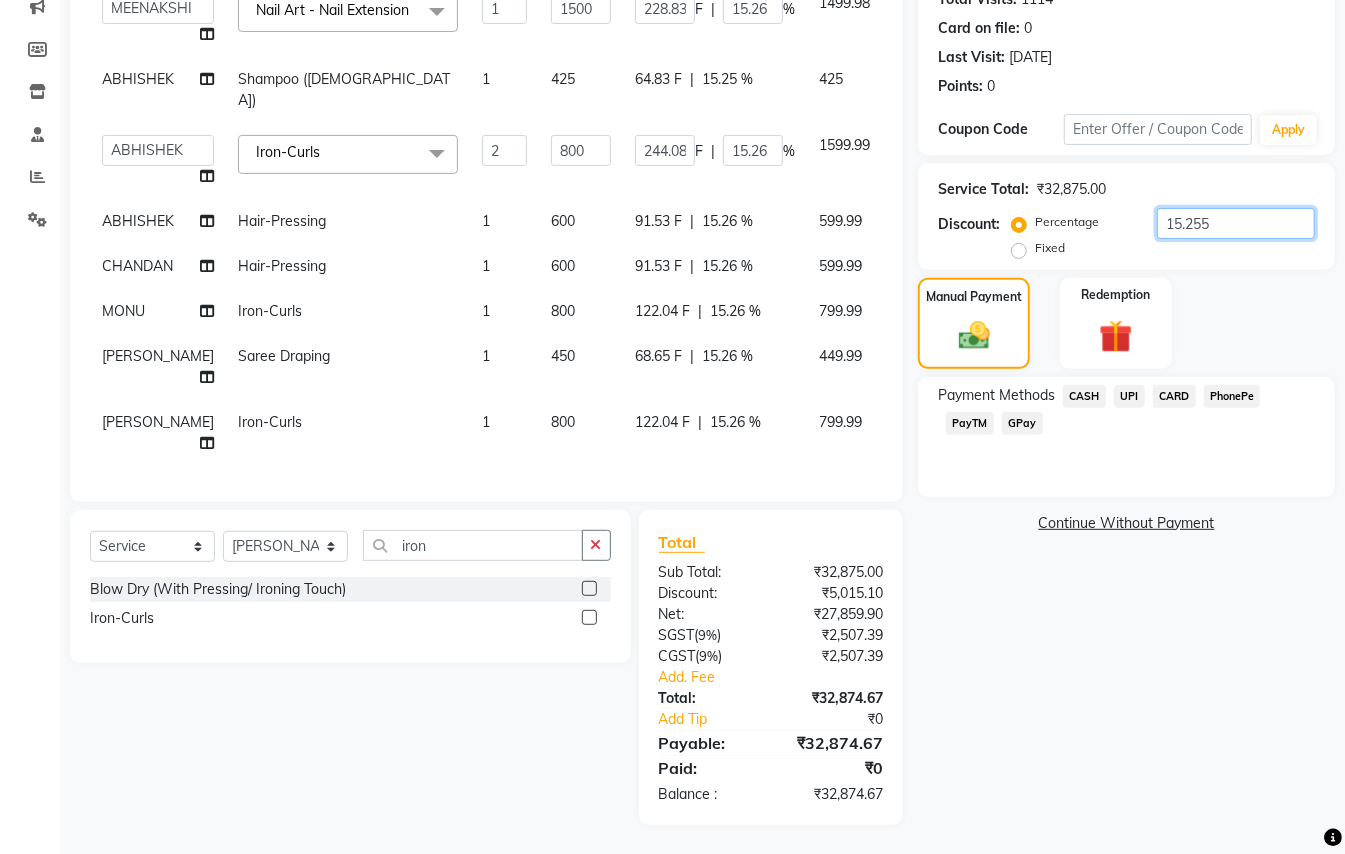 type on "228.75" 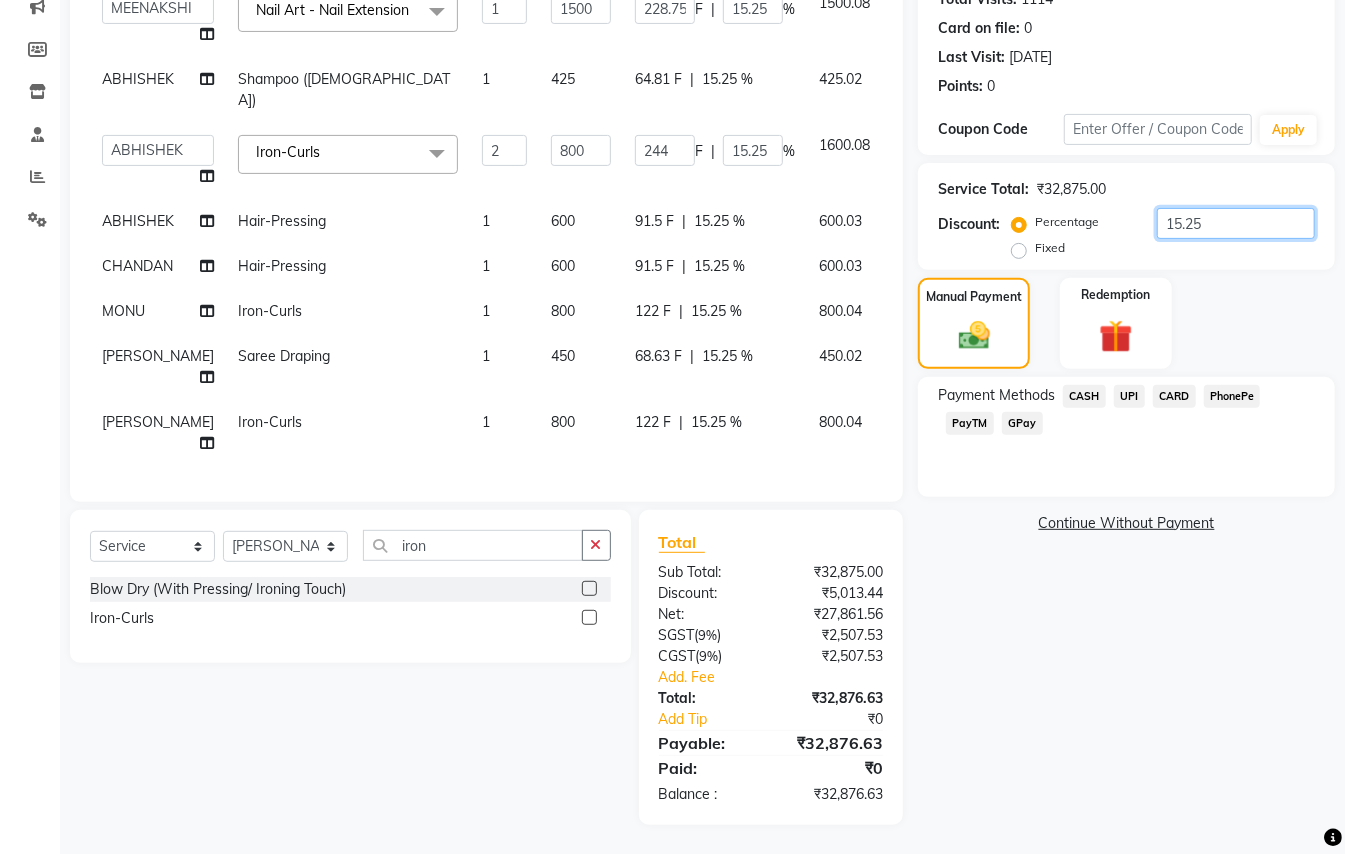 type on "15.254" 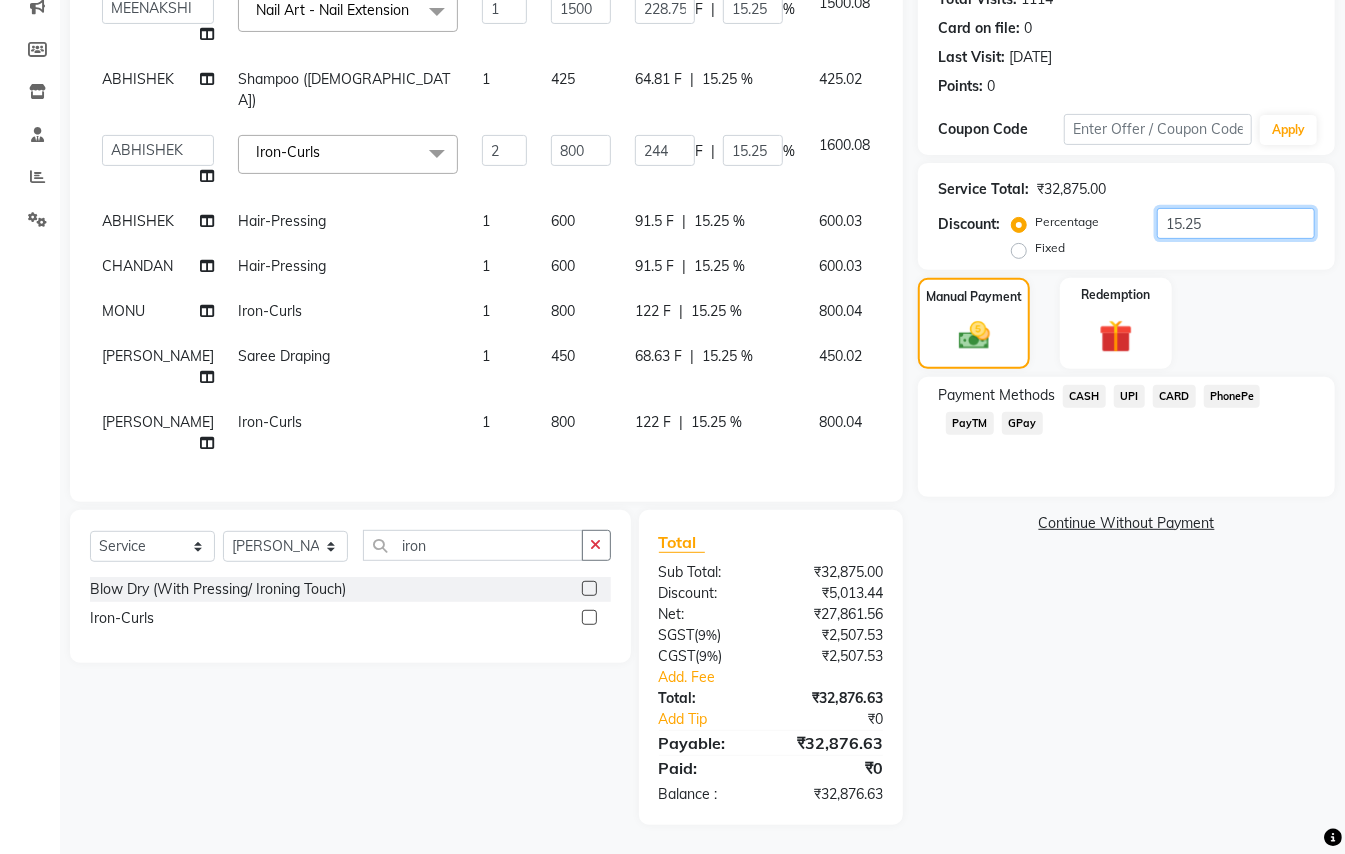 type on "228.81" 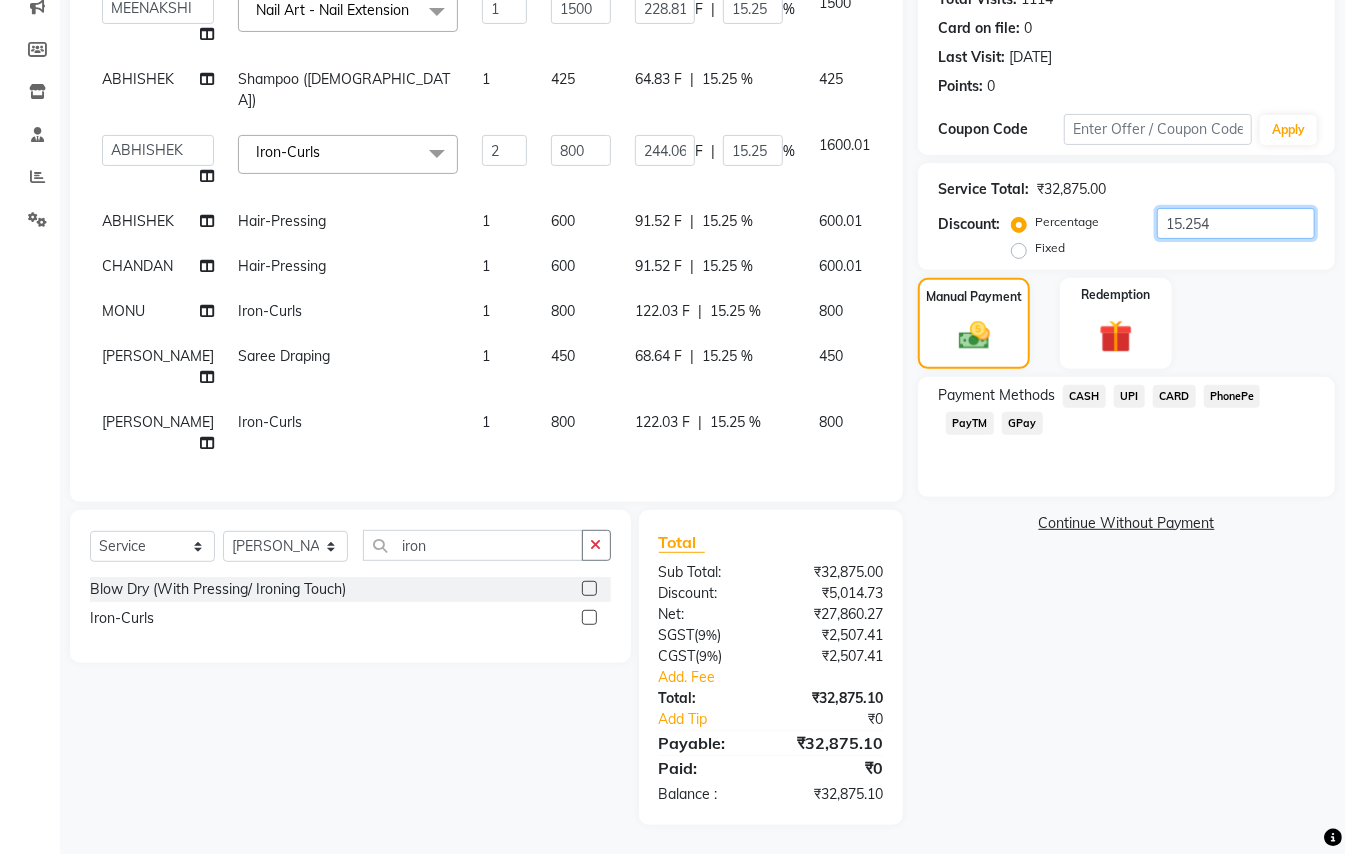 type on "15.254" 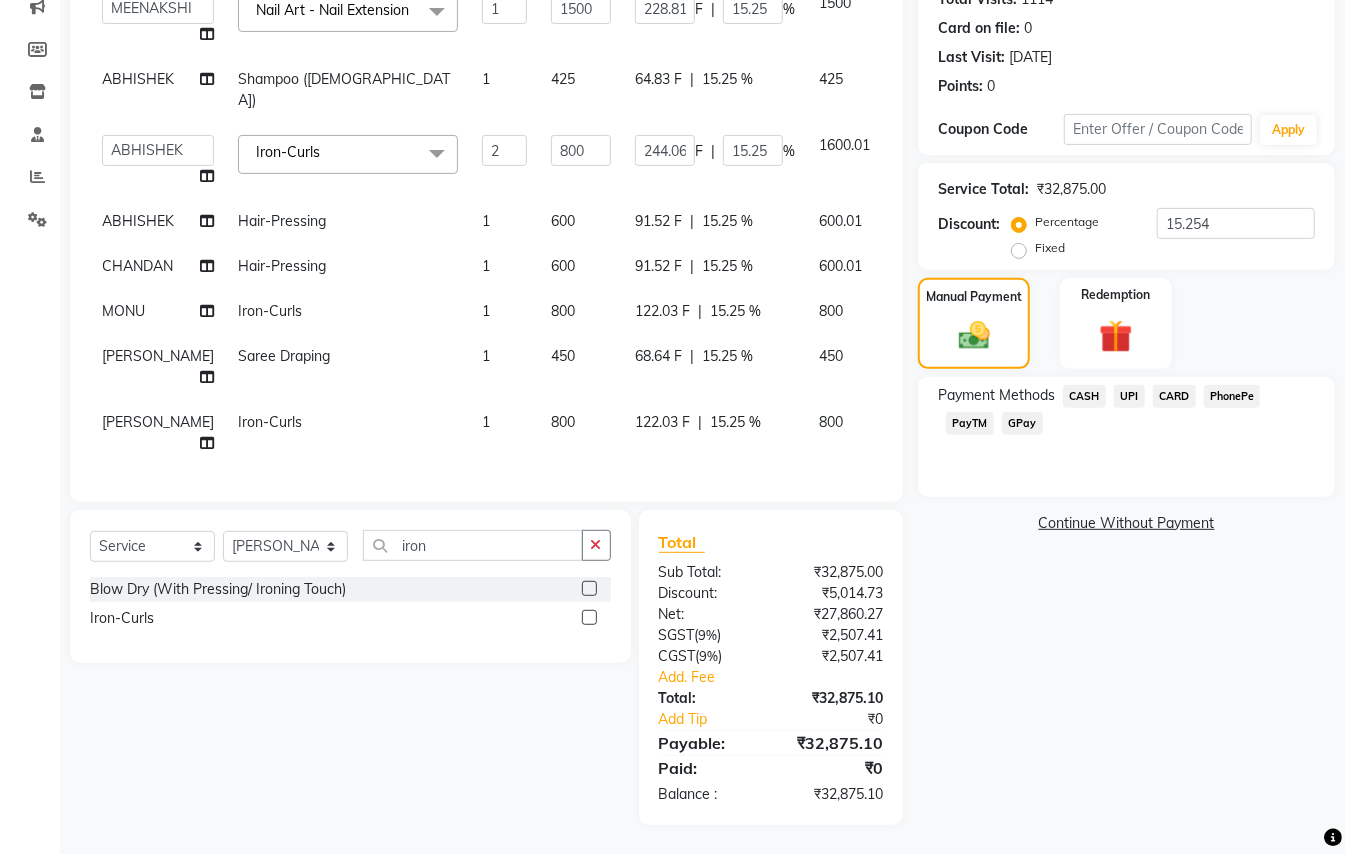 click on "CASH" 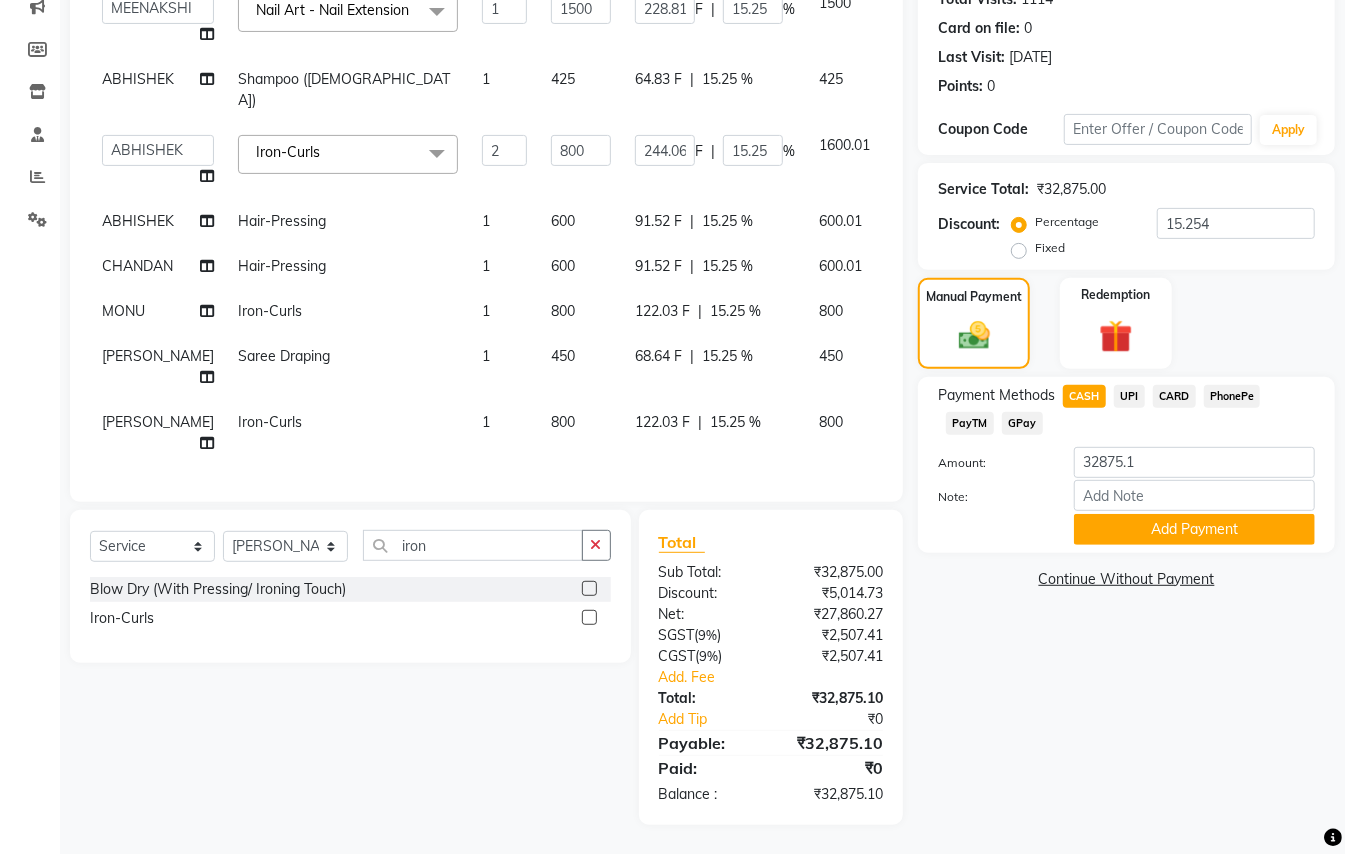 click on "PayTM" 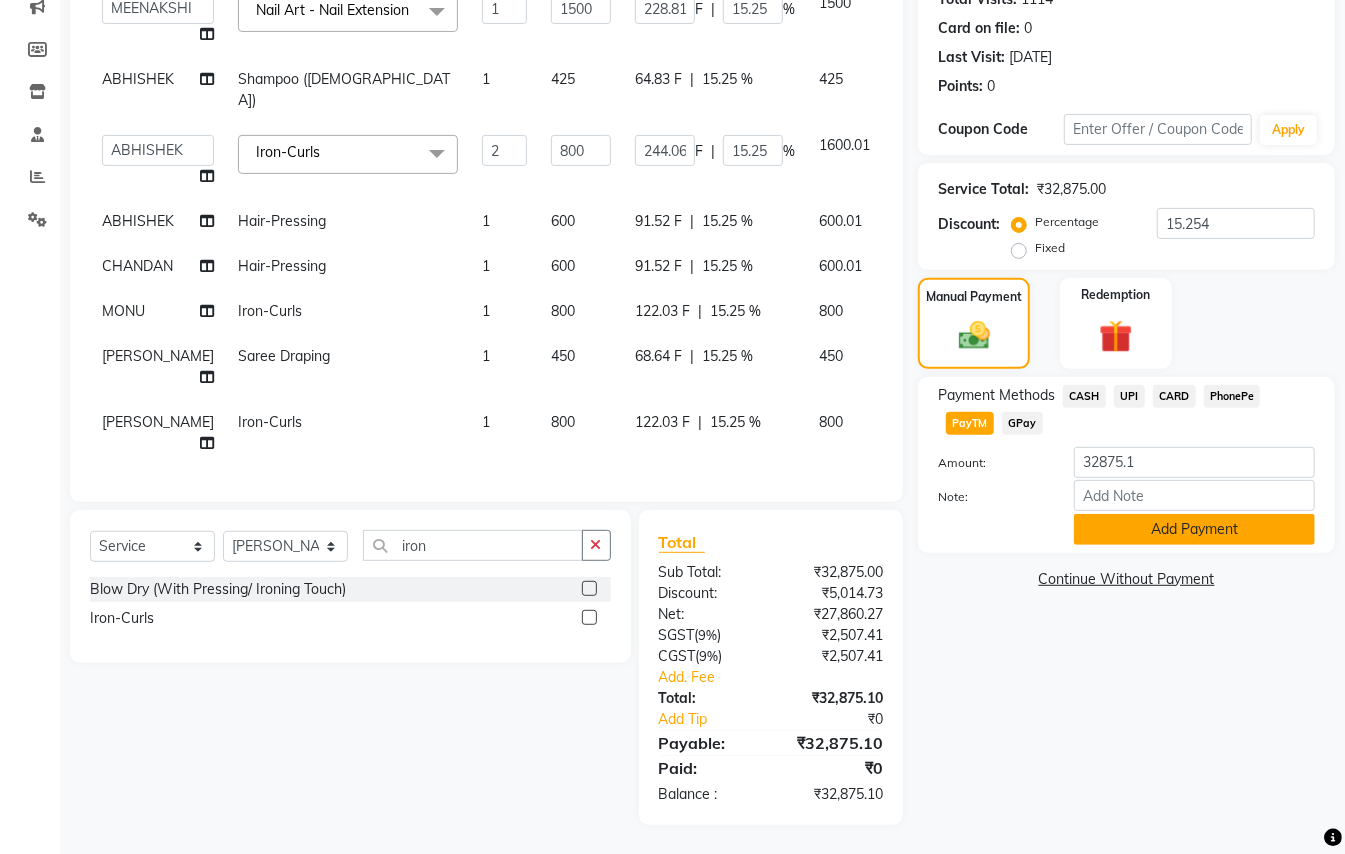 click on "Add Payment" 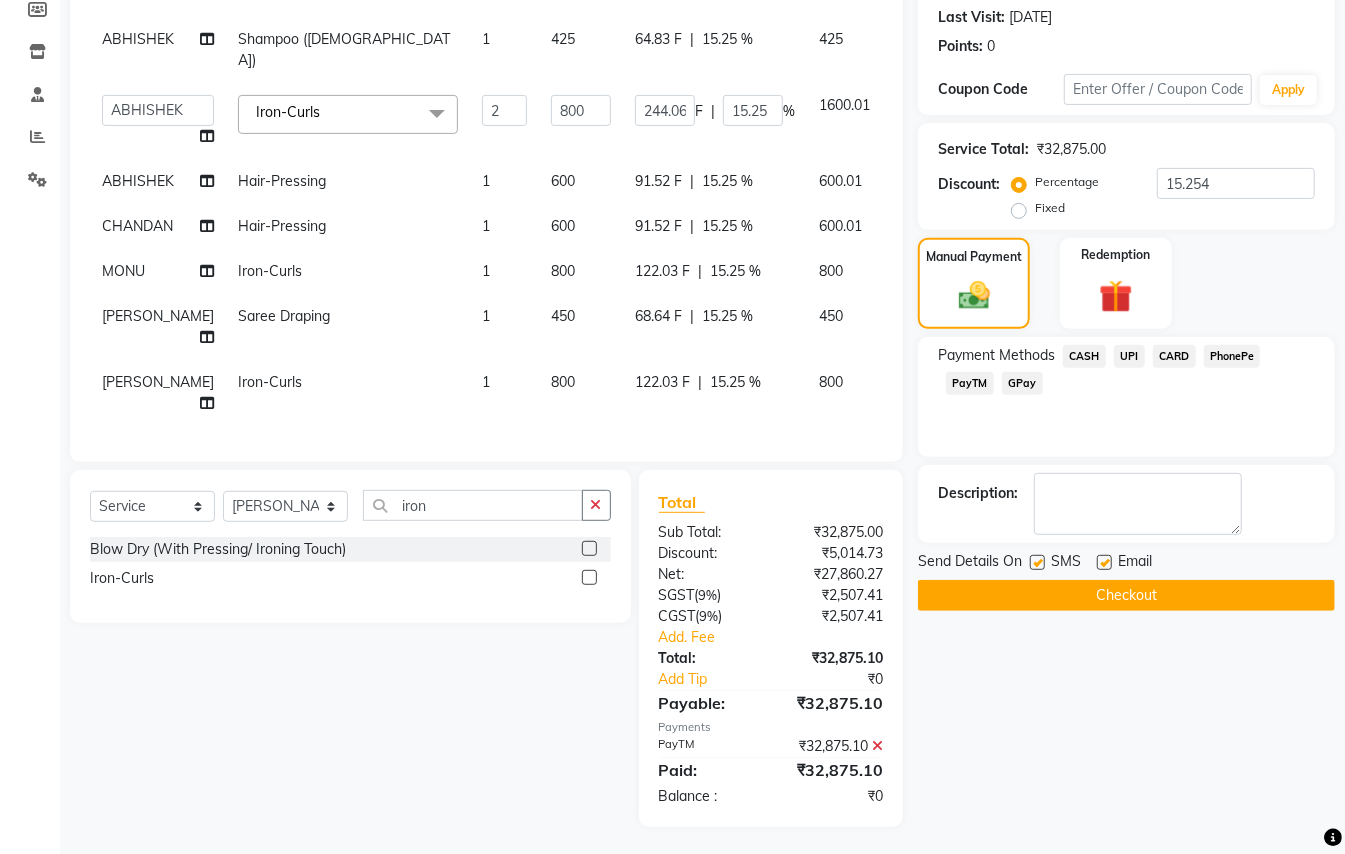 scroll, scrollTop: 309, scrollLeft: 0, axis: vertical 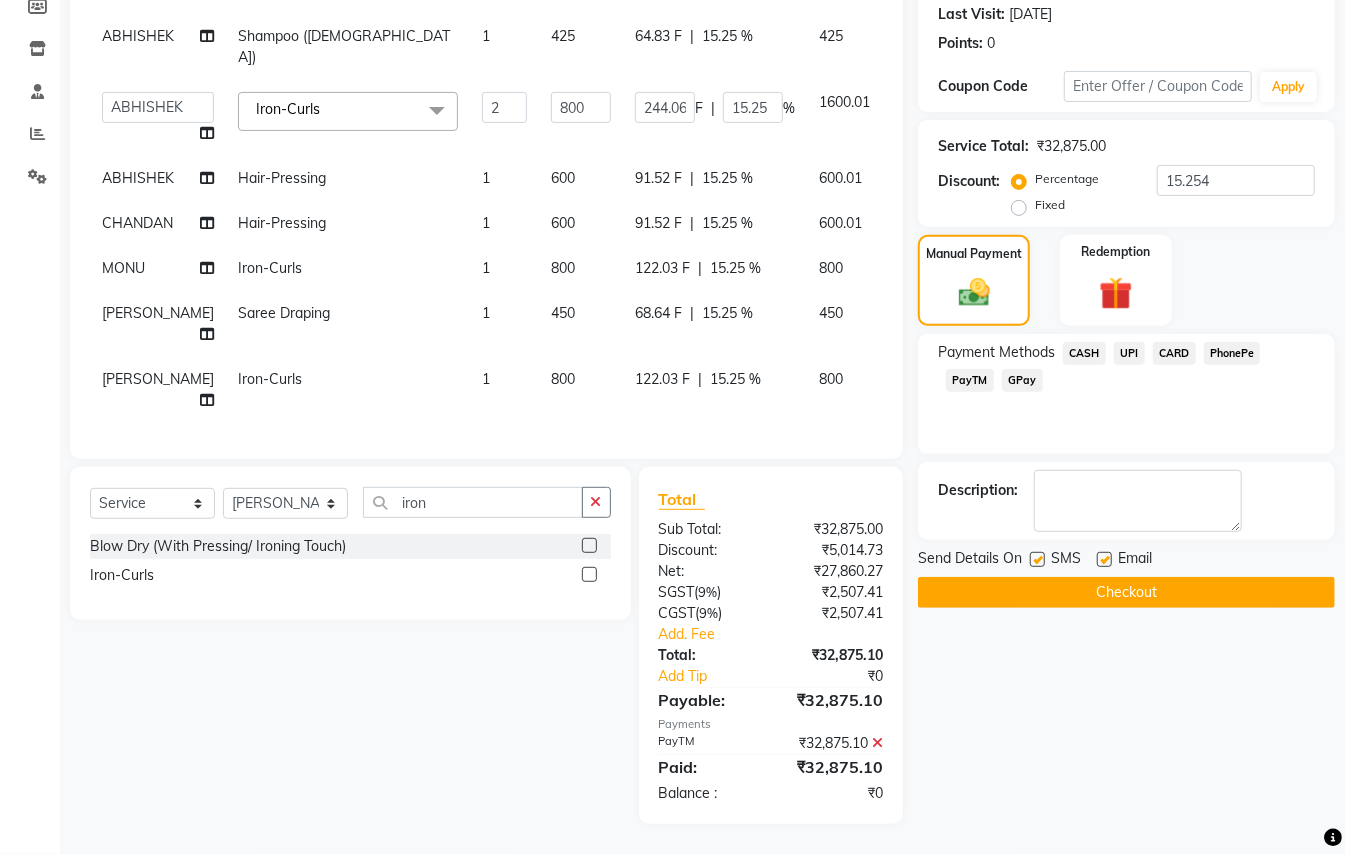 click on "Checkout" 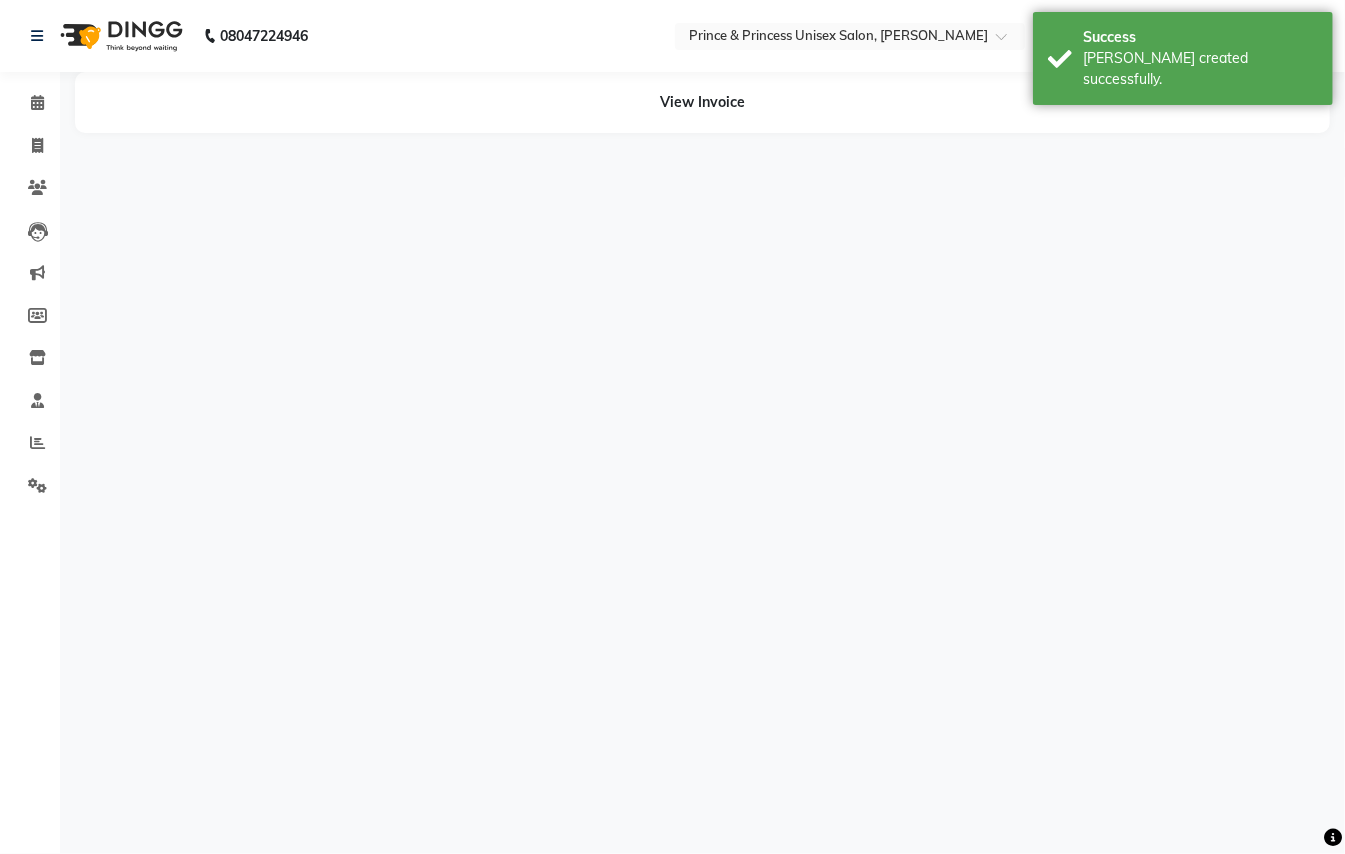 scroll, scrollTop: 0, scrollLeft: 0, axis: both 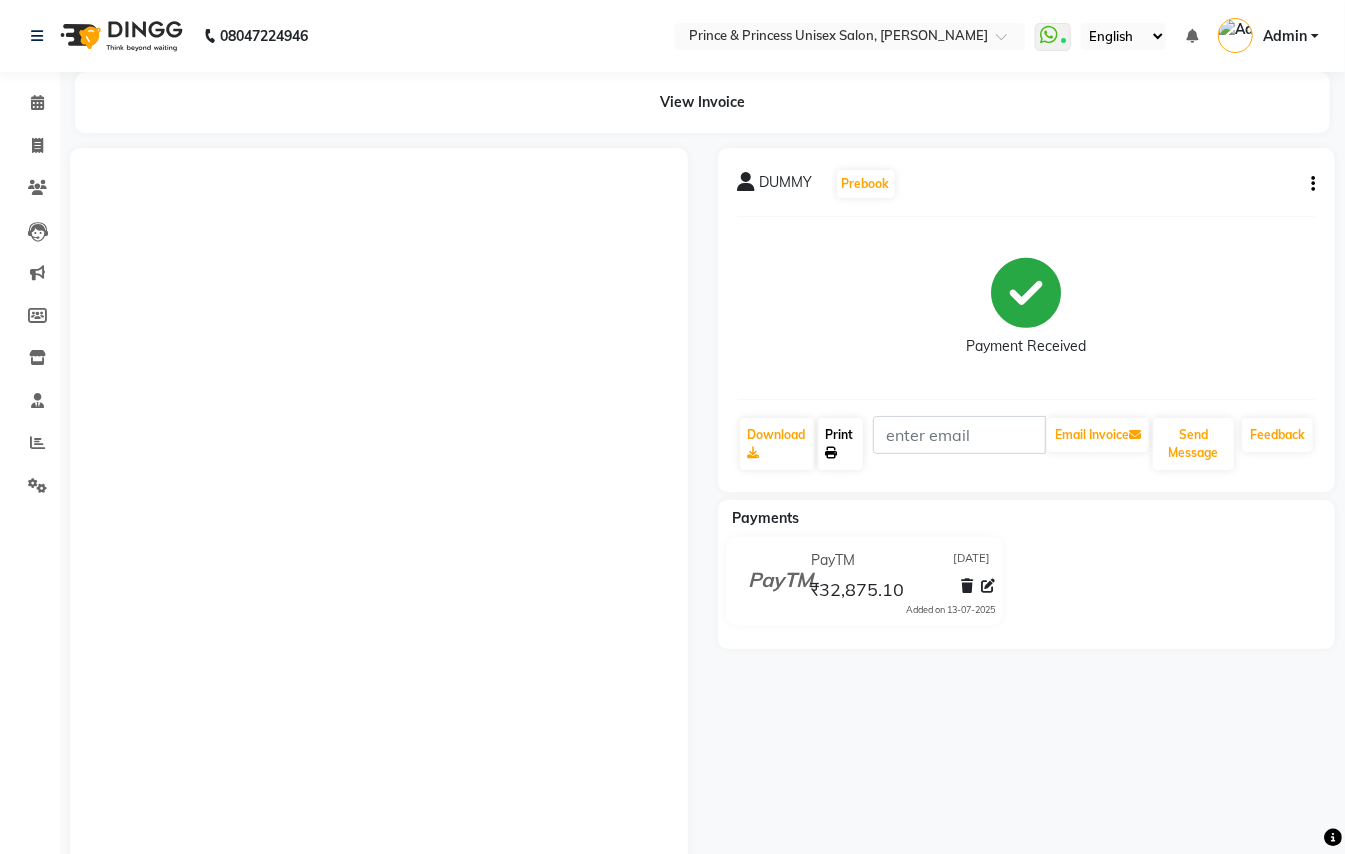 click on "Print" 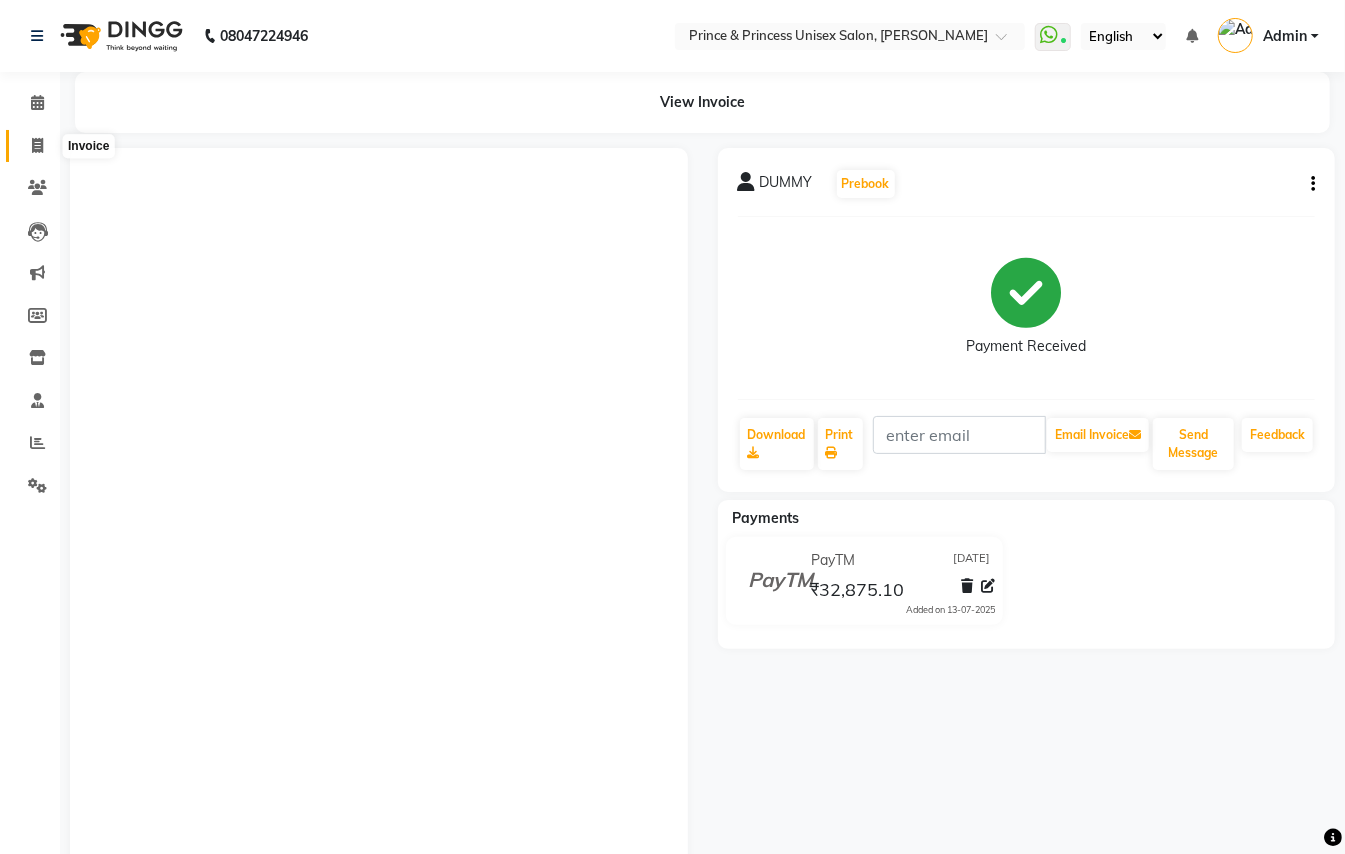 click 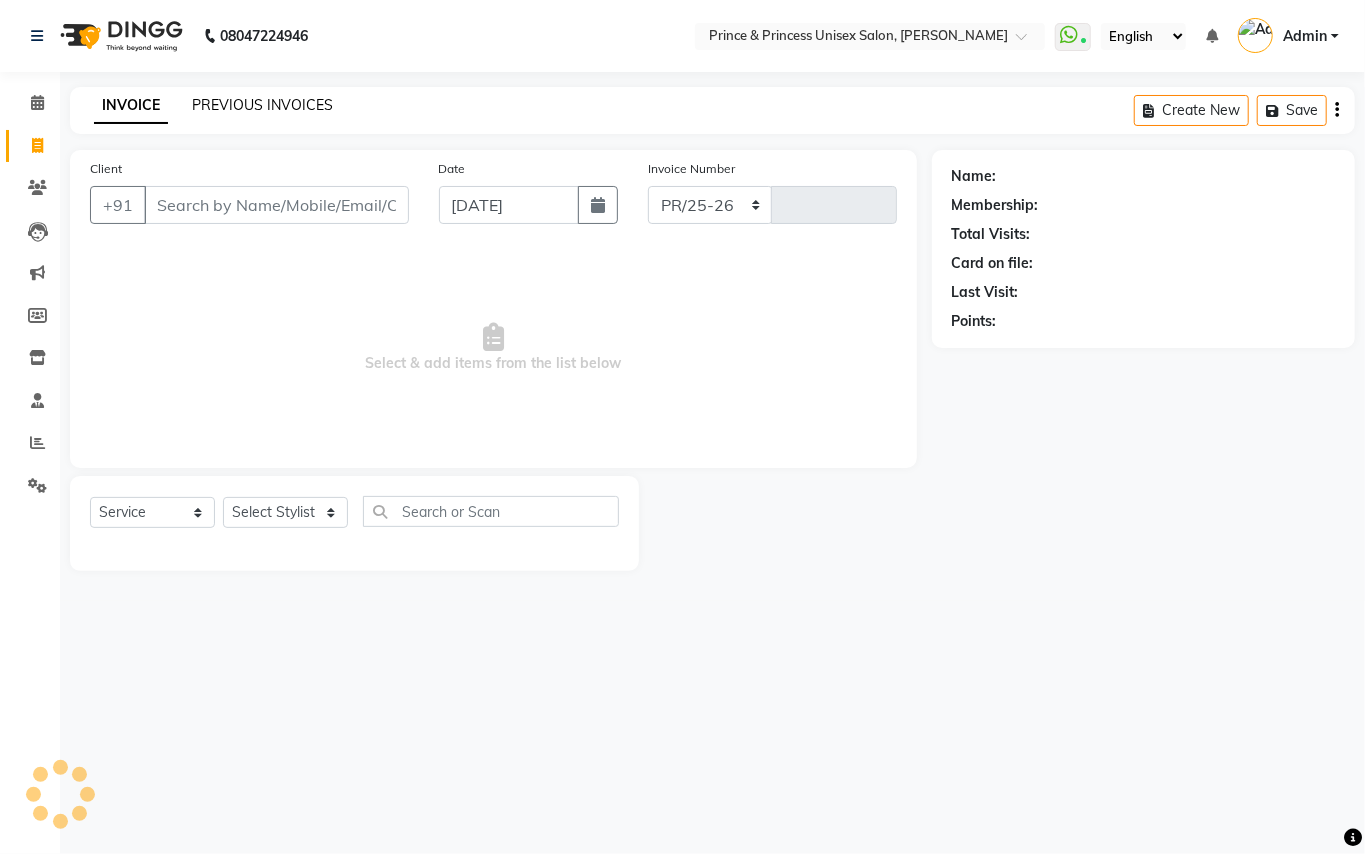 click on "PREVIOUS INVOICES" 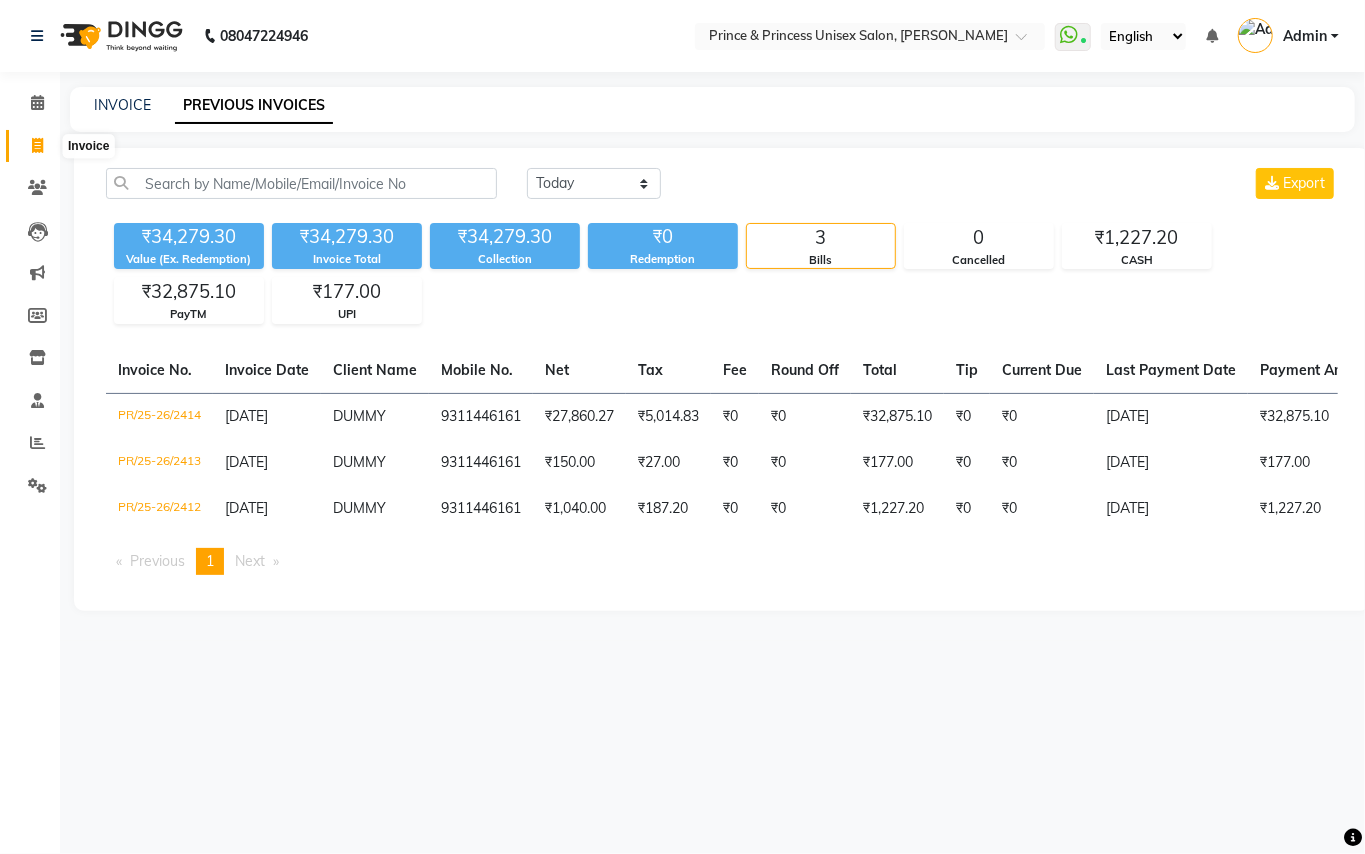 click 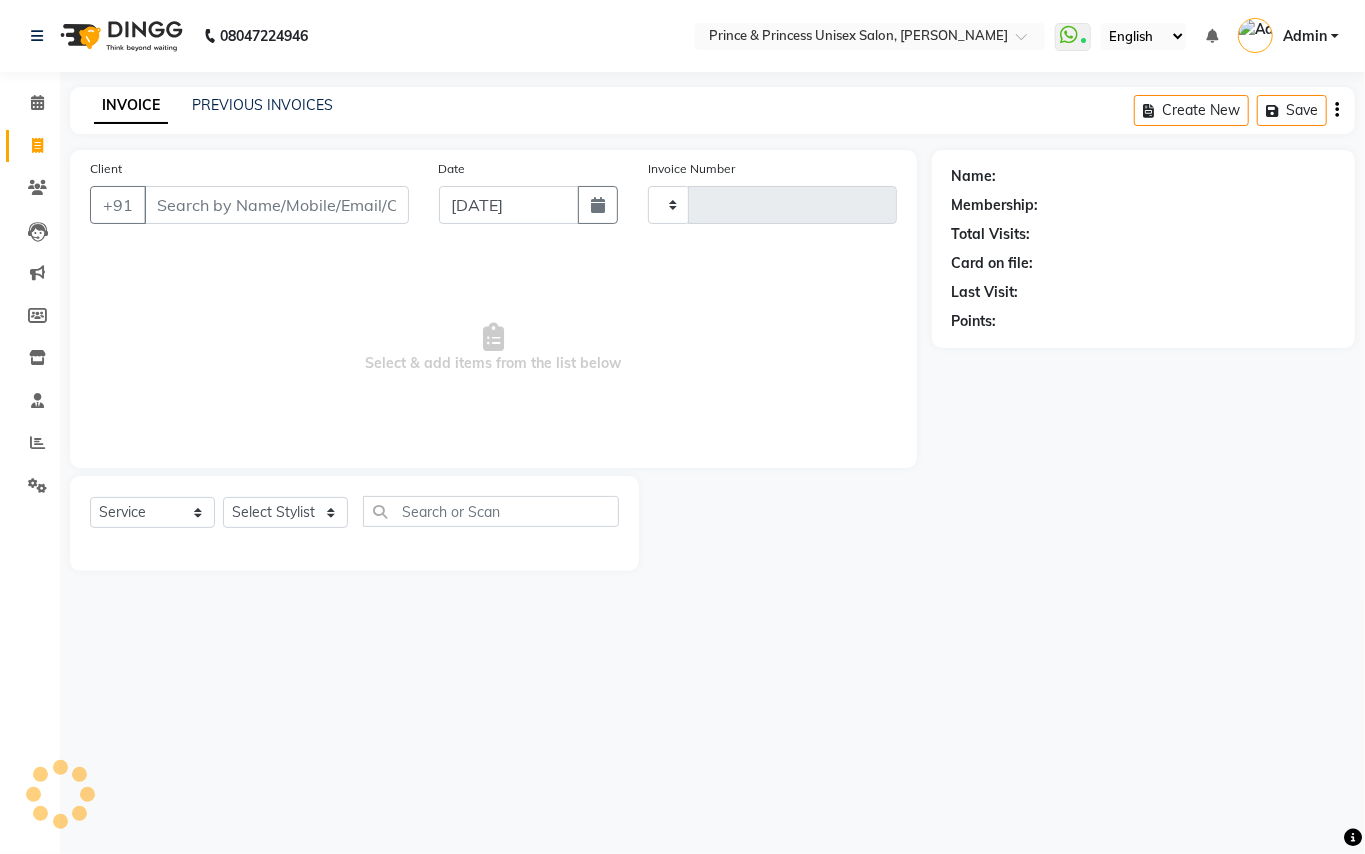 click on "Client" at bounding box center [276, 205] 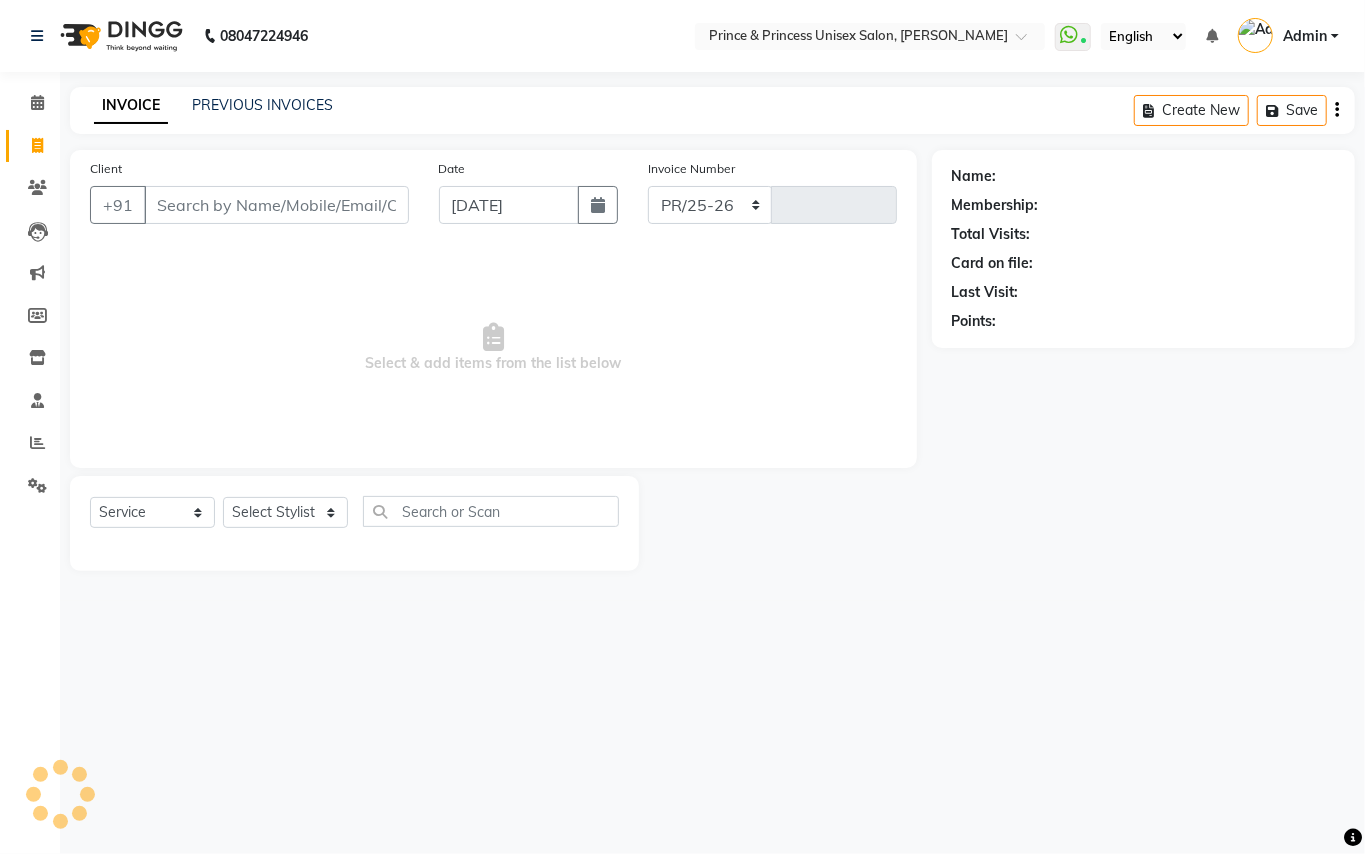 select on "3760" 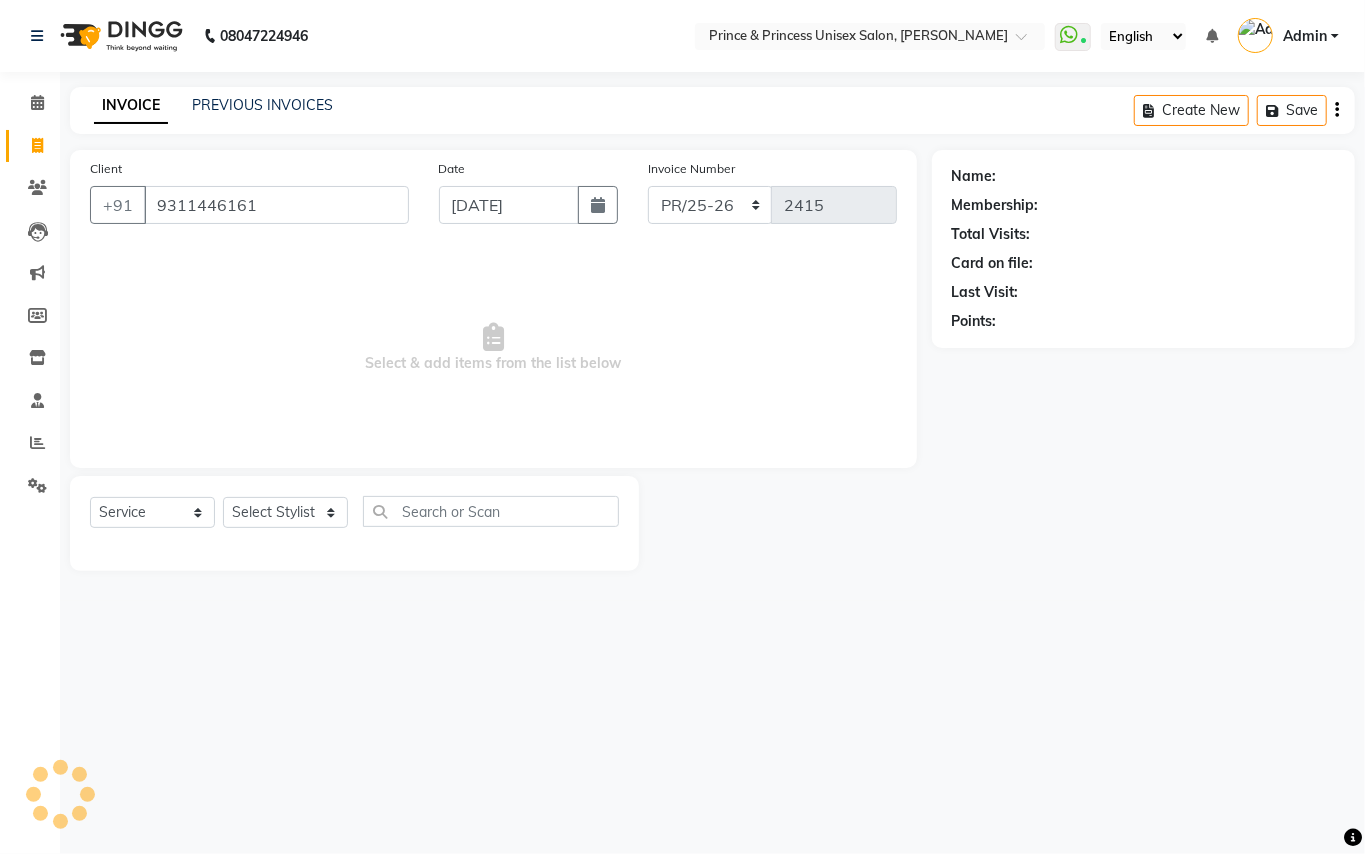 type on "9311446161" 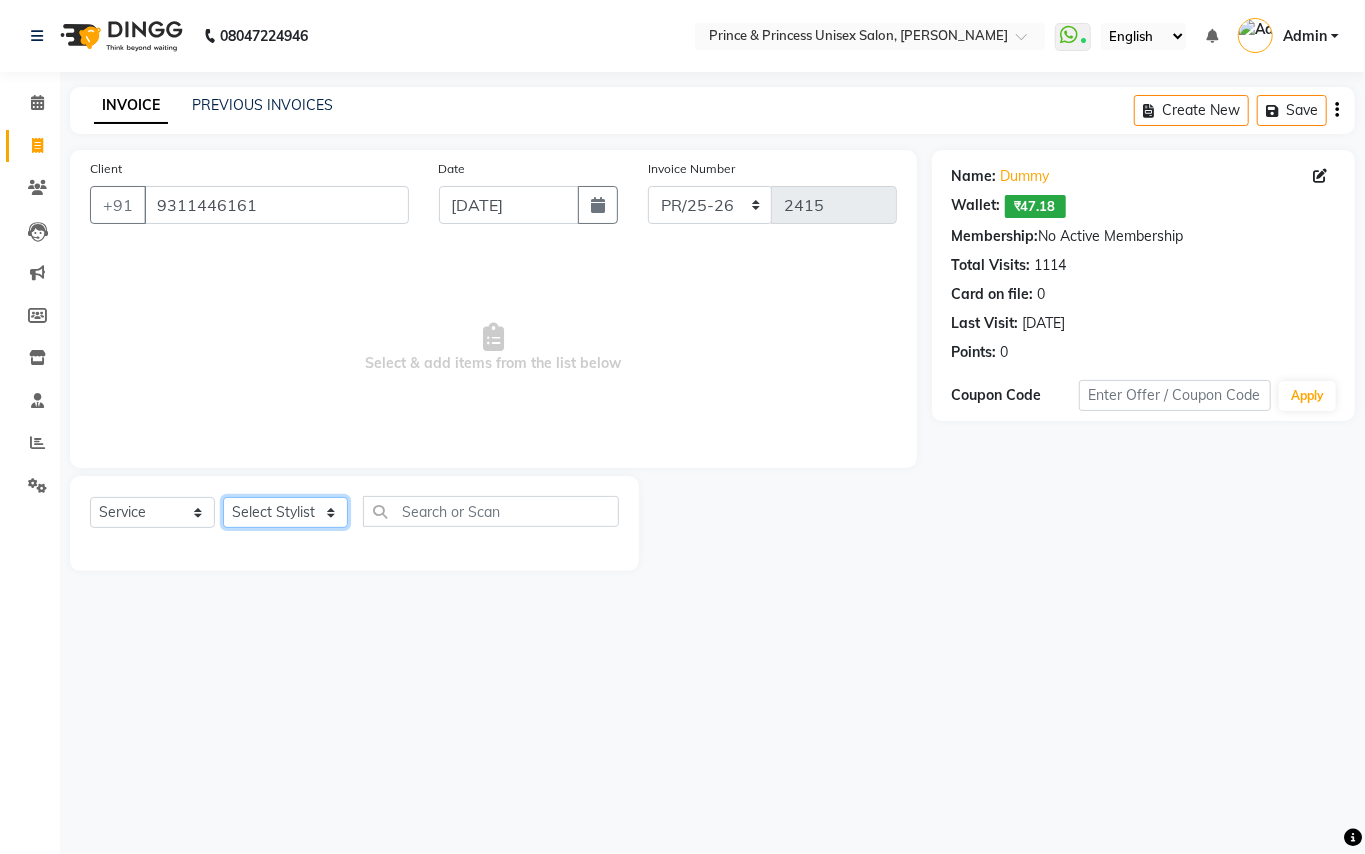 click on "Select Stylist ABHISHEK [PERSON_NAME] NEW [PERSON_NAME] CHANDAN [PERSON_NAME] MEENAKSHI [PERSON_NAME] RAHUL SANDEEP [PERSON_NAME] XYZ" 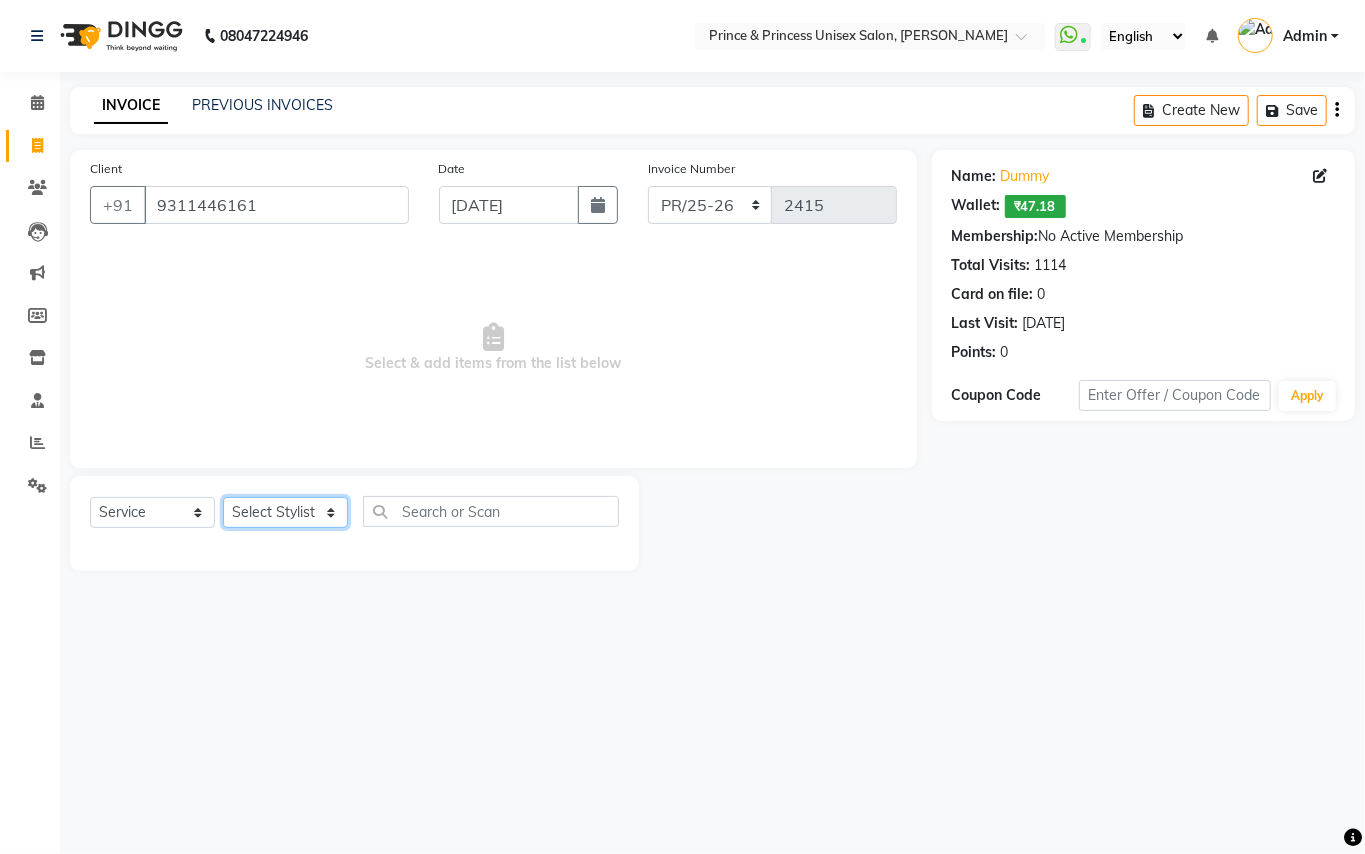 select on "63056" 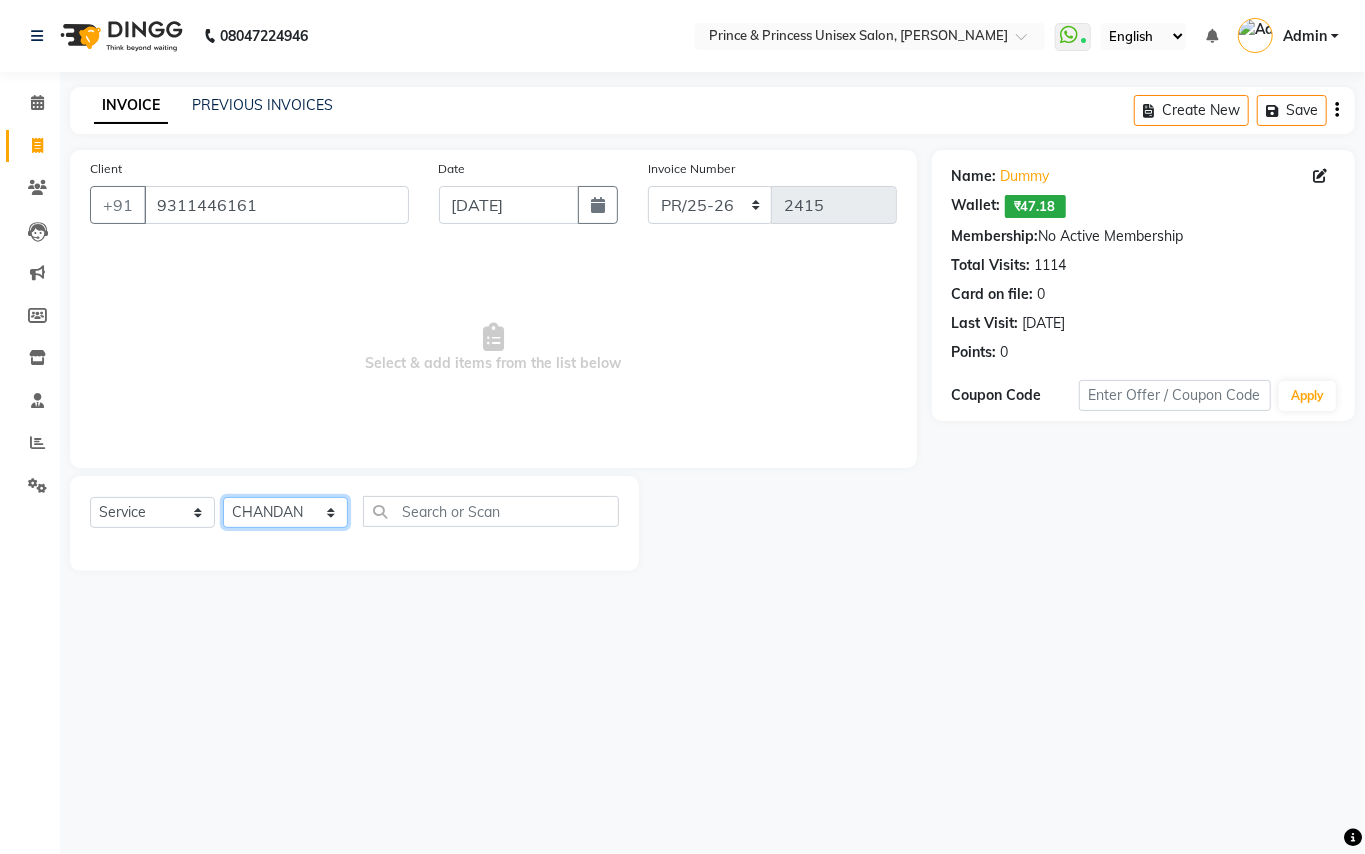 drag, startPoint x: 278, startPoint y: 510, endPoint x: 449, endPoint y: 496, distance: 171.57214 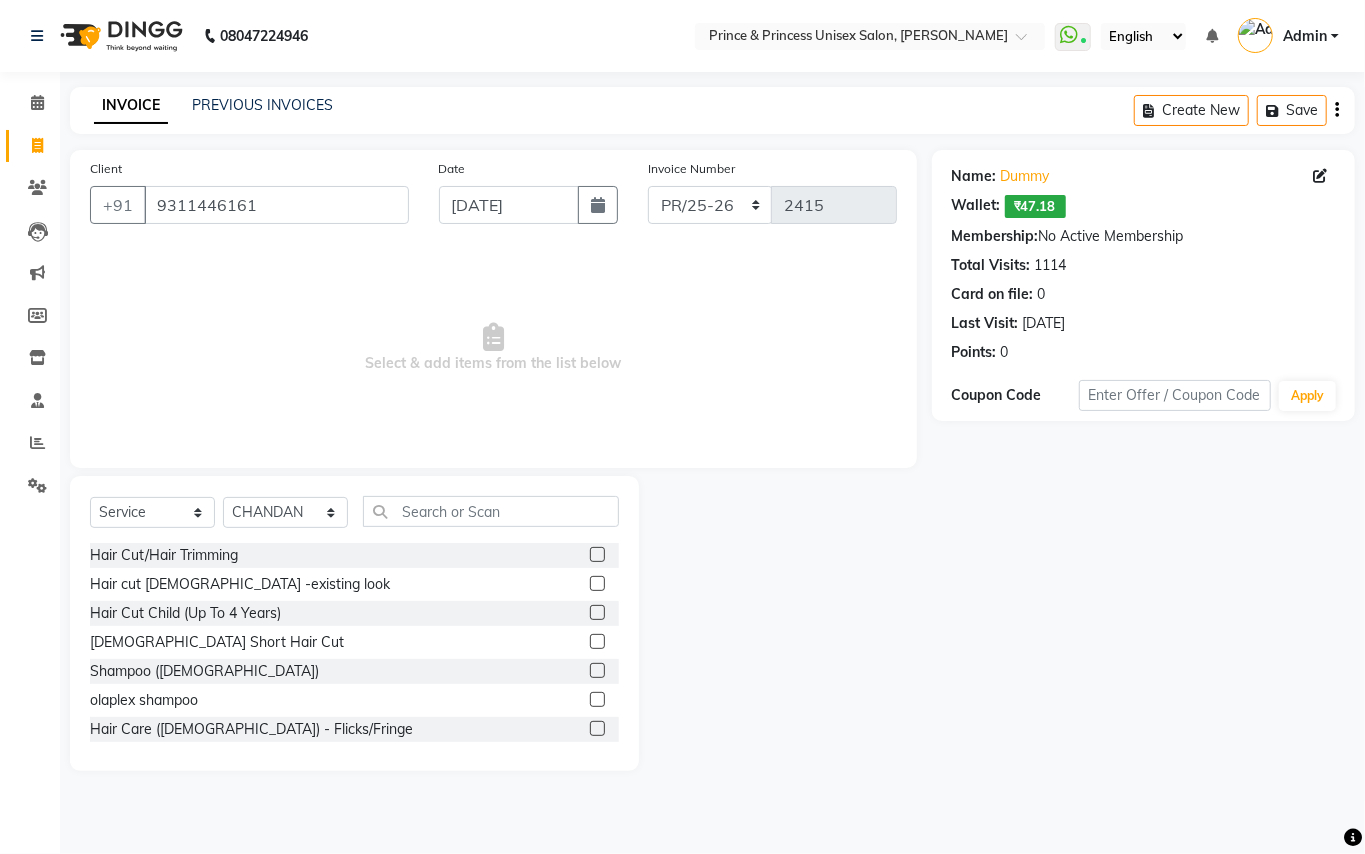drag, startPoint x: 469, startPoint y: 537, endPoint x: 500, endPoint y: 518, distance: 36.359318 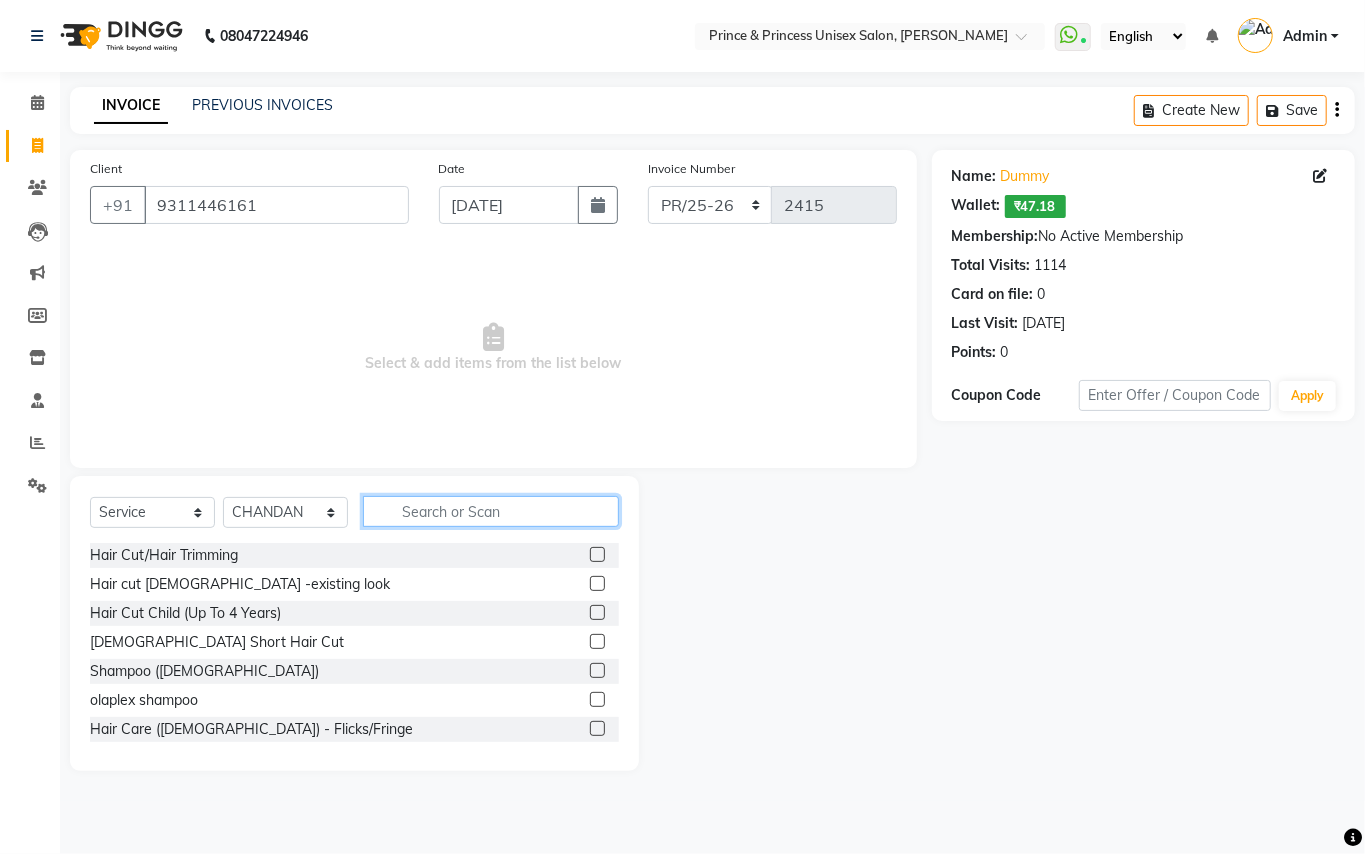 click 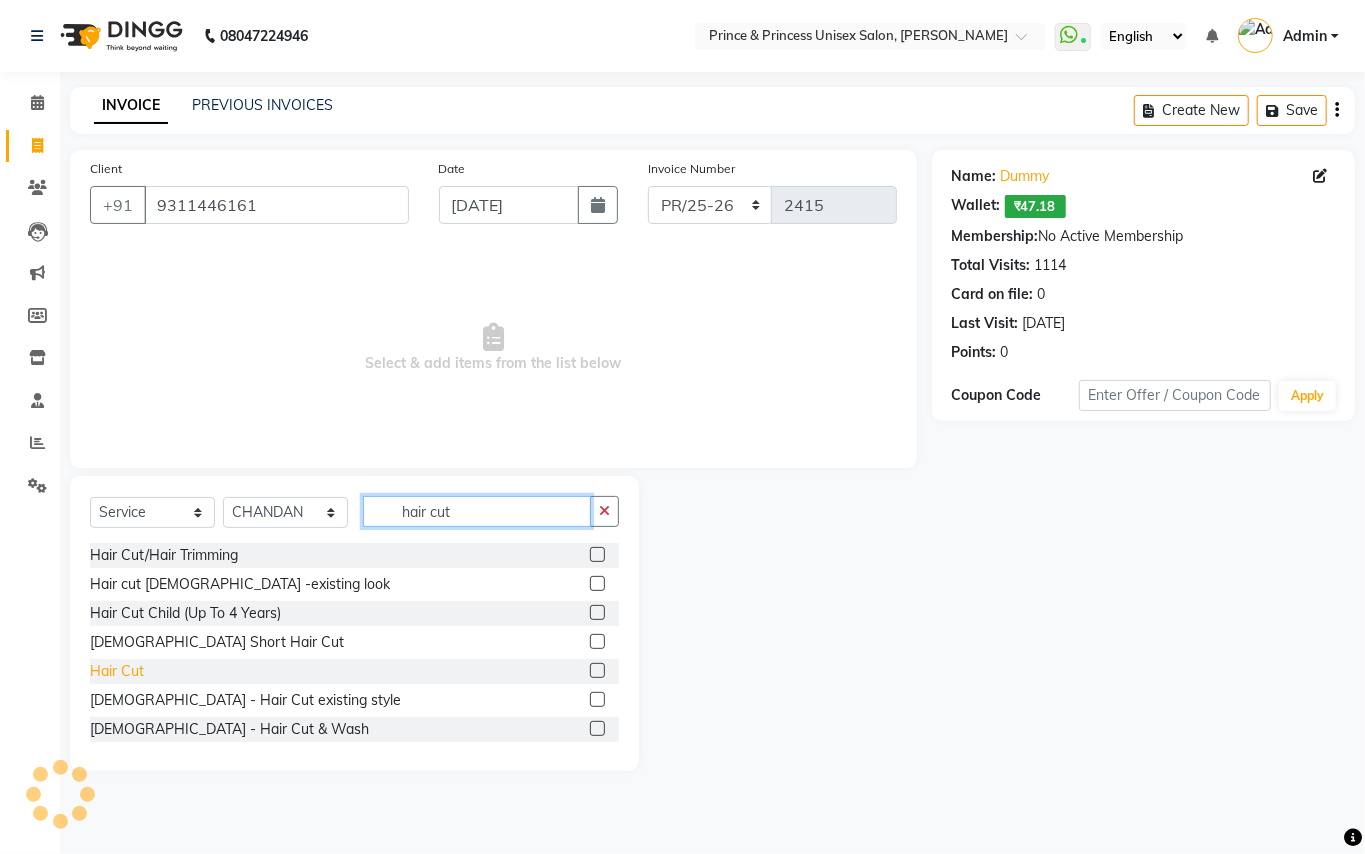 type on "hair cut" 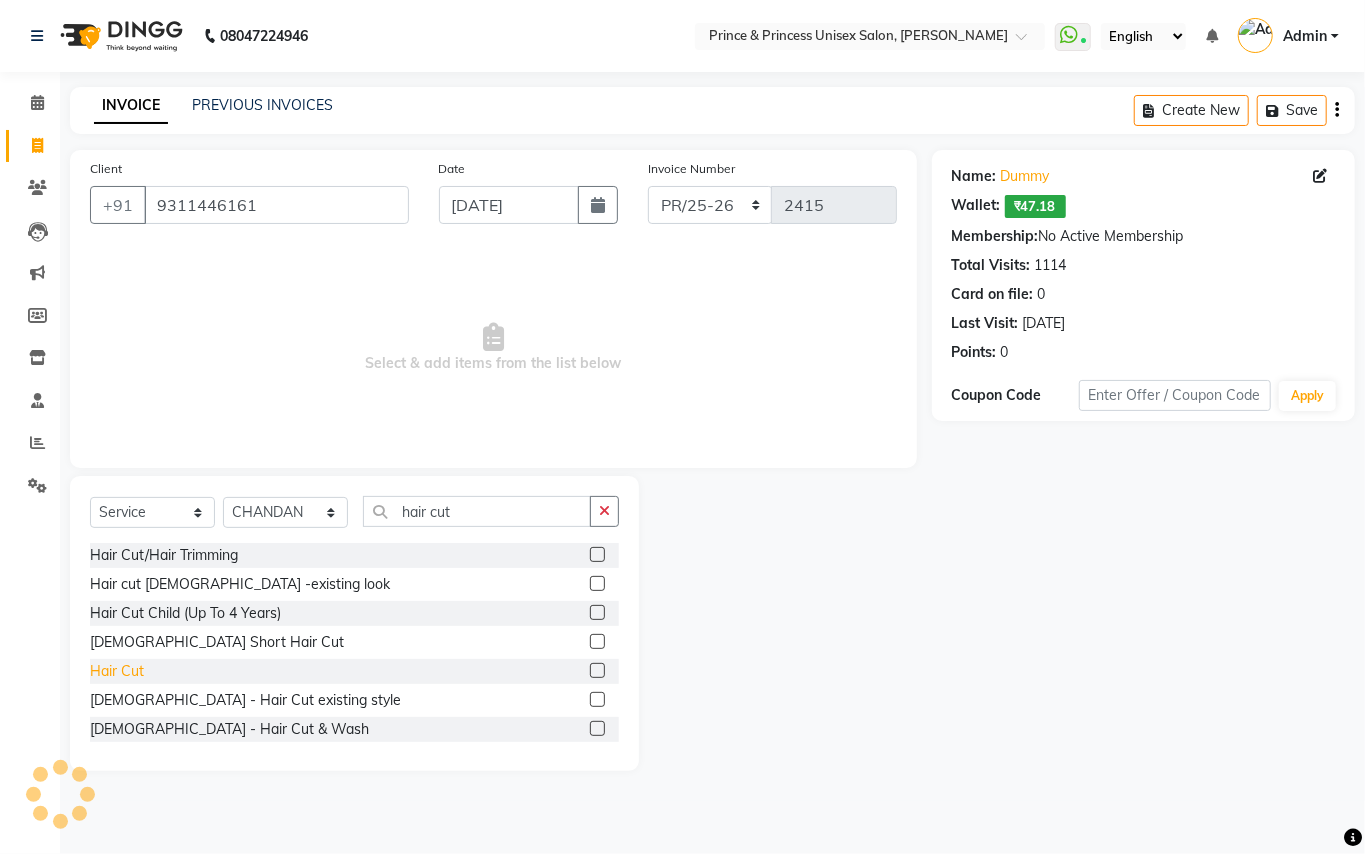 click on "Hair Cut" 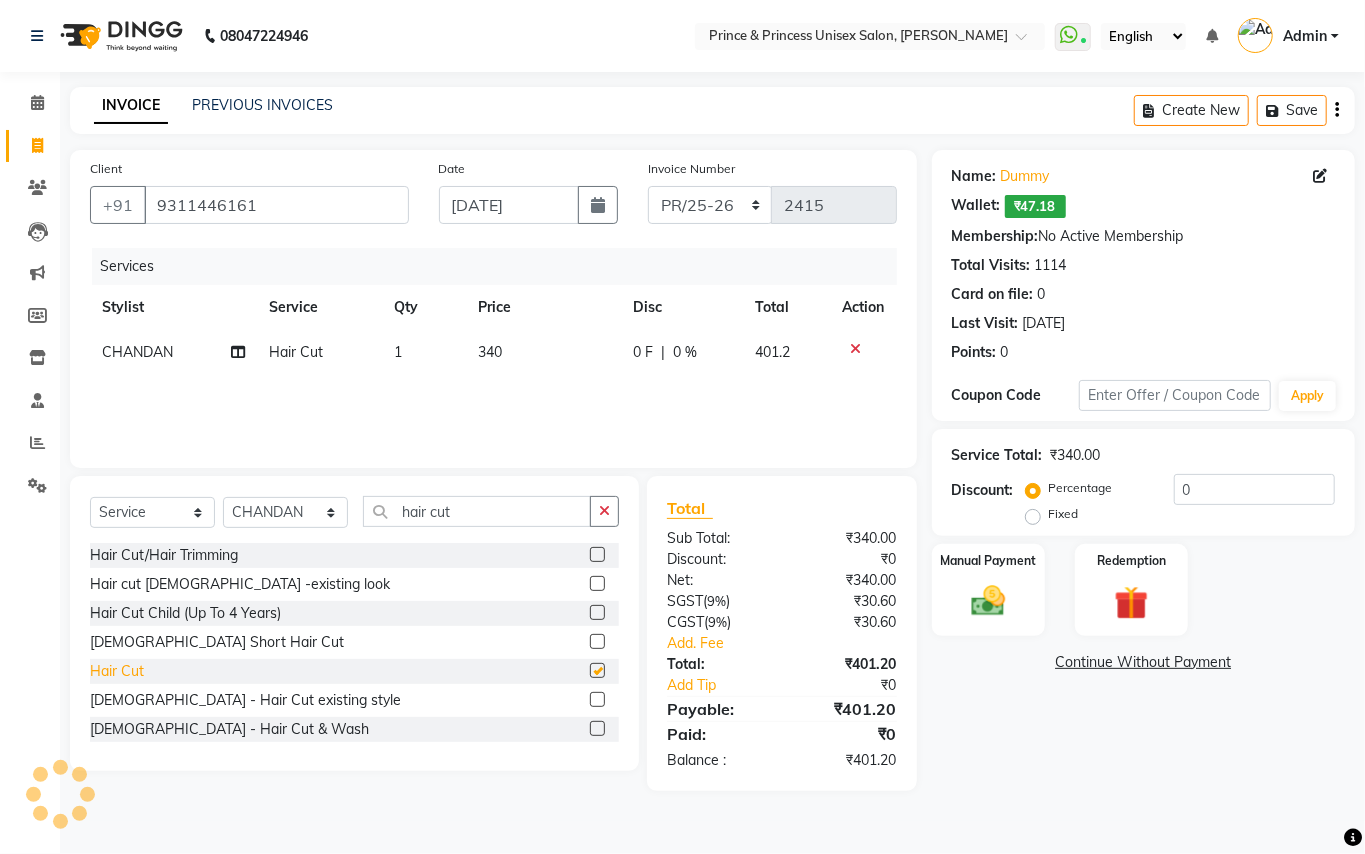 checkbox on "false" 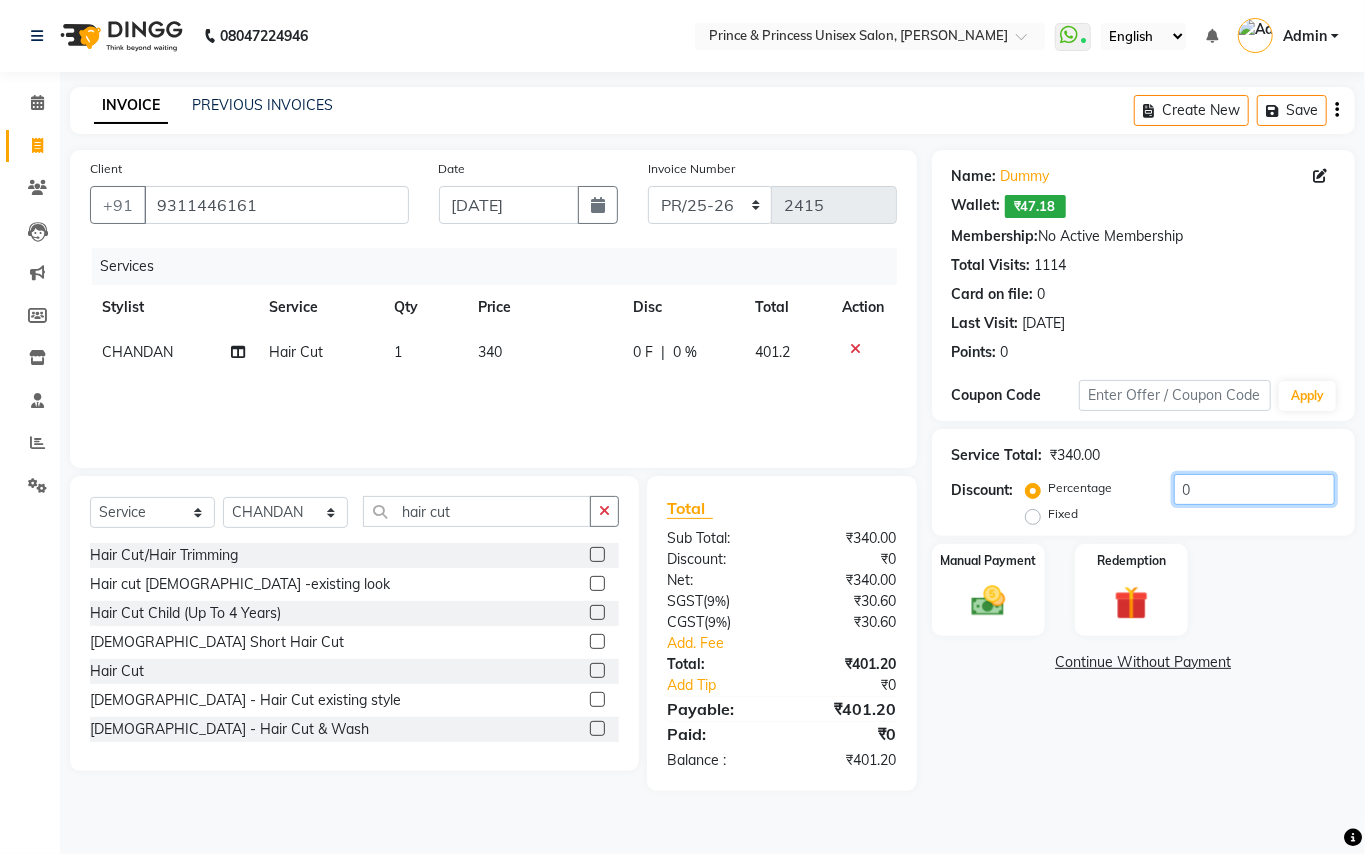 drag, startPoint x: 1237, startPoint y: 481, endPoint x: 1025, endPoint y: 430, distance: 218.04816 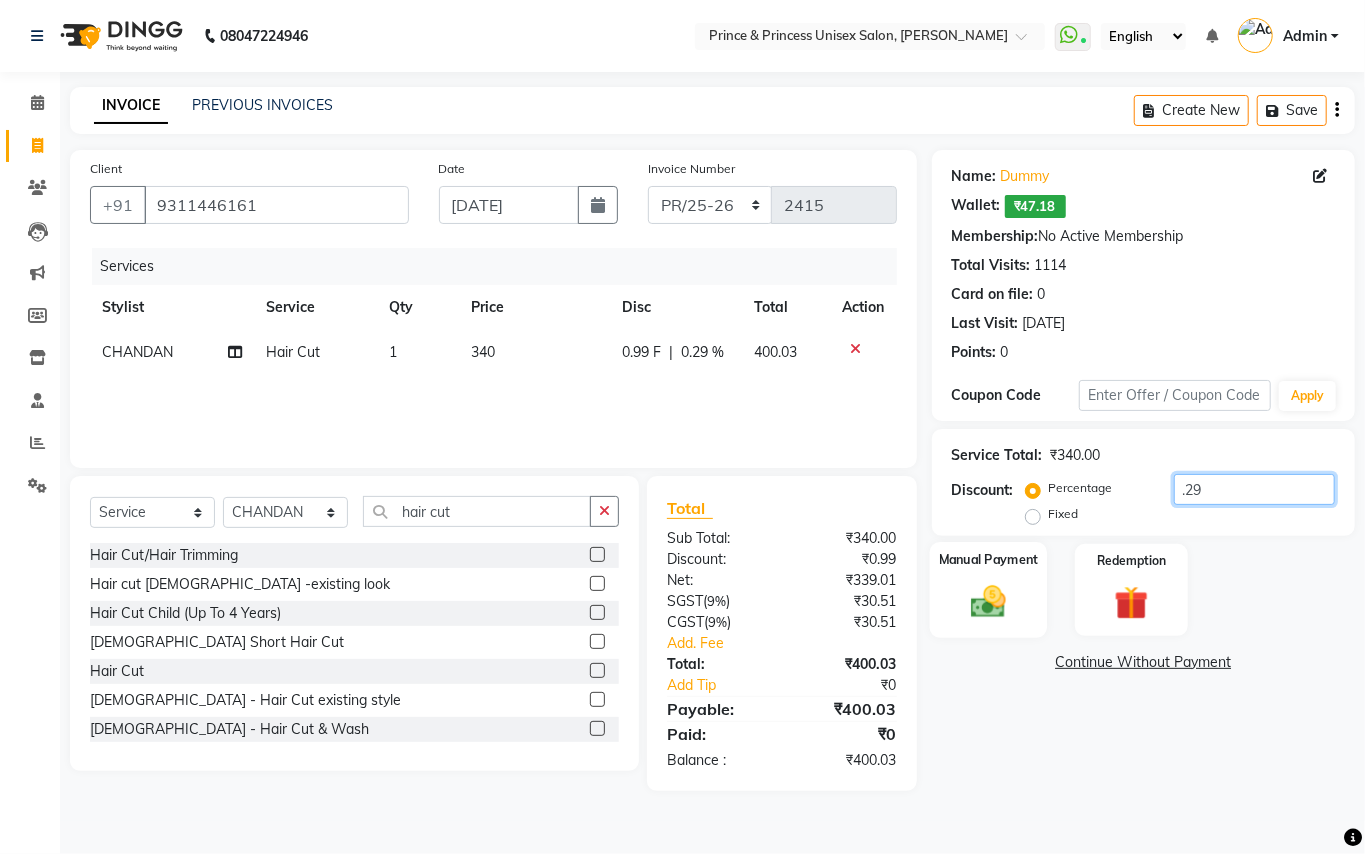 type on ".29" 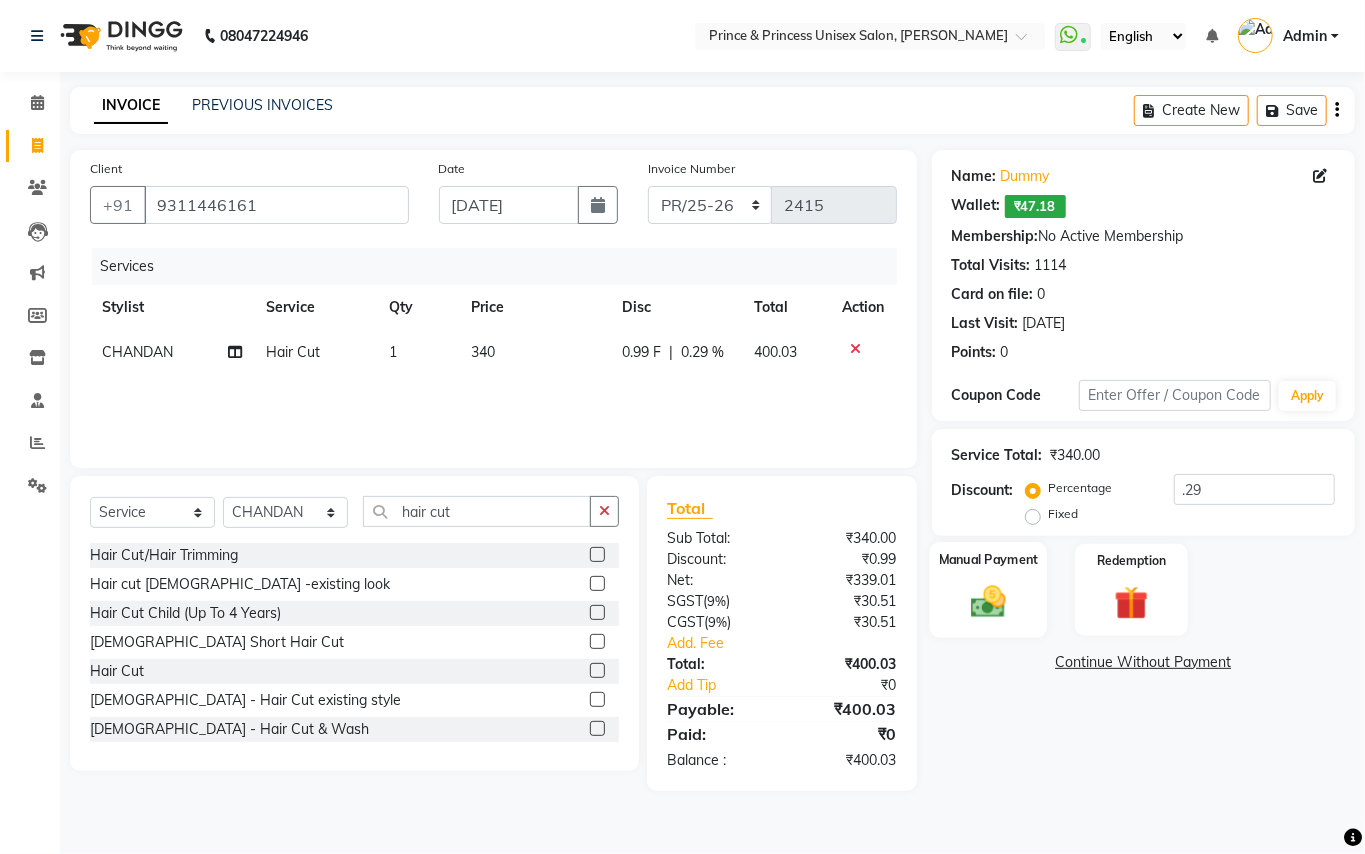 click 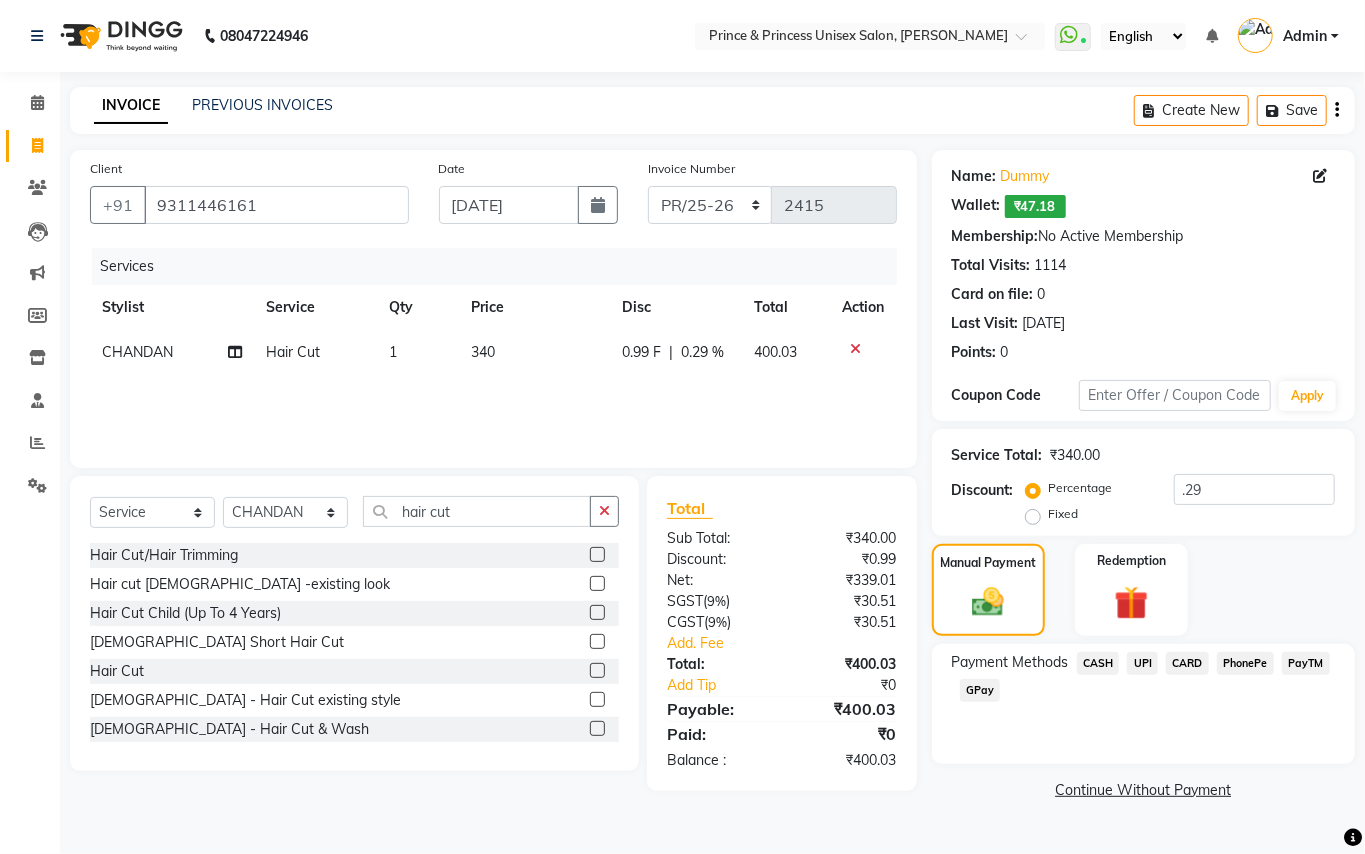 click on "CASH" 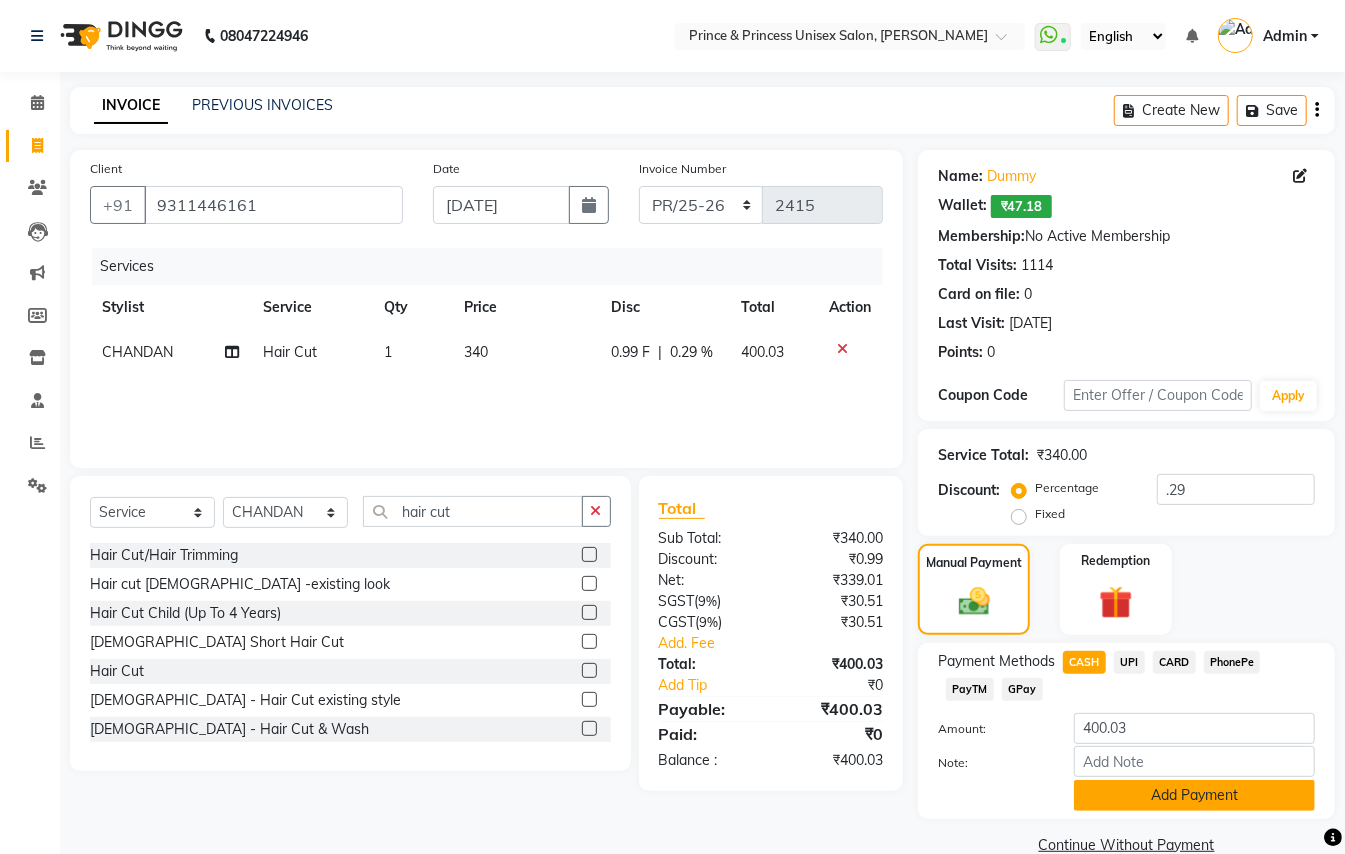 click on "Add Payment" 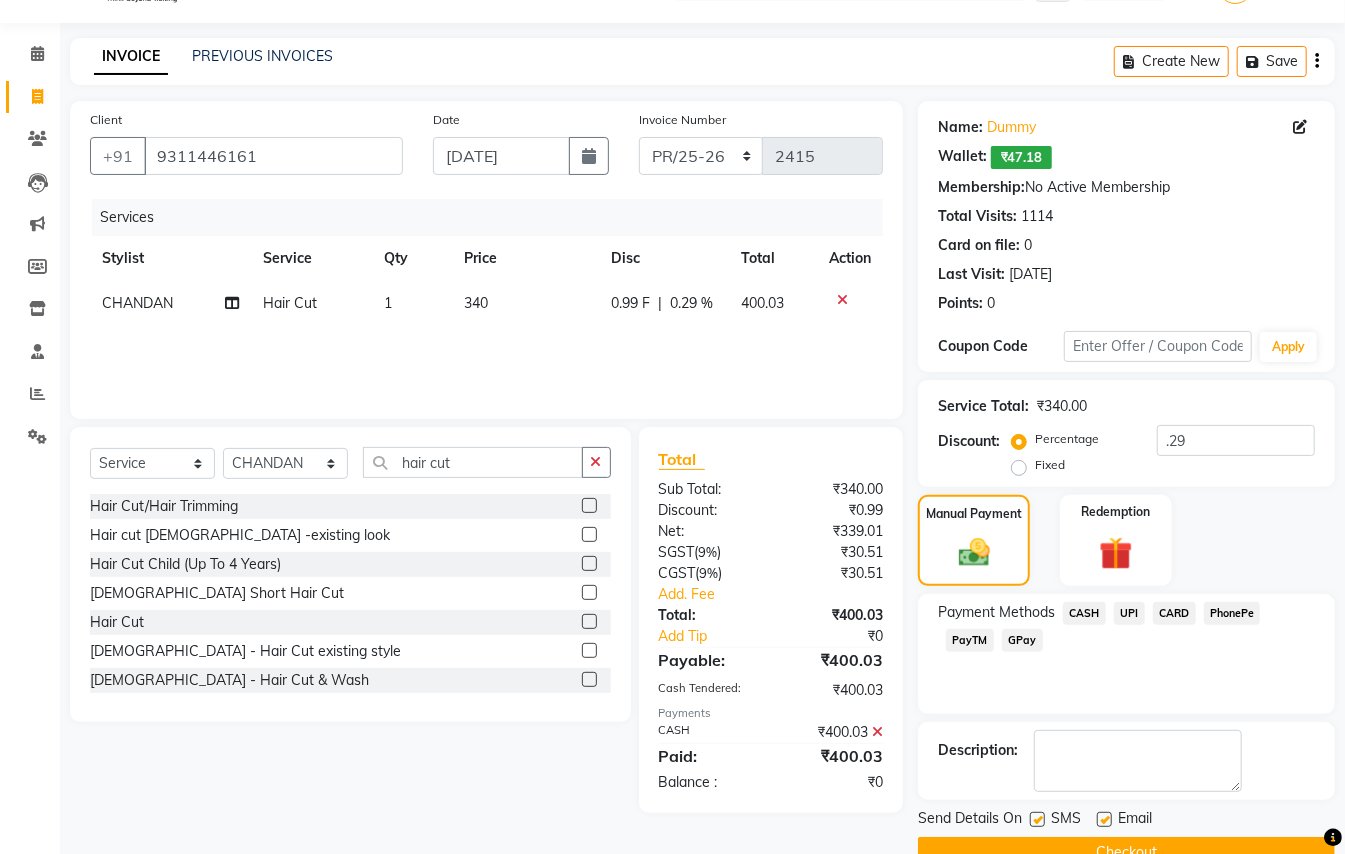 scroll, scrollTop: 94, scrollLeft: 0, axis: vertical 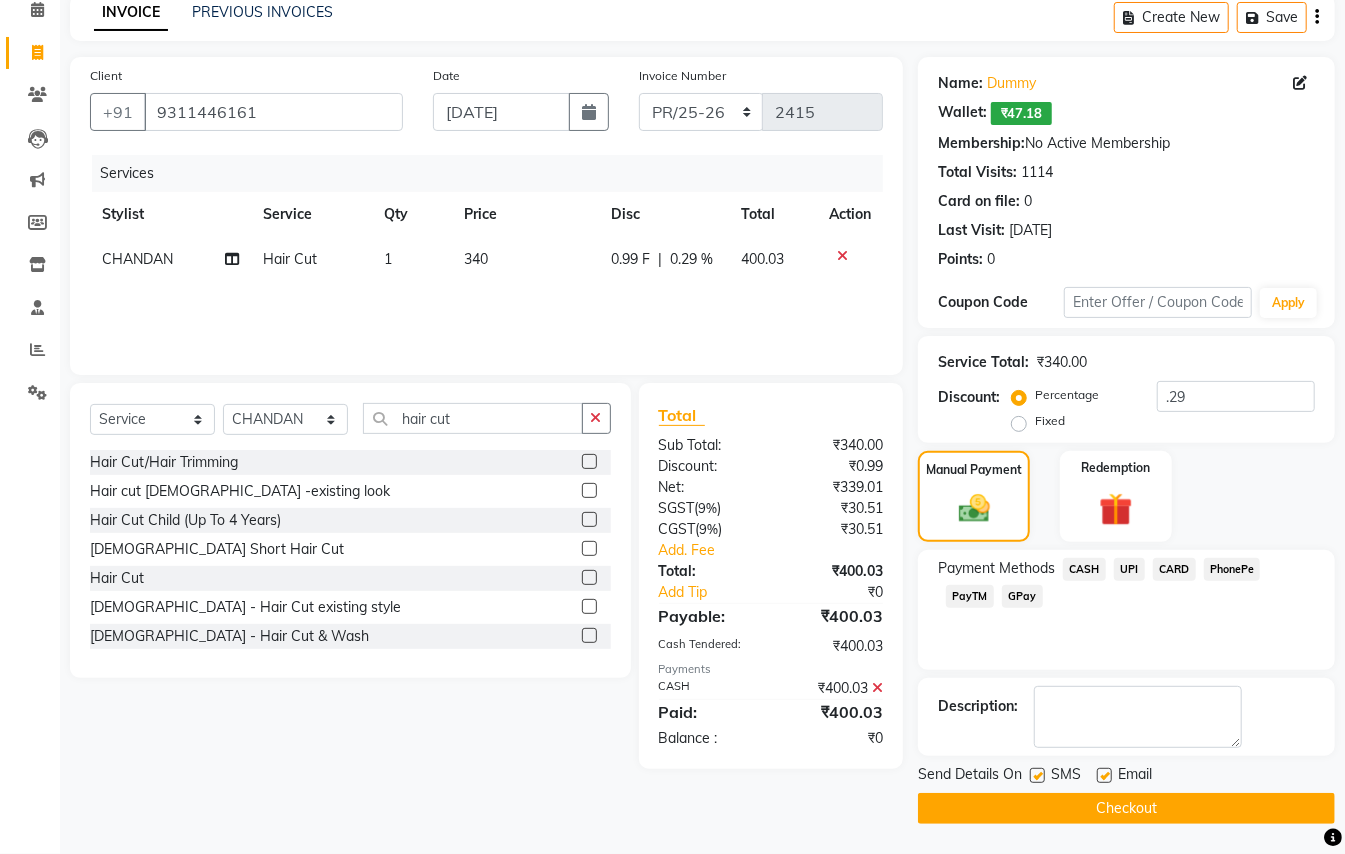 click on "Checkout" 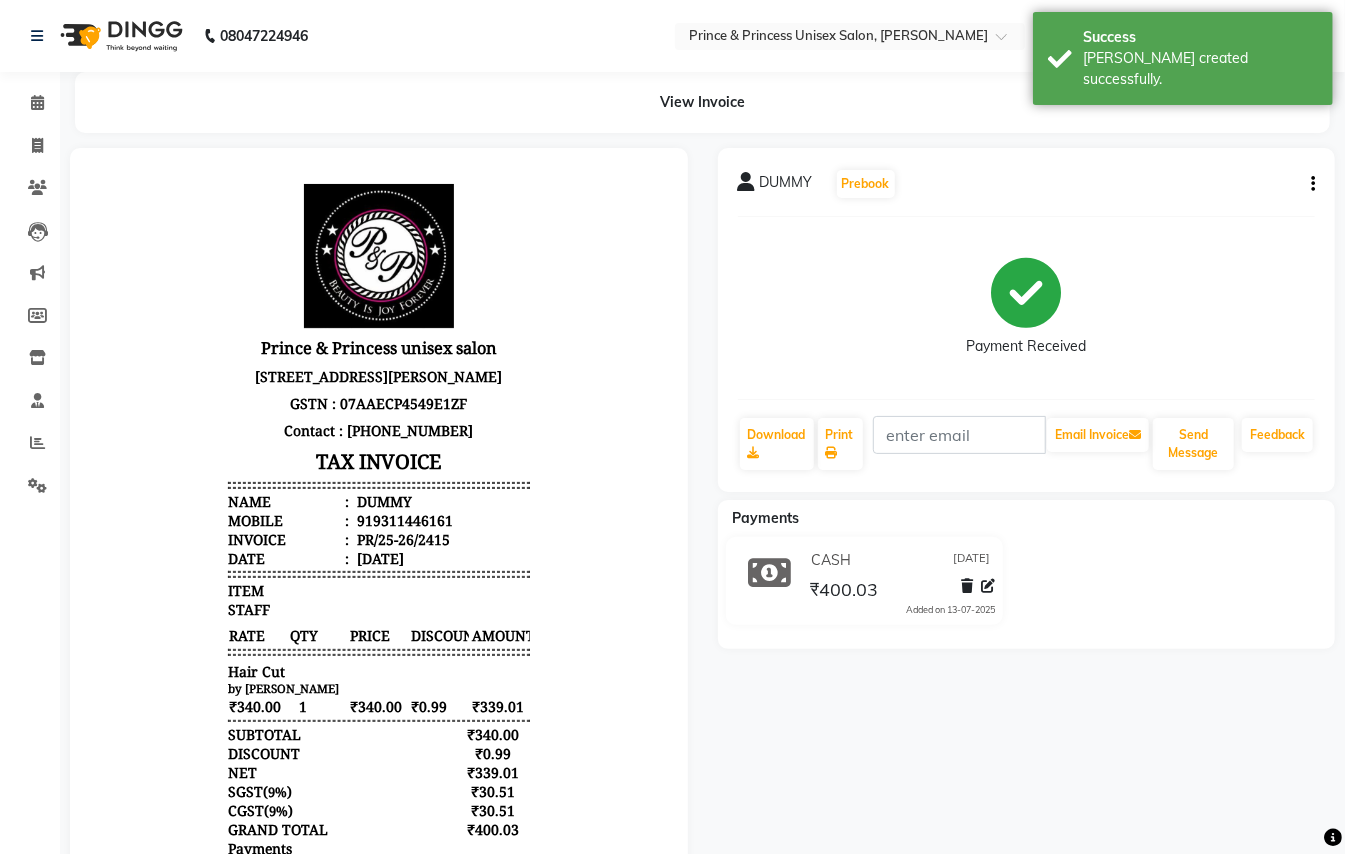 scroll, scrollTop: 0, scrollLeft: 0, axis: both 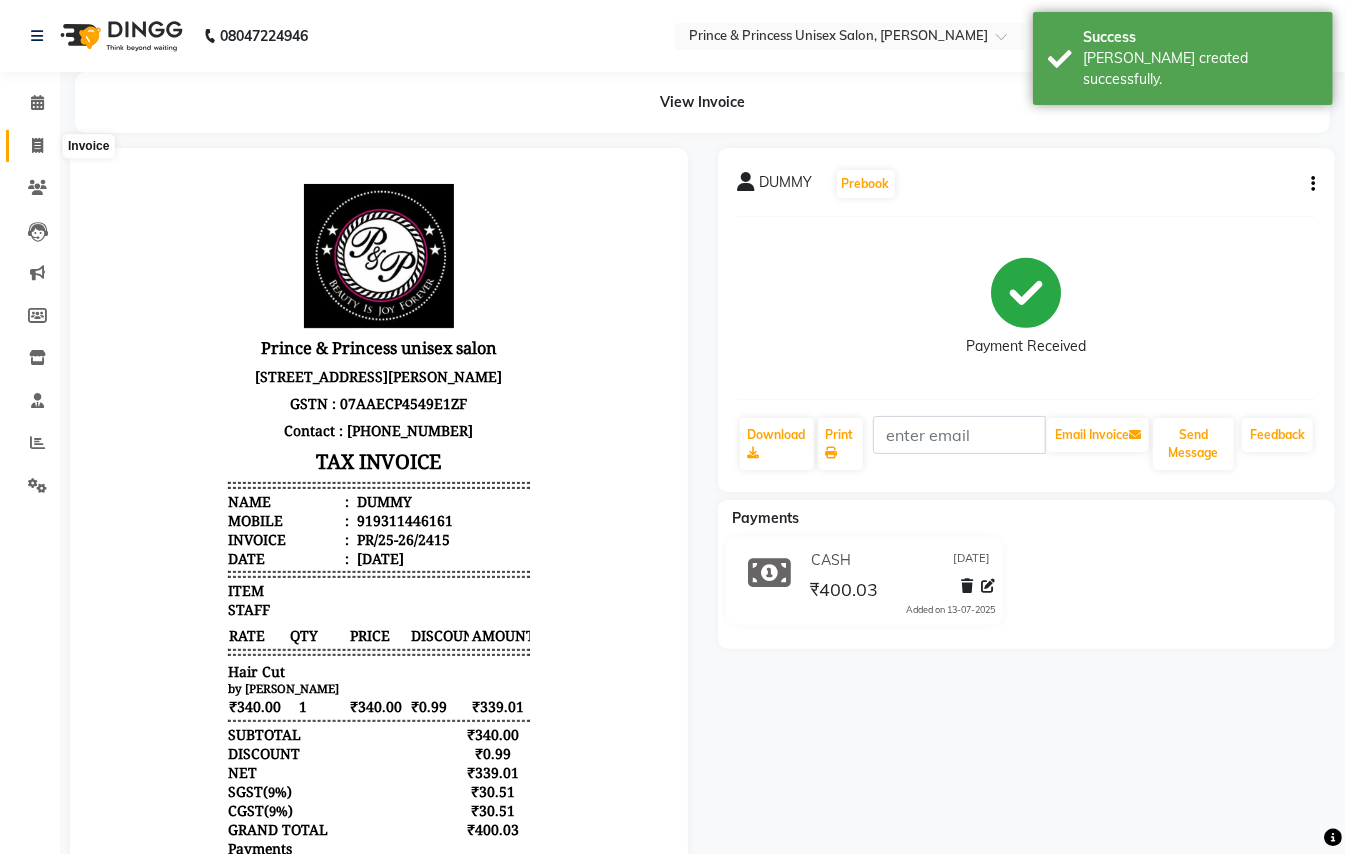 click 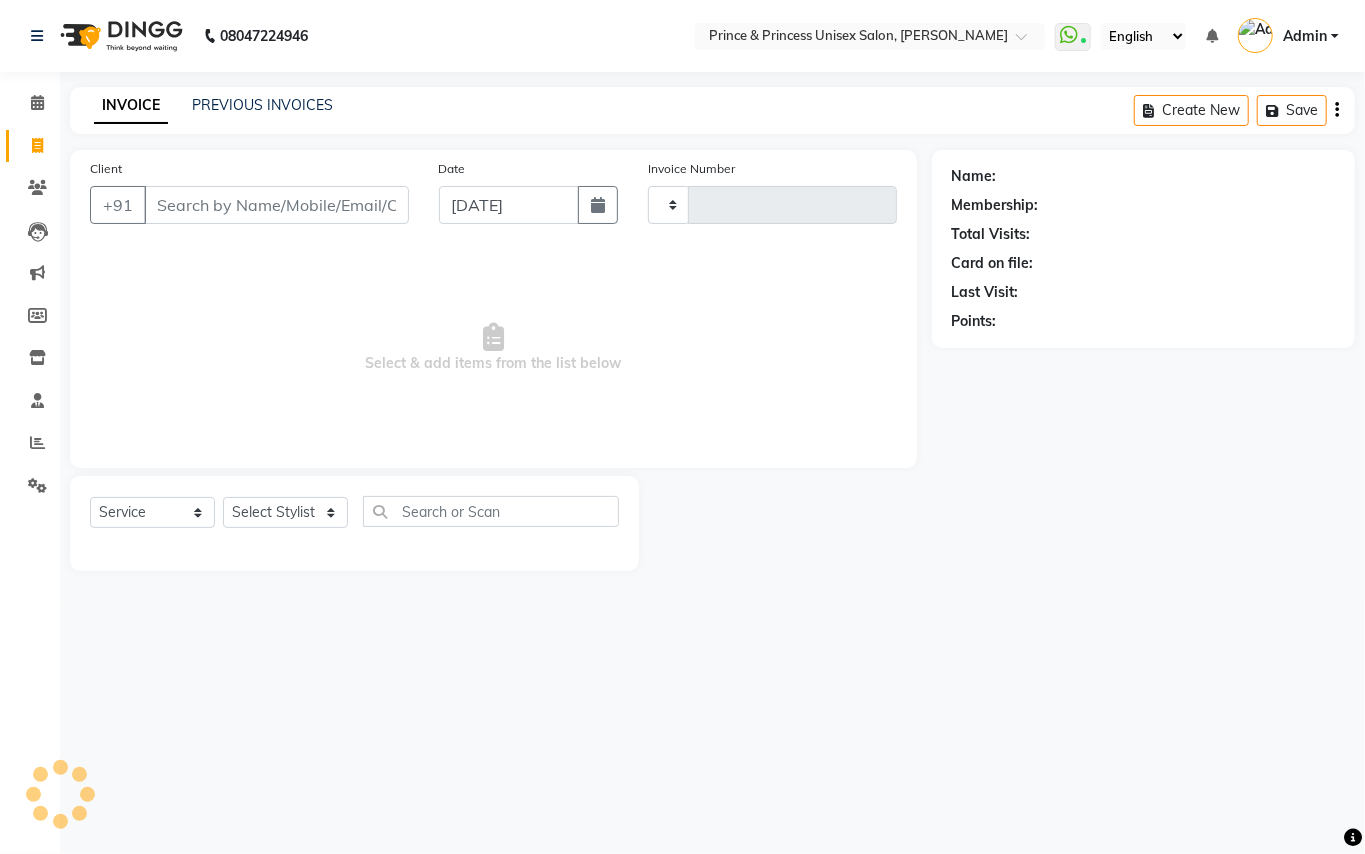type on "2416" 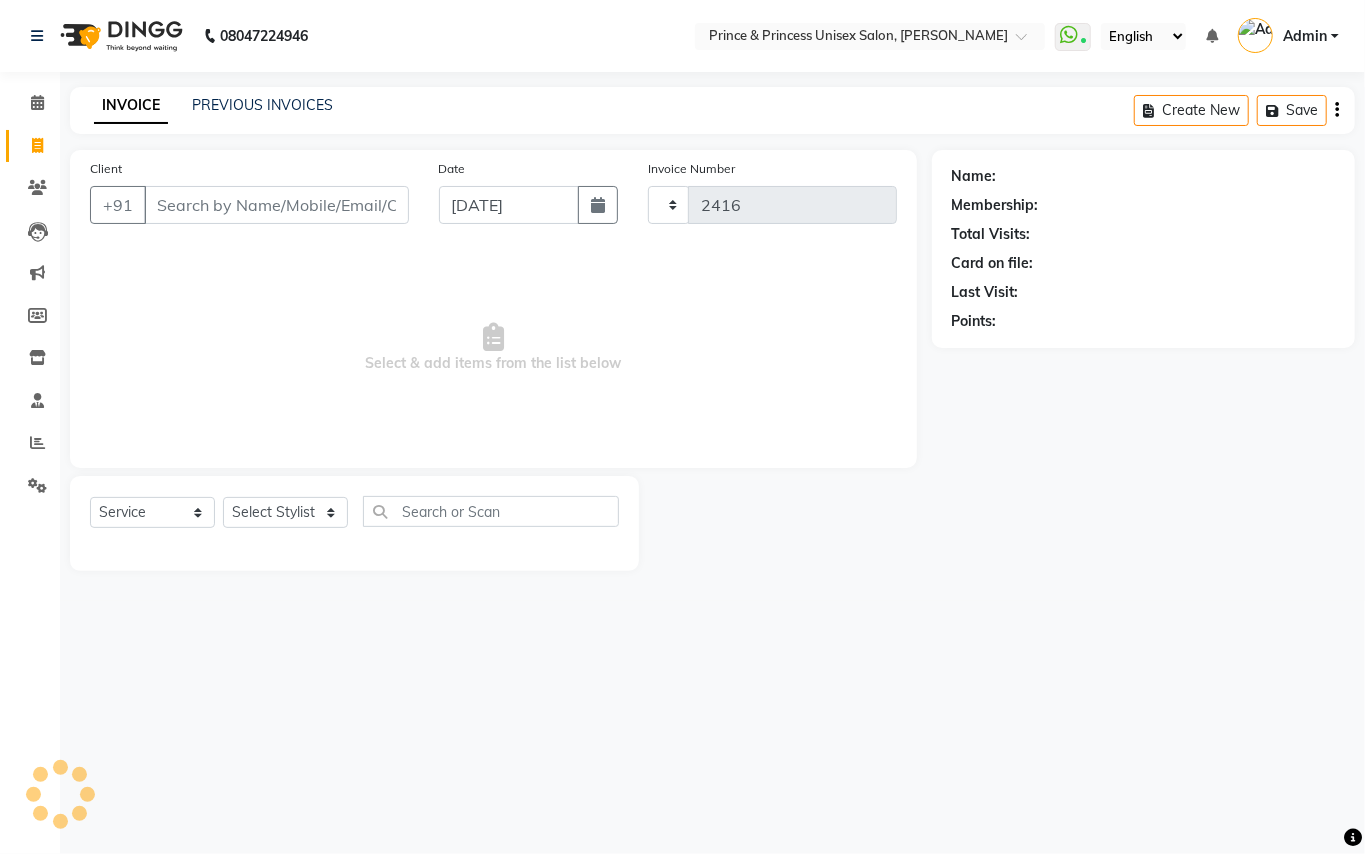 click on "Client" at bounding box center (276, 205) 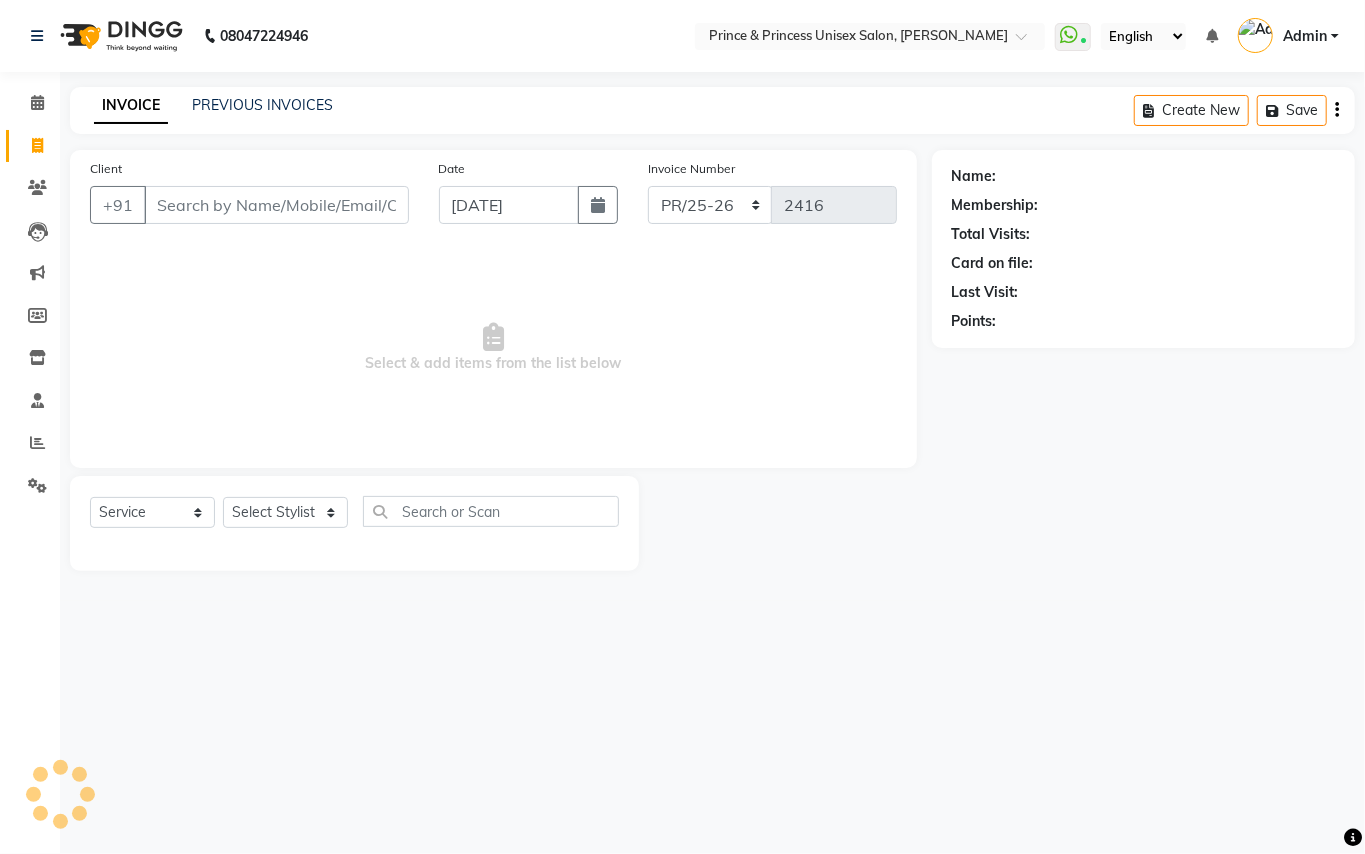 click on "Client" at bounding box center [276, 205] 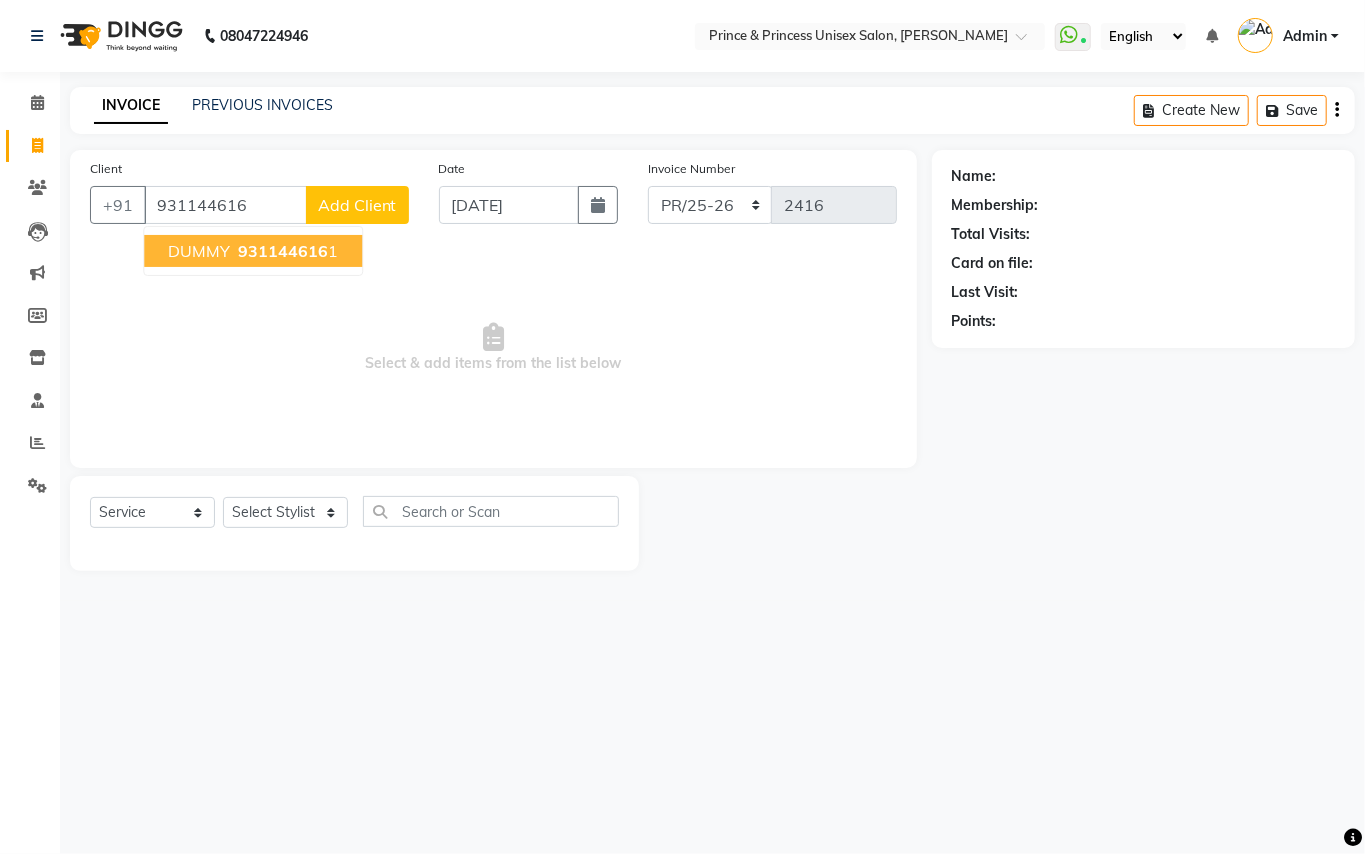 click on "DUMMY" at bounding box center [199, 251] 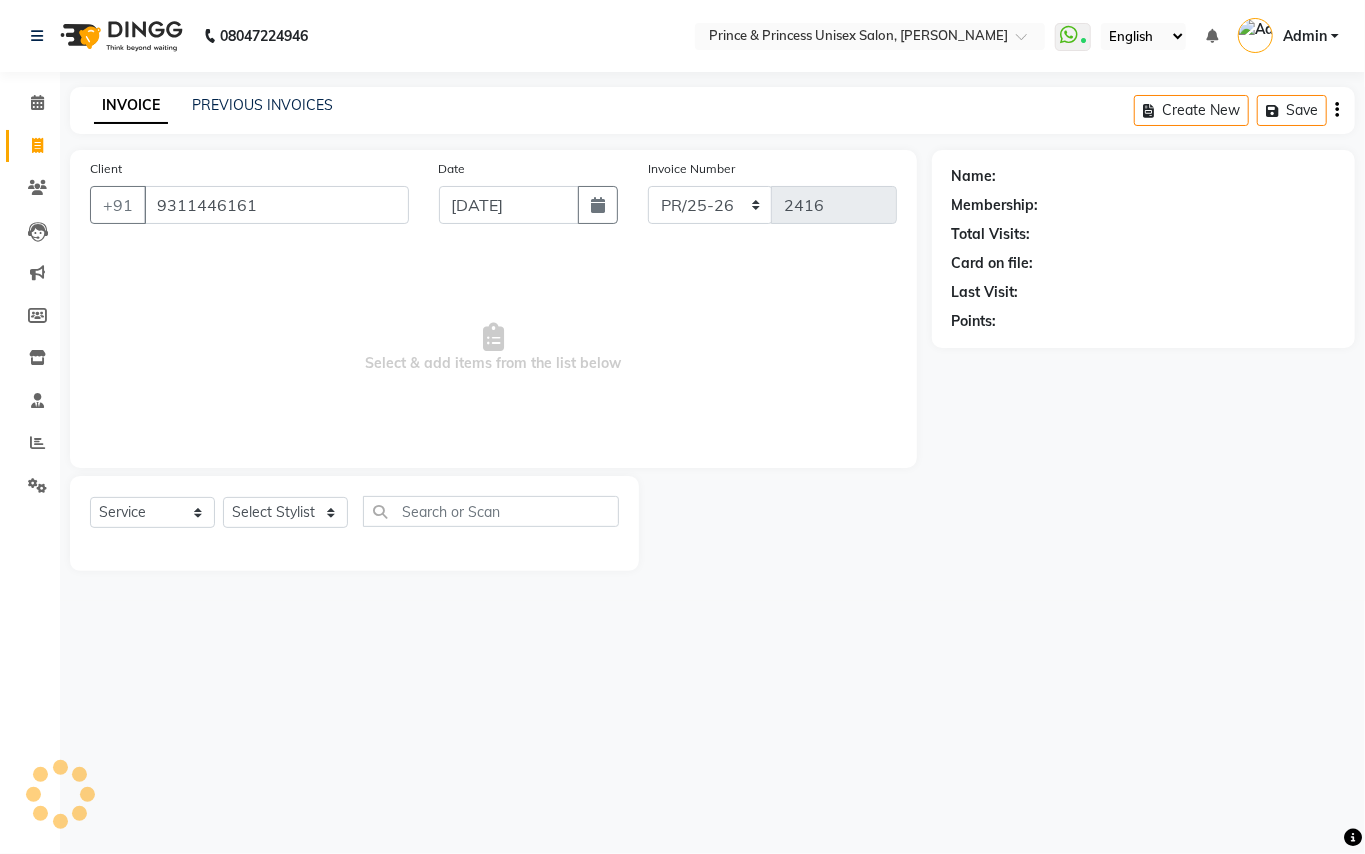 type on "9311446161" 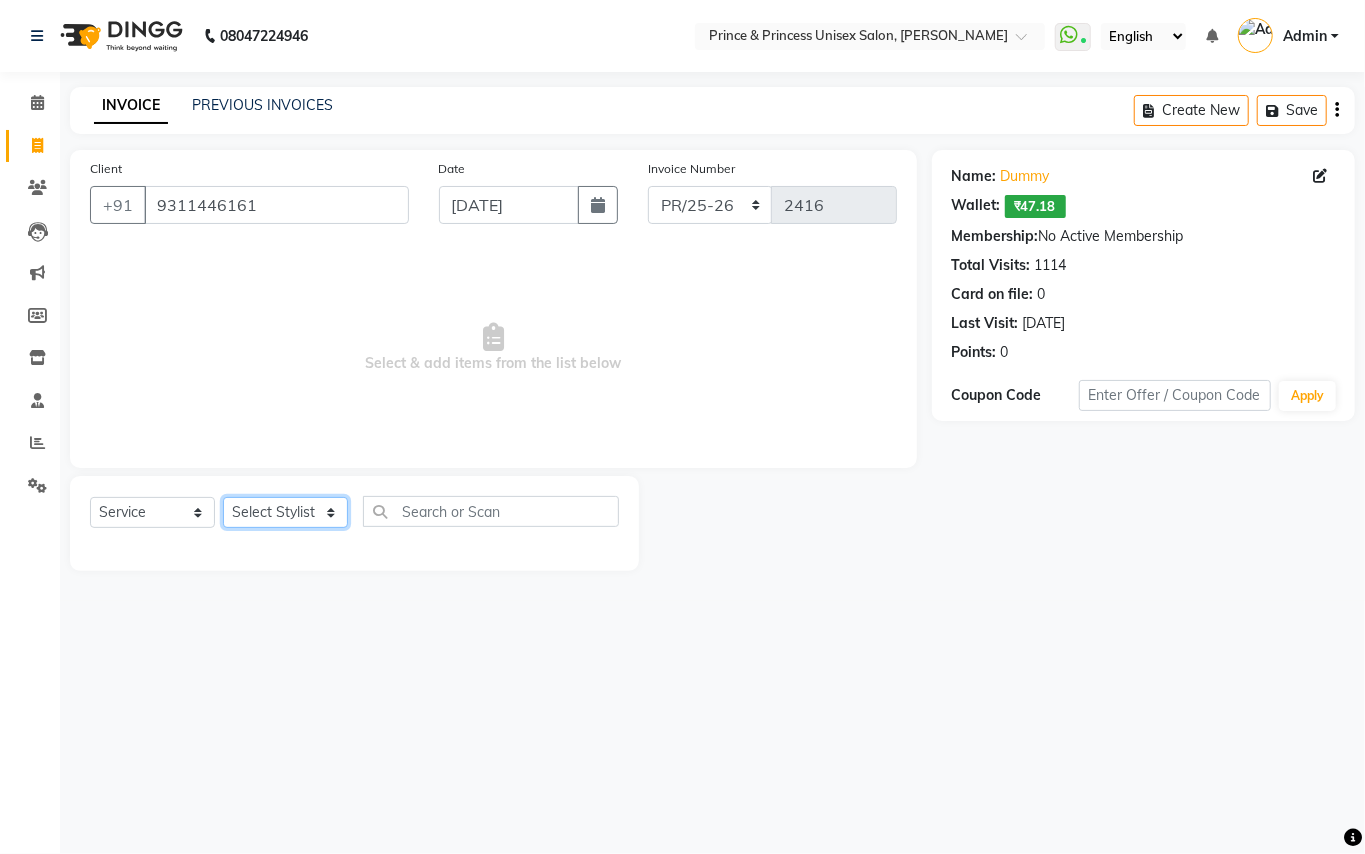 click on "Select Stylist ABHISHEK [PERSON_NAME] NEW [PERSON_NAME] CHANDAN [PERSON_NAME] MEENAKSHI [PERSON_NAME] RAHUL SANDEEP [PERSON_NAME] XYZ" 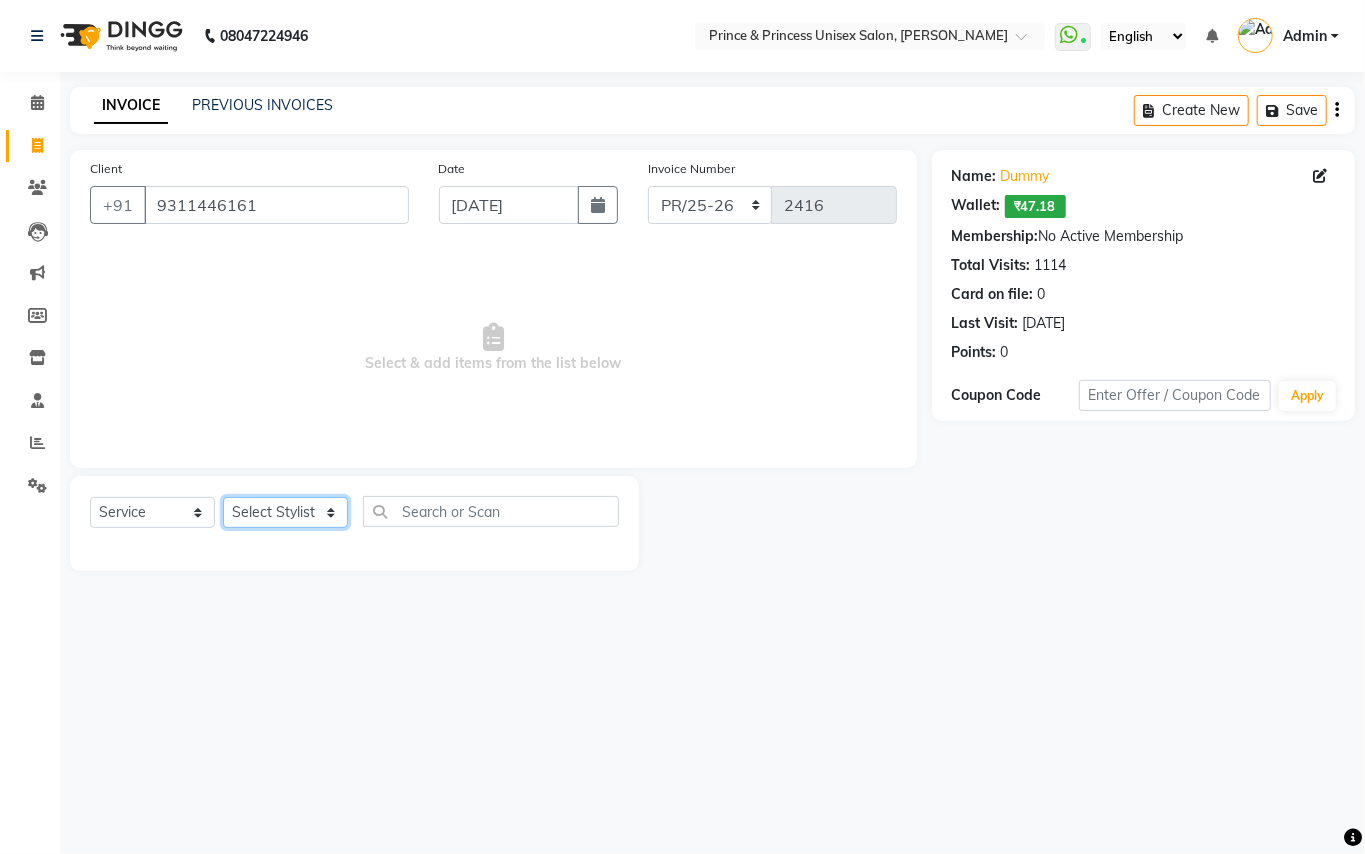 select on "63056" 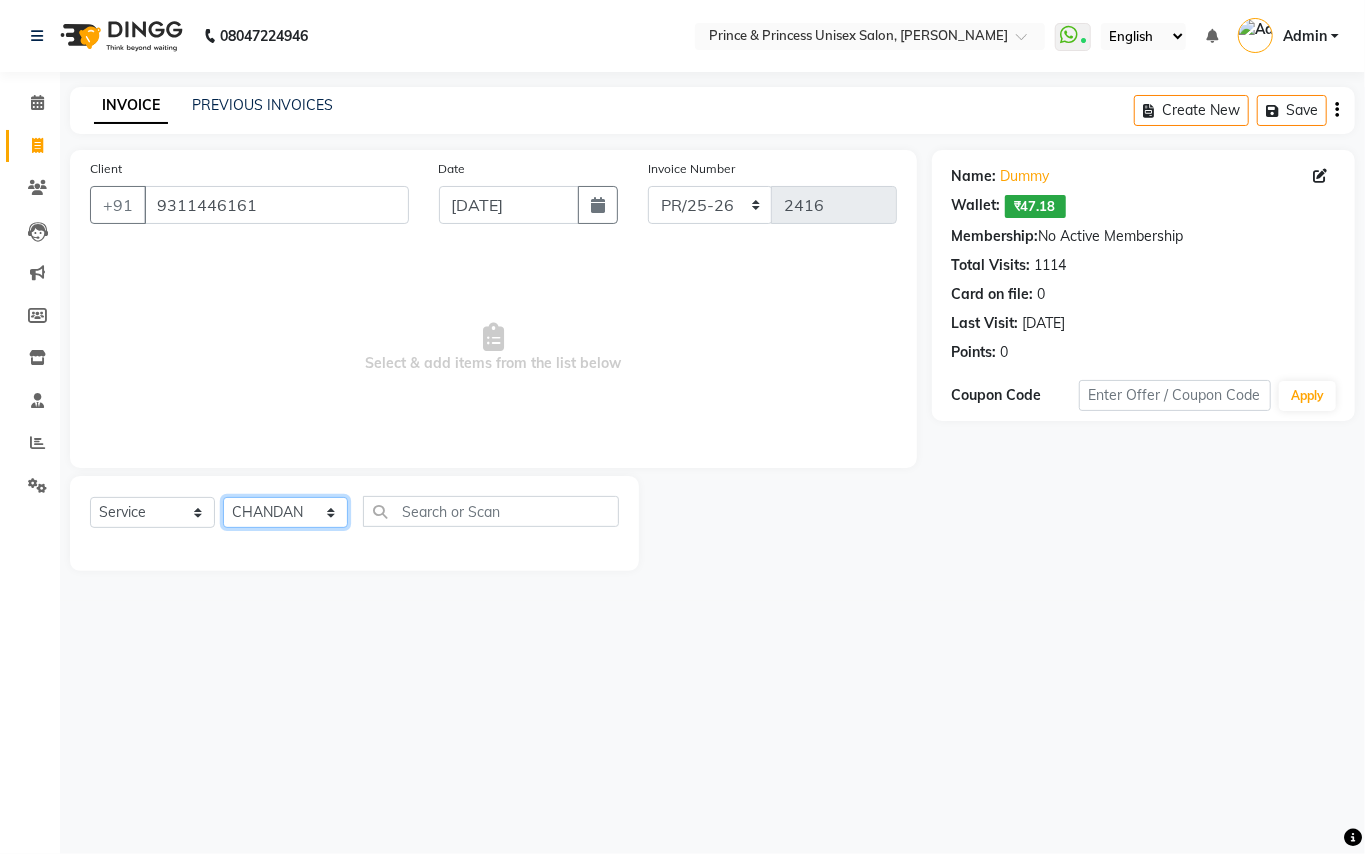 drag, startPoint x: 273, startPoint y: 513, endPoint x: 494, endPoint y: 502, distance: 221.27359 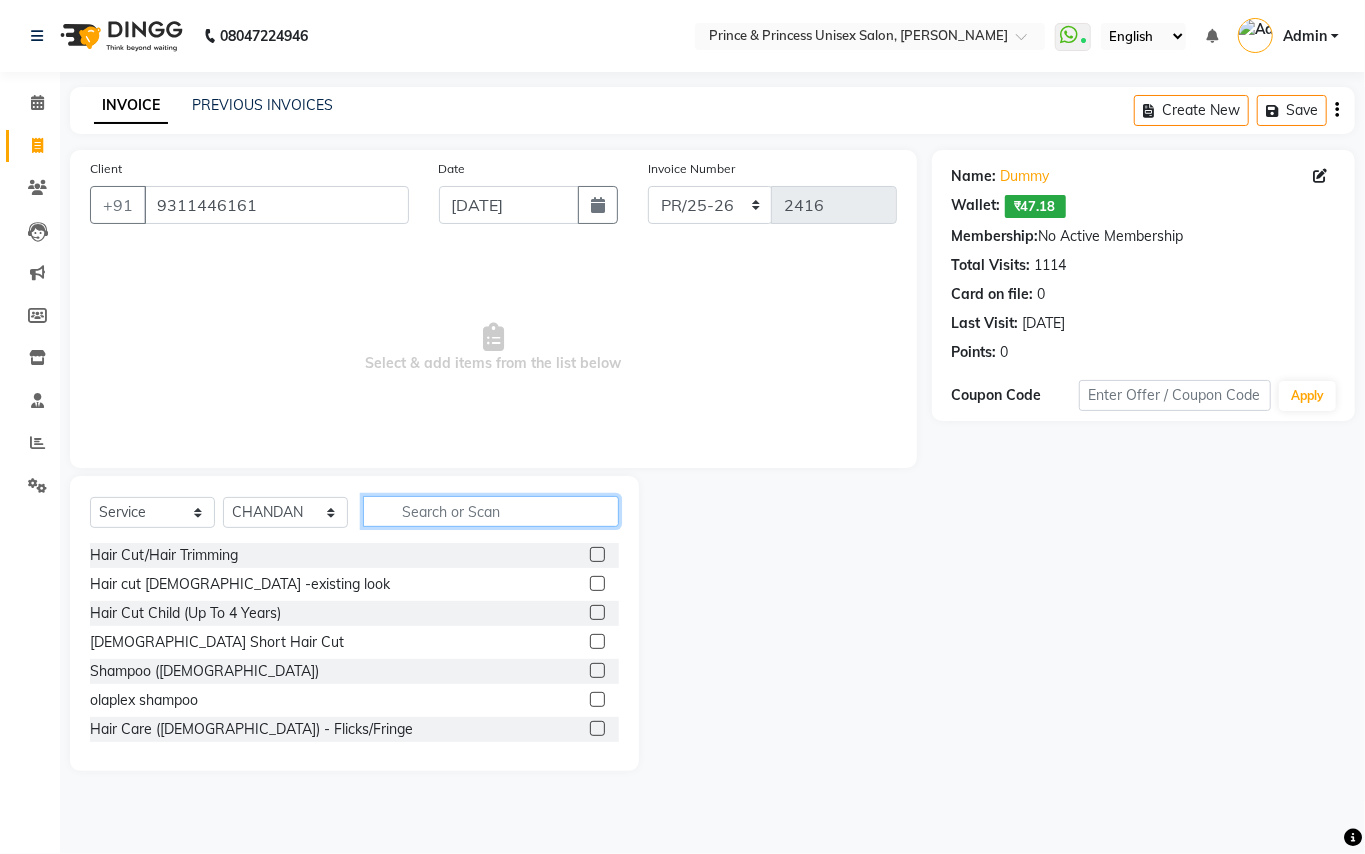 drag, startPoint x: 494, startPoint y: 498, endPoint x: 468, endPoint y: 518, distance: 32.80244 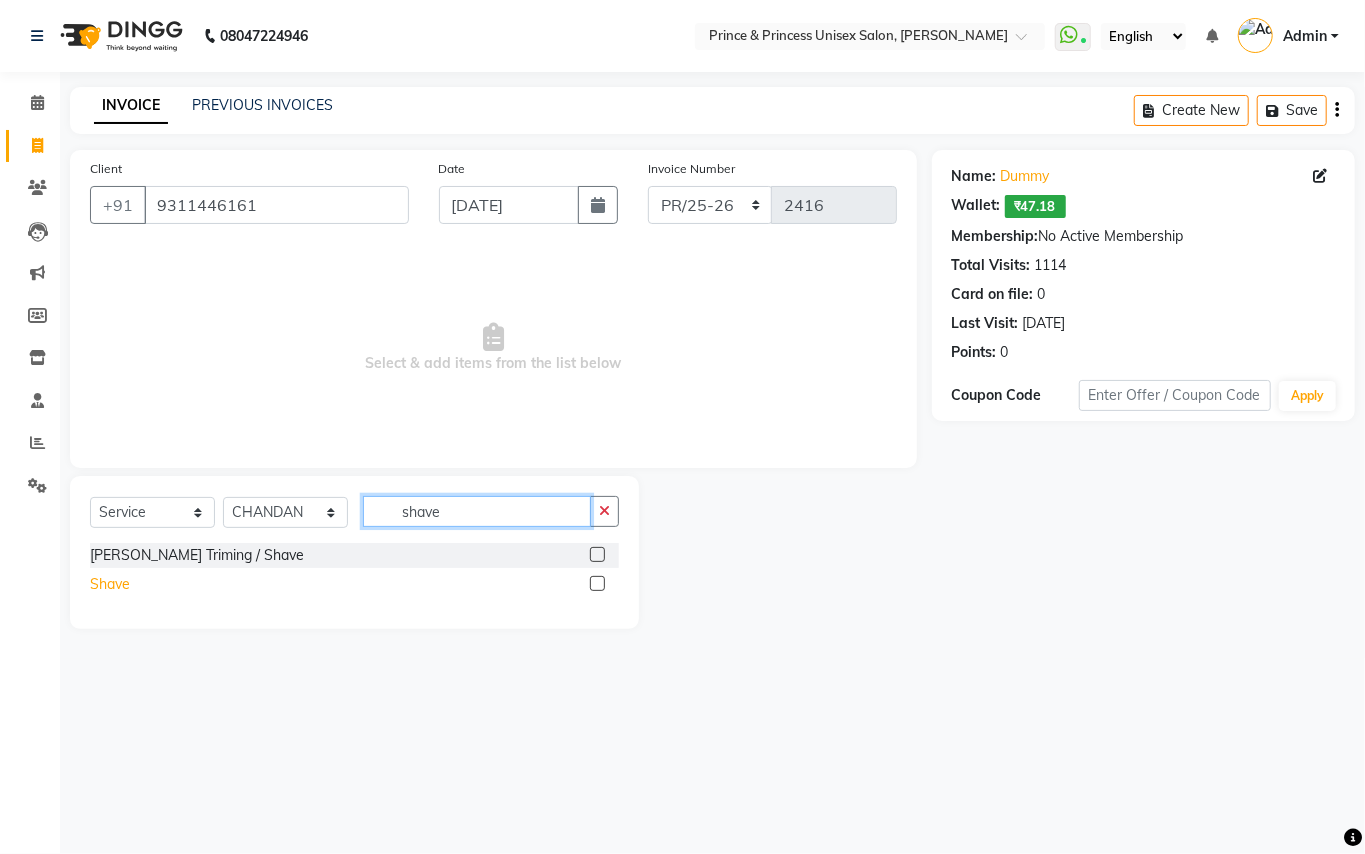 type on "shave" 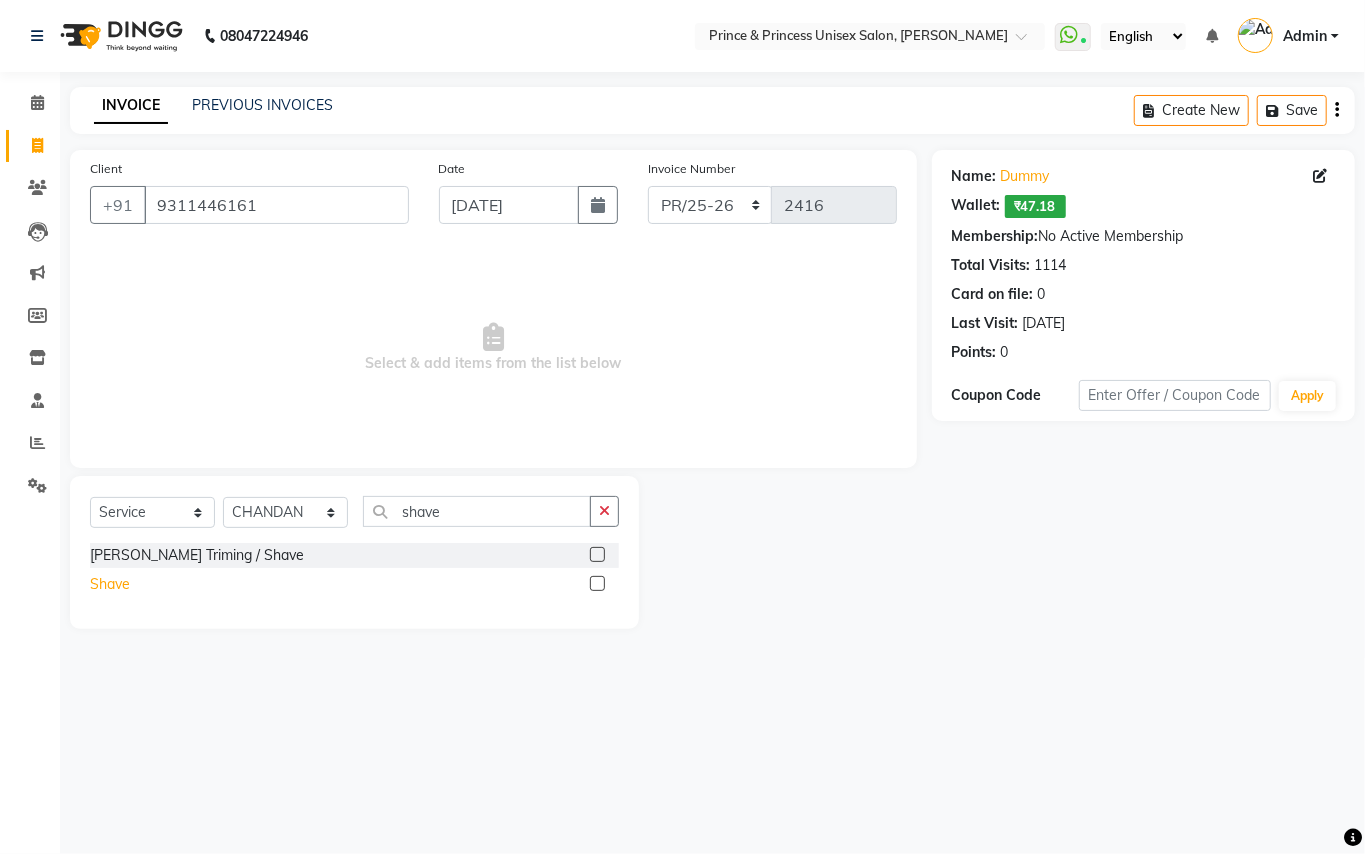 click on "Shave" 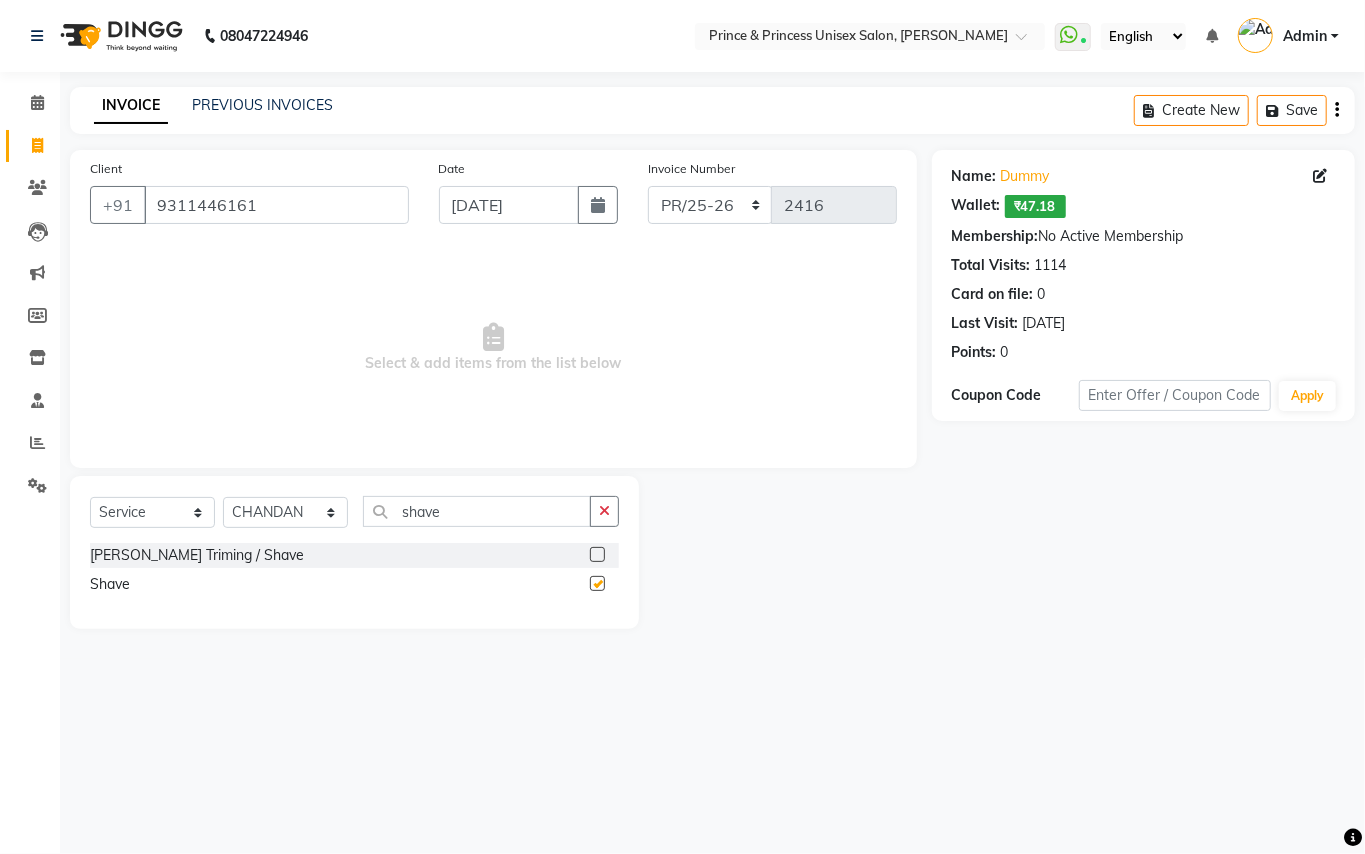 checkbox on "false" 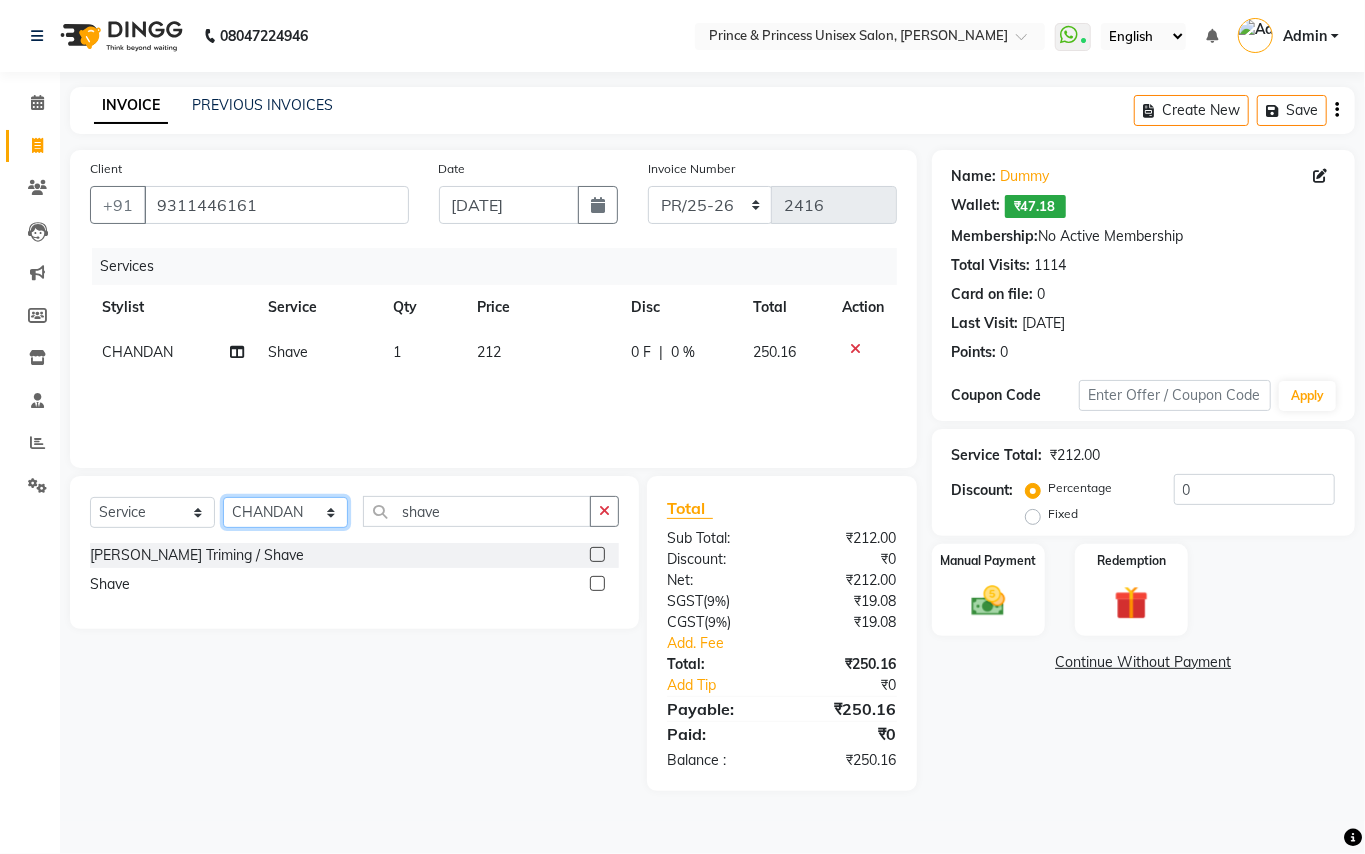 click on "Select Stylist ABHISHEK [PERSON_NAME] NEW [PERSON_NAME] CHANDAN [PERSON_NAME] MEENAKSHI [PERSON_NAME] RAHUL SANDEEP [PERSON_NAME] XYZ" 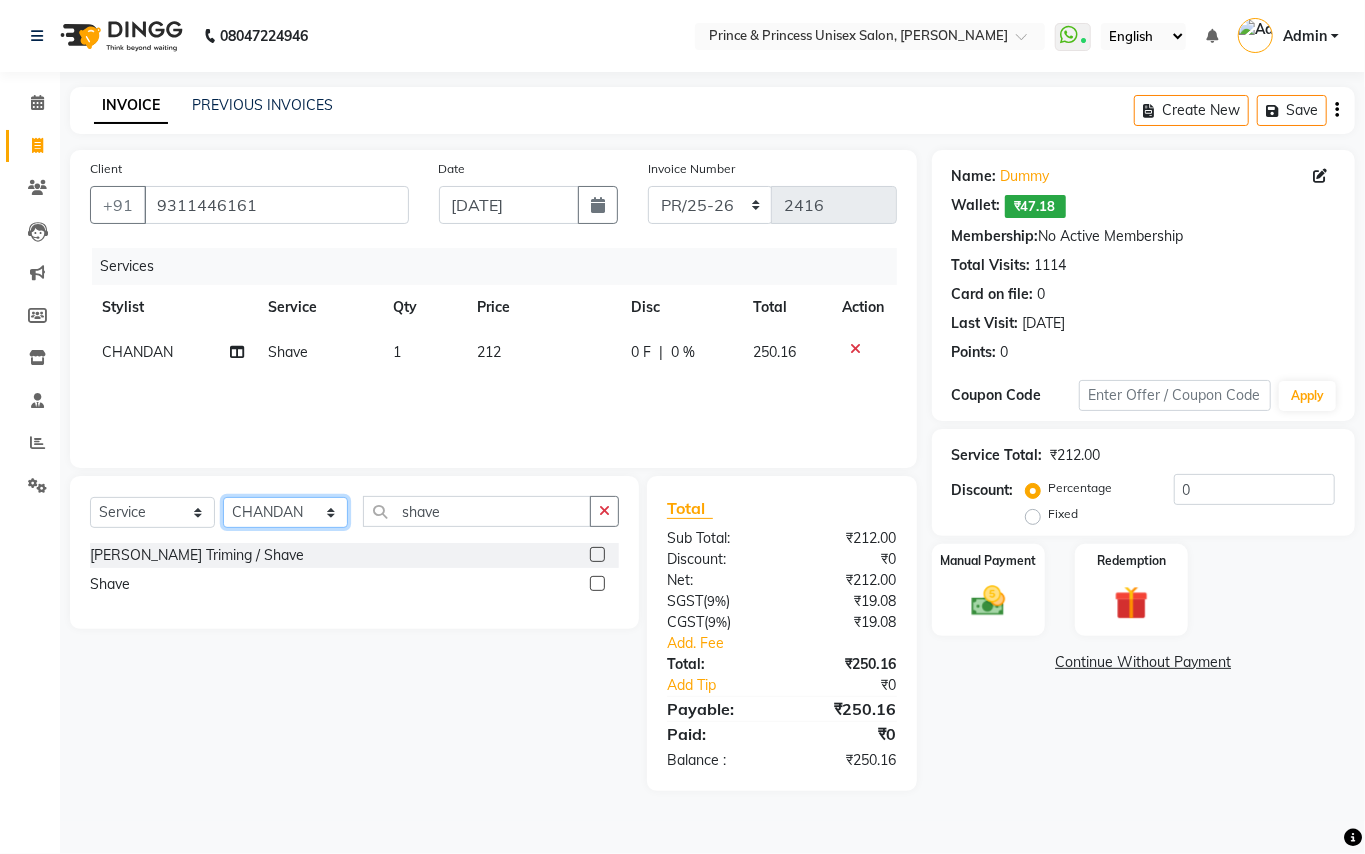 select on "17655" 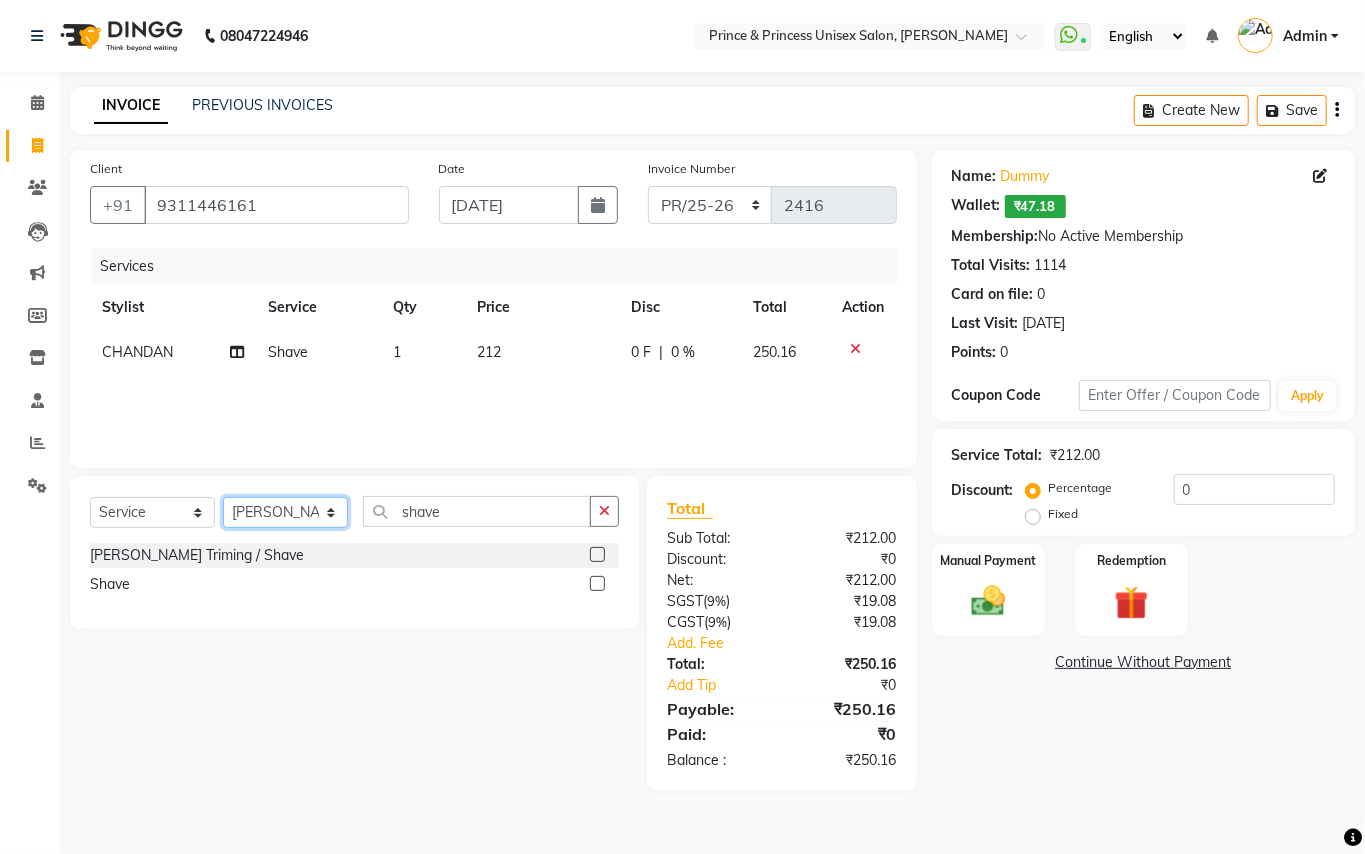 drag, startPoint x: 306, startPoint y: 512, endPoint x: 434, endPoint y: 522, distance: 128.39003 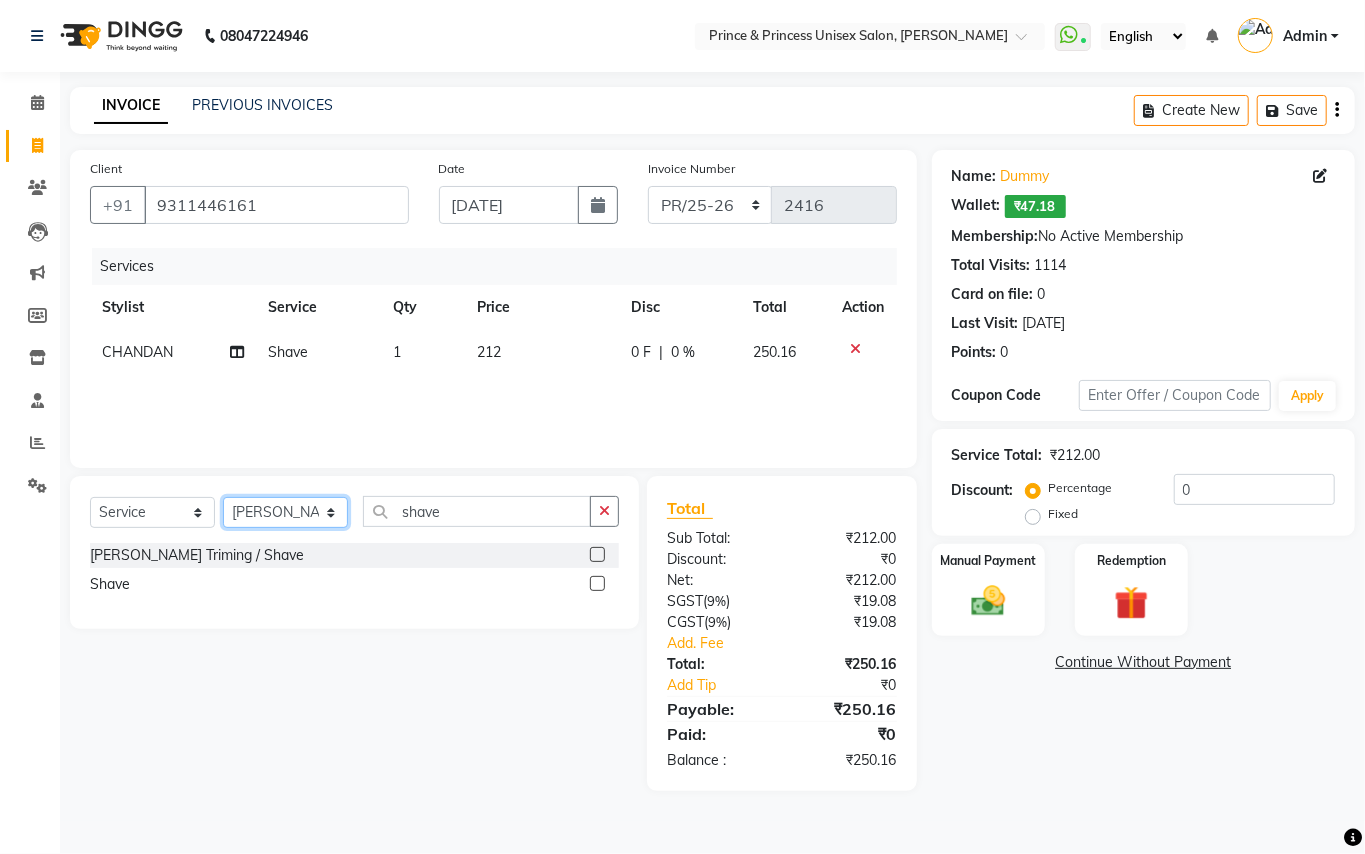 click on "Select Stylist ABHISHEK [PERSON_NAME] NEW [PERSON_NAME] CHANDAN [PERSON_NAME] MEENAKSHI [PERSON_NAME] RAHUL SANDEEP [PERSON_NAME] XYZ" 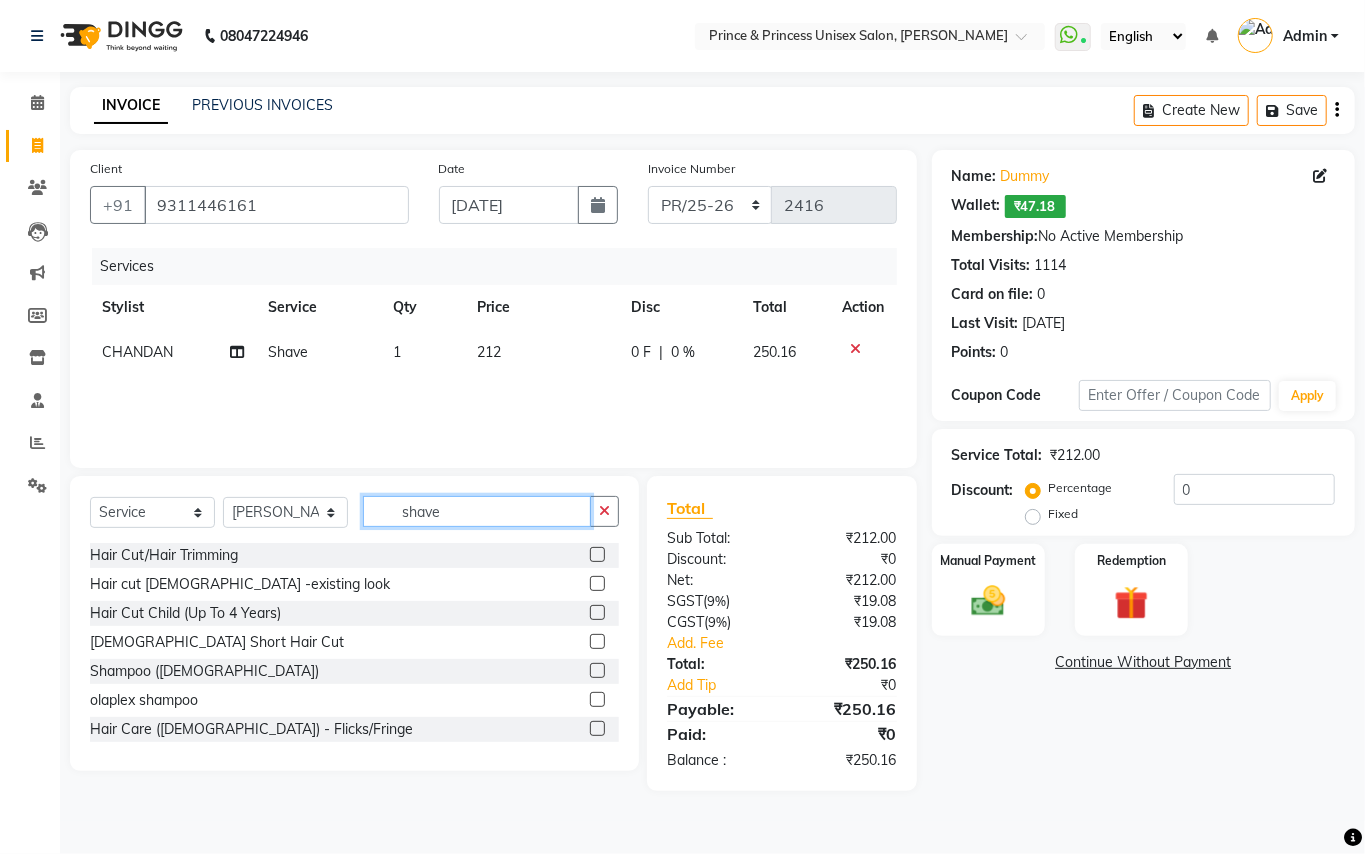 click on "Client [PHONE_NUMBER] Date [DATE] Invoice Number PR/25-26 V/2025 V/[PHONE_NUMBER] Services Stylist Service Qty Price Disc Total Action CHANDAN Shave 1 212 0 F | 0 % 250.16 Select  Service  Product  Membership  Package Voucher Prepaid Gift Card  Select Stylist ABHISHEK [PERSON_NAME] NEW [PERSON_NAME] CHANDAN [PERSON_NAME] MEENAKSHI [PERSON_NAME] RAHUL SANDEEP [PERSON_NAME] XYZ shave Hair Cut/Hair Trimming  Hair cut [DEMOGRAPHIC_DATA] -existing look  Hair Cut Child (Up To 4 Years)  [DEMOGRAPHIC_DATA] Short Hair Cut  Shampoo ([DEMOGRAPHIC_DATA])  olaplex shampoo  Hair Care ([DEMOGRAPHIC_DATA]) - Flicks/Fringe  Oil Massage  Henna  Mustache Trim  Threading  Face Threading  Hair Cut  [DEMOGRAPHIC_DATA] - Style Change  [DEMOGRAPHIC_DATA] - Tonsure (Mundan)  Shampoo [DEMOGRAPHIC_DATA]  Shampoo [DEMOGRAPHIC_DATA] (Long Hair)  [PERSON_NAME] Triming / Shave  Oil Massage  half color touch up   [PERSON_NAME] Colour  Hair Styling (Gel/ Serum Application)  Colour Touch Up men's  Colour Touch-Up Amonia Free)  Highlighting  Rebonding  Dry Head Massage  Full Front Chest Clipper  Full Back Clipper  Ear Wax  Full Body Clipper  Under Arms Clipper   (" 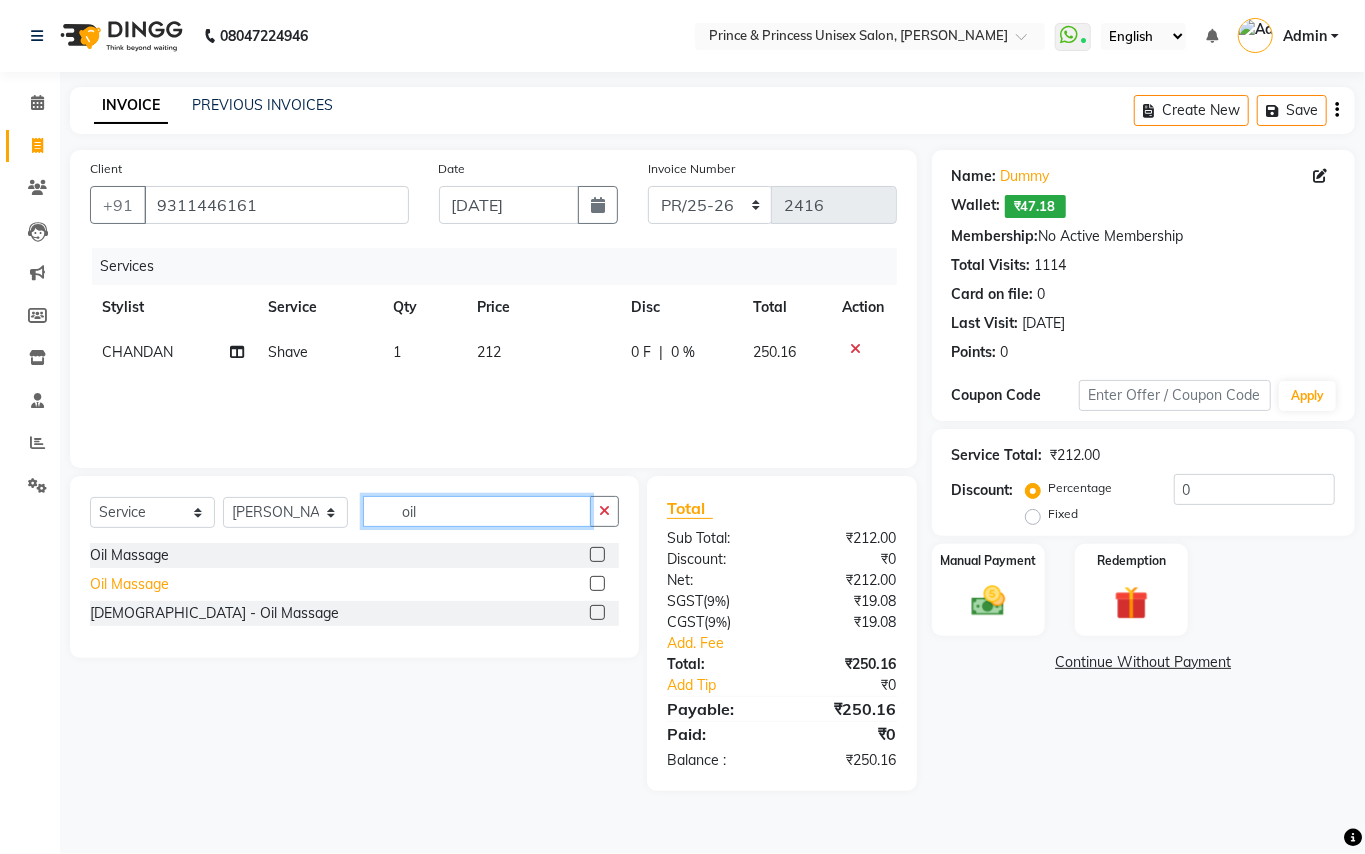 type on "oil" 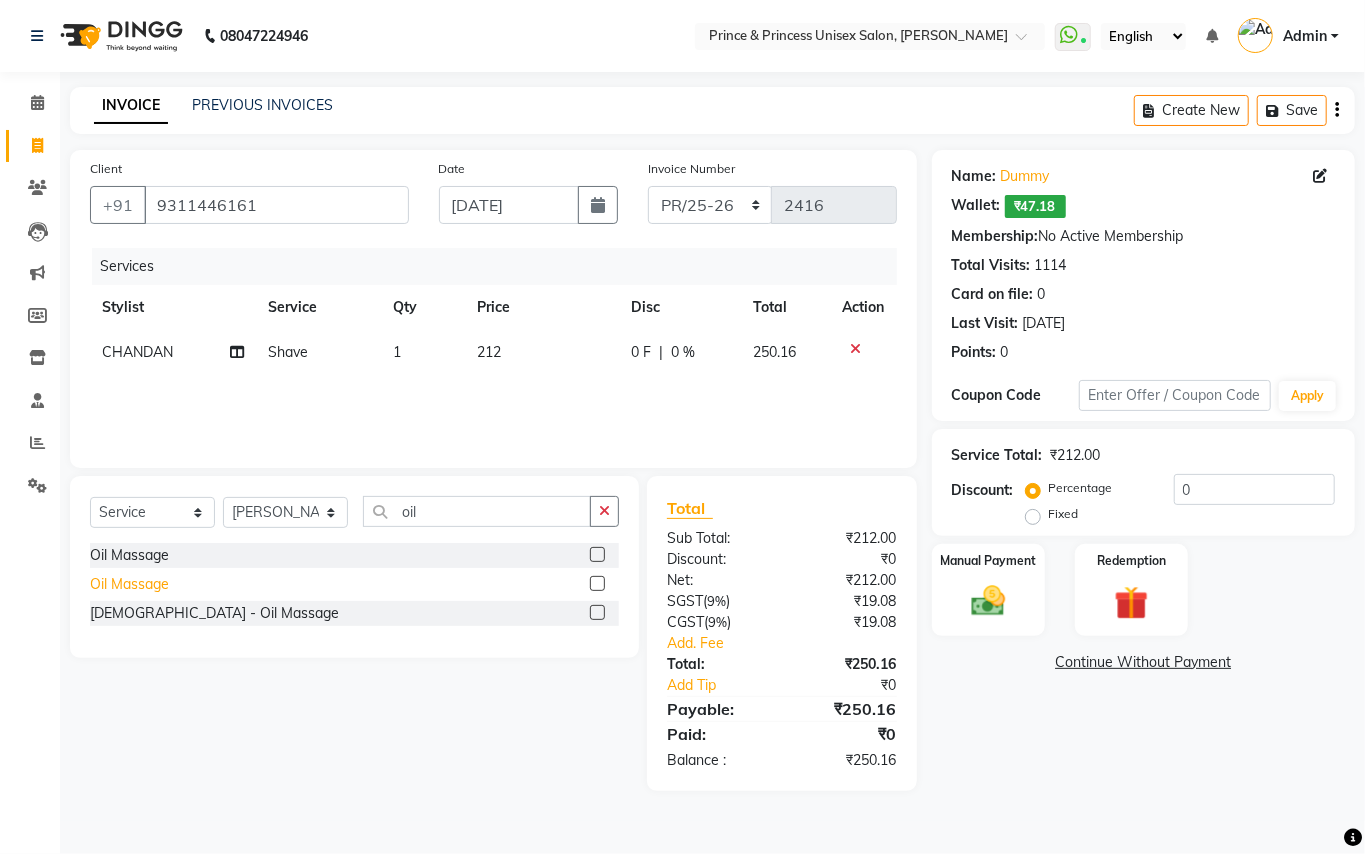 click on "Oil Massage" 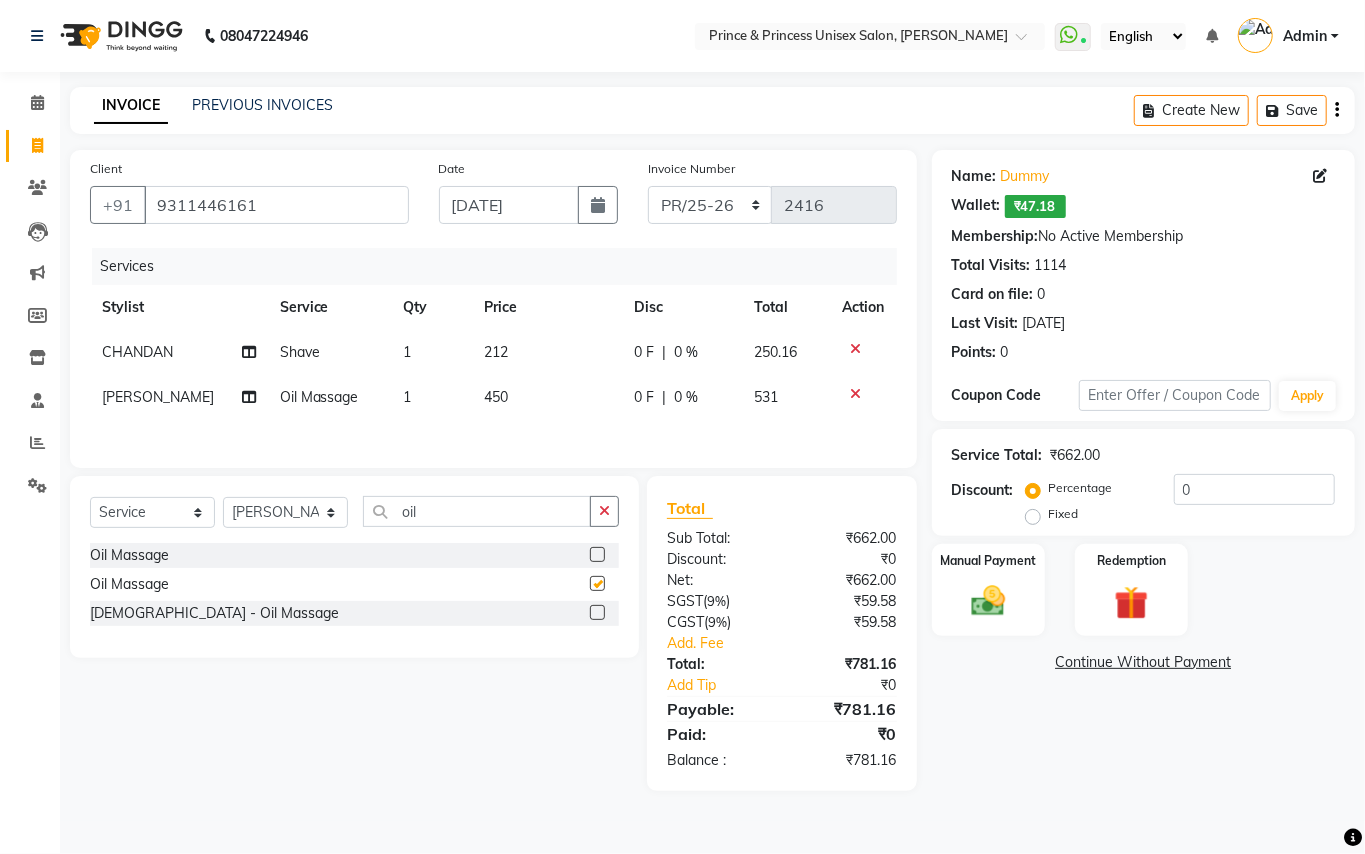 checkbox on "false" 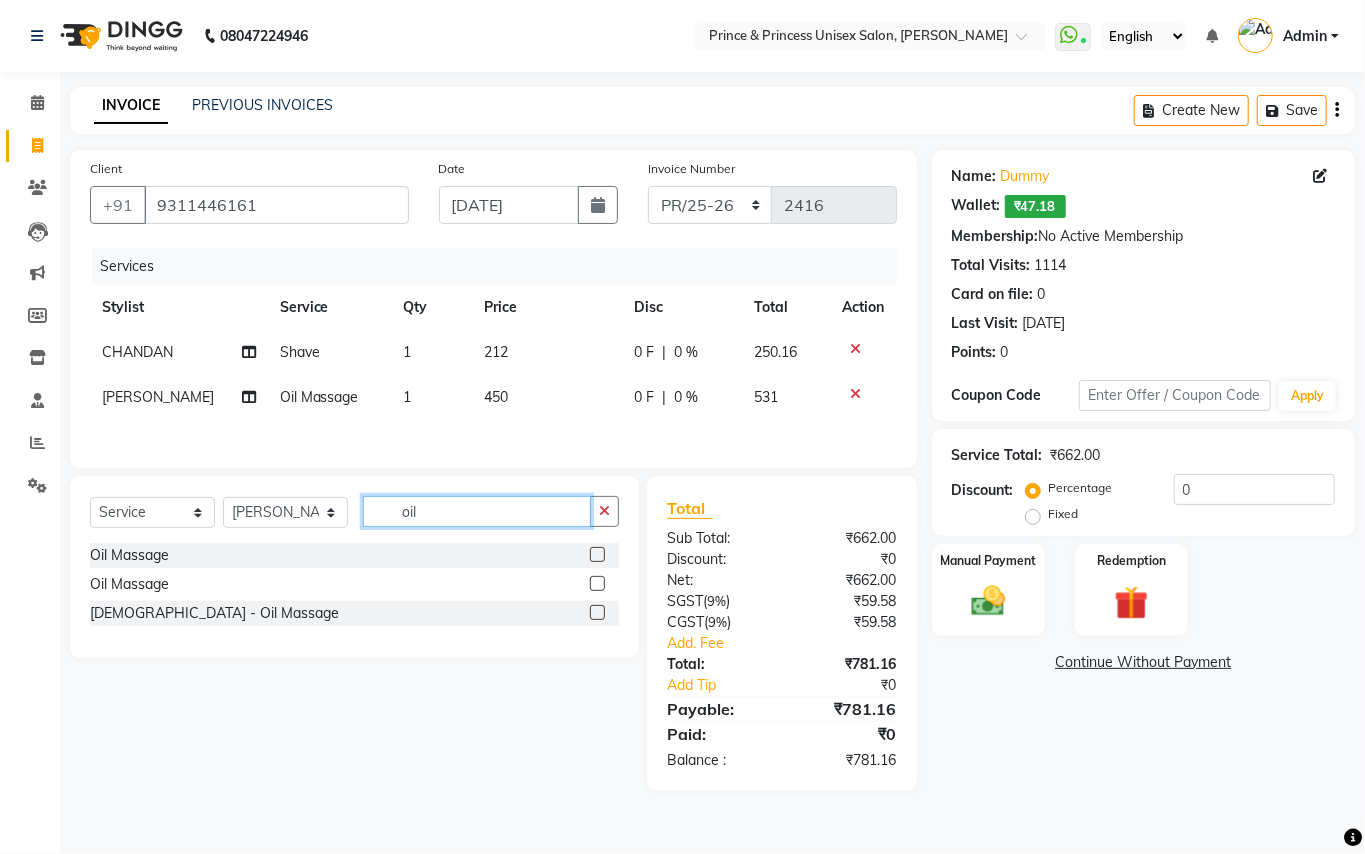drag, startPoint x: 426, startPoint y: 520, endPoint x: 140, endPoint y: 336, distance: 340.07648 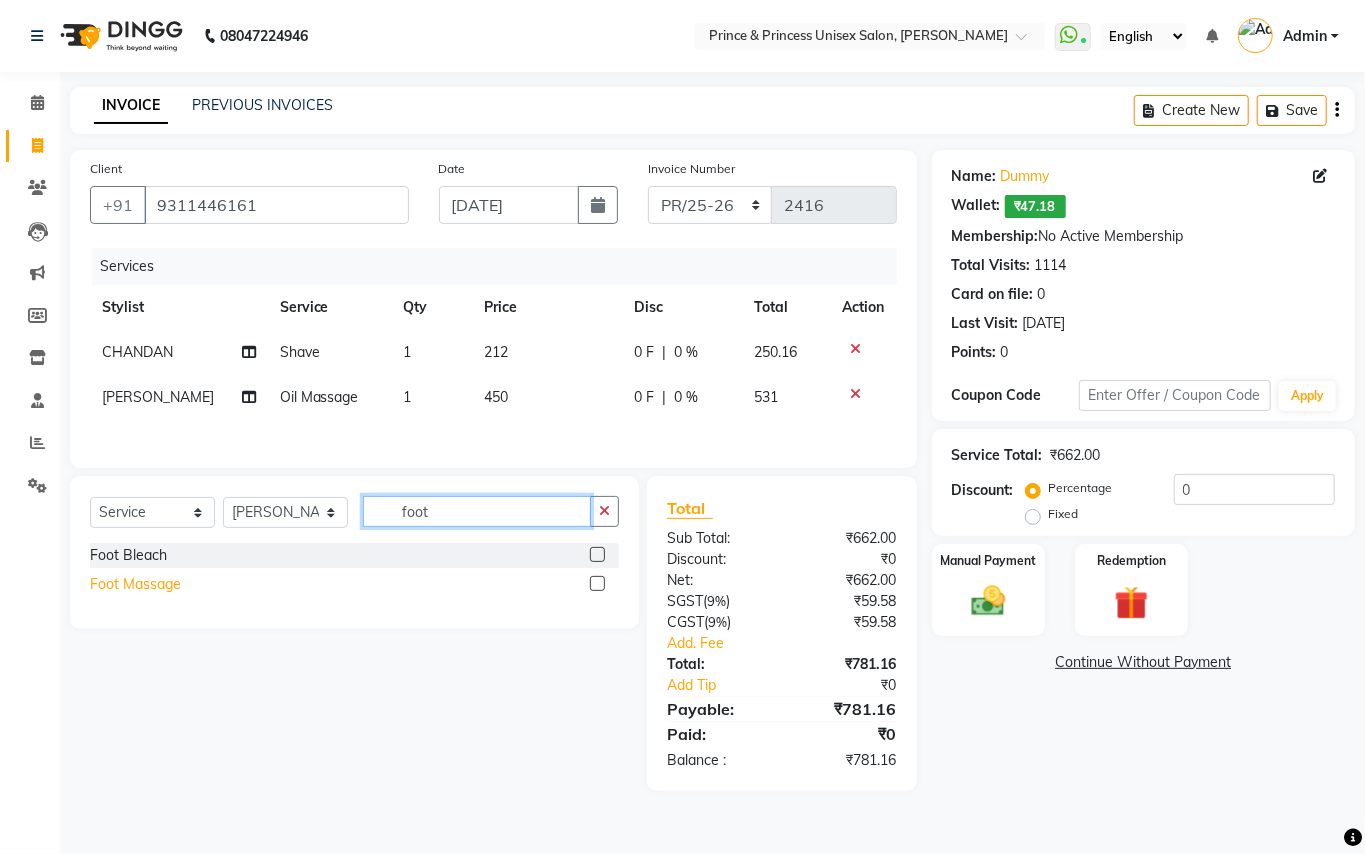 type on "foot" 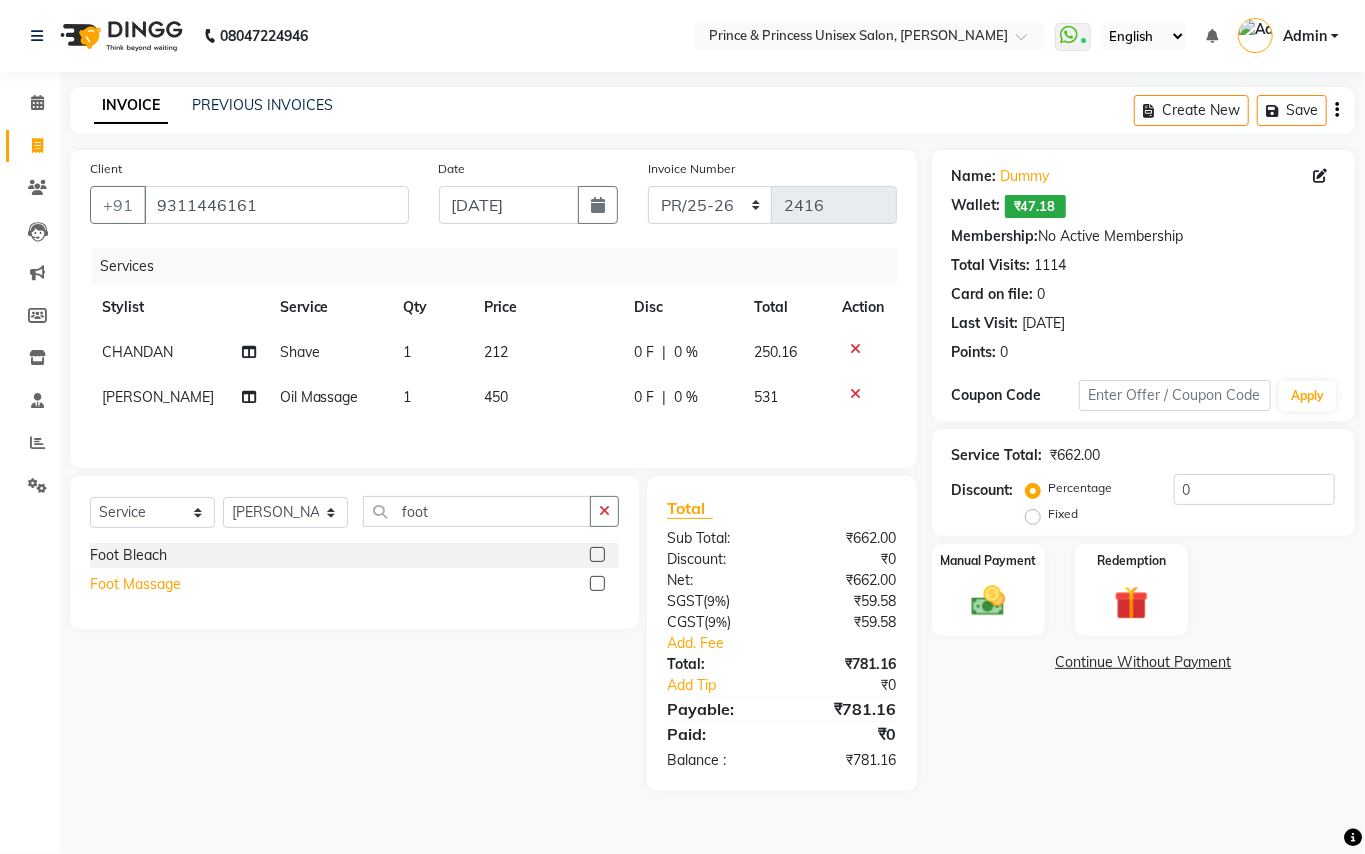 click on "Foot Massage" 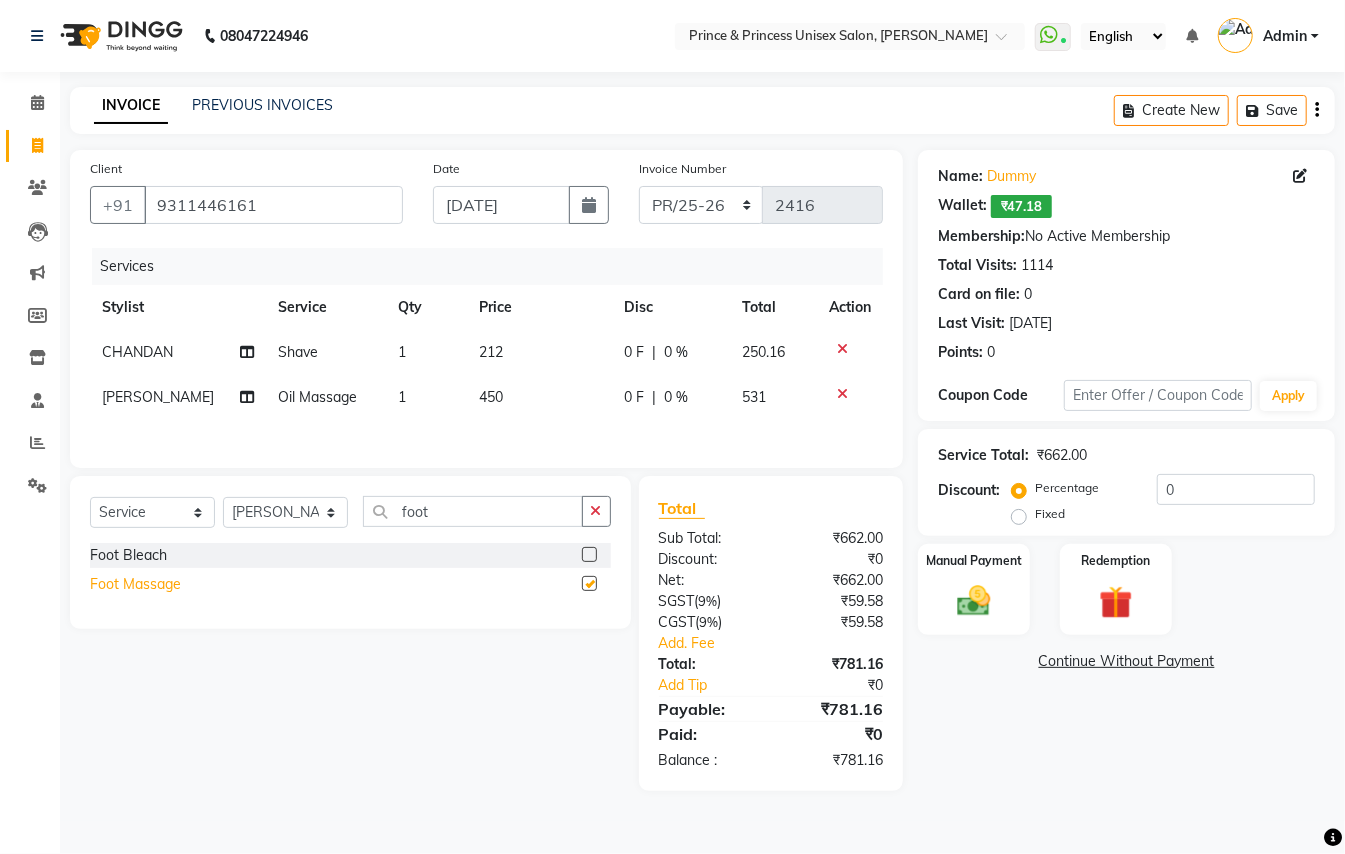 checkbox on "false" 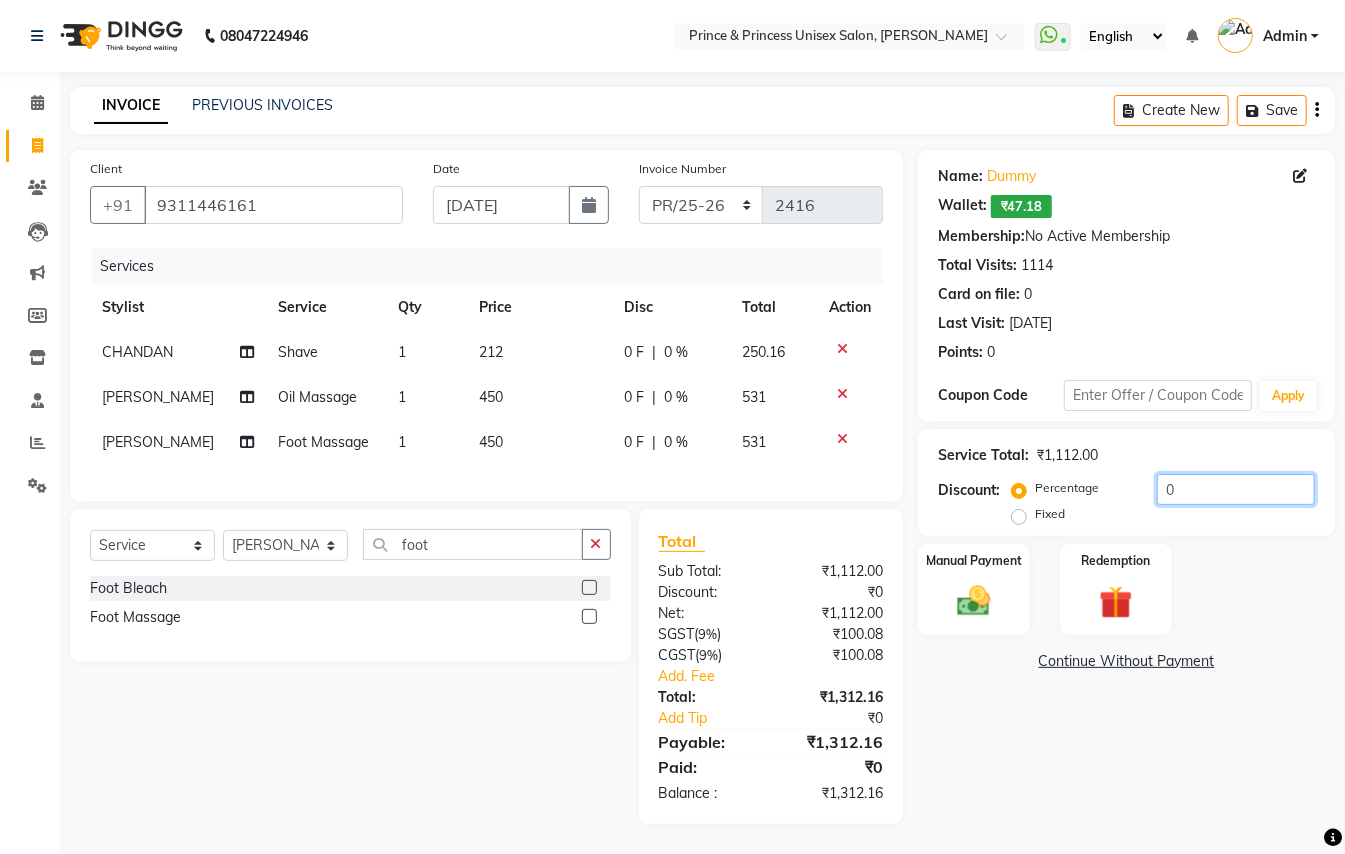 drag, startPoint x: 1189, startPoint y: 489, endPoint x: 1048, endPoint y: 237, distance: 288.76462 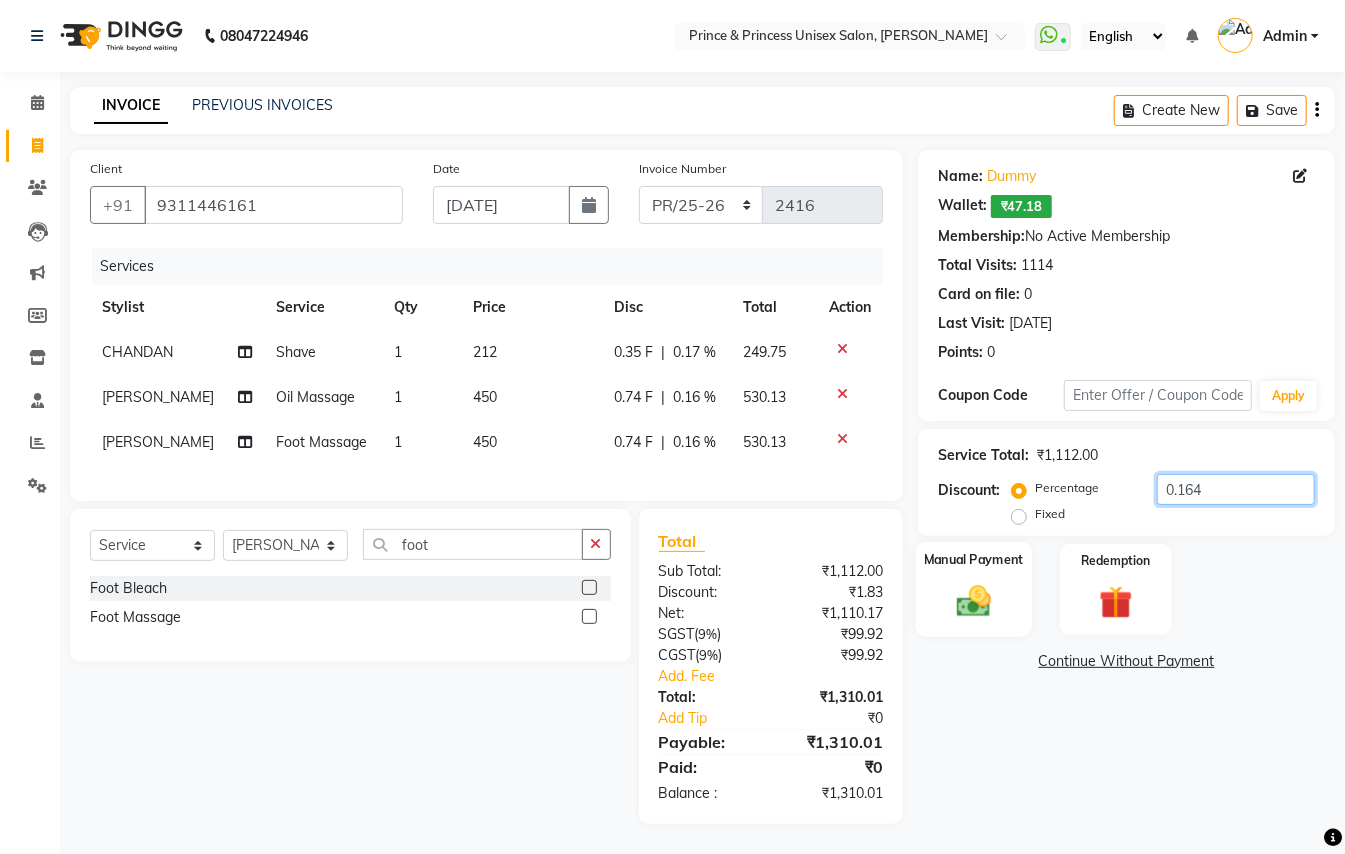 type on "0.164" 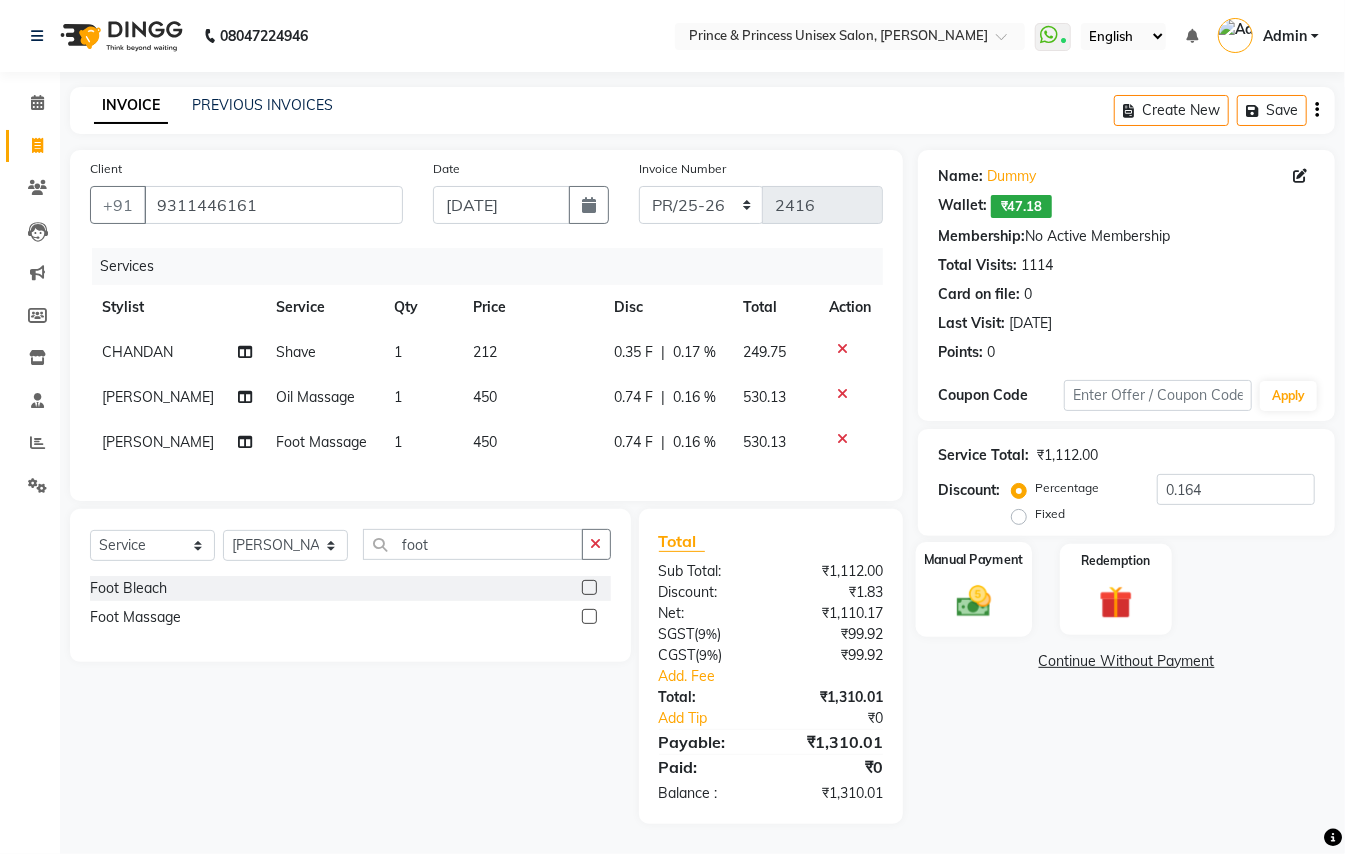 click 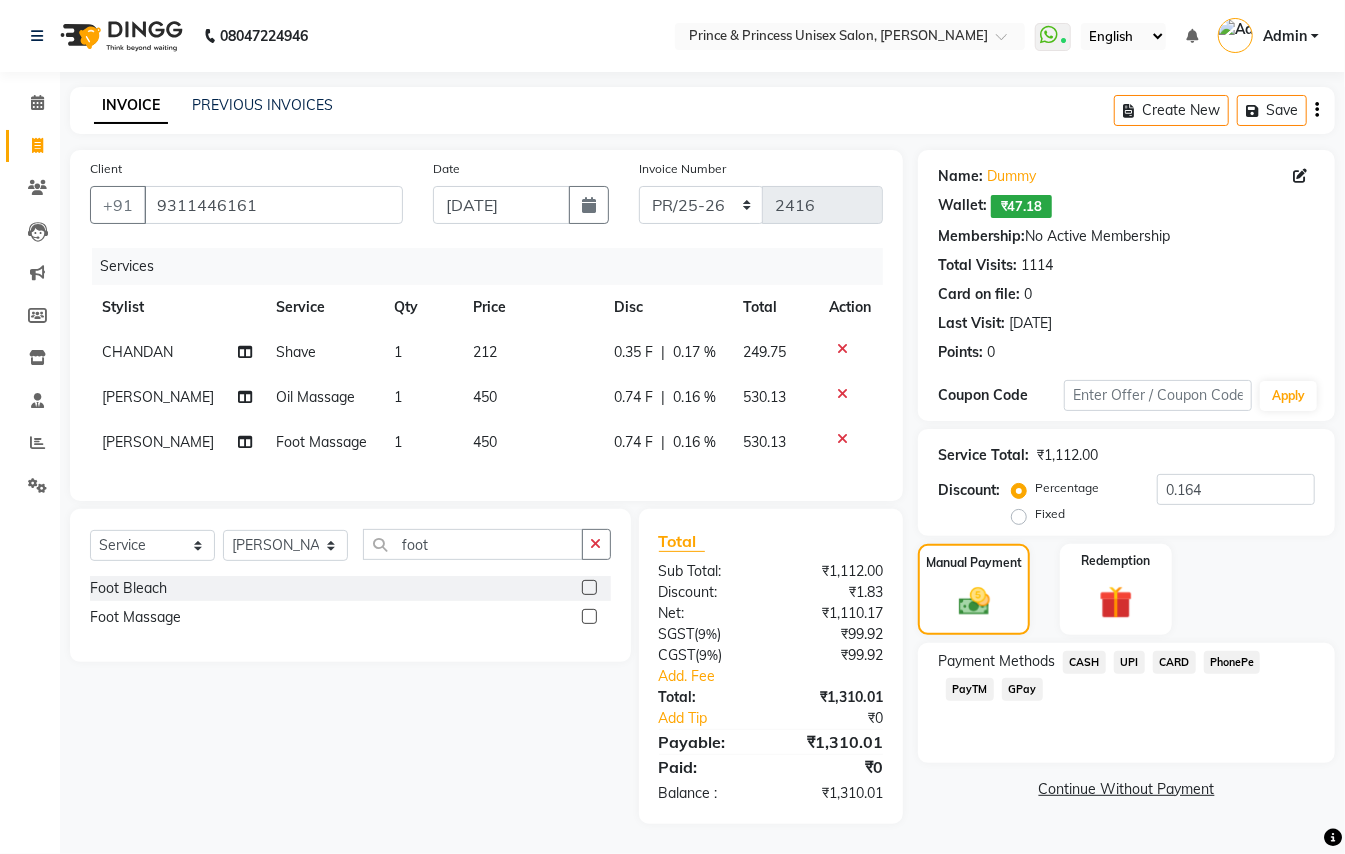 click on "CASH" 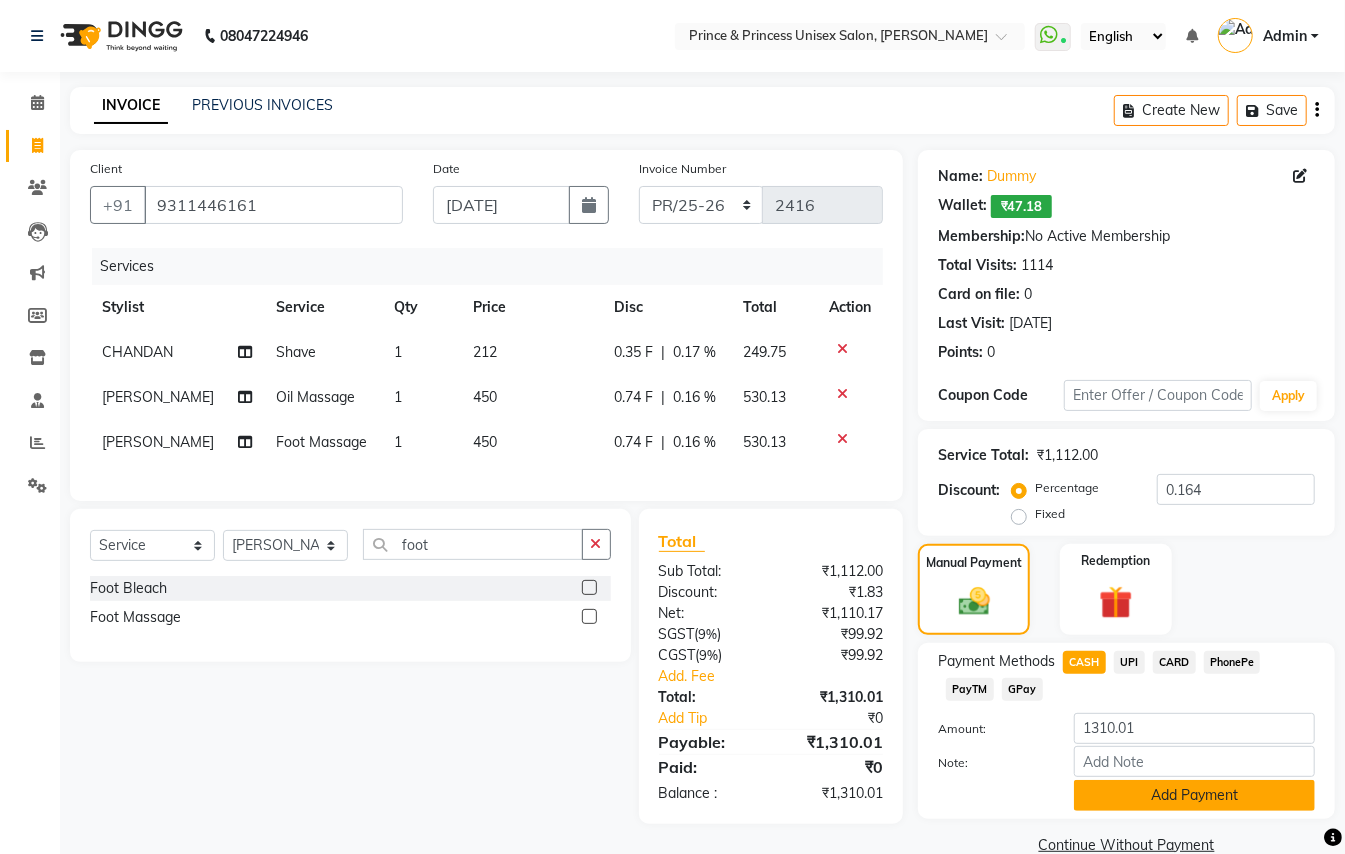 click on "Add Payment" 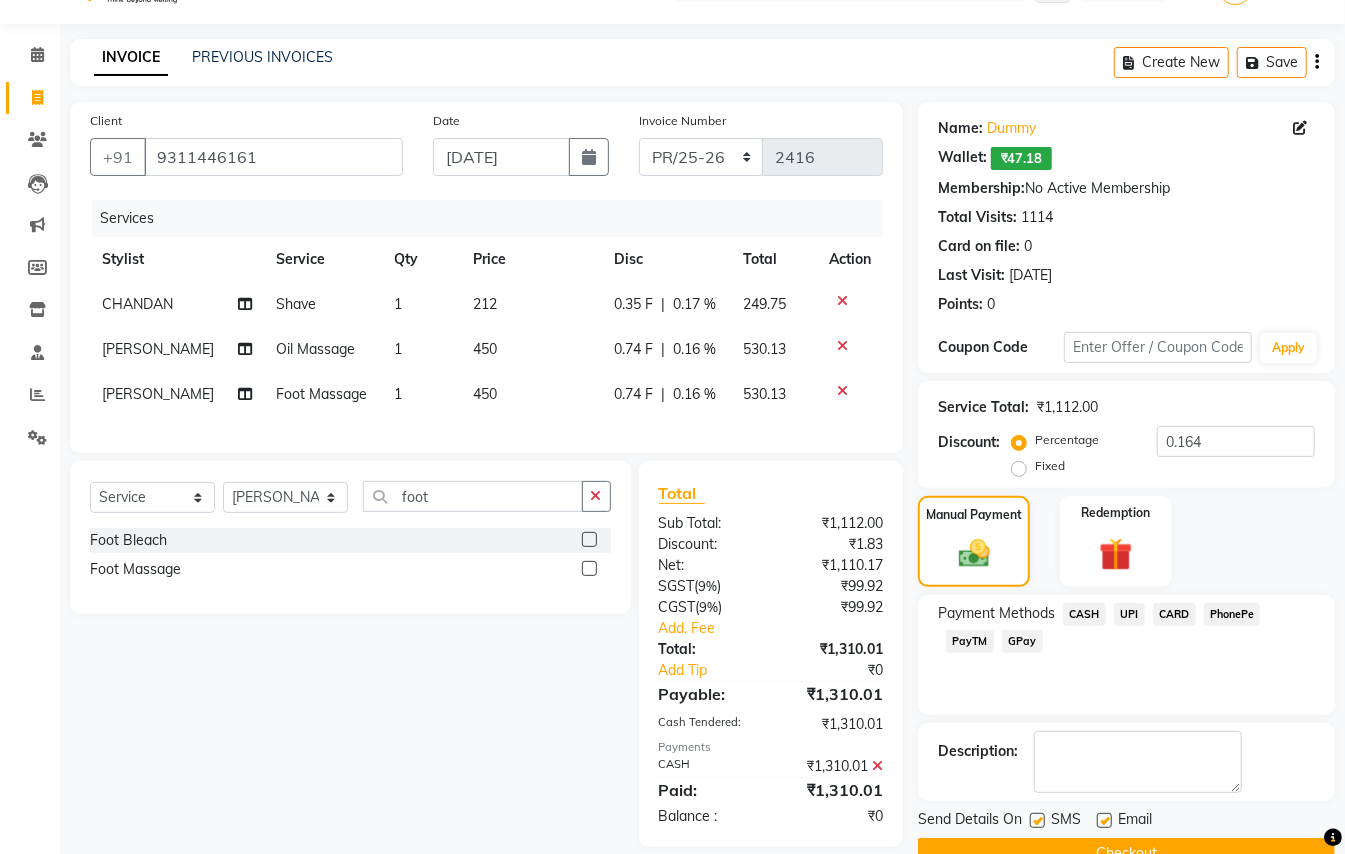 scroll, scrollTop: 94, scrollLeft: 0, axis: vertical 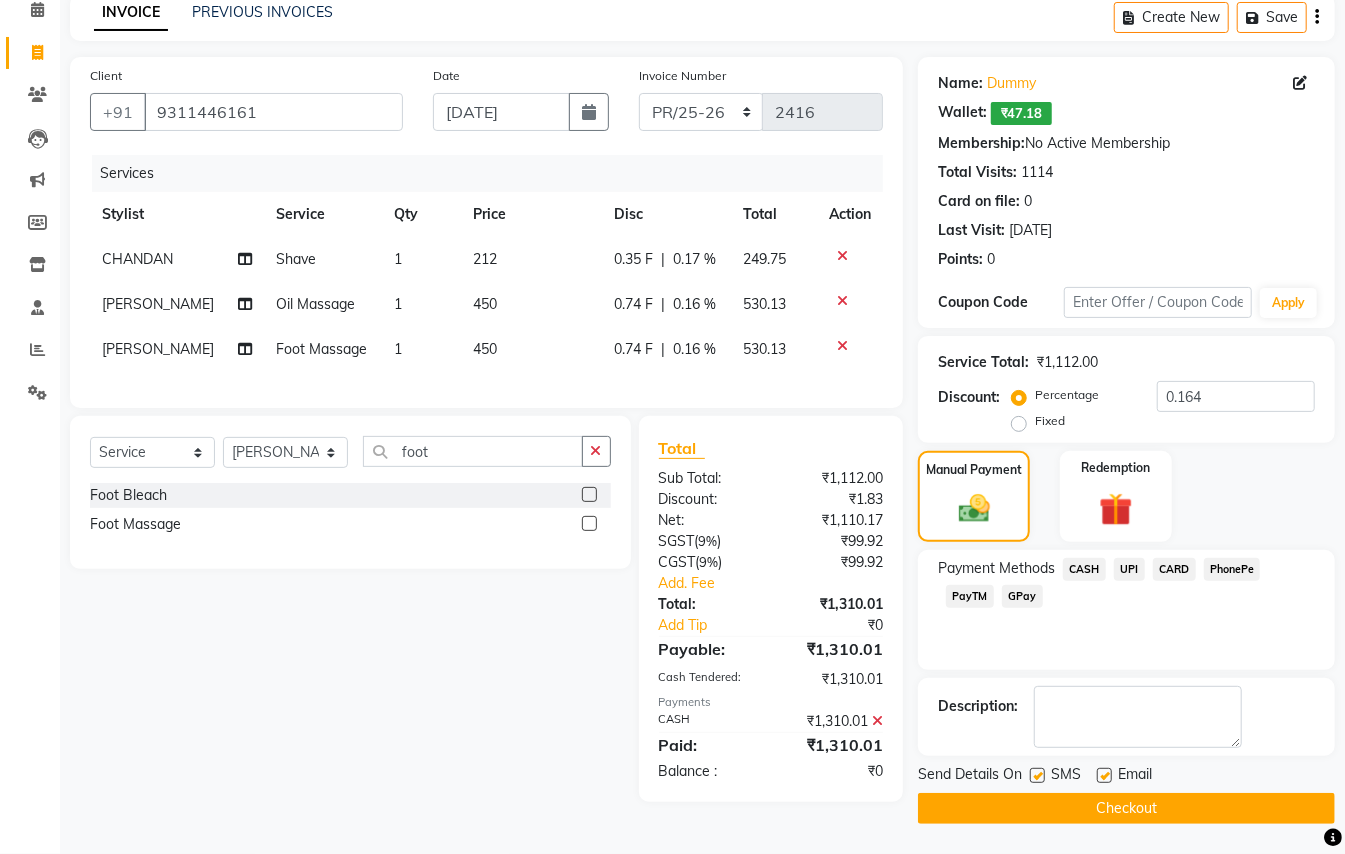 click on "Checkout" 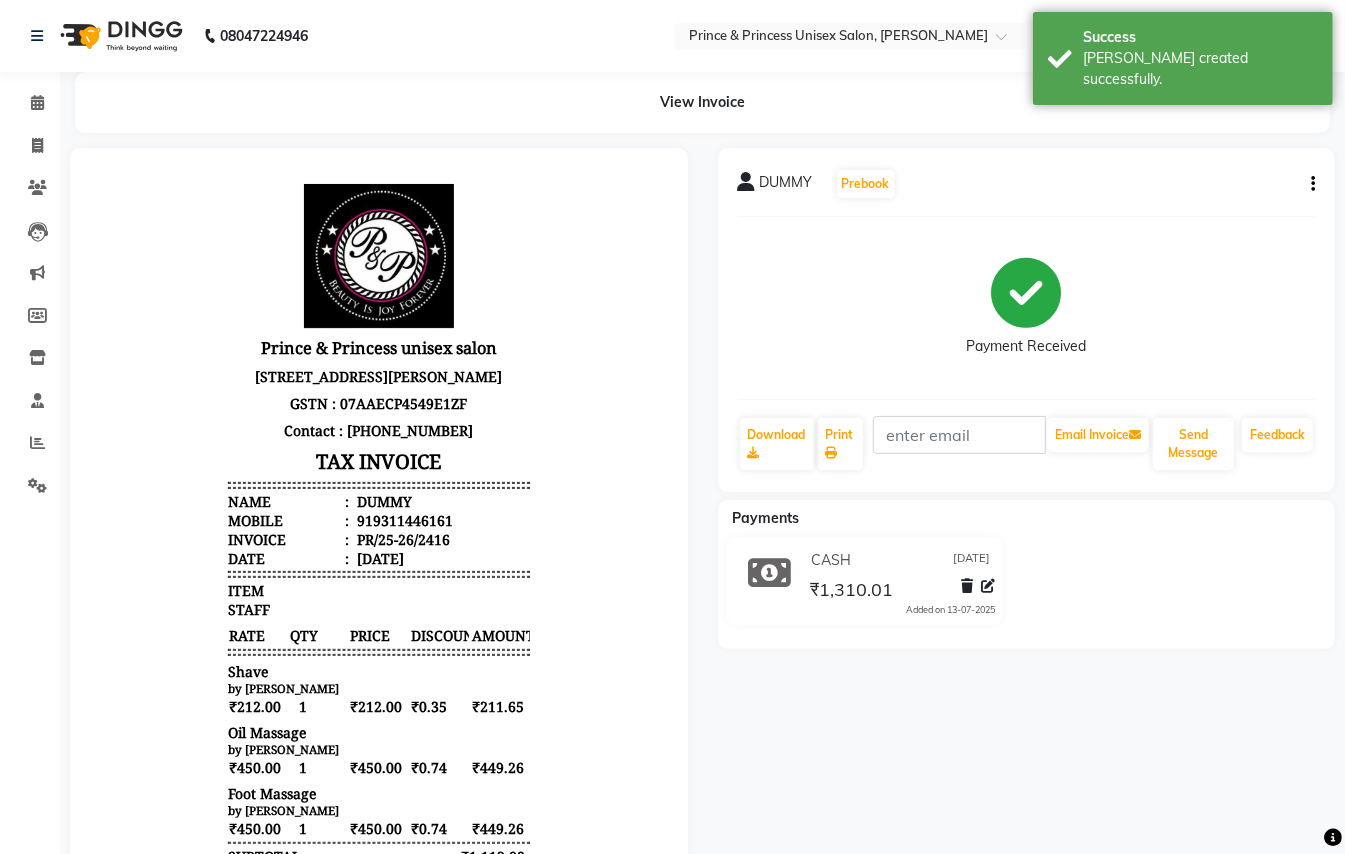 scroll, scrollTop: 0, scrollLeft: 0, axis: both 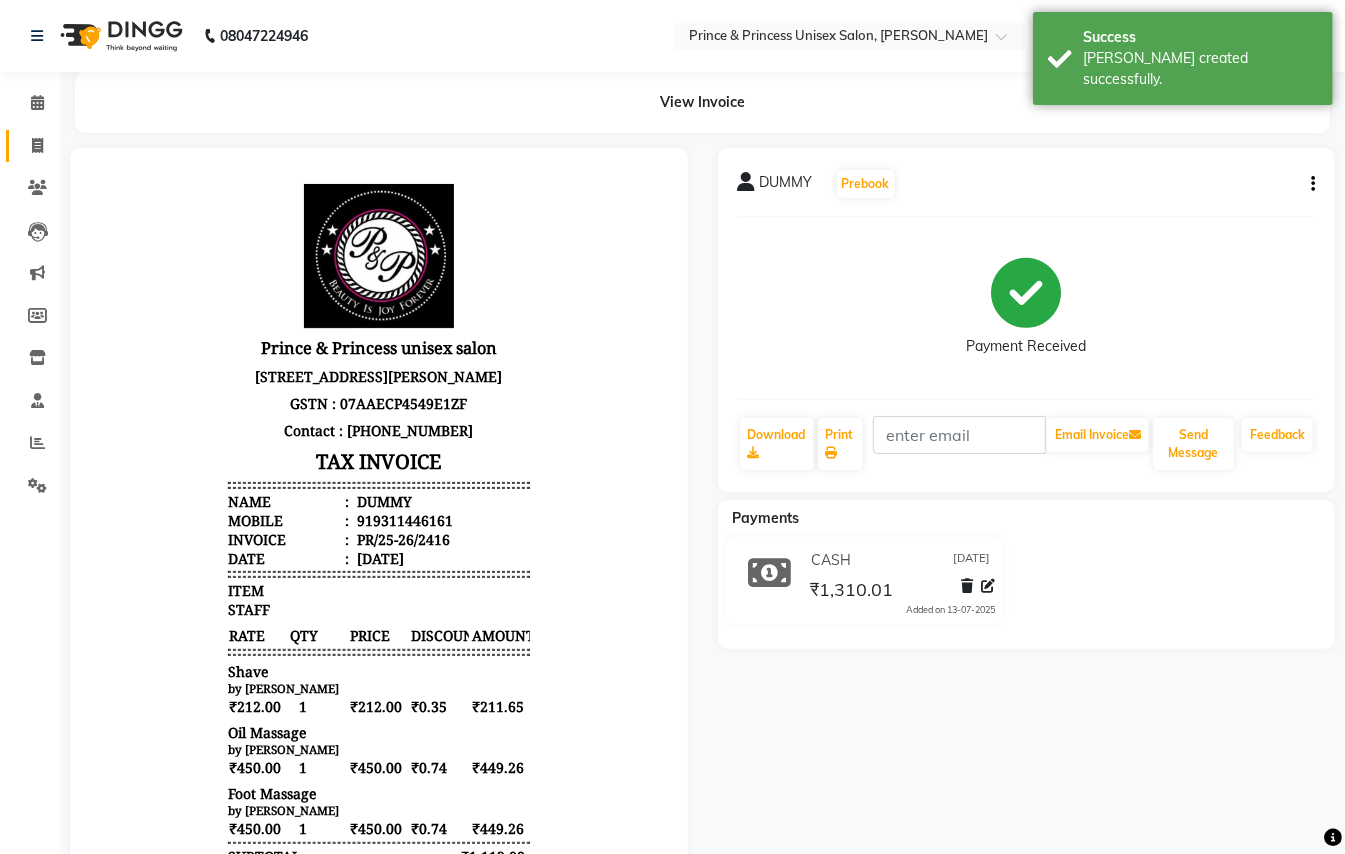 click 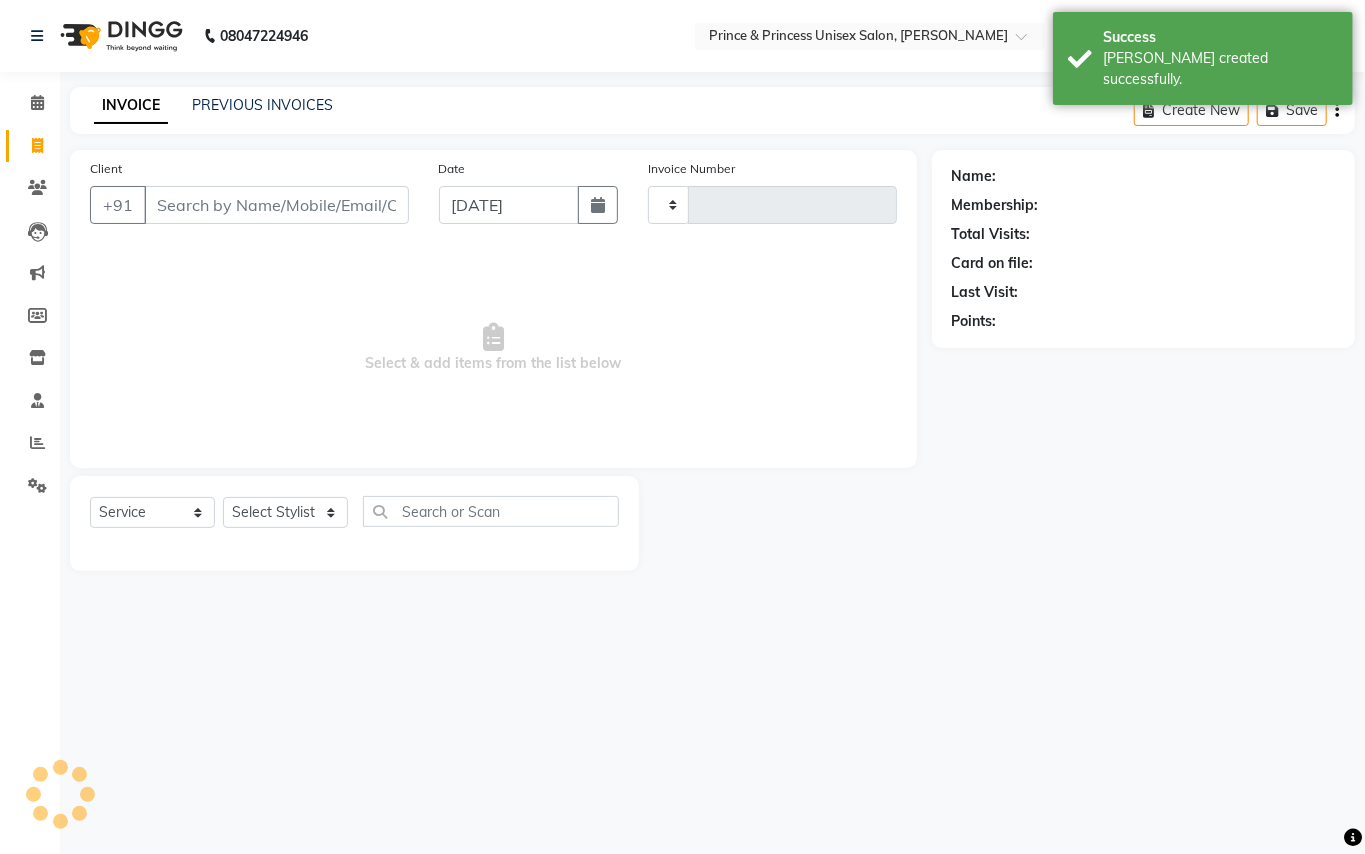 click on "Client" at bounding box center [276, 205] 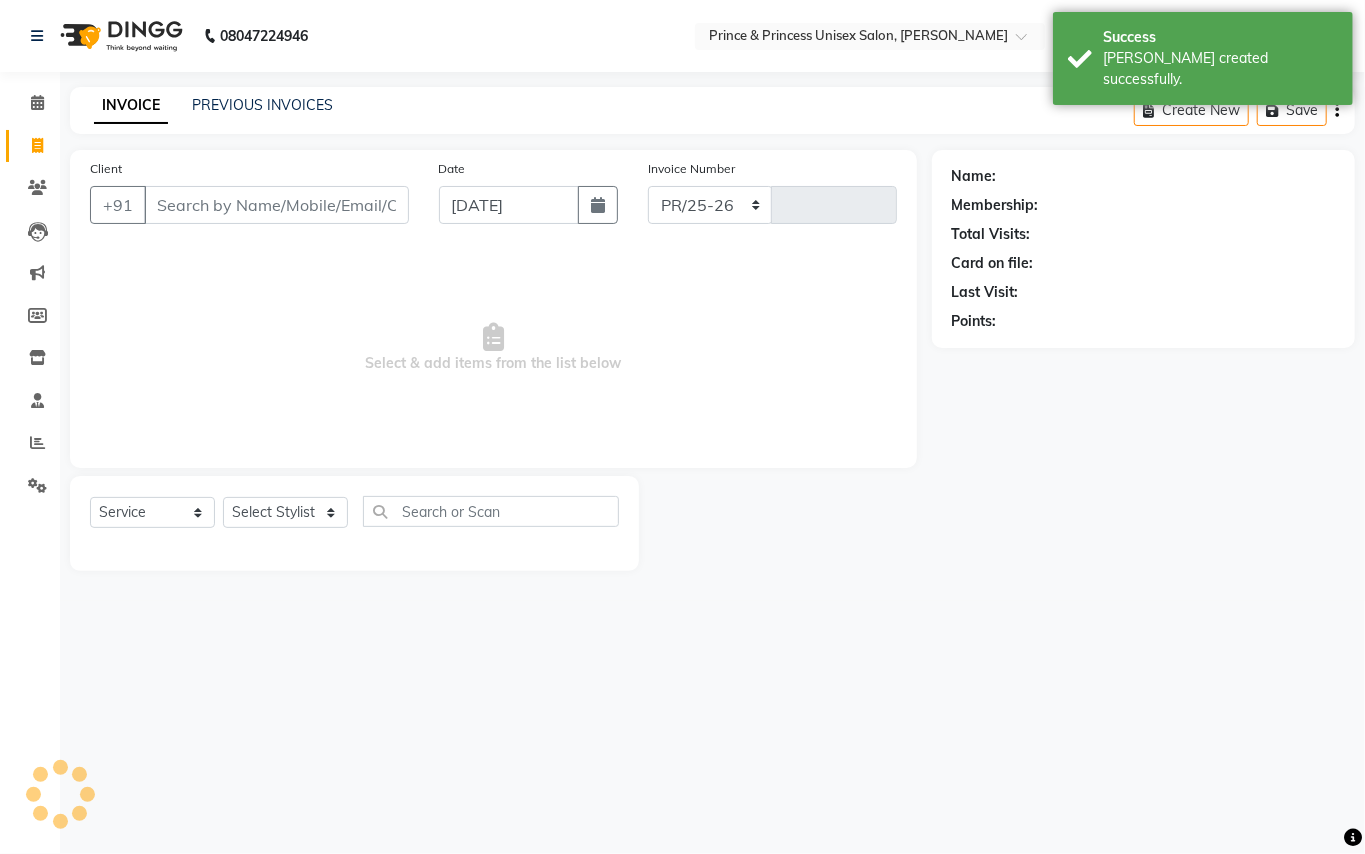 select on "3760" 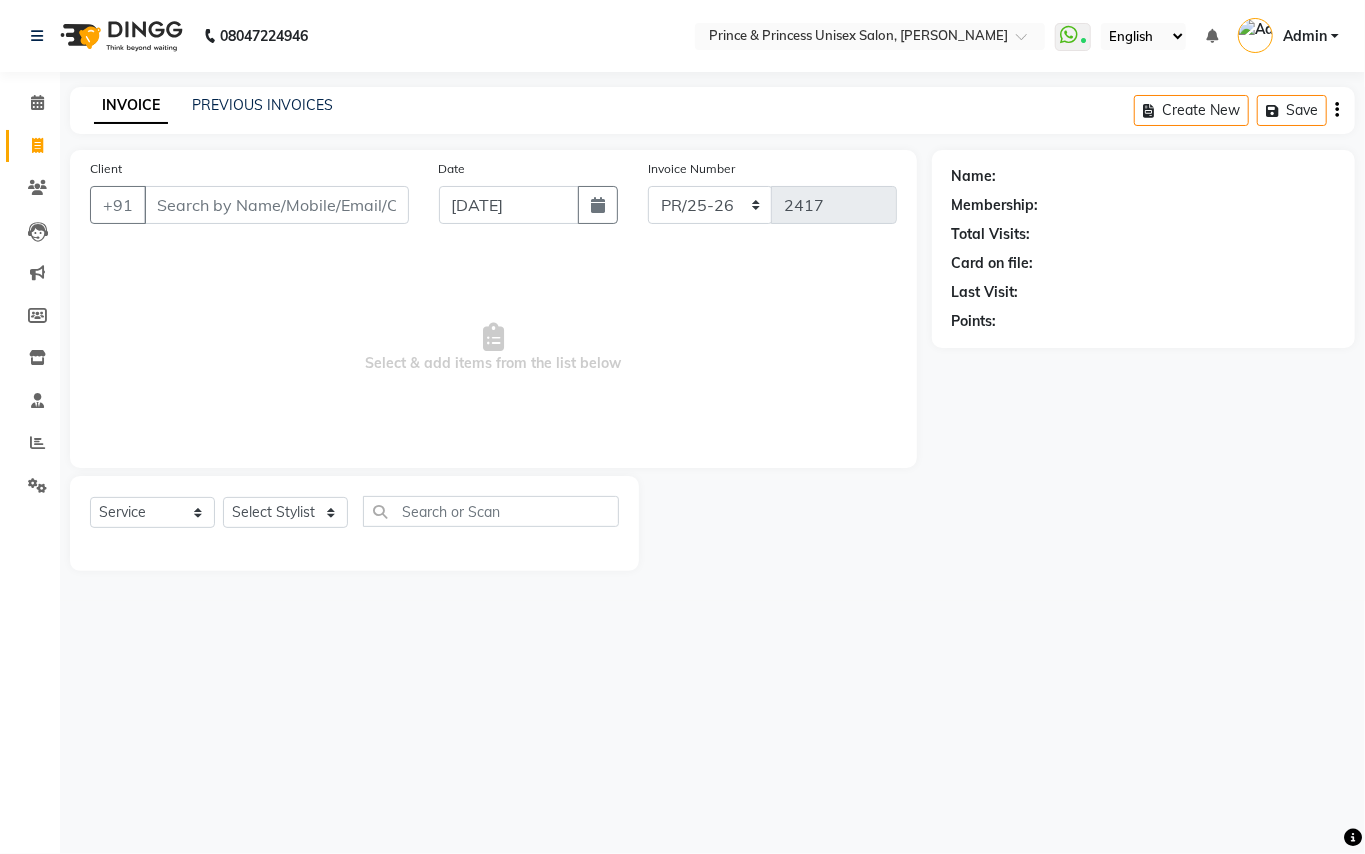 click on "Client" at bounding box center (276, 205) 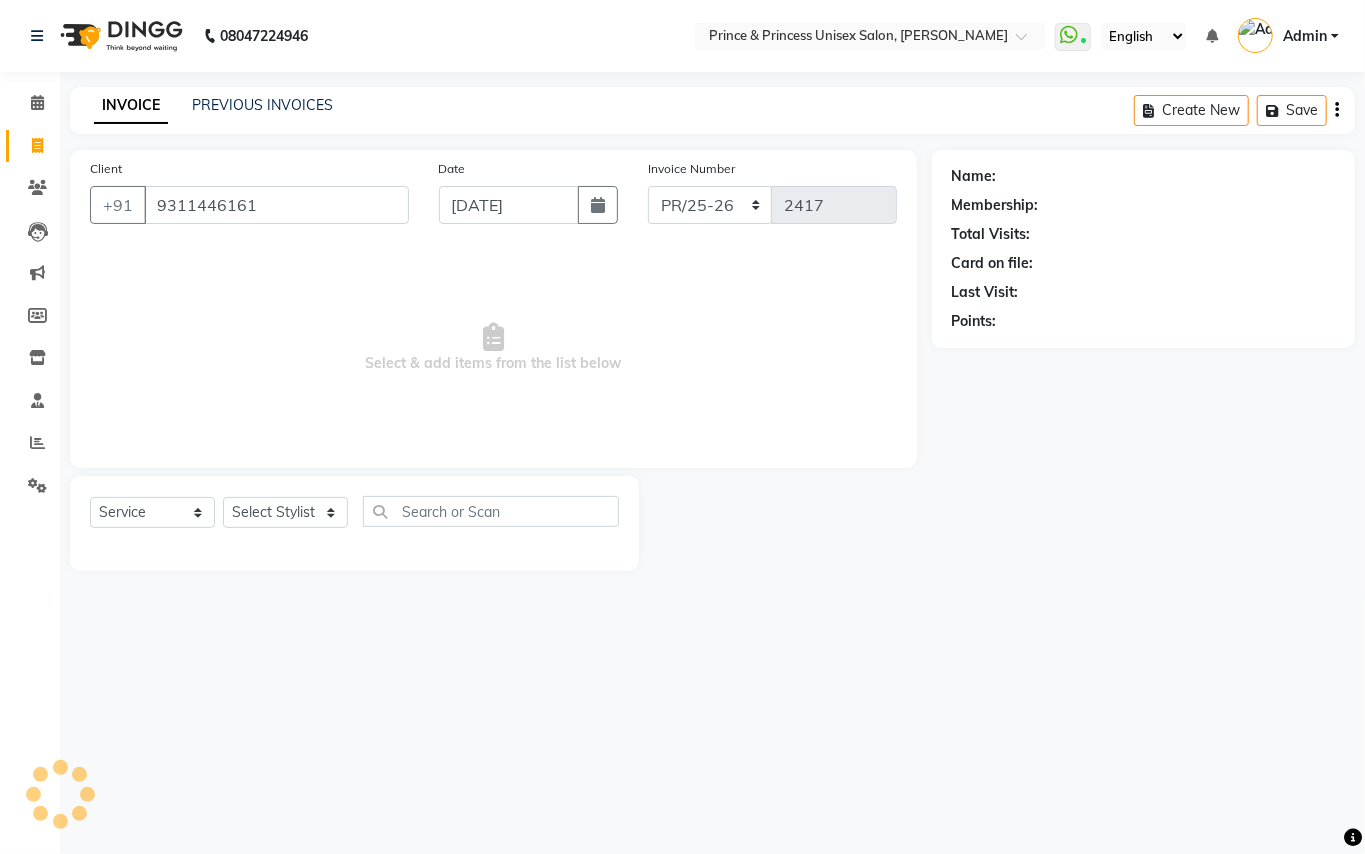 type on "9311446161" 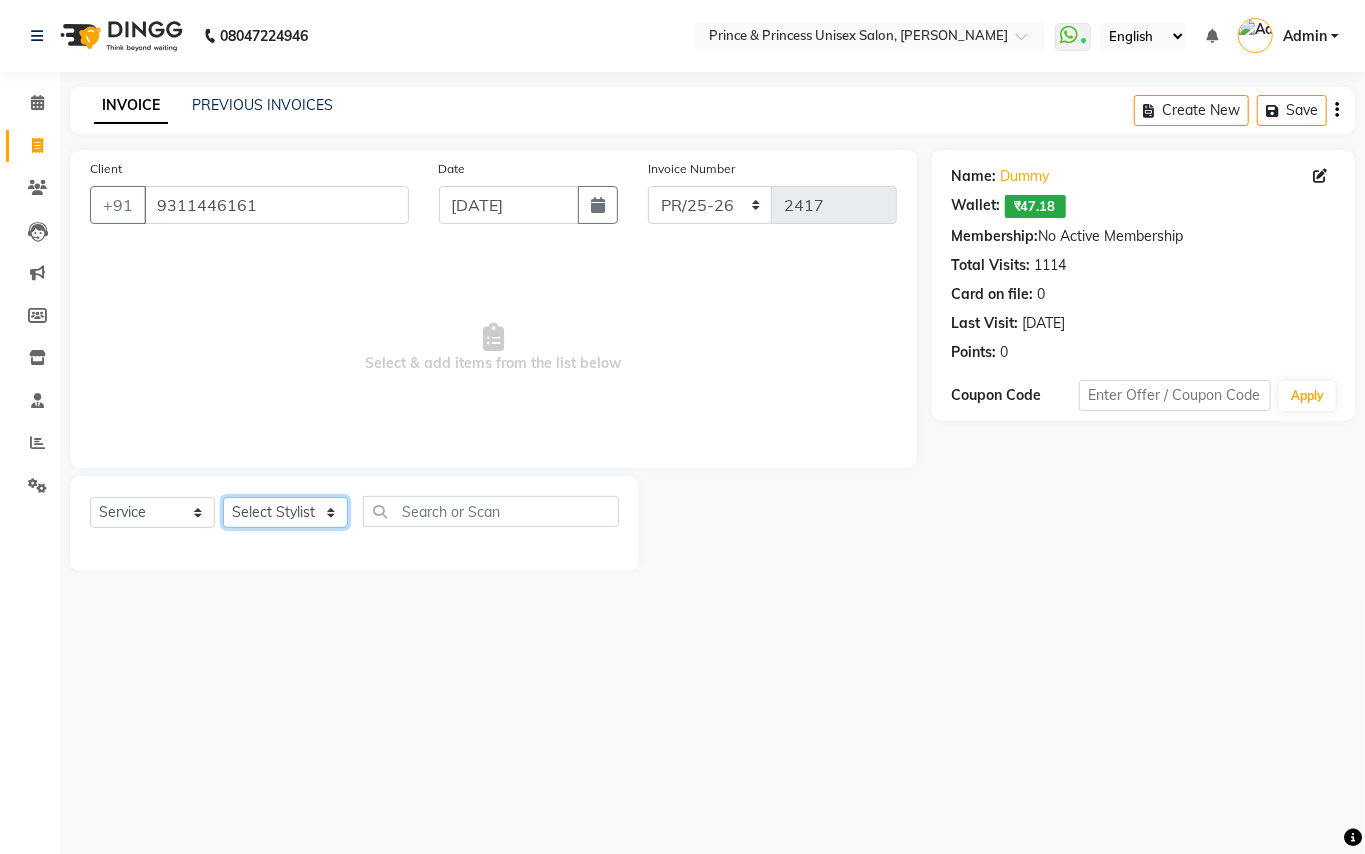 click on "Select Stylist ABHISHEK [PERSON_NAME] NEW [PERSON_NAME] CHANDAN [PERSON_NAME] MEENAKSHI [PERSON_NAME] RAHUL SANDEEP [PERSON_NAME] XYZ" 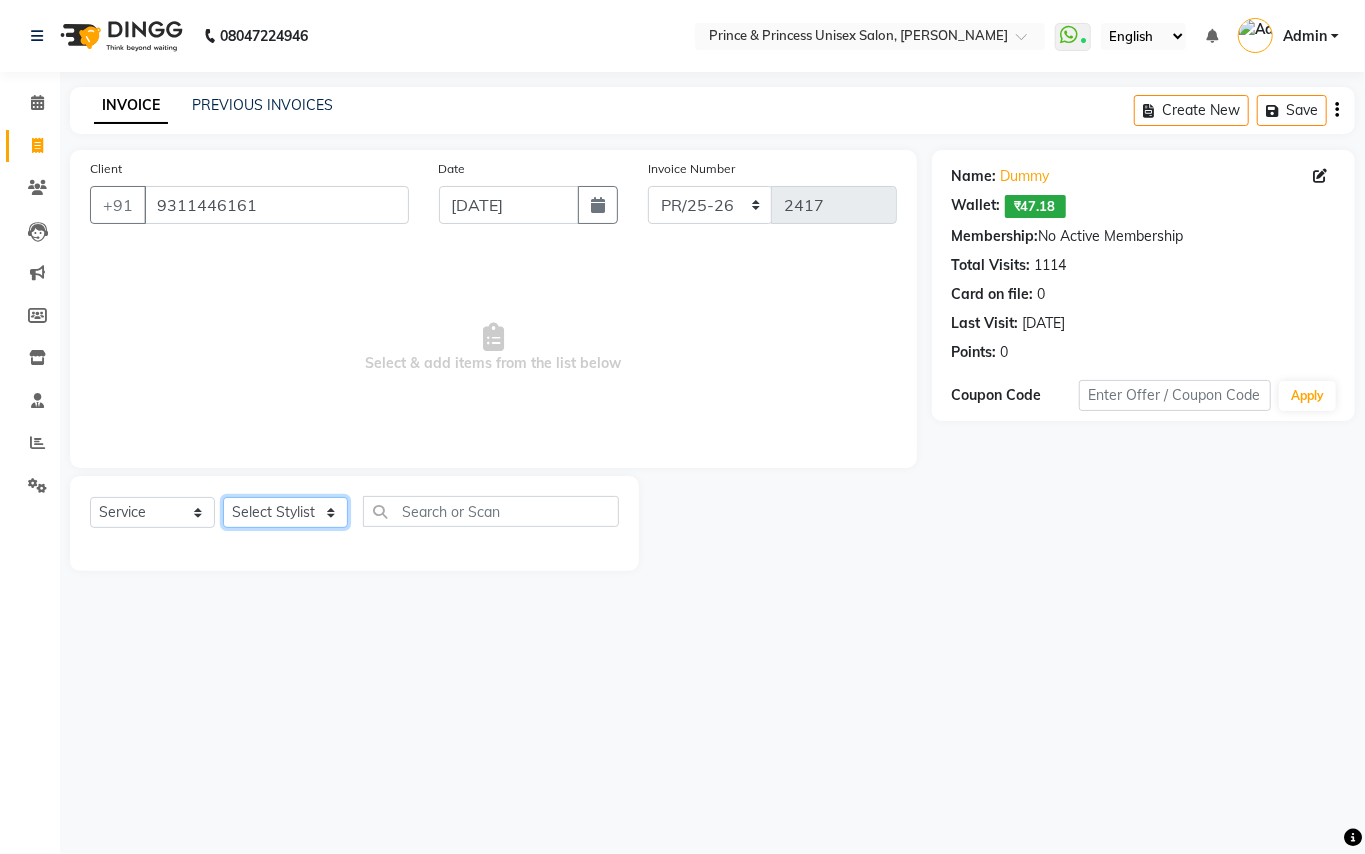 select on "17871" 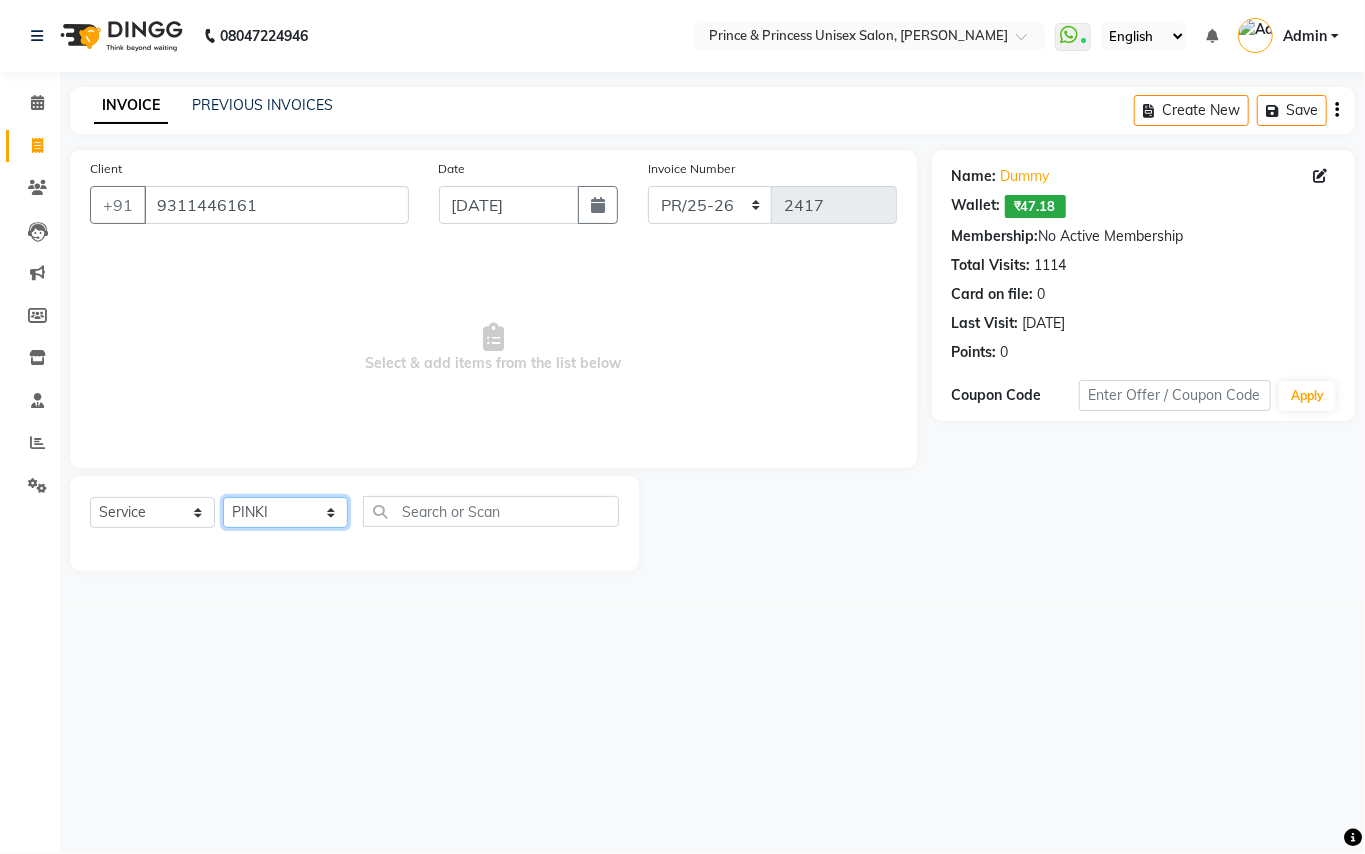 drag, startPoint x: 253, startPoint y: 505, endPoint x: 412, endPoint y: 498, distance: 159.154 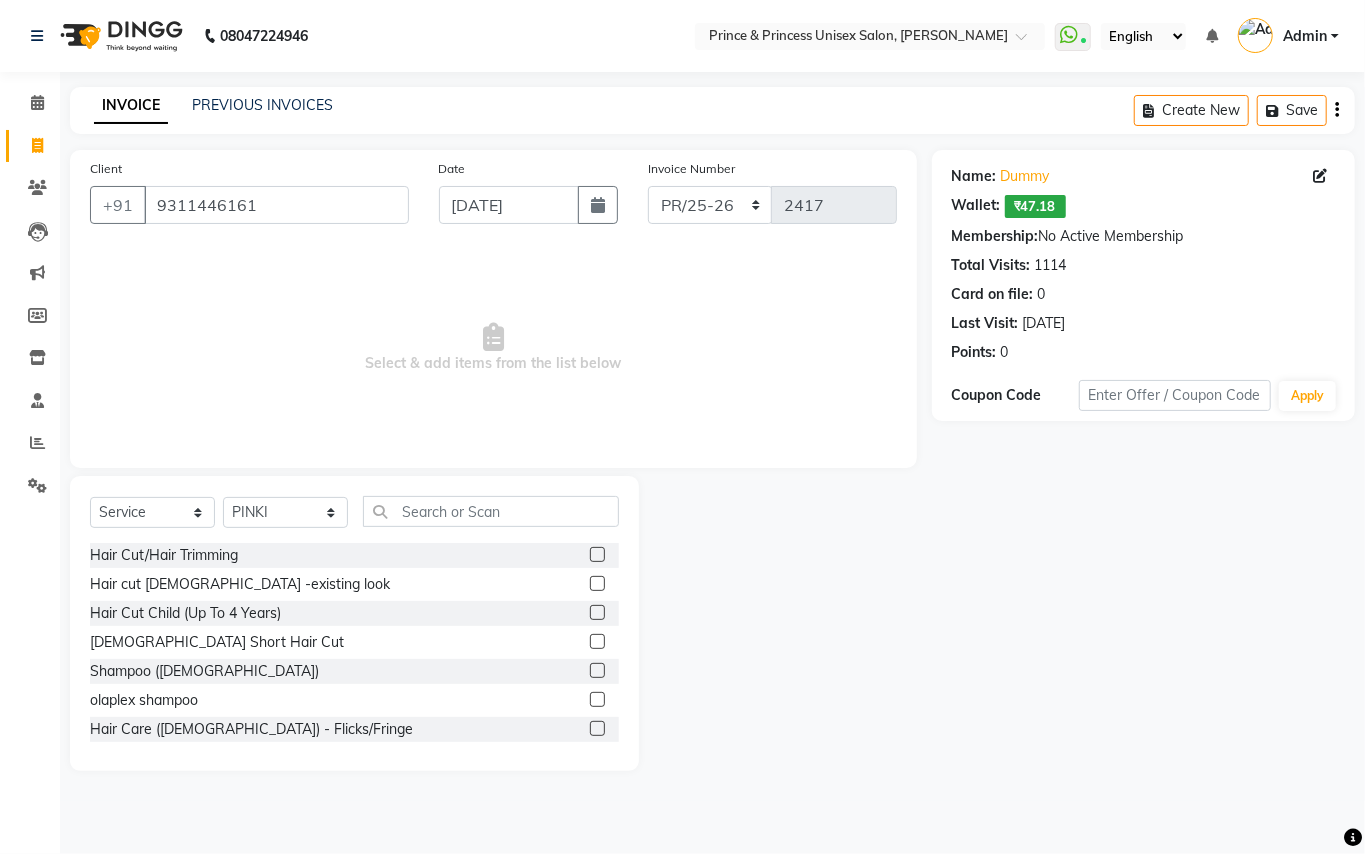 click on "Select  Service  Product  Membership  Package Voucher Prepaid Gift Card  Select Stylist ABHISHEK [PERSON_NAME] NEW [PERSON_NAME] CHANDAN [PERSON_NAME] MEENAKSHI [PERSON_NAME] RAHUL SANDEEP [PERSON_NAME] XYZ Hair Cut/Hair Trimming  Hair cut [DEMOGRAPHIC_DATA] -existing look  Hair Cut Child (Up To 4 Years)  [DEMOGRAPHIC_DATA] Short Hair Cut  Shampoo ([DEMOGRAPHIC_DATA])  olaplex shampoo  Hair Care ([DEMOGRAPHIC_DATA]) - Flicks/Fringe  Oil Massage  Henna  Mustache Trim  Threading  Face Threading  Hair Cut  [DEMOGRAPHIC_DATA] - Style Change  [DEMOGRAPHIC_DATA] - Tonsure (Mundan)  Shampoo [DEMOGRAPHIC_DATA]  Shampoo [DEMOGRAPHIC_DATA] (Long Hair)  [PERSON_NAME] Triming / Shave  Oil Massage  half color touch up   [PERSON_NAME] Colour  Hair Styling (Gel/ Serum Application)  Colour Touch Up men's  Colour Touch-Up Amonia Free)  Highlighting  Rebonding  Dry Head Massage  Full Front Chest Clipper  Full Back Clipper  Ear Wax  Full Body Clipper  Under Arms Clipper  Full Front/Back Waxing (Sugar)  Full Front/Back Waxing (Chocolate)  Chest Razor/Back  Full Body Razor  Under Arm Razor  EYE BROWS COLOR  [DEMOGRAPHIC_DATA]  - Hair Cut existing style  Blow Dry" 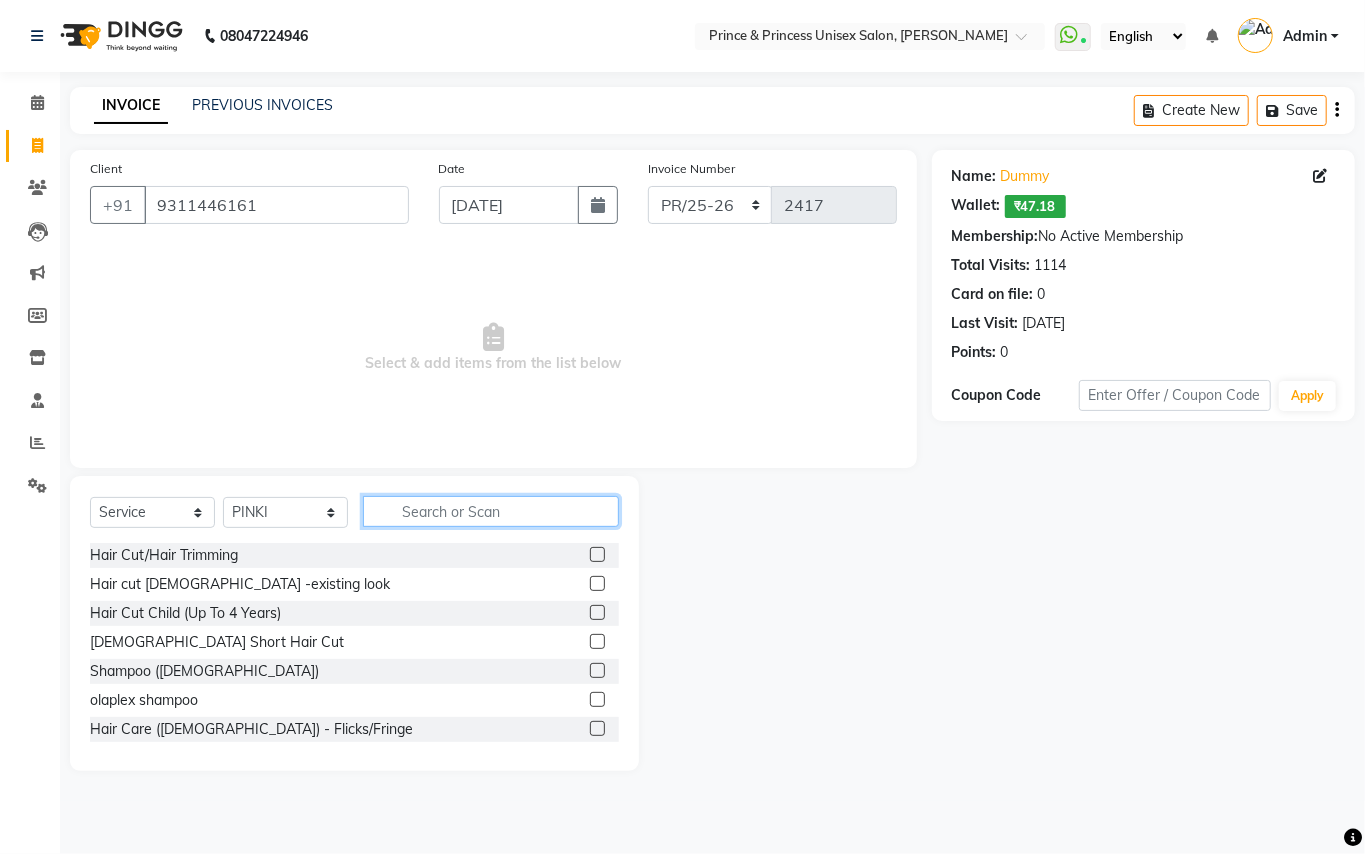 click 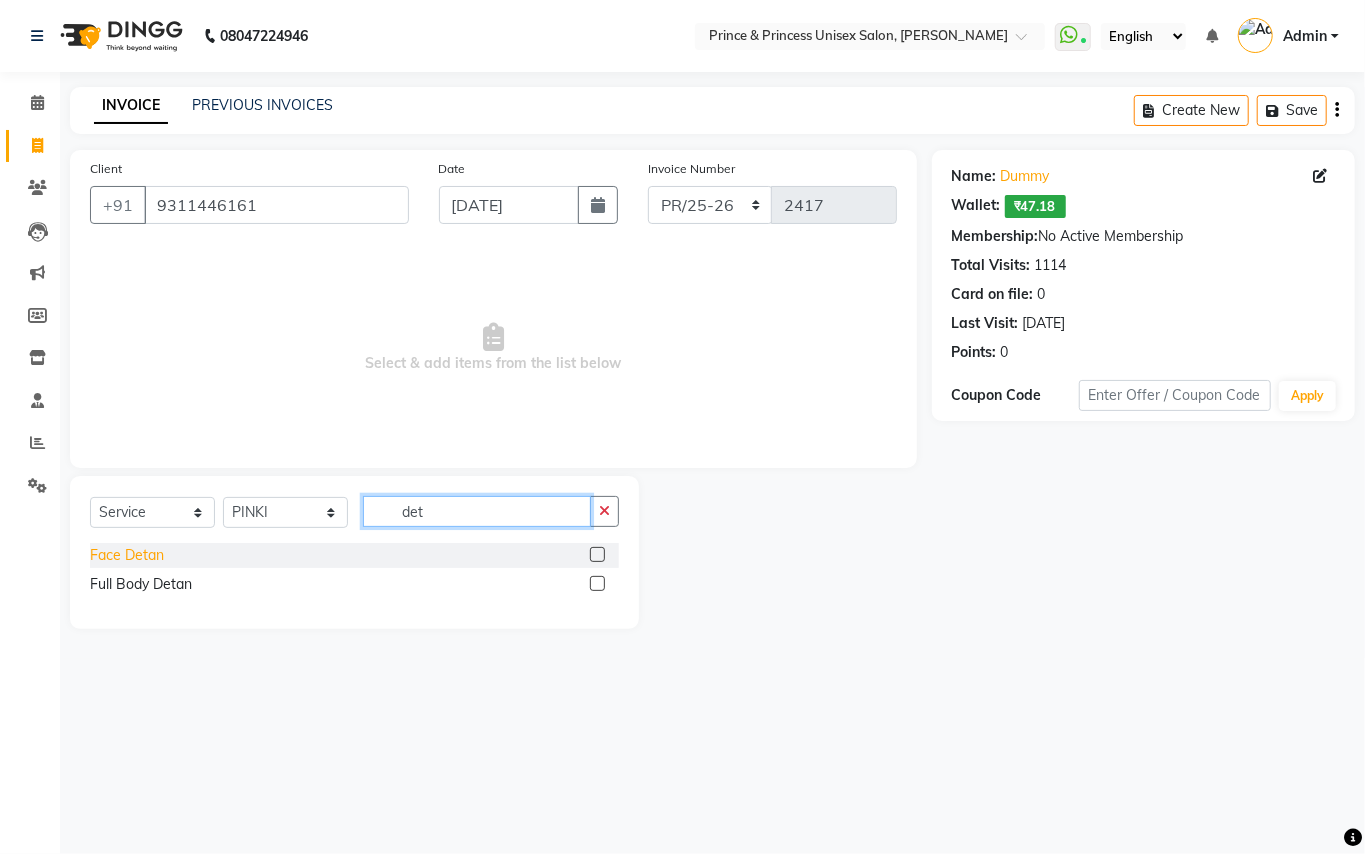 type on "det" 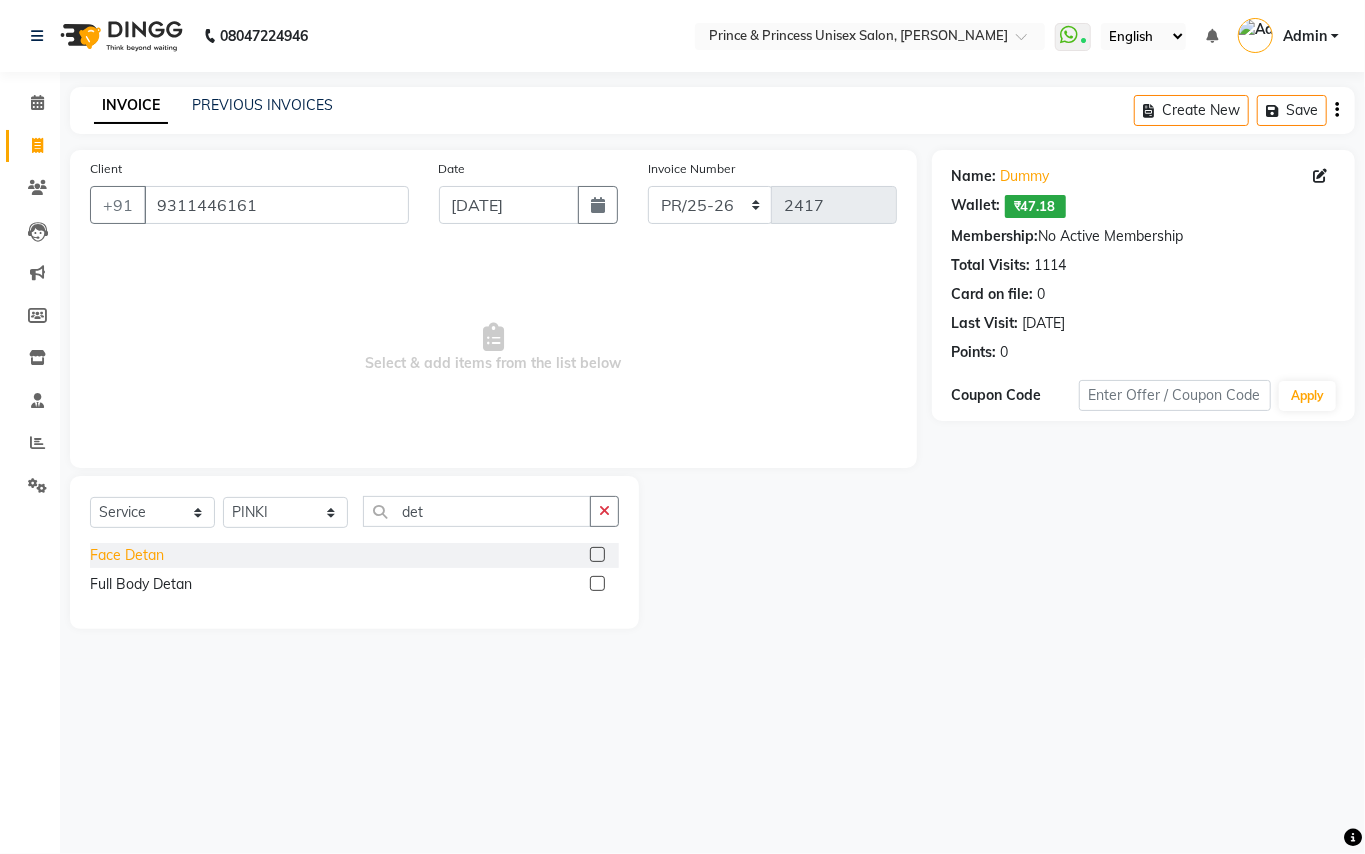 click on "Face Detan" 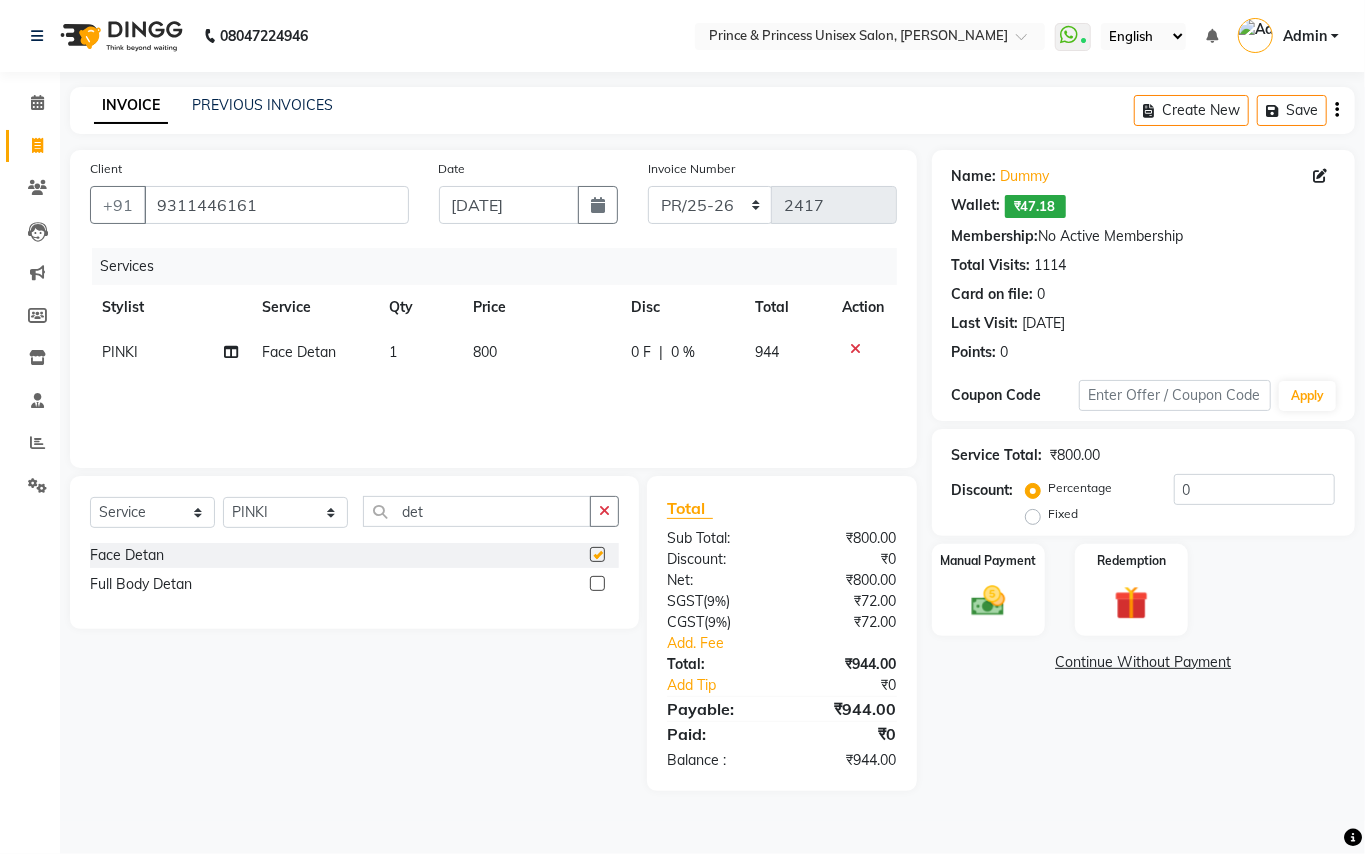 checkbox on "false" 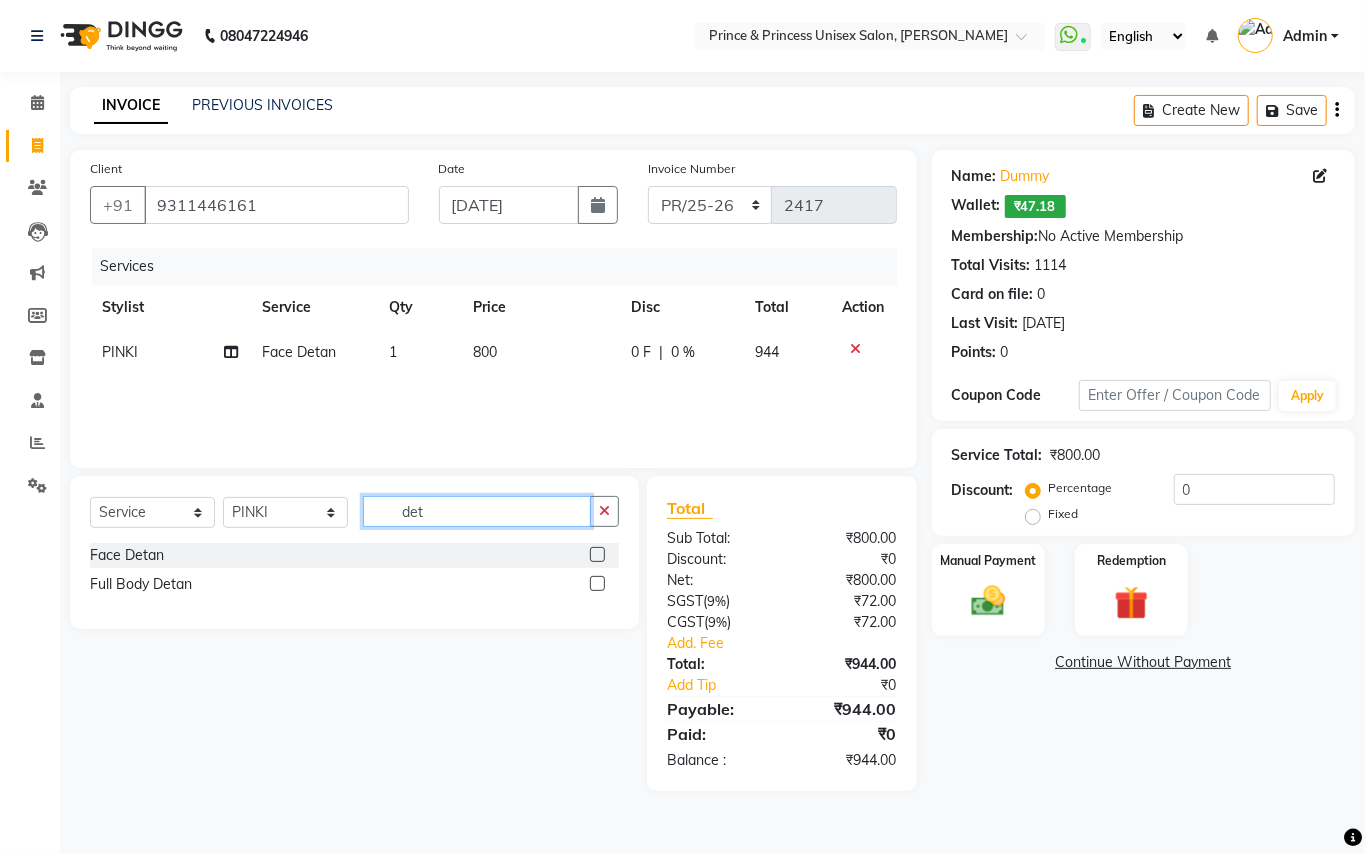 drag, startPoint x: 465, startPoint y: 514, endPoint x: 196, endPoint y: 334, distance: 323.66803 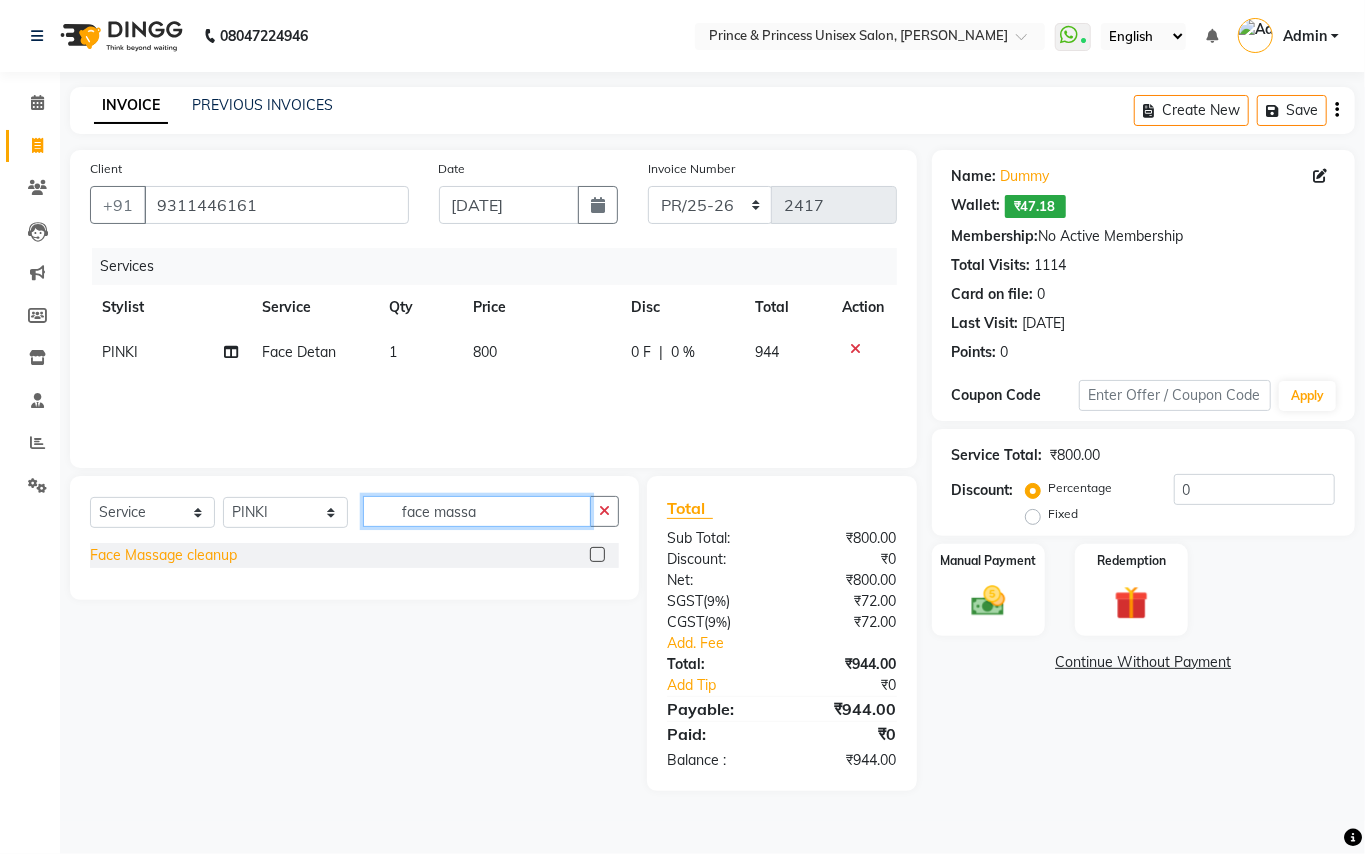 type on "face massa" 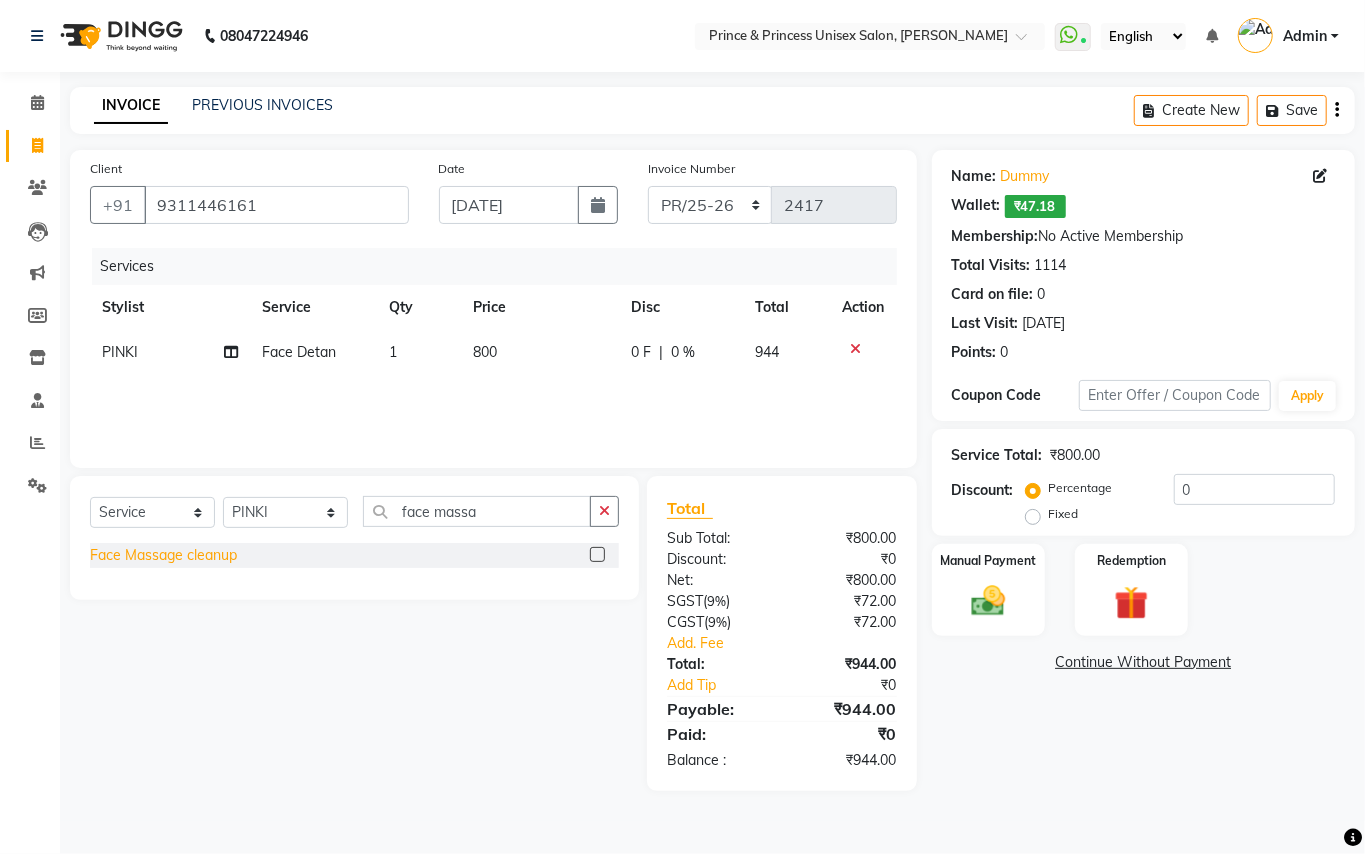 click on "Face Massage cleanup" 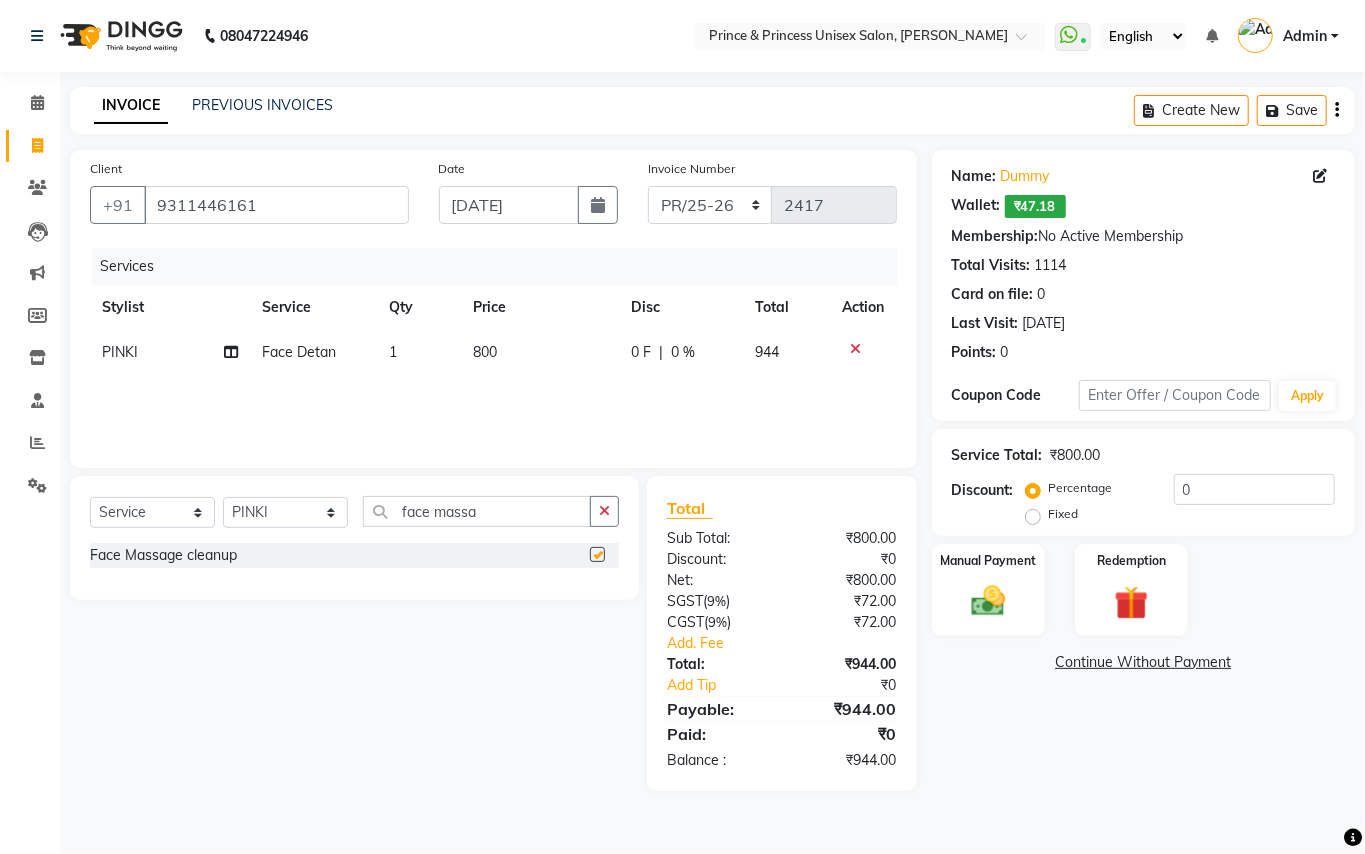 checkbox on "false" 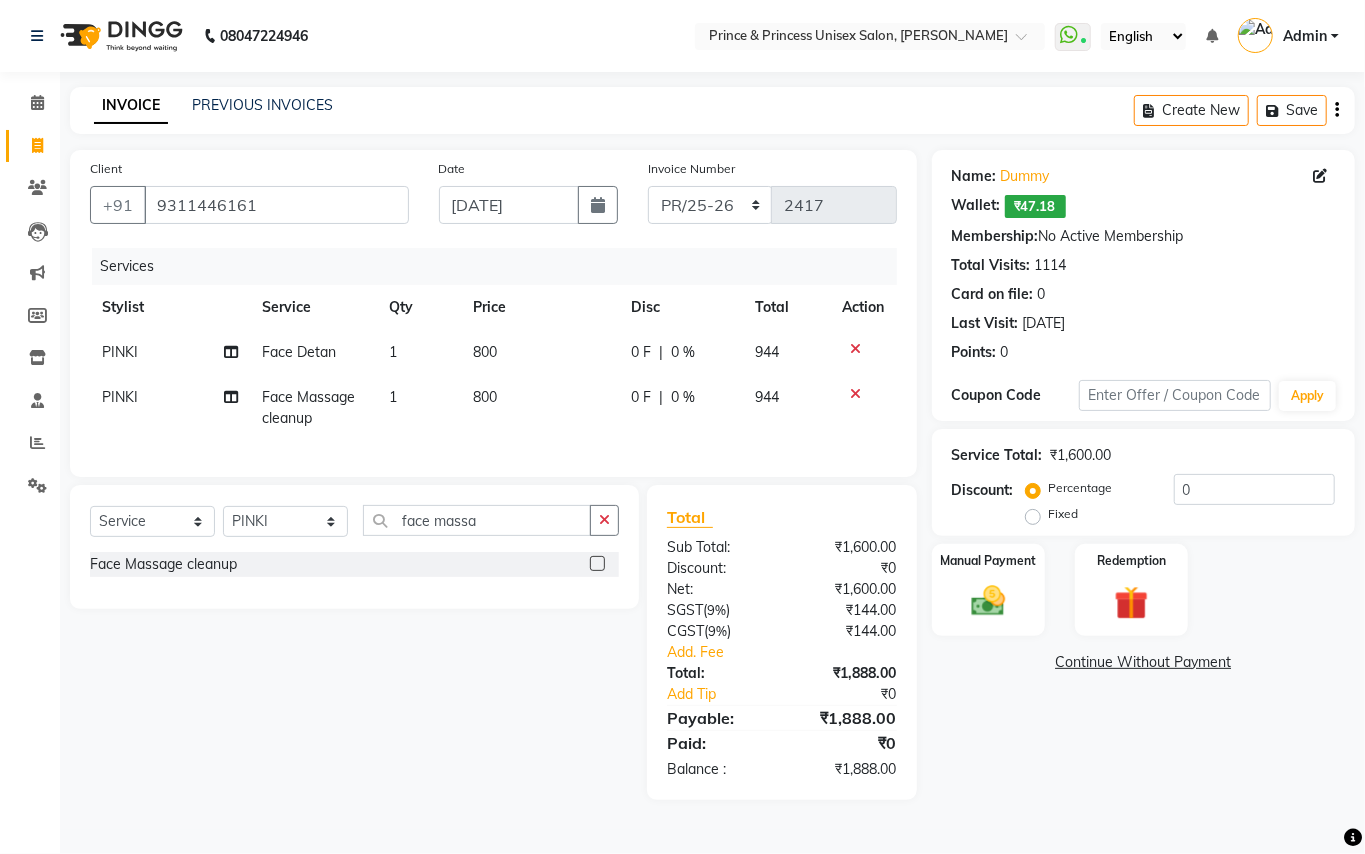 click on "800" 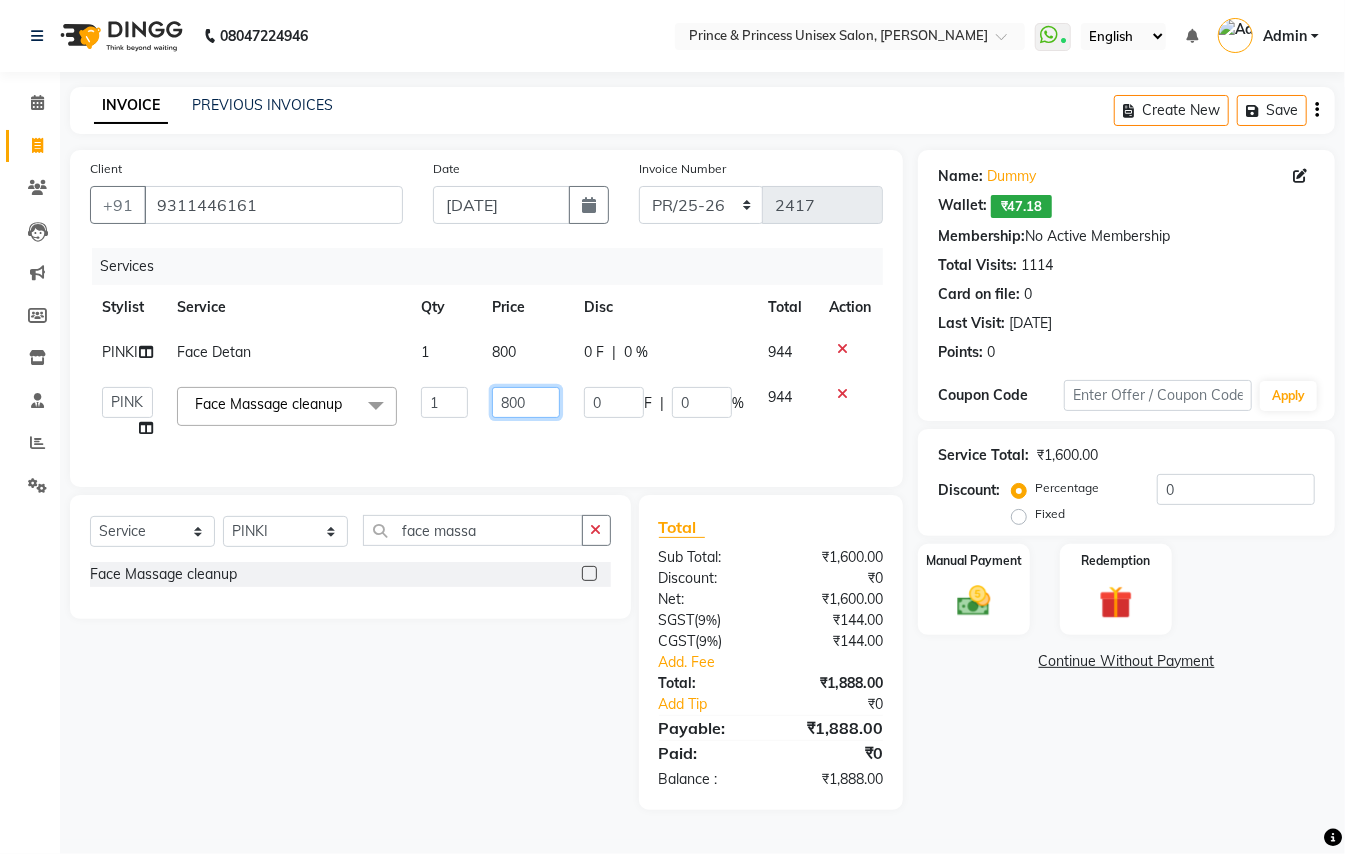 drag, startPoint x: 544, startPoint y: 400, endPoint x: 393, endPoint y: 164, distance: 280.17316 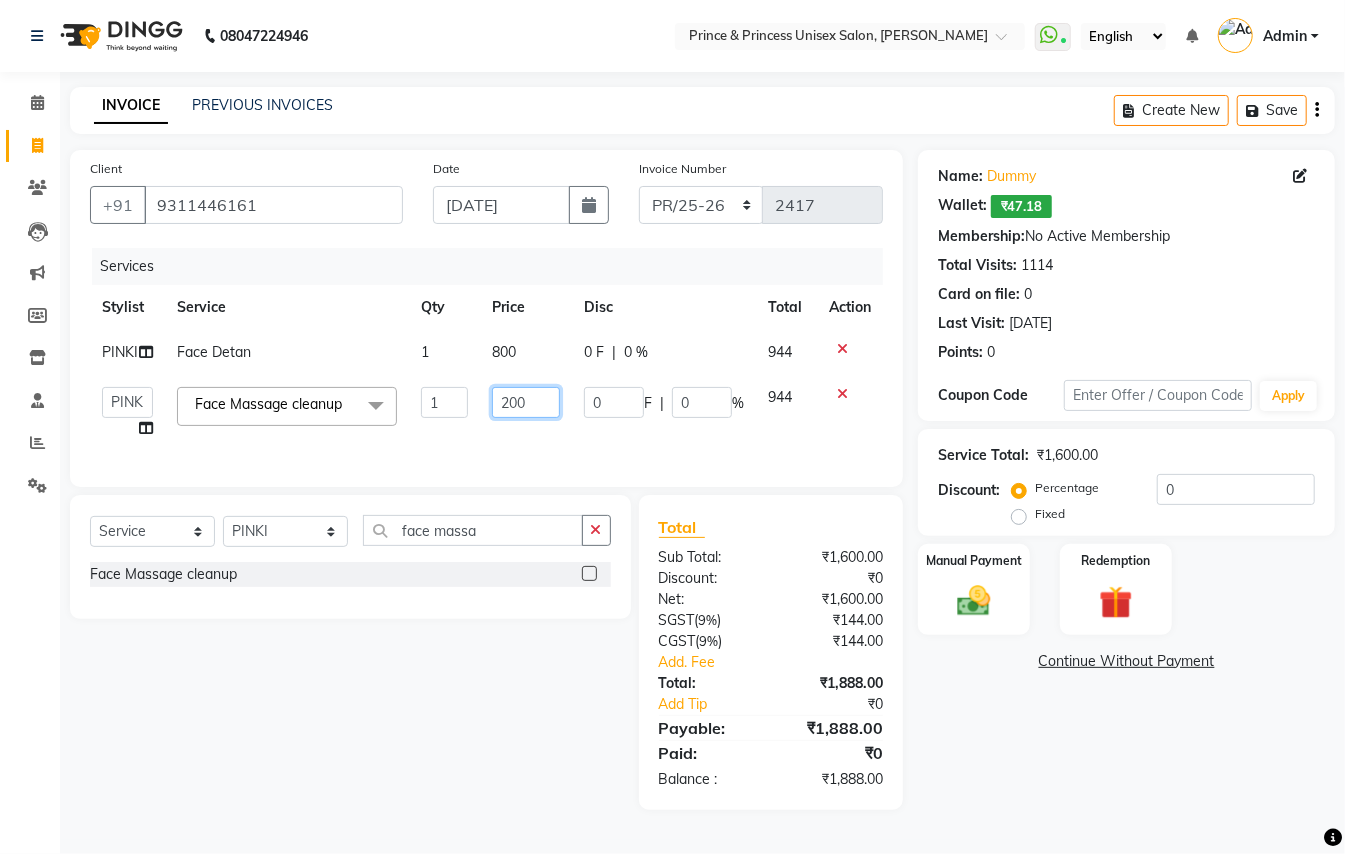 type on "2000" 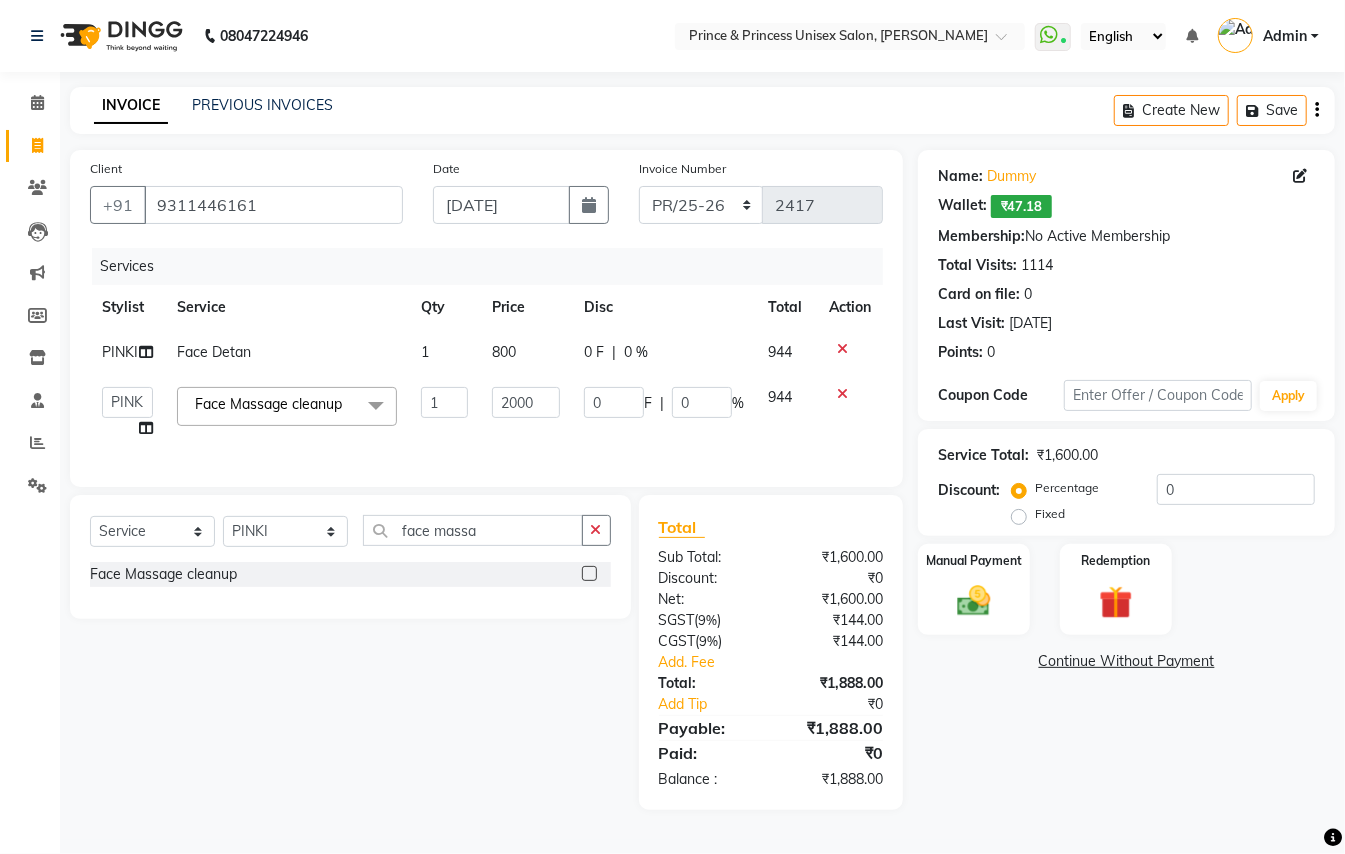 click on "1" 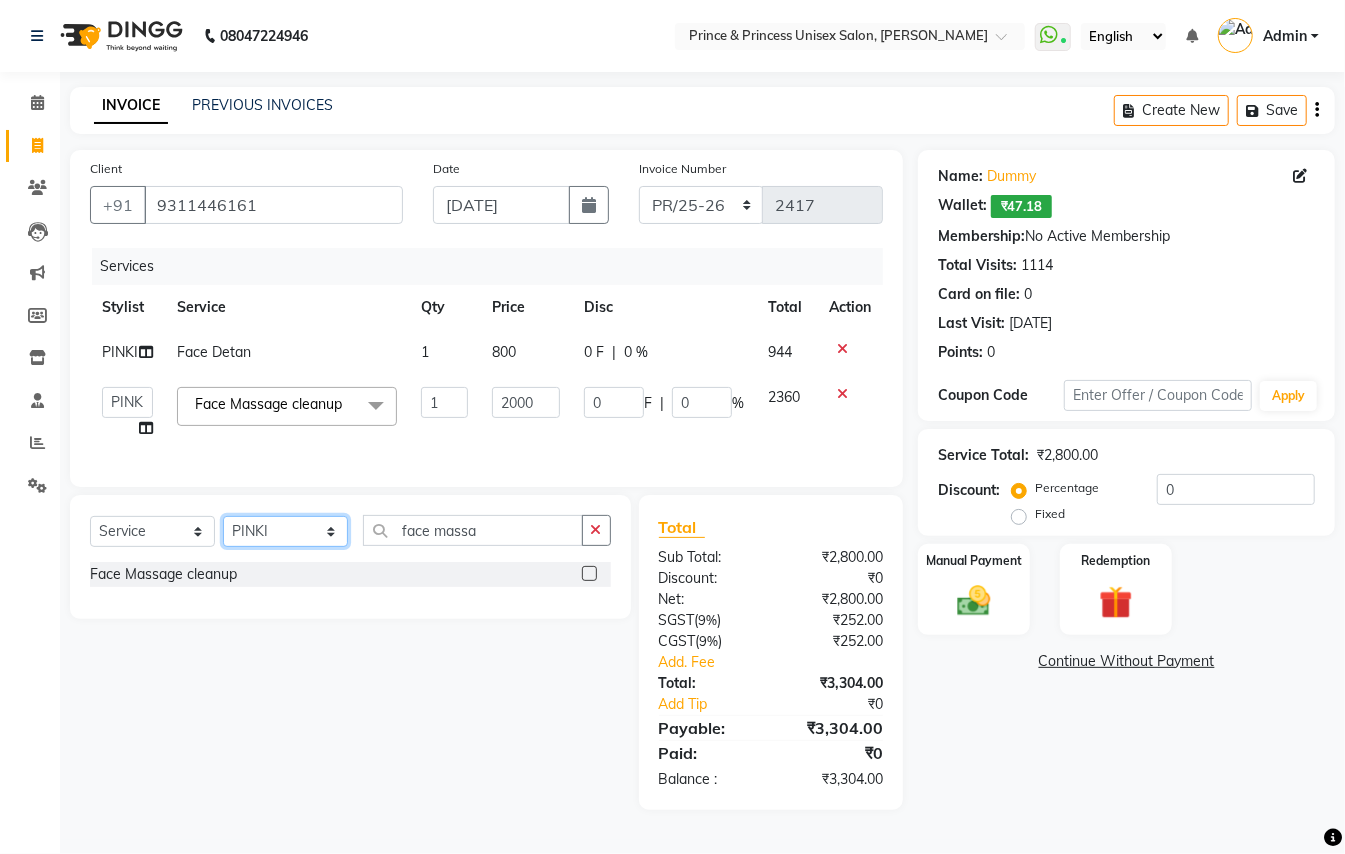 click on "Select Stylist ABHISHEK [PERSON_NAME] NEW [PERSON_NAME] CHANDAN [PERSON_NAME] MEENAKSHI [PERSON_NAME] RAHUL SANDEEP [PERSON_NAME] XYZ" 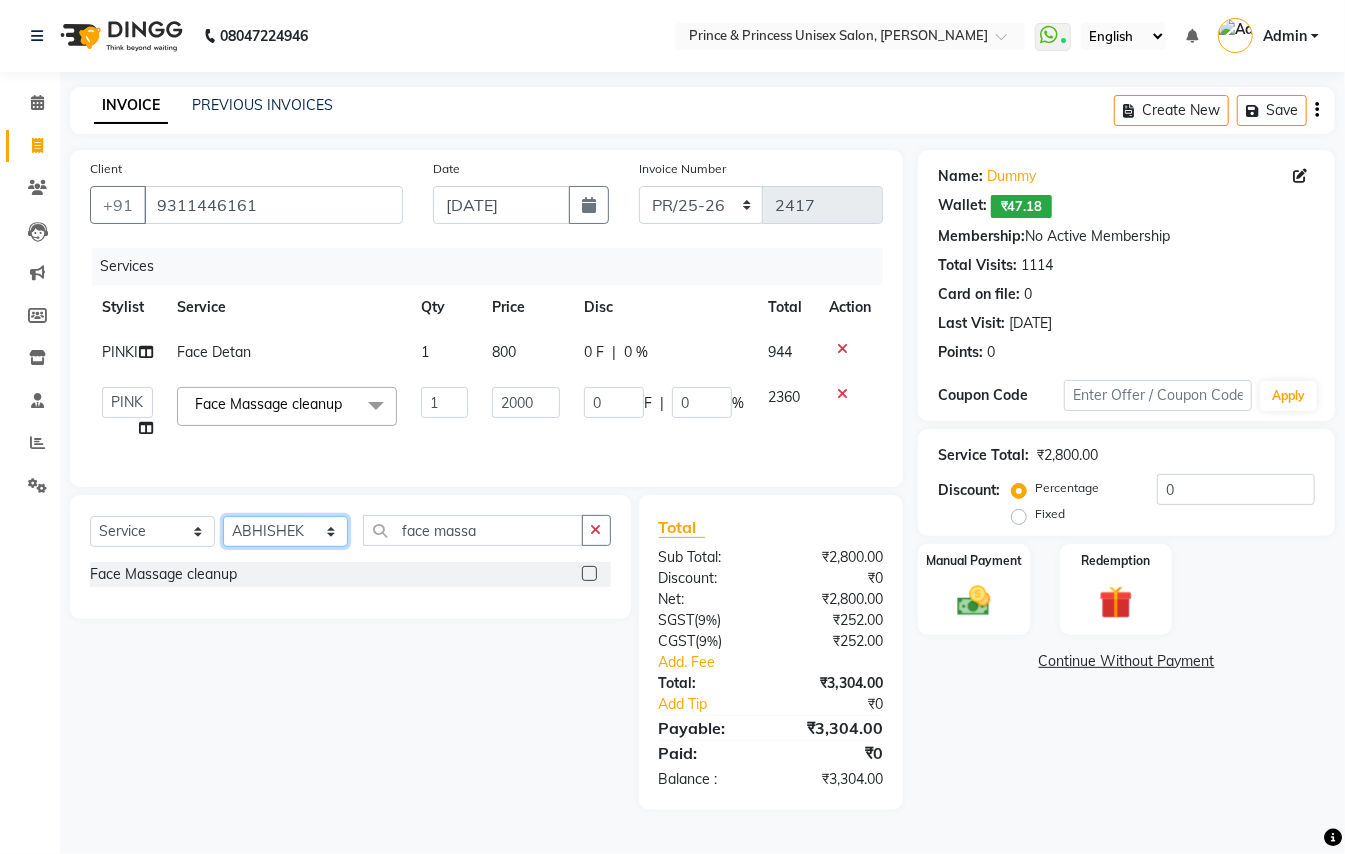drag, startPoint x: 241, startPoint y: 562, endPoint x: 260, endPoint y: 562, distance: 19 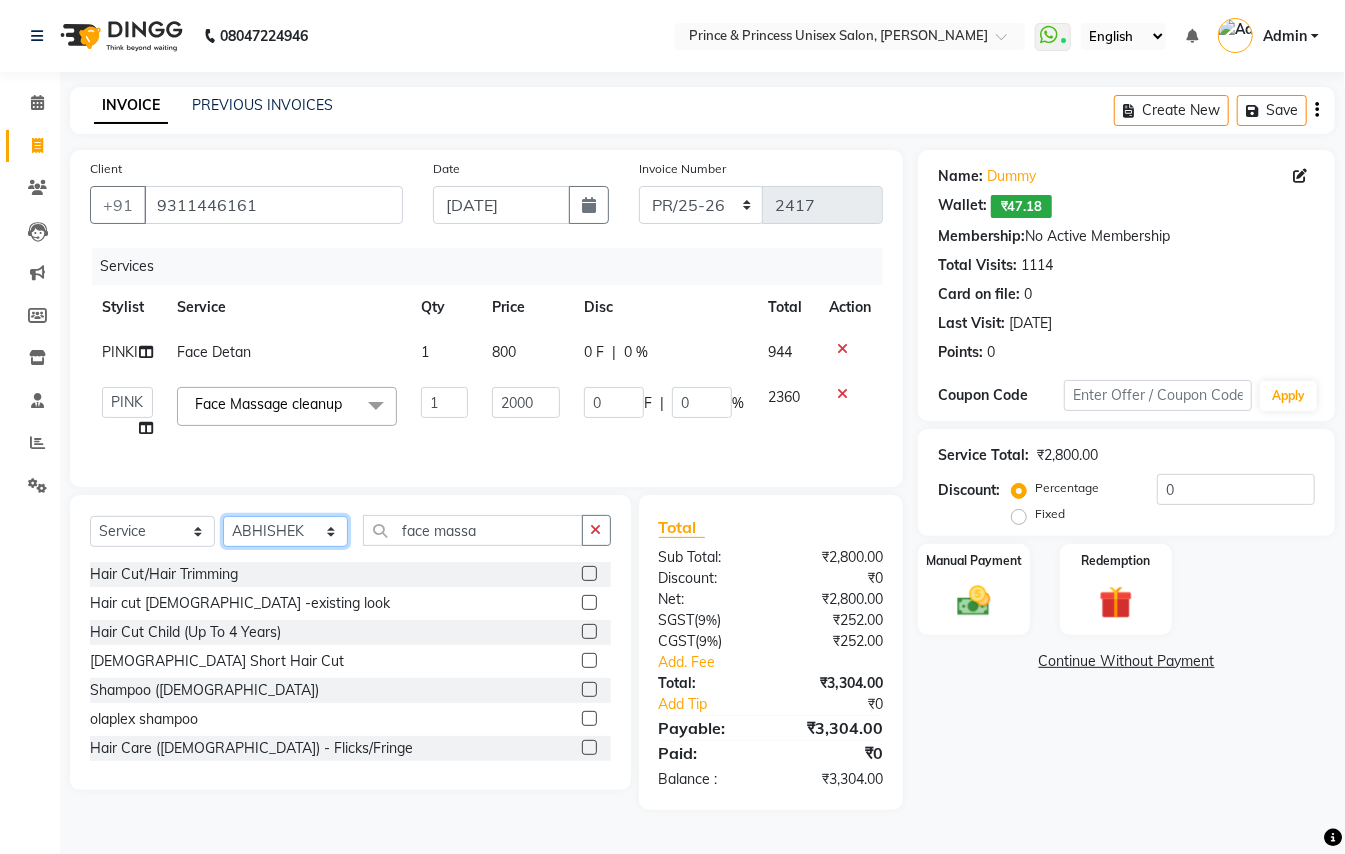 click on "Select Stylist ABHISHEK [PERSON_NAME] NEW [PERSON_NAME] CHANDAN [PERSON_NAME] MEENAKSHI [PERSON_NAME] RAHUL SANDEEP [PERSON_NAME] XYZ" 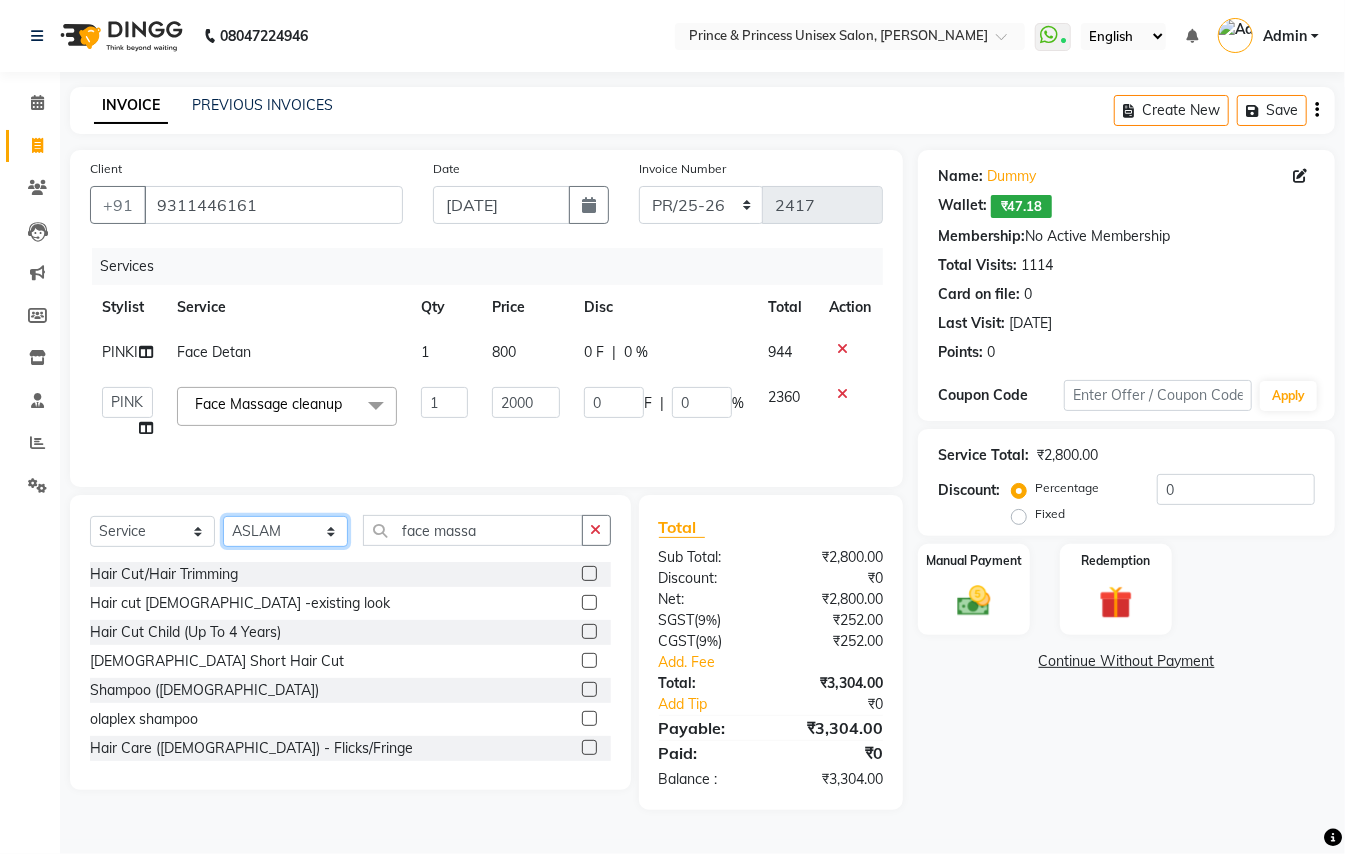 click on "Select Stylist ABHISHEK [PERSON_NAME] NEW [PERSON_NAME] CHANDAN [PERSON_NAME] MEENAKSHI [PERSON_NAME] RAHUL SANDEEP [PERSON_NAME] XYZ" 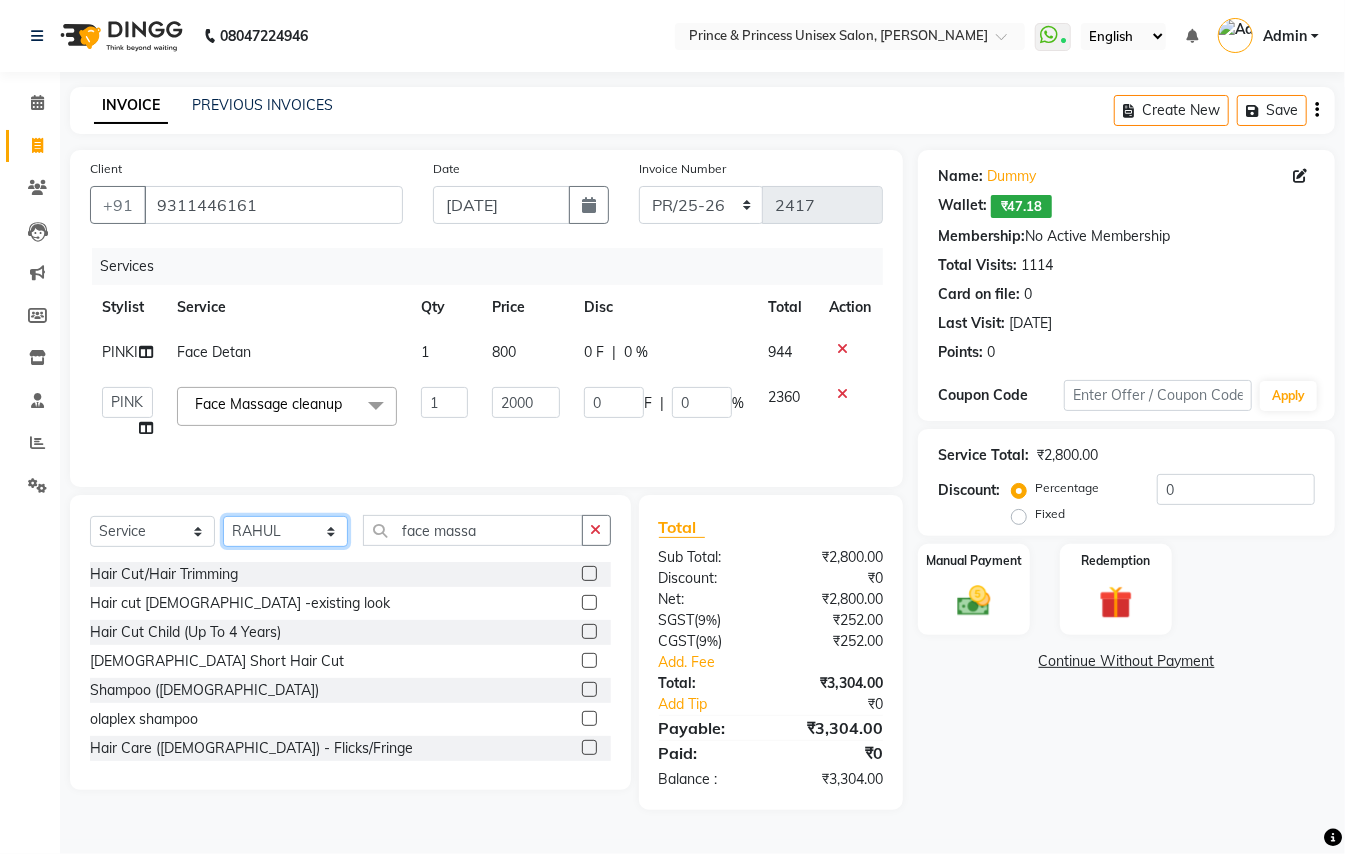 drag, startPoint x: 257, startPoint y: 553, endPoint x: 432, endPoint y: 560, distance: 175.13994 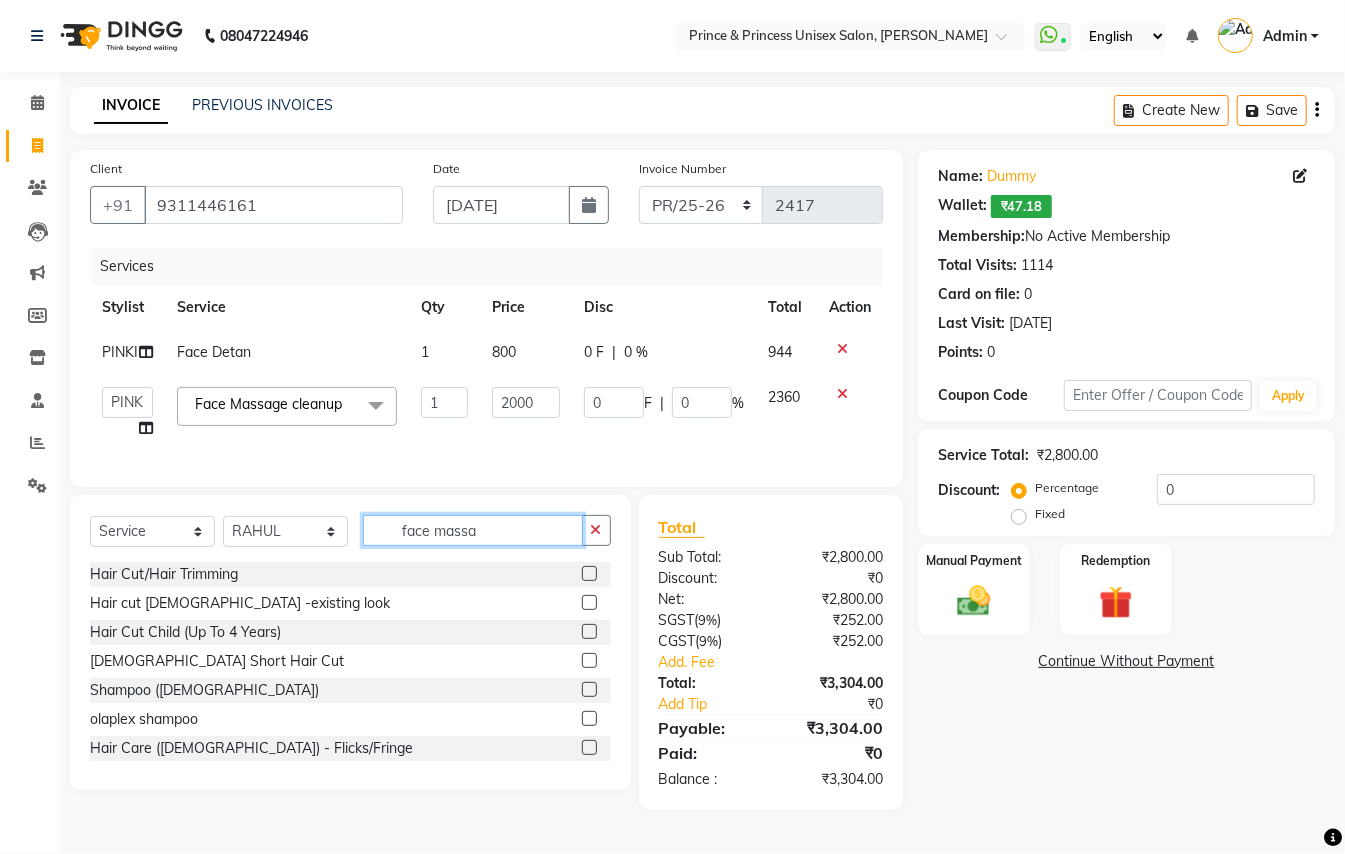 click on "face massa" 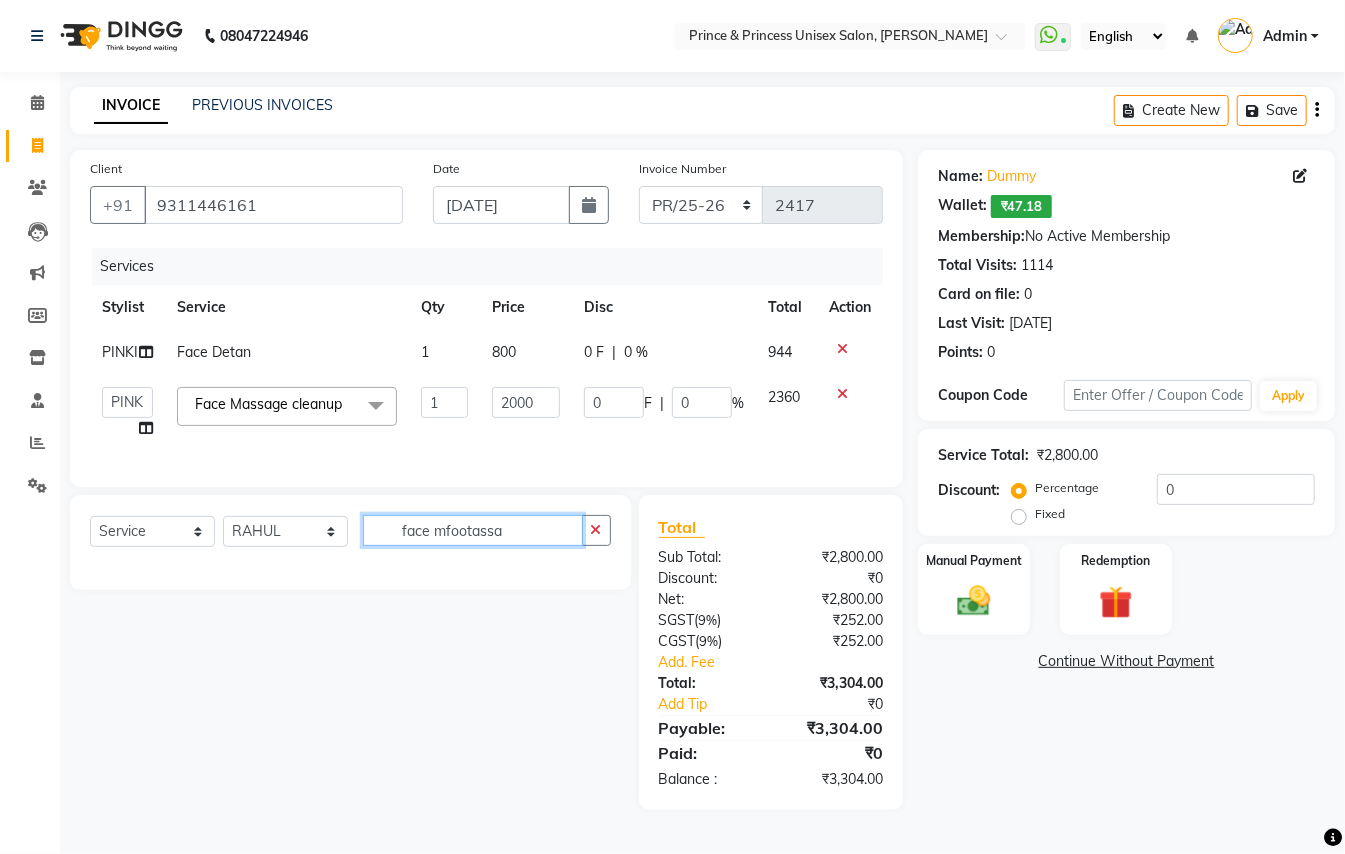 drag, startPoint x: 342, startPoint y: 498, endPoint x: 156, endPoint y: 404, distance: 208.40346 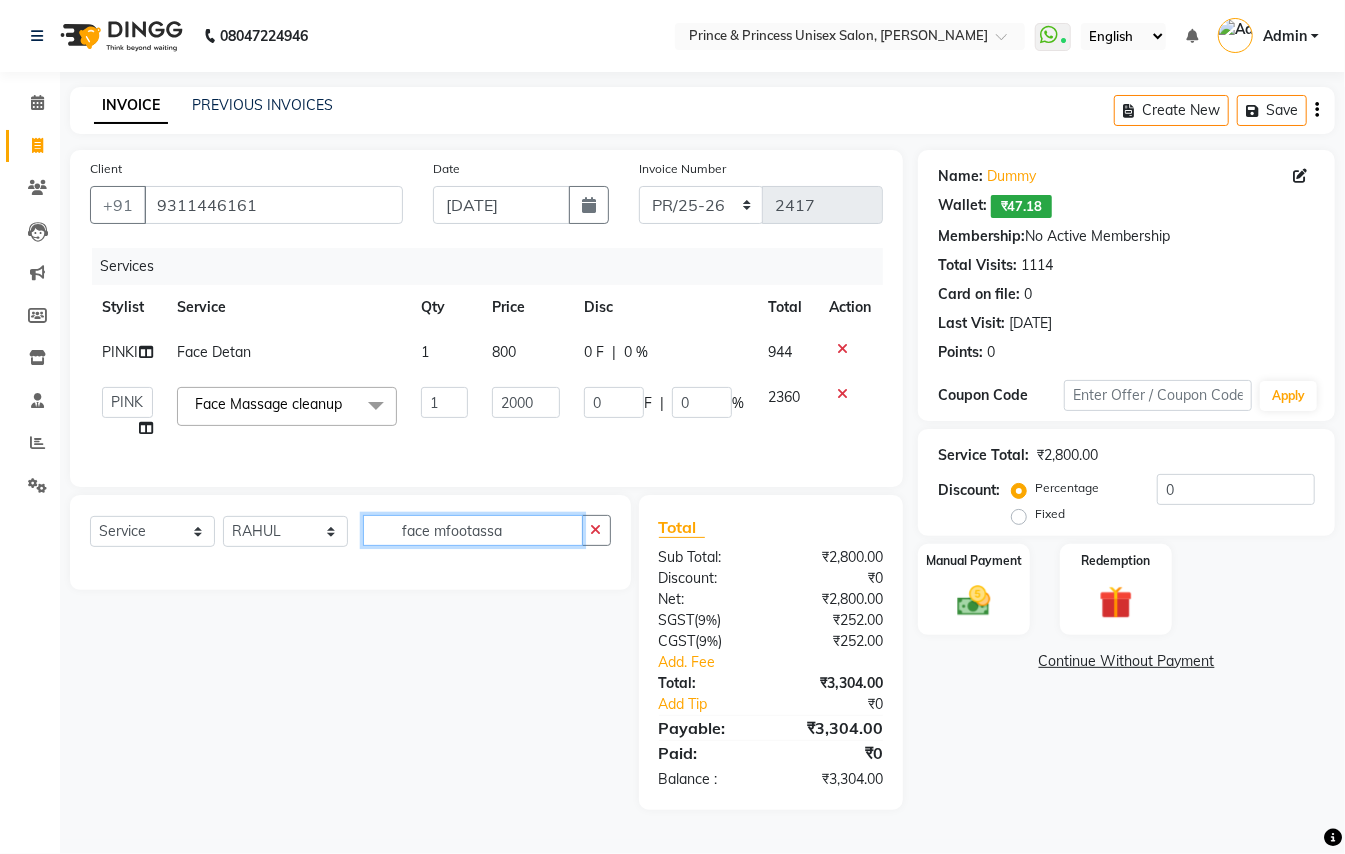 type on "a" 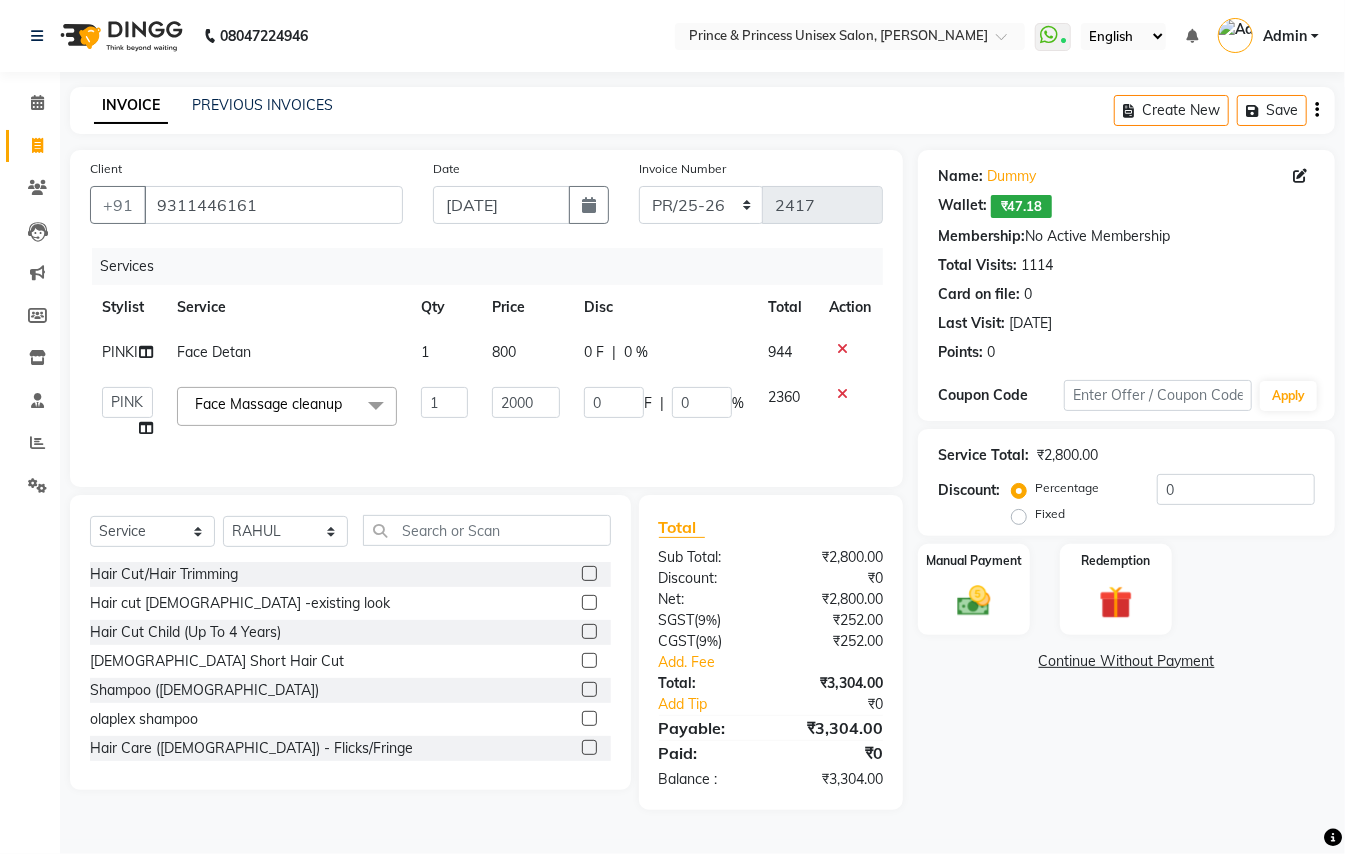 drag, startPoint x: 421, startPoint y: 530, endPoint x: 425, endPoint y: 542, distance: 12.649111 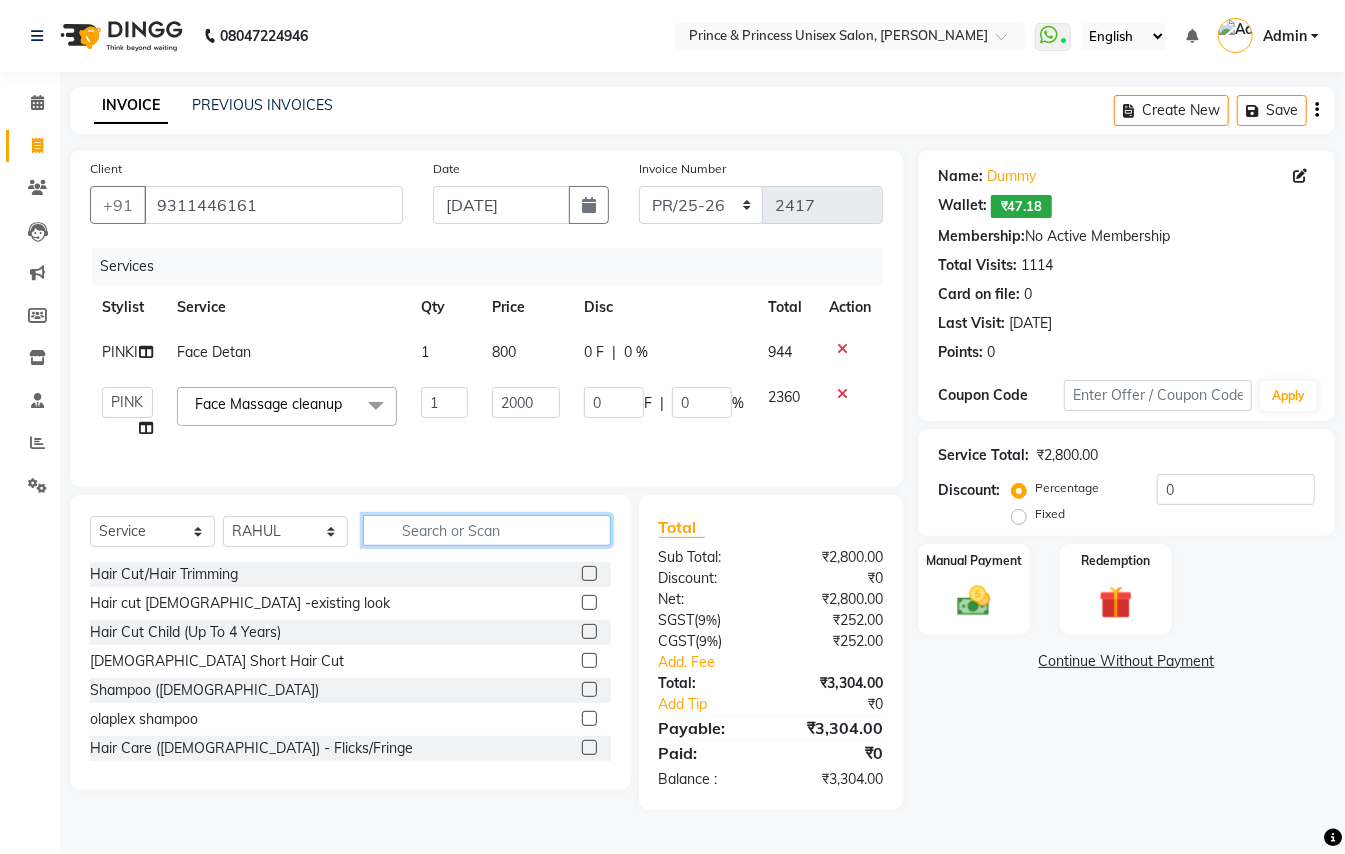 click 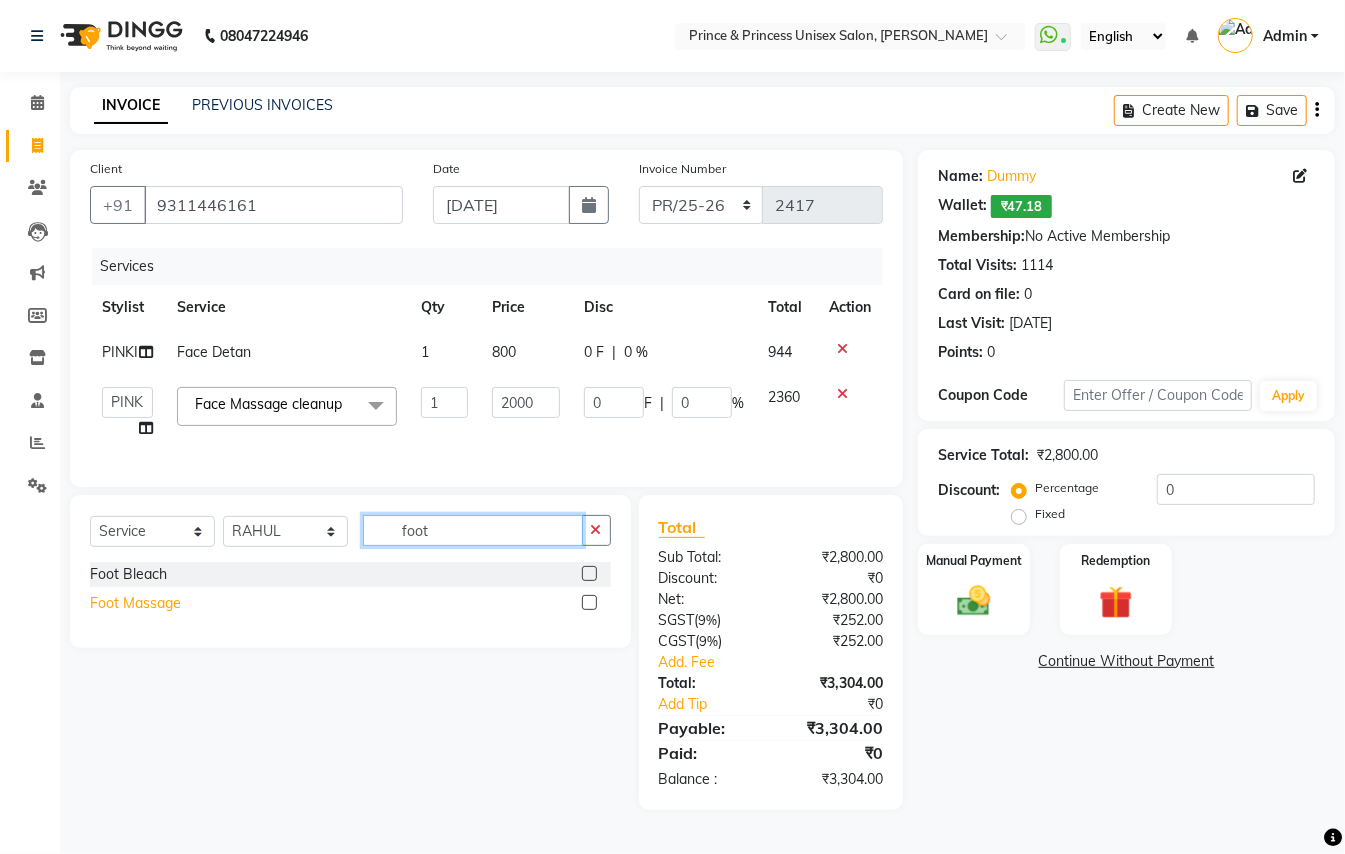 type on "foot" 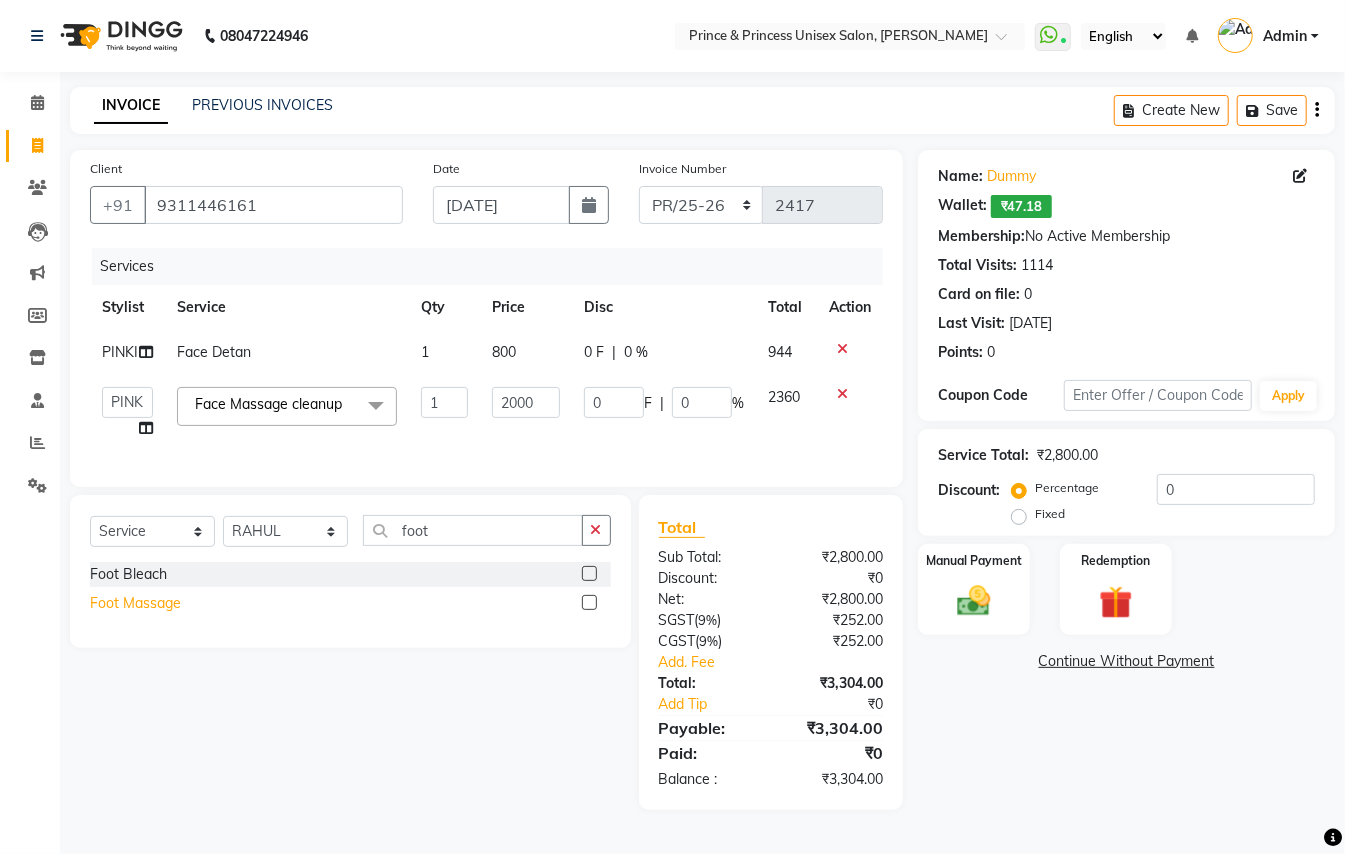 click on "Foot Massage" 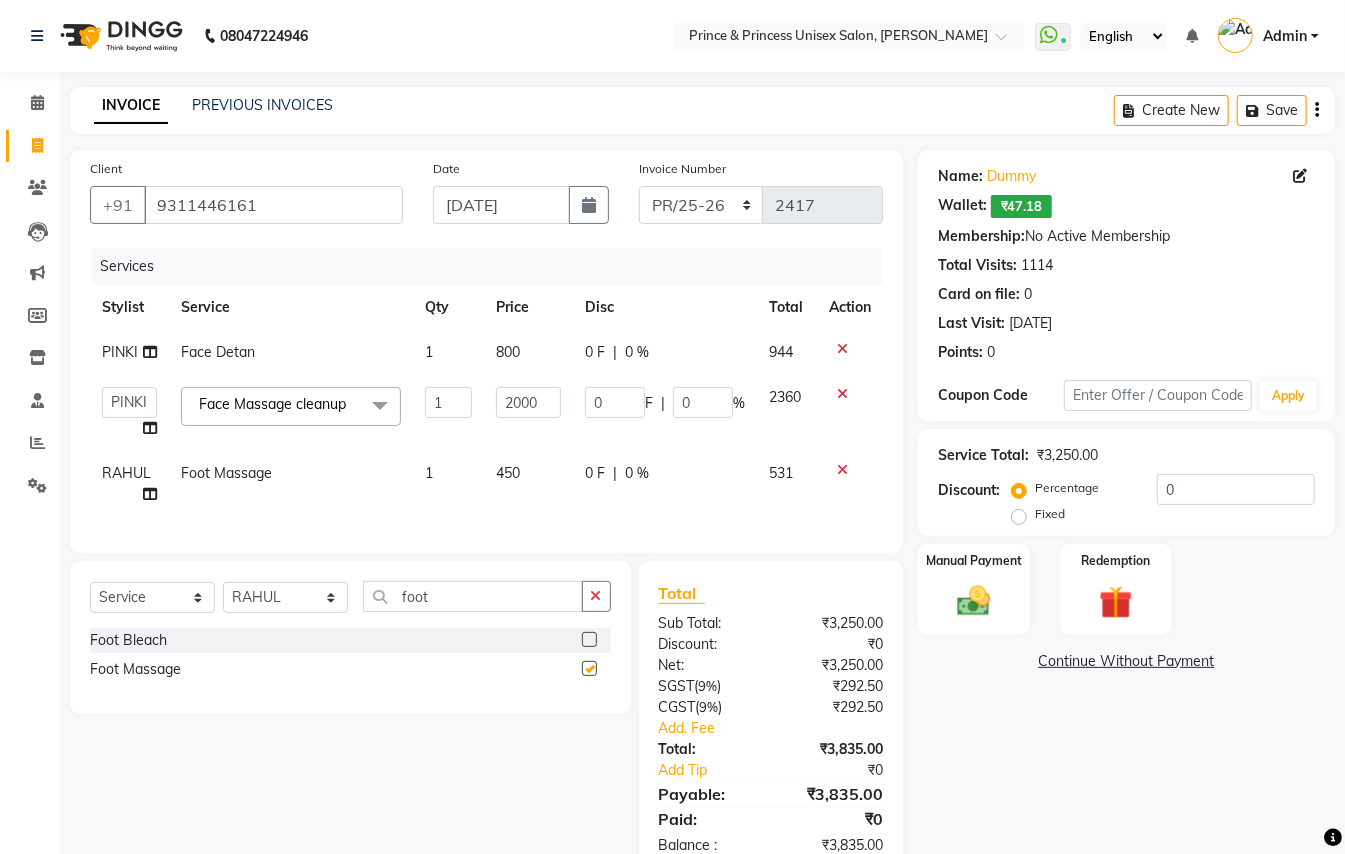 checkbox on "false" 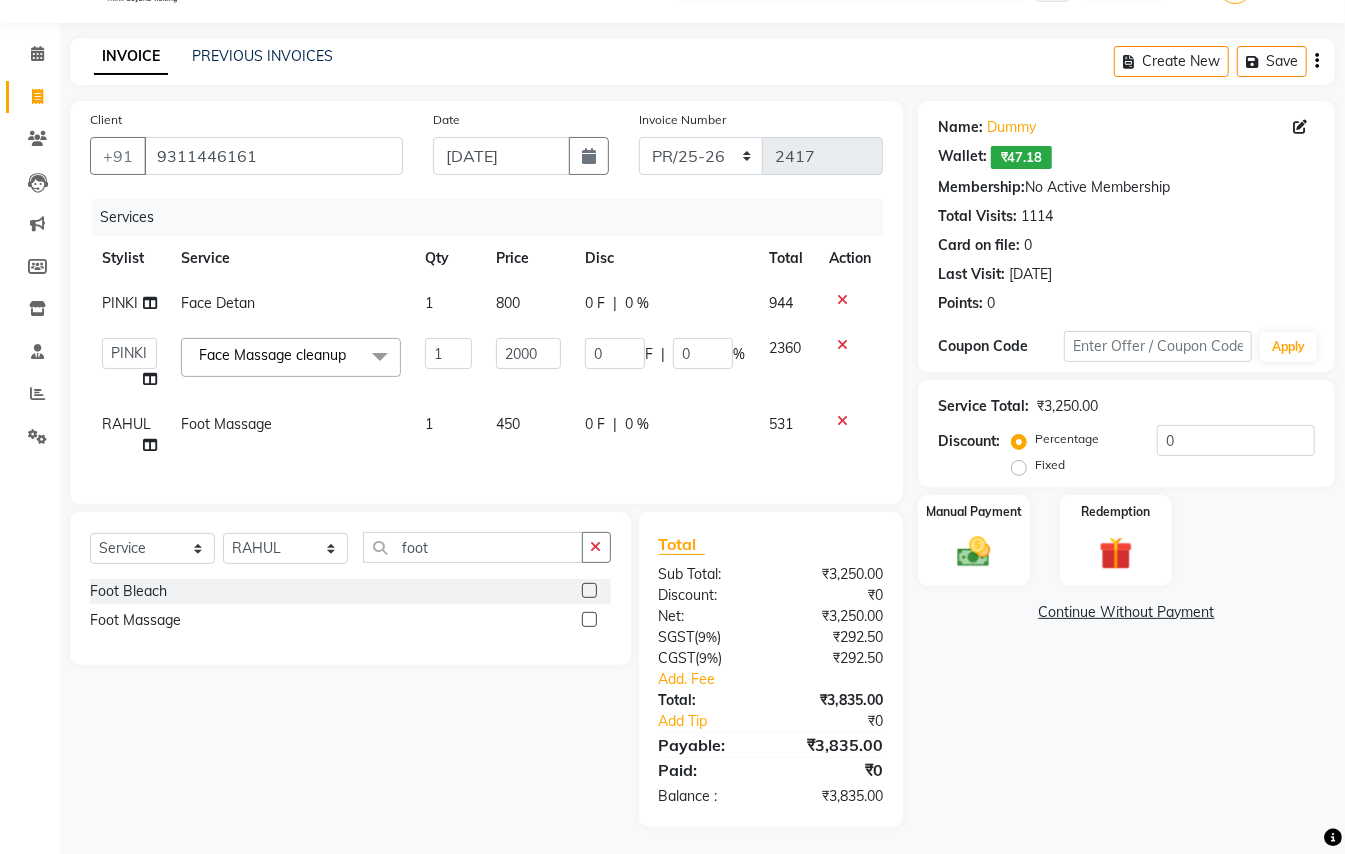 scroll, scrollTop: 72, scrollLeft: 0, axis: vertical 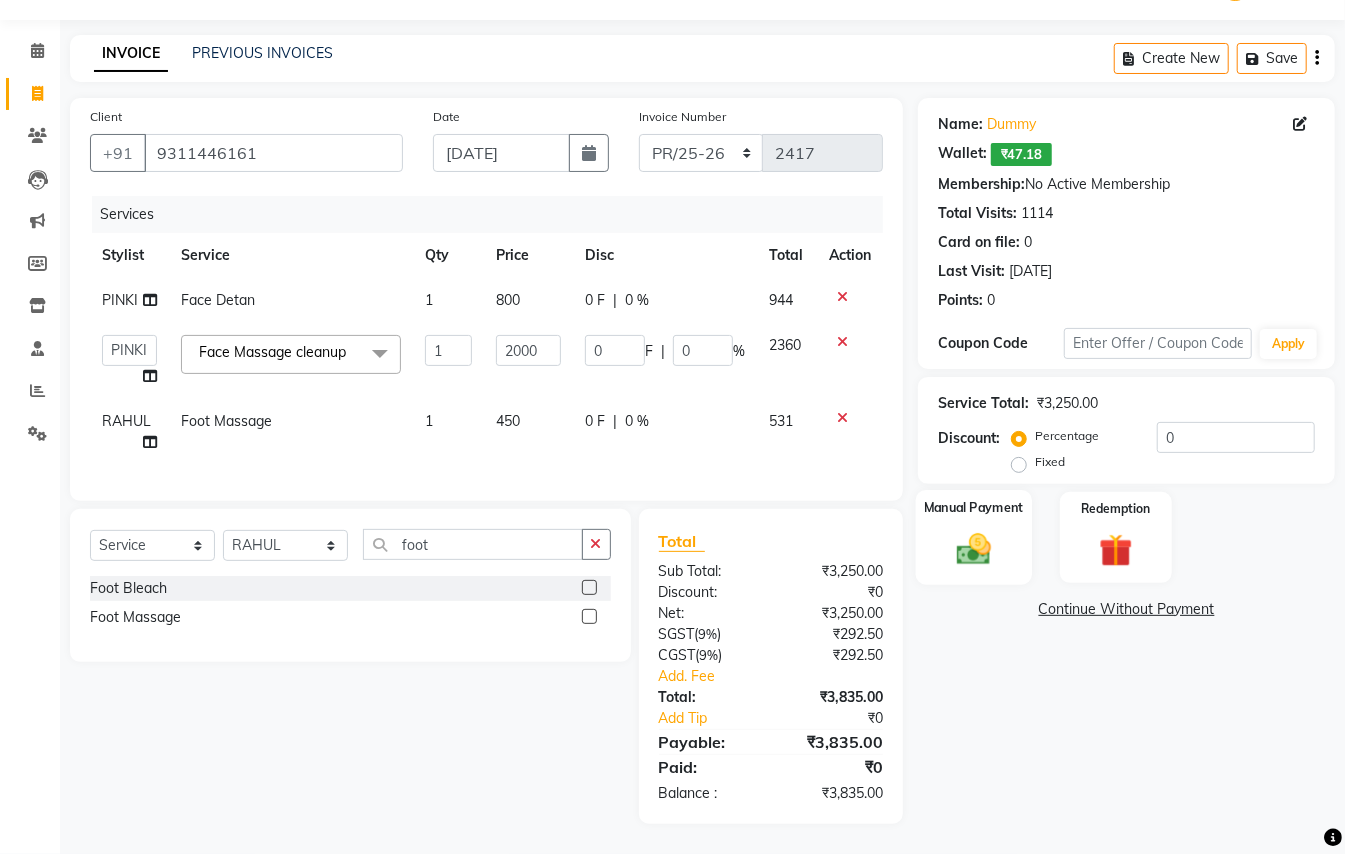 click 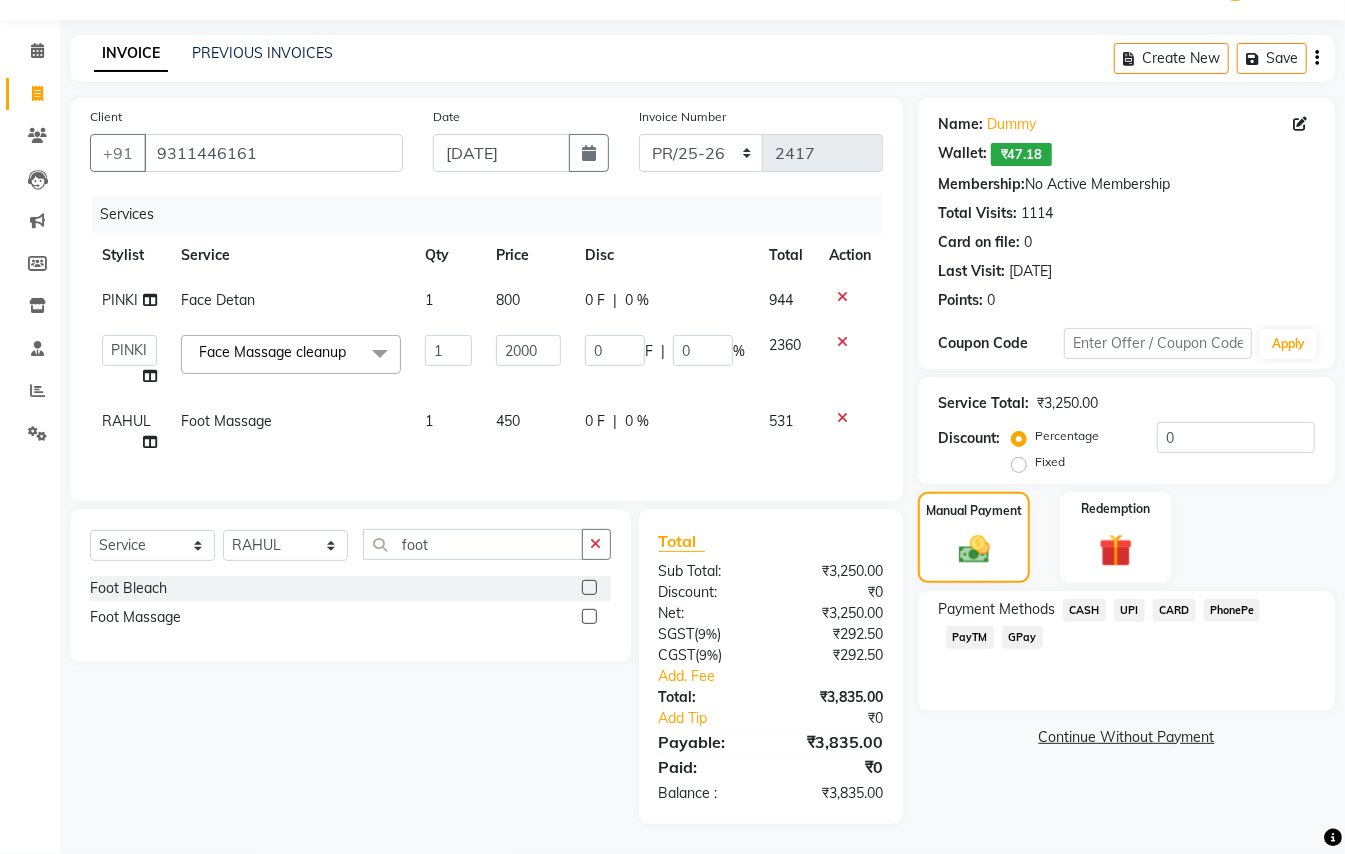 click on "CASH" 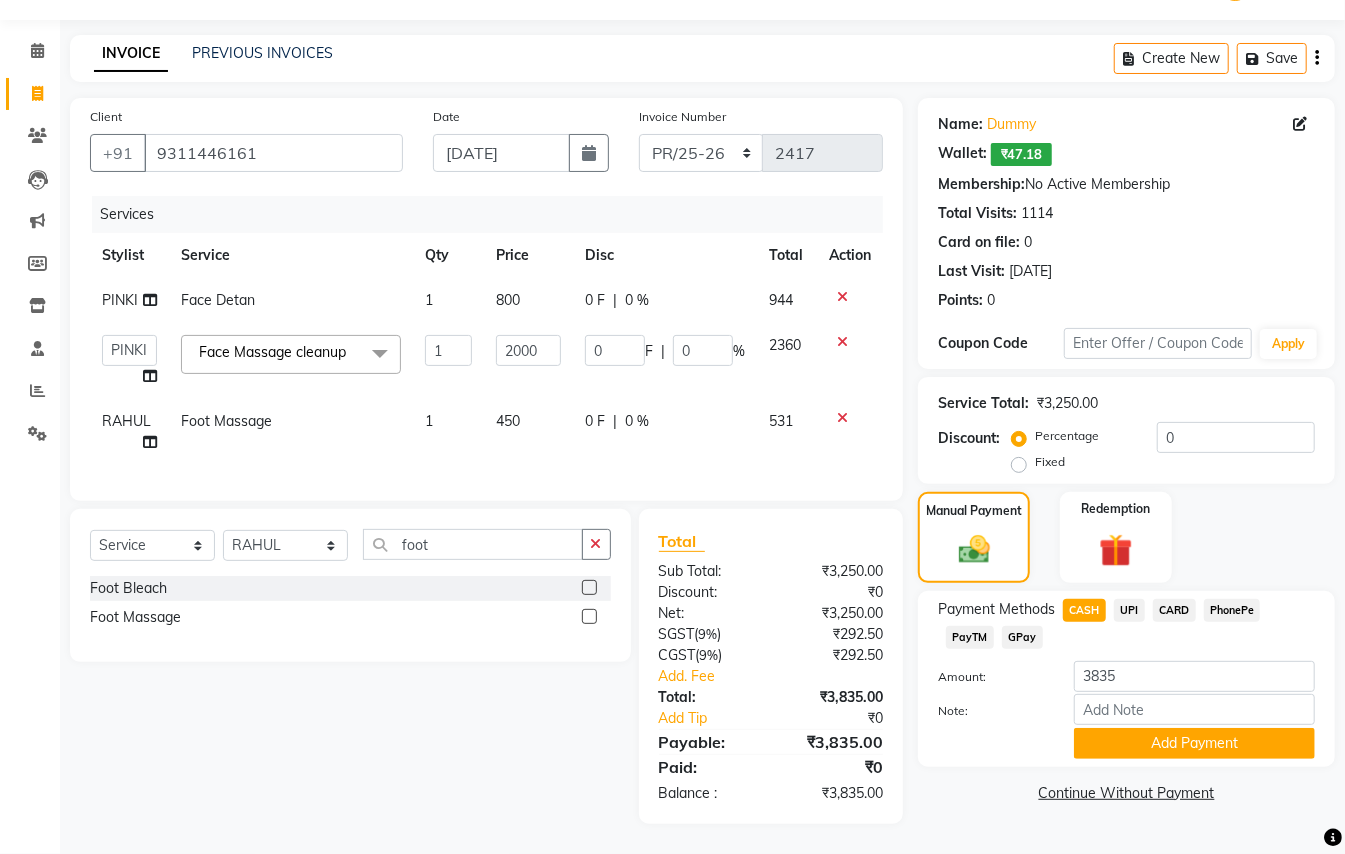 click on "CARD" 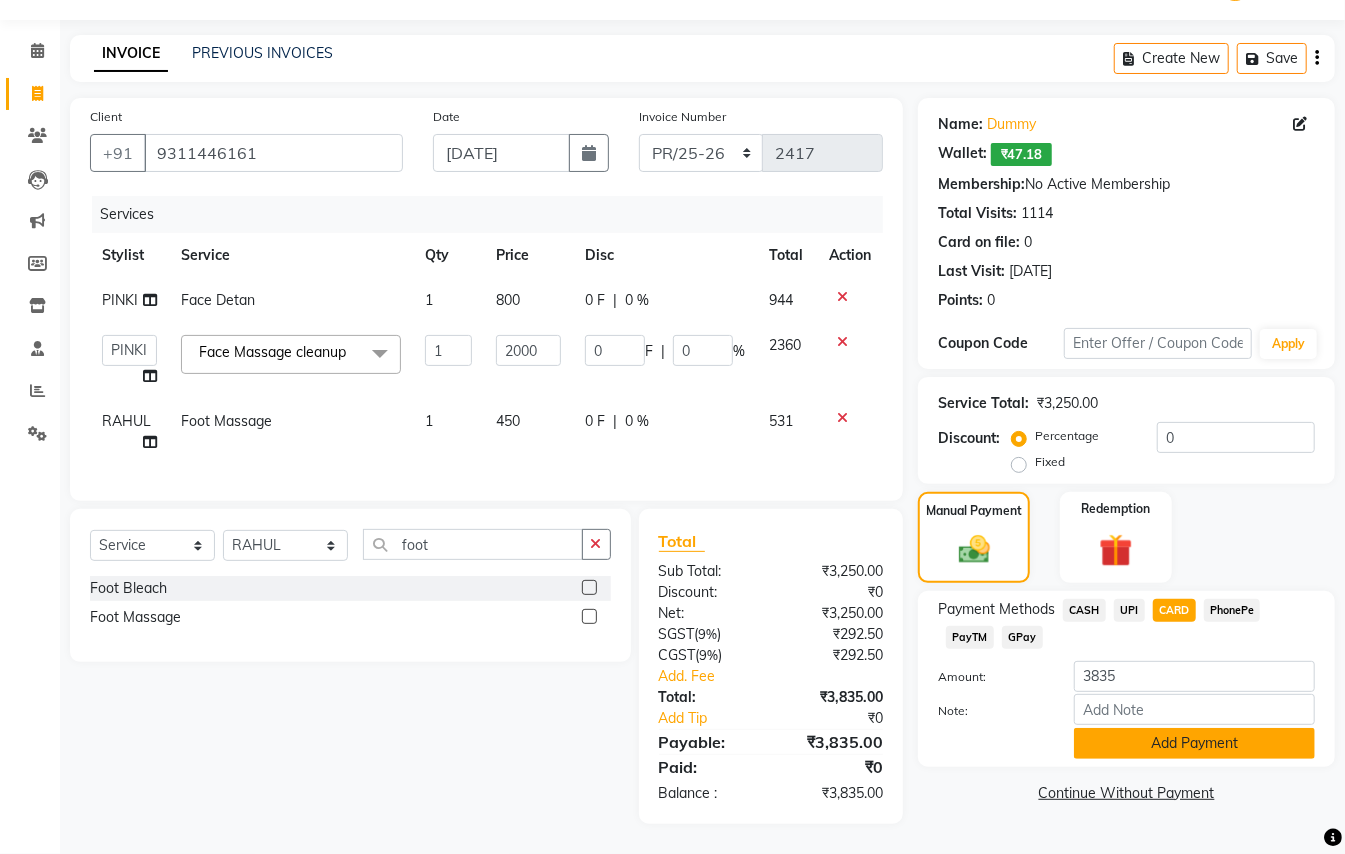 click on "Add Payment" 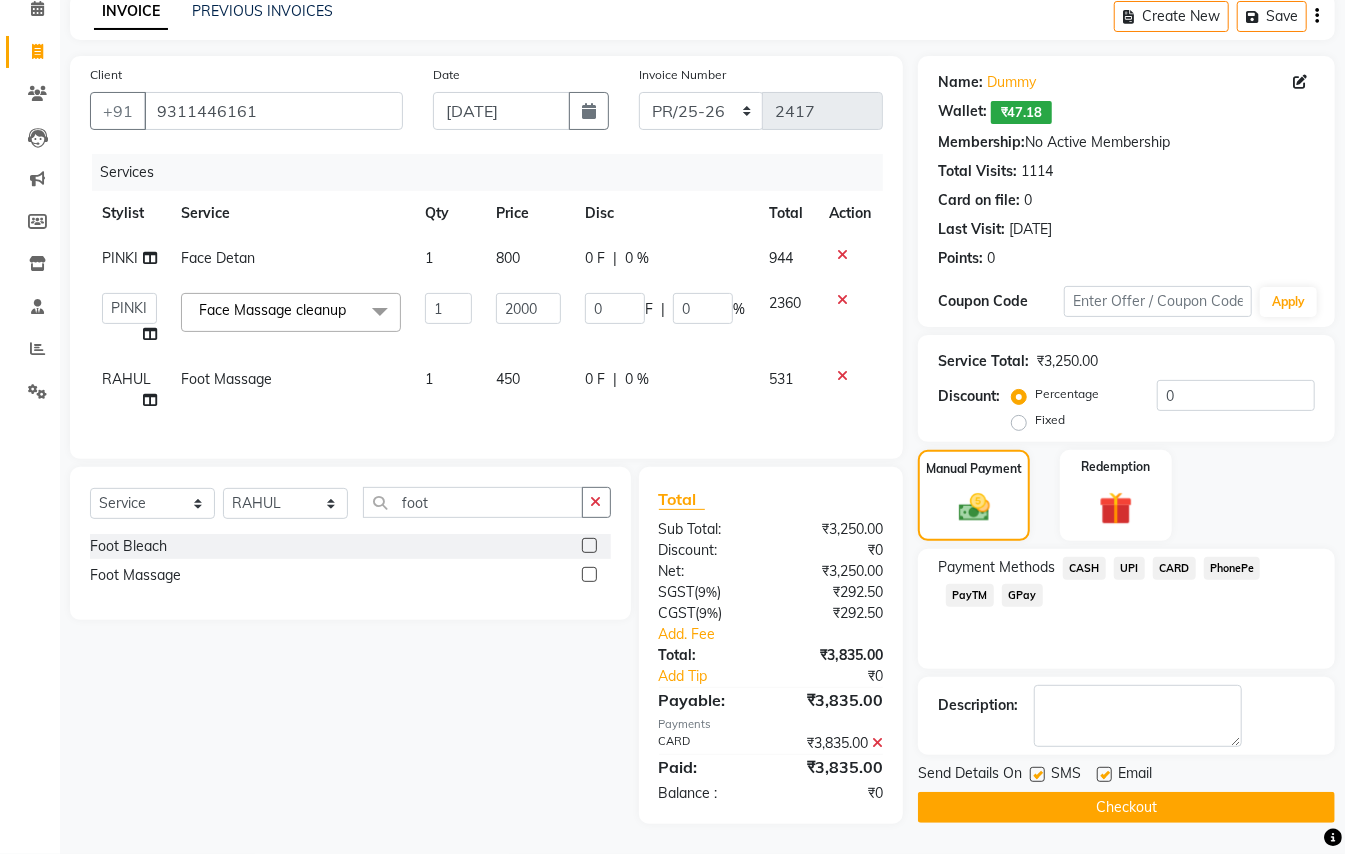 scroll, scrollTop: 113, scrollLeft: 0, axis: vertical 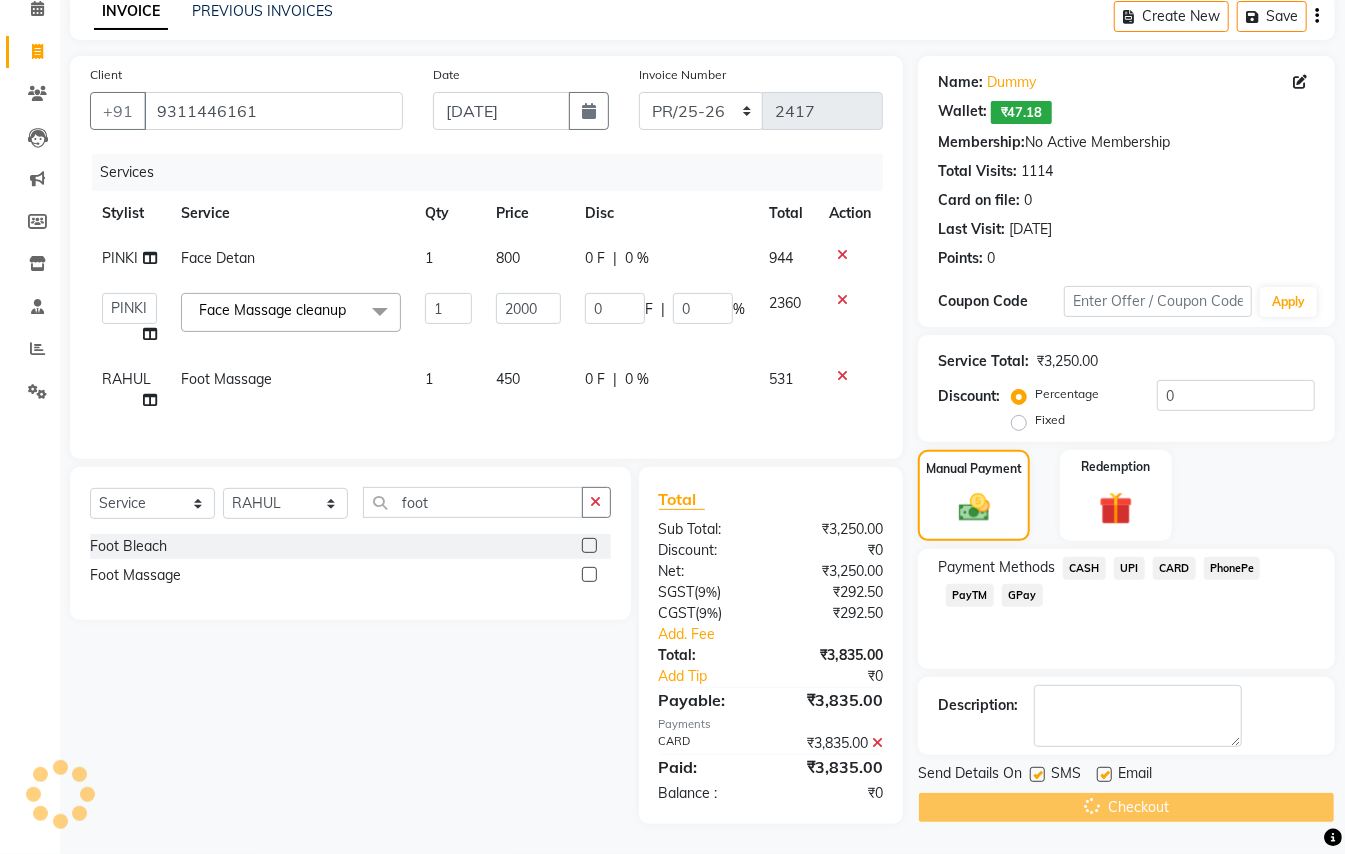 click on "Select  Service  Product  Membership  Package Voucher Prepaid Gift Card  Select Stylist ABHISHEK [PERSON_NAME] NEW [PERSON_NAME] CHANDAN [PERSON_NAME] MEENAKSHI [PERSON_NAME] RAHUL SANDEEP [PERSON_NAME] XYZ foot Foot Bleach  Foot Massage" 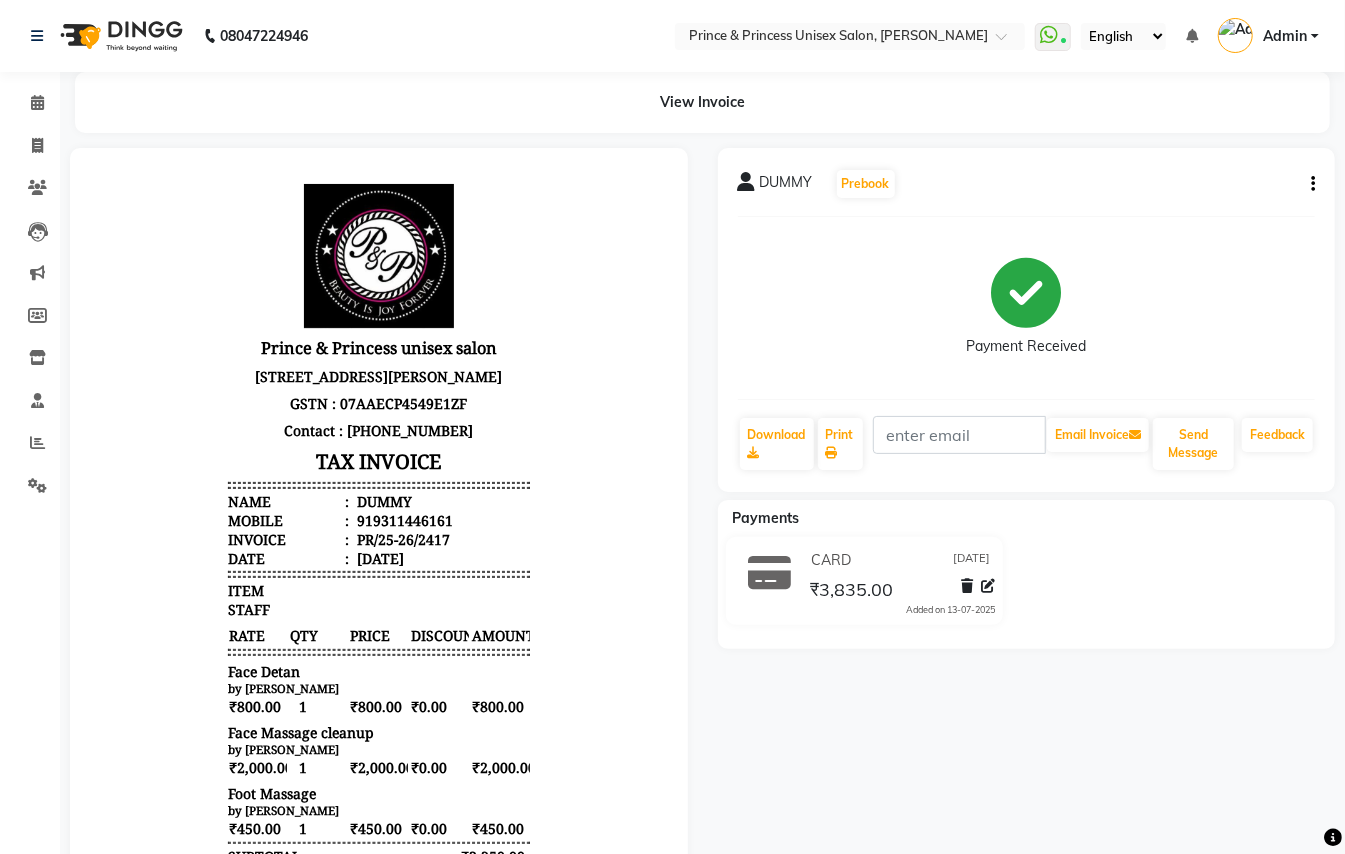 scroll, scrollTop: 0, scrollLeft: 0, axis: both 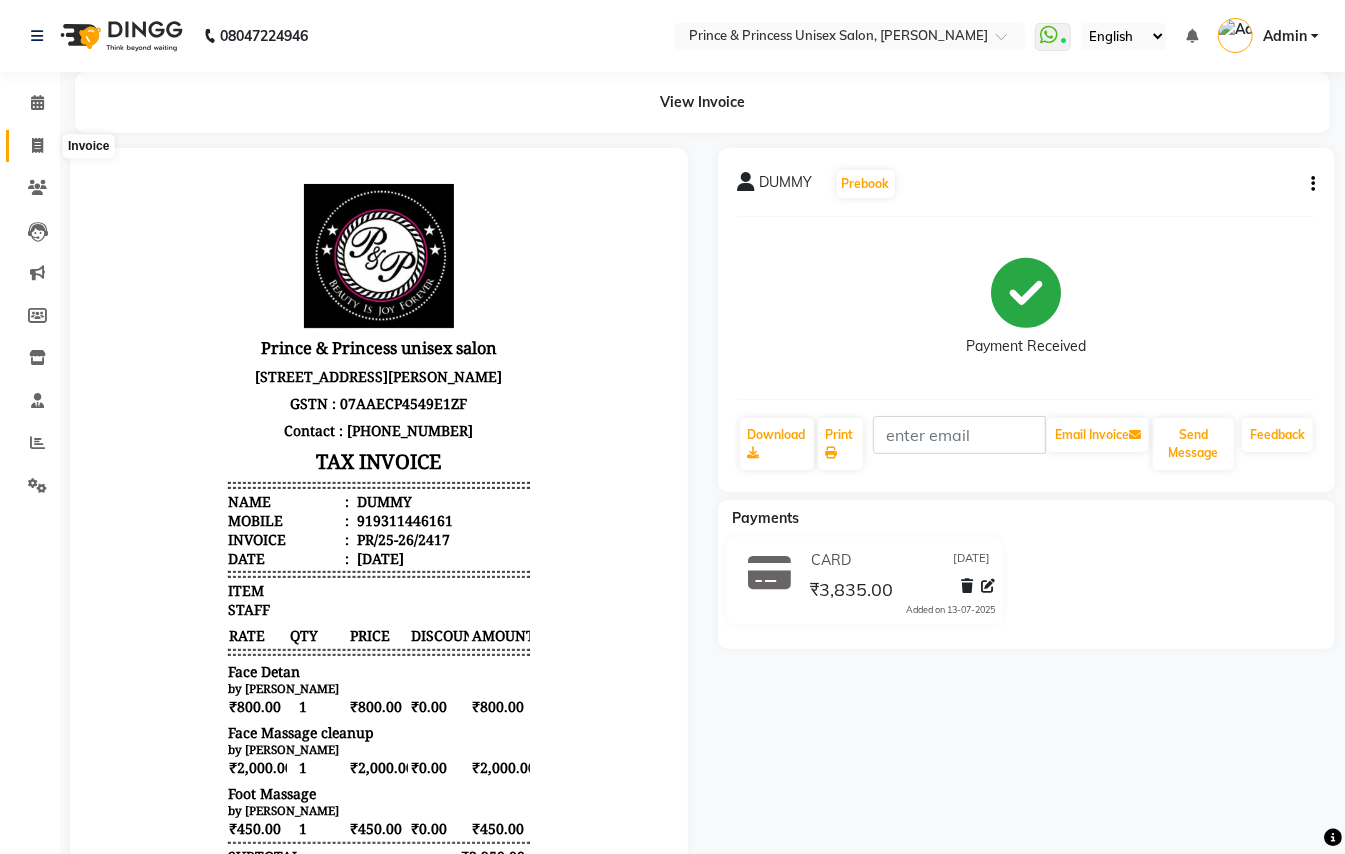 click 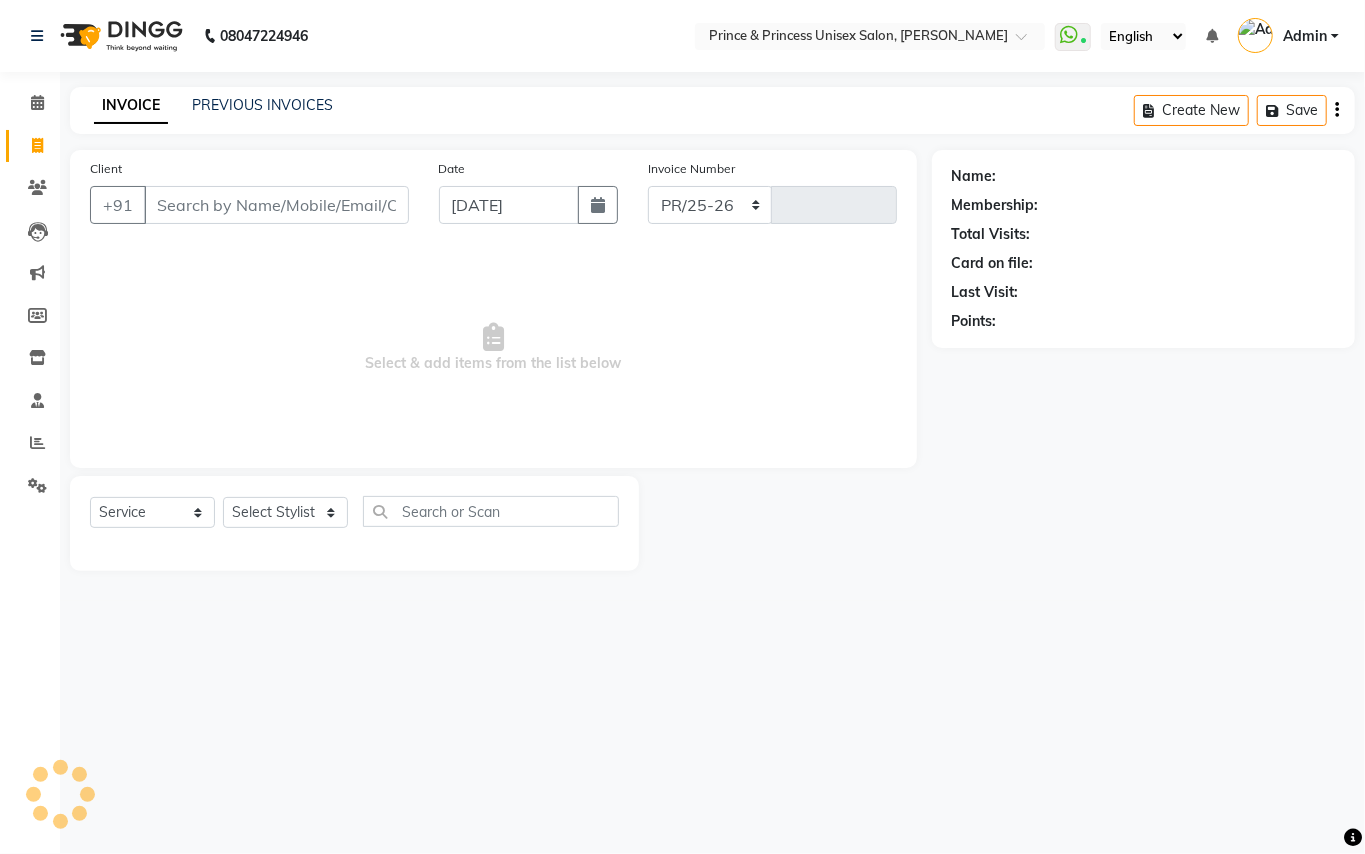 select on "3760" 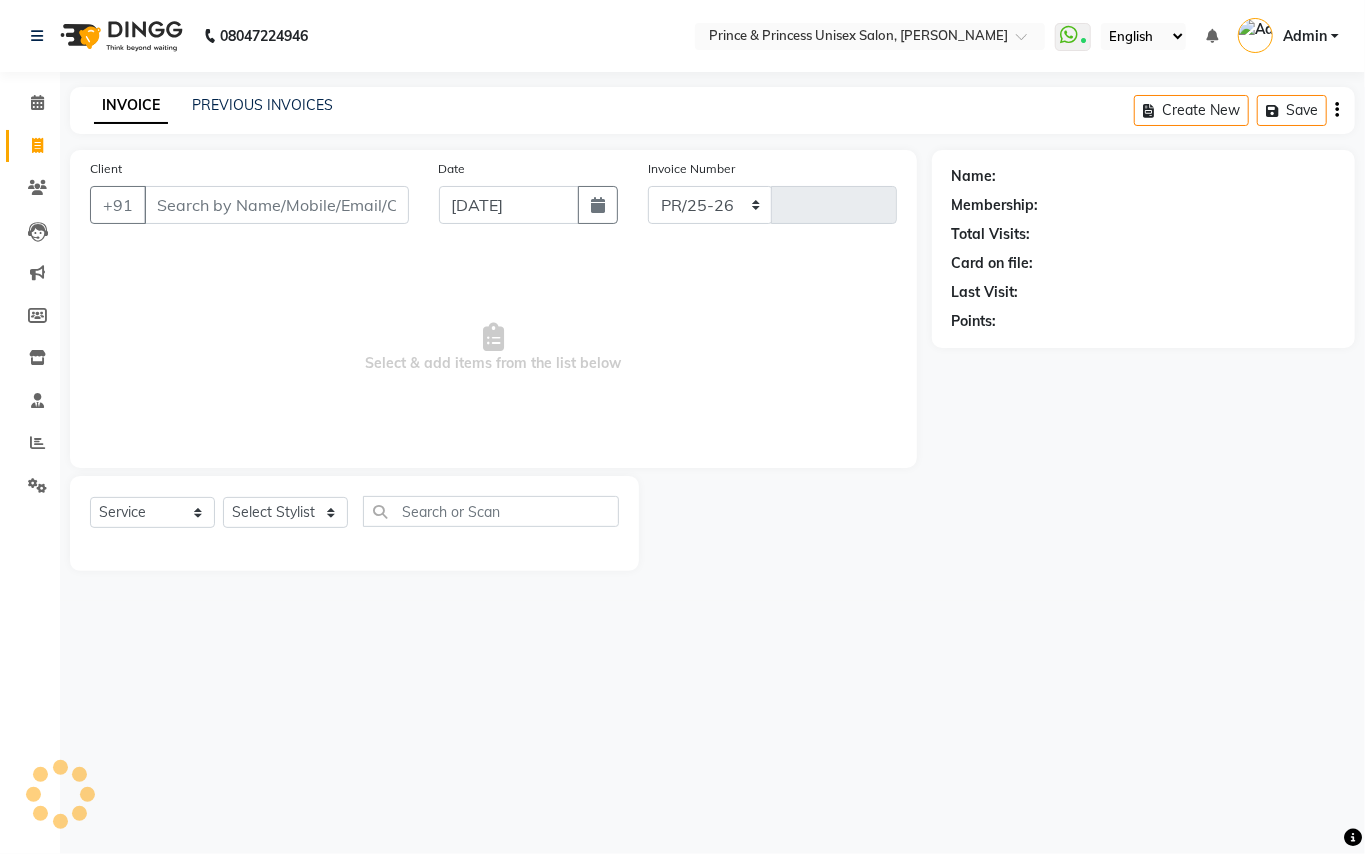 type on "2418" 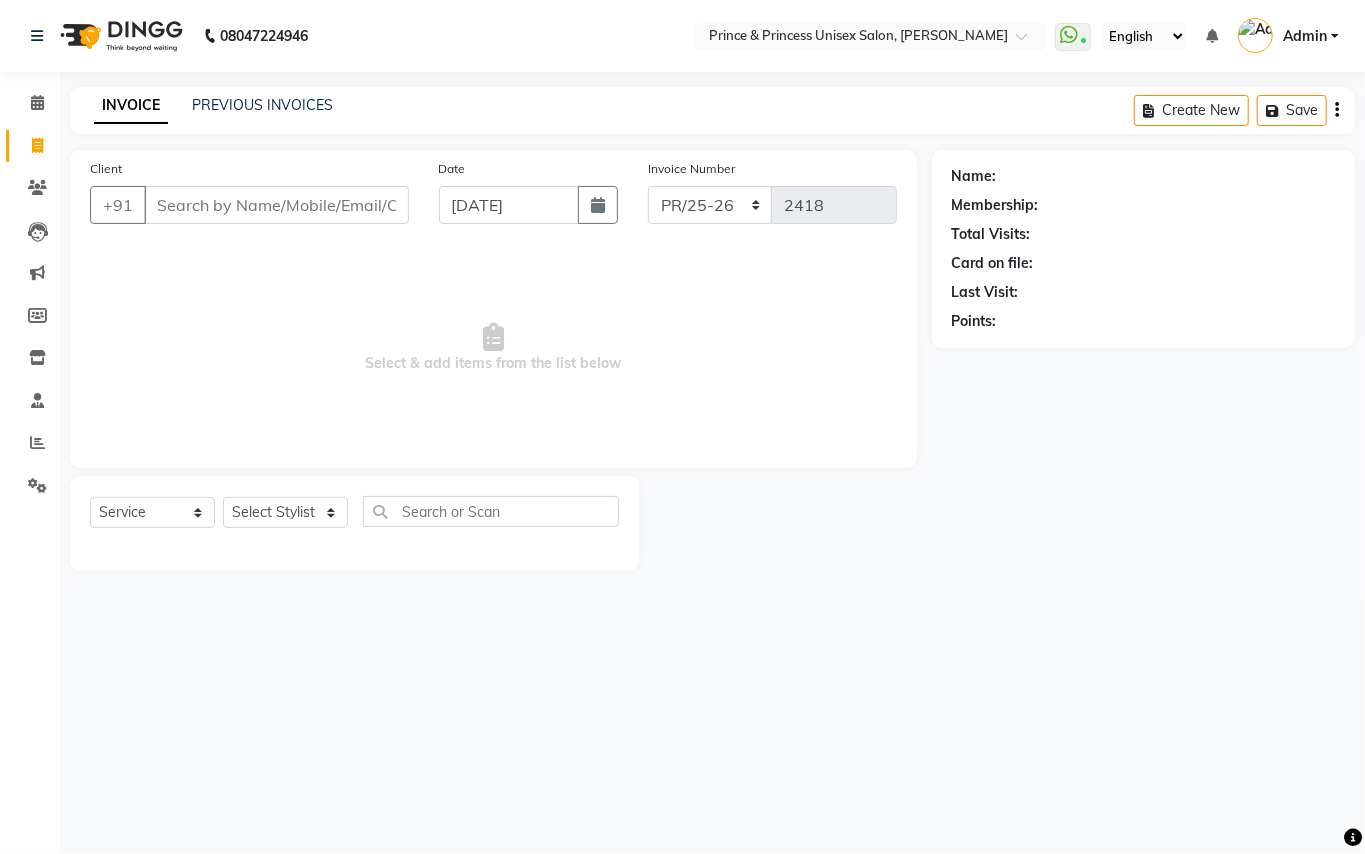 click on "Client" at bounding box center (276, 205) 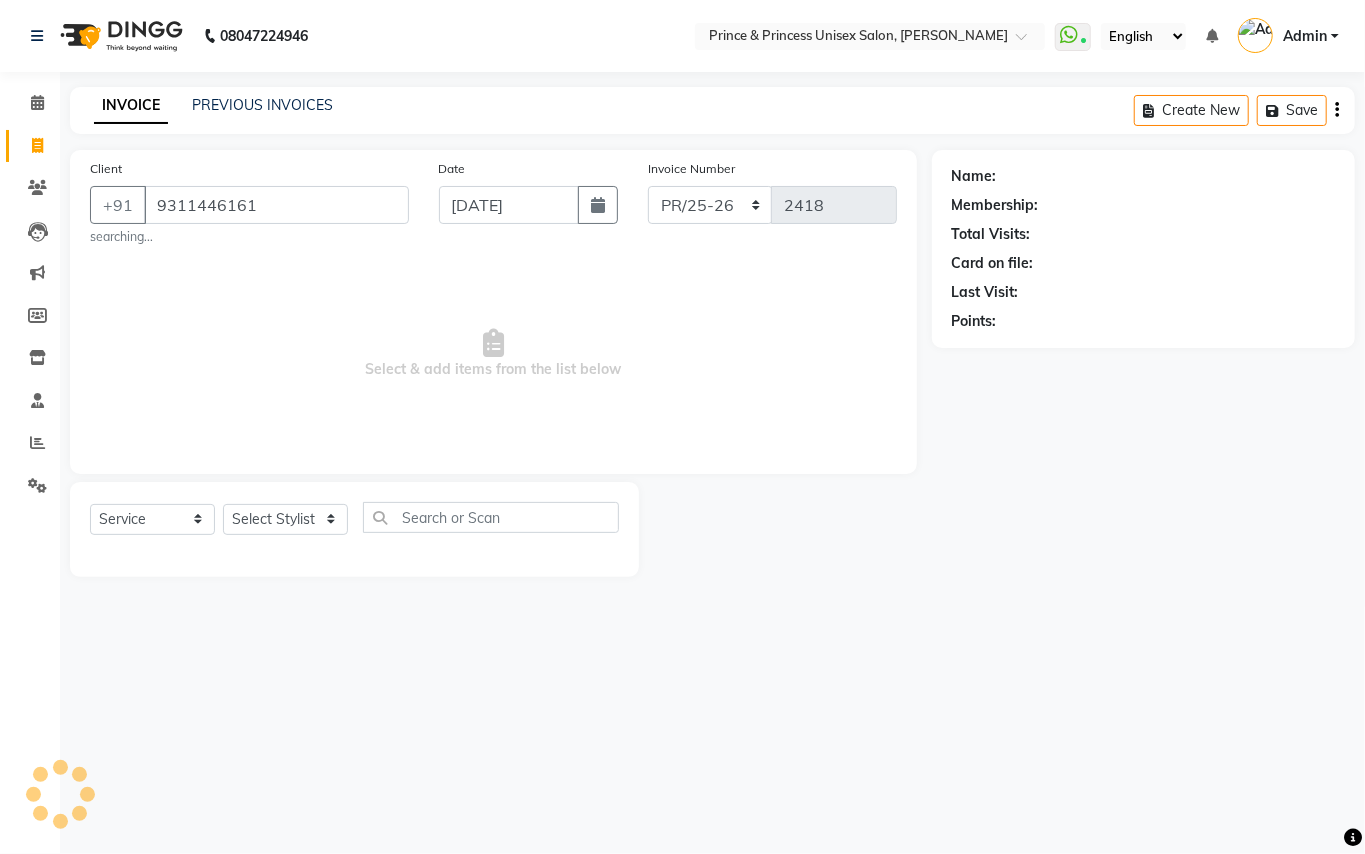 type on "9311446161" 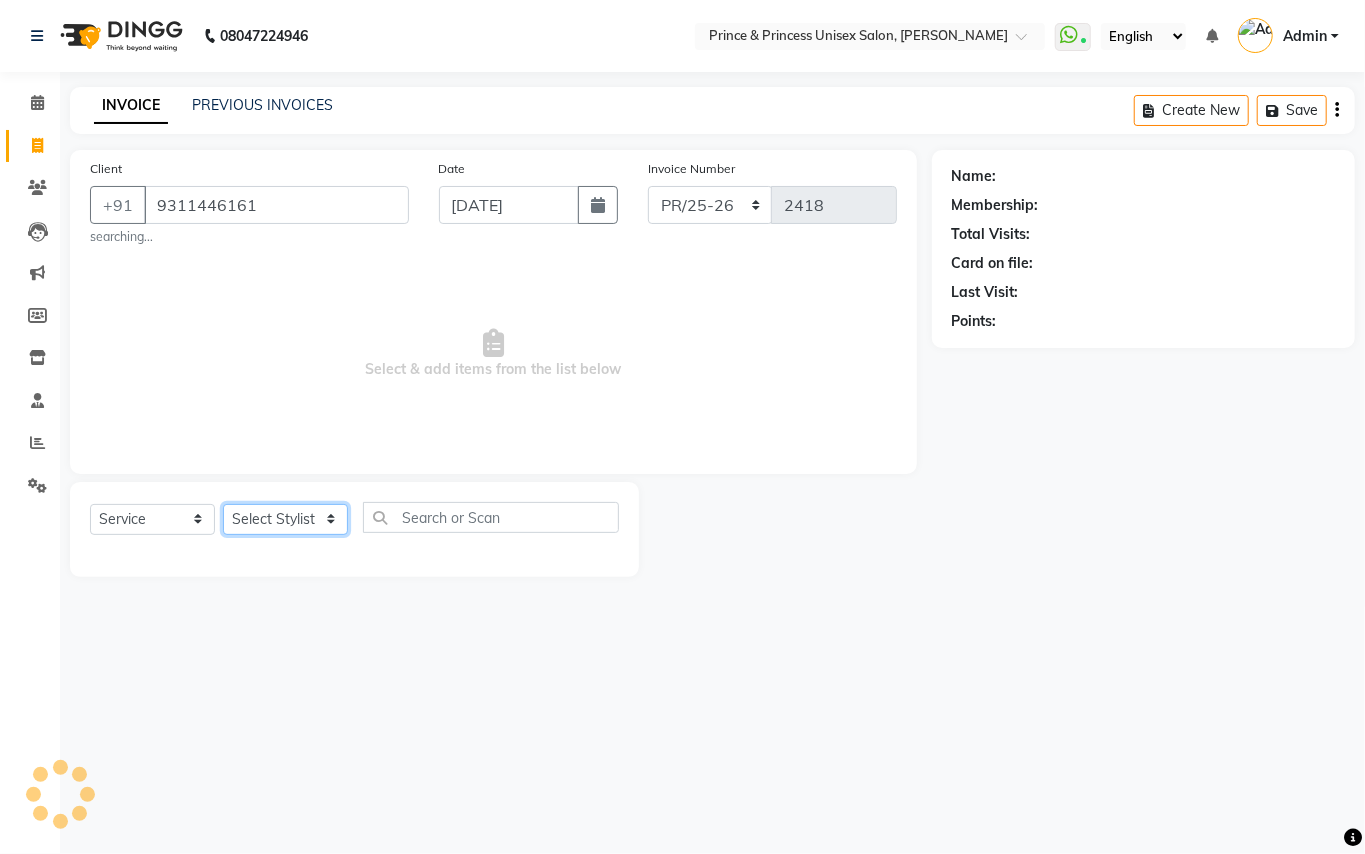 click on "Select Stylist ABHISHEK [PERSON_NAME] NEW [PERSON_NAME] CHANDAN [PERSON_NAME] MEENAKSHI [PERSON_NAME] RAHUL SANDEEP [PERSON_NAME] XYZ" 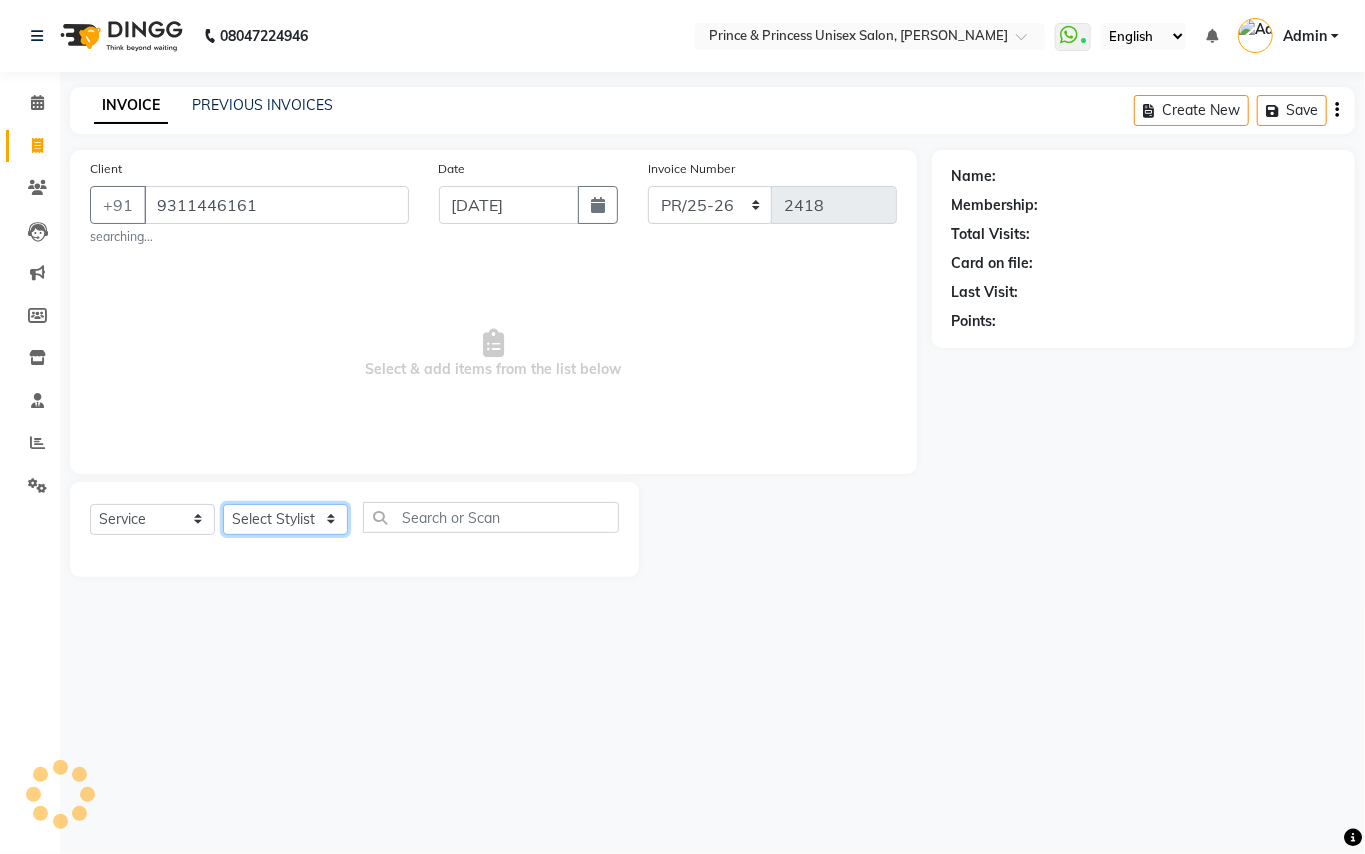 select on "37313" 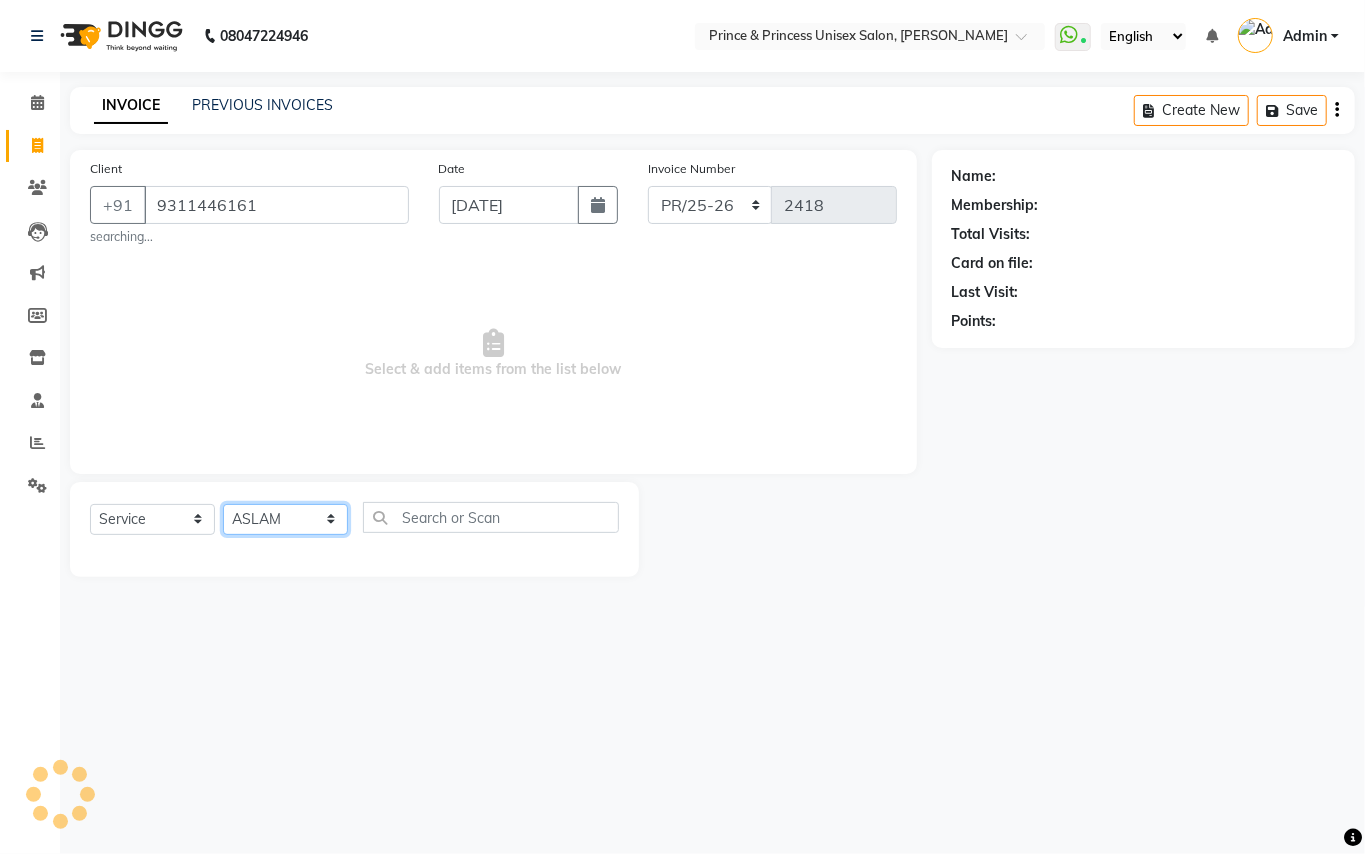 drag, startPoint x: 276, startPoint y: 517, endPoint x: 465, endPoint y: 525, distance: 189.16924 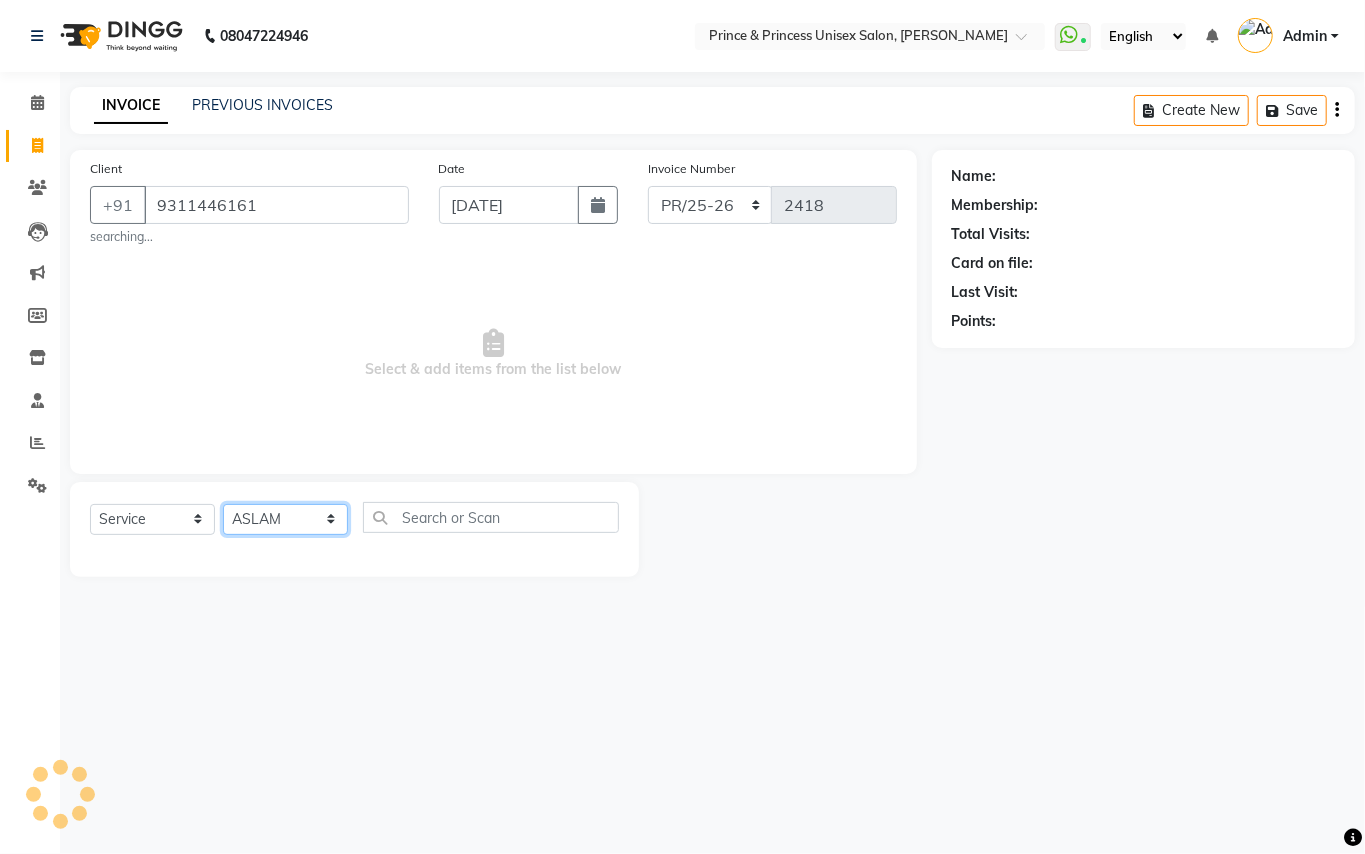 click on "Select Stylist ABHISHEK [PERSON_NAME] NEW [PERSON_NAME] CHANDAN [PERSON_NAME] MEENAKSHI [PERSON_NAME] RAHUL SANDEEP [PERSON_NAME] XYZ" 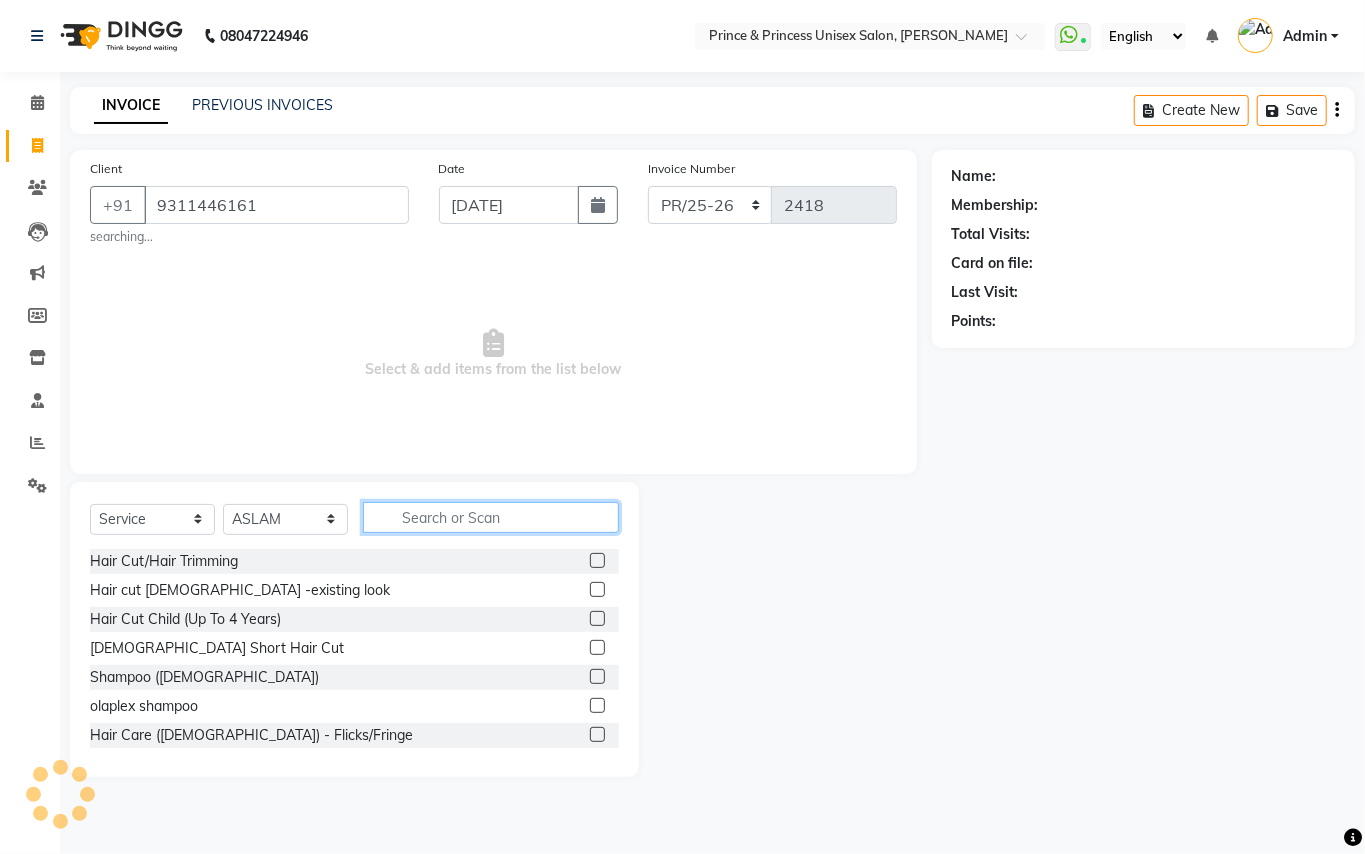 click 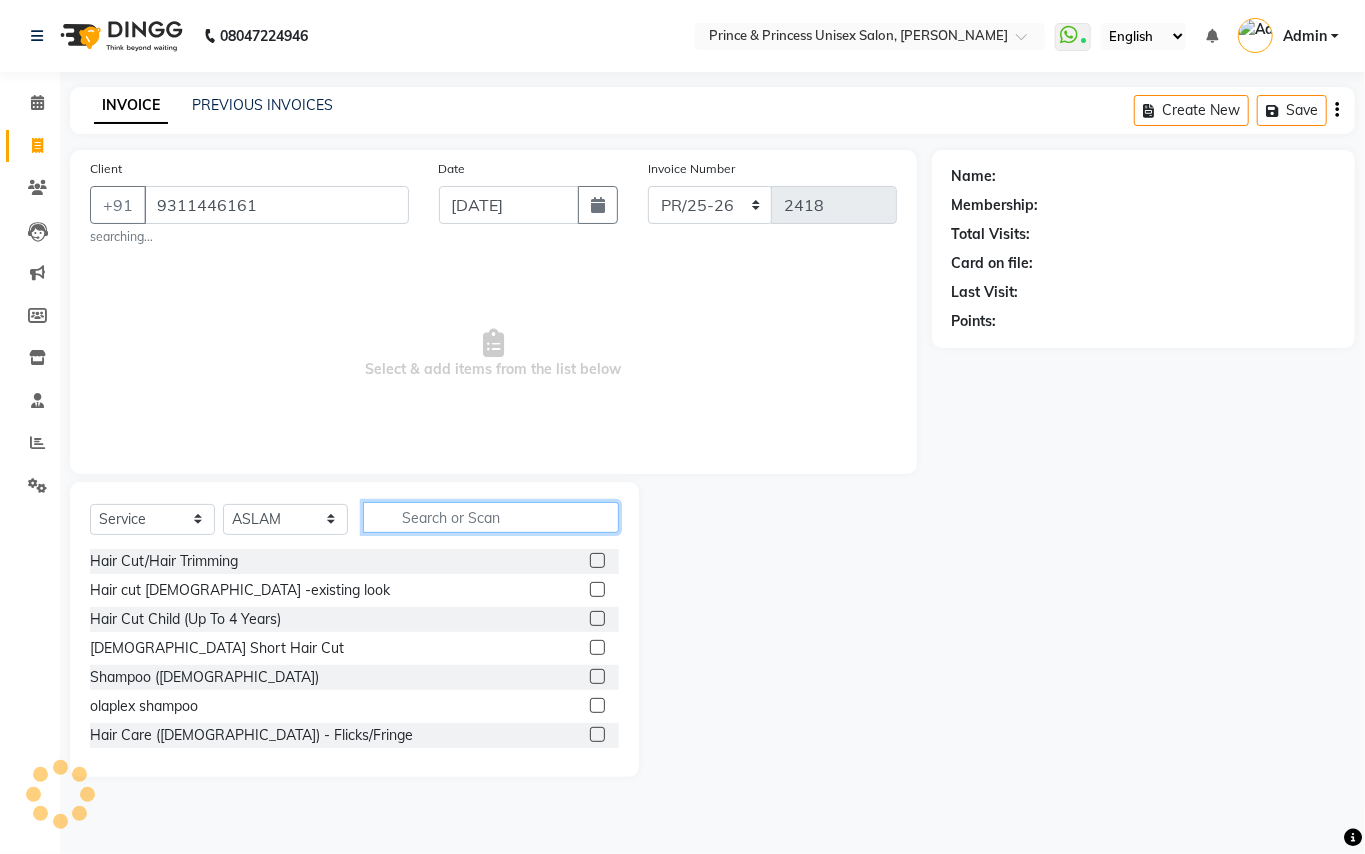 click 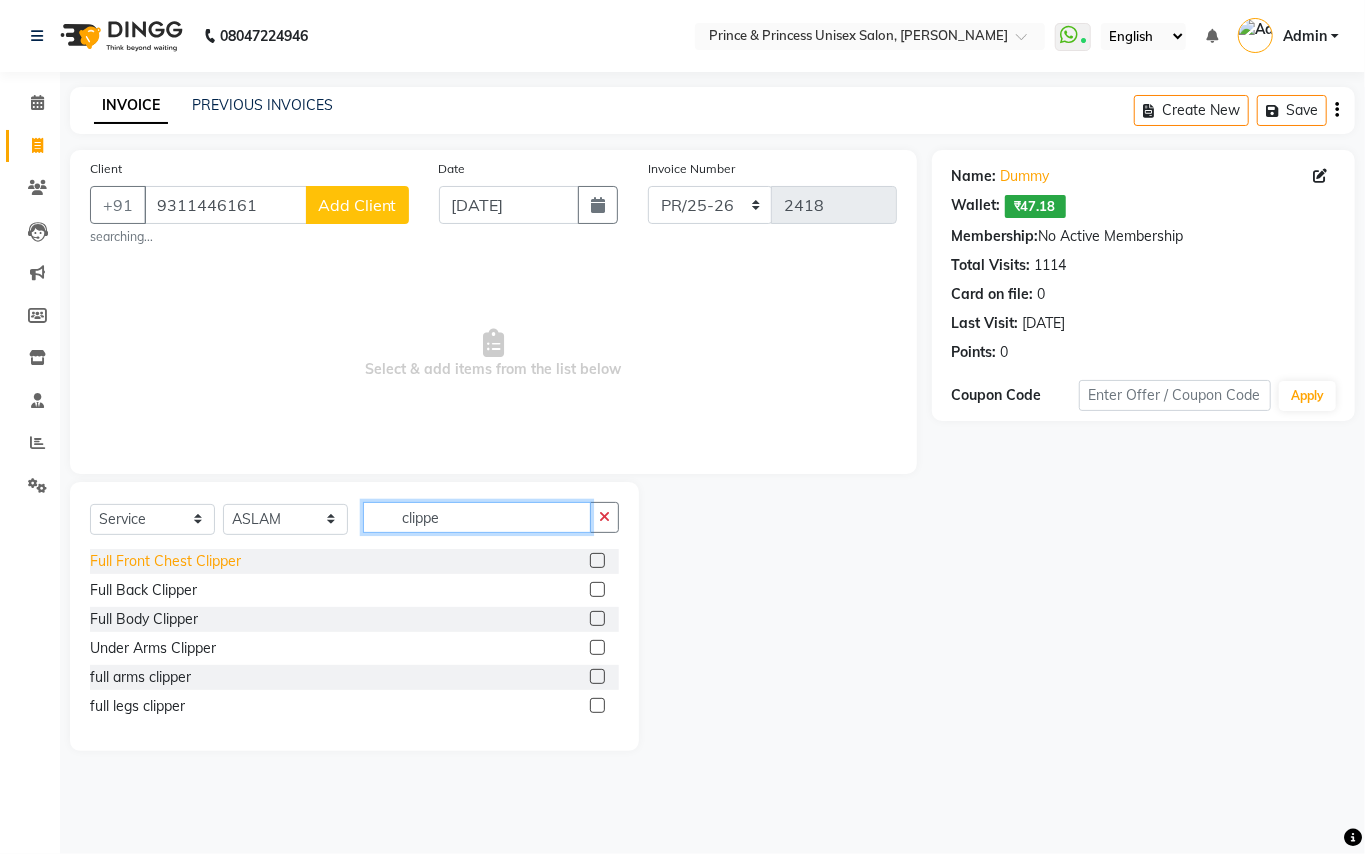 type on "clippe" 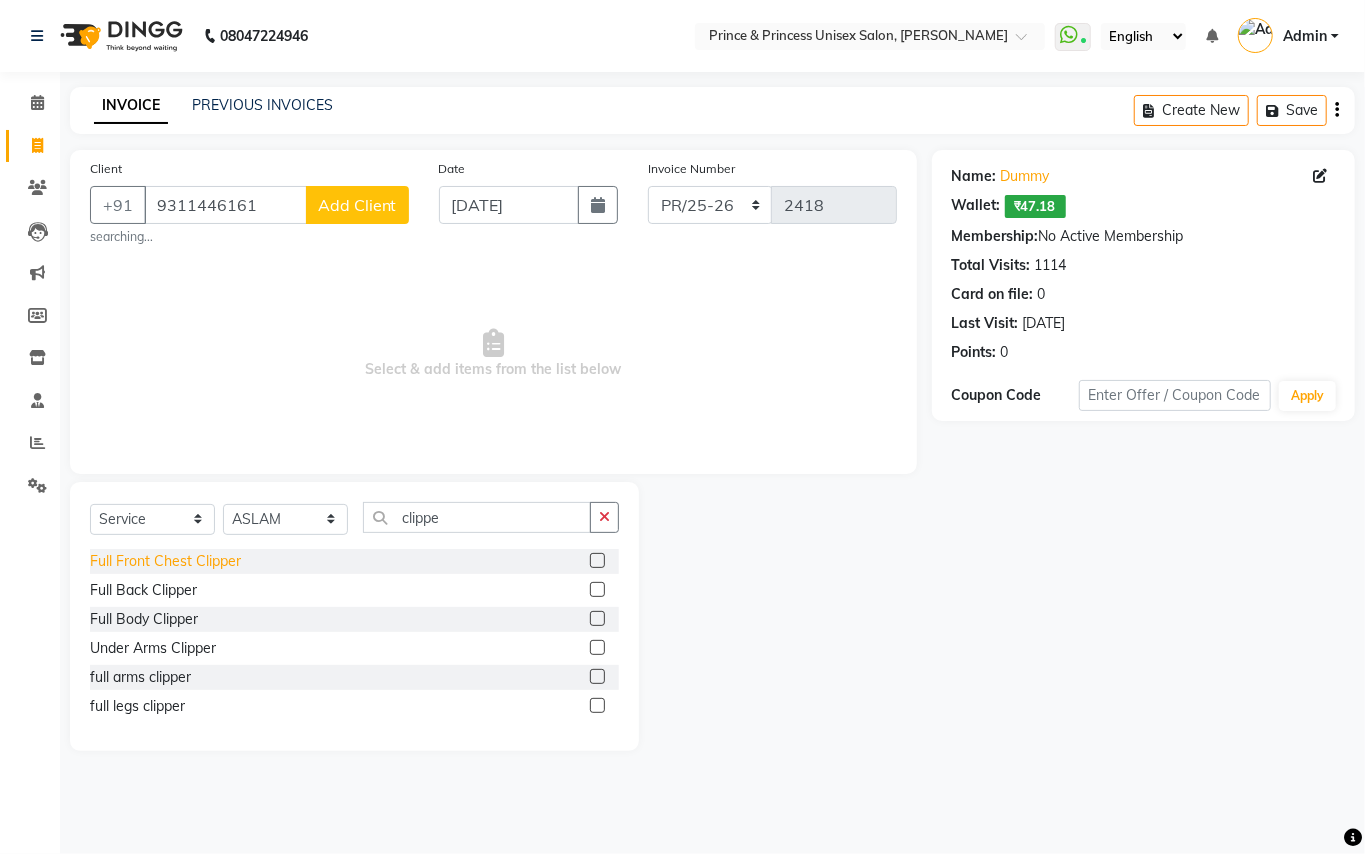 click on "Full Front Chest Clipper" 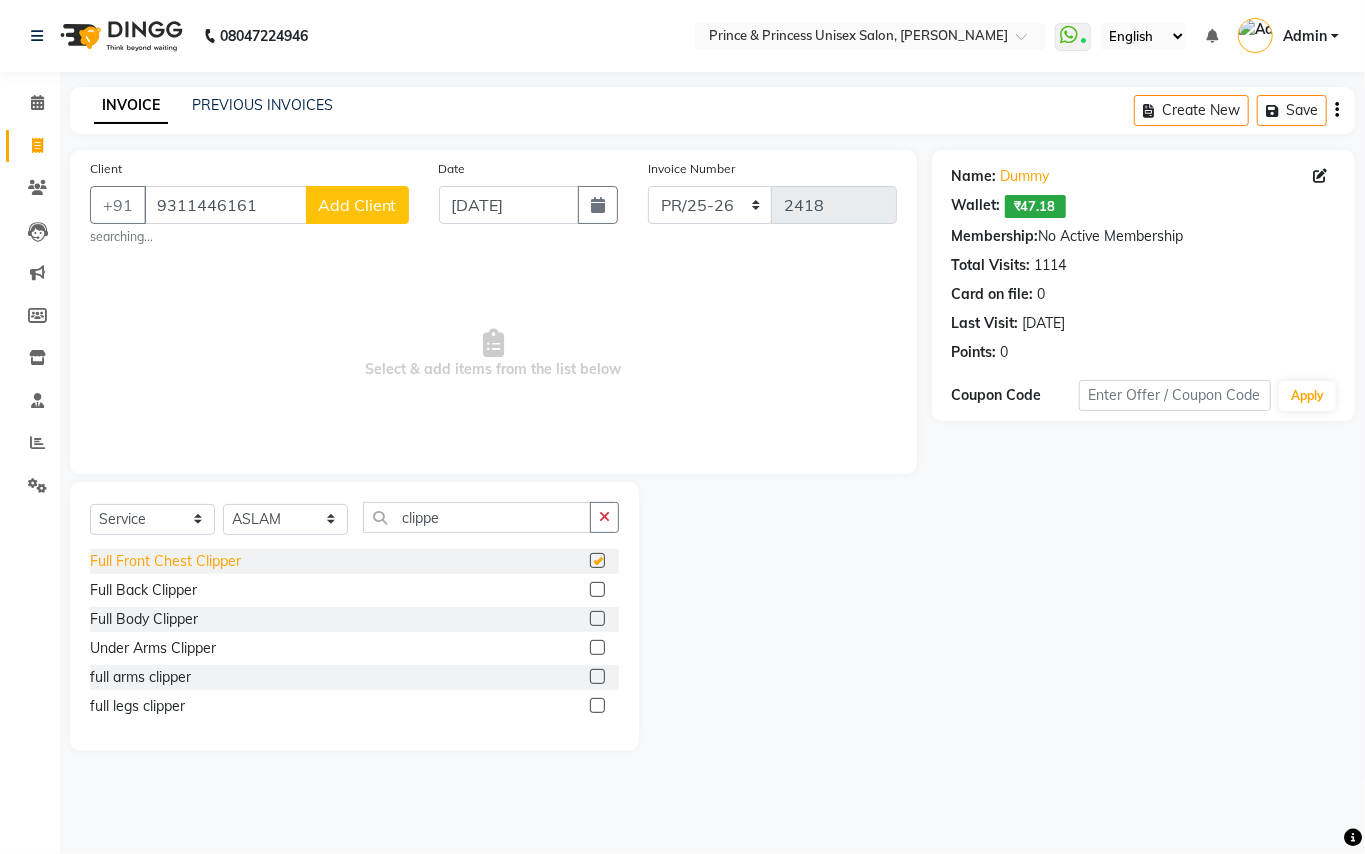 checkbox on "false" 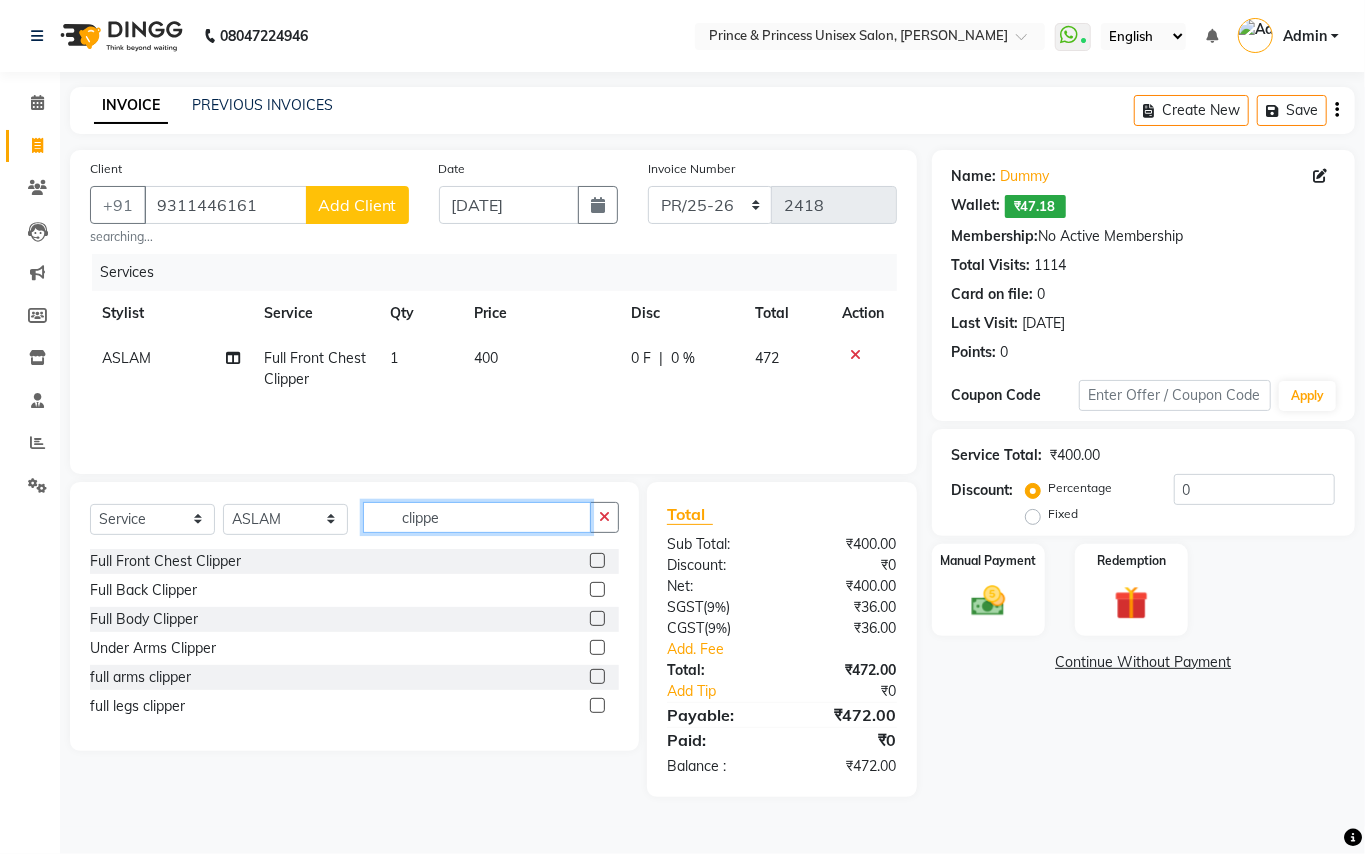 drag, startPoint x: 453, startPoint y: 512, endPoint x: 204, endPoint y: 405, distance: 271.0166 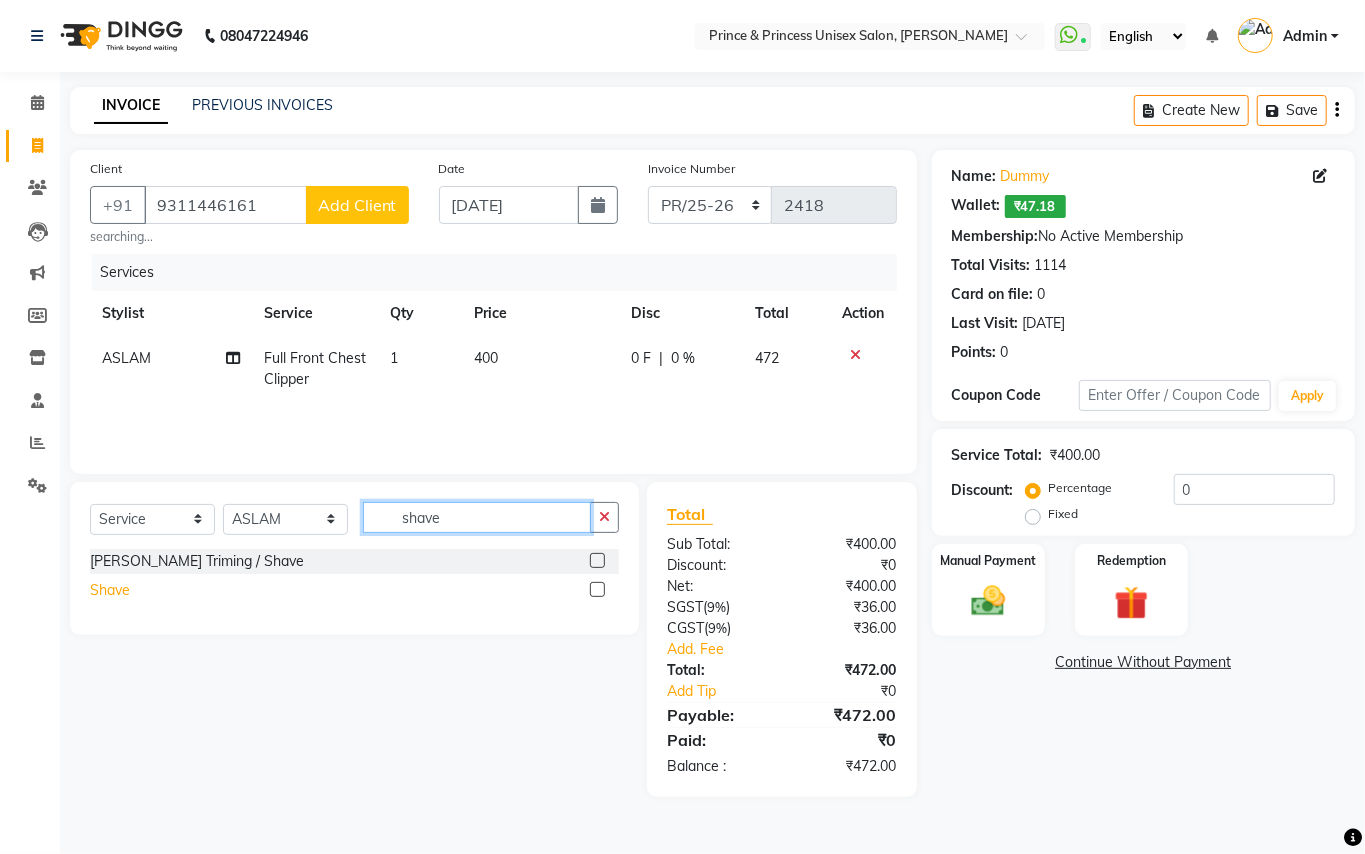 type on "shave" 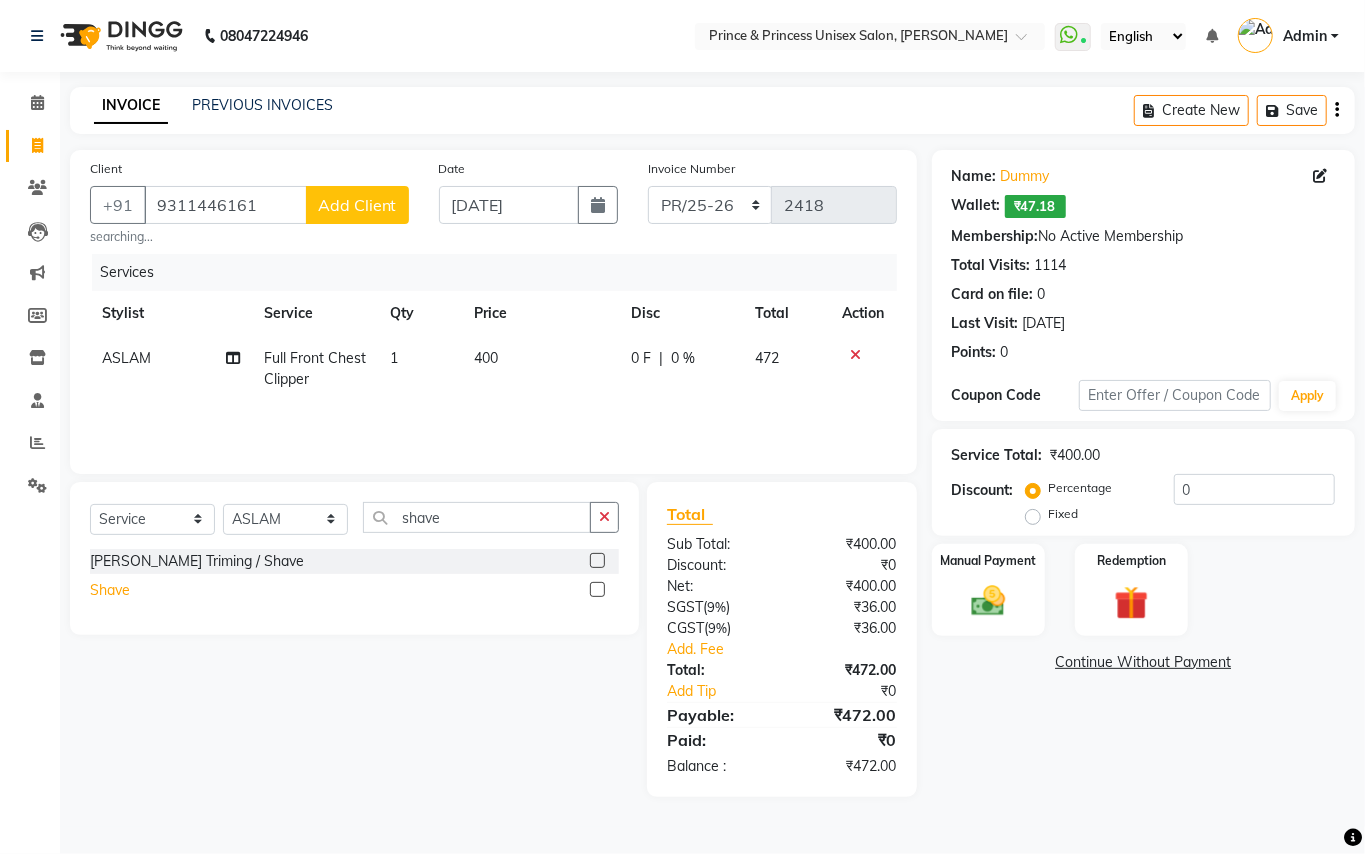 click on "Shave" 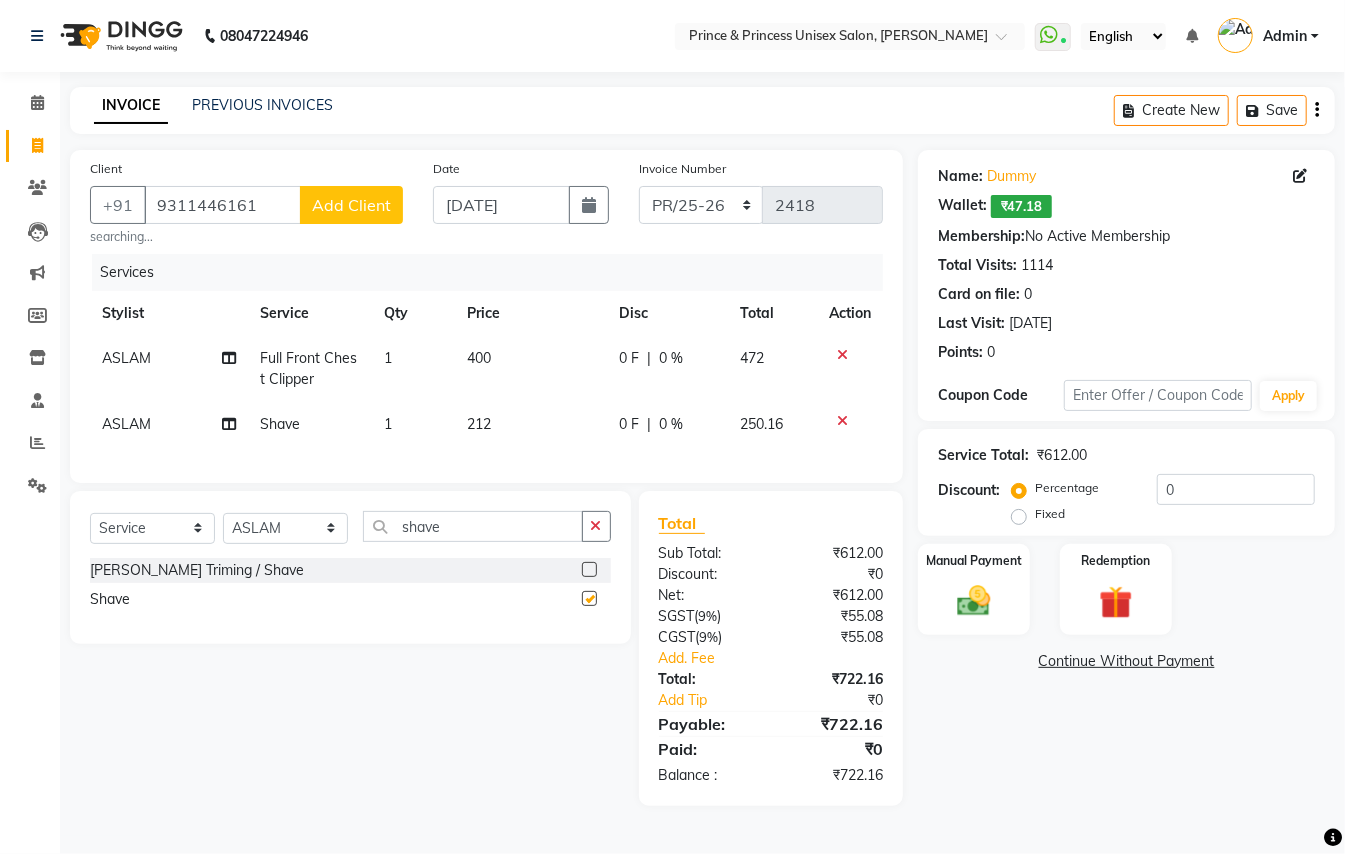 checkbox on "false" 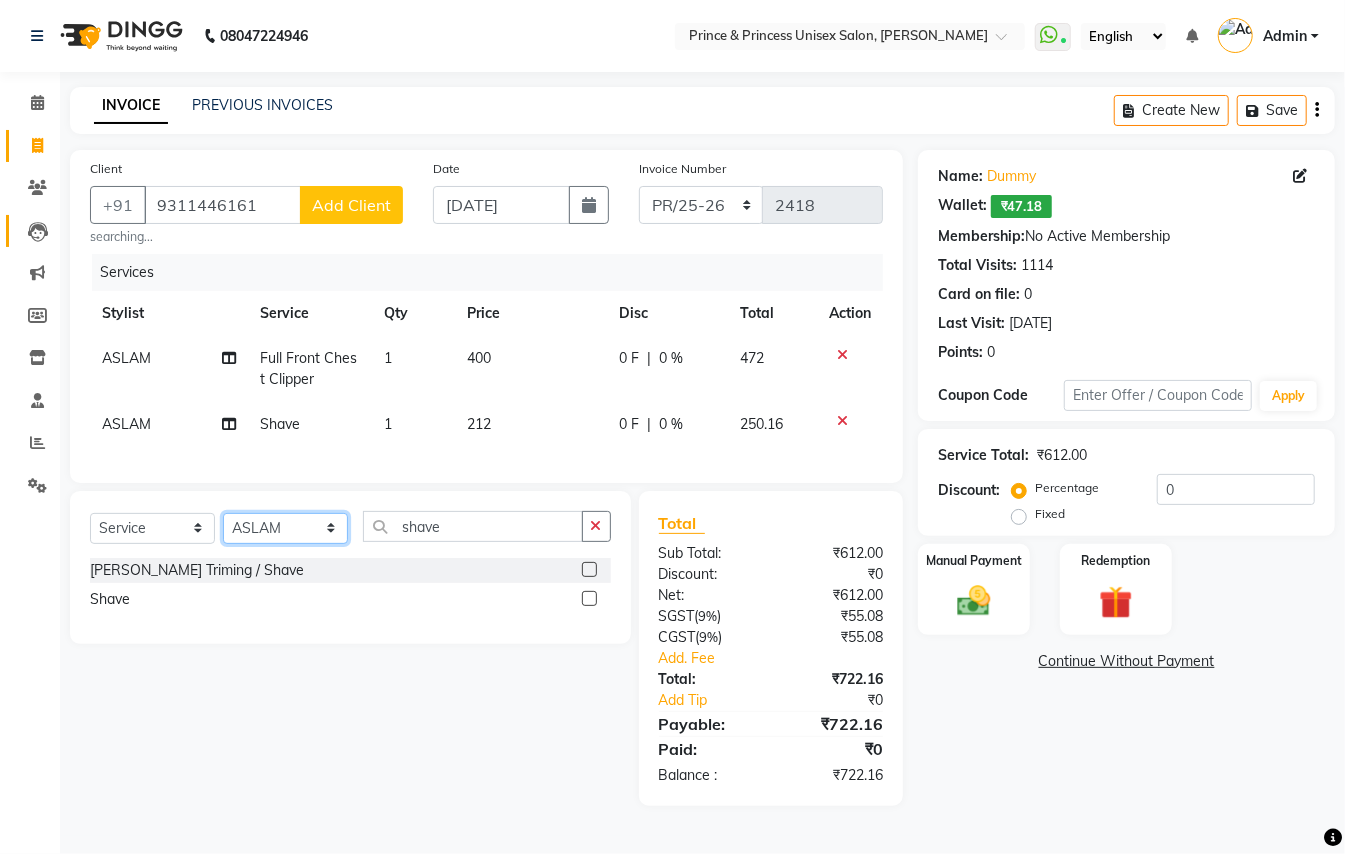 drag, startPoint x: 289, startPoint y: 541, endPoint x: 44, endPoint y: 225, distance: 399.85123 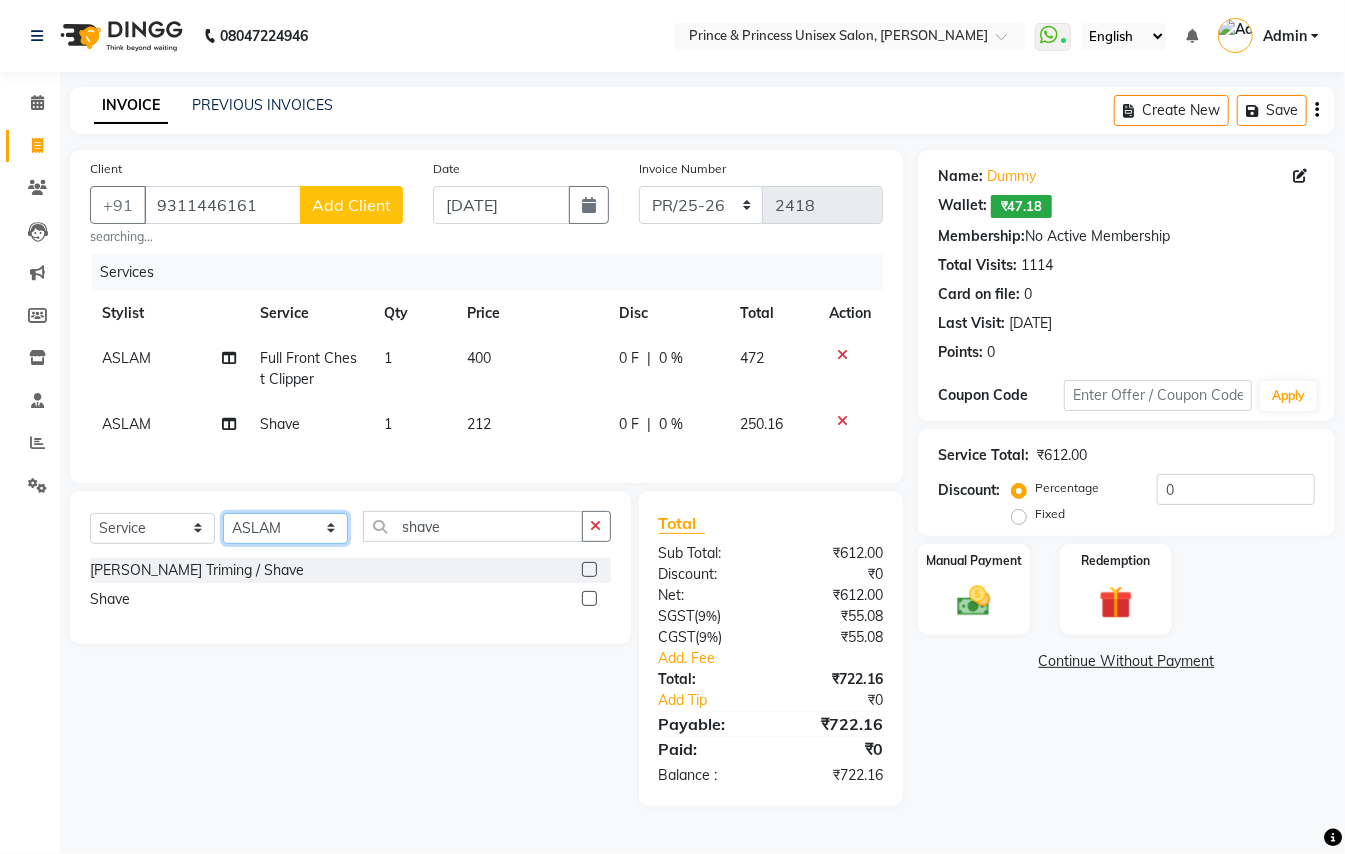 click on "Select Stylist ABHISHEK [PERSON_NAME] NEW [PERSON_NAME] CHANDAN [PERSON_NAME] MEENAKSHI [PERSON_NAME] RAHUL SANDEEP [PERSON_NAME] XYZ" 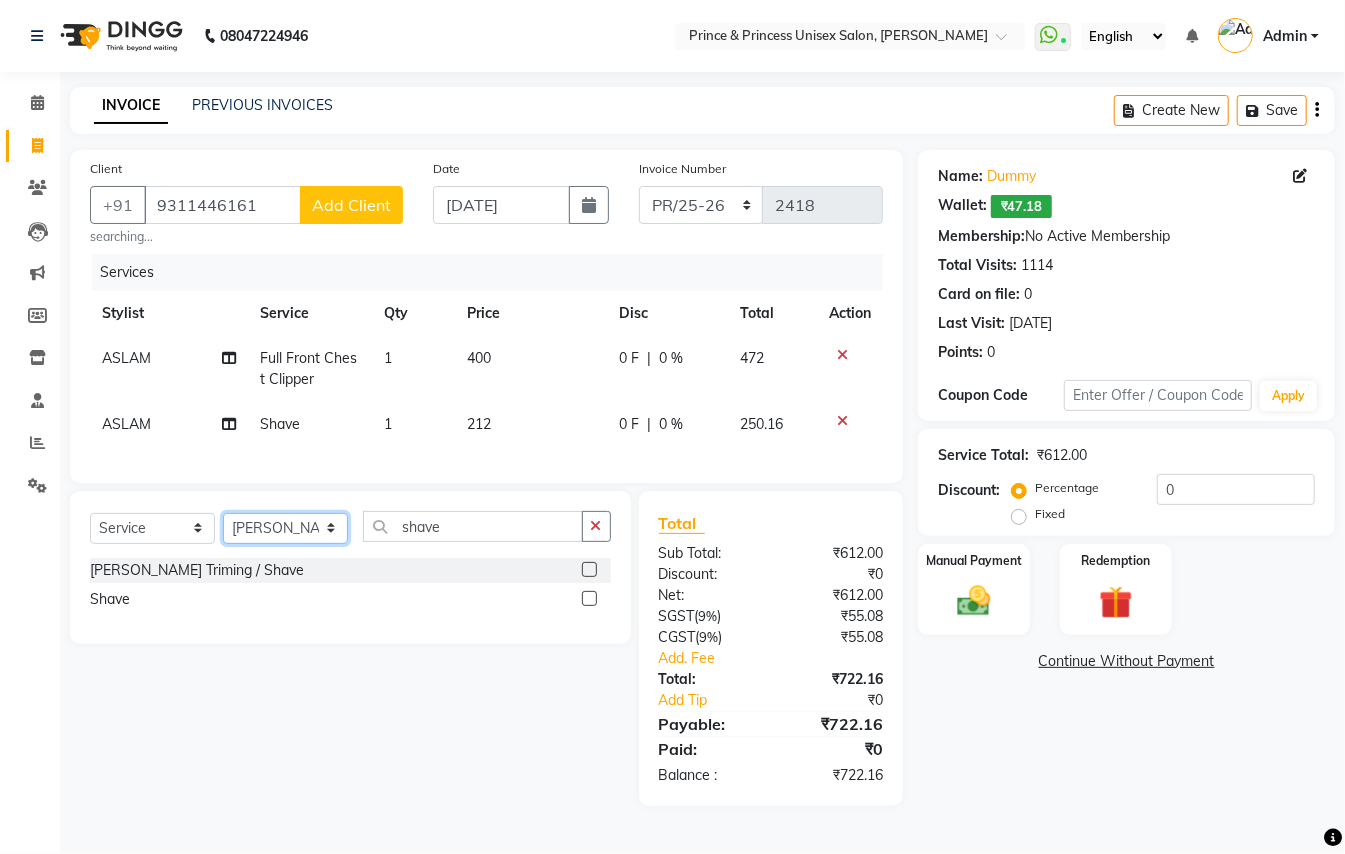 drag, startPoint x: 270, startPoint y: 554, endPoint x: 460, endPoint y: 553, distance: 190.00262 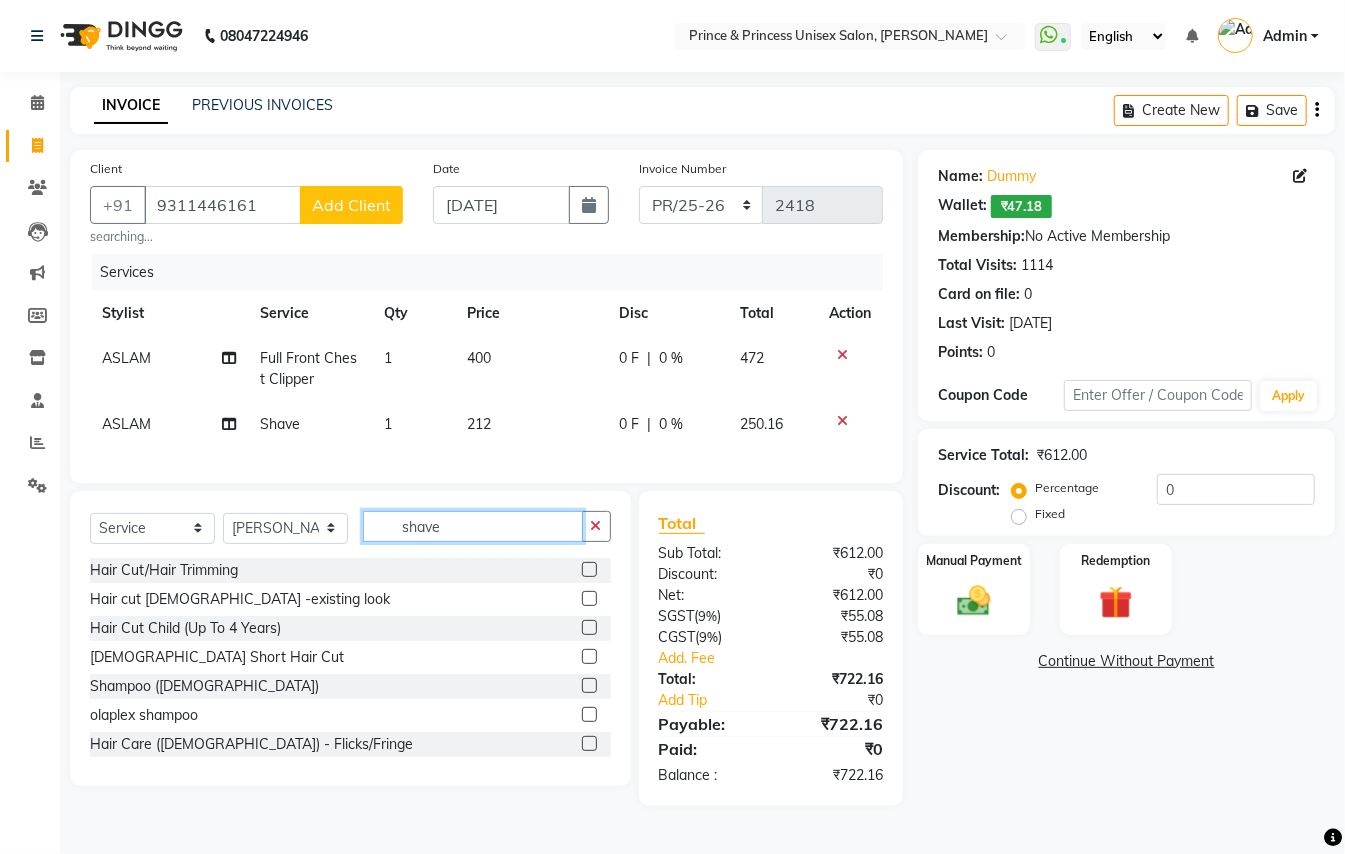 drag, startPoint x: 468, startPoint y: 556, endPoint x: 173, endPoint y: 164, distance: 490.60065 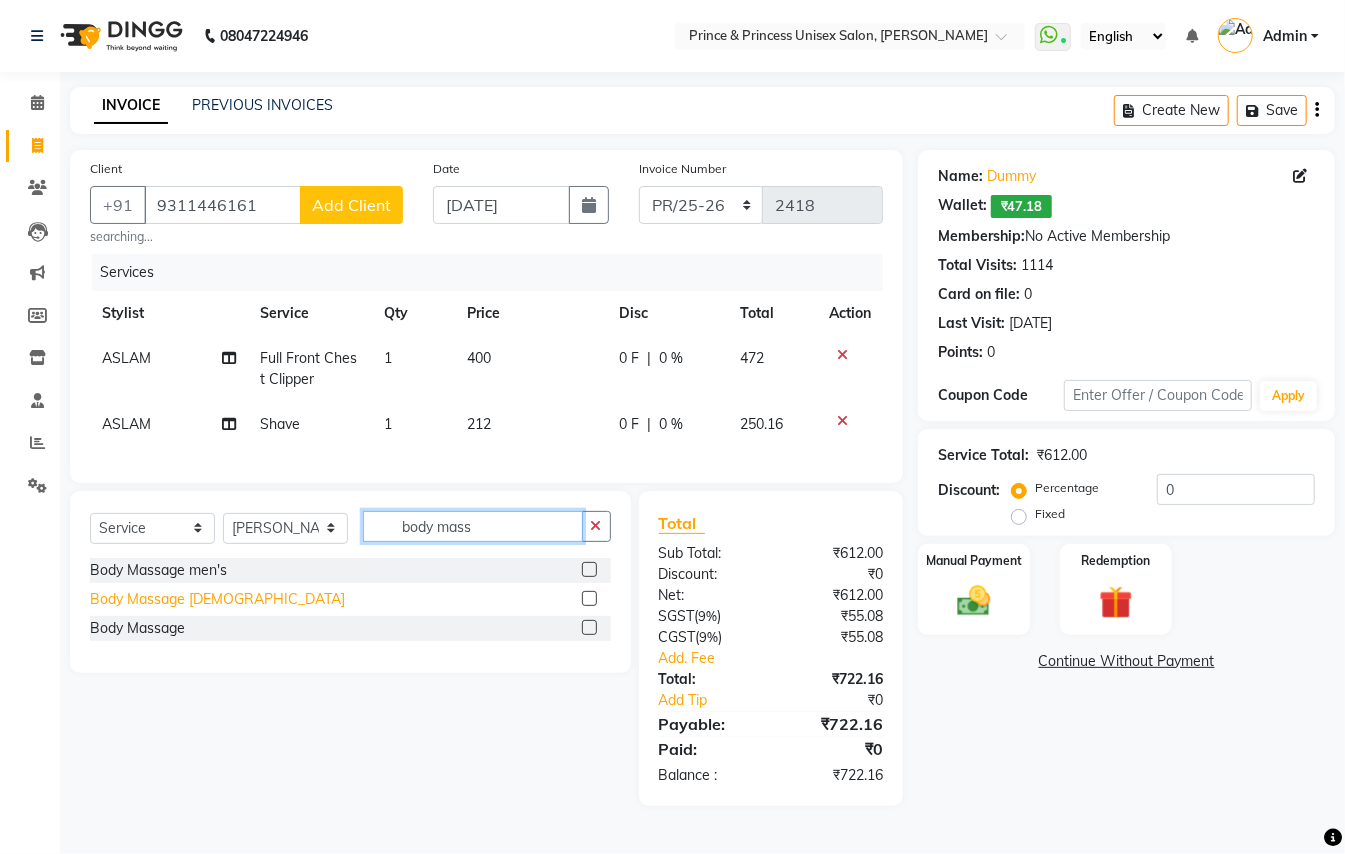 type on "body mass" 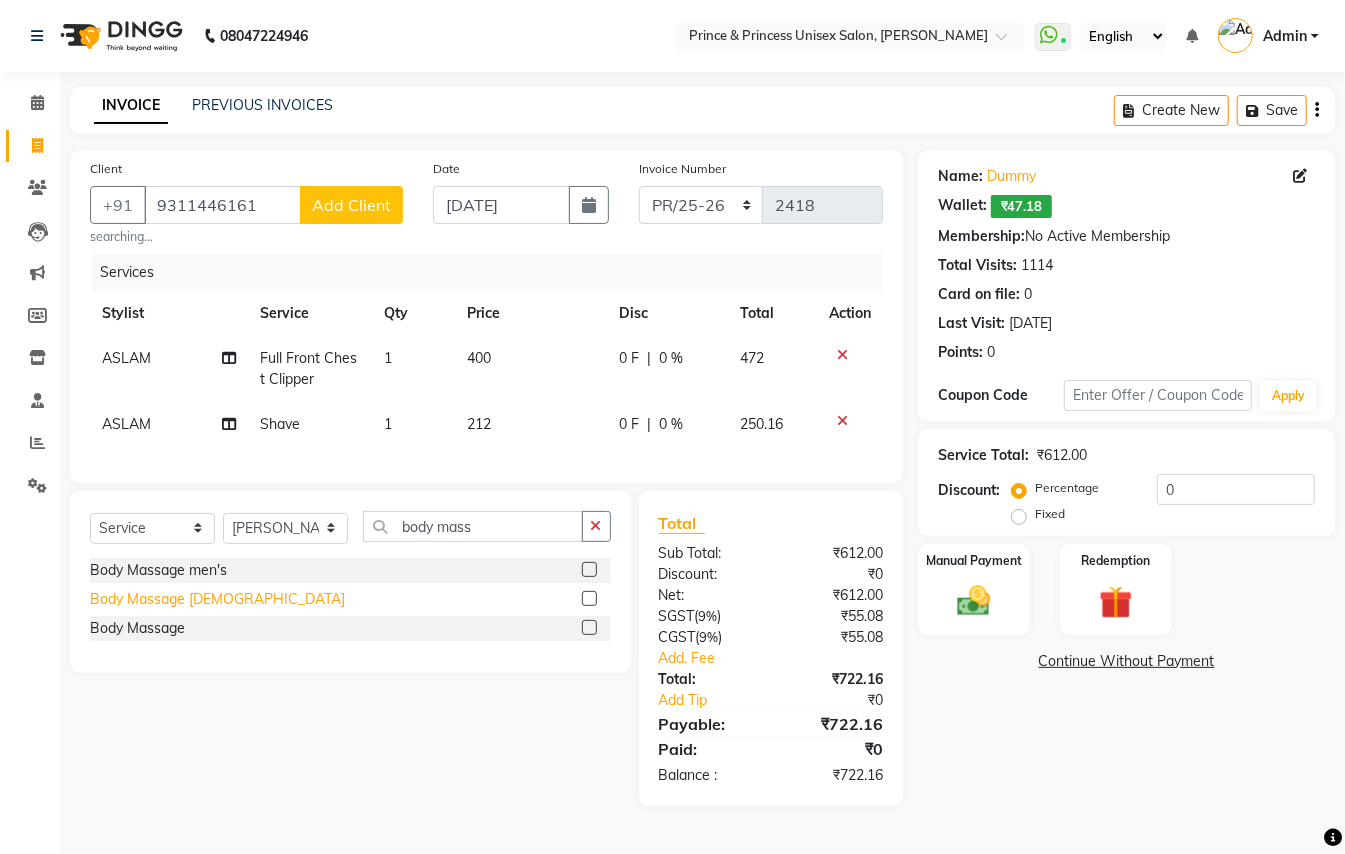 click on "Body Massage [DEMOGRAPHIC_DATA]" 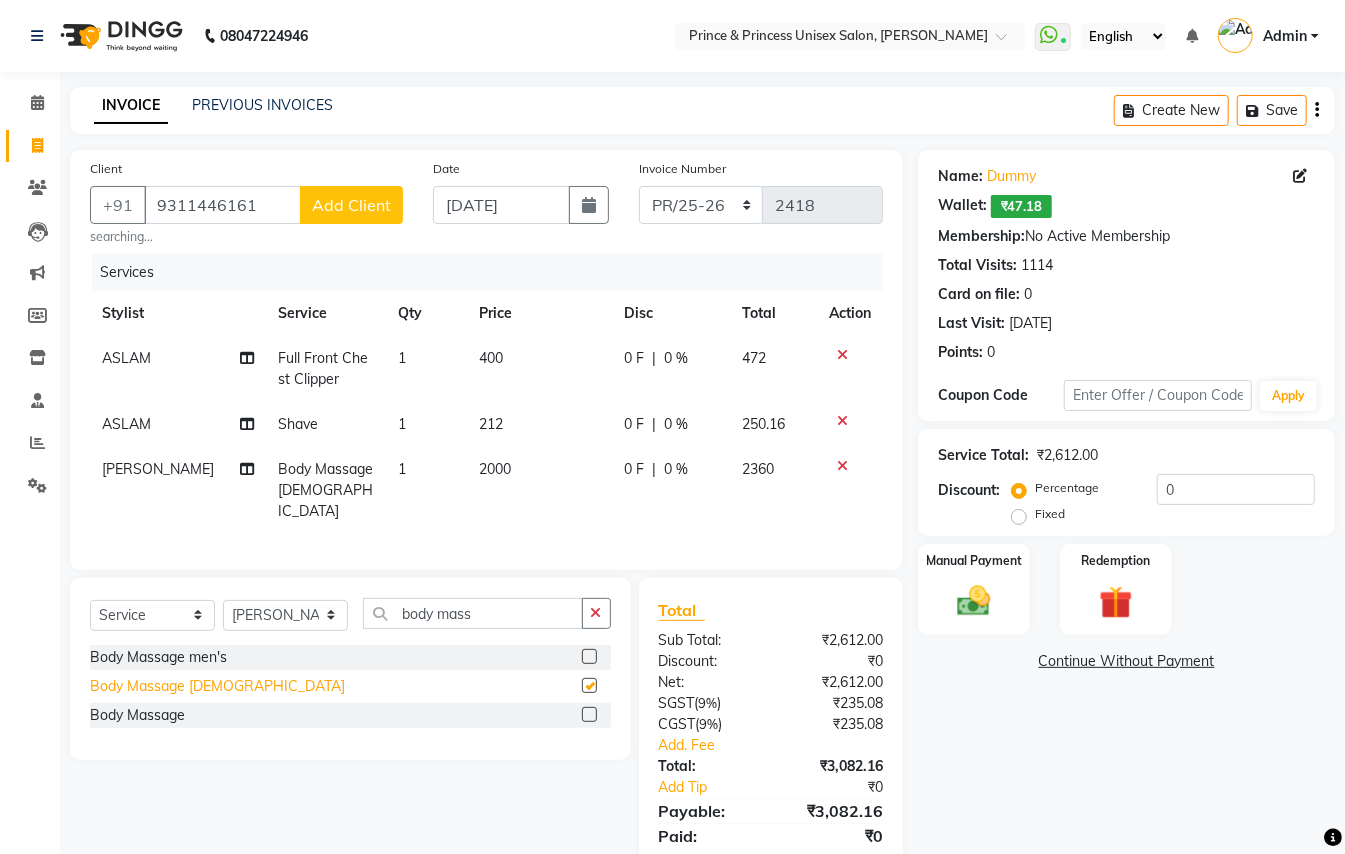 checkbox on "false" 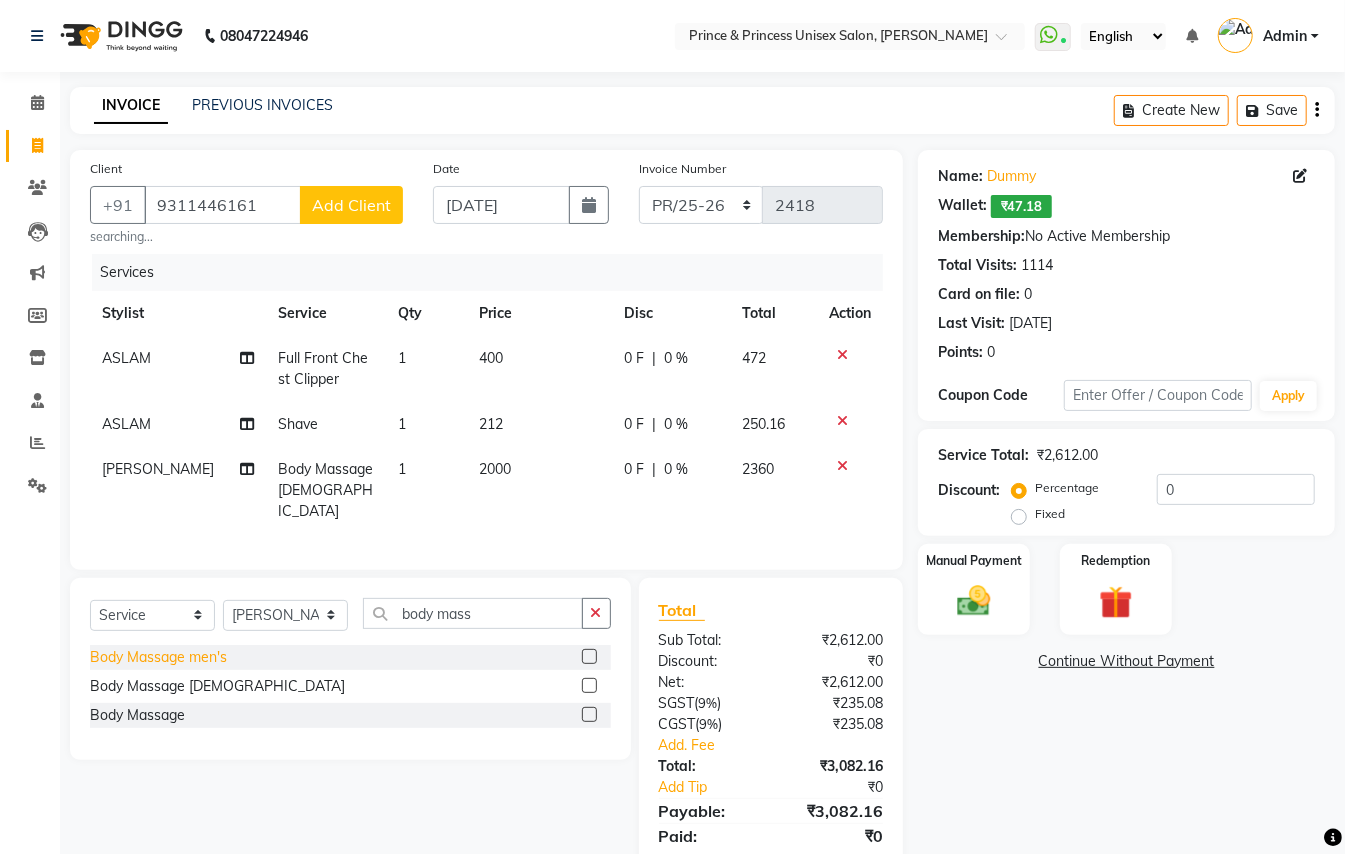 click on "Body Massage men's" 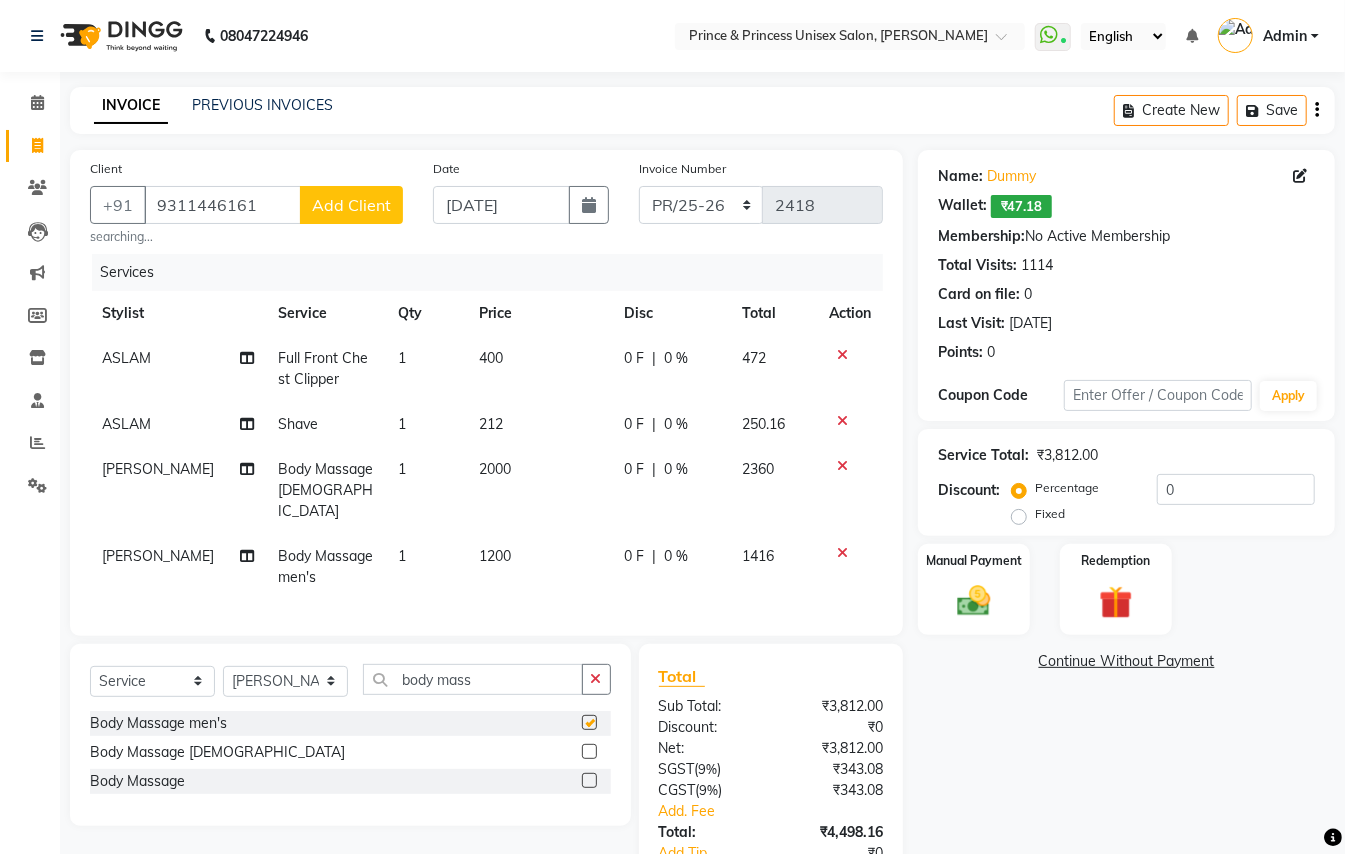 checkbox on "false" 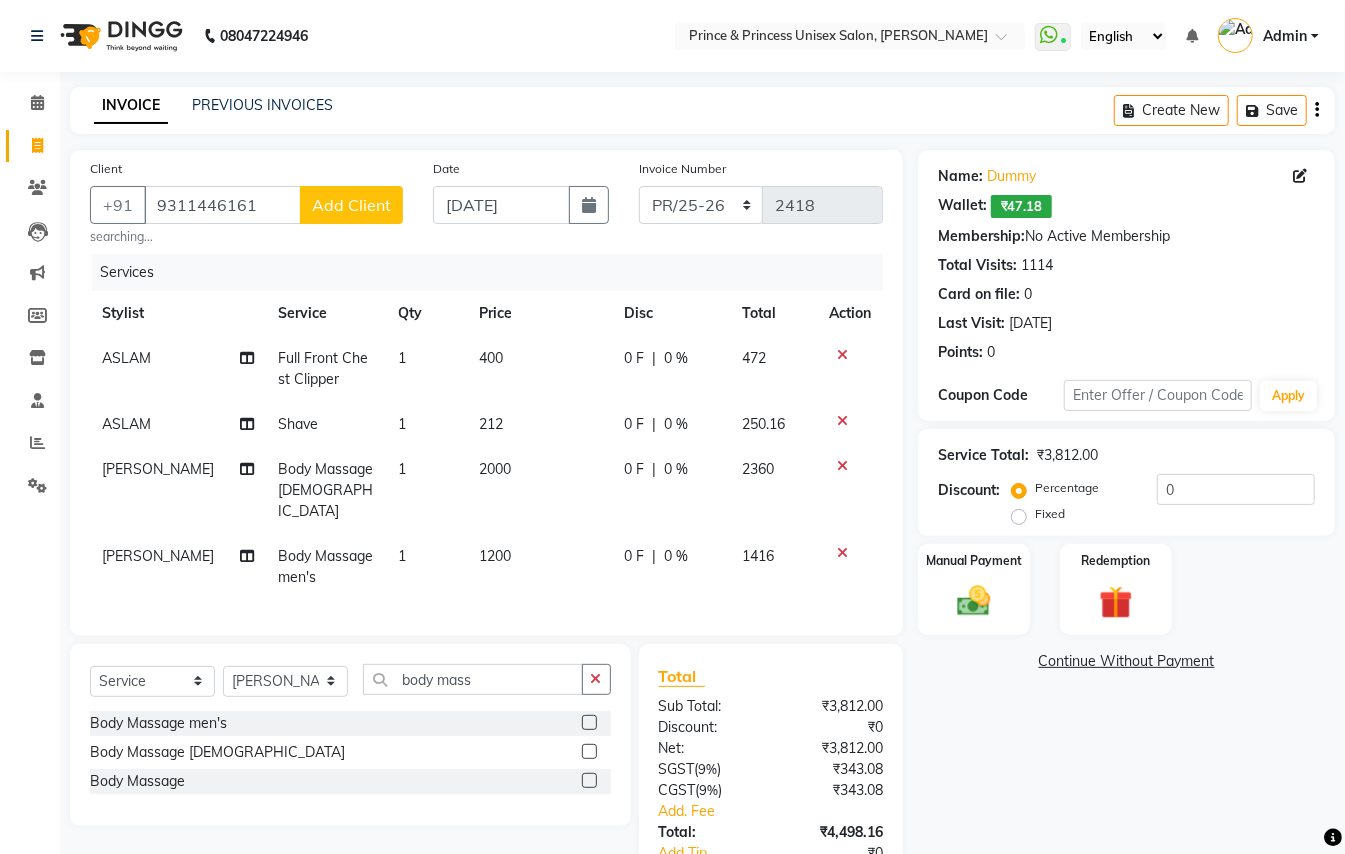 click 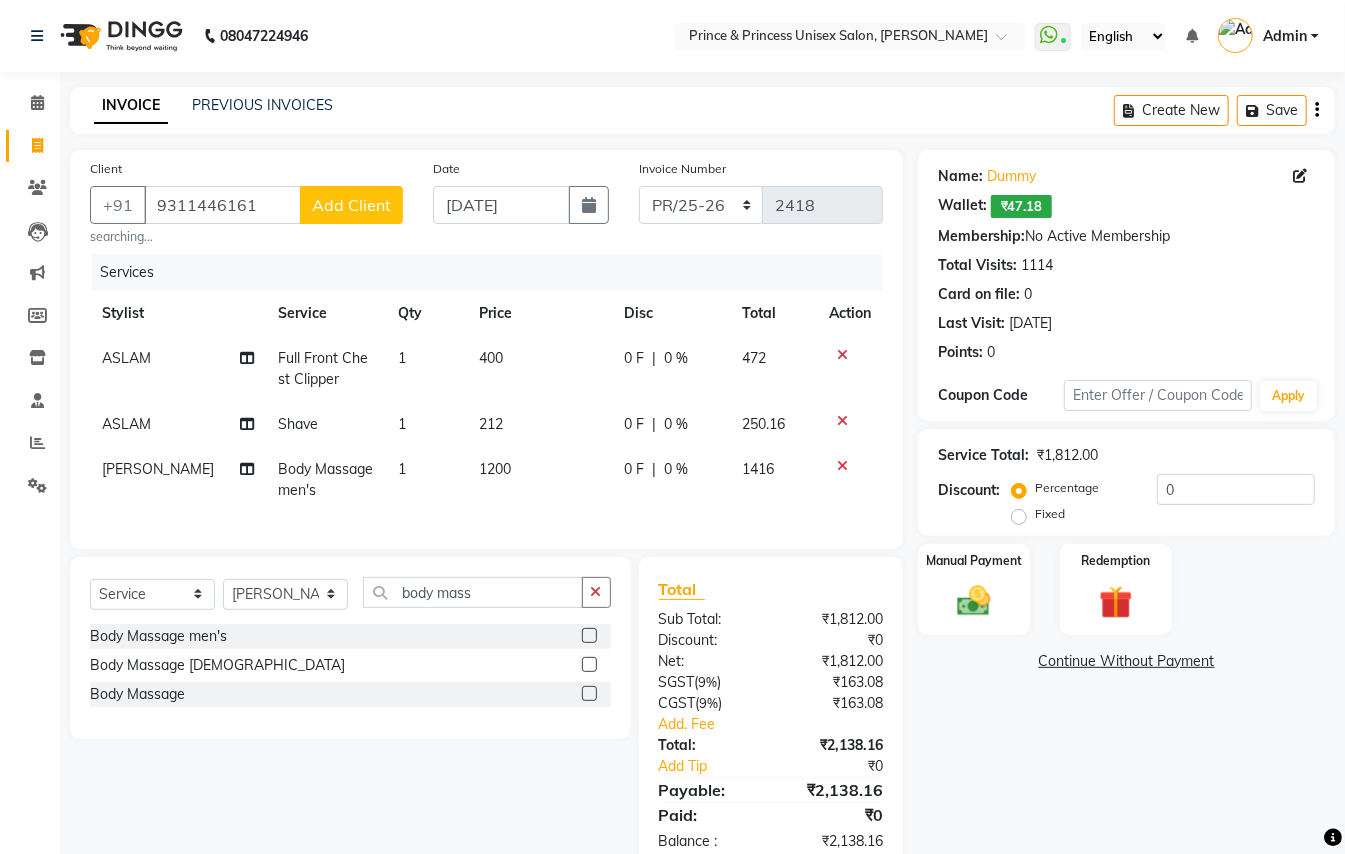 click on "1200" 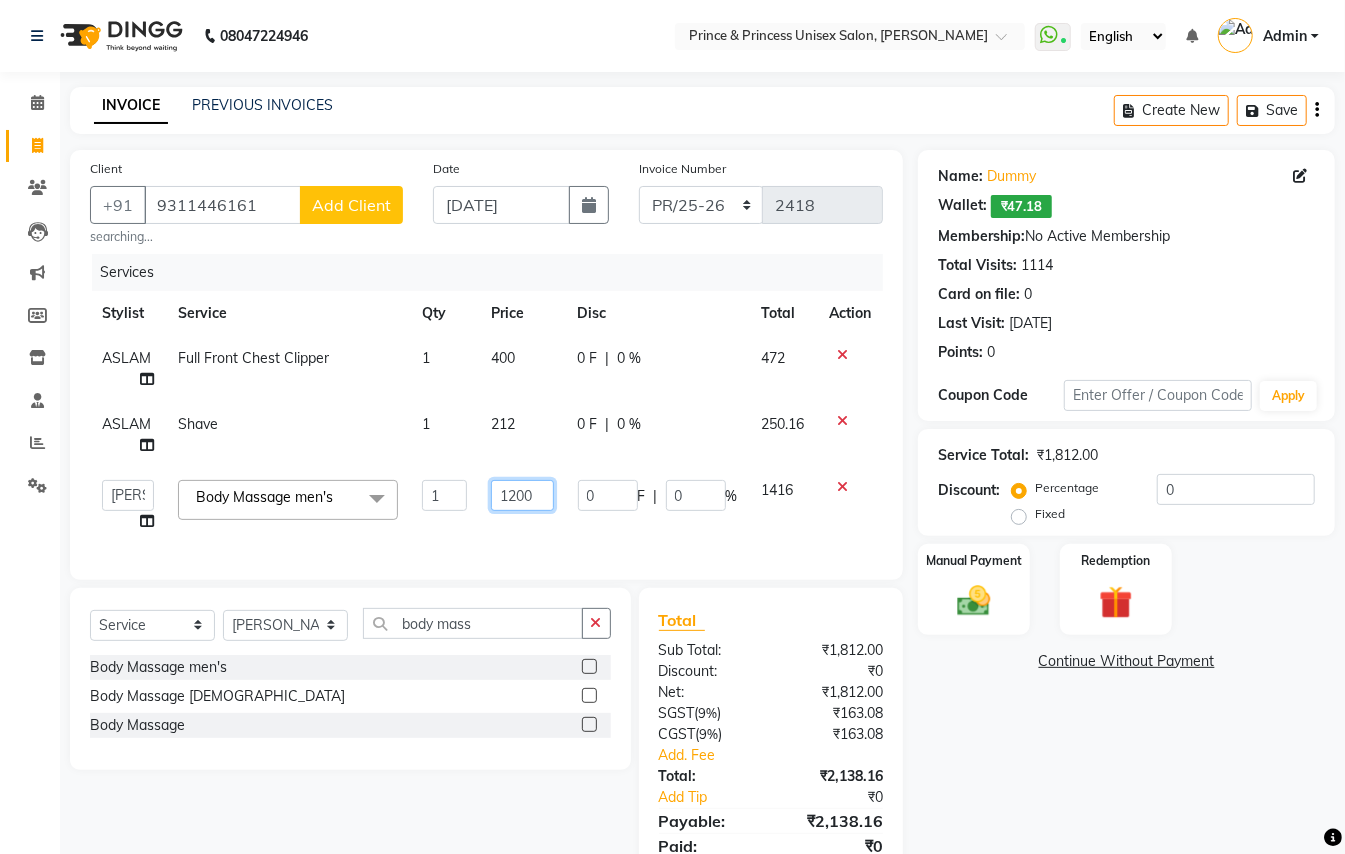 click on "1200" 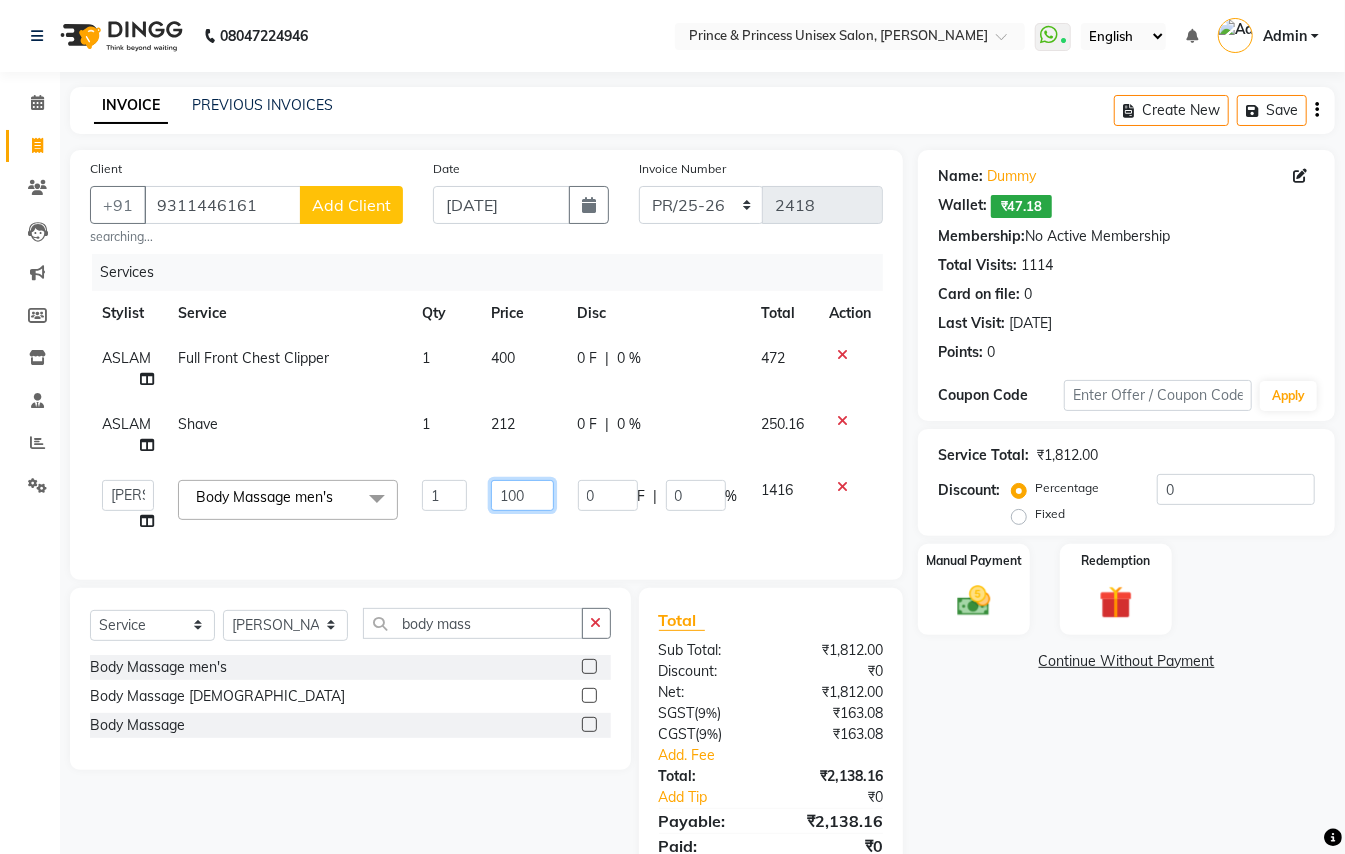 type on "1000" 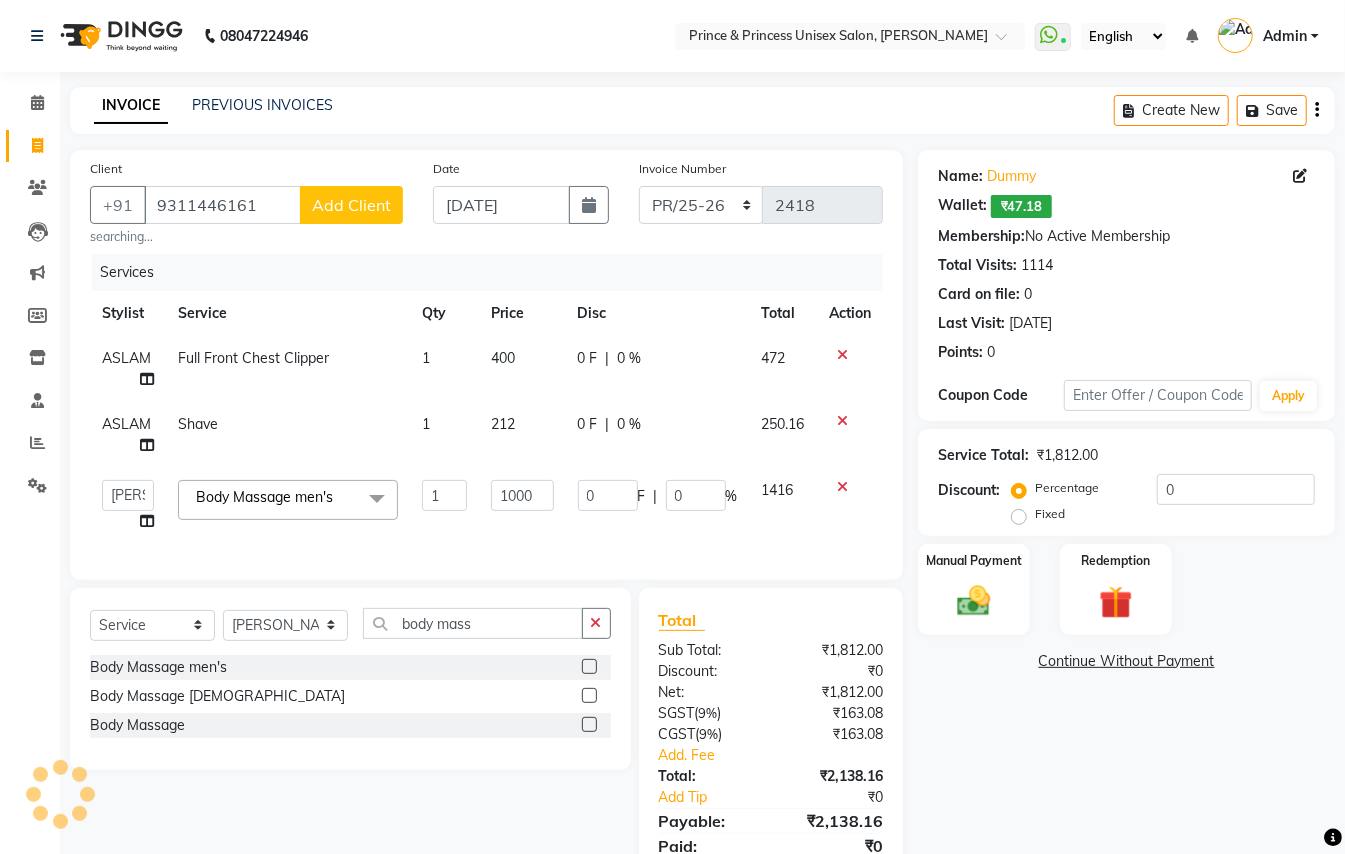 click on "Services Stylist Service Qty Price Disc Total Action ASLAM Full Front Chest Clipper 1 400 0 F | 0 % 472 ASLAM Shave 1 212 0 F | 0 % 250.16  ABHISHEK   [PERSON_NAME] NEW   [PERSON_NAME]   CHANDAN   [PERSON_NAME]   MEENAKSHI   [PERSON_NAME]   RAHUL   SANDEEP   [PERSON_NAME]   XYZ  Body Massage men's  x Hair Cut/Hair Trimming Hair cut [DEMOGRAPHIC_DATA] -existing look Hair Cut Child (Up To 4 Years) [DEMOGRAPHIC_DATA] Short Hair Cut Shampoo ([DEMOGRAPHIC_DATA]) olaplex shampoo Hair Care ([DEMOGRAPHIC_DATA]) - Flicks/Fringe Oil Massage Henna Mustache Trim Threading Face Threading Hair Cut [DEMOGRAPHIC_DATA] - Style Change [DEMOGRAPHIC_DATA] - Tonsure (Mundan) Shampoo [DEMOGRAPHIC_DATA] Shampoo [DEMOGRAPHIC_DATA] (Long Hair) [PERSON_NAME] Triming / Shave Oil Massage half color touch up  [PERSON_NAME] Colour Hair Styling (Gel/ Serum Application) Colour Touch Up men's Colour Touch-Up Amonia Free) Highlighting Rebonding Dry Head Massage Full Front Chest Clipper Full Back Clipper Ear Wax Full Body Clipper Under Arms Clipper Full Front/Back Waxing (Sugar) Full Front/Back Waxing (Chocolate) Chest Razor/Back Full Body Razor Blow Dry" 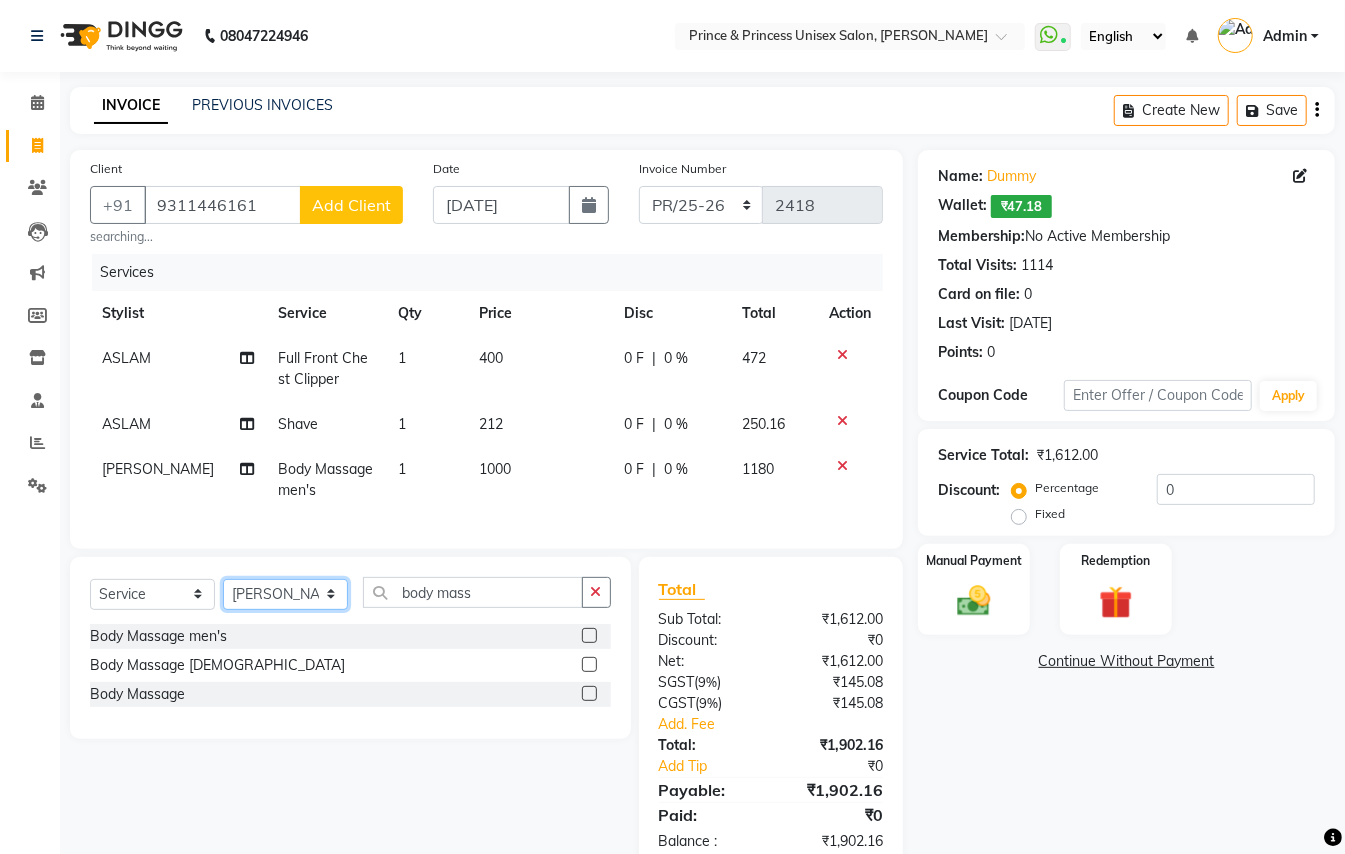click on "Select Stylist ABHISHEK [PERSON_NAME] NEW [PERSON_NAME] CHANDAN [PERSON_NAME] MEENAKSHI [PERSON_NAME] RAHUL SANDEEP [PERSON_NAME] XYZ" 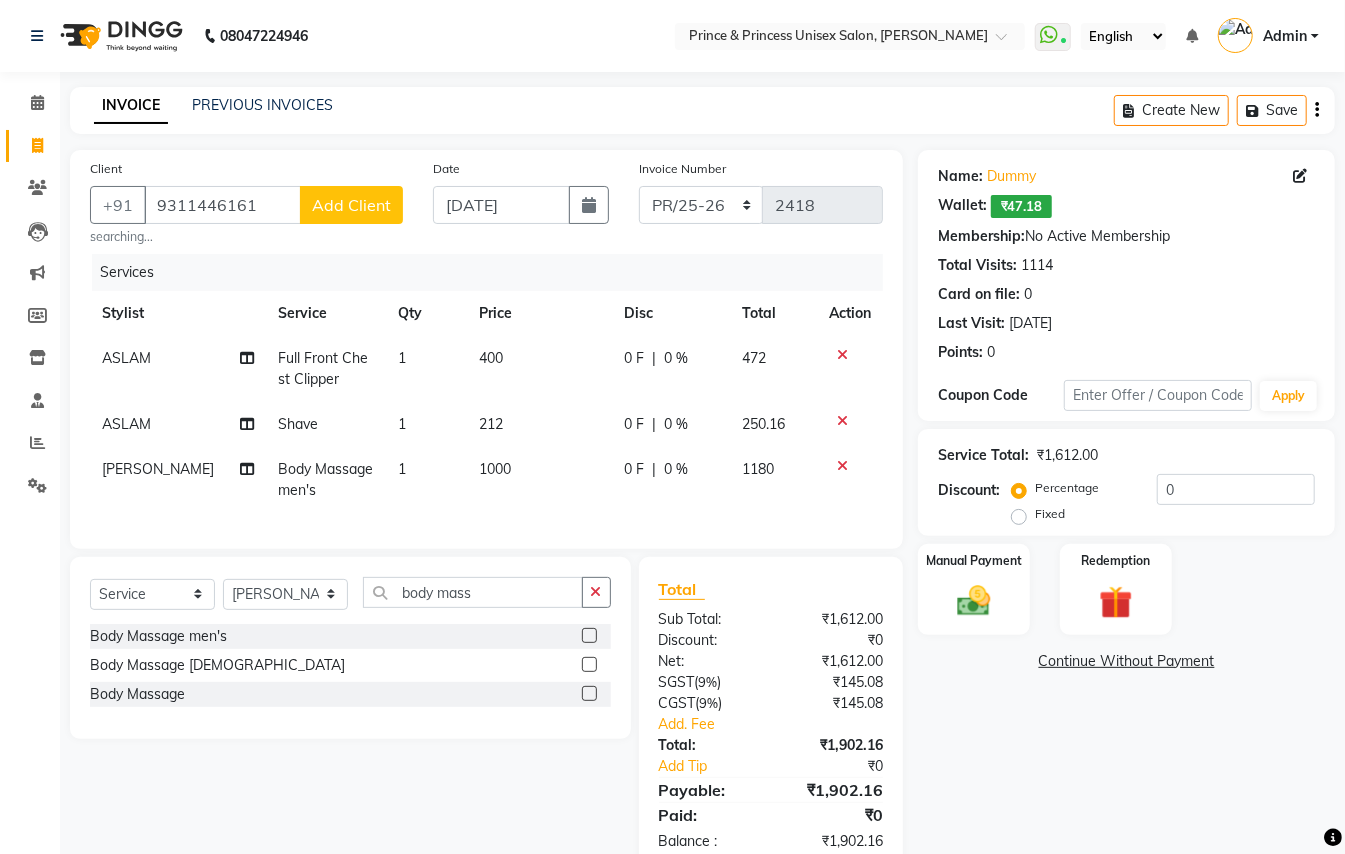click on "Calendar  Invoice  Clients  Leads   Marketing  Members  Inventory  Staff  Reports  Settings Completed InProgress Upcoming Dropped Tentative Check-In Confirm Bookings Generate Report Segments Page Builder" 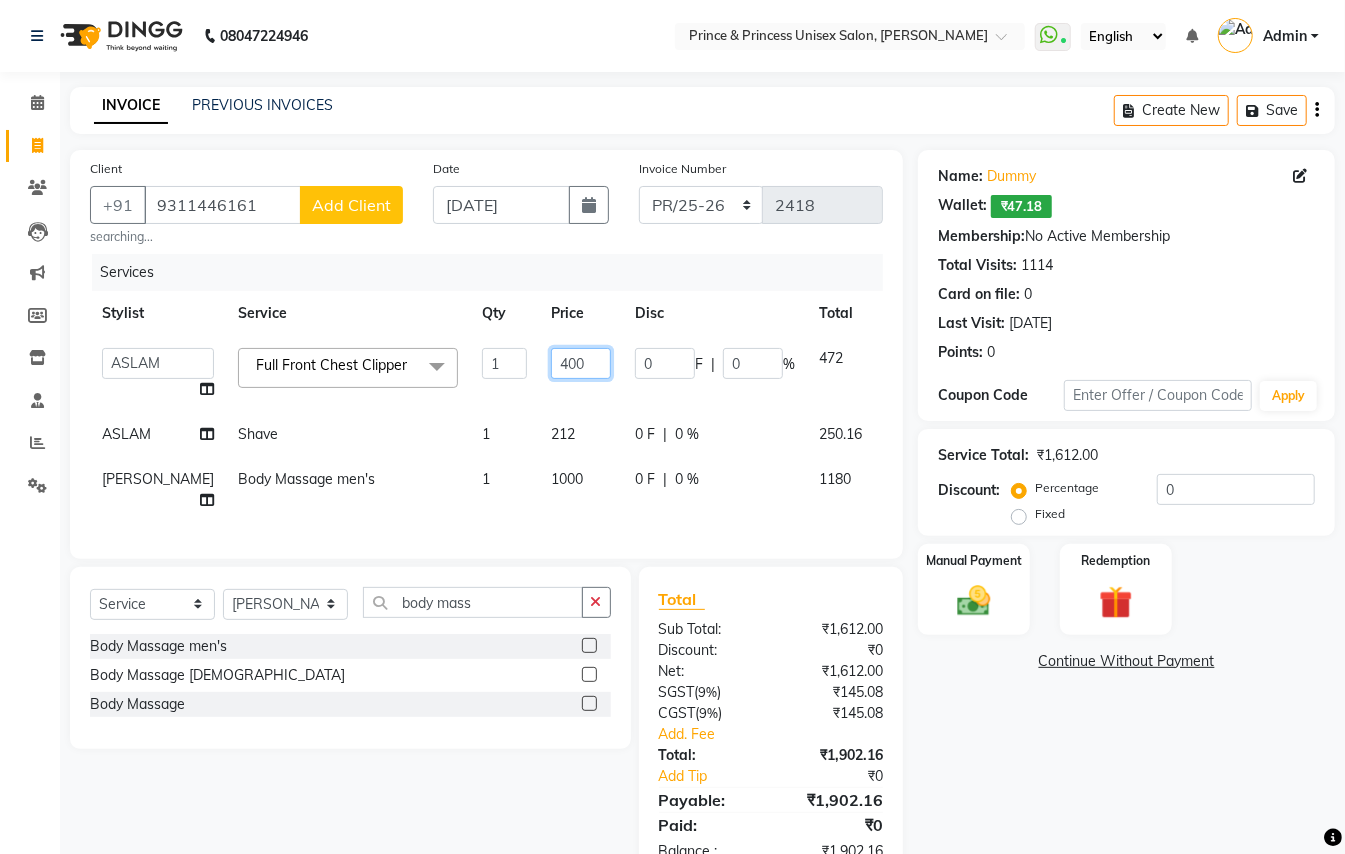 click on "400" 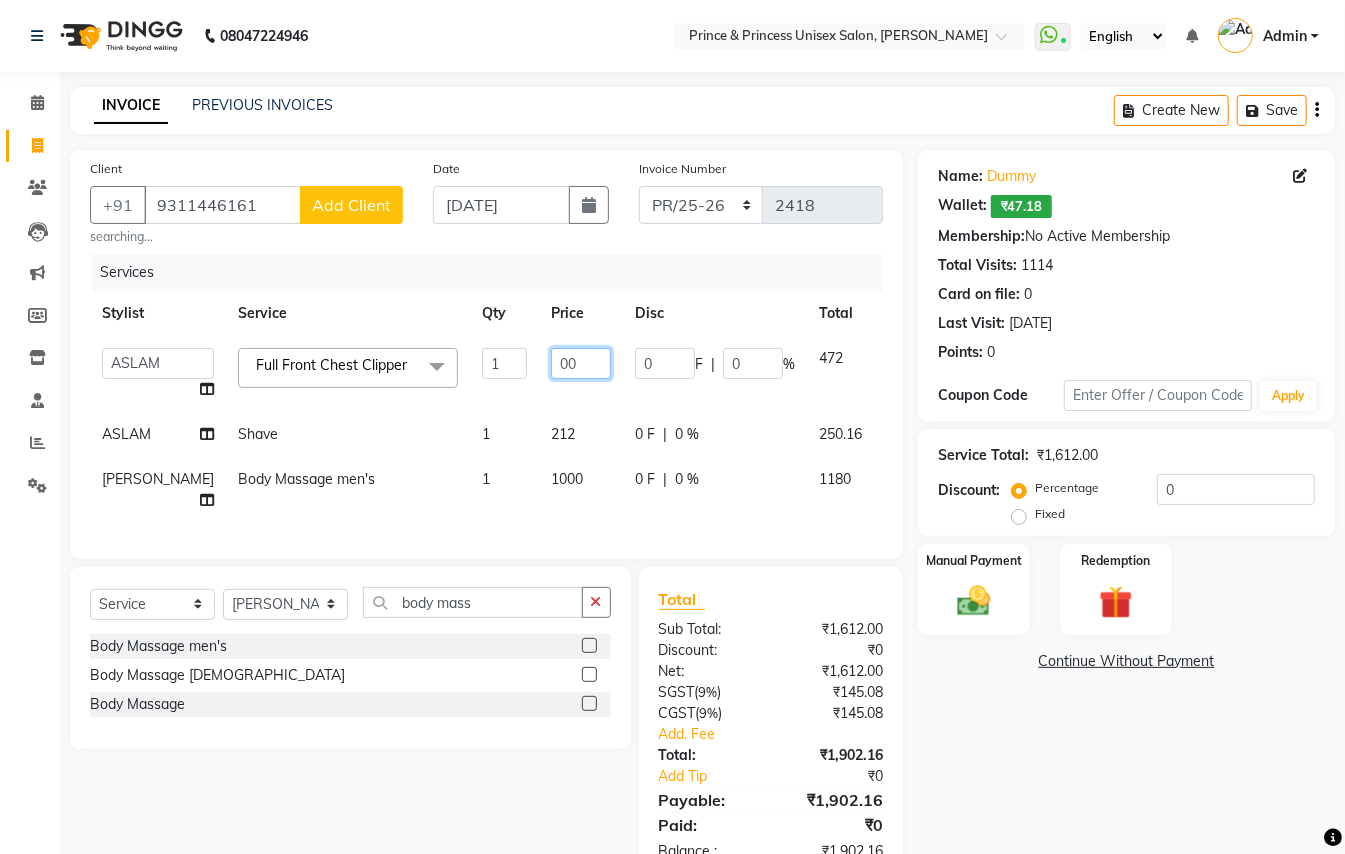 type on "500" 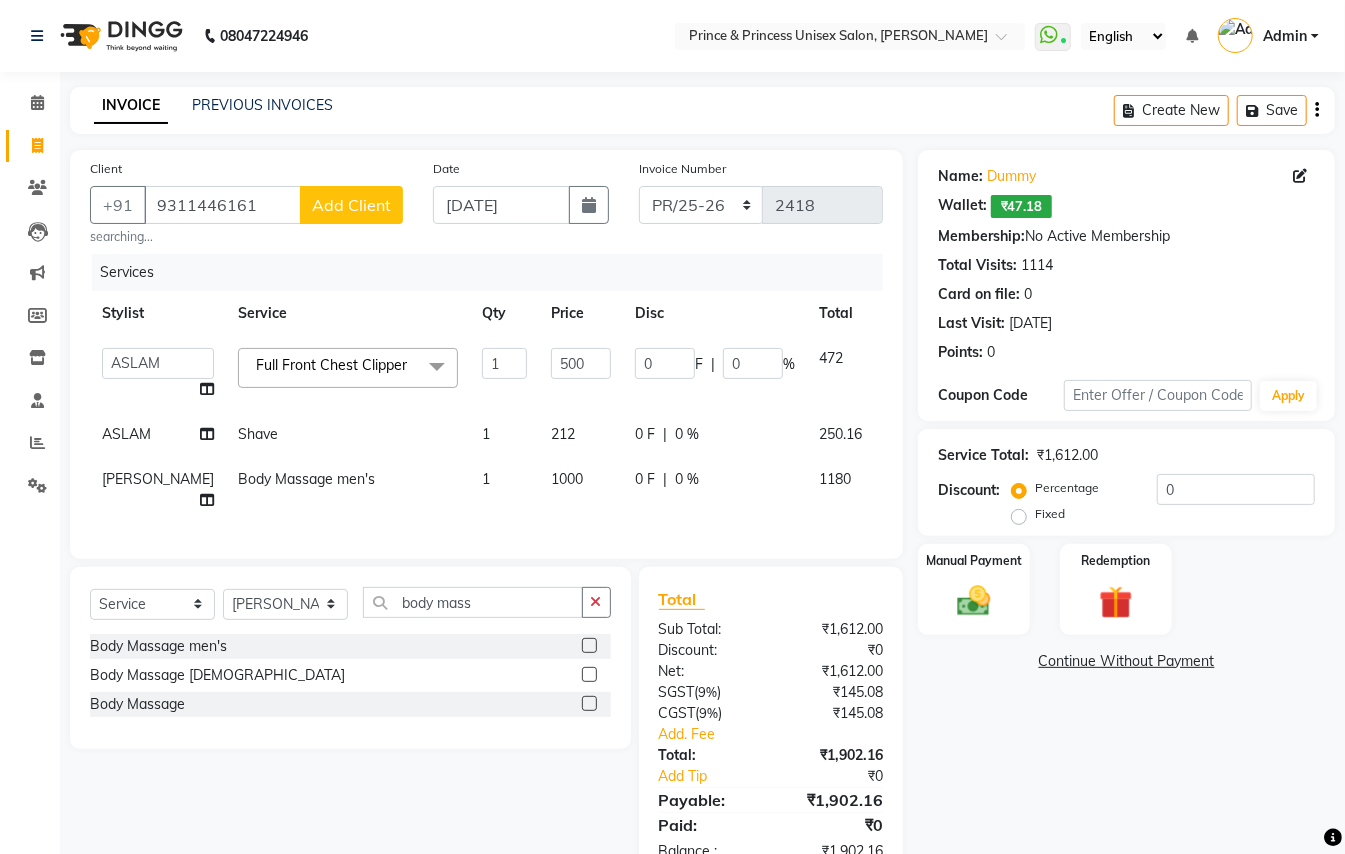 click on "212" 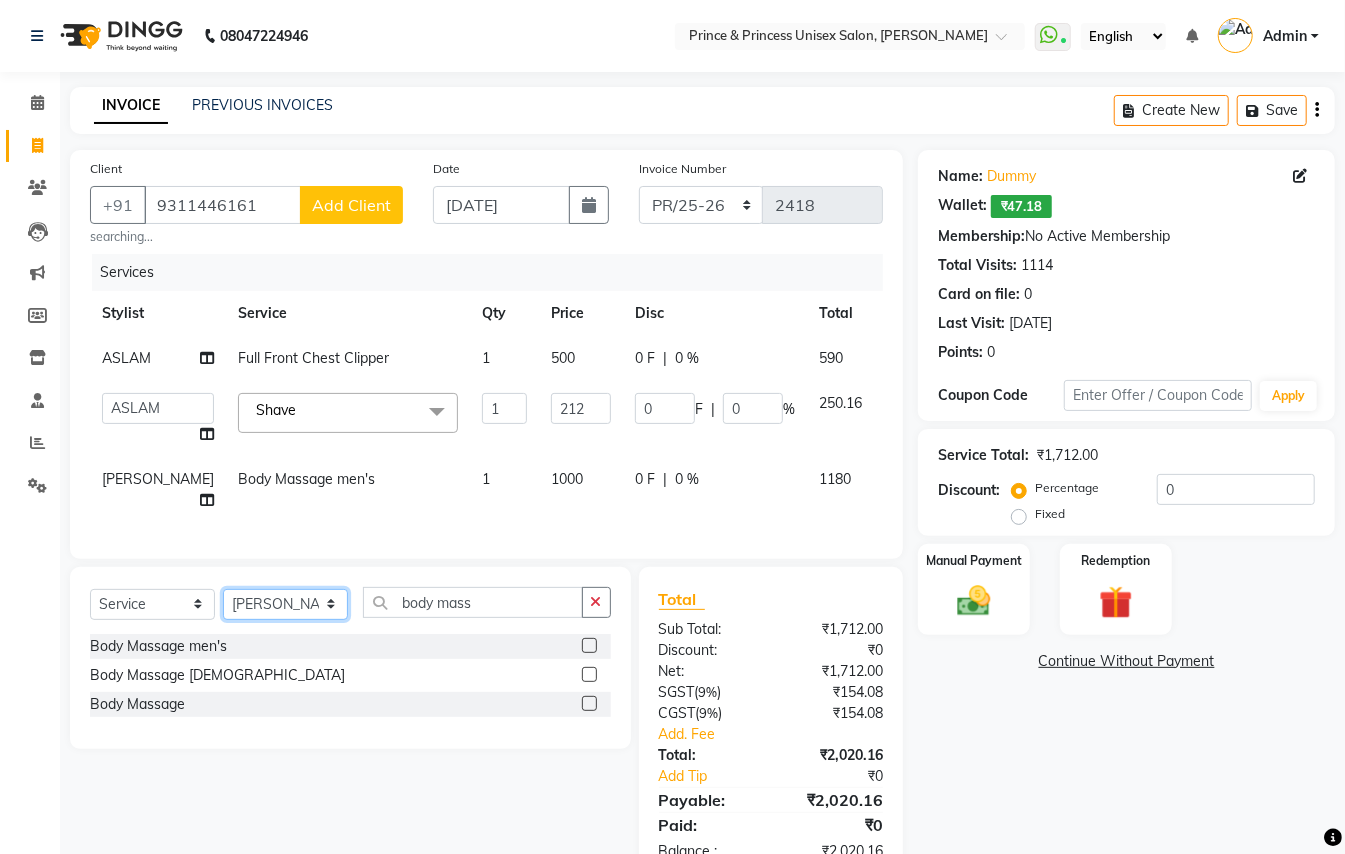 click on "Select Stylist ABHISHEK [PERSON_NAME] NEW [PERSON_NAME] CHANDAN [PERSON_NAME] MEENAKSHI [PERSON_NAME] RAHUL SANDEEP [PERSON_NAME] XYZ" 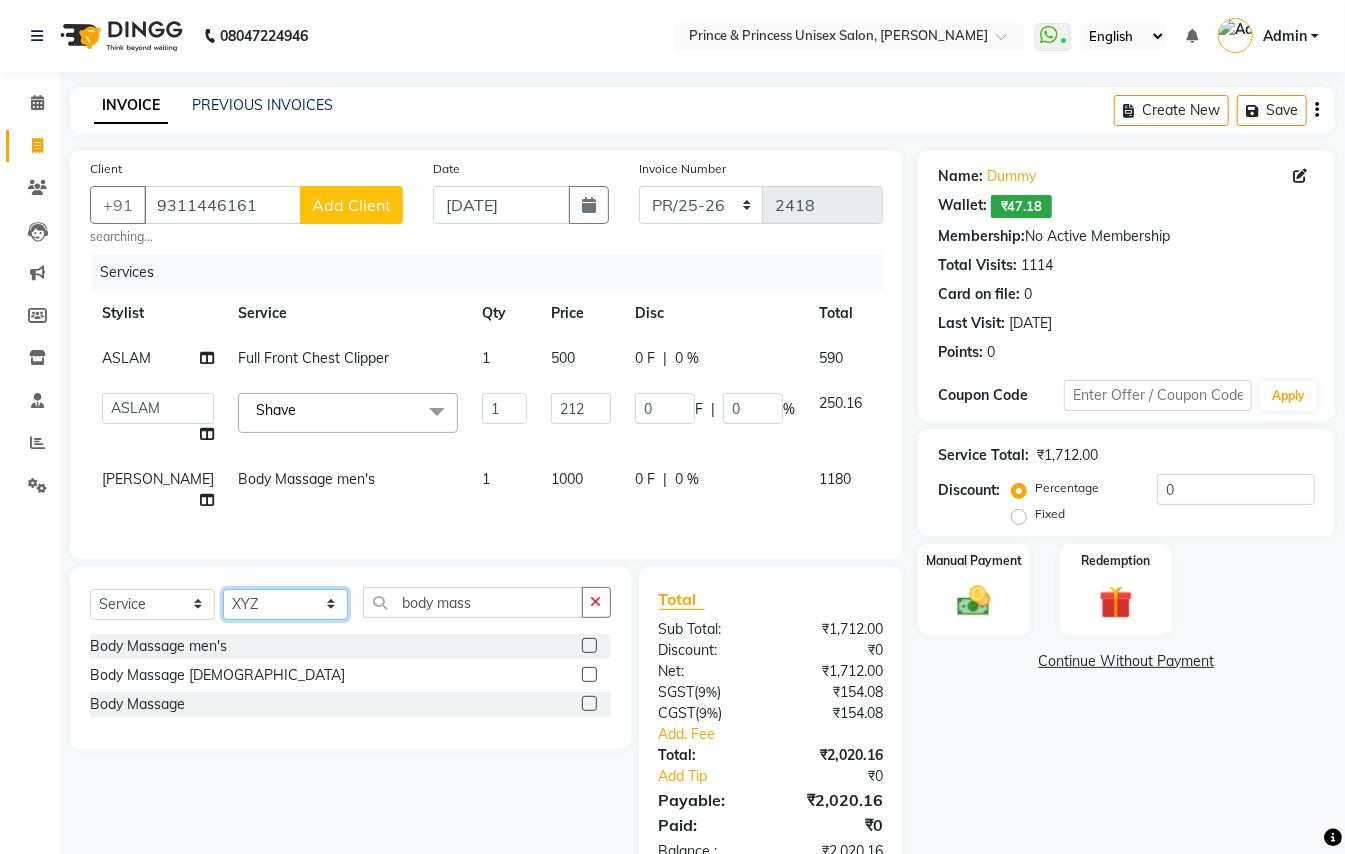 drag, startPoint x: 272, startPoint y: 650, endPoint x: 456, endPoint y: 642, distance: 184.17383 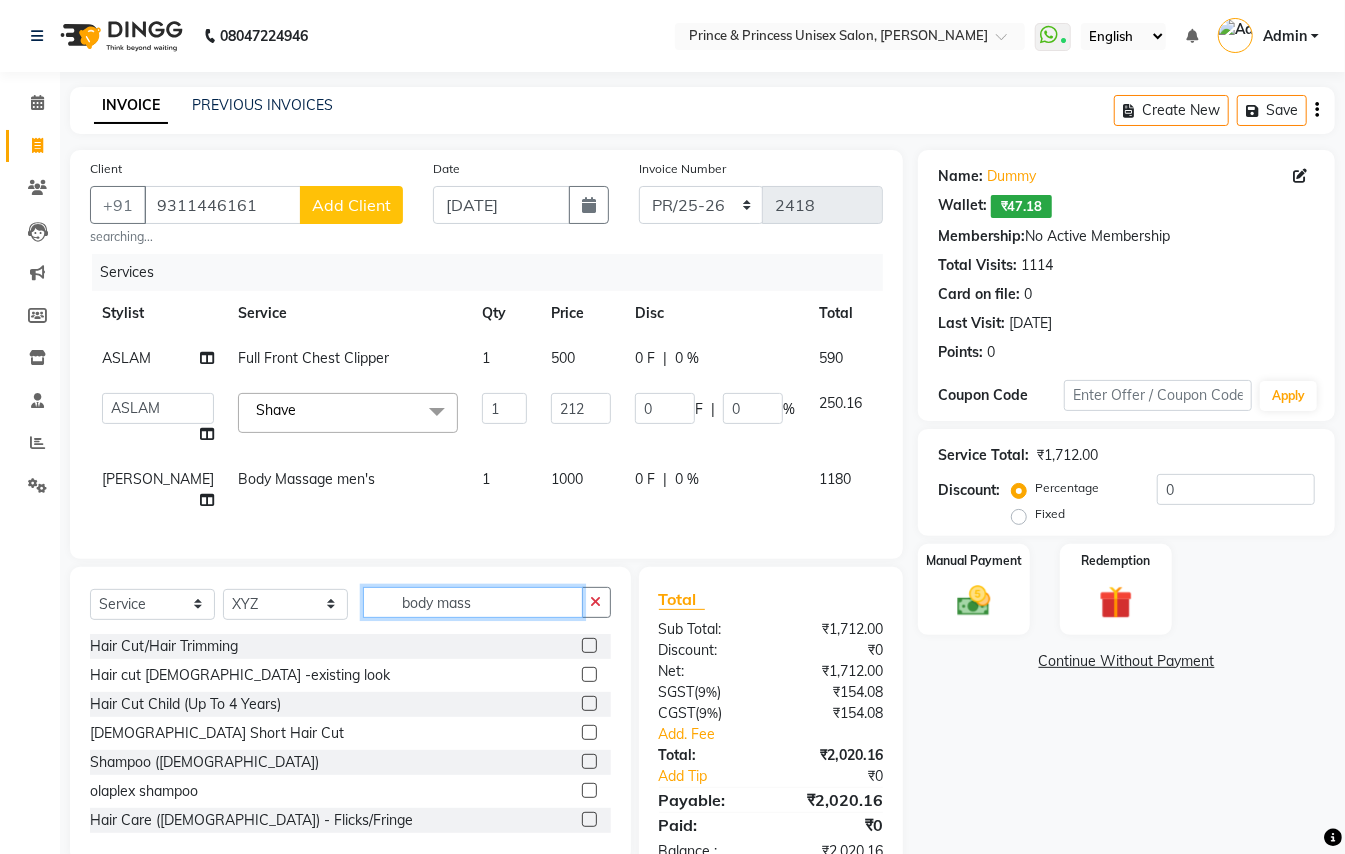 drag, startPoint x: 480, startPoint y: 641, endPoint x: 77, endPoint y: 393, distance: 473.19446 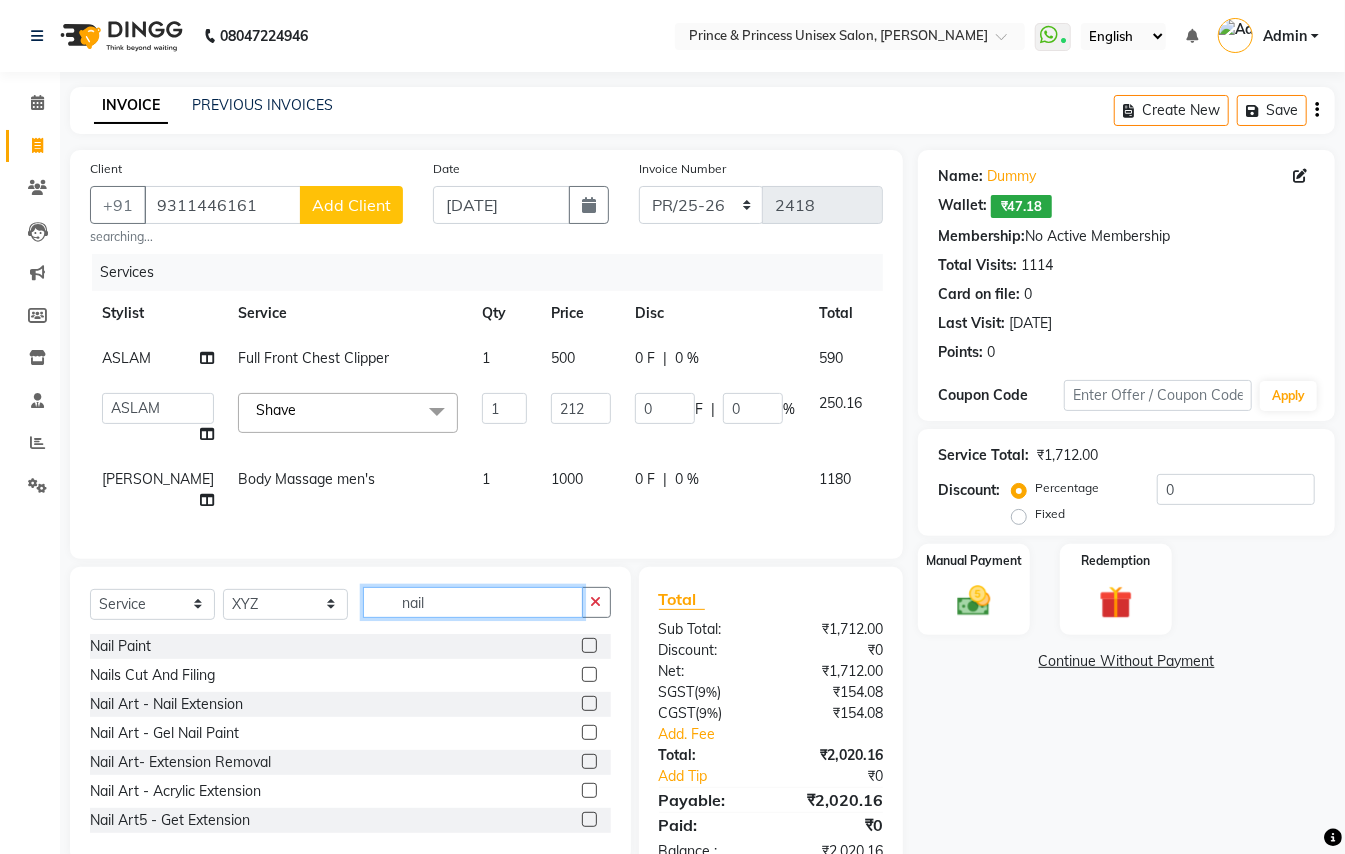 type on "nail" 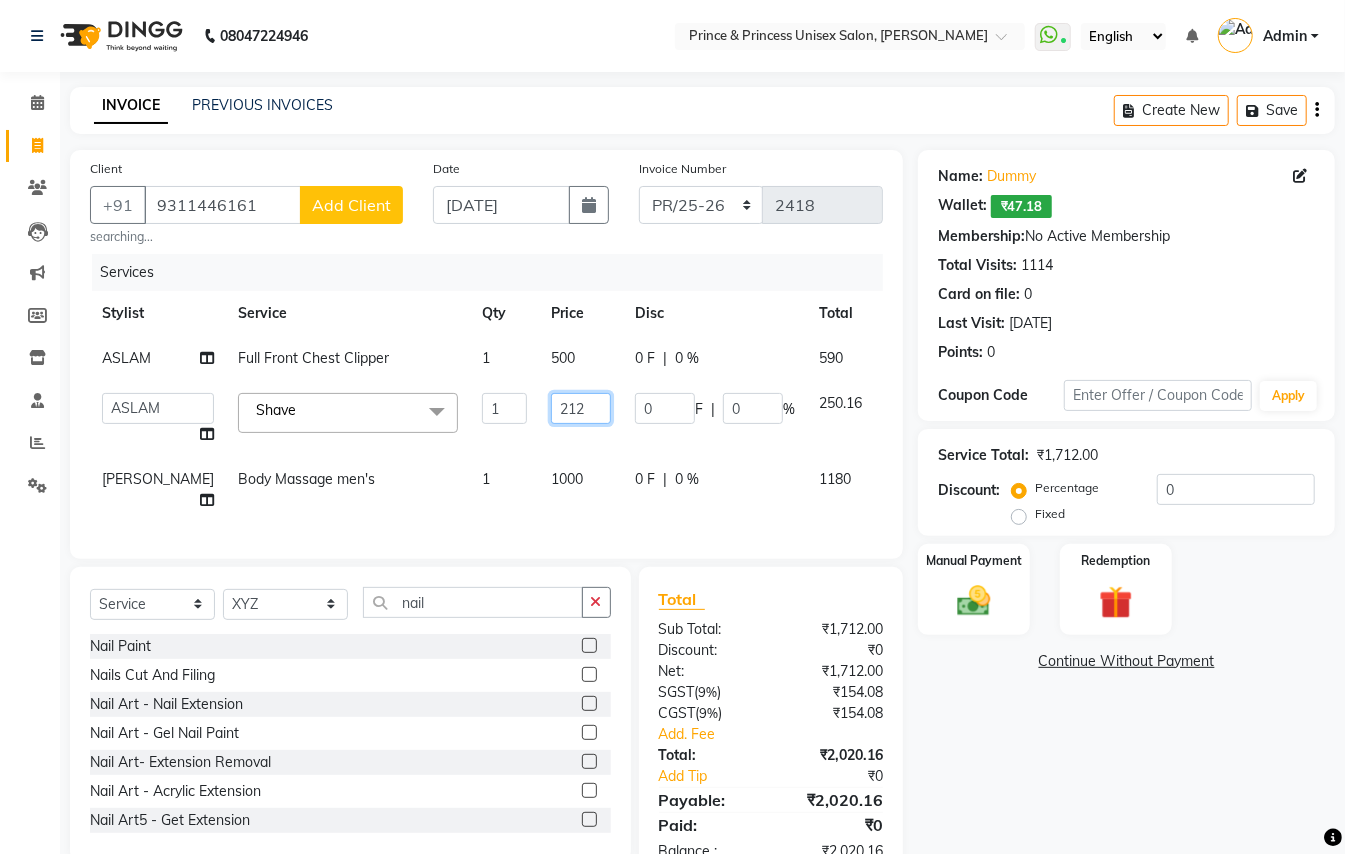 drag, startPoint x: 529, startPoint y: 426, endPoint x: 230, endPoint y: 244, distance: 350.0357 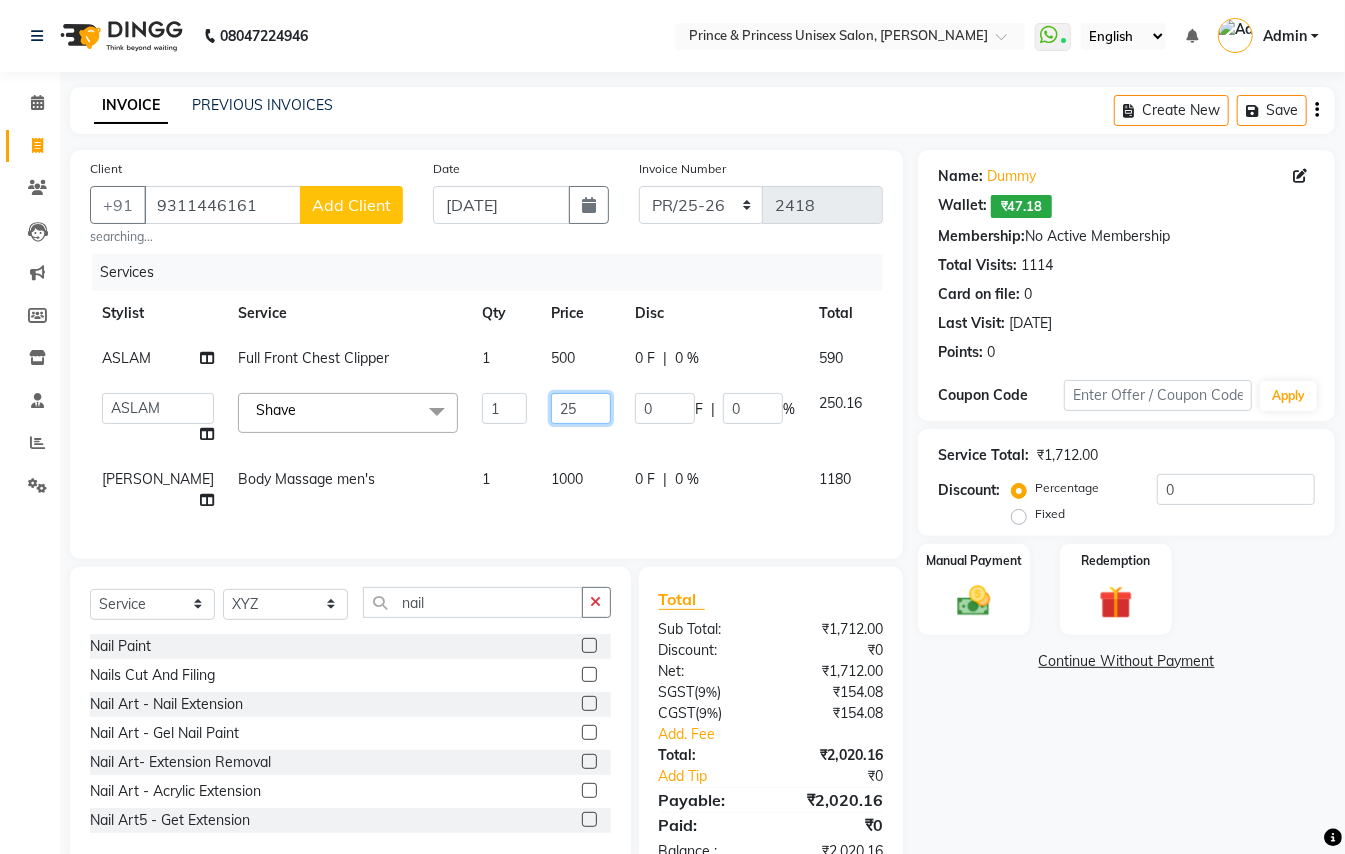 type on "250" 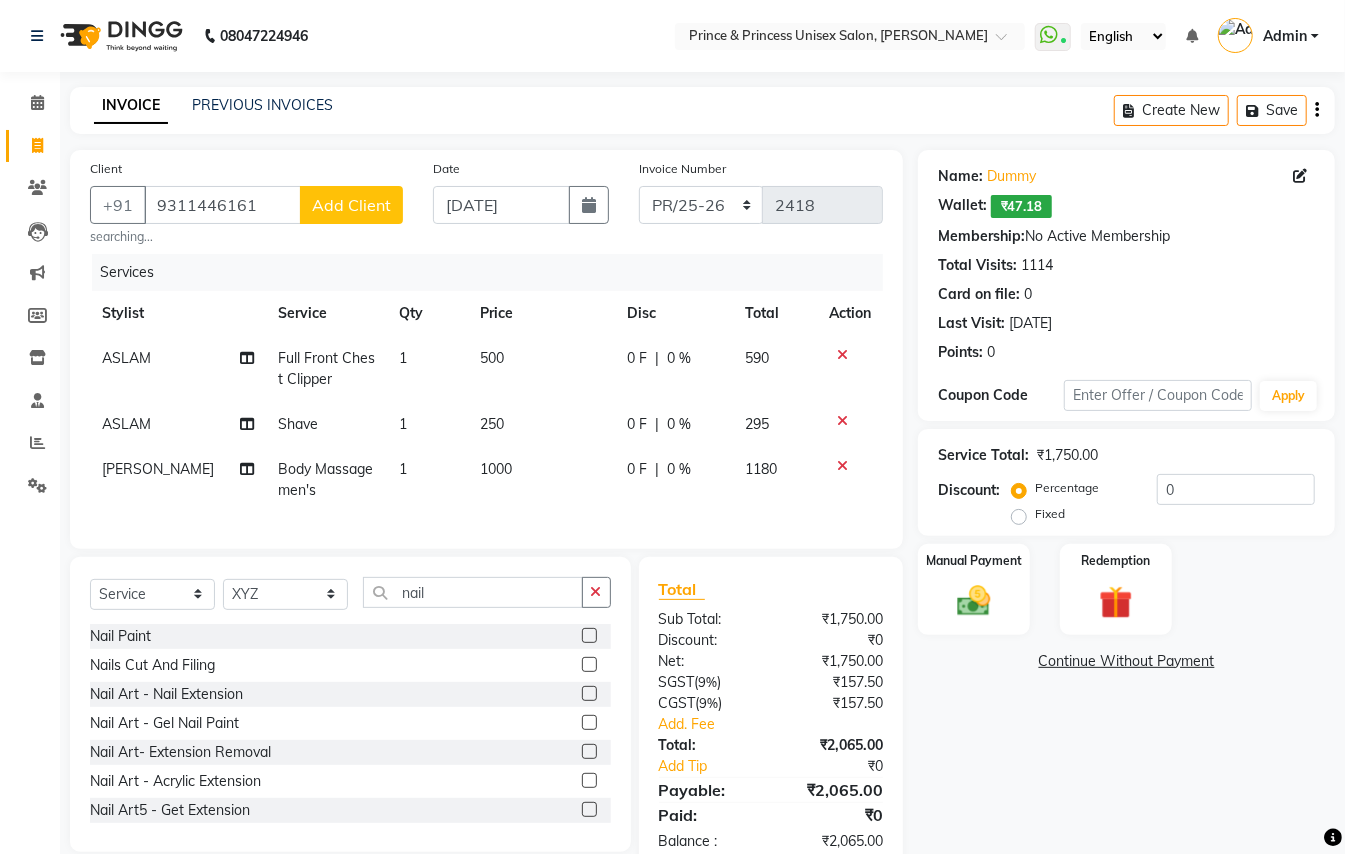 click on "Calendar  Invoice  Clients  Leads   Marketing  Members  Inventory  Staff  Reports  Settings Completed InProgress Upcoming Dropped Tentative Check-In Confirm Bookings Generate Report Segments Page Builder" 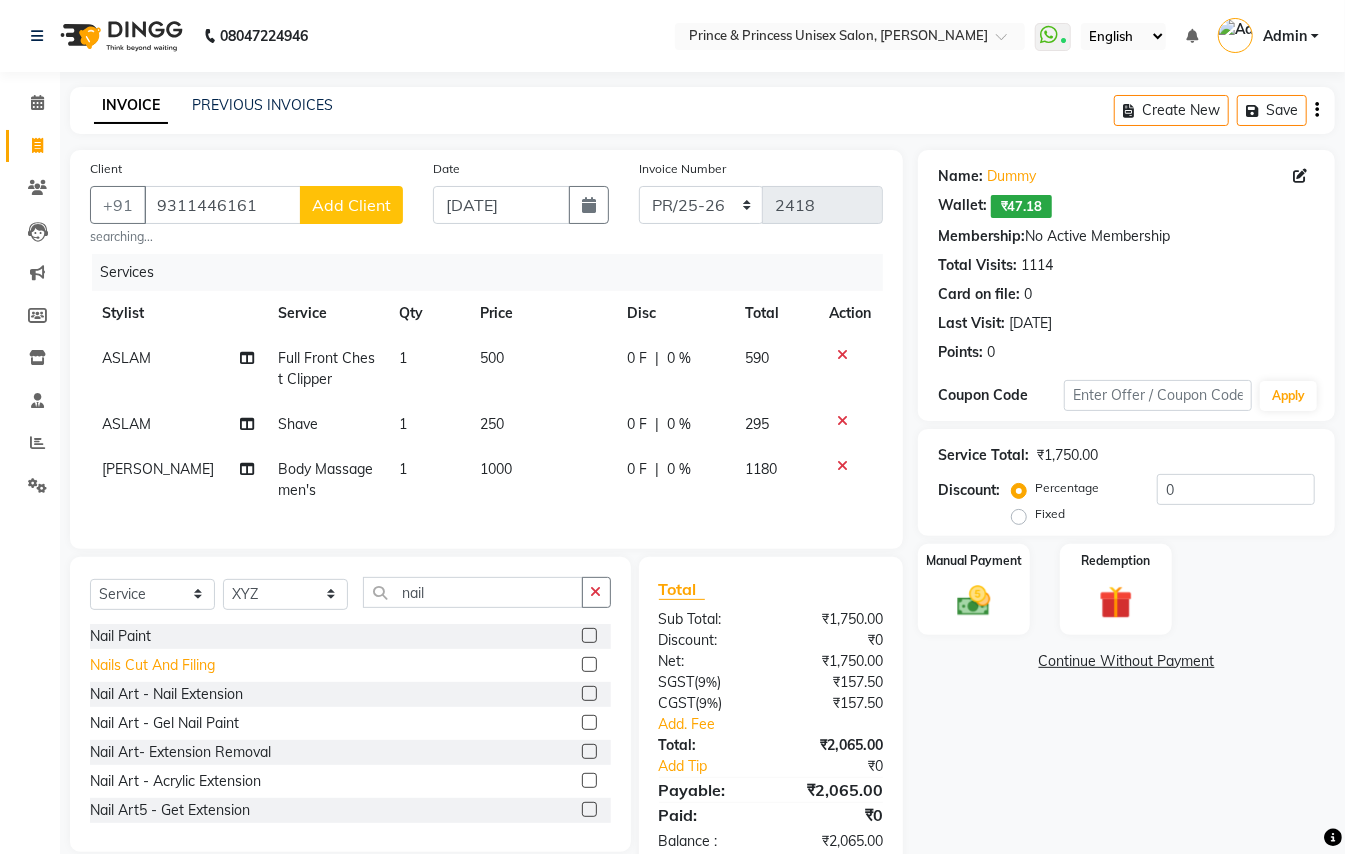 click on "Nails Cut And Filing" 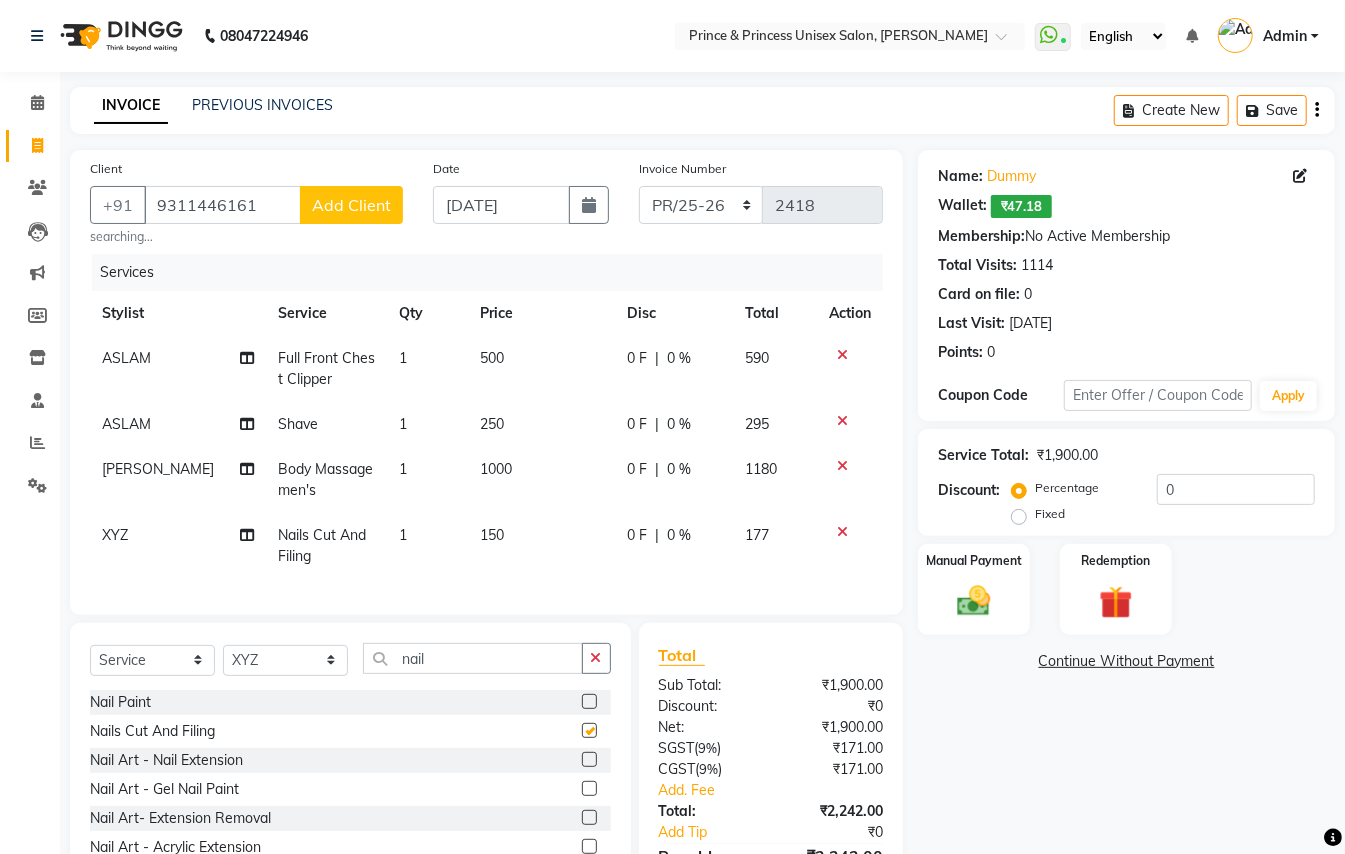 checkbox on "false" 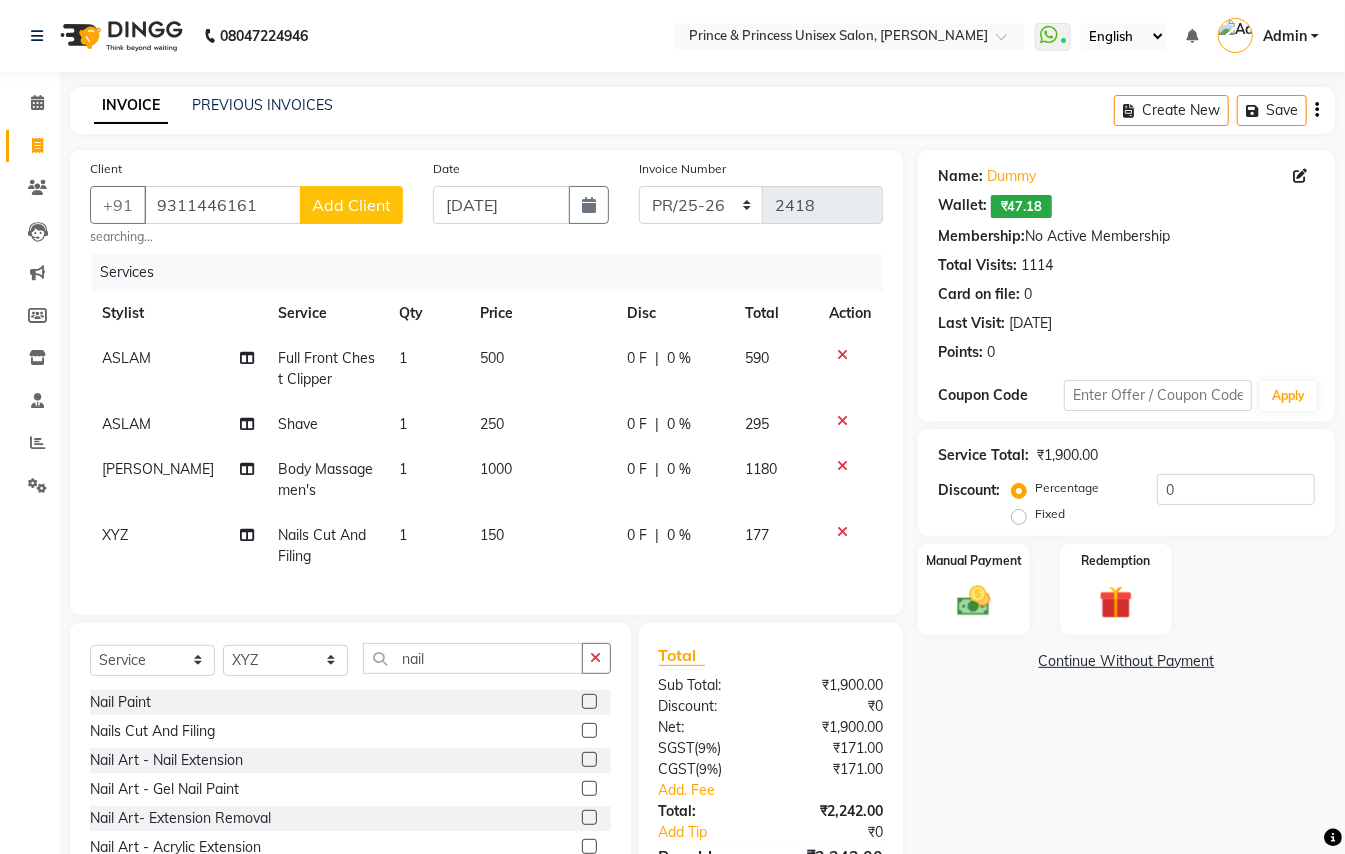 click on "150" 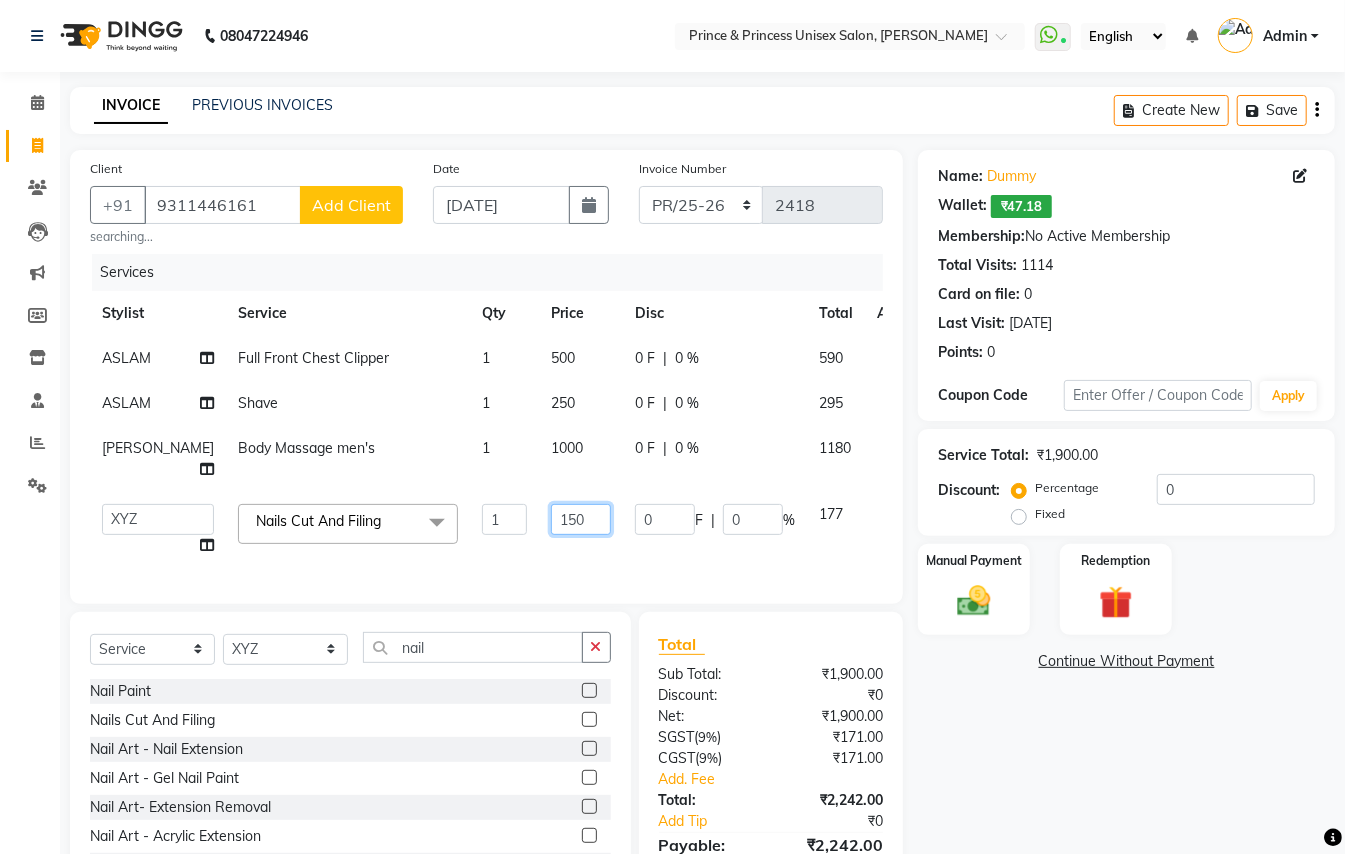 drag, startPoint x: 440, startPoint y: 518, endPoint x: 234, endPoint y: 86, distance: 478.60214 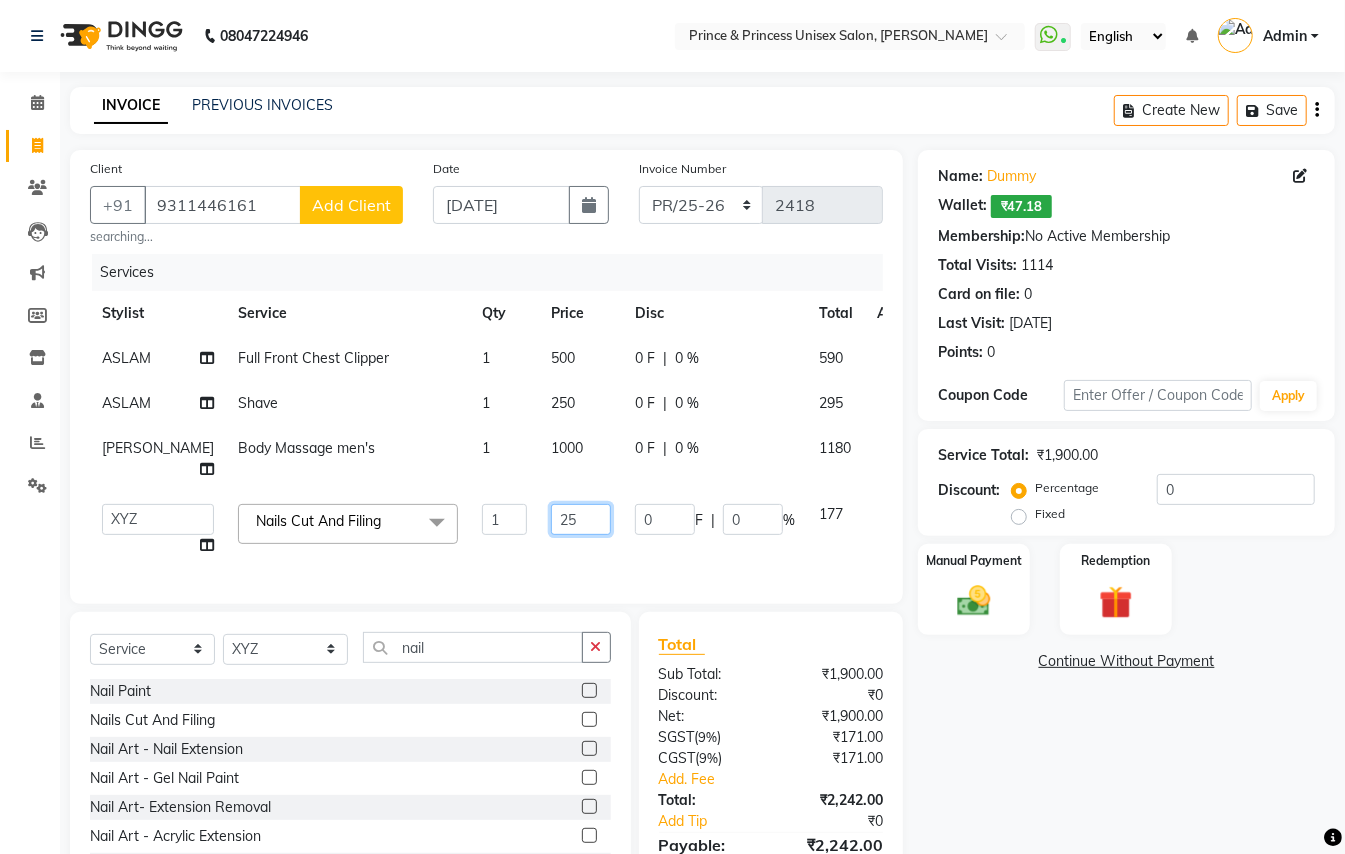 type on "250" 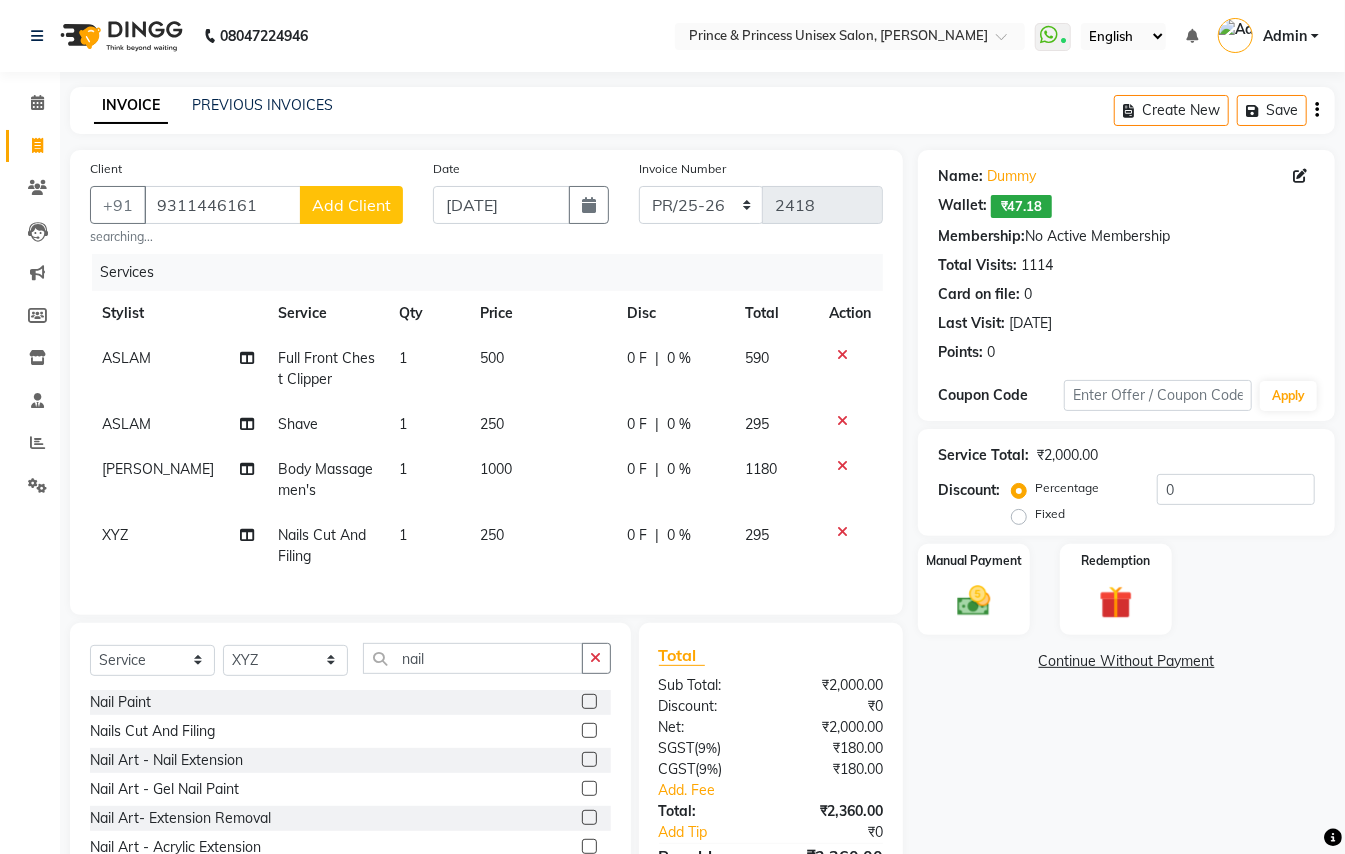 click on "Services Stylist Service Qty Price Disc Total Action ASLAM Full Front Chest Clipper 1 500 0 F | 0 % 590 ASLAM Shave 1 250 0 F | 0 % 295 [PERSON_NAME] Body Massage men's 1 1000 0 F | 0 % 1180 XYZ Nails Cut And Filing  1 250 0 F | 0 % 295" 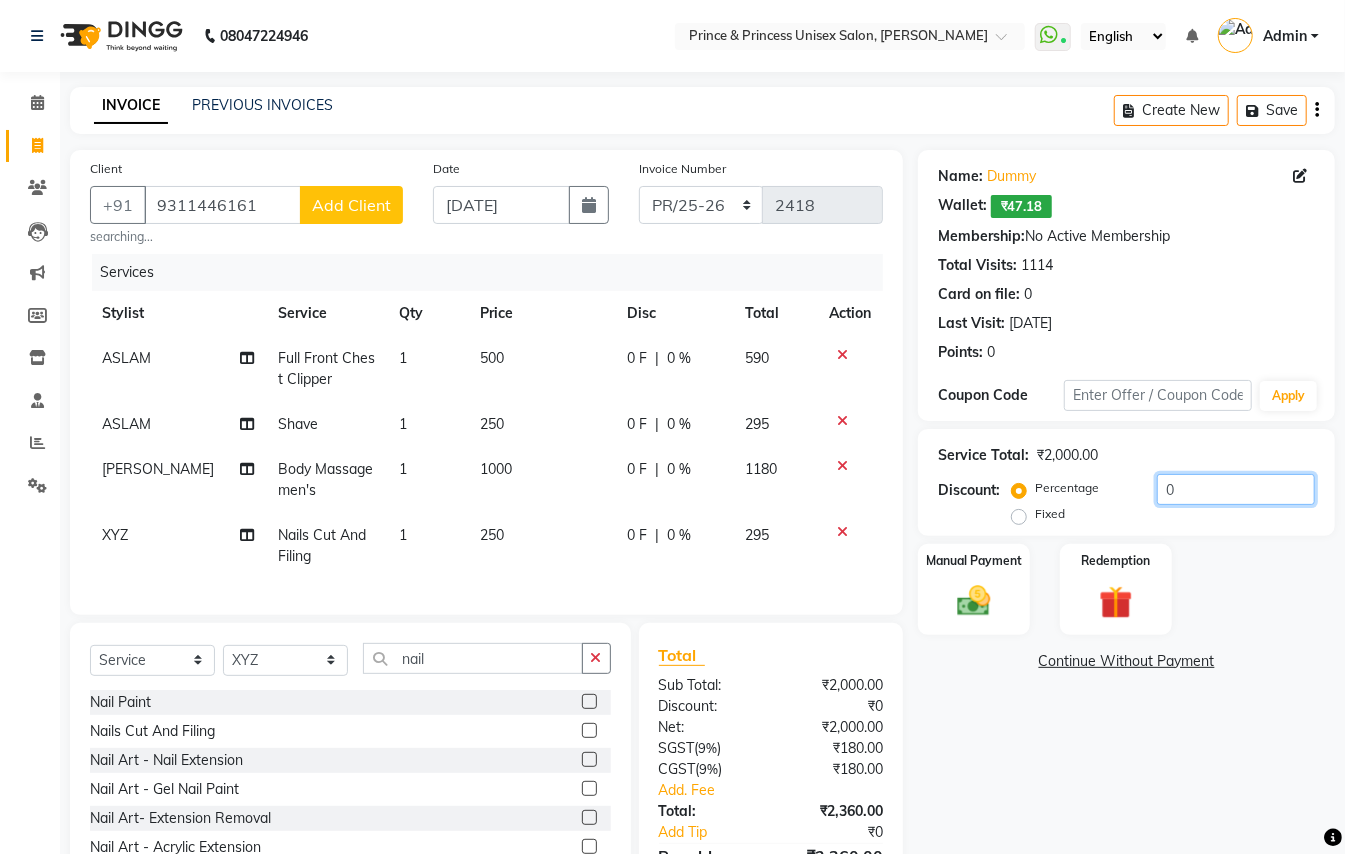 drag, startPoint x: 1177, startPoint y: 490, endPoint x: 824, endPoint y: 5, distance: 599.86163 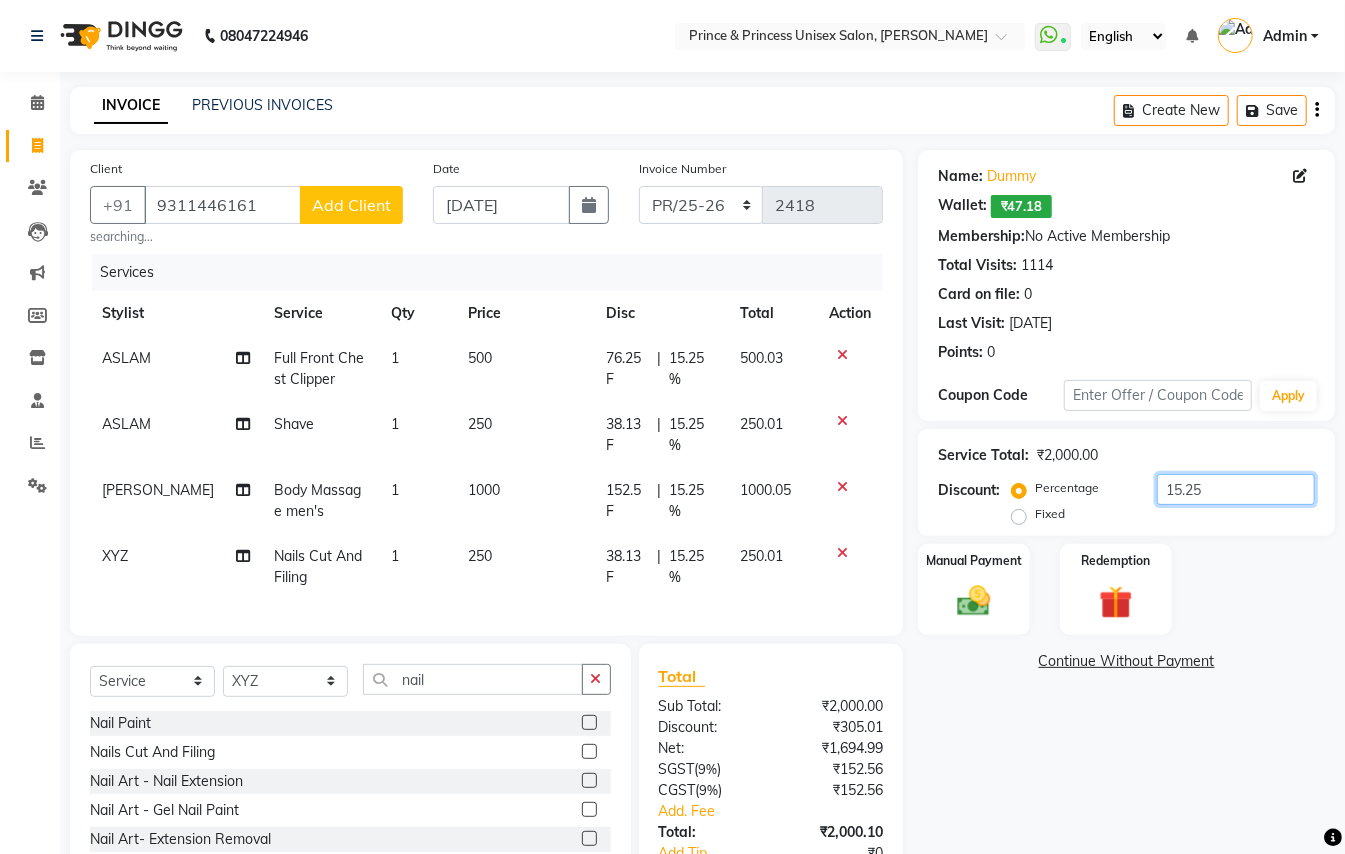 type on "15.25" 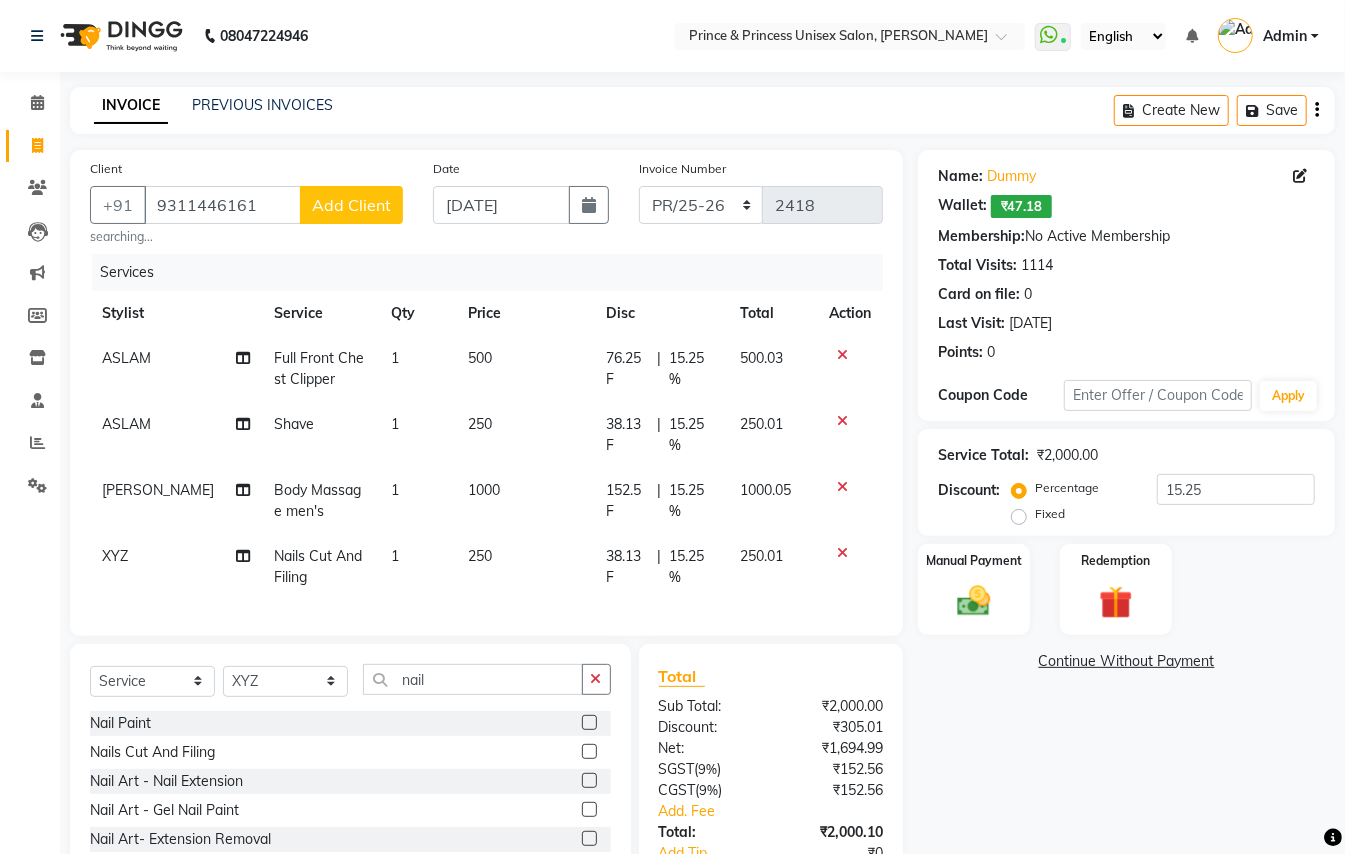click on "Name: Dummy   Wallet:   ₹47.18  Membership:  No Active Membership  Total Visits:  1114 Card on file:  0 Last Visit:   [DATE] Points:   0  Coupon Code Apply Service Total:  ₹2,000.00  Discount:  Percentage   Fixed  15.25 Manual Payment Redemption  Continue Without Payment" 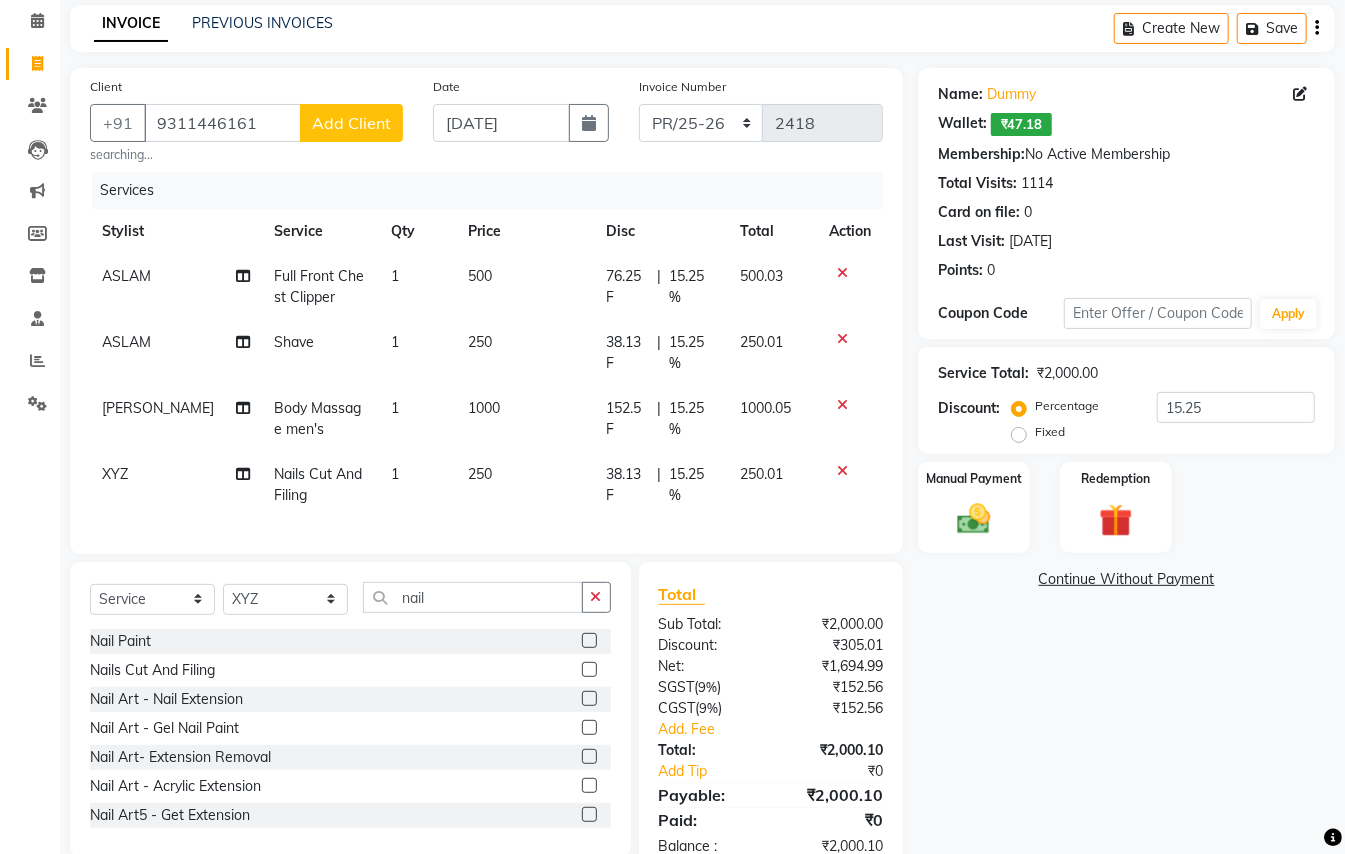 scroll, scrollTop: 156, scrollLeft: 0, axis: vertical 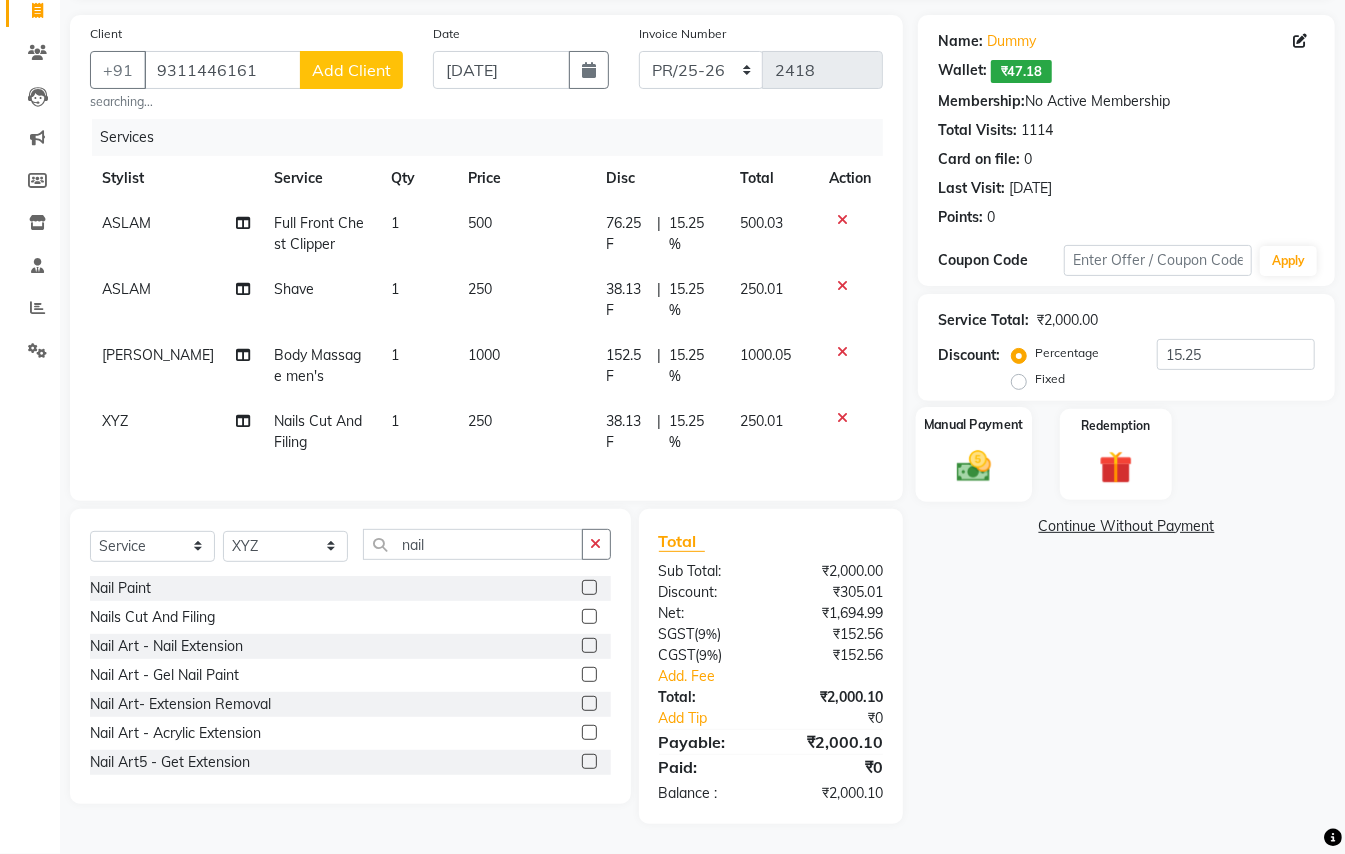click 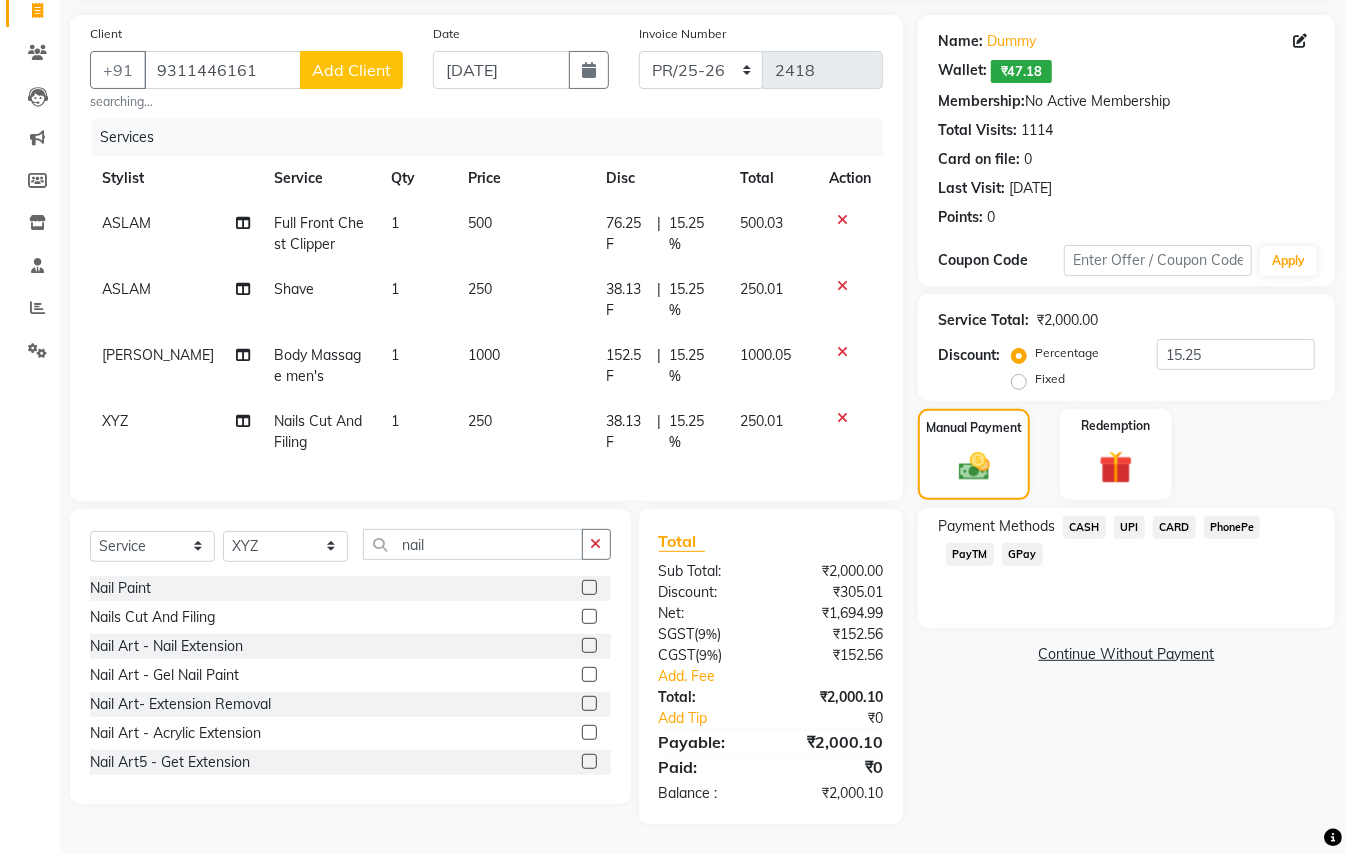 click on "CASH" 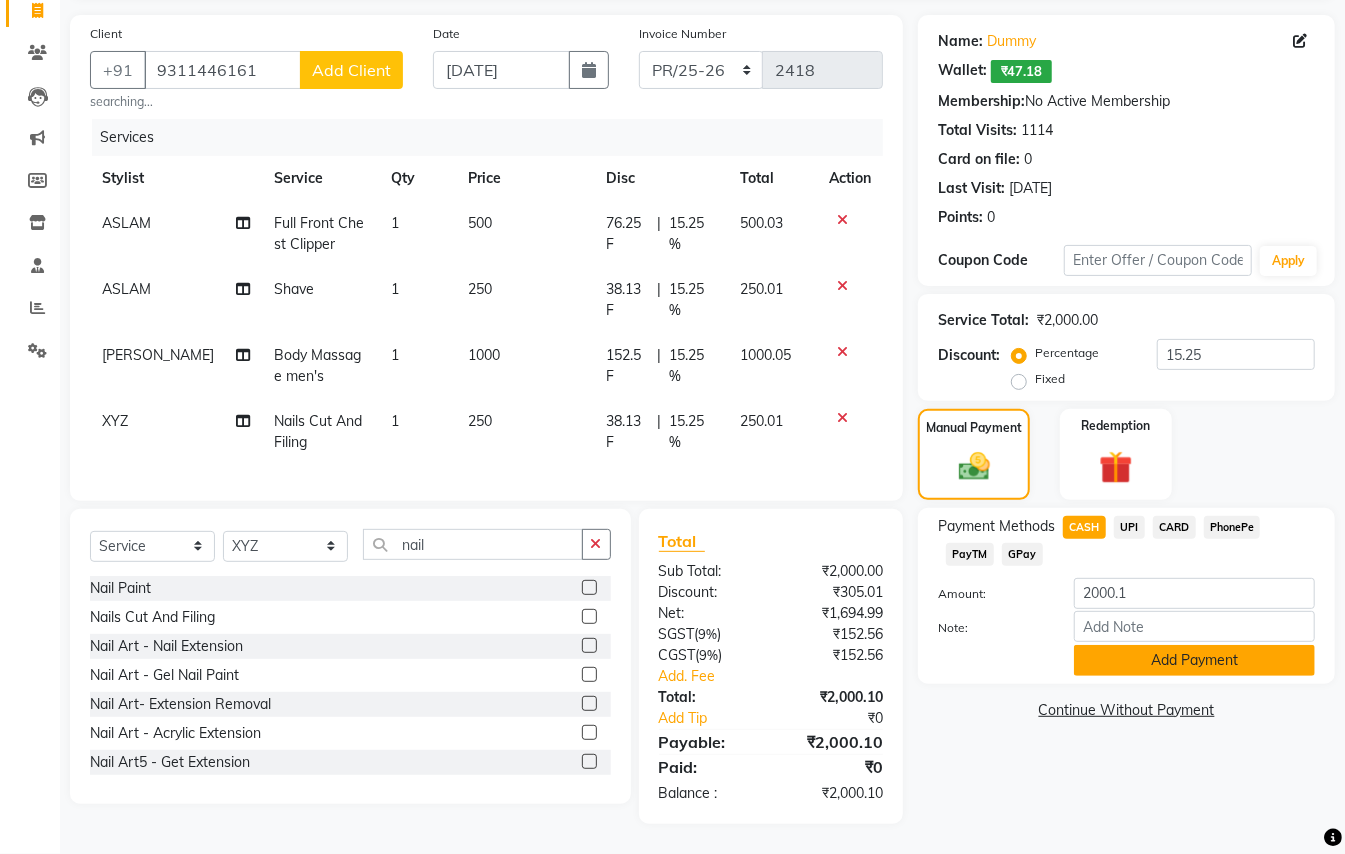 click on "Add Payment" 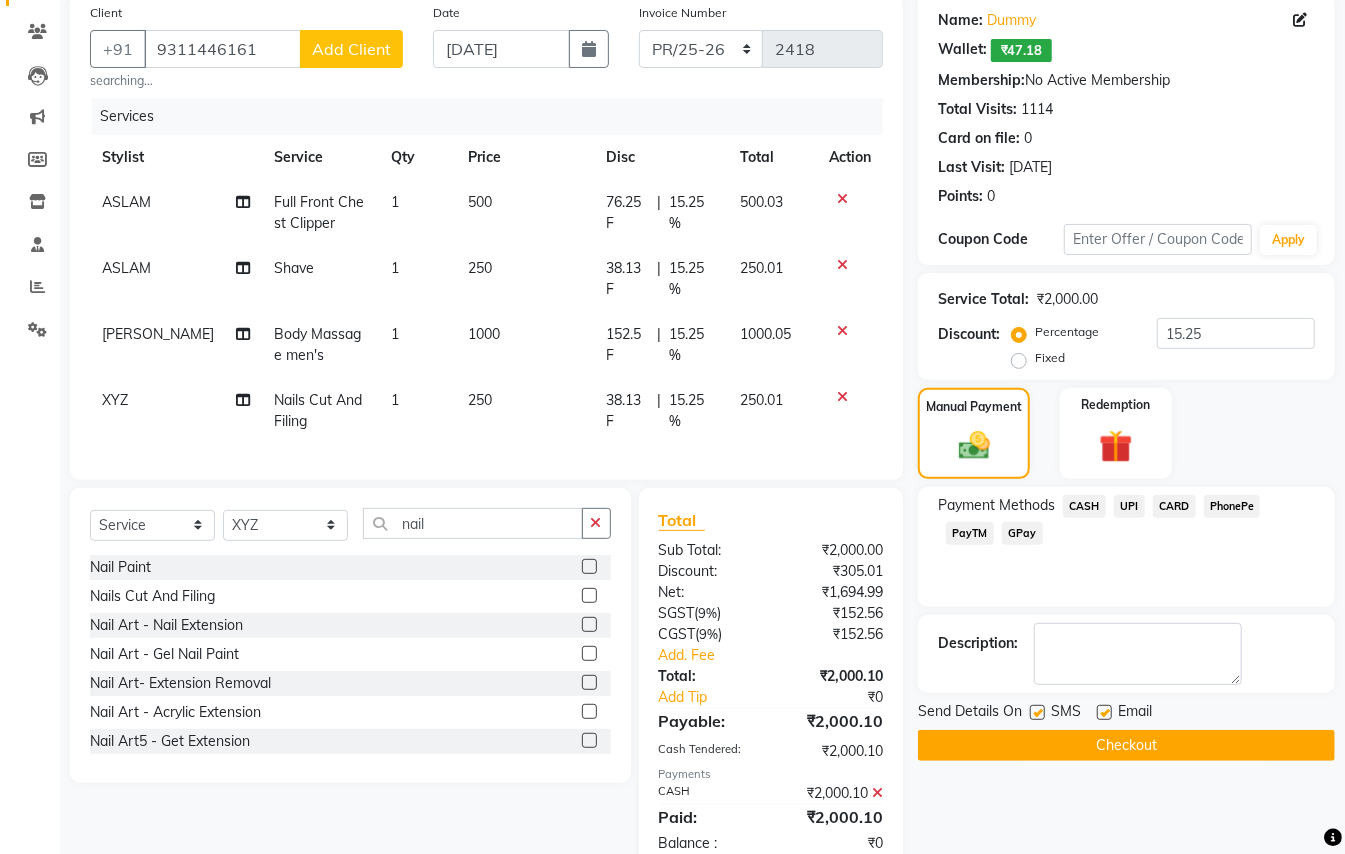 click on "Checkout" 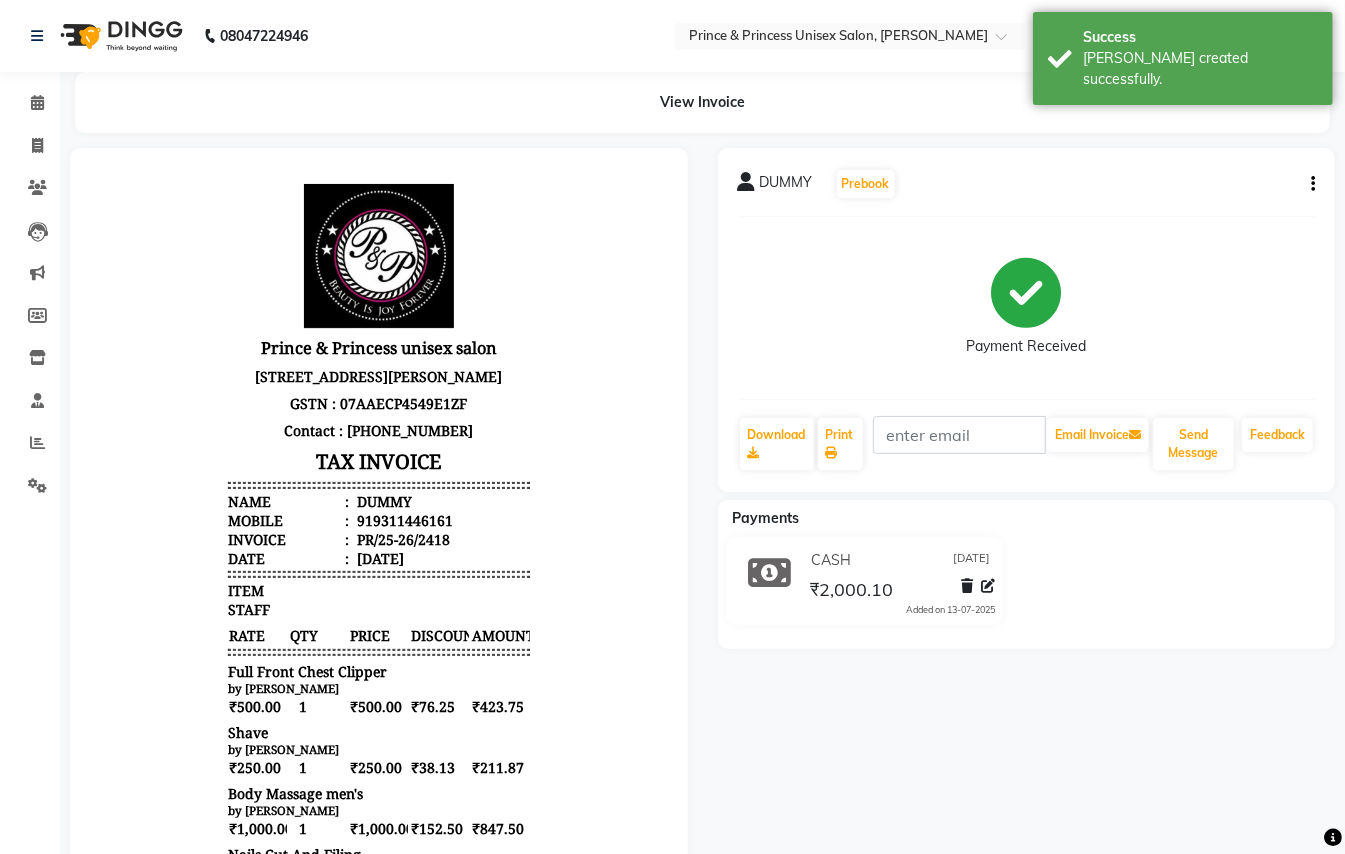 scroll, scrollTop: 0, scrollLeft: 0, axis: both 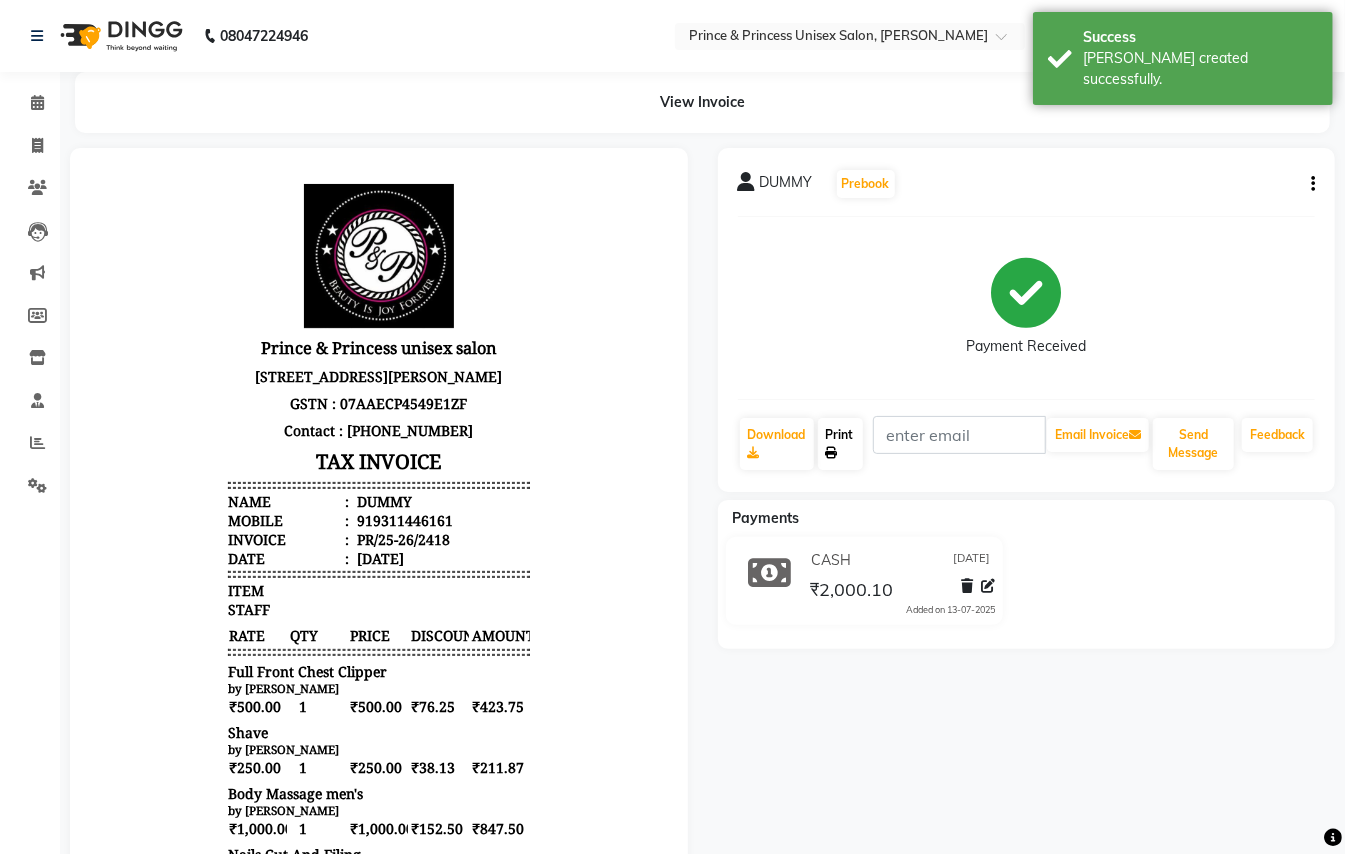 click on "Print" 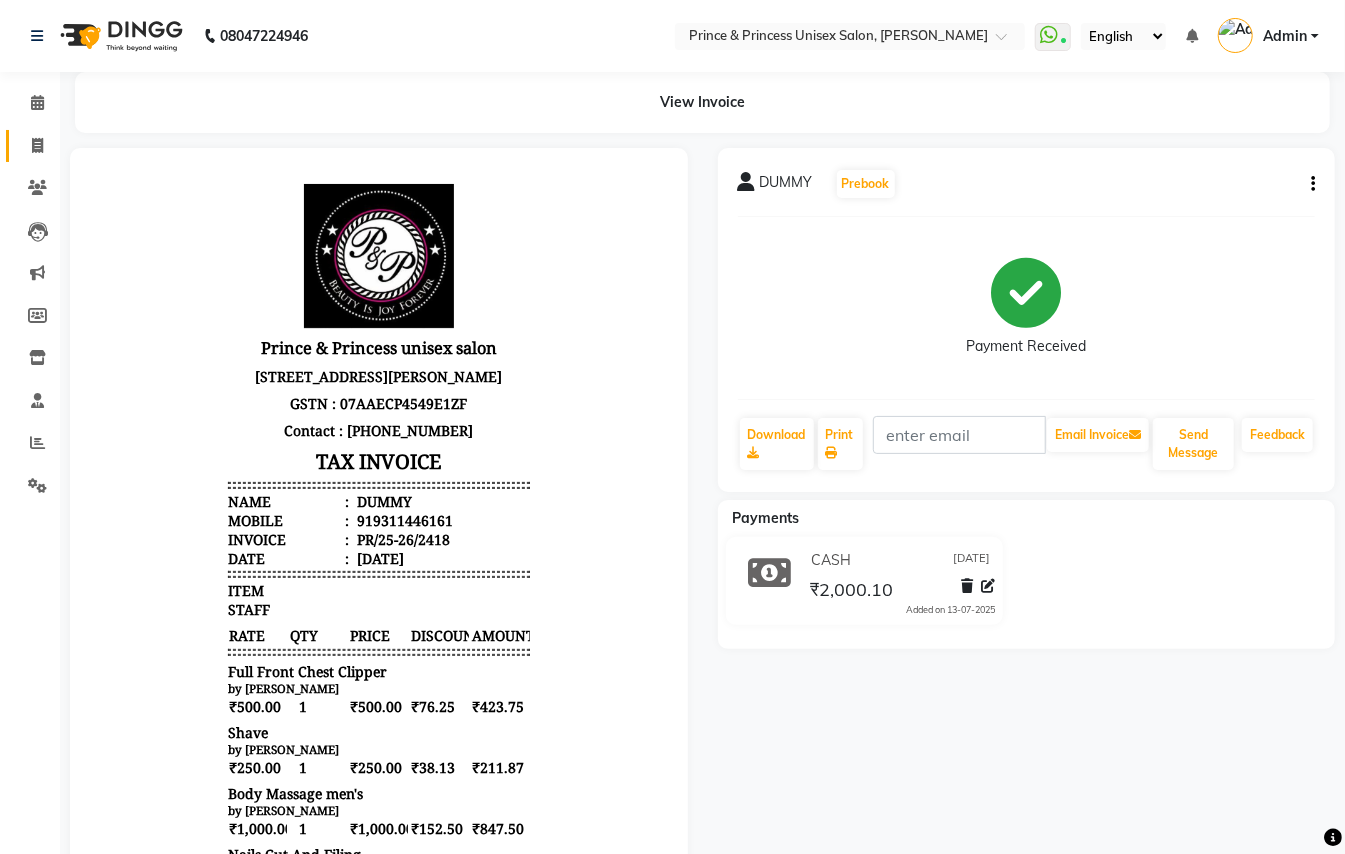 click 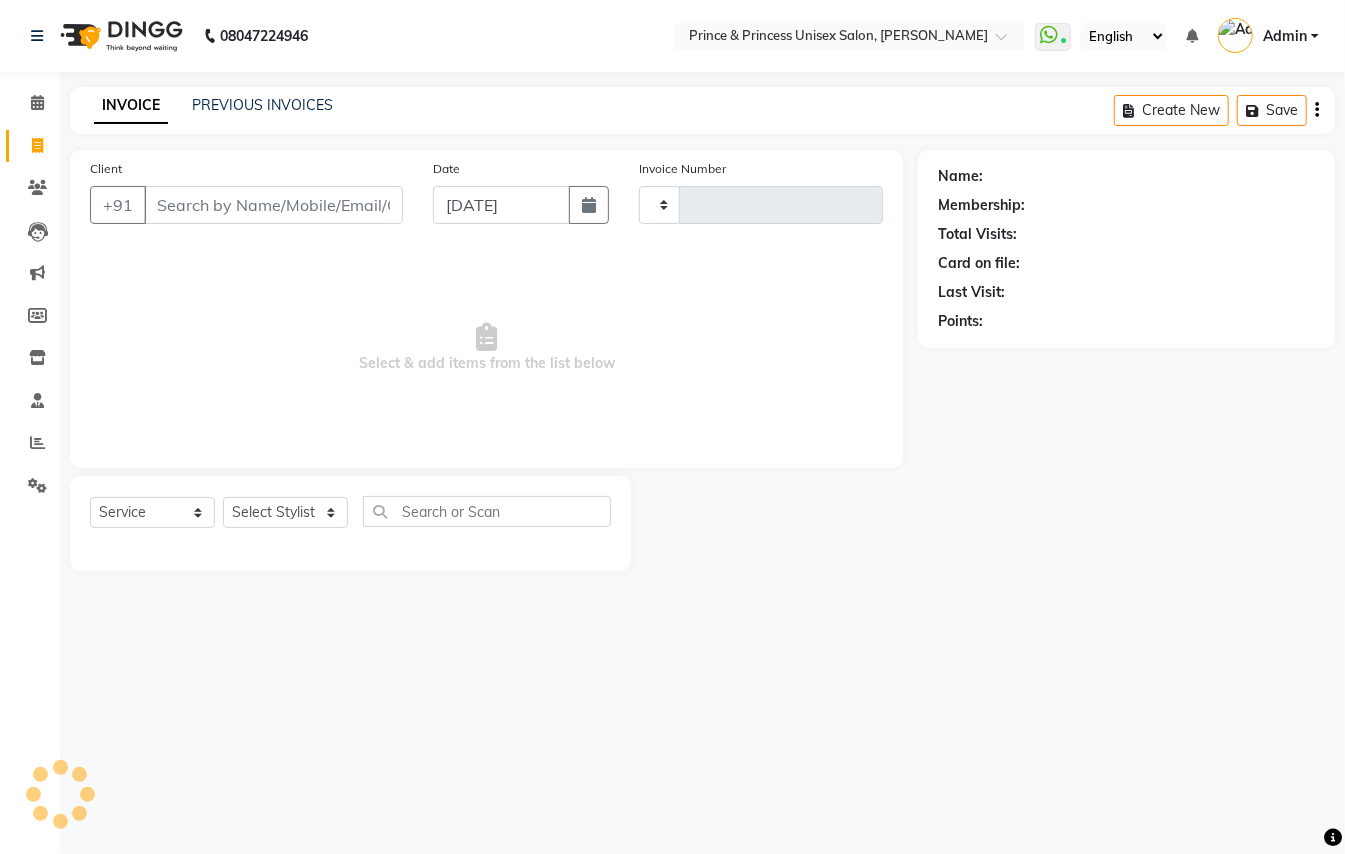 type on "2419" 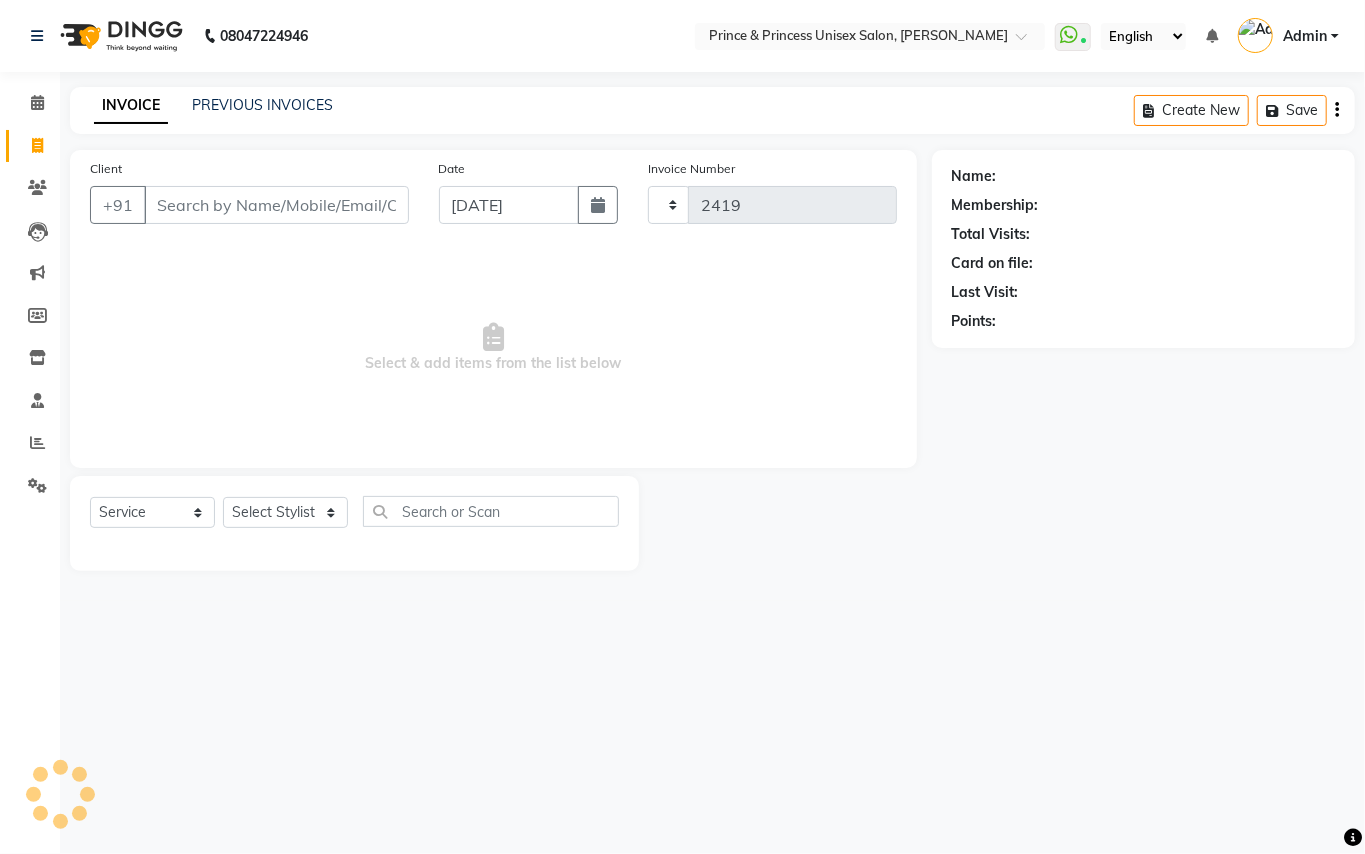 select on "3760" 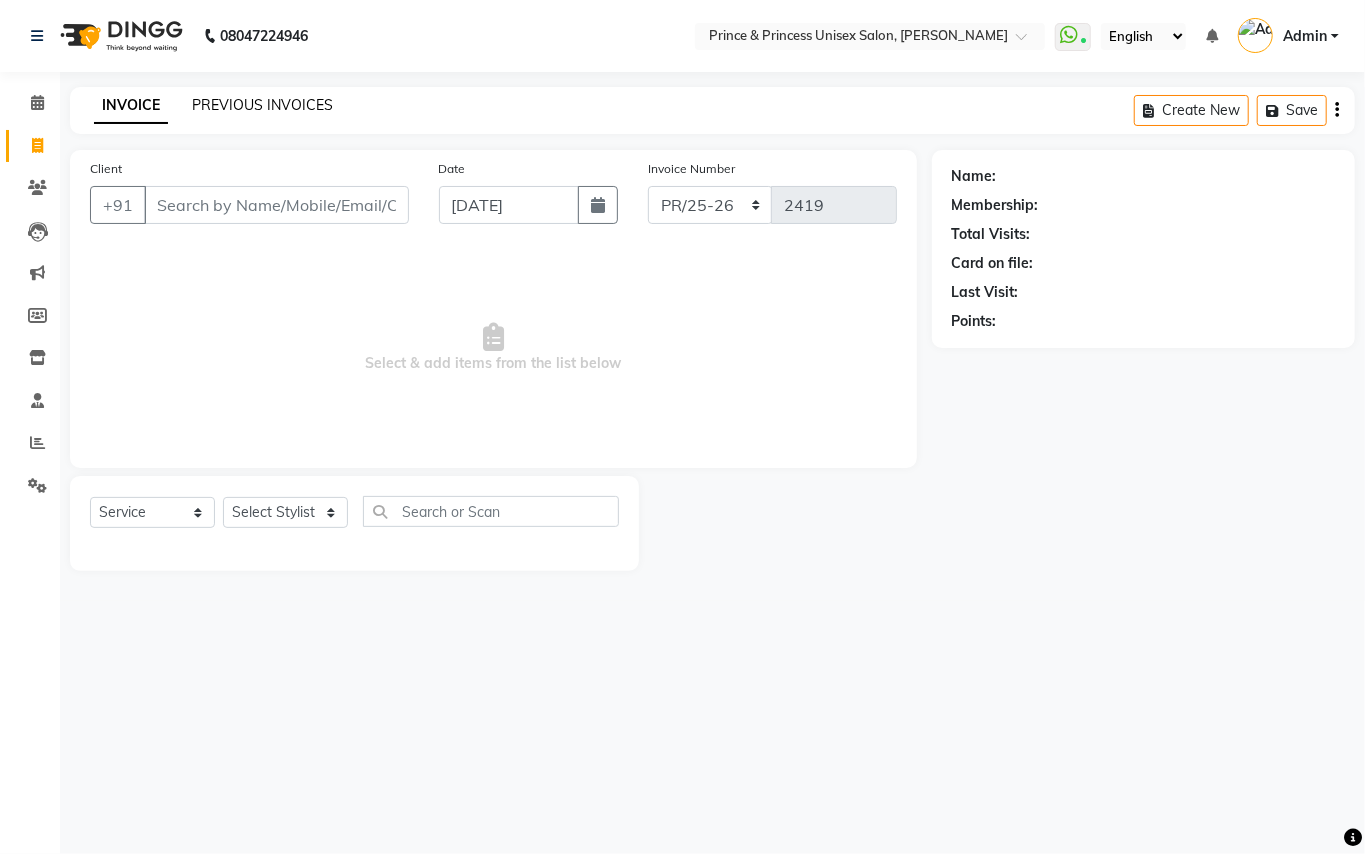 click on "PREVIOUS INVOICES" 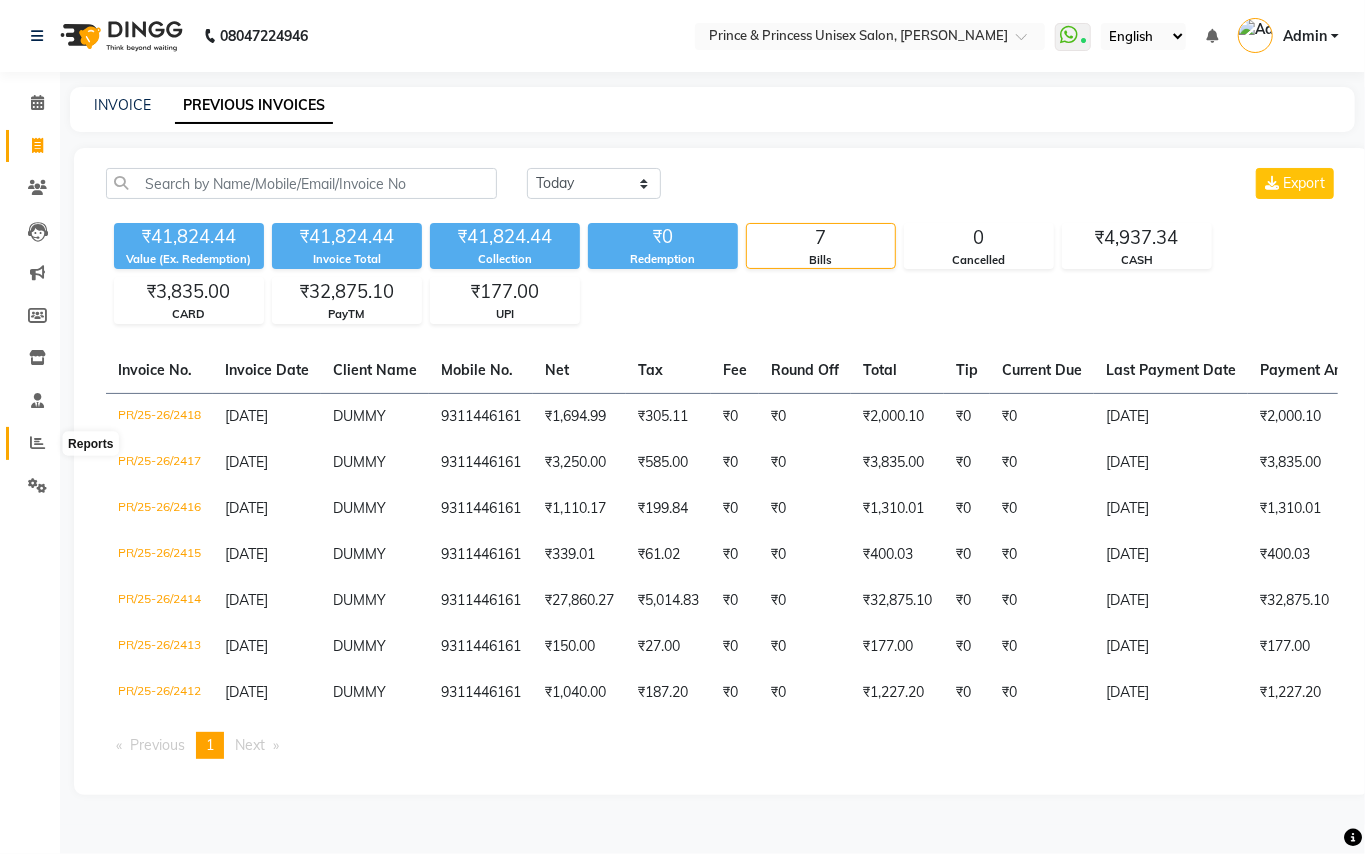 click 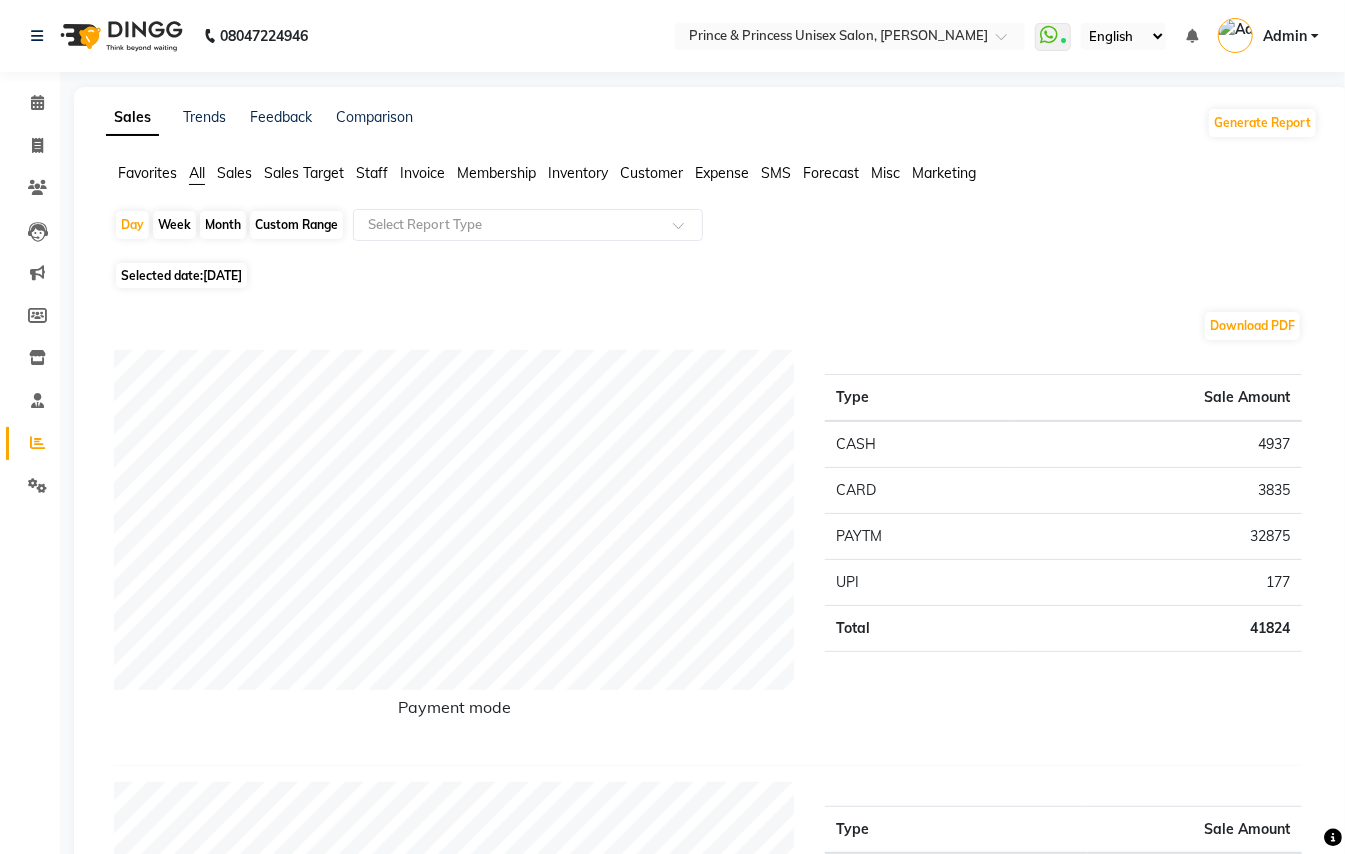 drag, startPoint x: 368, startPoint y: 174, endPoint x: 340, endPoint y: 185, distance: 30.083218 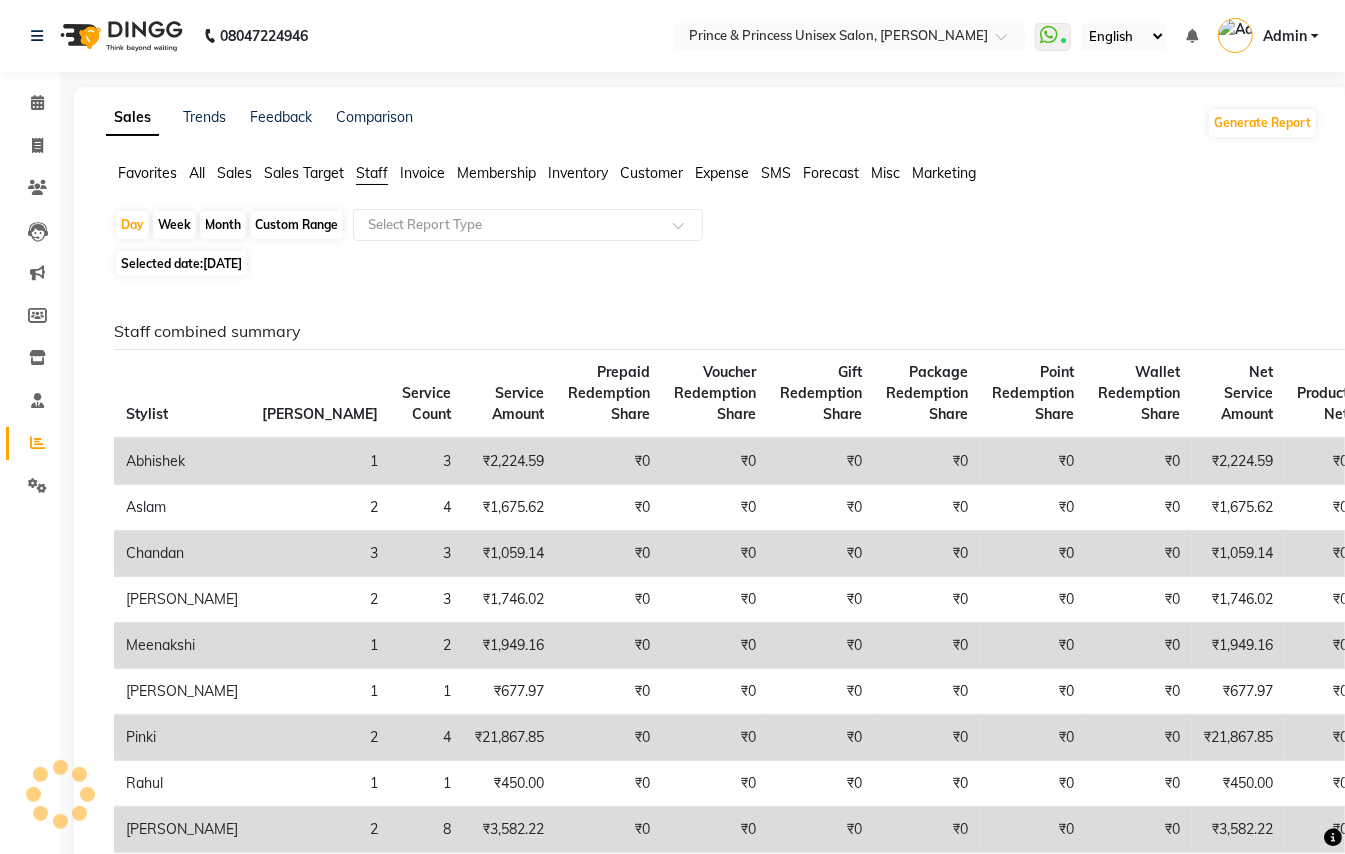 click on "Custom Range" 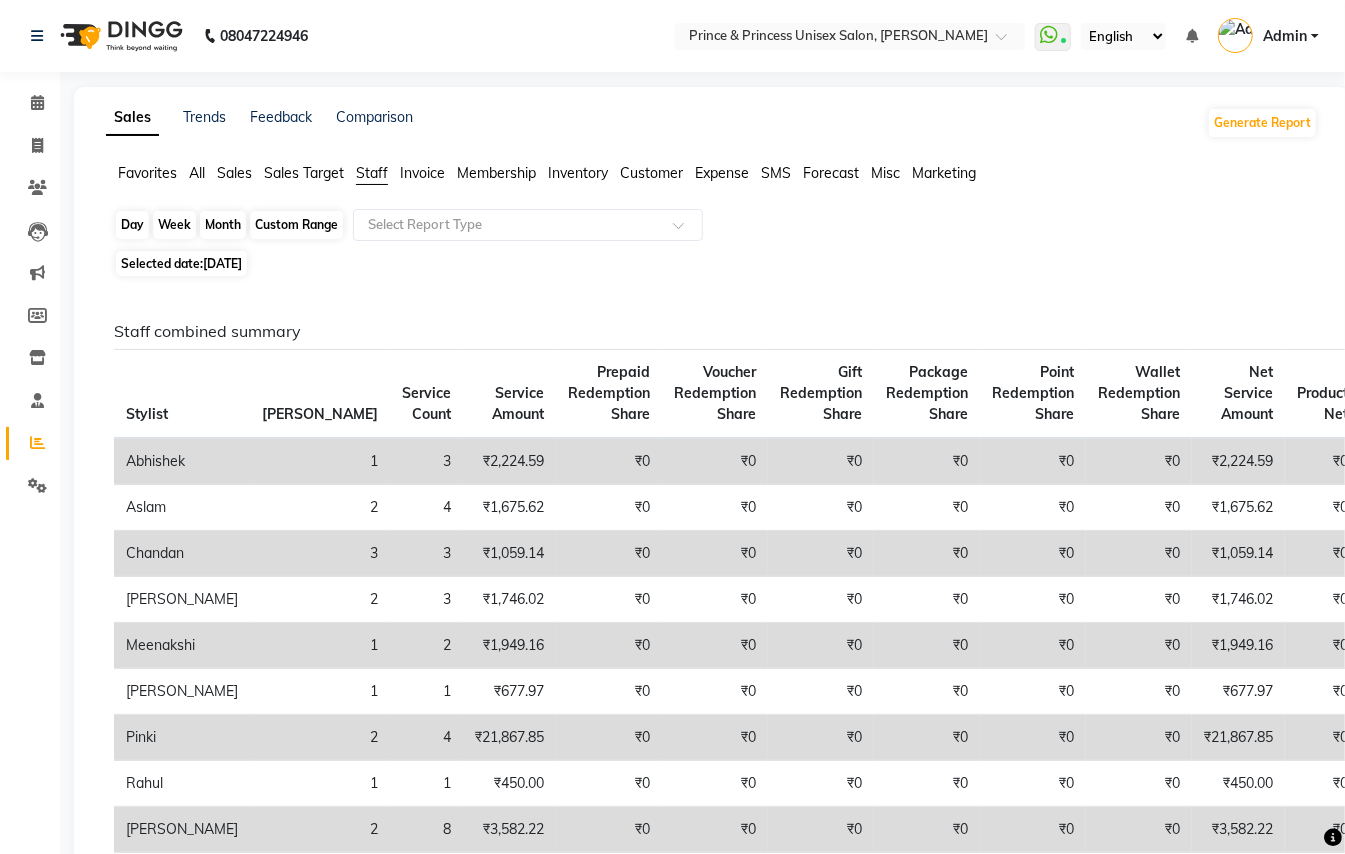 click on "Custom Range" 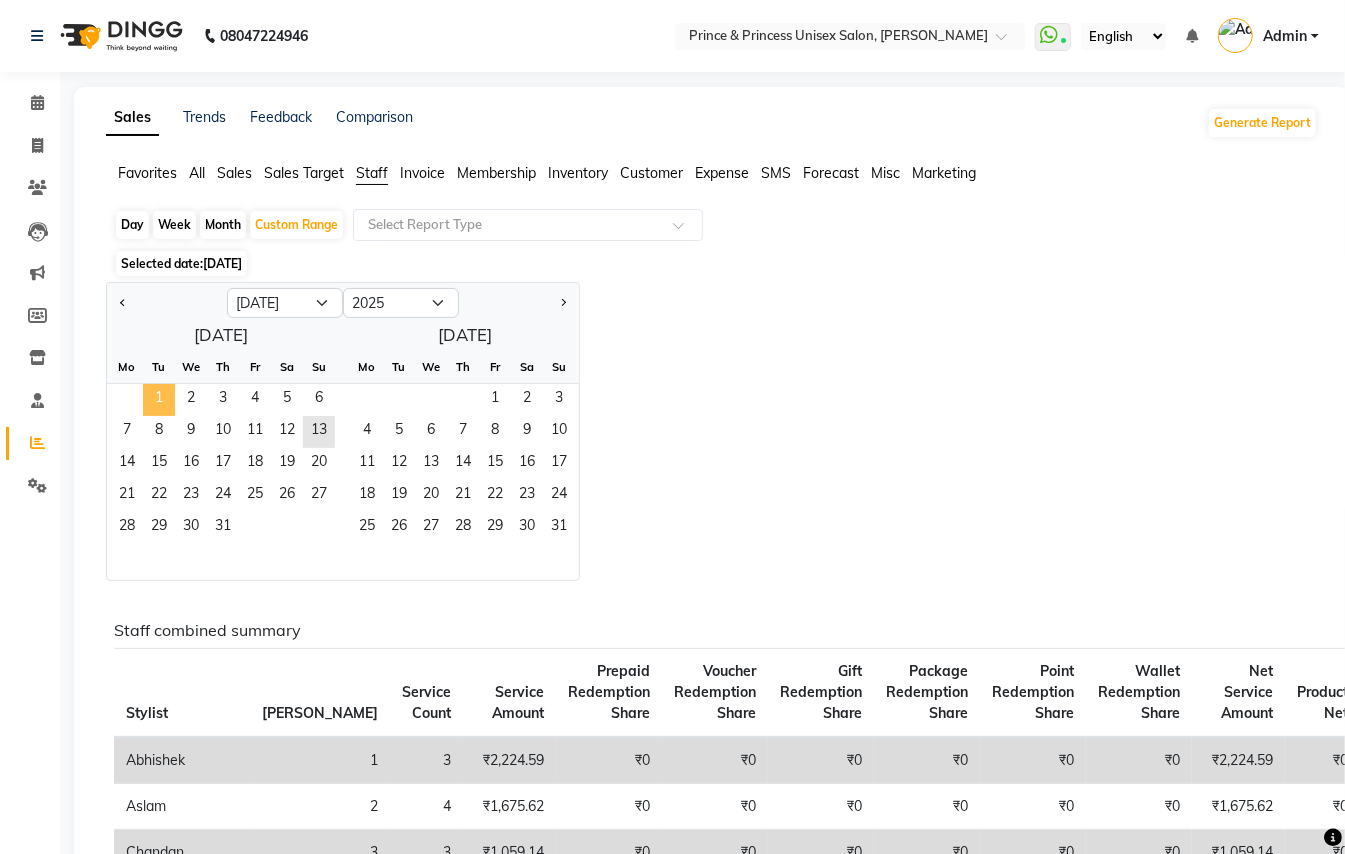 click on "1" 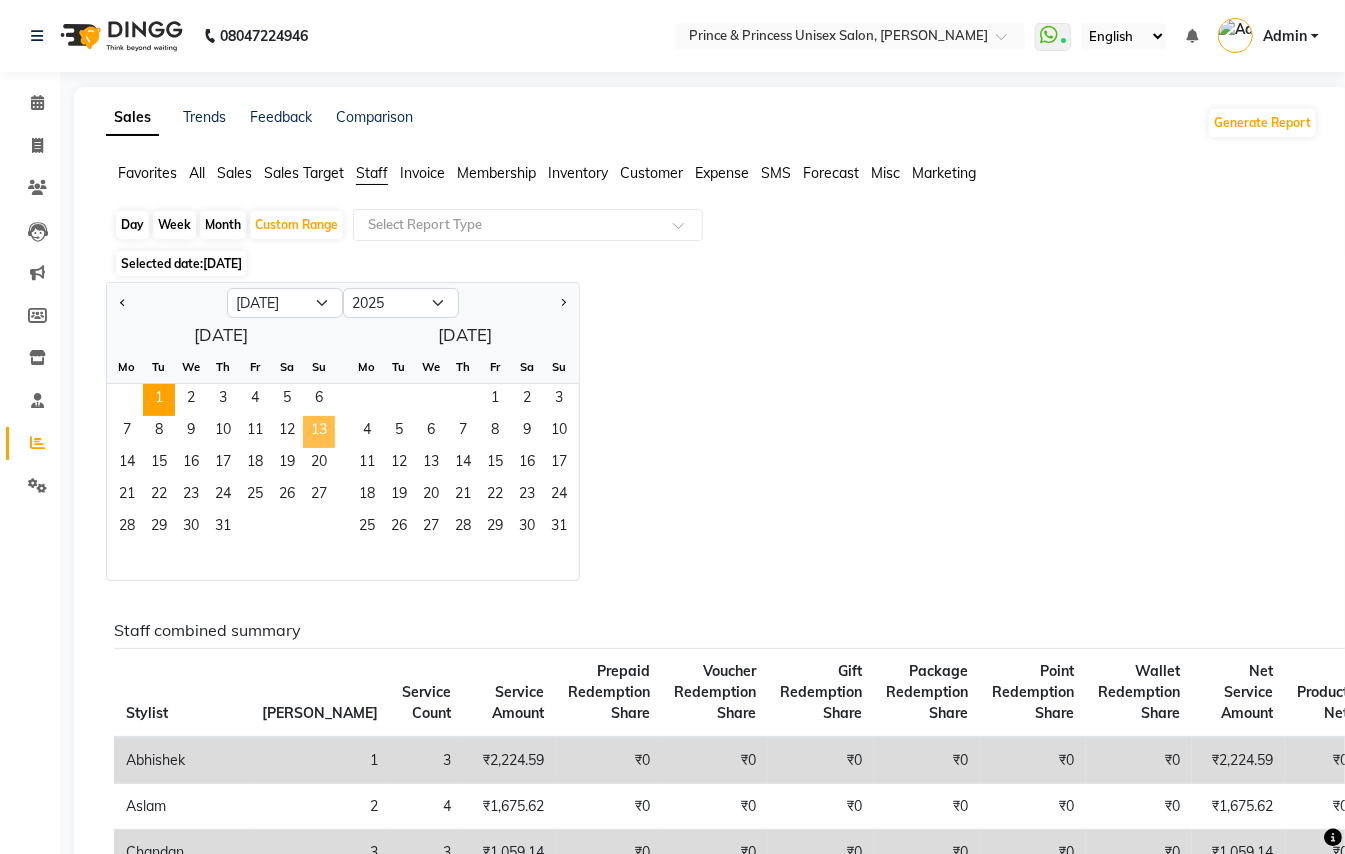 click on "13" 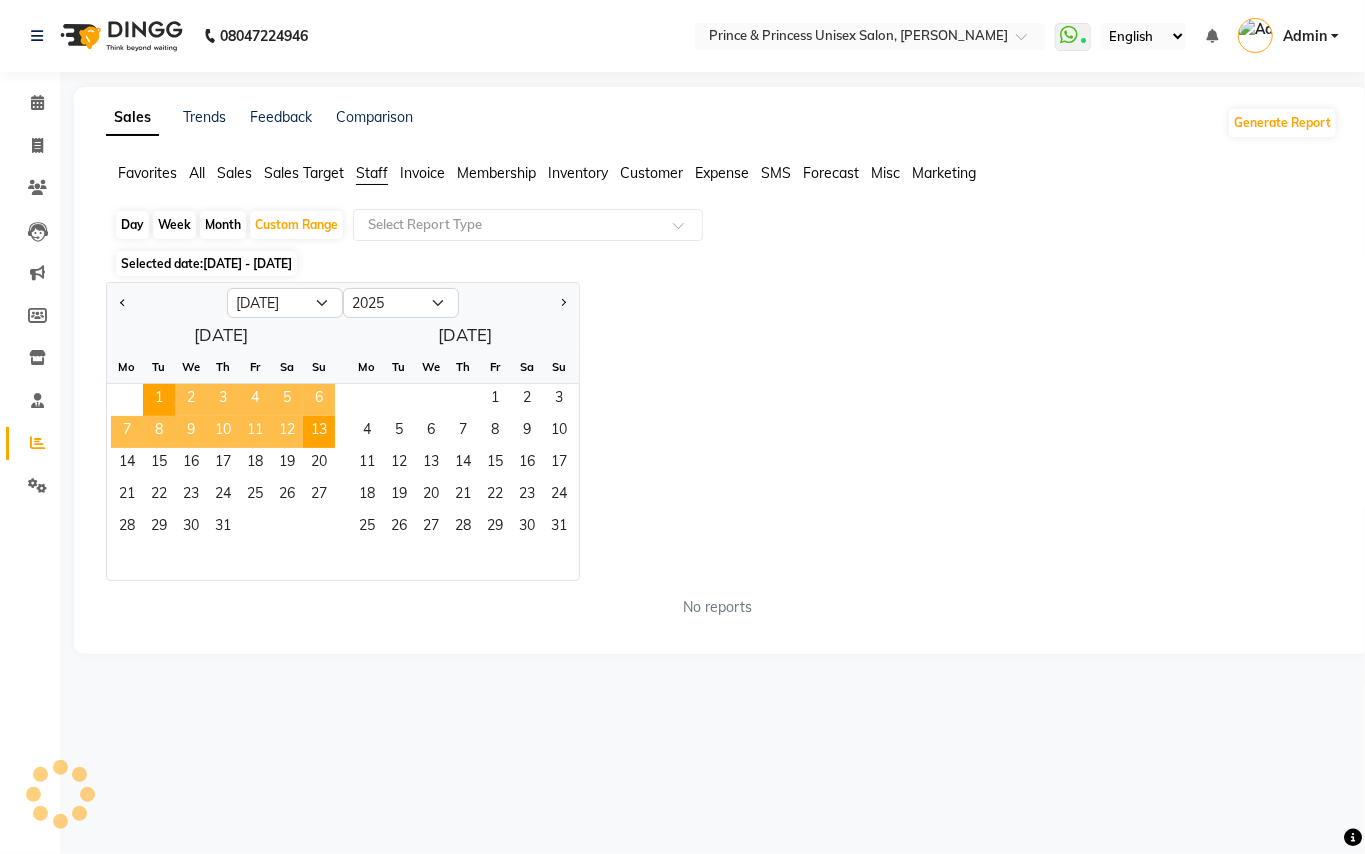 click on "Jan Feb Mar Apr May Jun [DATE] Aug Sep Oct Nov [DATE] 2016 2017 2018 2019 2020 2021 2022 2023 2024 2025 2026 2027 2028 2029 2030 2031 2032 2033 2034 2035  [DATE]  Mo Tu We Th Fr Sa Su  1   2   3   4   5   6   7   8   9   10   11   12   13   14   15   16   17   18   19   20   21   22   23   24   25   26   27   28   29   30   [DATE] Tu We Th Fr Sa Su  1   2   3   4   5   6   7   8   9   10   11   12   13   14   15   16   17   18   19   20   21   22   23   24   25   26   27   28   29   30   31" 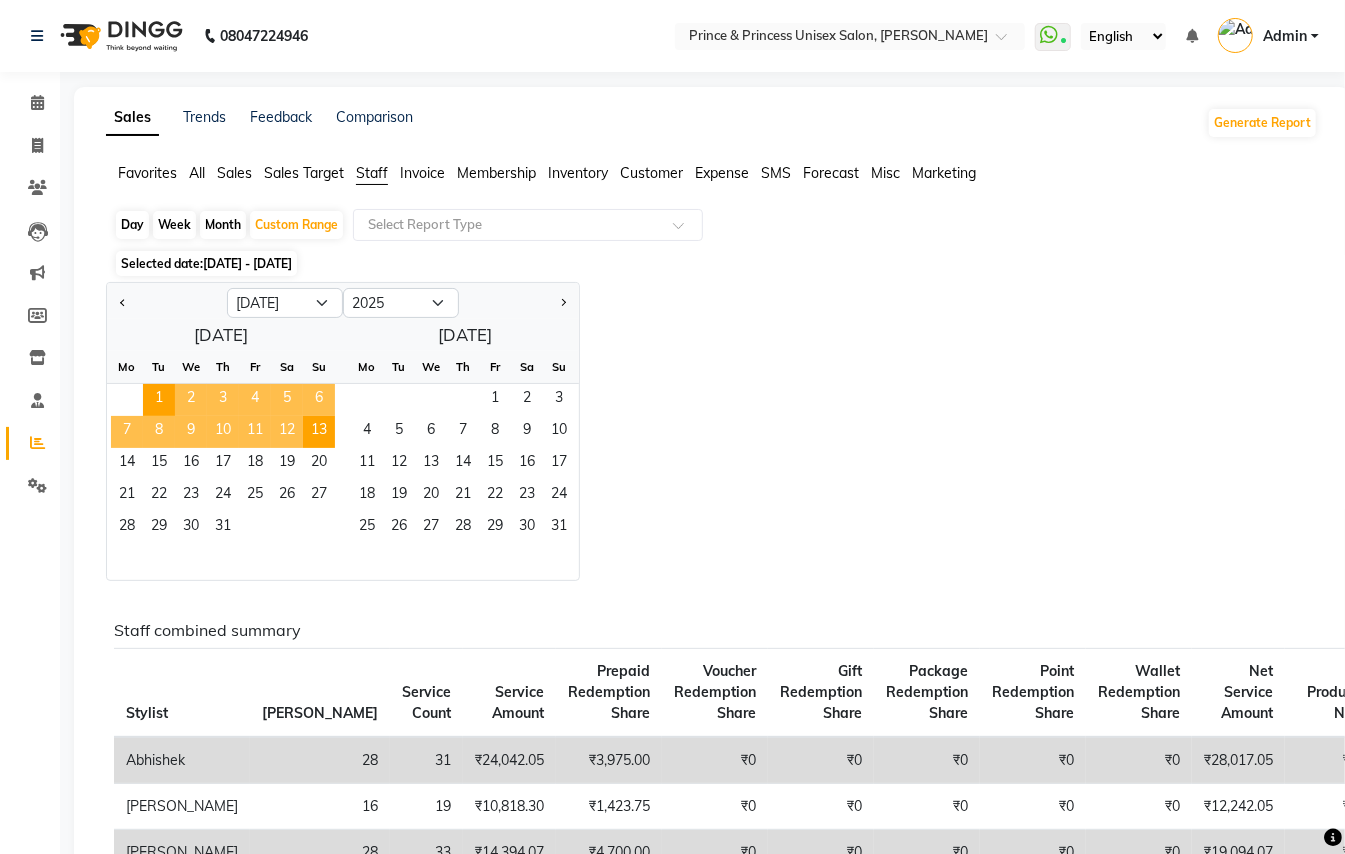 click on "Jan Feb Mar Apr May Jun [DATE] Aug Sep Oct Nov [DATE] 2016 2017 2018 2019 2020 2021 2022 2023 2024 2025 2026 2027 2028 2029 2030 2031 2032 2033 2034 2035  [DATE]  Mo Tu We Th Fr Sa Su  1   2   3   4   5   6   7   8   9   10   11   12   13   14   15   16   17   18   19   20   21   22   23   24   25   26   27   28   29   30   [DATE] Tu We Th Fr Sa Su  1   2   3   4   5   6   7   8   9   10   11   12   13   14   15   16   17   18   19   20   21   22   23   24   25   26   27   28   29   30   31" 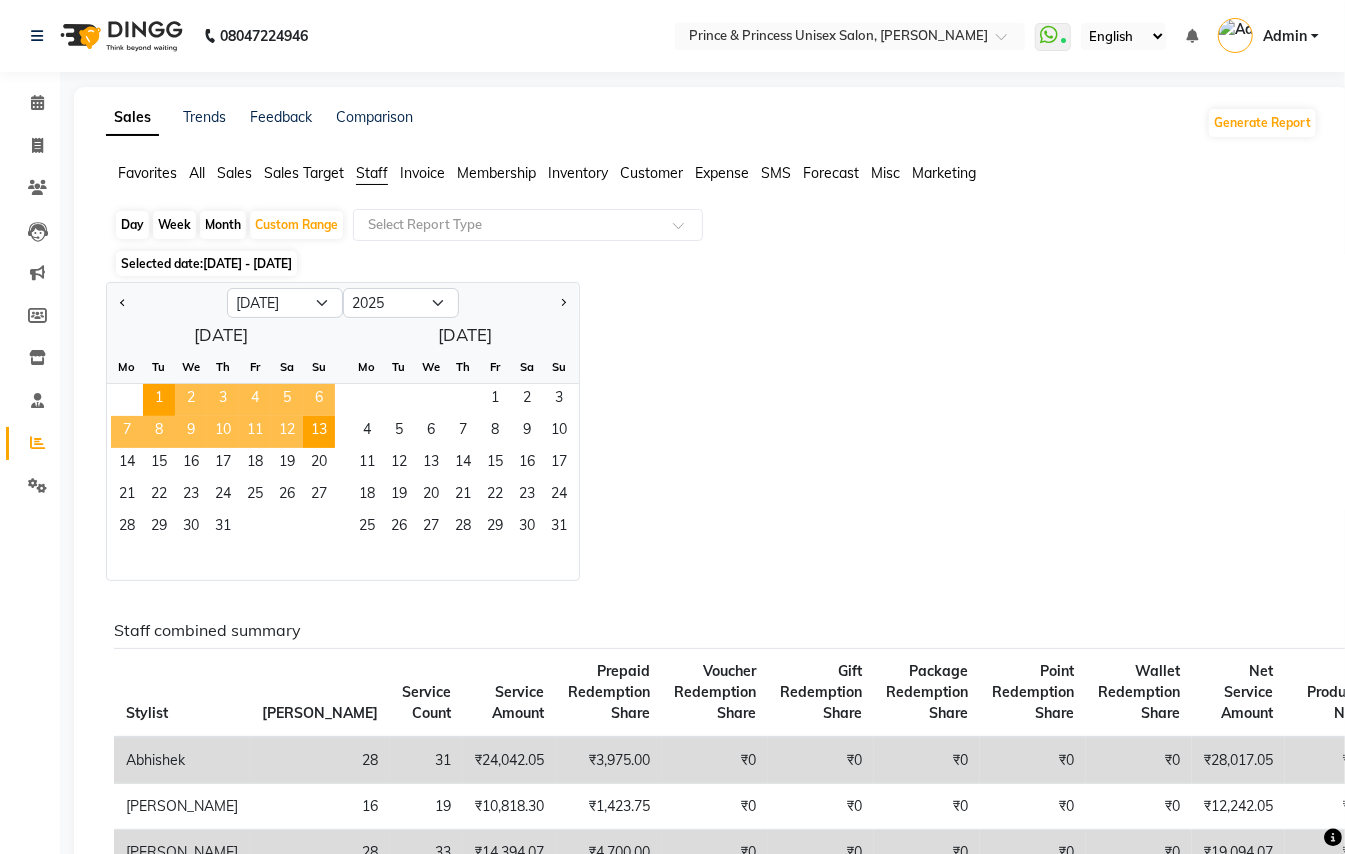 scroll, scrollTop: 236, scrollLeft: 0, axis: vertical 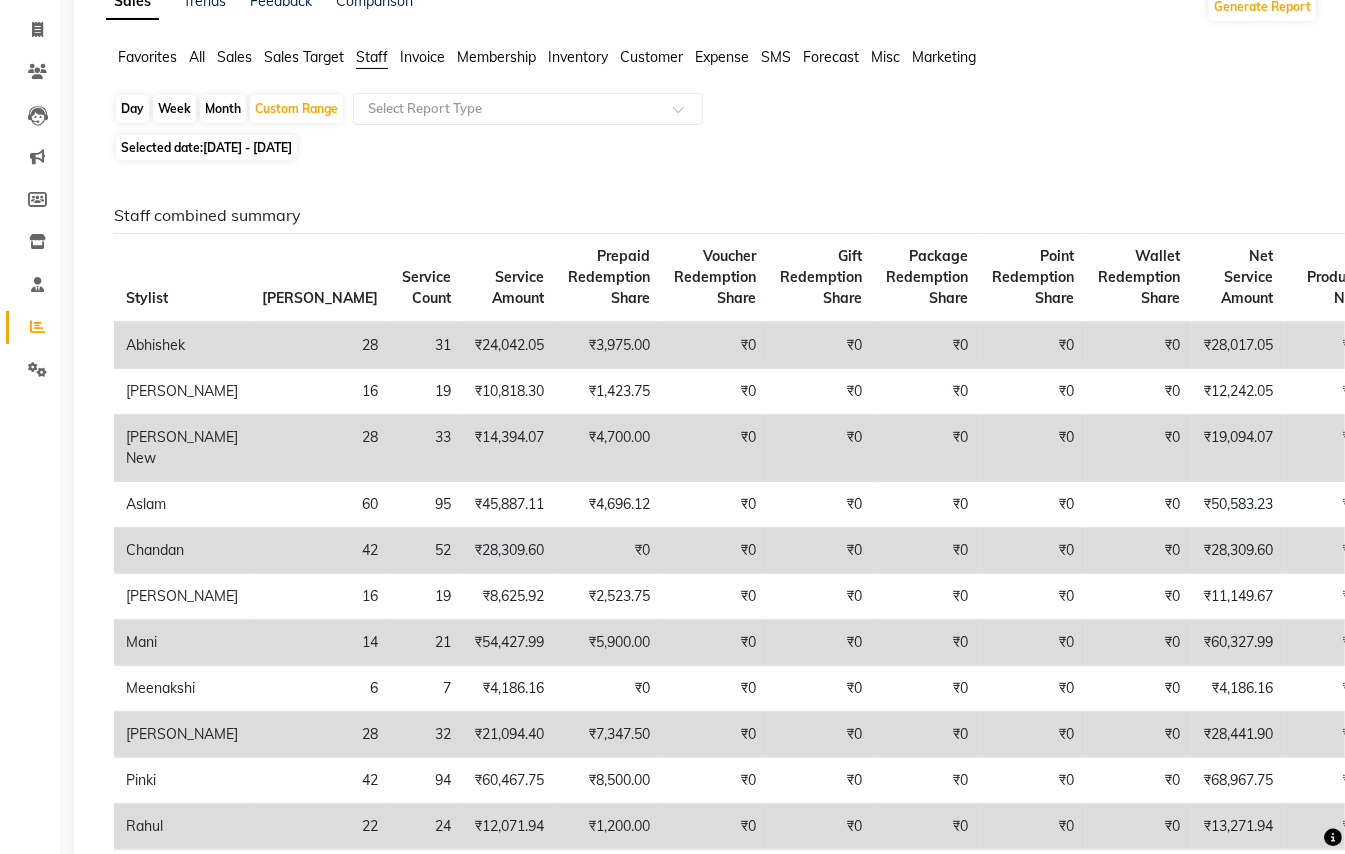 click on "Day   Week   Month   Custom Range  Select Report Type" 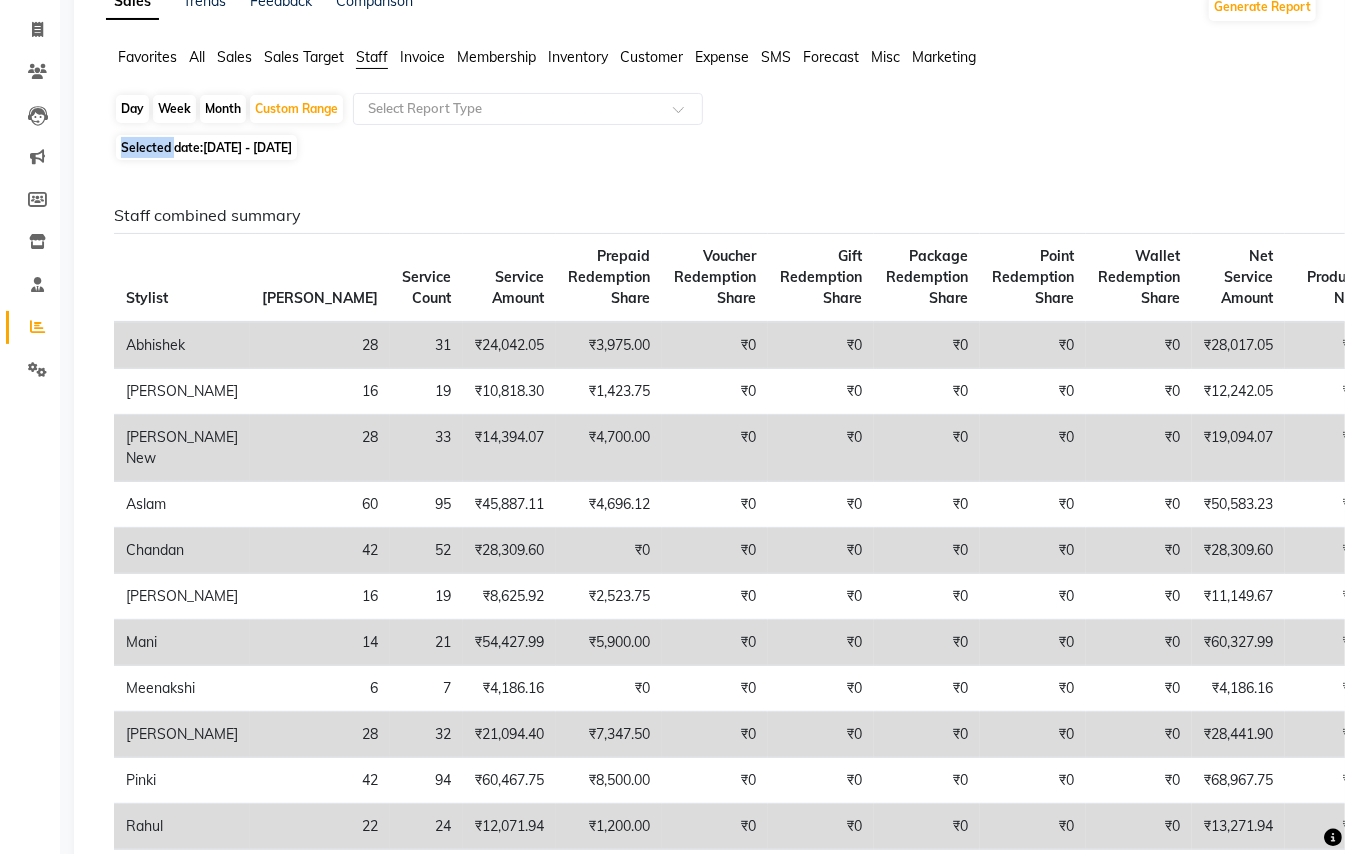 scroll, scrollTop: 20, scrollLeft: 0, axis: vertical 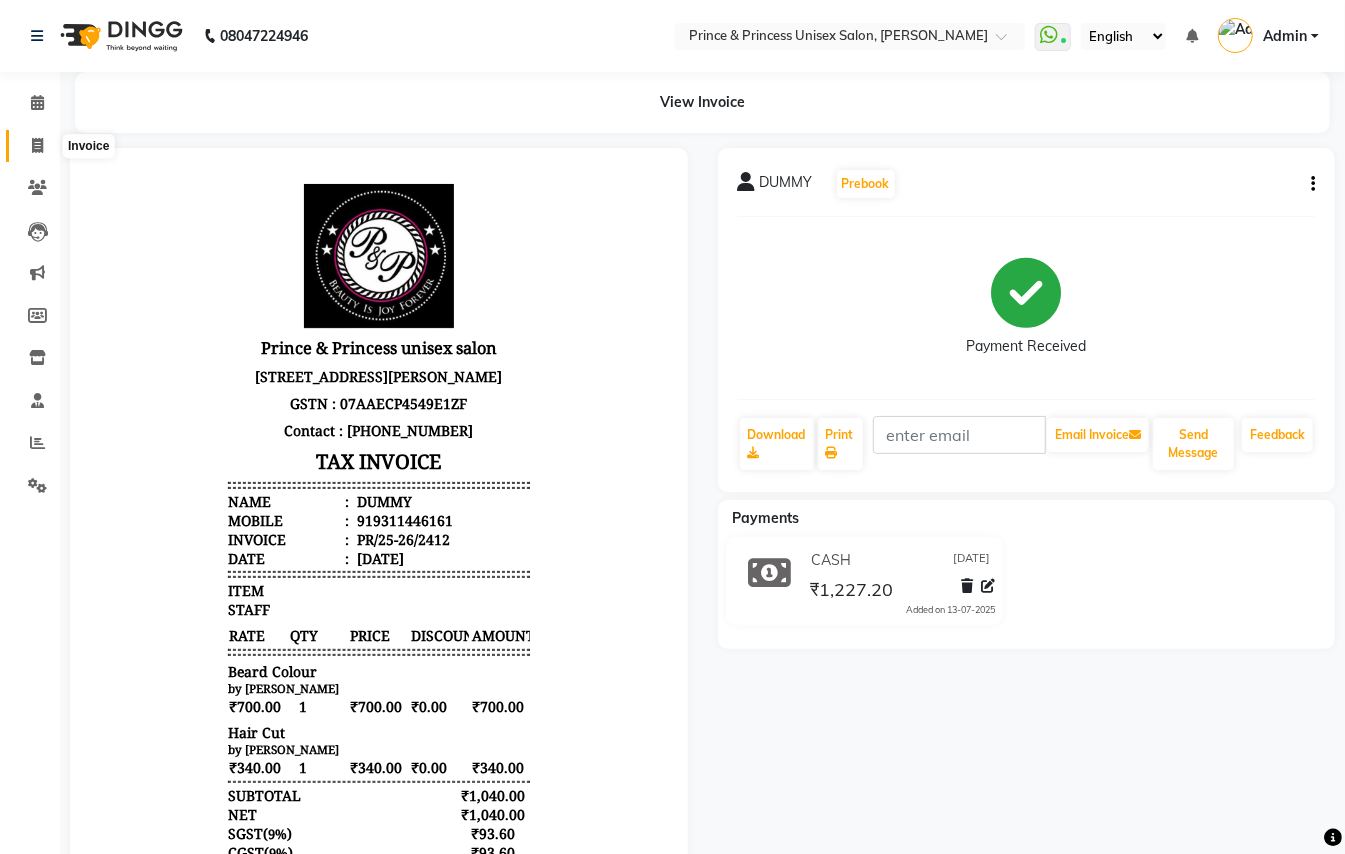 click 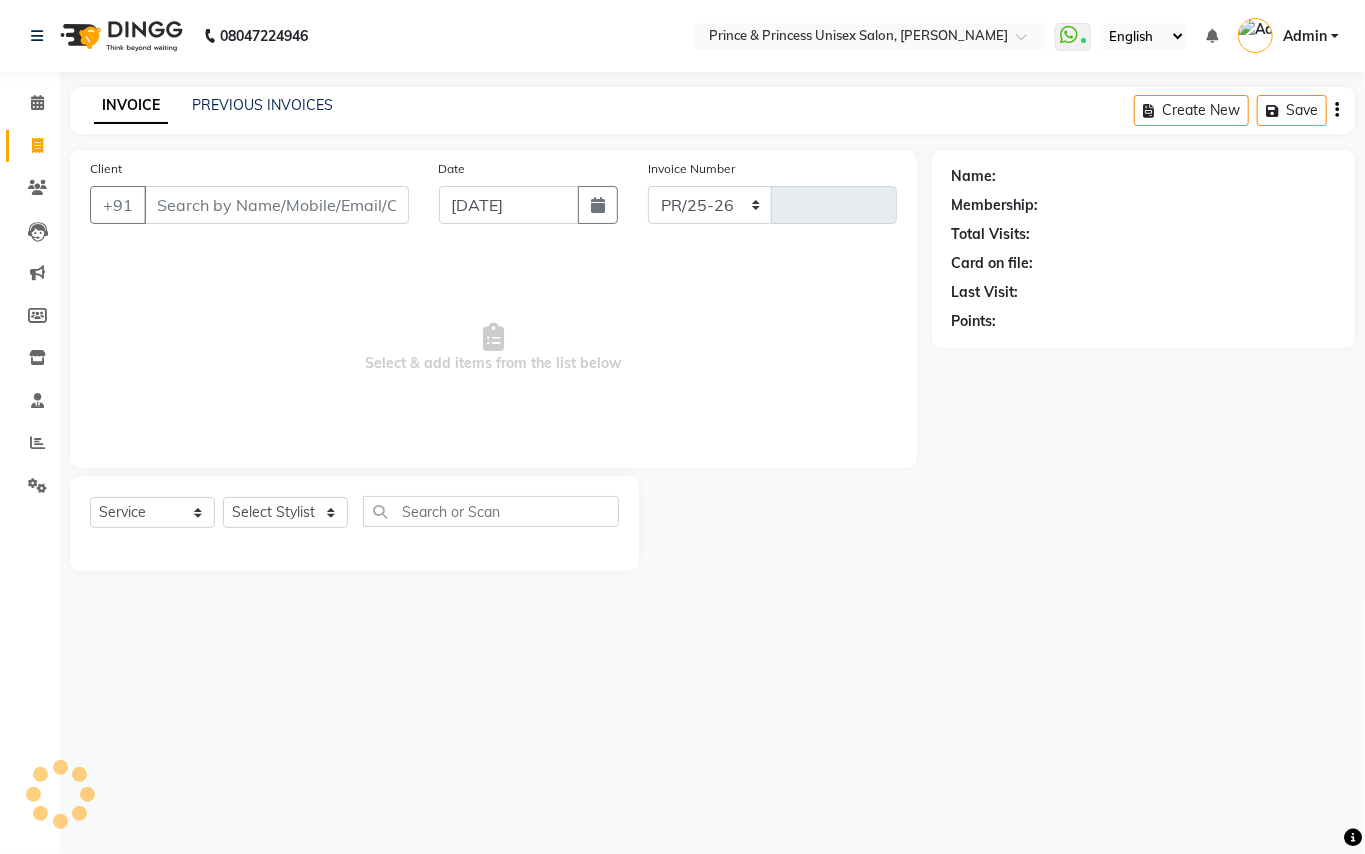 select on "3760" 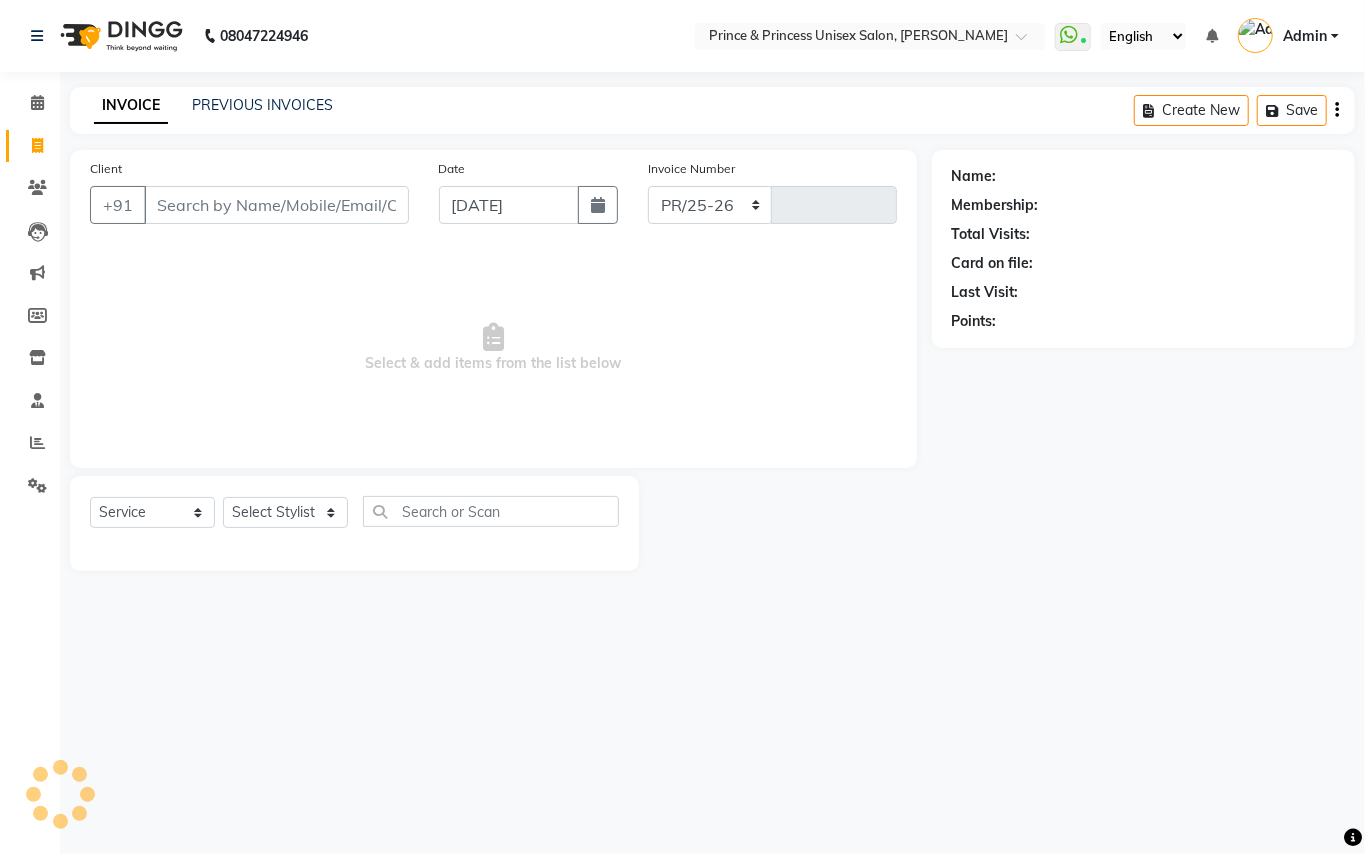 type on "2414" 